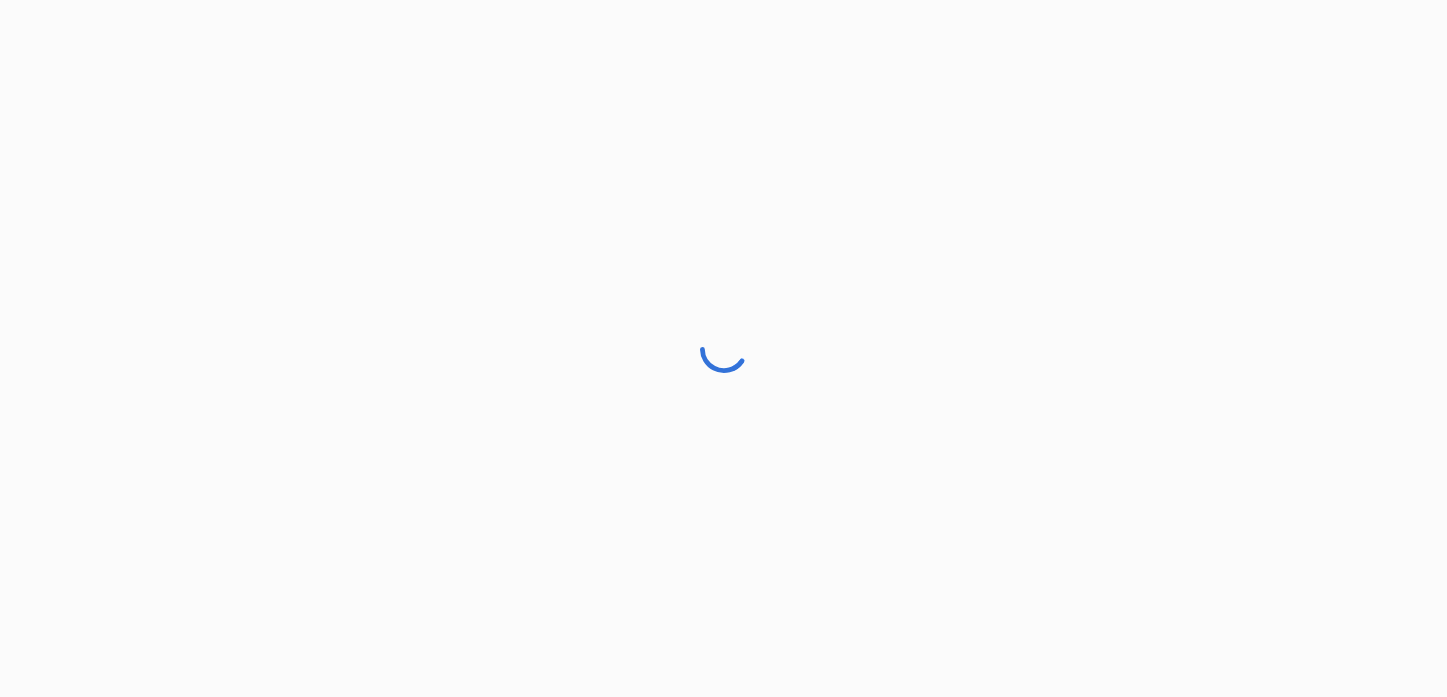 scroll, scrollTop: 0, scrollLeft: 0, axis: both 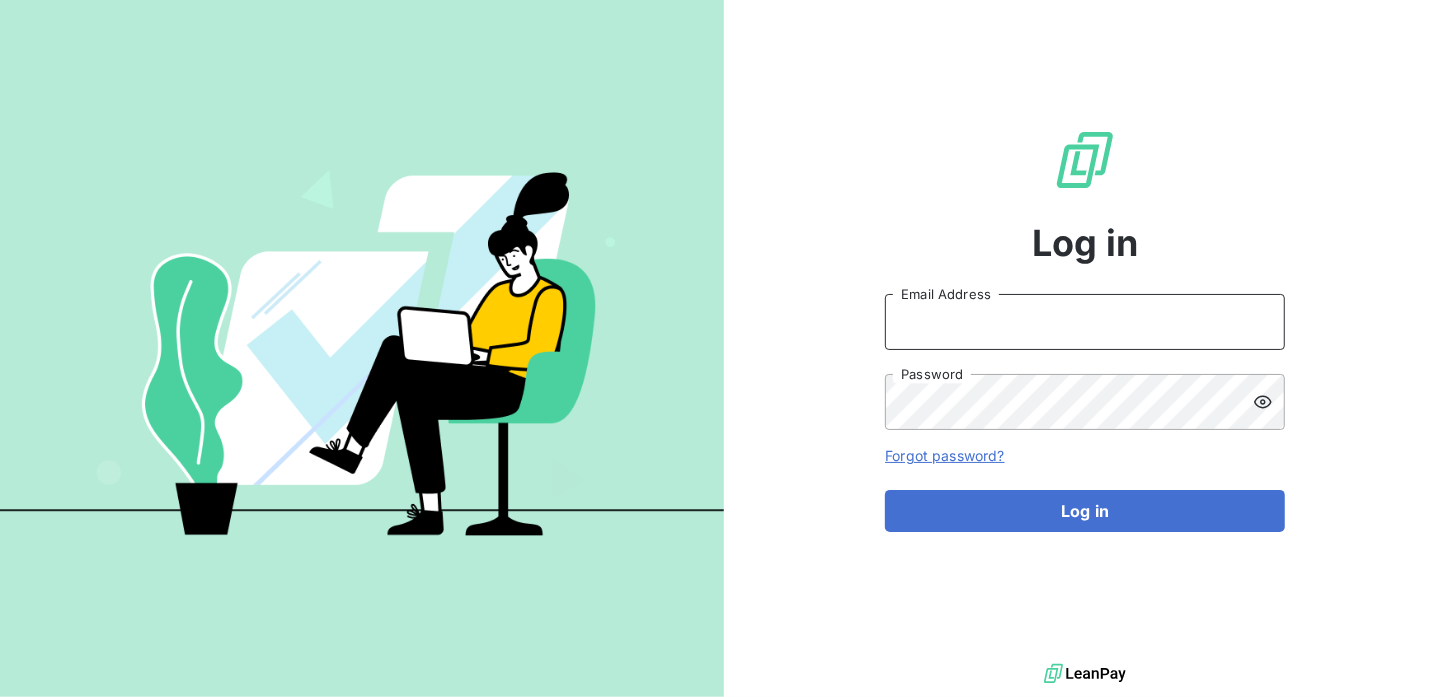 type on "[USERNAME]@example.com" 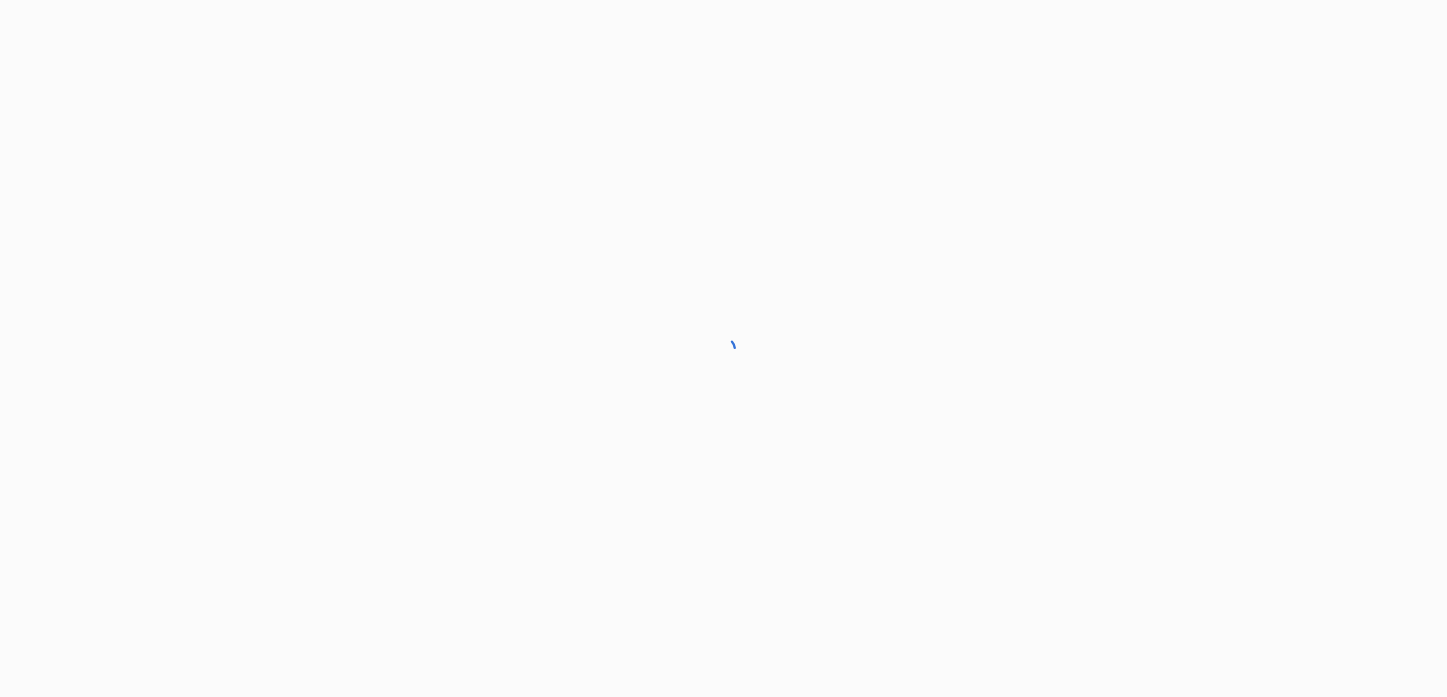 scroll, scrollTop: 0, scrollLeft: 0, axis: both 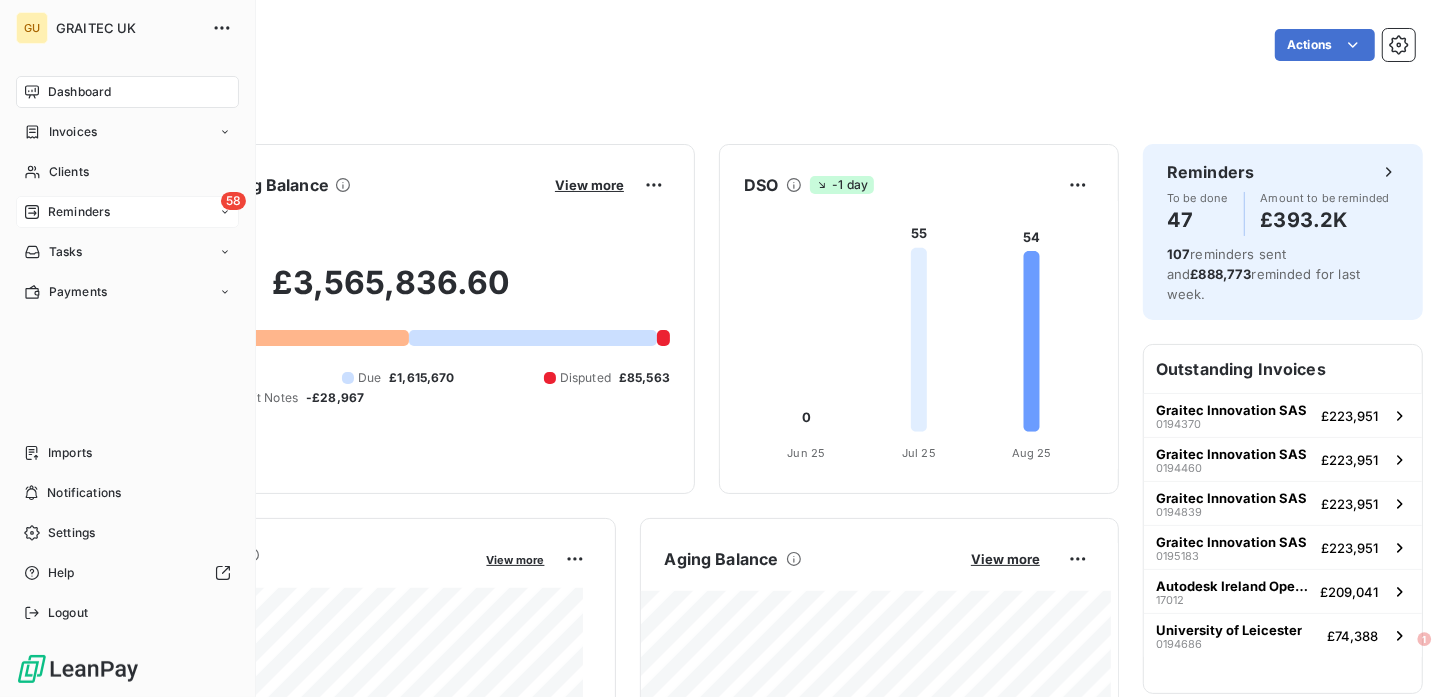 click on "Reminders" at bounding box center [79, 212] 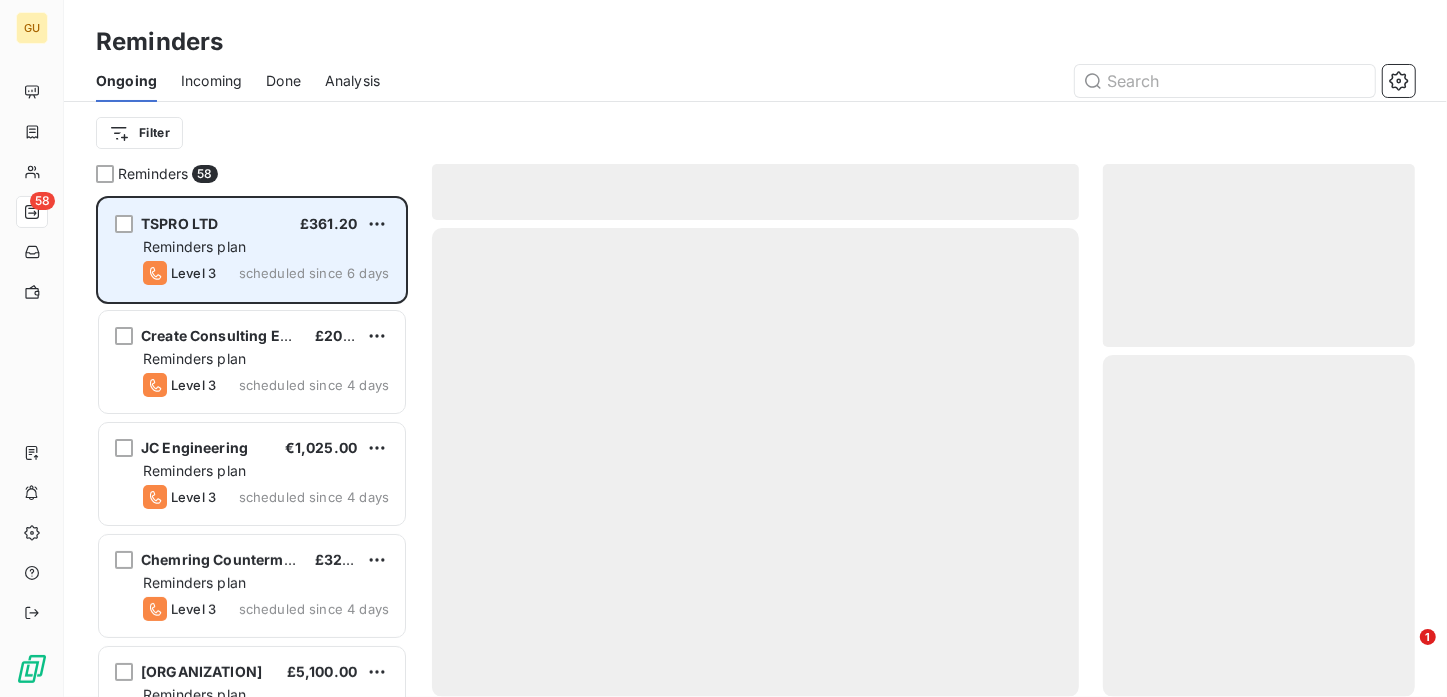 scroll, scrollTop: 16, scrollLeft: 16, axis: both 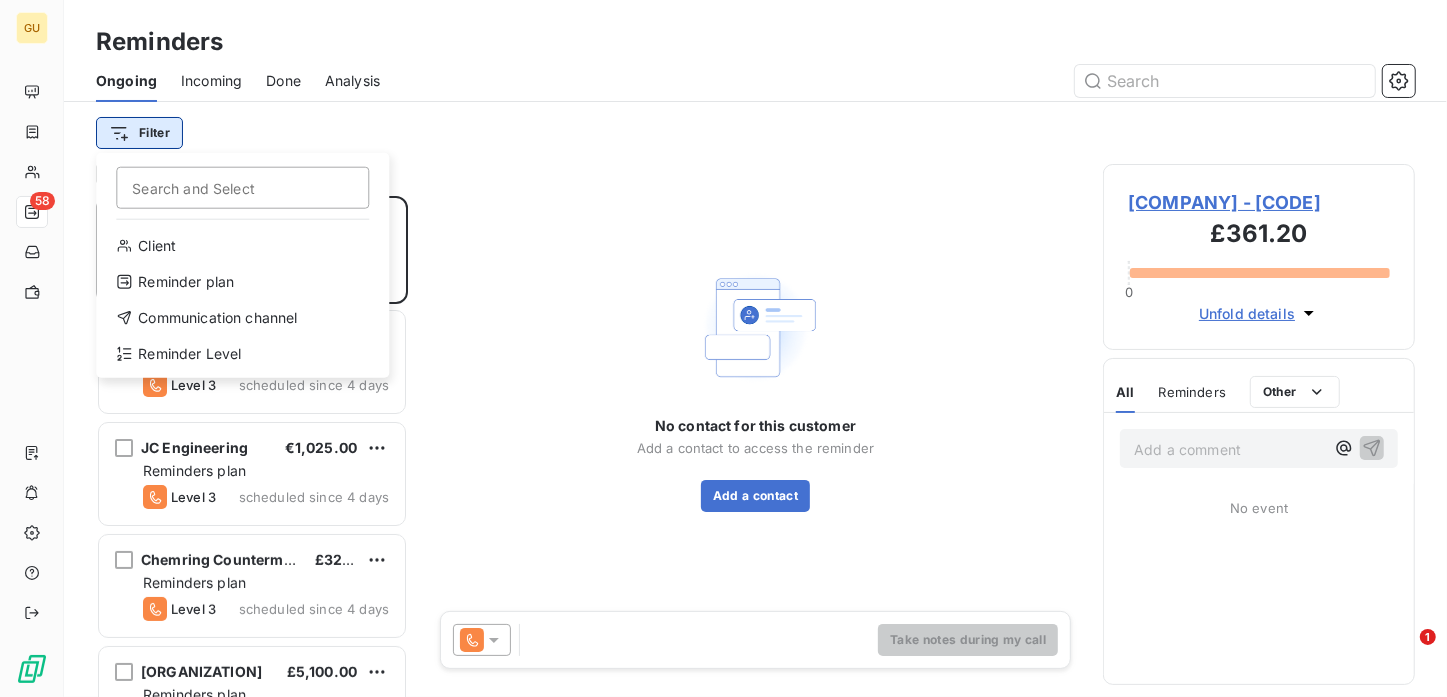 click on "[COMPANY] £[AMOUNT] Reminders plan Level 3 scheduled since [DAYS] days [COMPANY] £[AMOUNT] Reminders plan Level 3 scheduled since [DAYS] days [COMPANY] €[AMOUNT] Reminders plan Level 3 scheduled since [DAYS] days [COMPANY] £[AMOUNT] Reminders plan Level 3 scheduled since [DAYS] days [ORGANIZATION] £[AMOUNT] Reminders plan Level 3 scheduled since [DAYS] days [COMPANY] £[AMOUNT] Reminders plan Level 3 scheduled since [DAYS] days [COMPANY] £[AMOUNT] Reminders plan Level 3 scheduled since [DAYS] days [COMPANY] £[AMOUNT] Reminders plan Level 3 scheduled since [DAYS] days [ORGANIZATION] £[AMOUNT] Reminders plan Level 3 scheduled since [DAYS] days [COMPANY] £[AMOUNT] Reminders plan Level 2 scheduled since [DAYS] days [COMPANY] £[AMOUNT] Level 2 0 1" at bounding box center [723, 348] 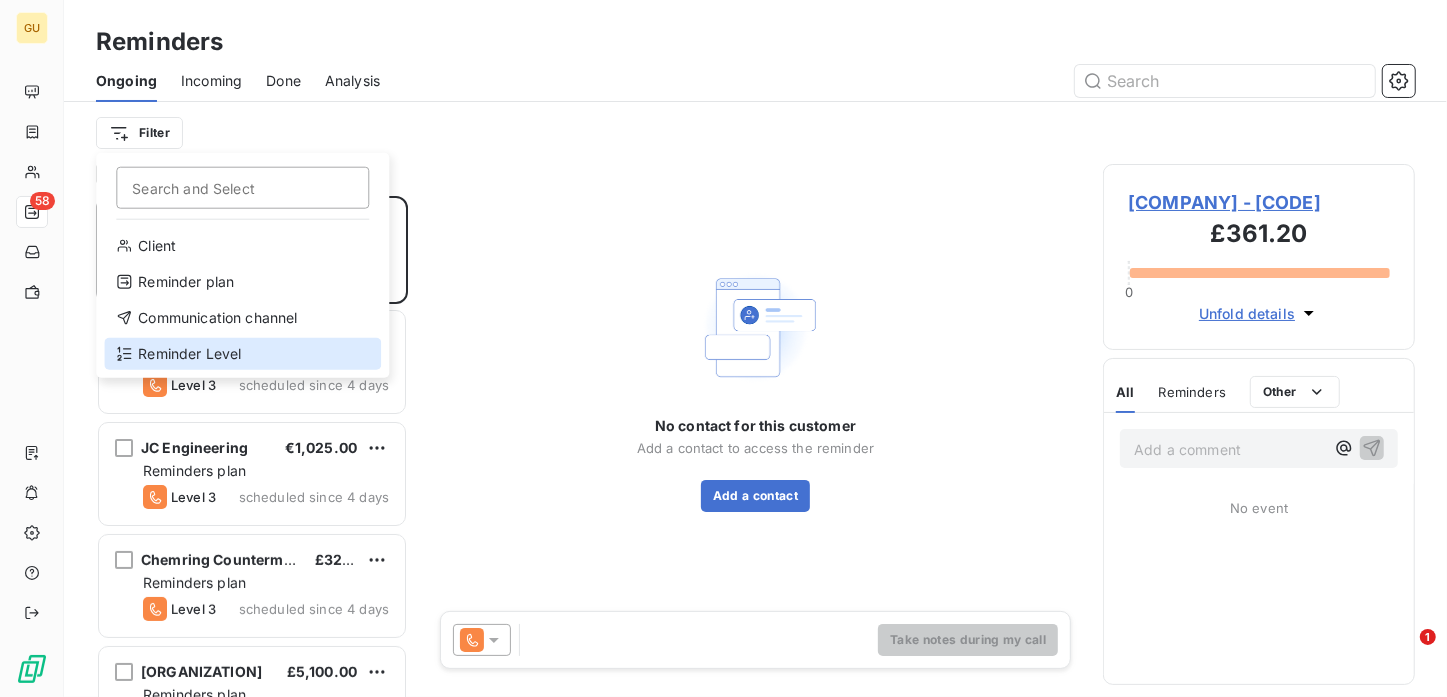 click on "Reminder Level" at bounding box center [242, 354] 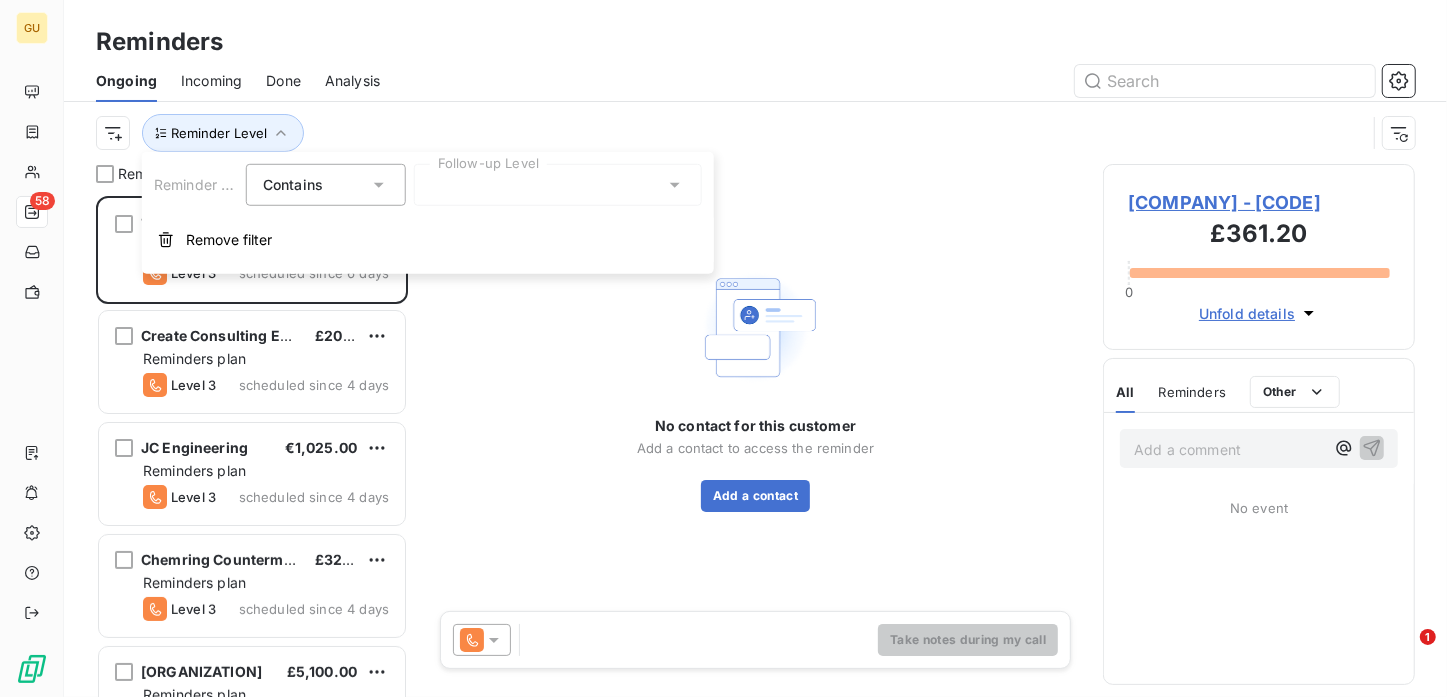 click 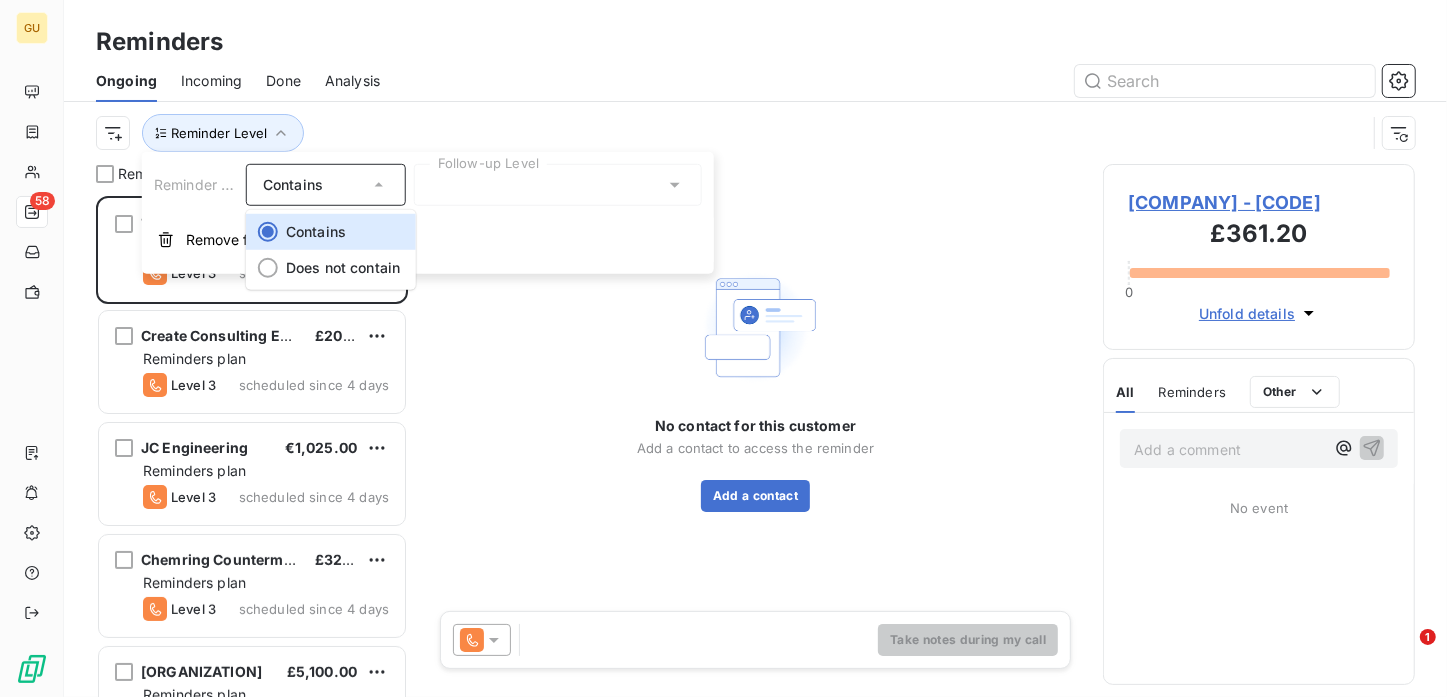 click 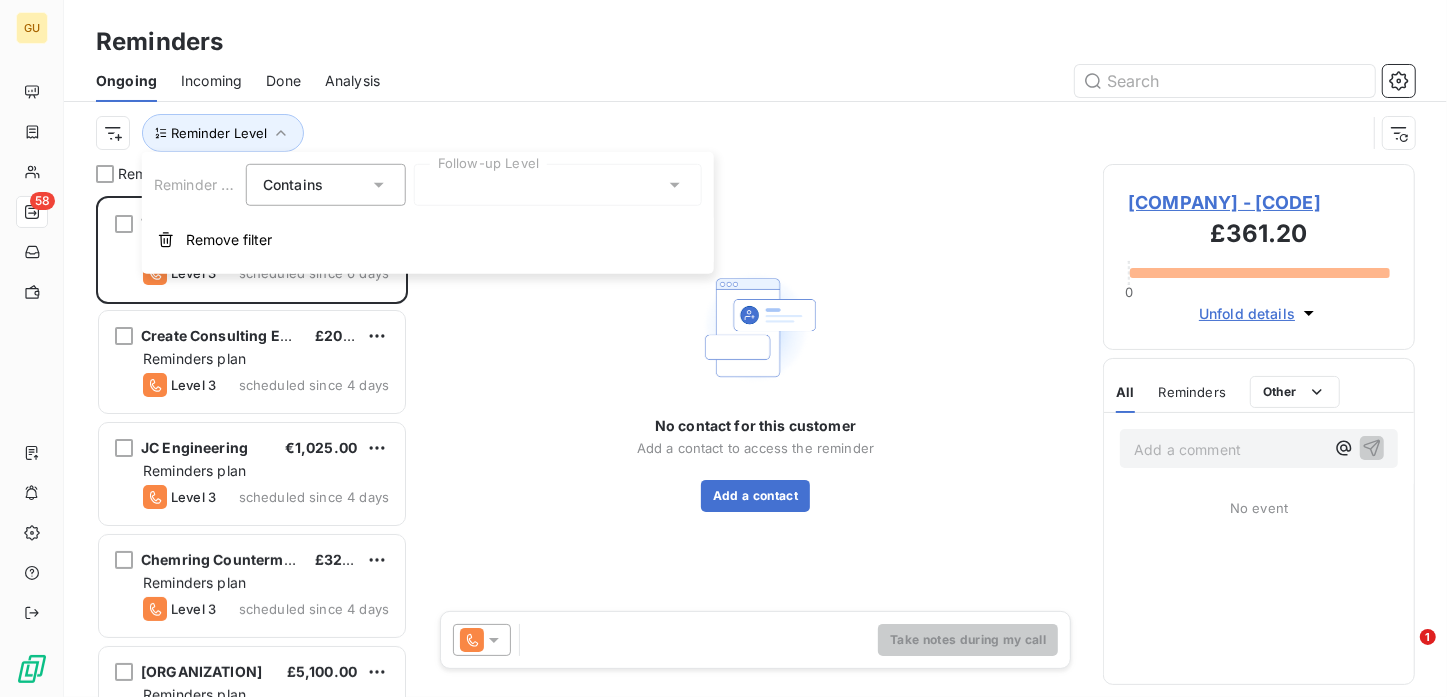click at bounding box center [558, 185] 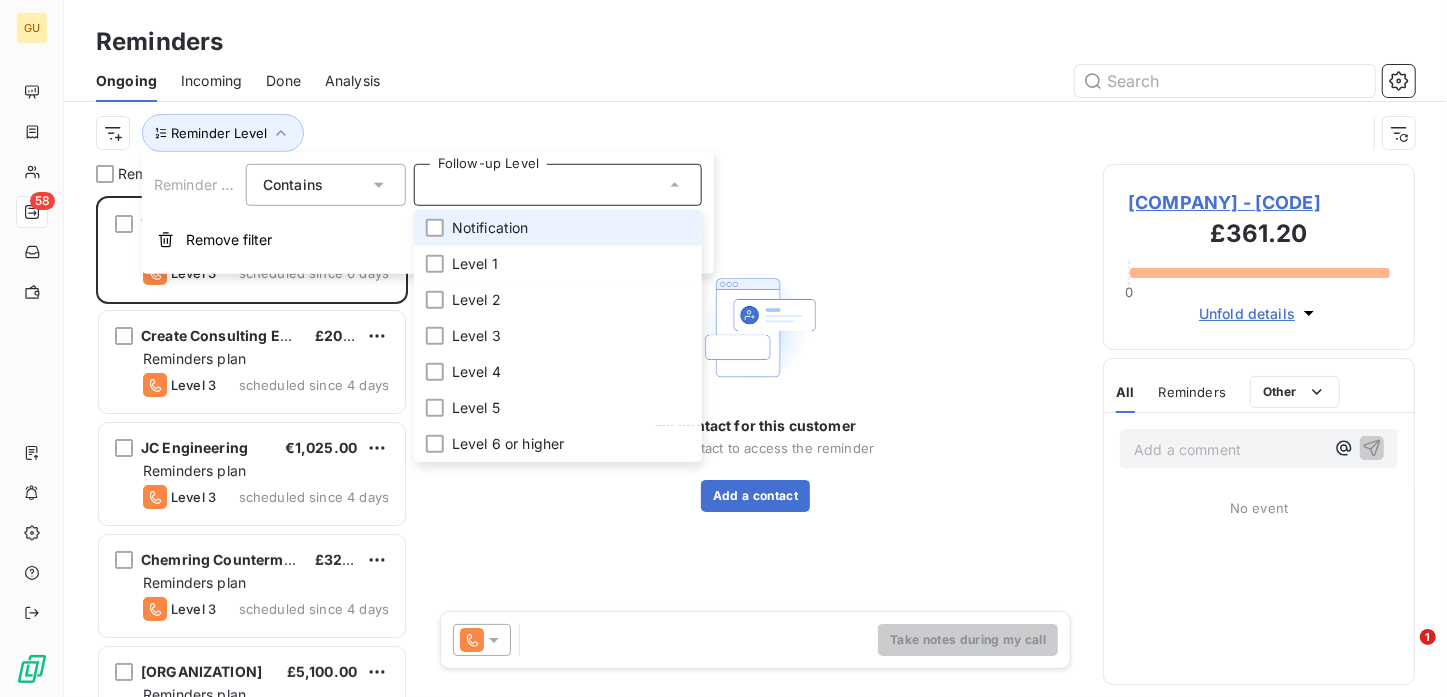click on "Notification" at bounding box center (490, 228) 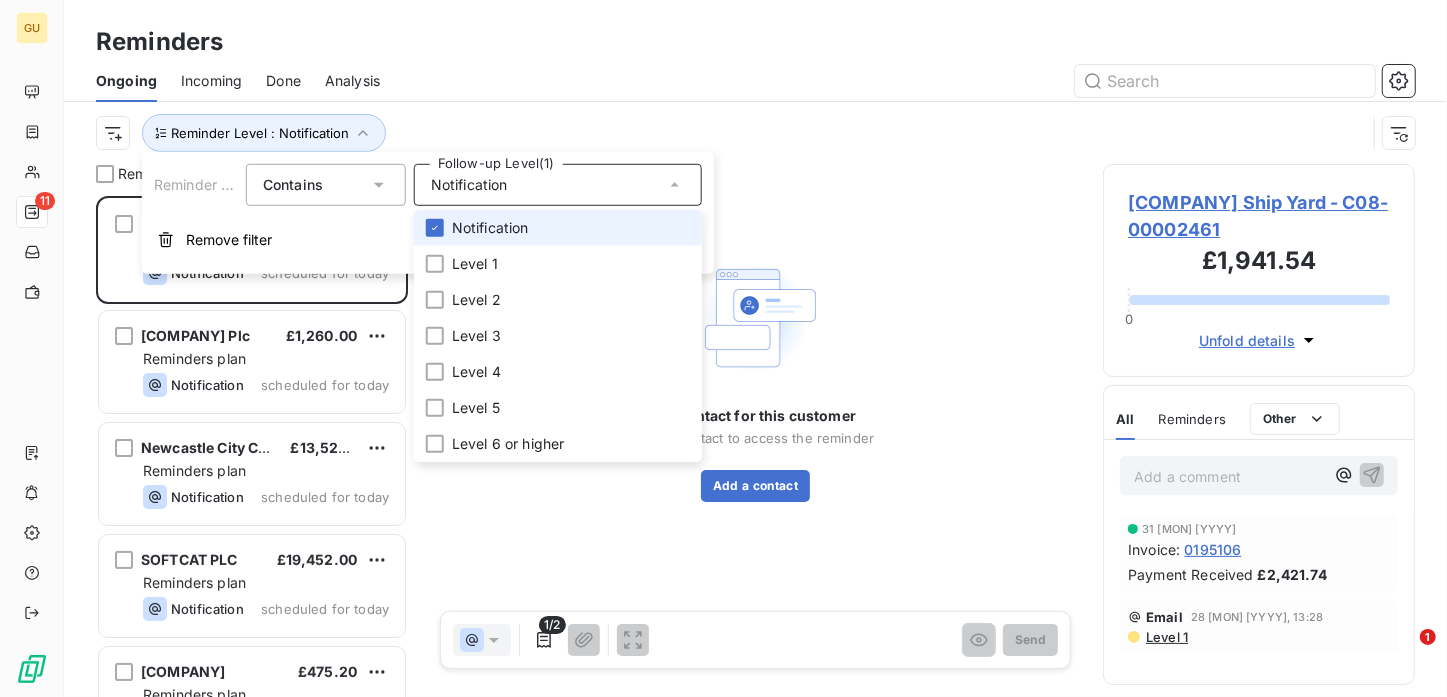 scroll, scrollTop: 16, scrollLeft: 16, axis: both 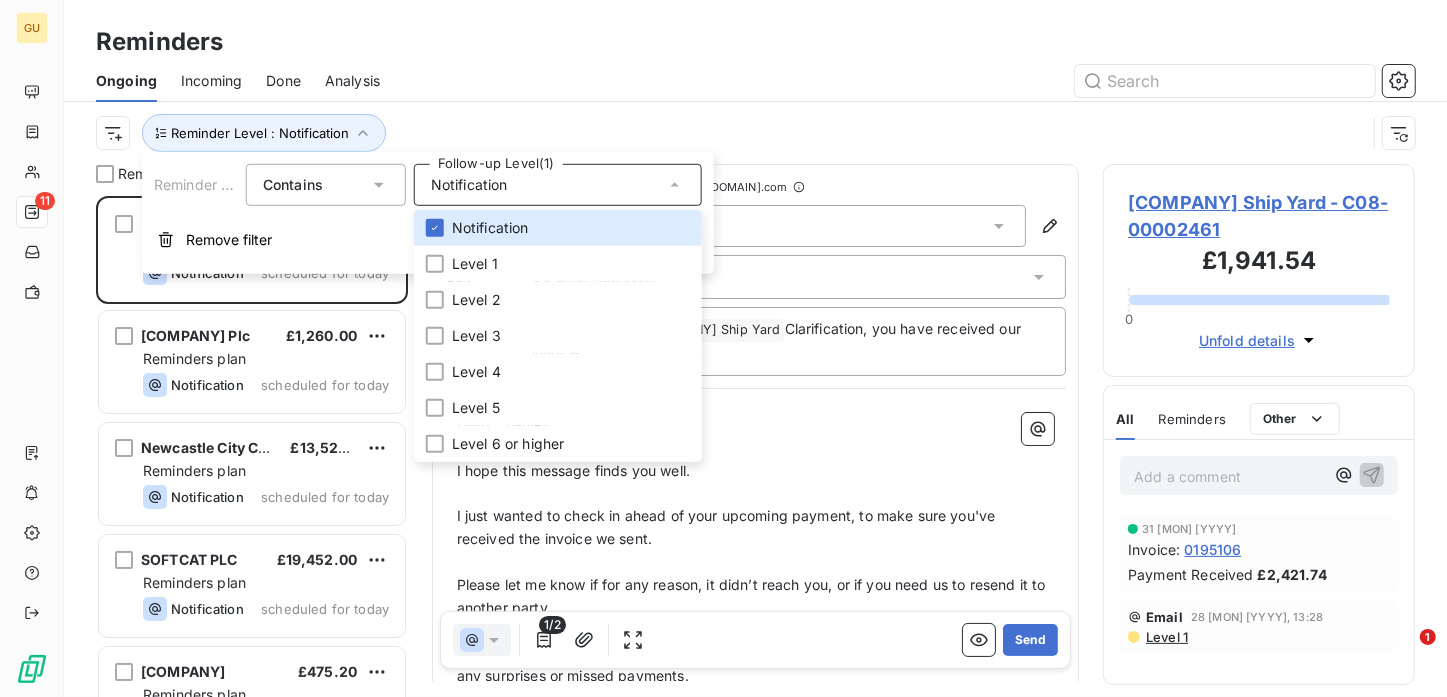 click on "Reminders 11 Pendennis Ship Yard £730.67 Reminders plan Notification scheduled for today Muntons Plc £1,260.00 Reminders plan Notification scheduled for today Newcastle City Council £13,524.00 Reminders plan Notification scheduled for today SOFTCAT PLC £19,452.00 Reminders plan Notification scheduled for today Rick Smith Design Ltd £475.20 Reminders plan Notification scheduled for today FLOGAS BRITAIN LTD £486.00 Reminders plan Notification scheduled for today BGP Consulting Ltd £510.00 Reminders plan Notification scheduled for today David Coles Architects Ltd £1,054.94 Reminders plan Notification scheduled for today Maris Interiors LLP £480.00 Reminders plan Notification scheduled for today Subsea Craft Ltd £670.00 Reminders plan Notification scheduled for today Sheffield Health and Social Care NHS Foundation Trust £7,944.00 Reminders plan Notification scheduled for today From: Richard Husband -  Creditcontrol.uk@graitec.com To: Jeremy Hartley   <jeremy.hartley@pendennis.com> Cc : Subject: ﻿ ﻿" at bounding box center [755, 430] 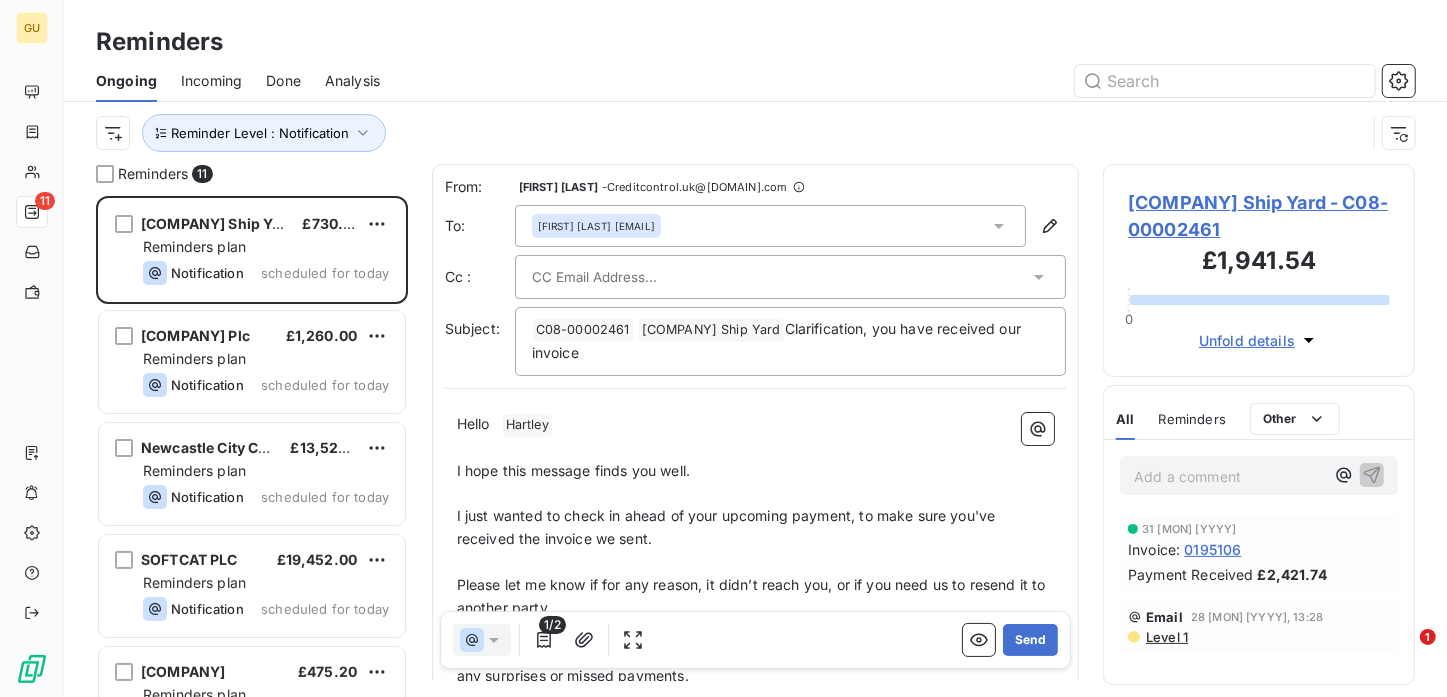 click on "Jeremy Hartley   <jeremy.hartley@pendennis.com>" at bounding box center (771, 226) 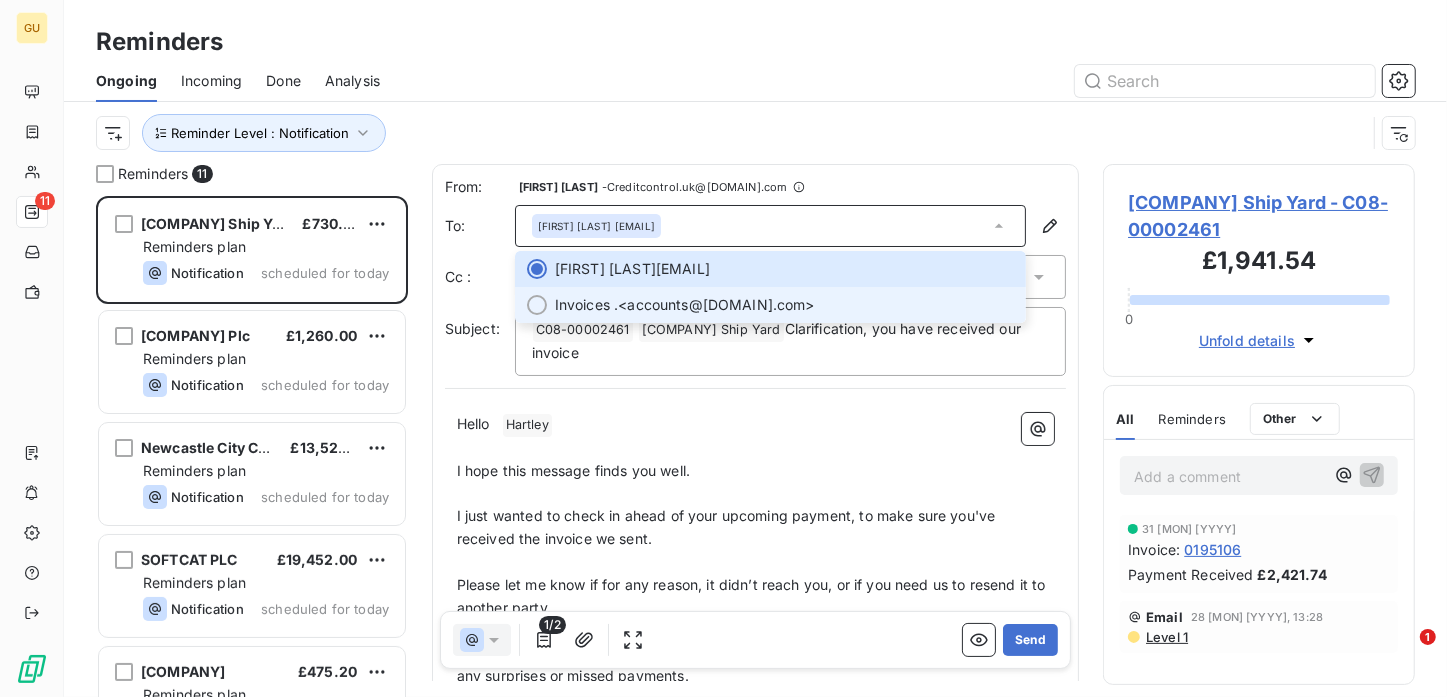 click on "Invoices .   <accounts@pendennis.com>" at bounding box center (785, 305) 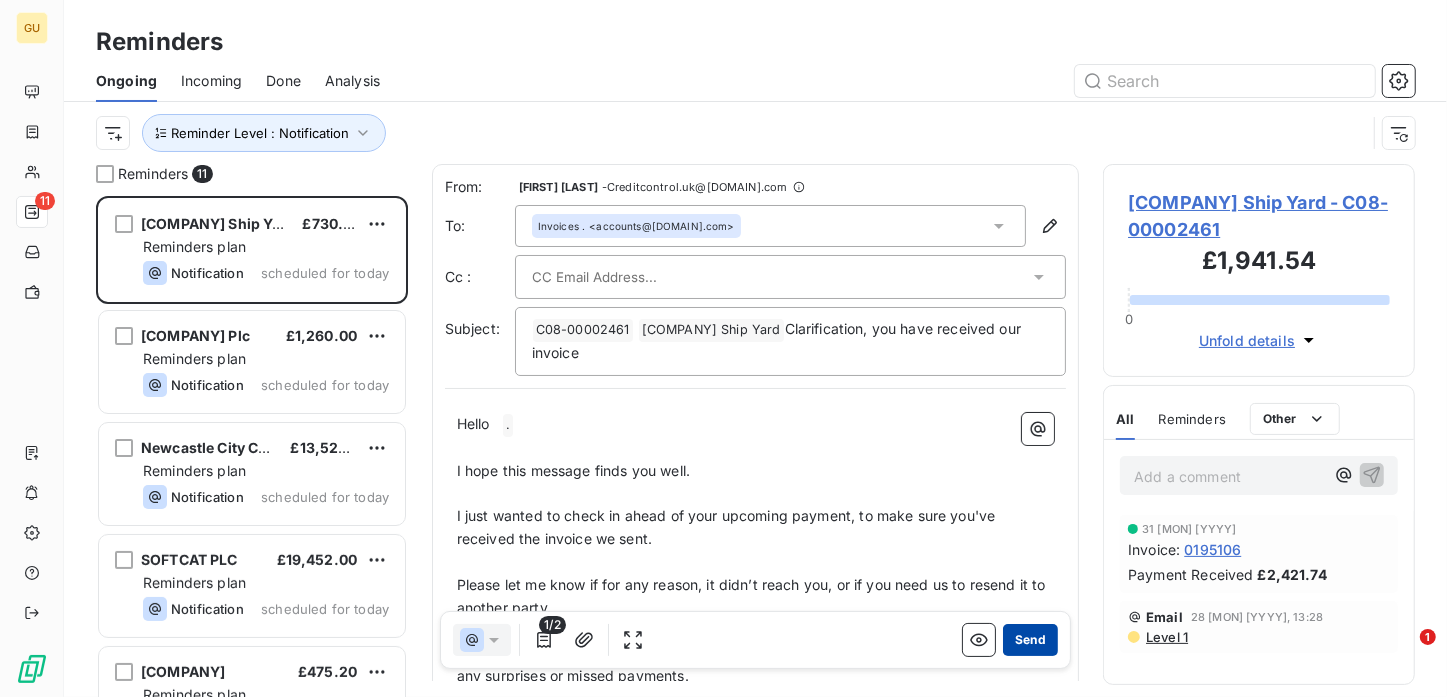 click on "Send" at bounding box center [1030, 640] 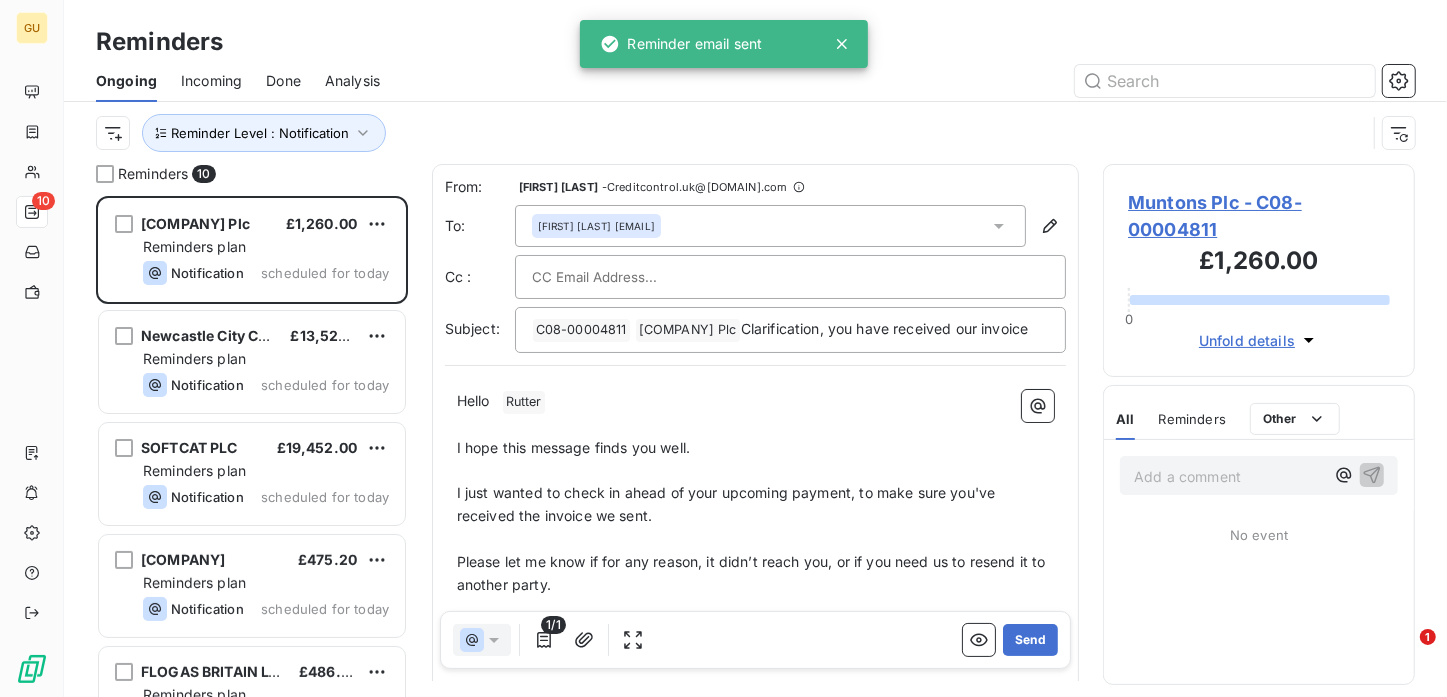 click on "[FIRST] [LAST] <[EMAIL]>" at bounding box center [596, 226] 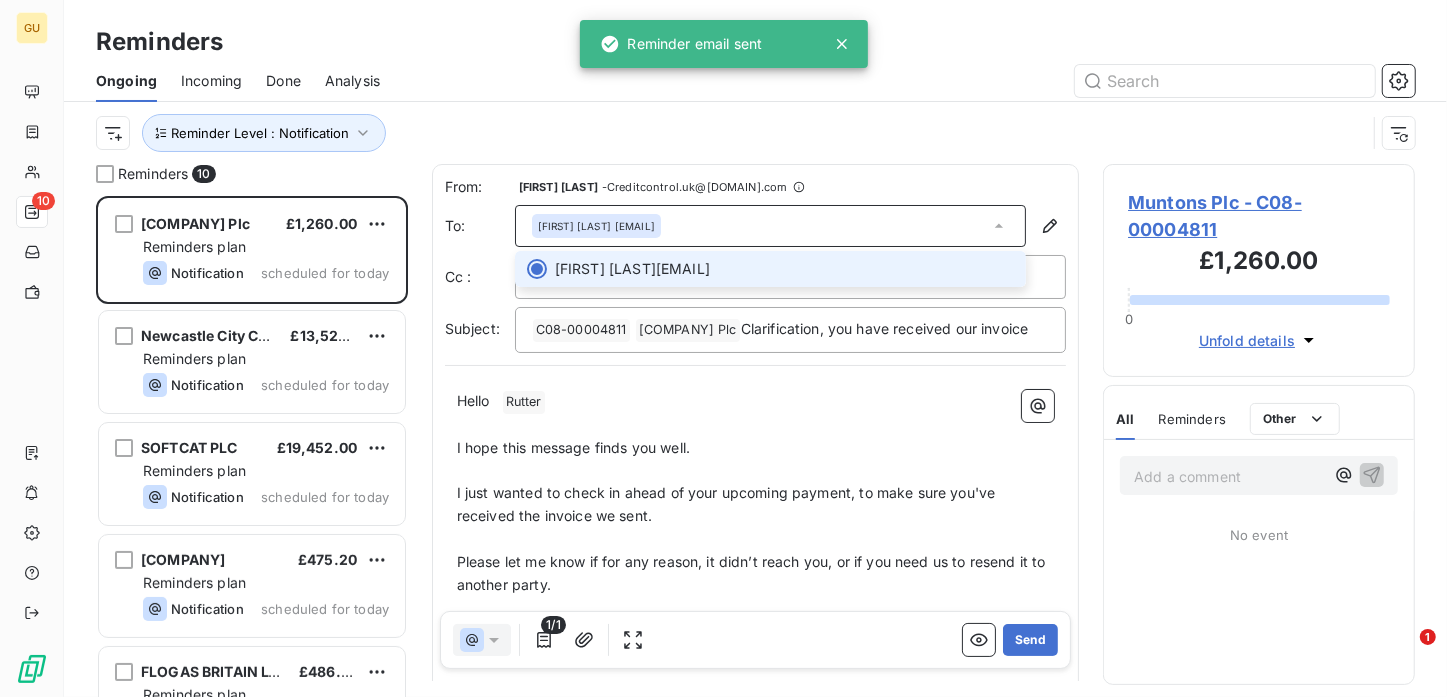 click on "[FIRST] [LAST] <[EMAIL]>" at bounding box center (596, 226) 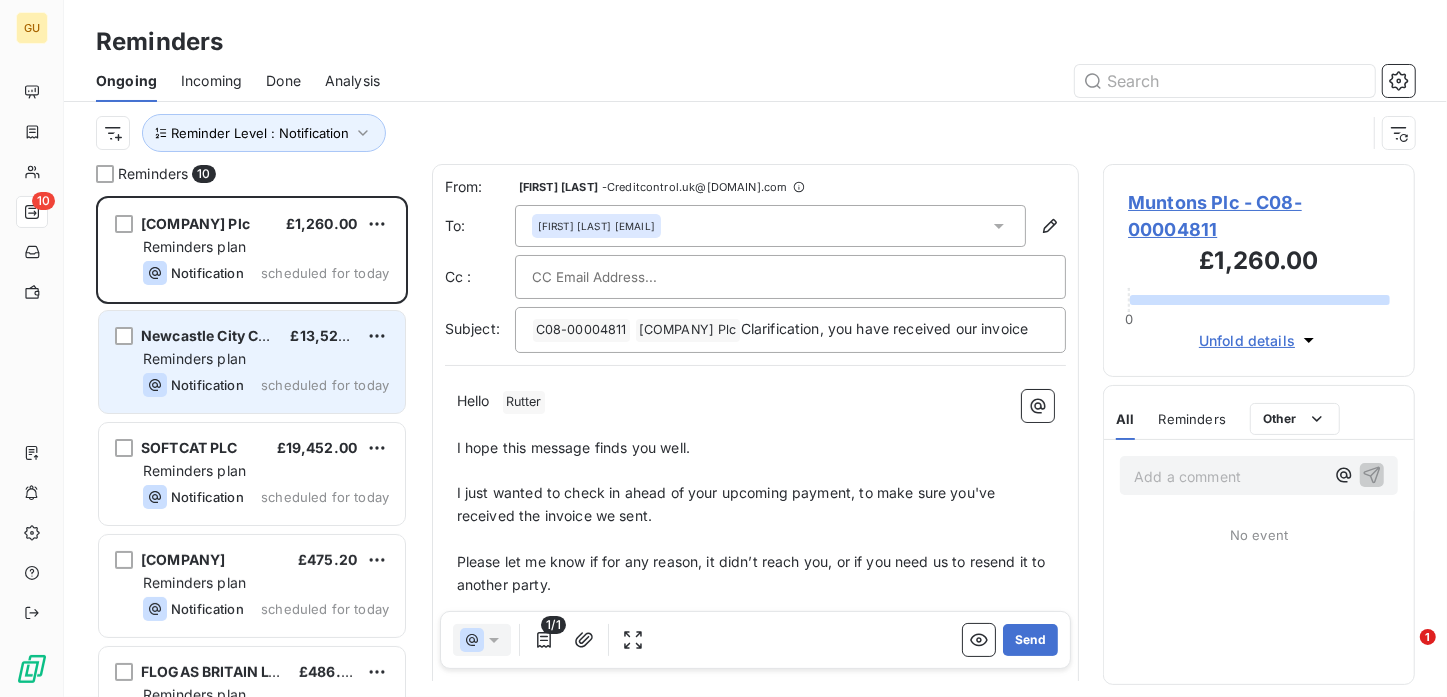 click on "Newcastle City Council" at bounding box center (221, 335) 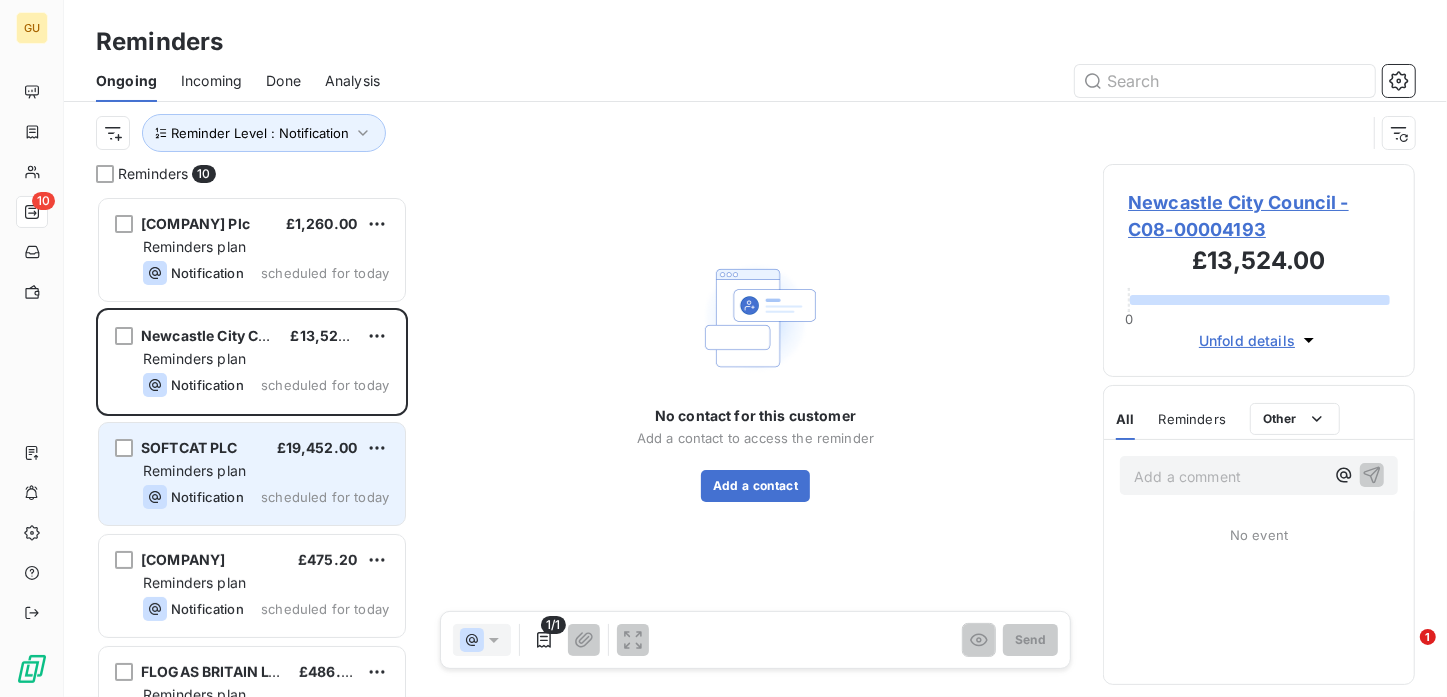 click on "Reminders plan" at bounding box center (194, 470) 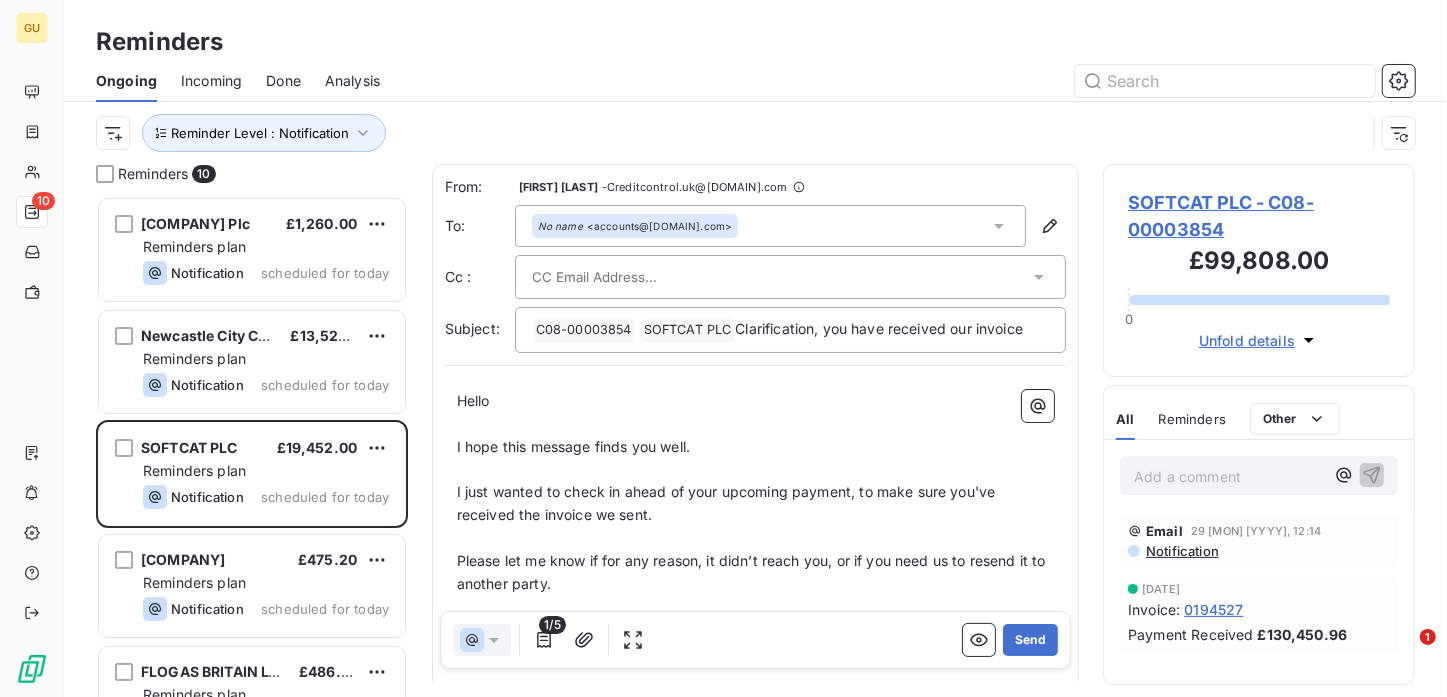 click on "No name   <sarah-louiseke@softcat.com>" at bounding box center [635, 226] 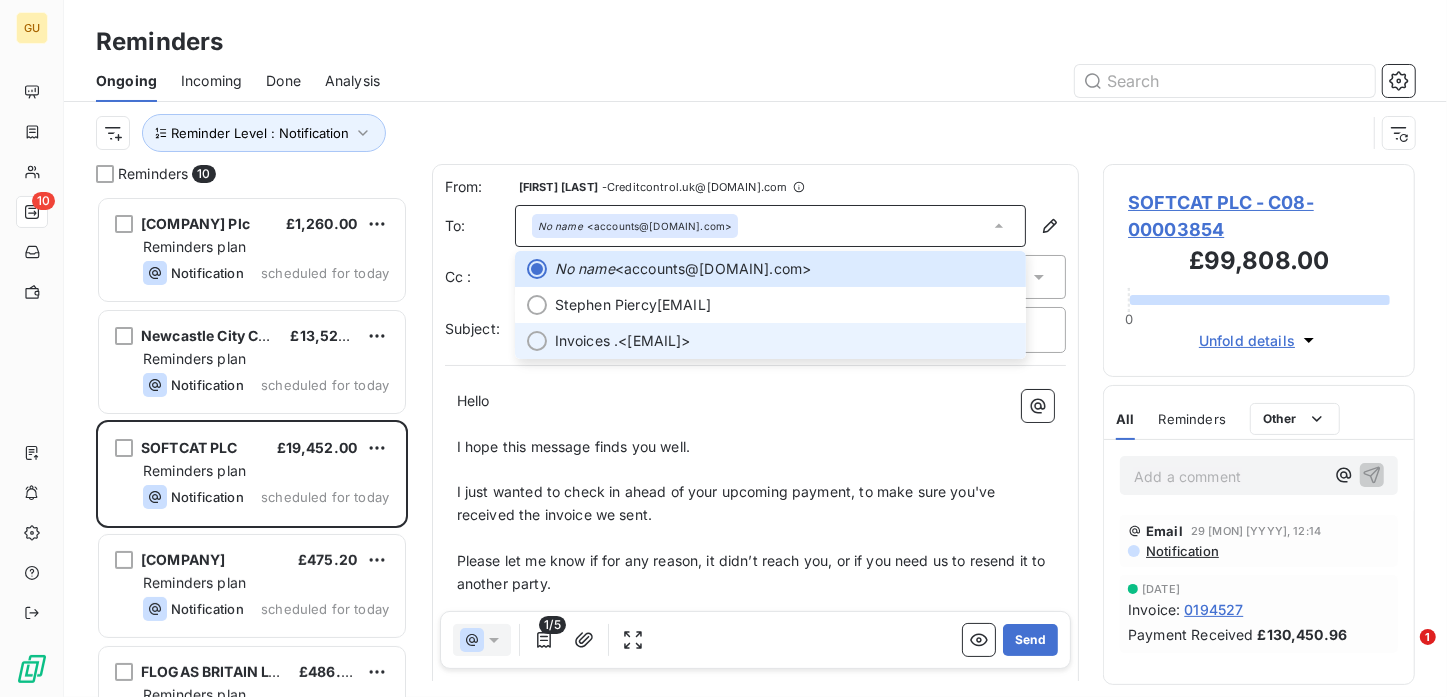 click on "Invoices ." at bounding box center [587, 341] 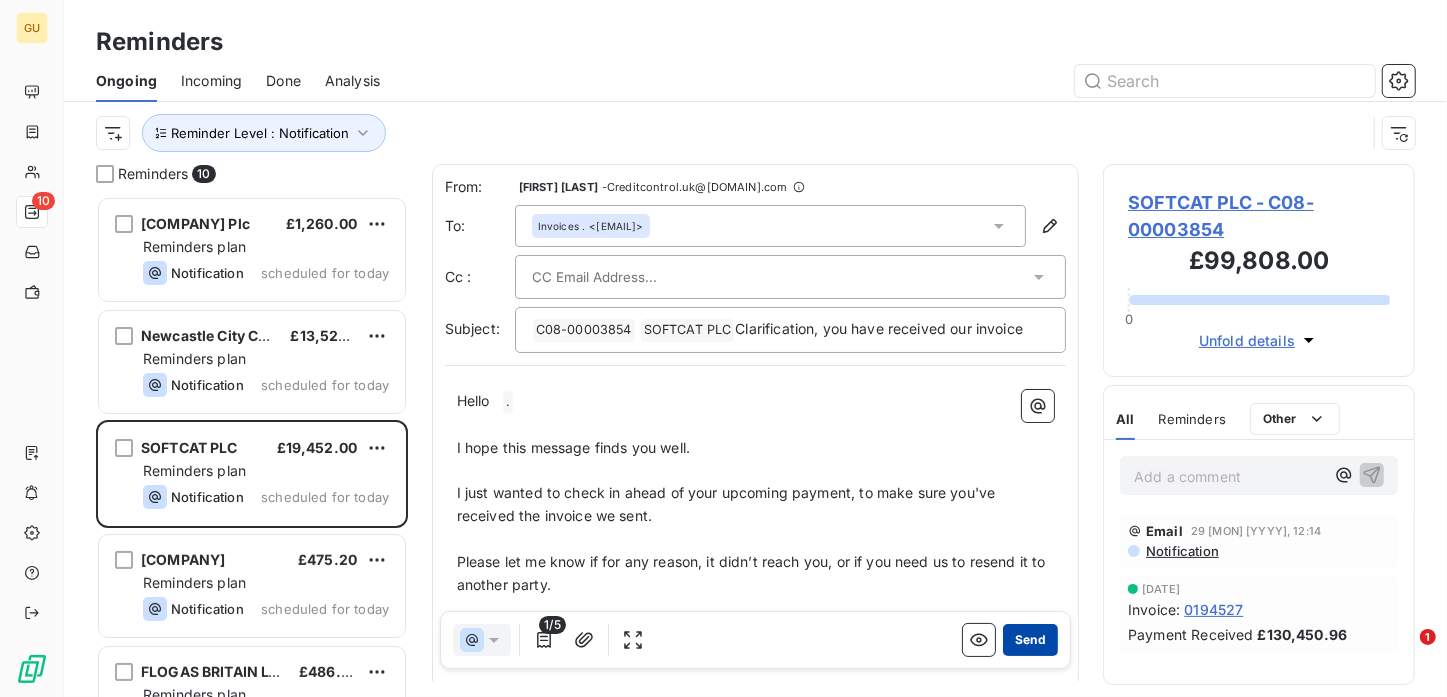 click on "Send" at bounding box center [1030, 640] 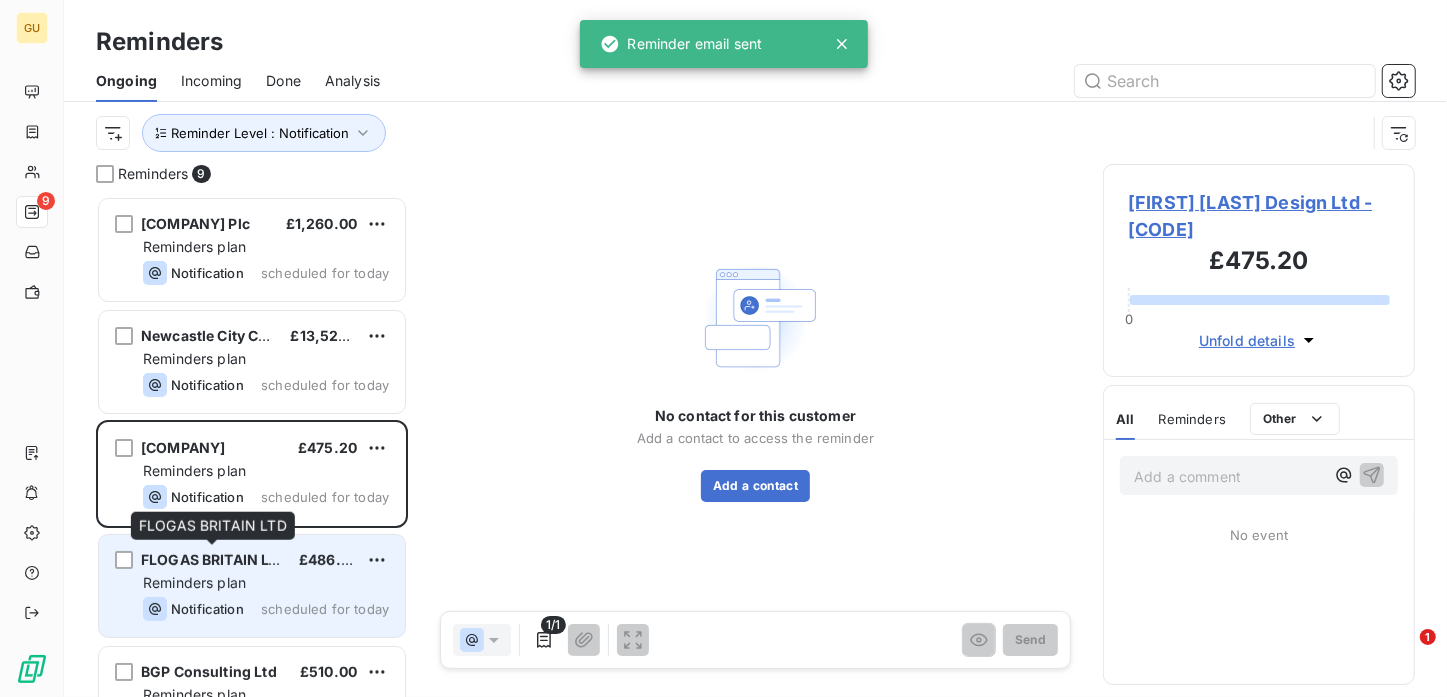 click on "FLOGAS BRITAIN LTD" at bounding box center (214, 559) 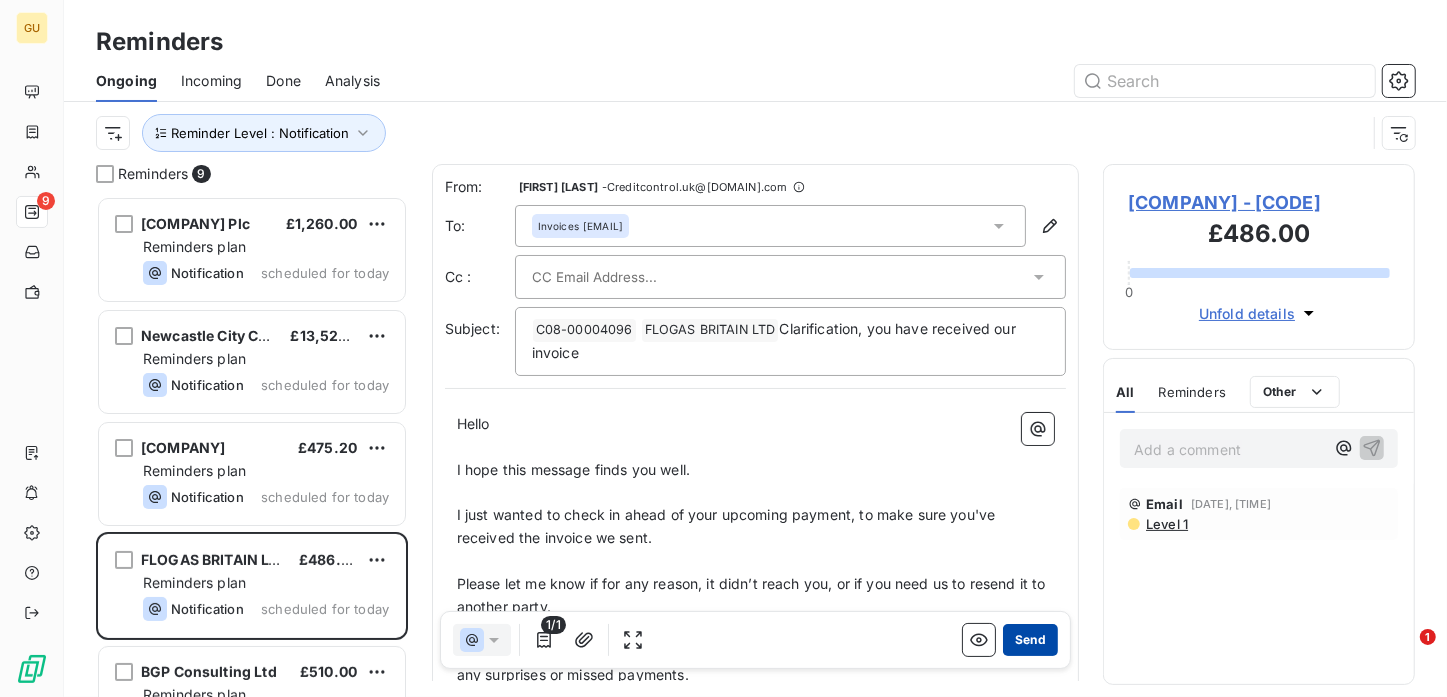 click on "Send" at bounding box center [1030, 640] 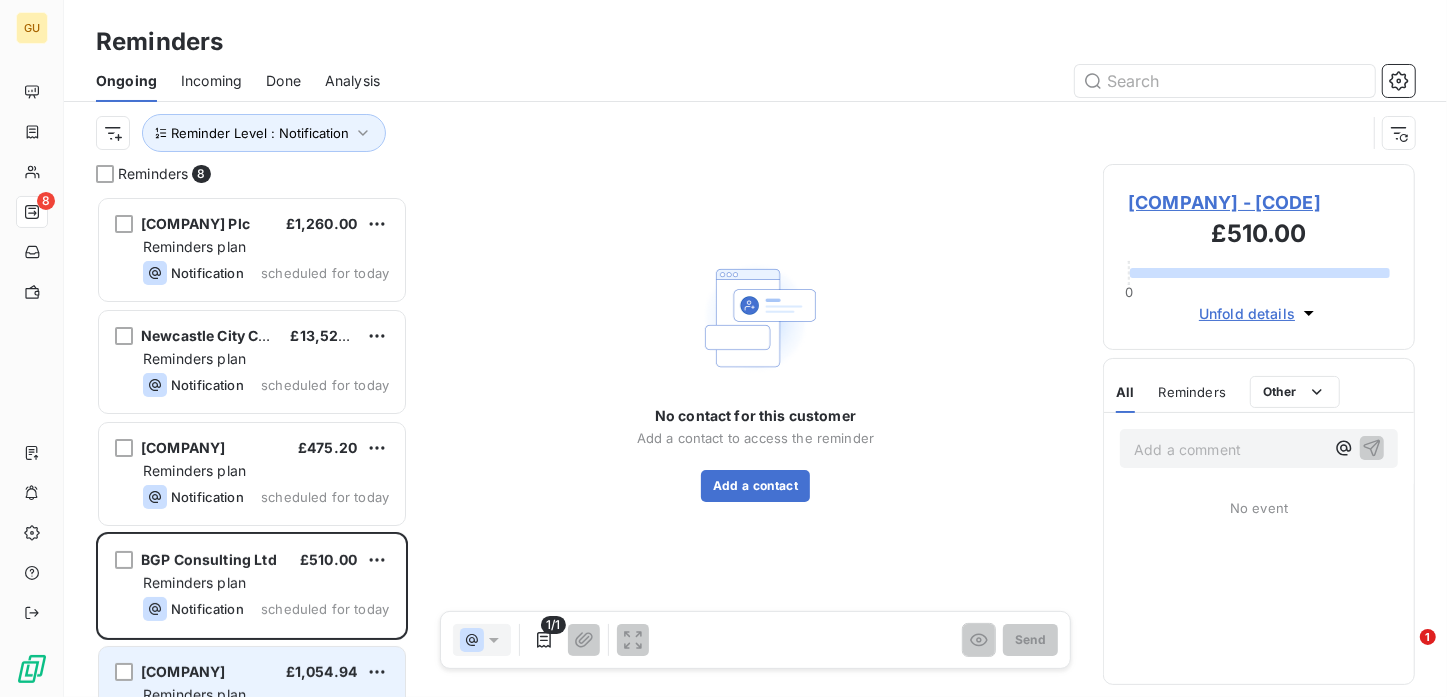 click on "[COMPANY_NAME]" at bounding box center [183, 671] 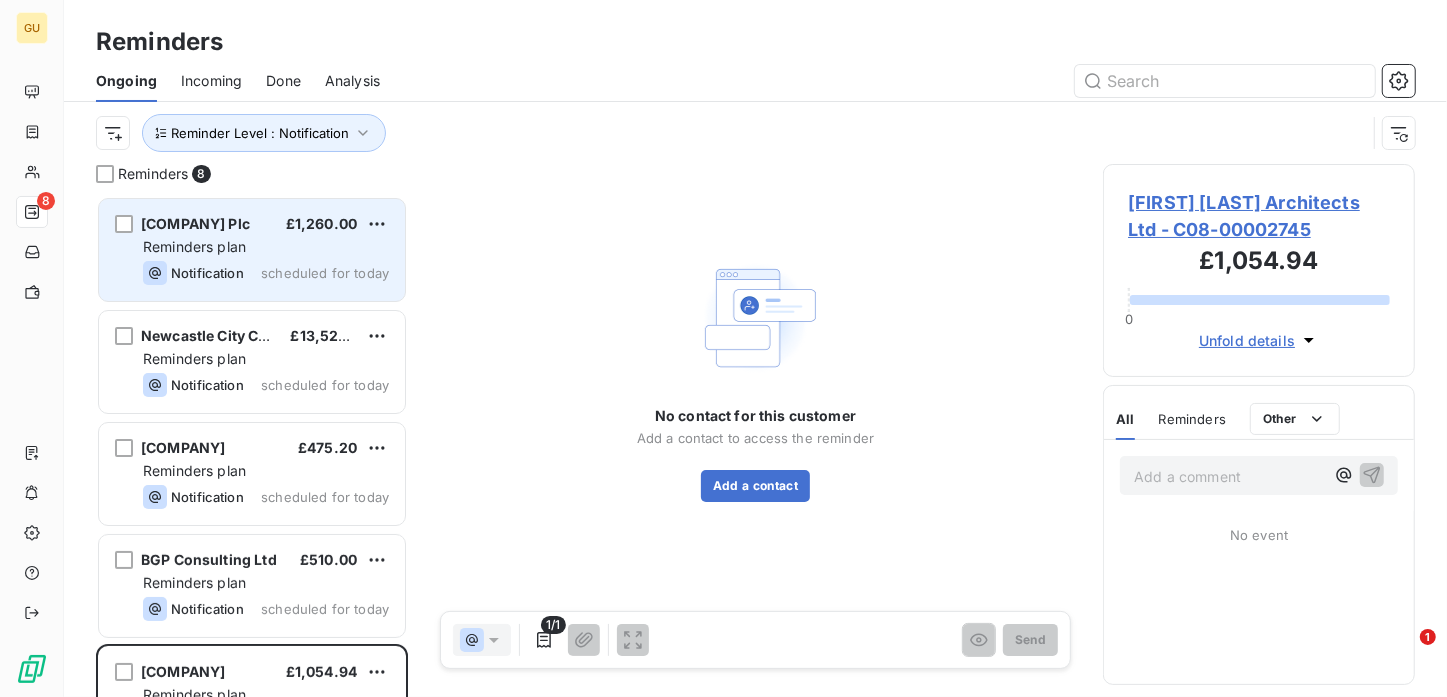 click on "Muntons Plc £1,260.00 Reminders plan Notification scheduled for today" at bounding box center (252, 250) 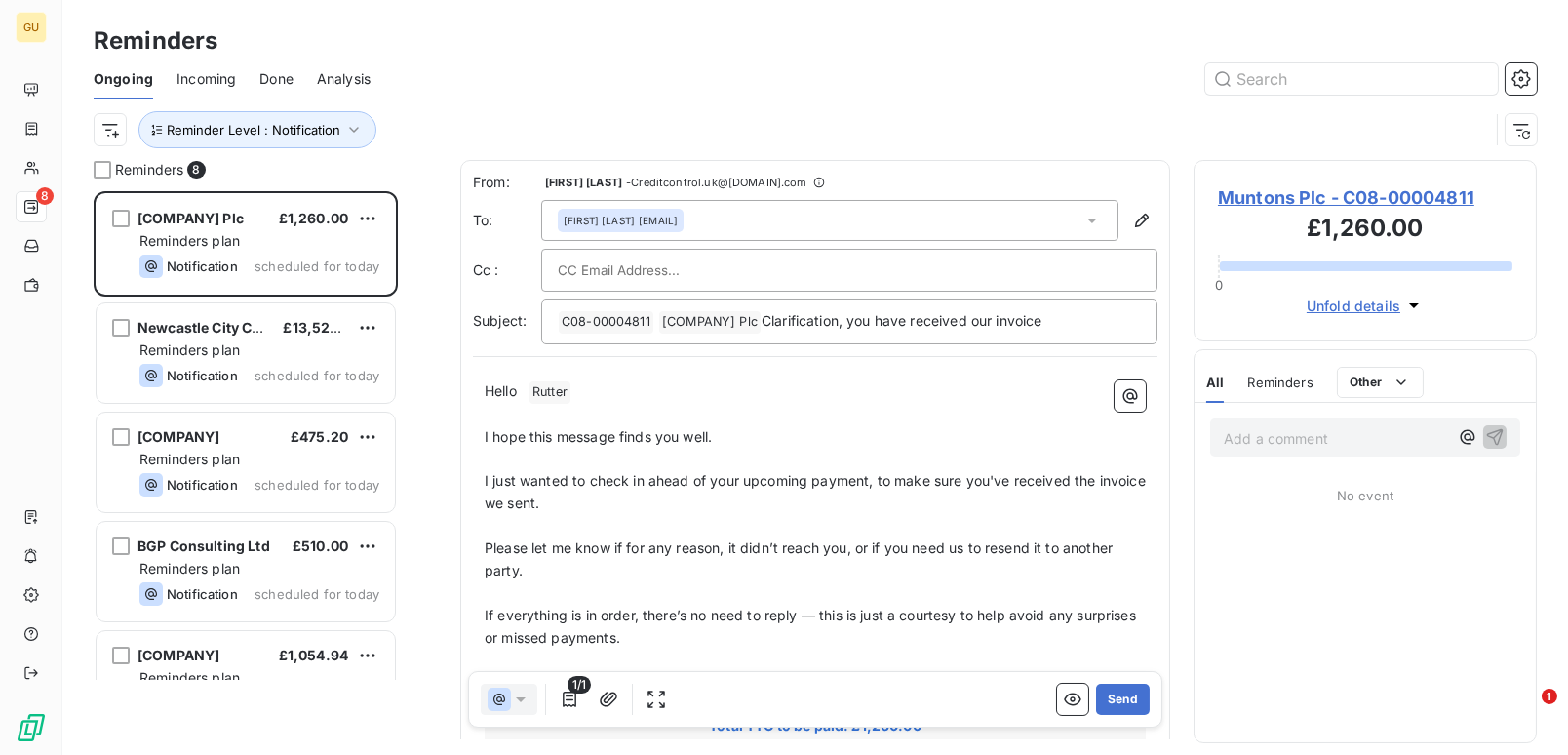 scroll, scrollTop: 18, scrollLeft: 17, axis: both 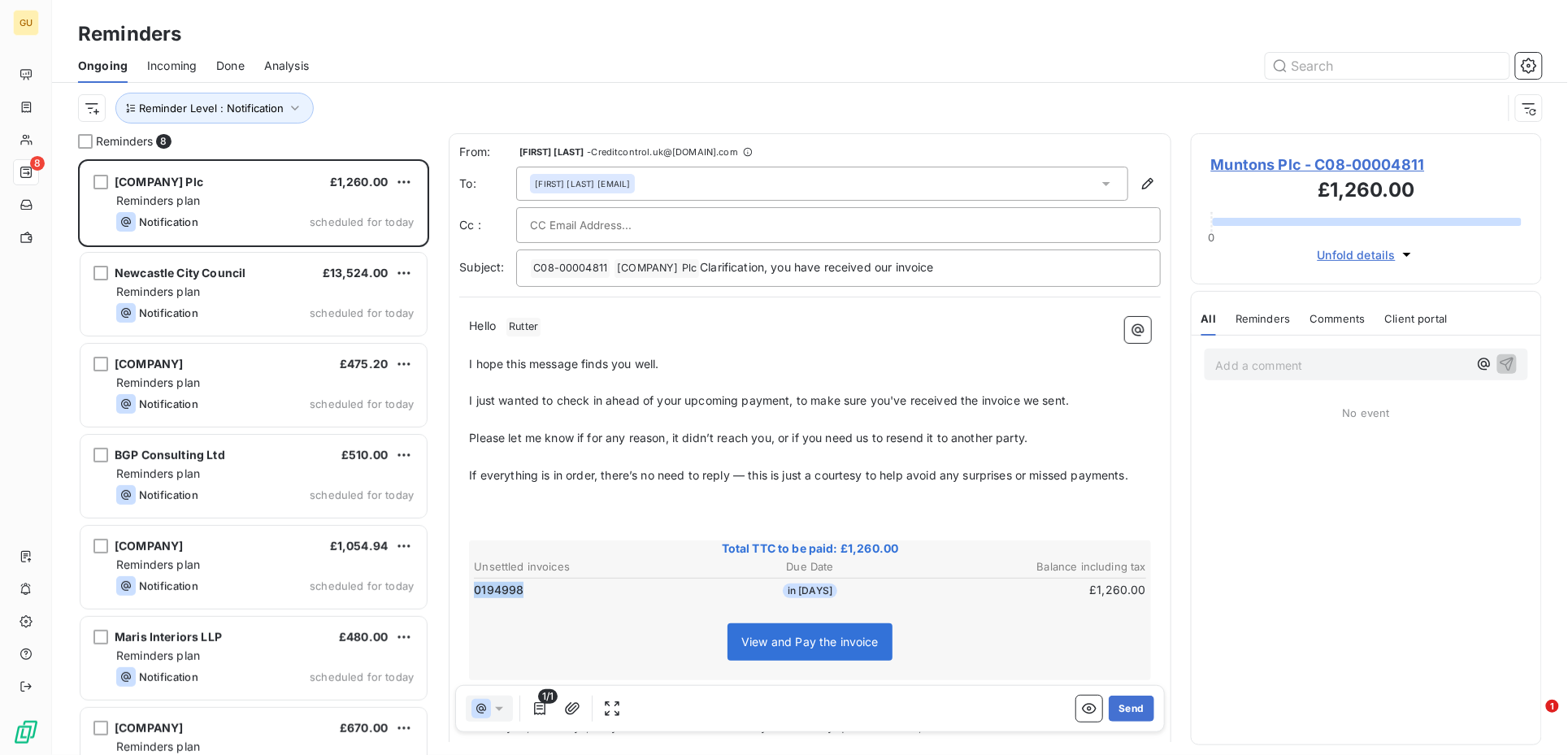 drag, startPoint x: 525, startPoint y: 602, endPoint x: 475, endPoint y: 612, distance: 50.9902 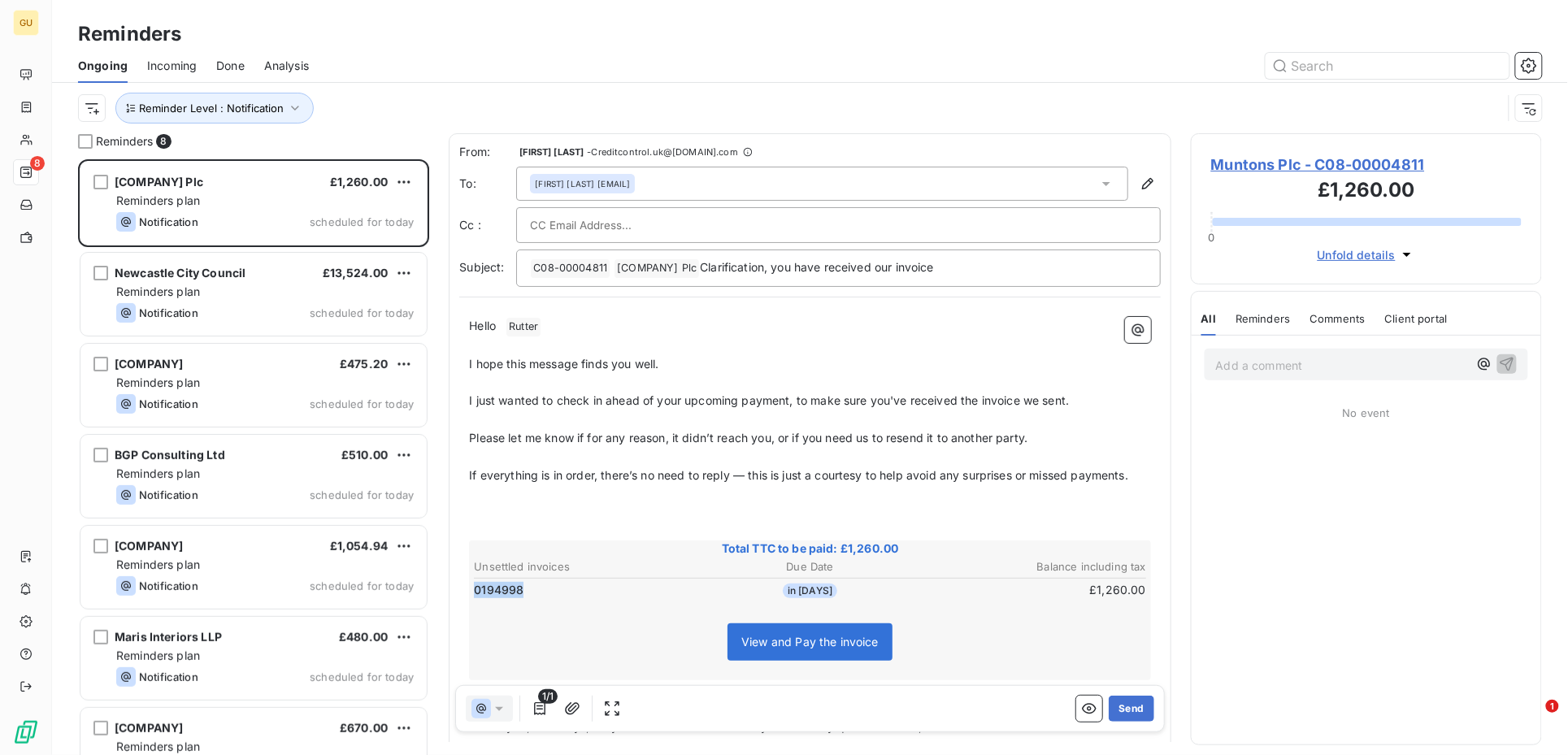 click on "0194998" at bounding box center (584, 590) 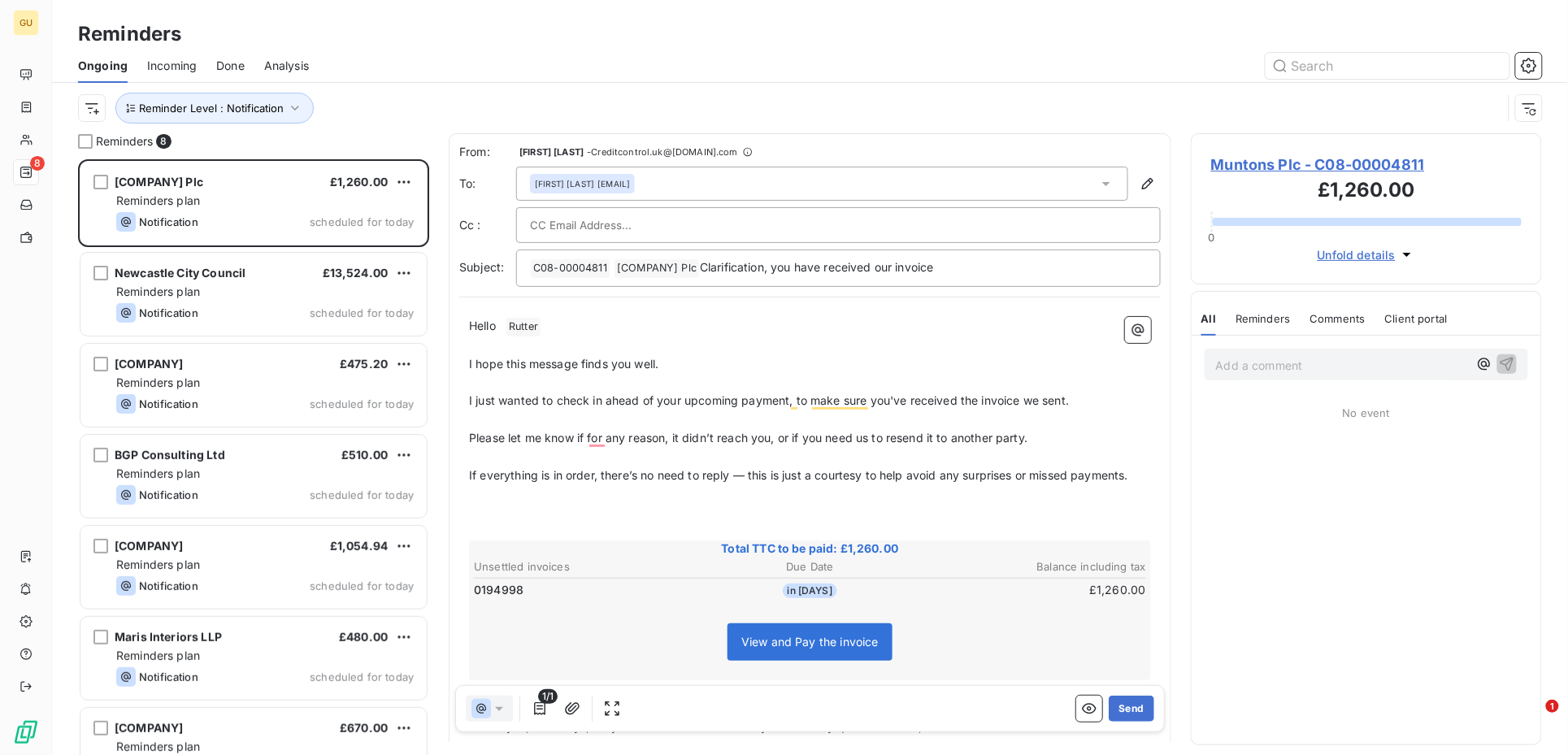 click on "0194998" at bounding box center (584, 590) 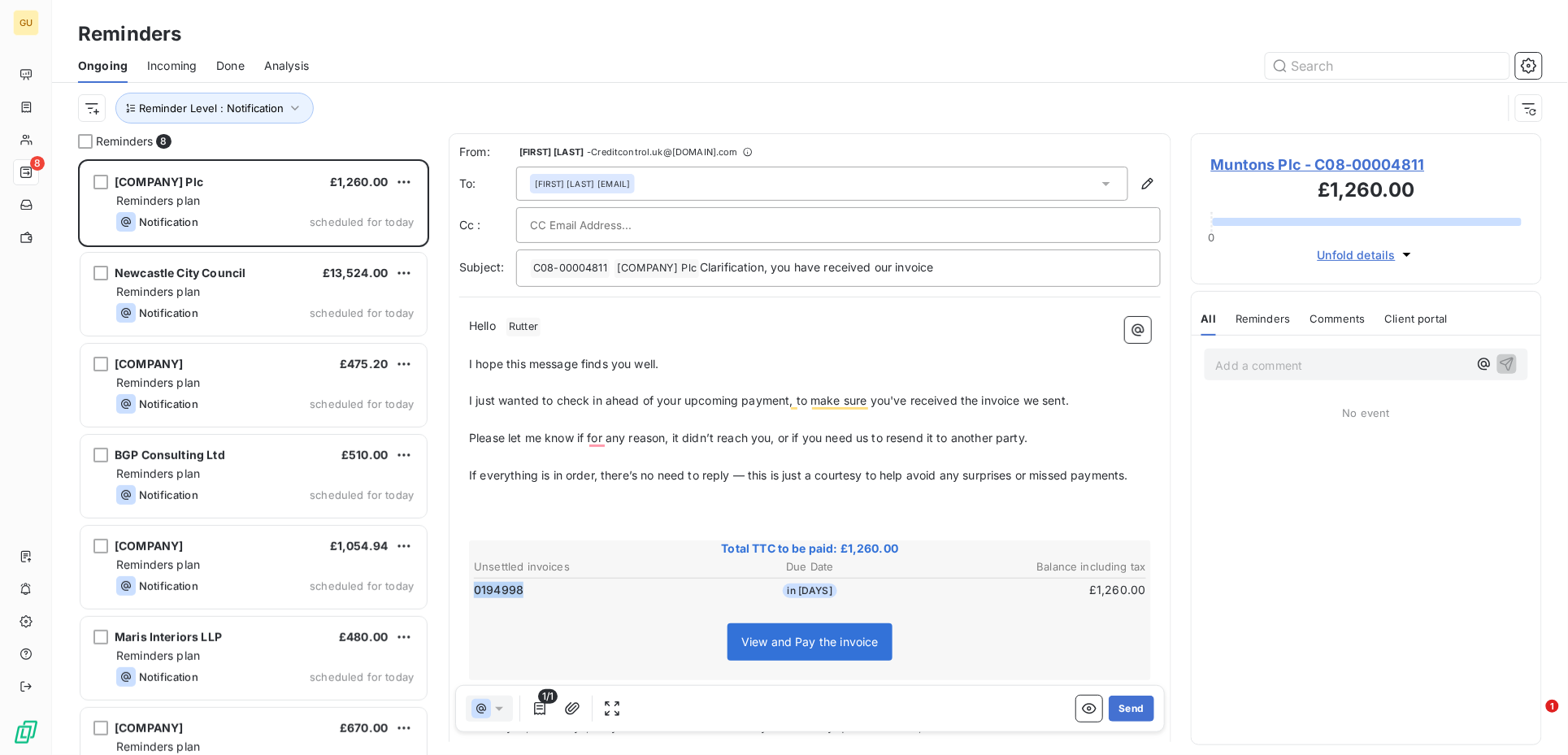 drag, startPoint x: 515, startPoint y: 606, endPoint x: 474, endPoint y: 615, distance: 41.97618 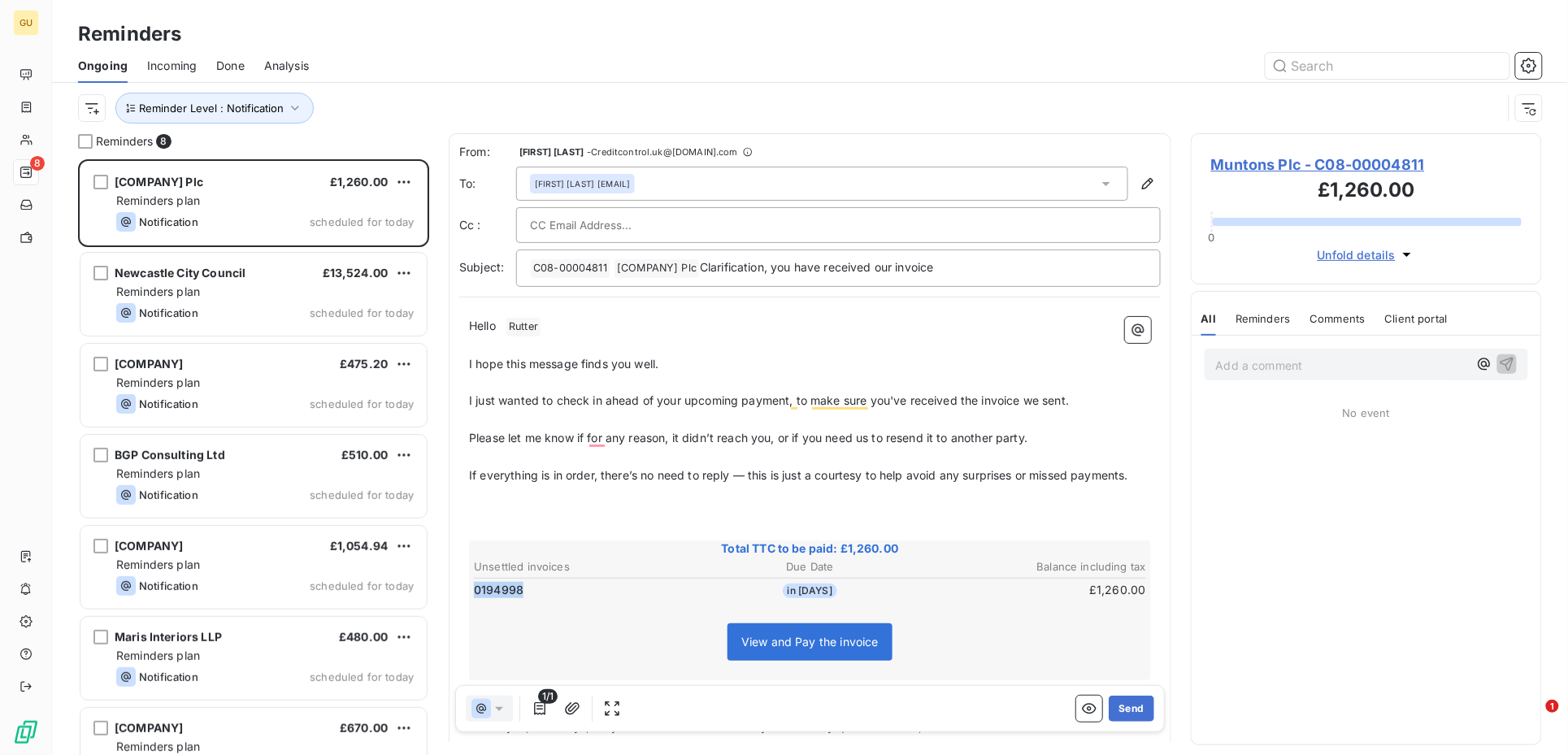 click on "0194998" at bounding box center (584, 590) 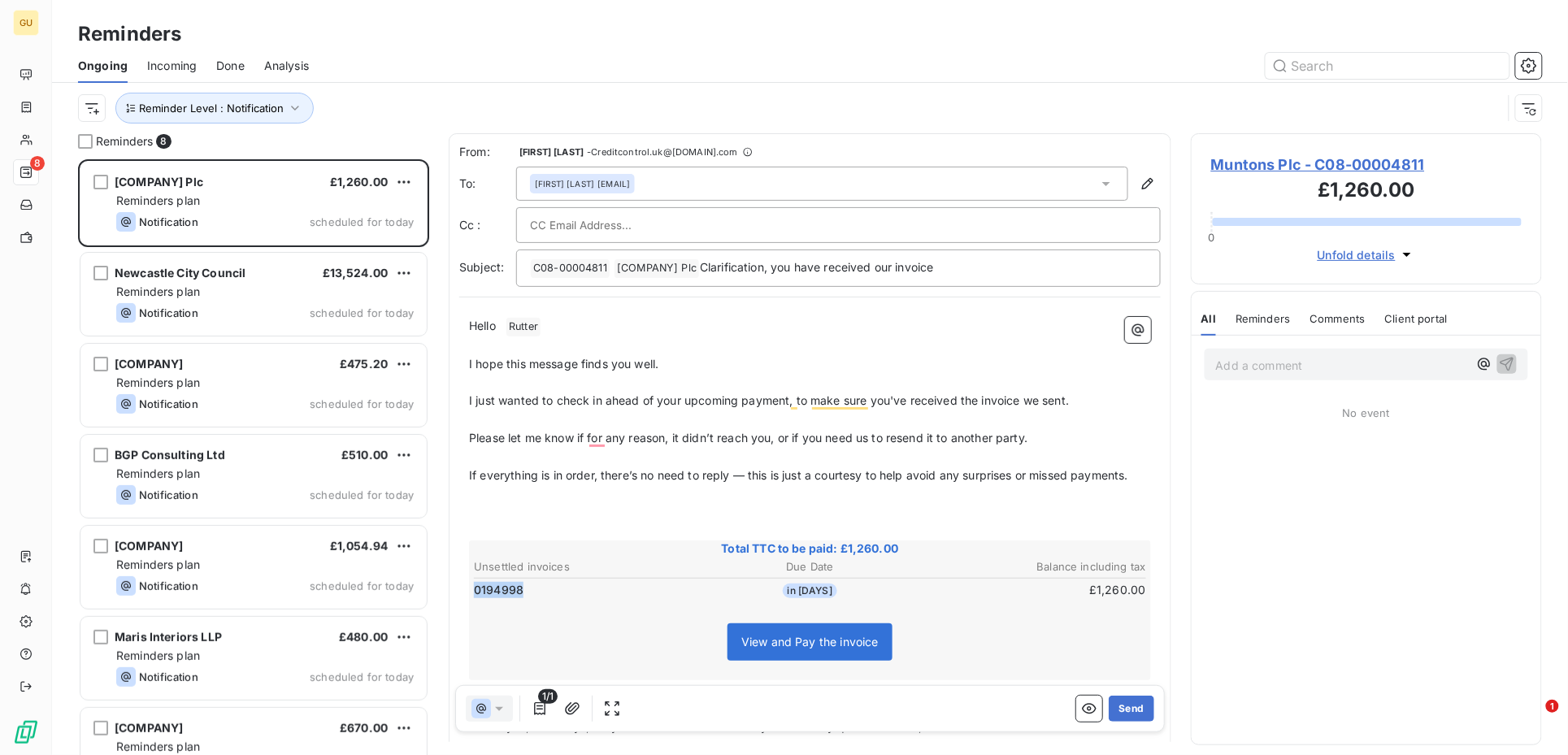 drag, startPoint x: 506, startPoint y: 609, endPoint x: 472, endPoint y: 613, distance: 34.234486 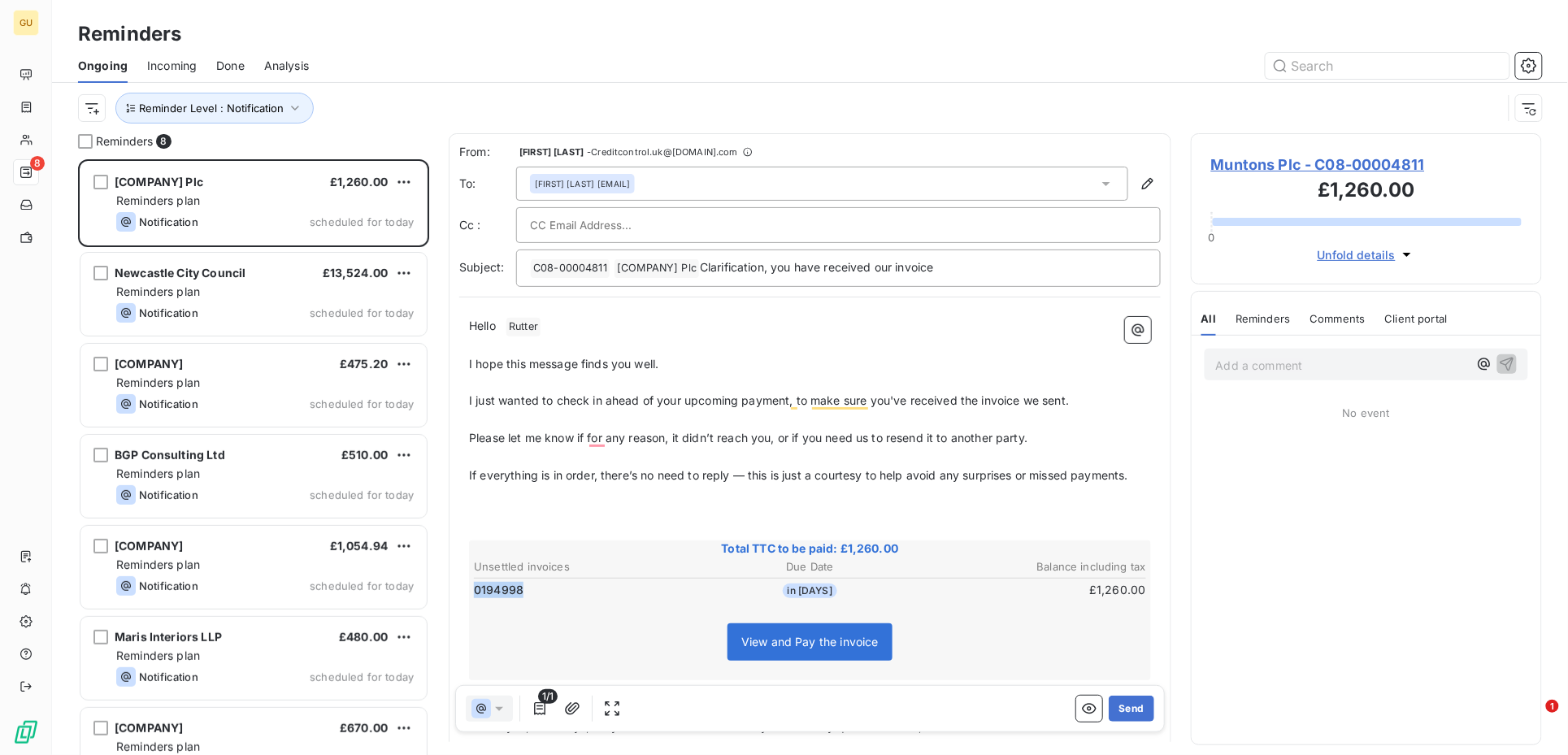 click on "0194998" at bounding box center [584, 590] 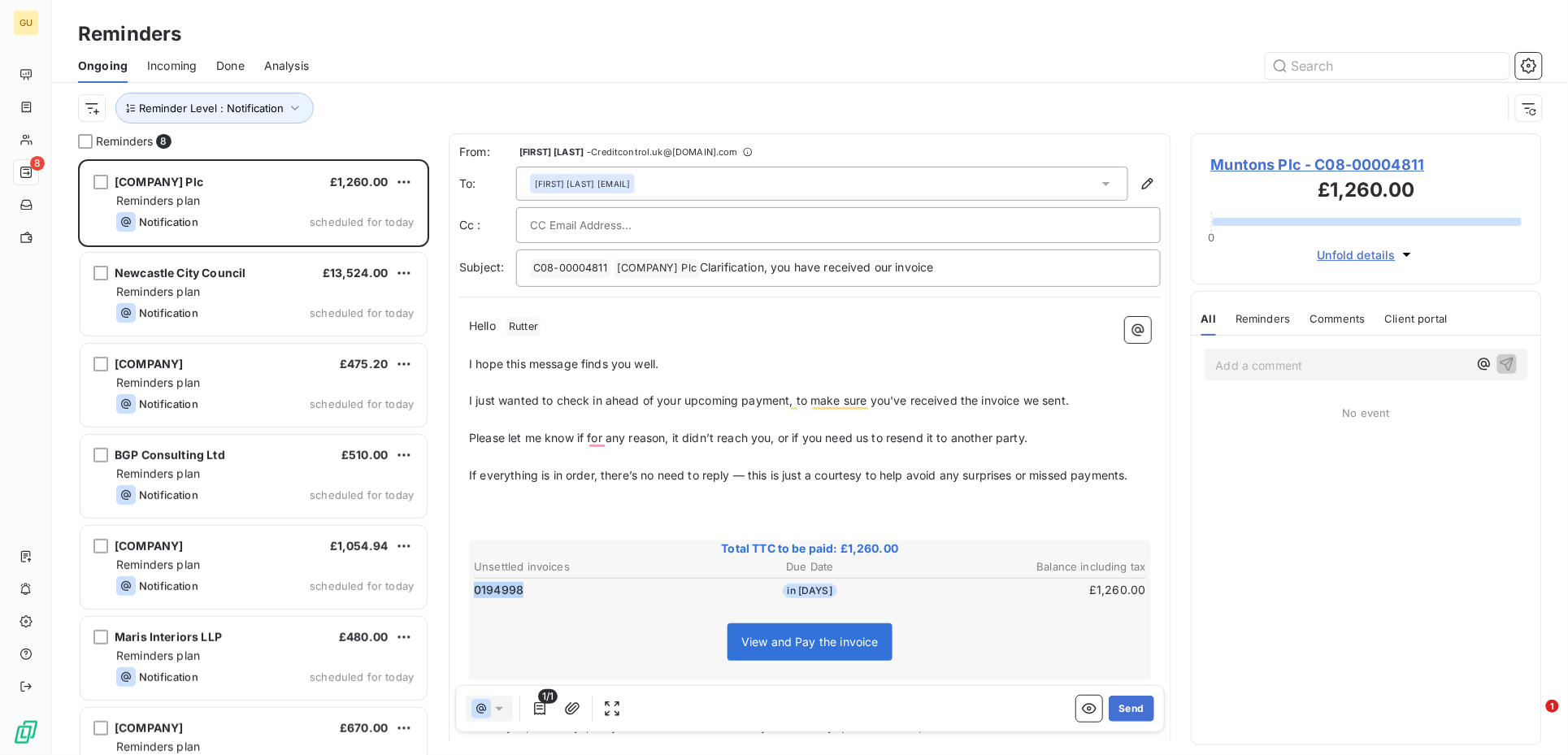 drag, startPoint x: 526, startPoint y: 611, endPoint x: 472, endPoint y: 610, distance: 54.009258 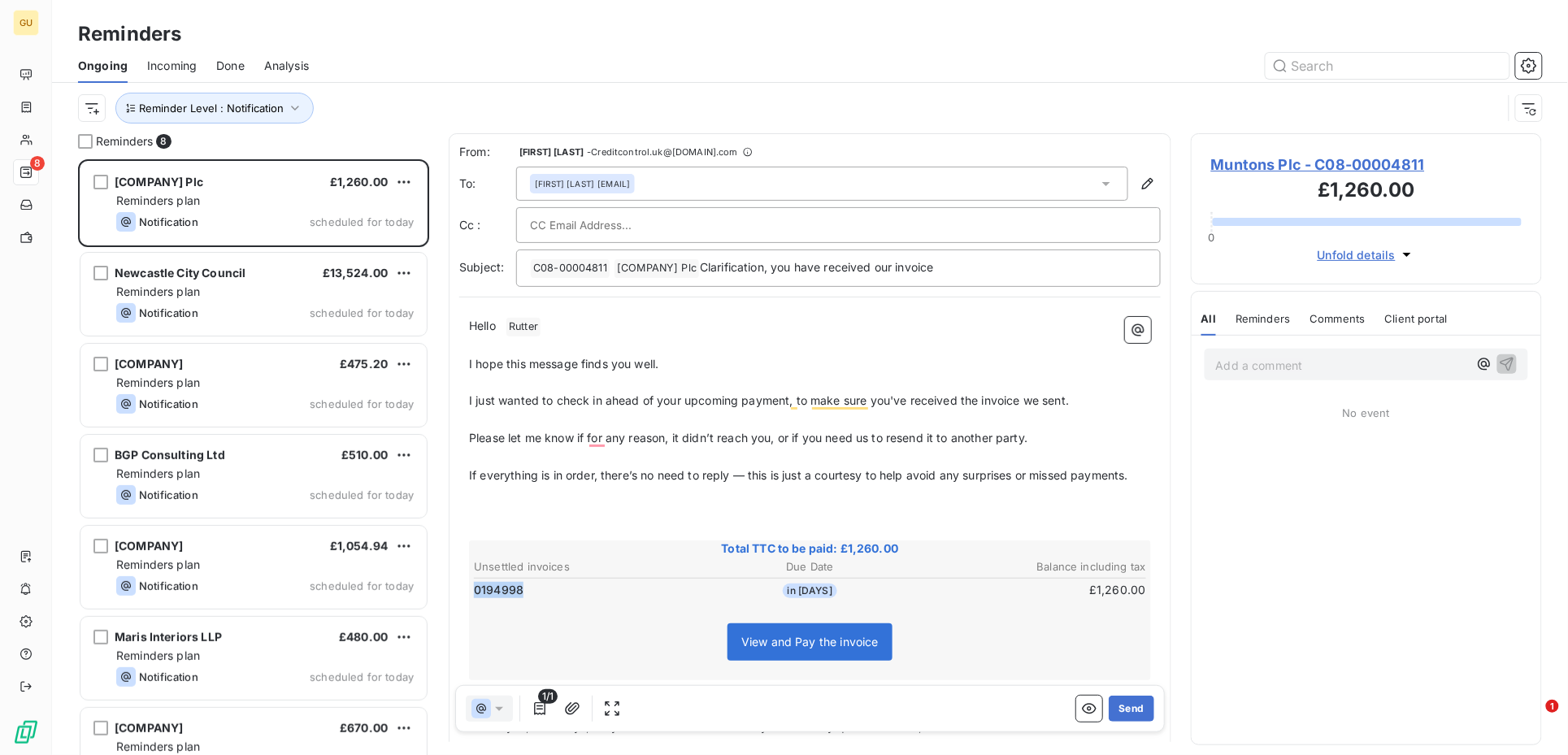 click on "0194998" at bounding box center [584, 590] 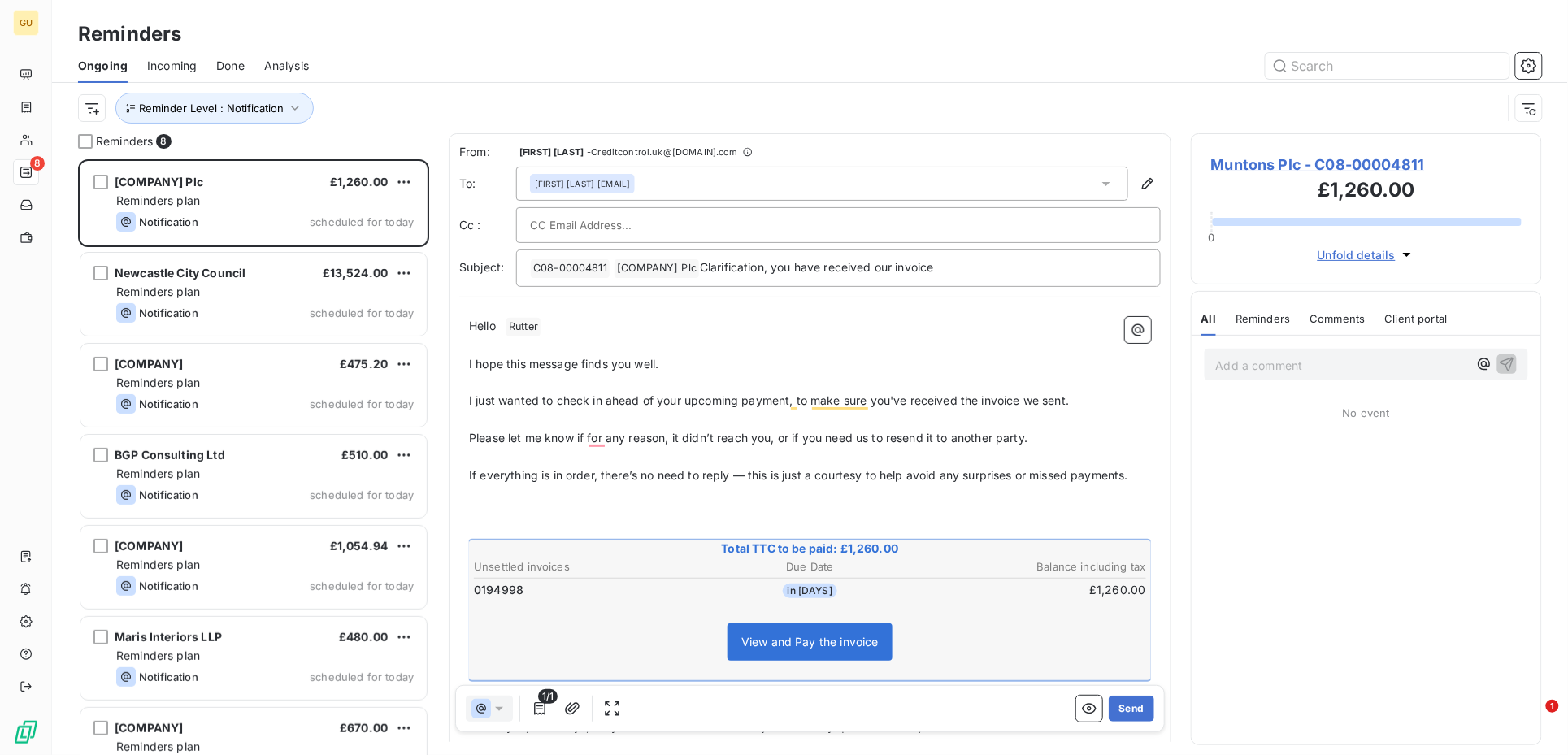 scroll, scrollTop: 525, scrollLeft: 324, axis: both 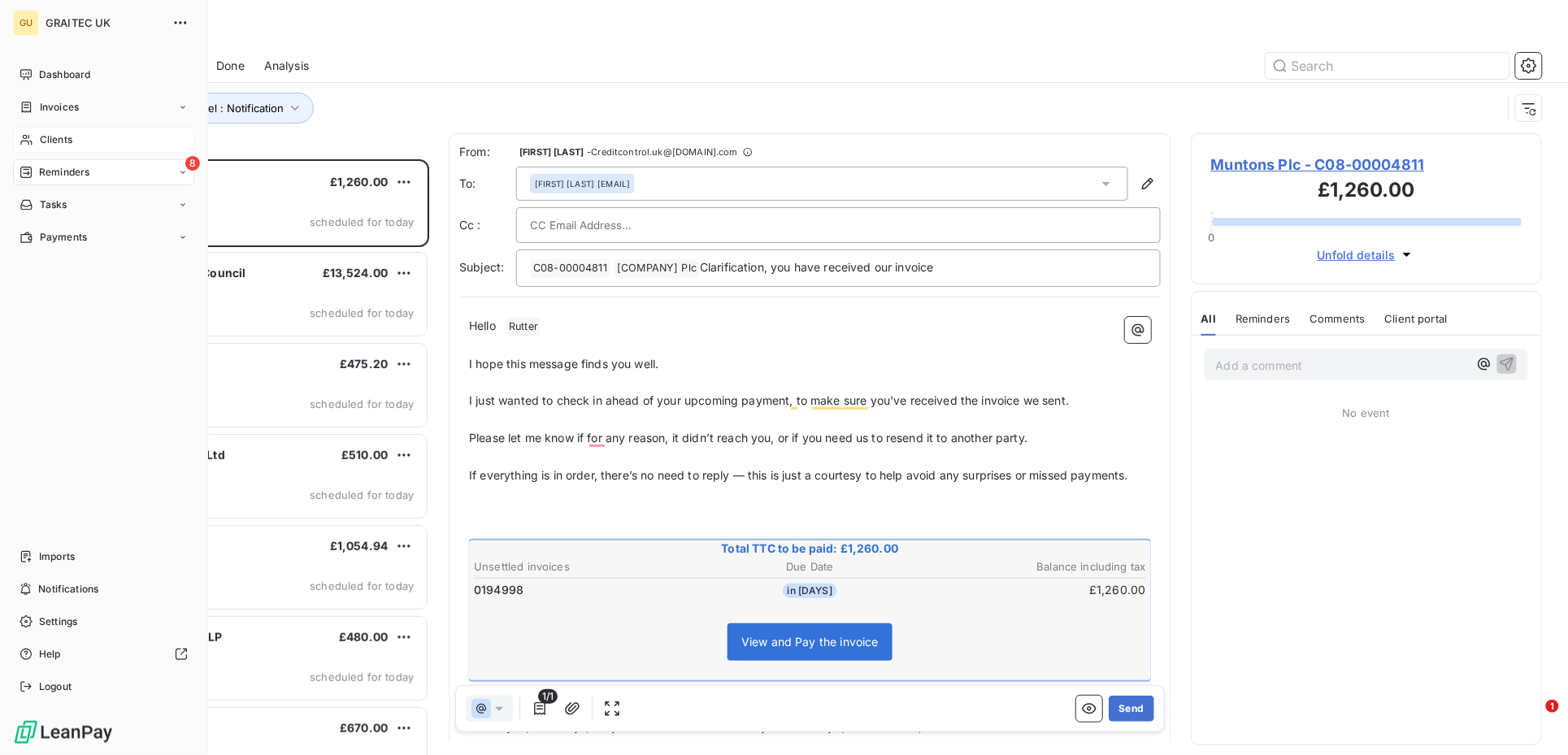 click on "Clients" at bounding box center [56, 140] 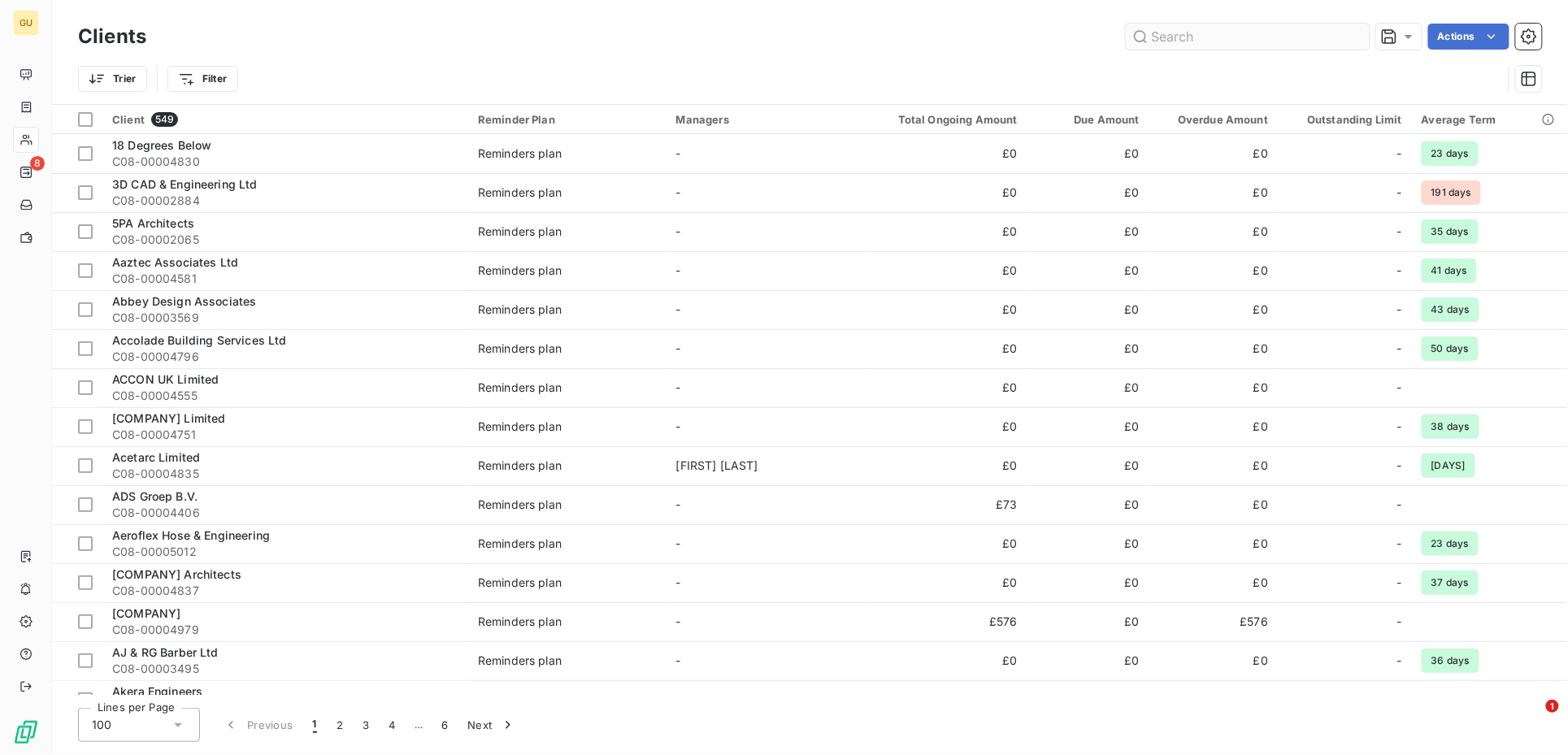 click at bounding box center (1248, 37) 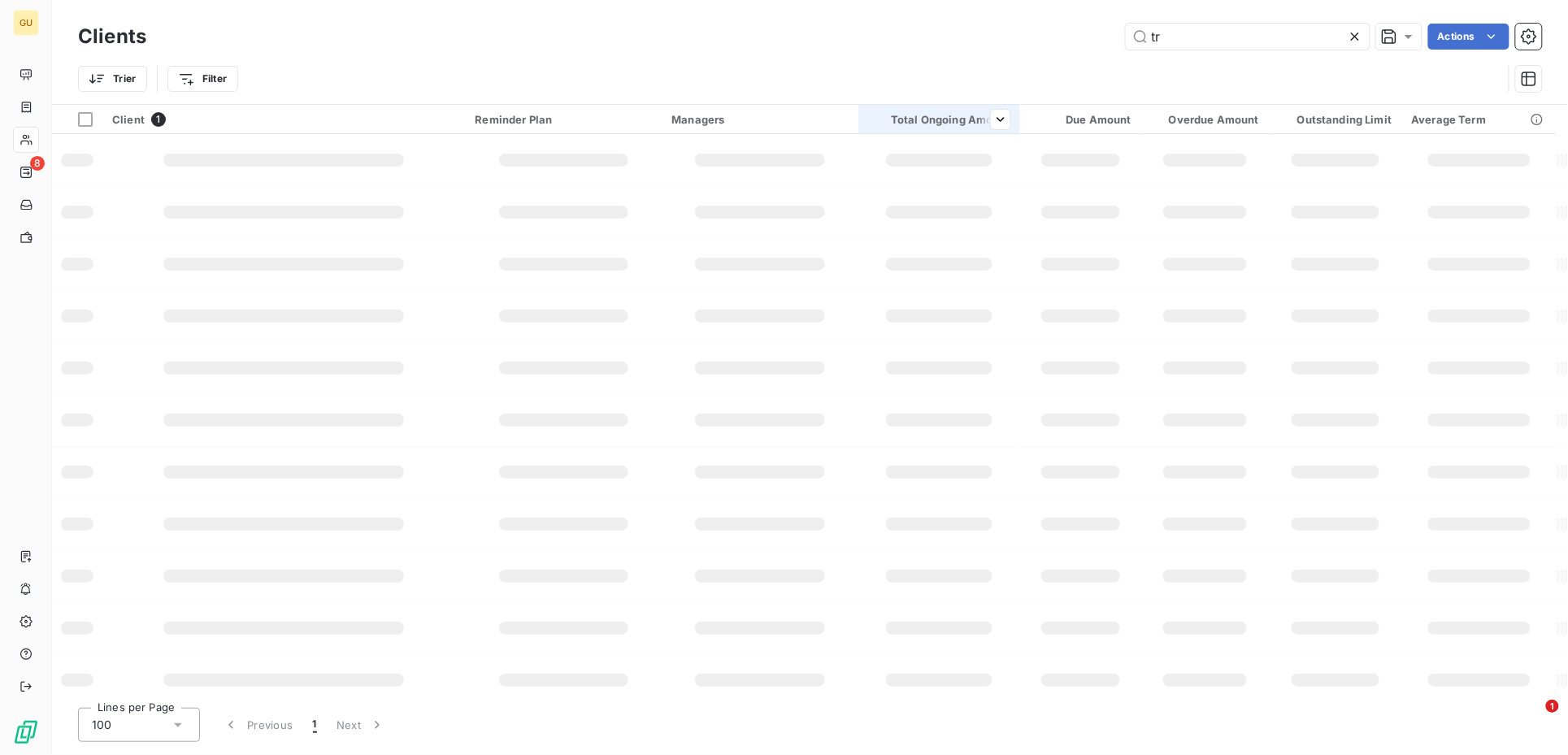 type on "t" 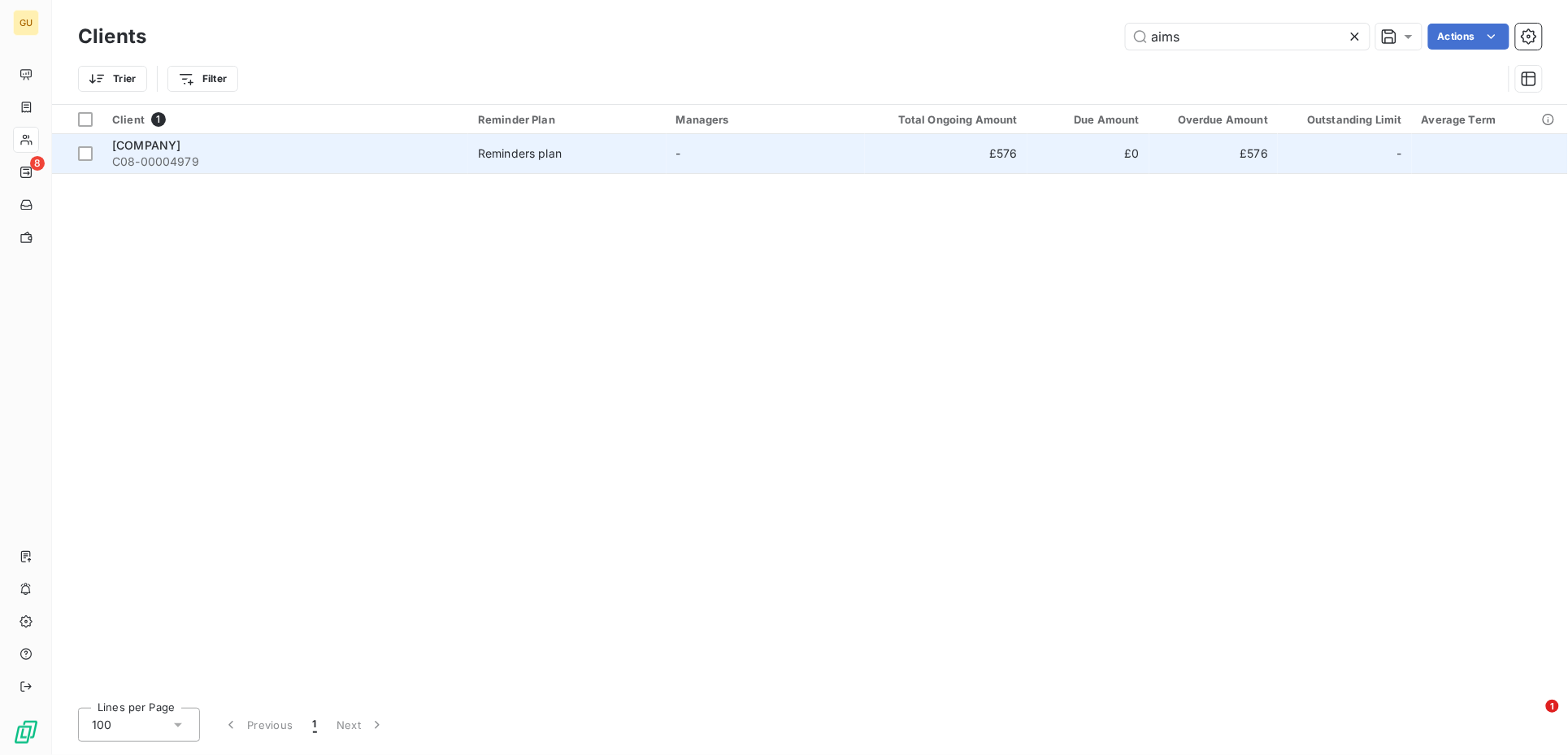 type on "aims" 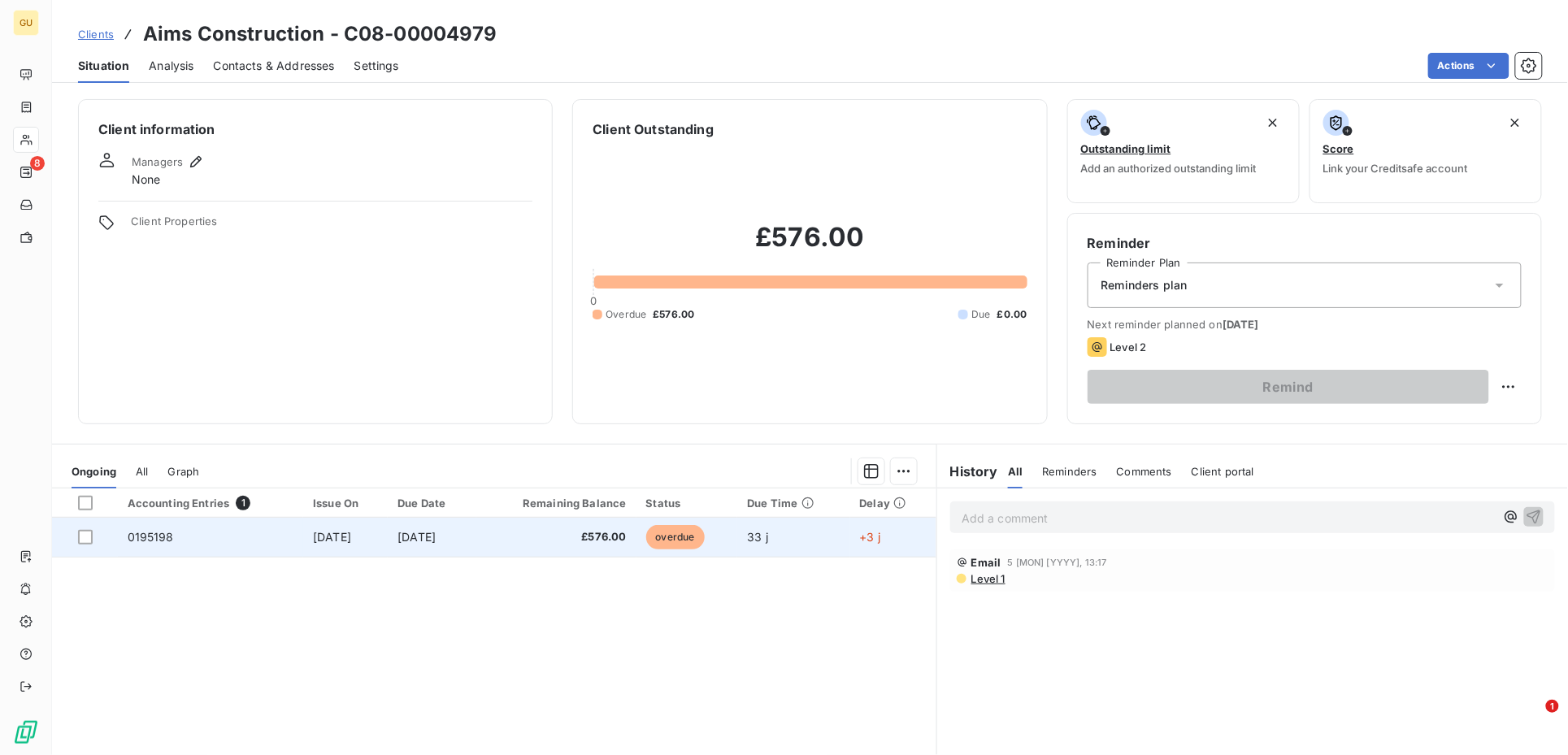 click on "0195198" at bounding box center (150, 536) 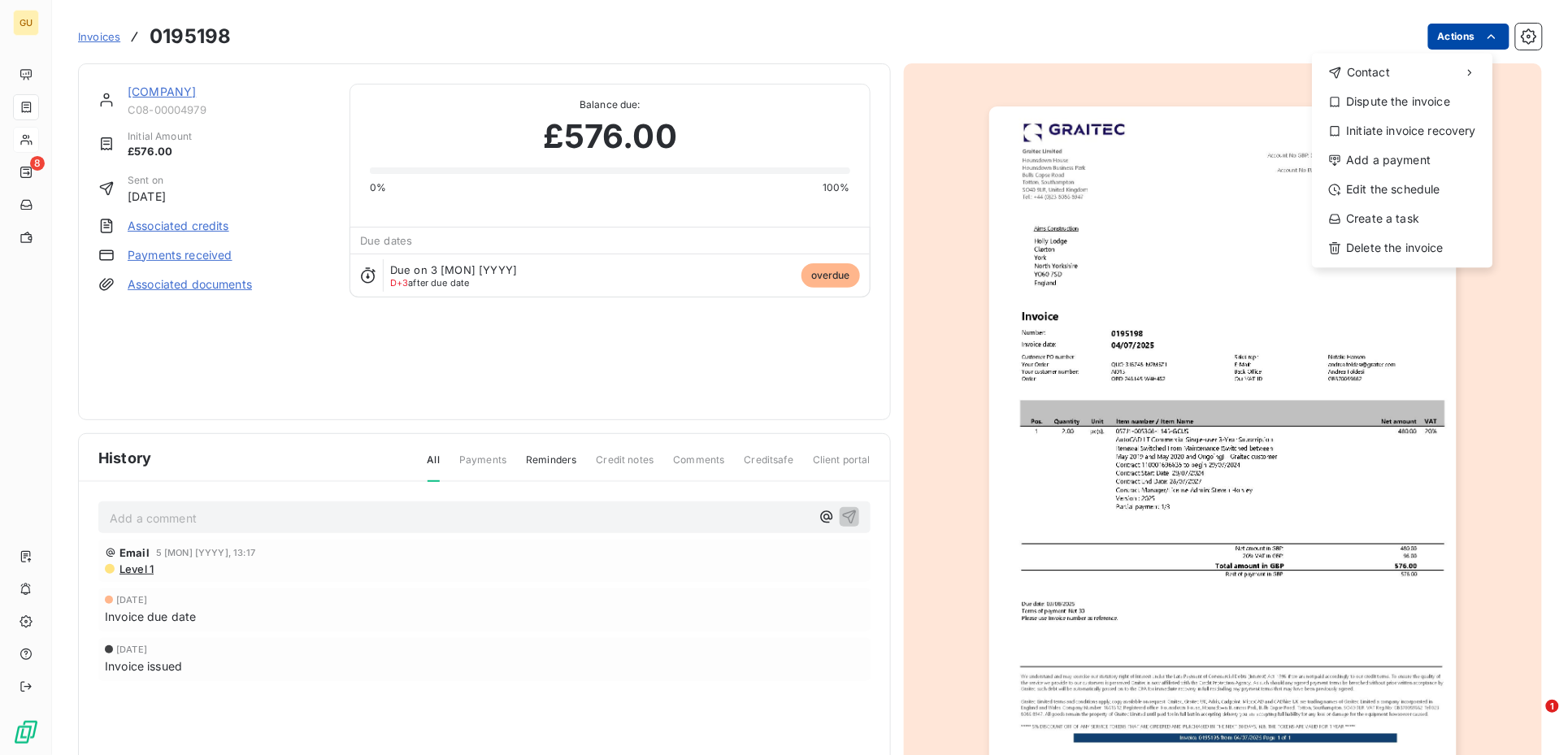 click on "GU 8 Invoices 0195198 Actions Contact Dispute the invoice Initiate invoice recovery Add a payment Edit the schedule Create a task Delete the invoice Aims Construction C08-00004979 Initial Amount £576.00 Sent on 4 Jul 2025 Associated credits Payments received Associated documents Balance due: £576.00 0% 100% Due dates Due on 3 Aug 2025 D+3  after due date overdue History All Payments Reminders Credit notes Comments Creditsafe Client portal Add a comment ﻿ Email 5 Aug 2025, 13:17 Level 1 3 Aug 2025 Invoice due date 4 Jul 2025 Invoice issued
1" at bounding box center [784, 377] 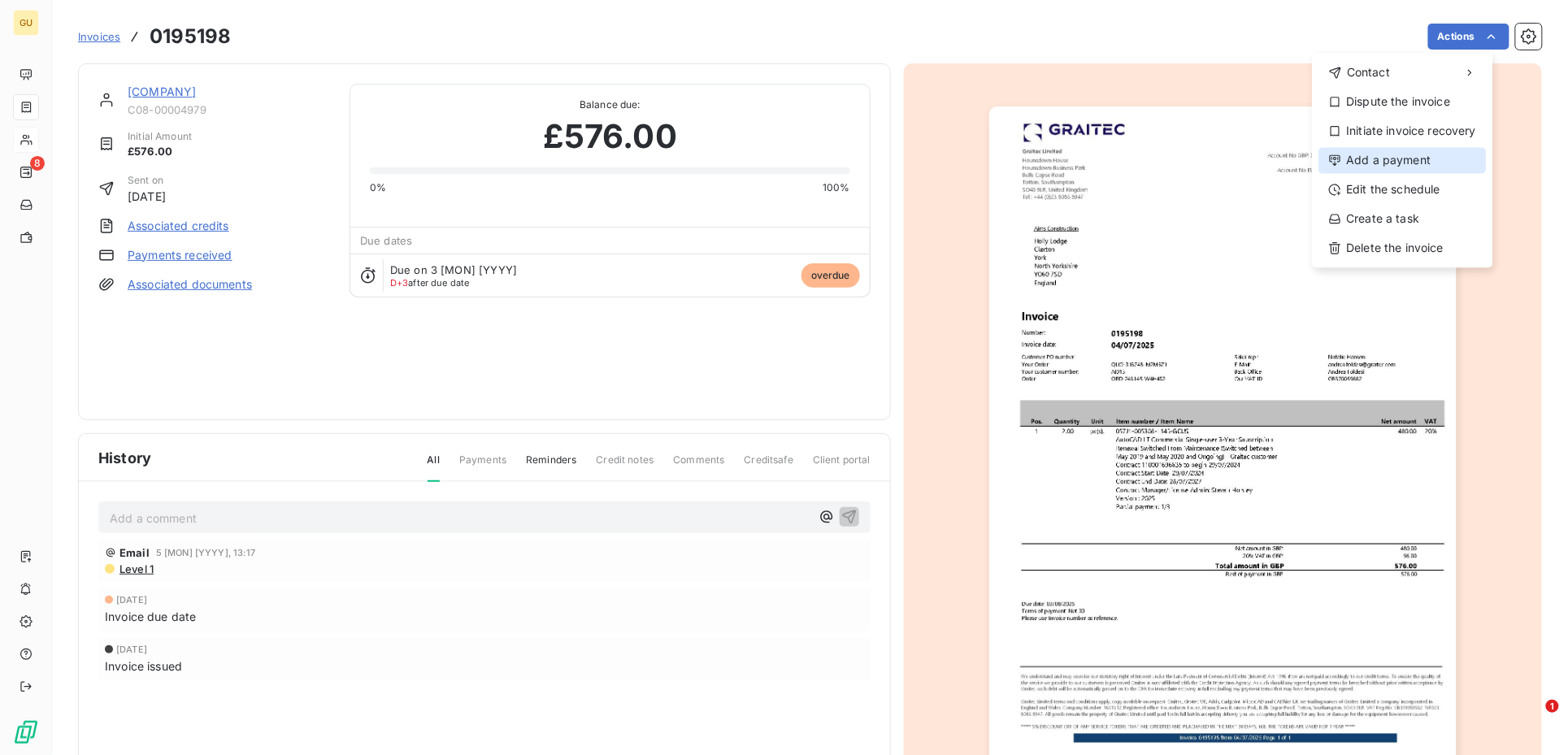 click on "Add a payment" at bounding box center [1403, 160] 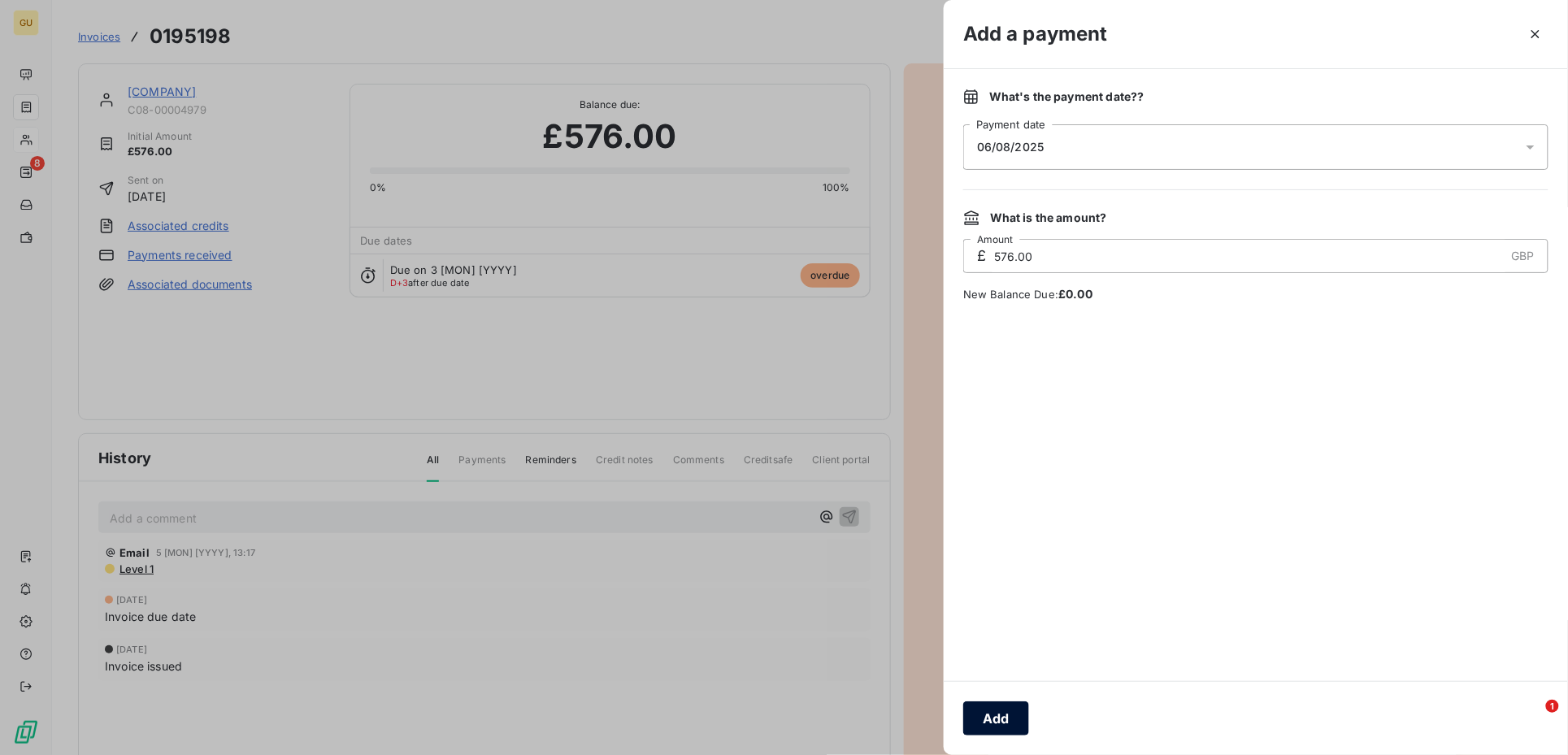 click on "Add" at bounding box center [996, 718] 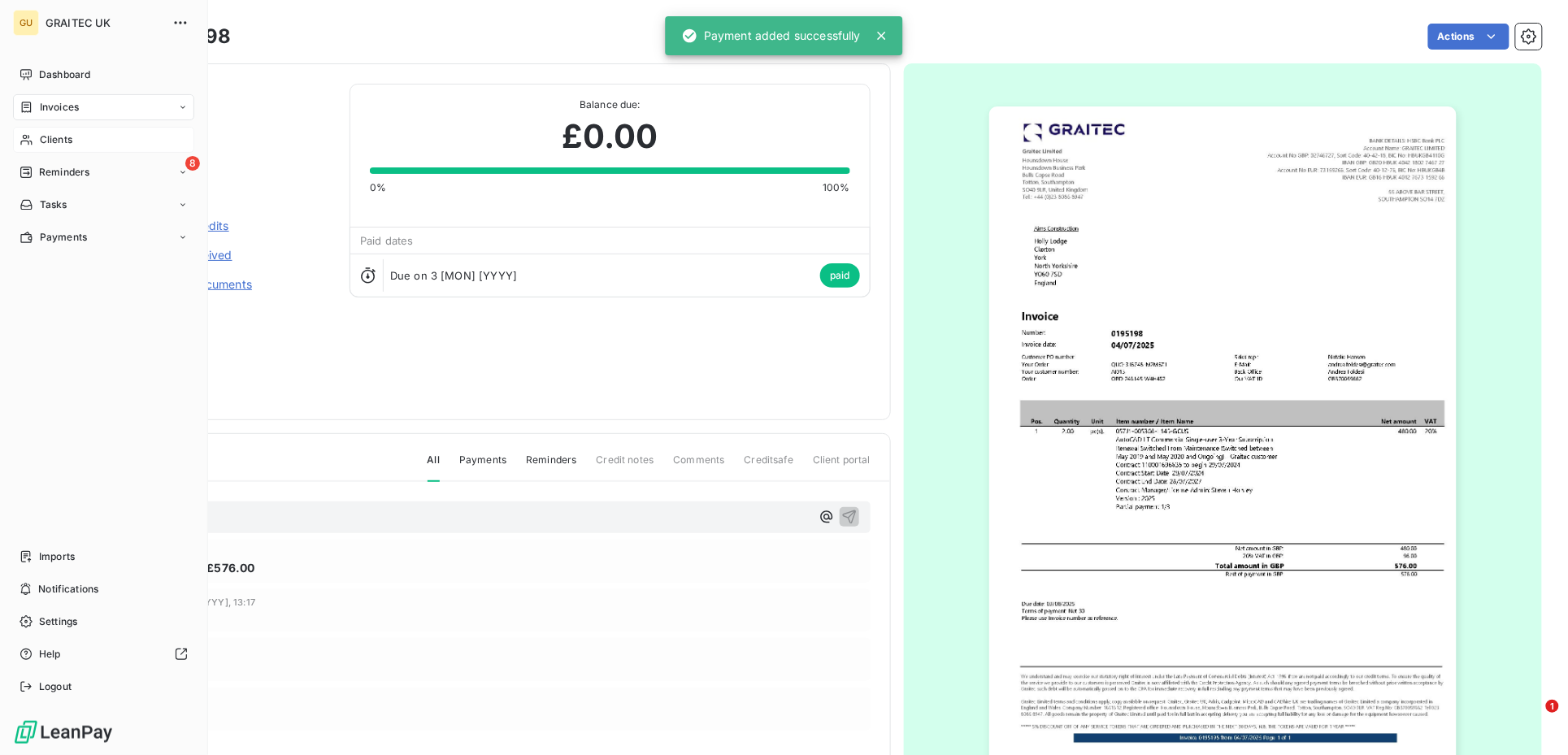 click on "Clients" at bounding box center (56, 140) 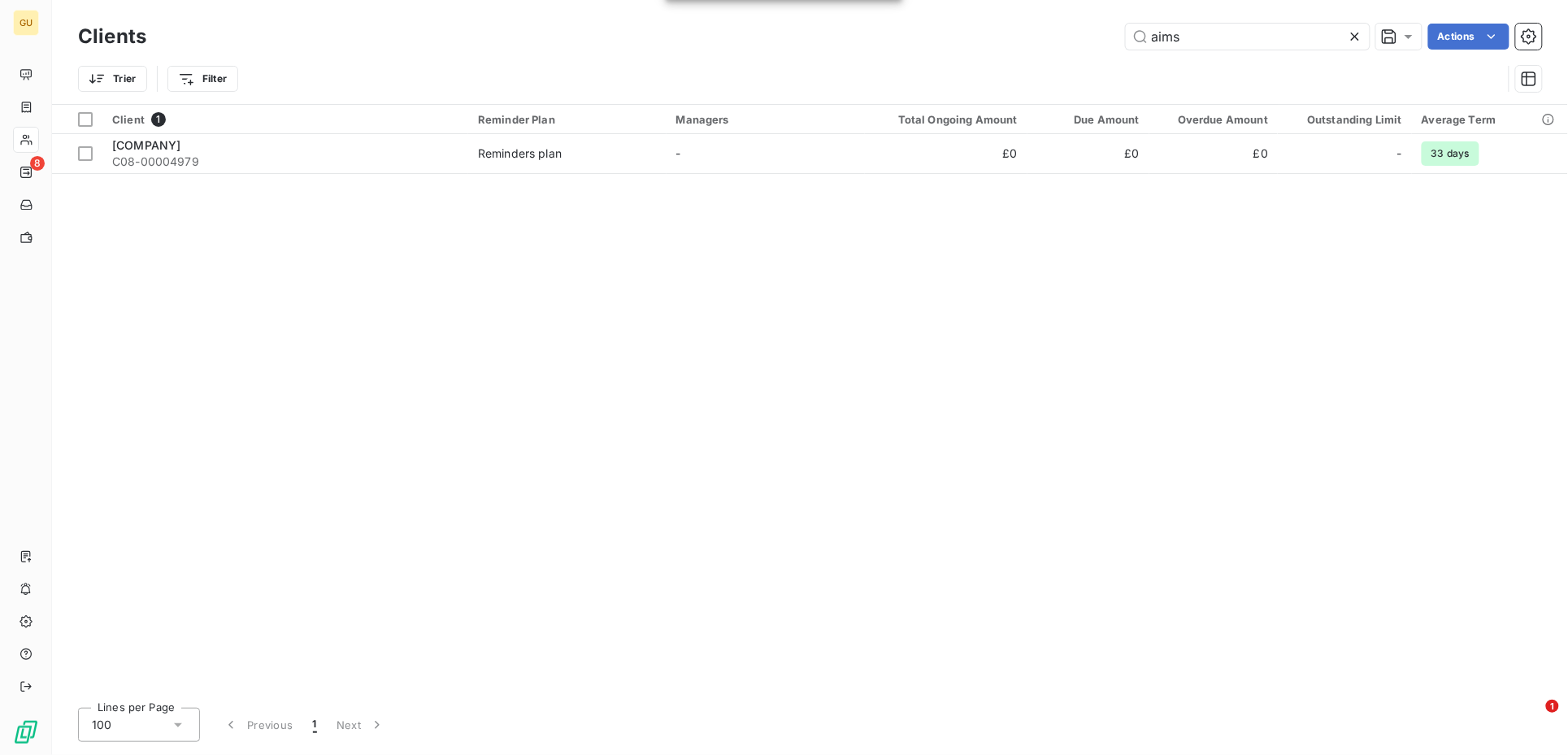 drag, startPoint x: 1213, startPoint y: 45, endPoint x: 1109, endPoint y: 36, distance: 104.3887 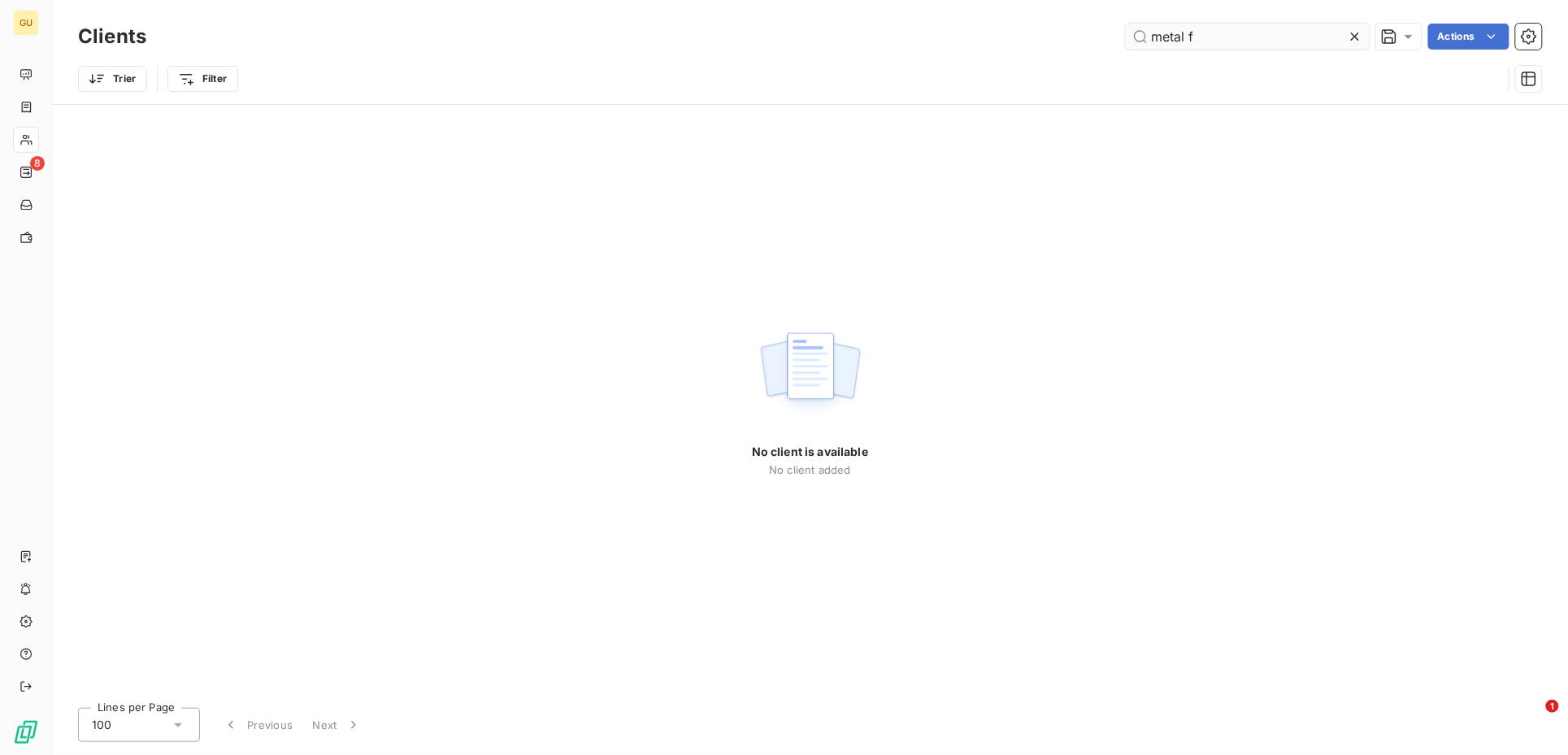 click on "metal f" at bounding box center [1248, 37] 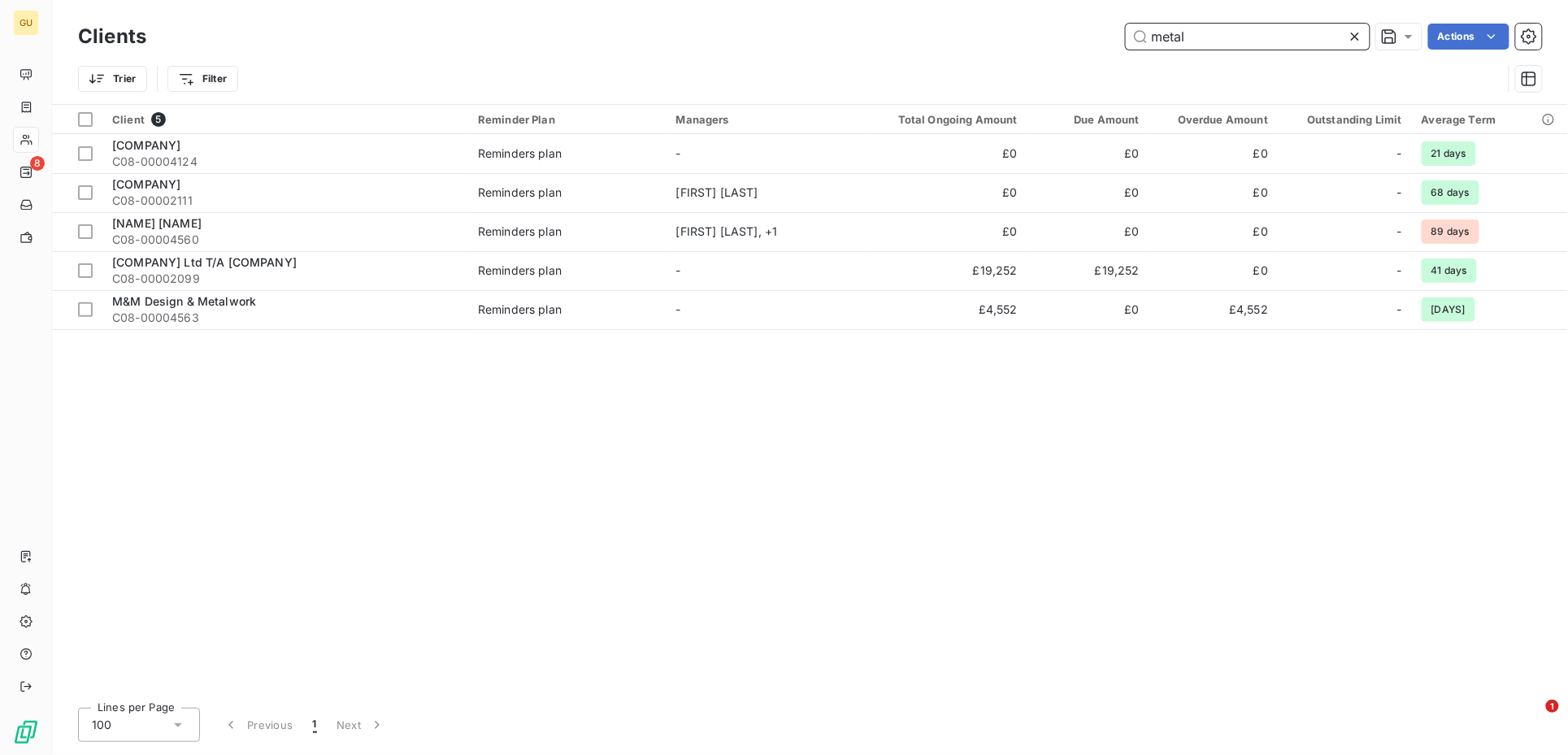 click on "metal" at bounding box center (1248, 37) 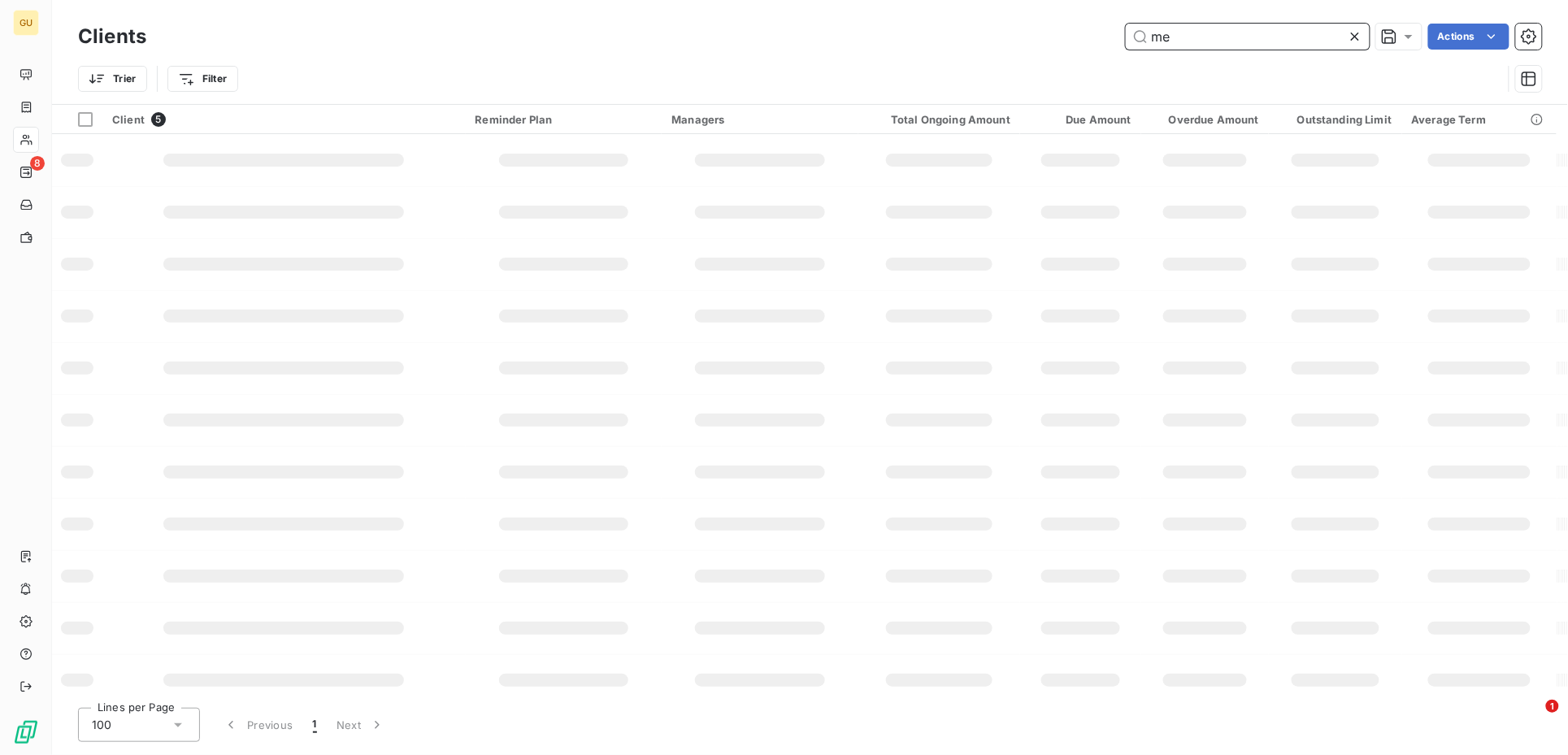 type on "m" 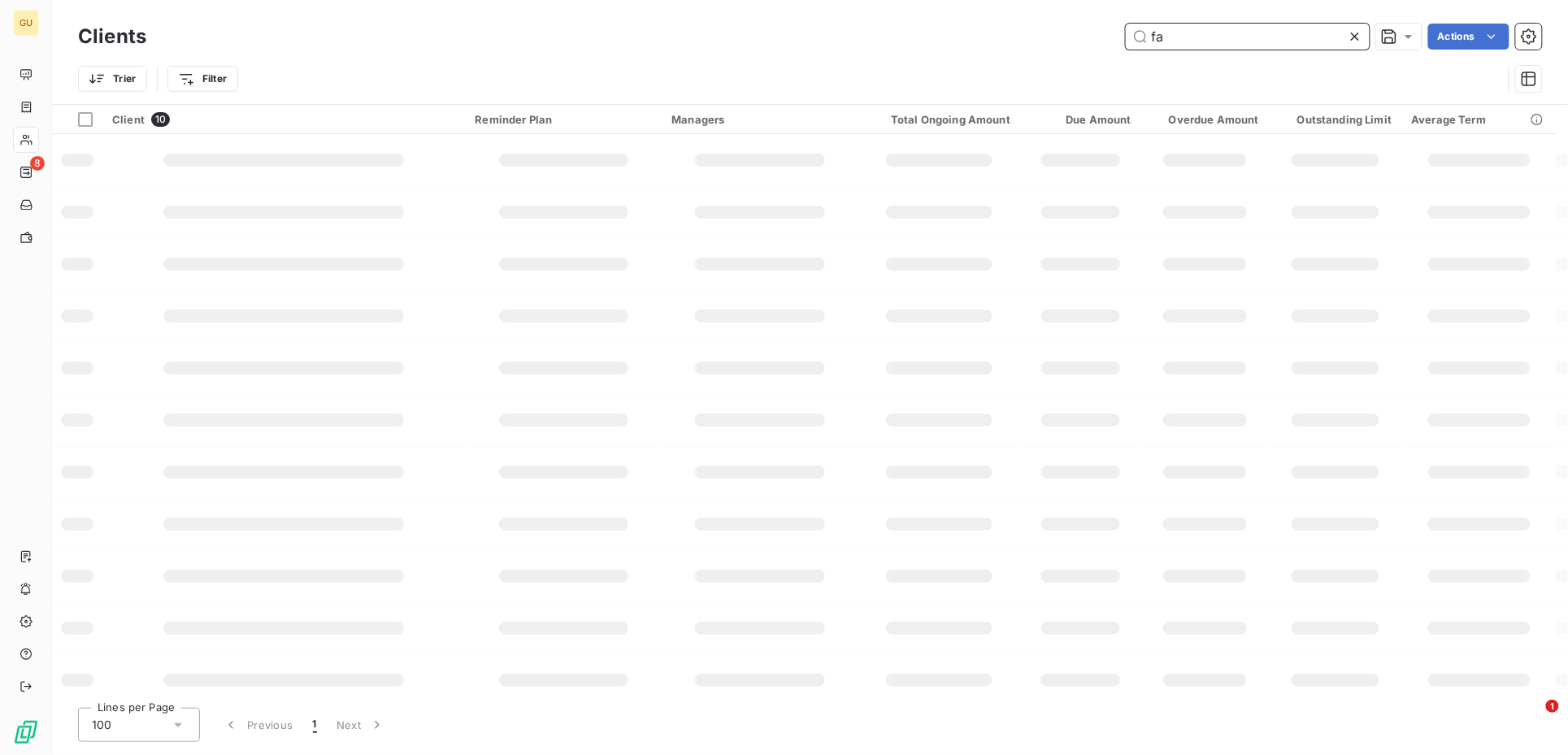 type on "f" 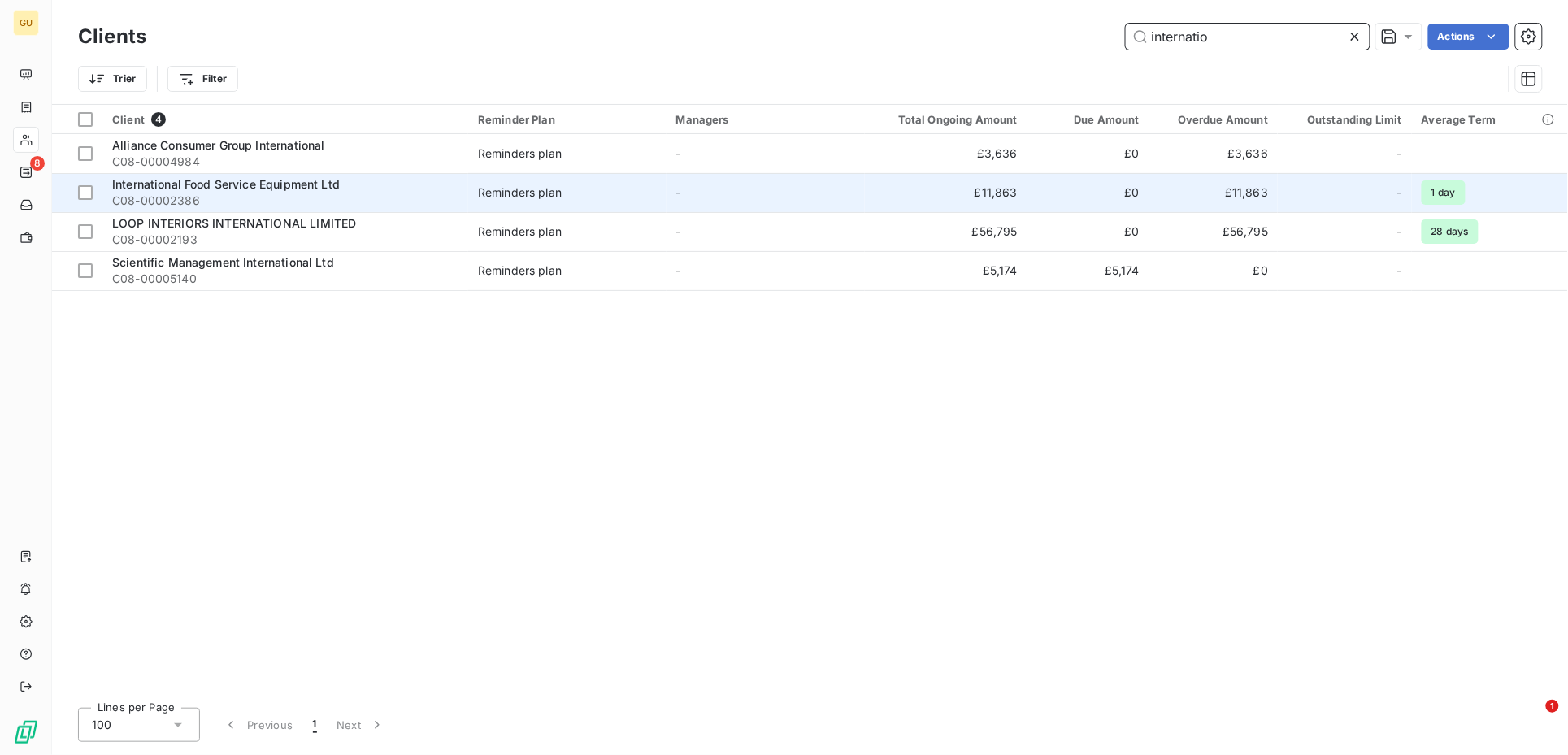 type on "internatio" 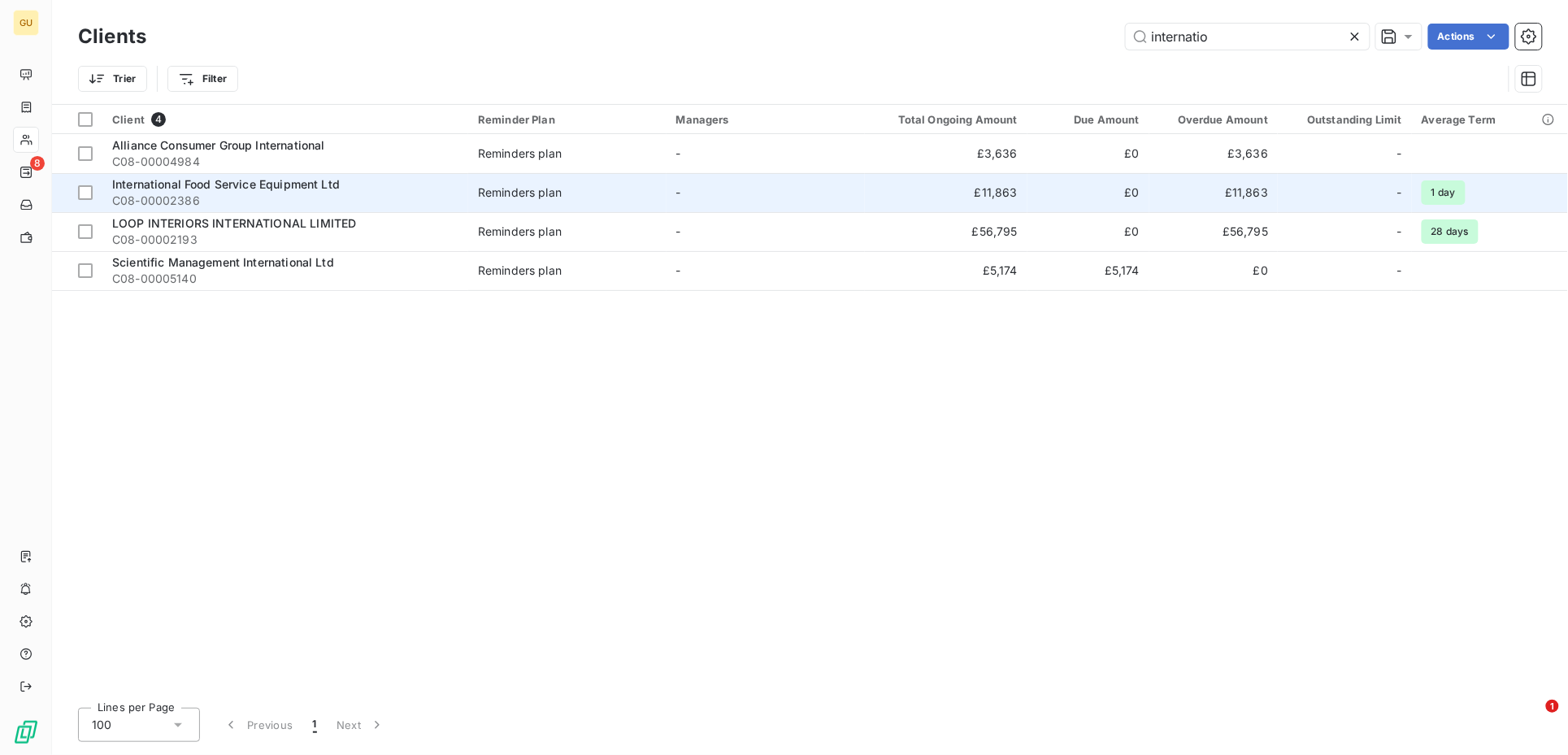 click on "International Food Service Equipment Ltd" at bounding box center (226, 184) 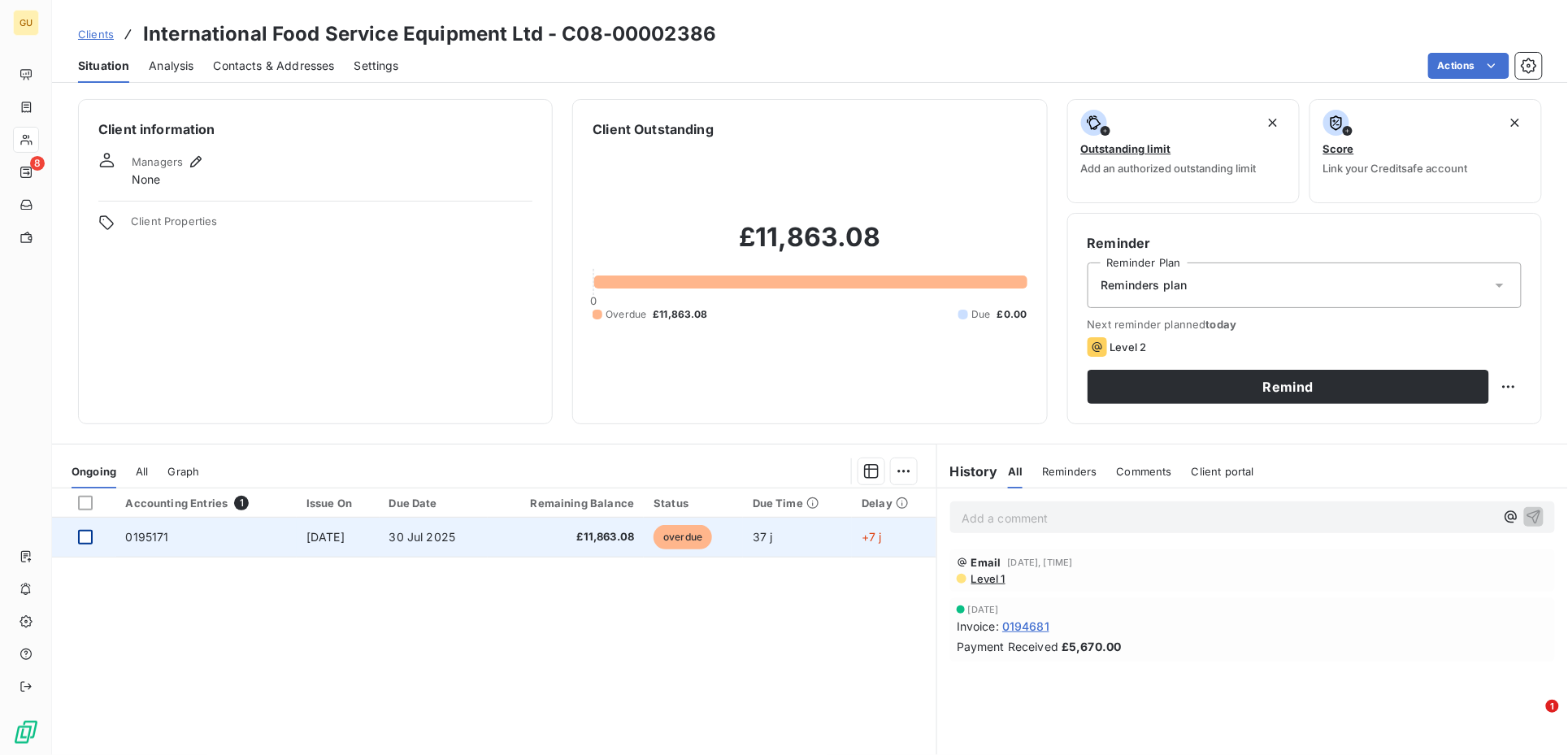 click at bounding box center (85, 537) 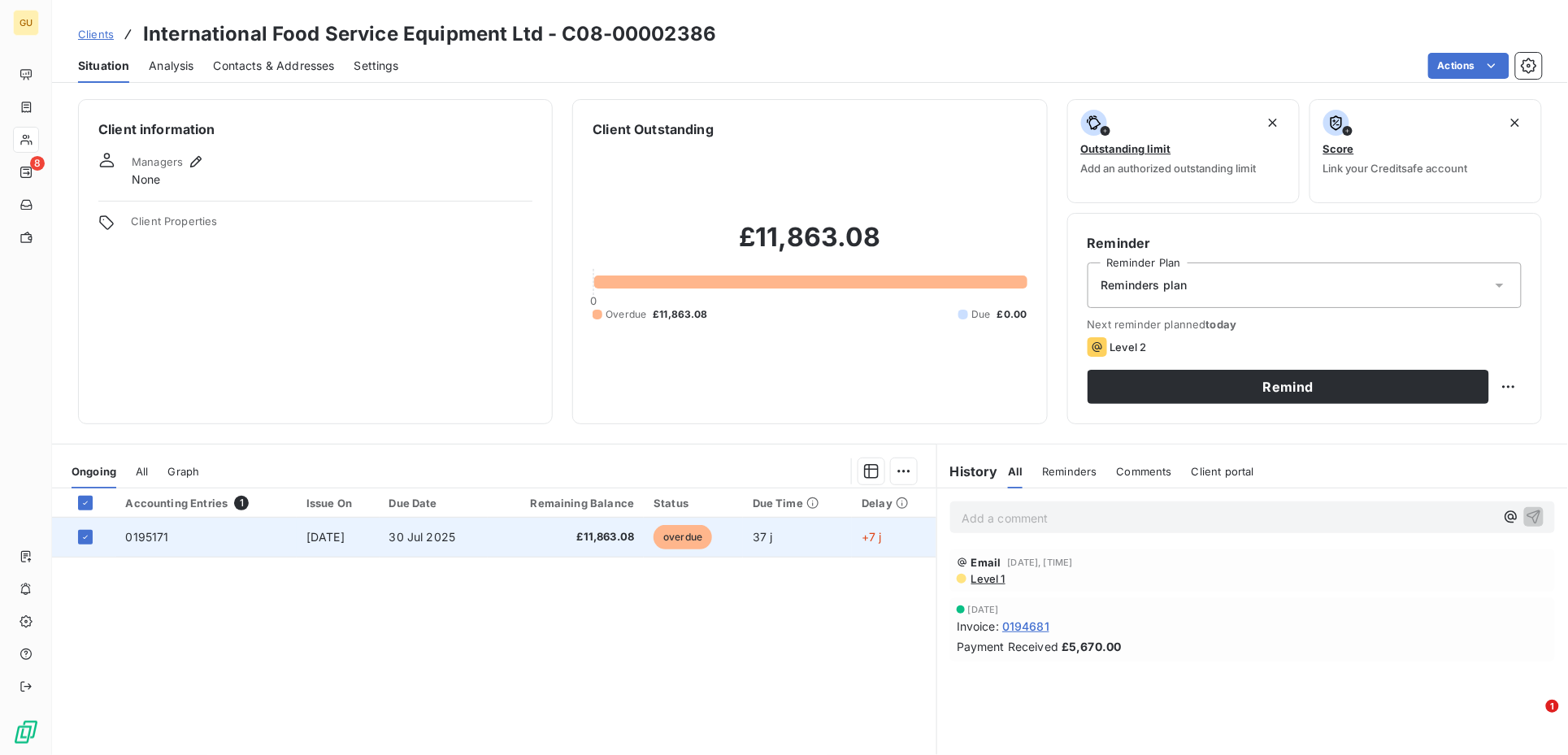 click on "0195171" at bounding box center [147, 536] 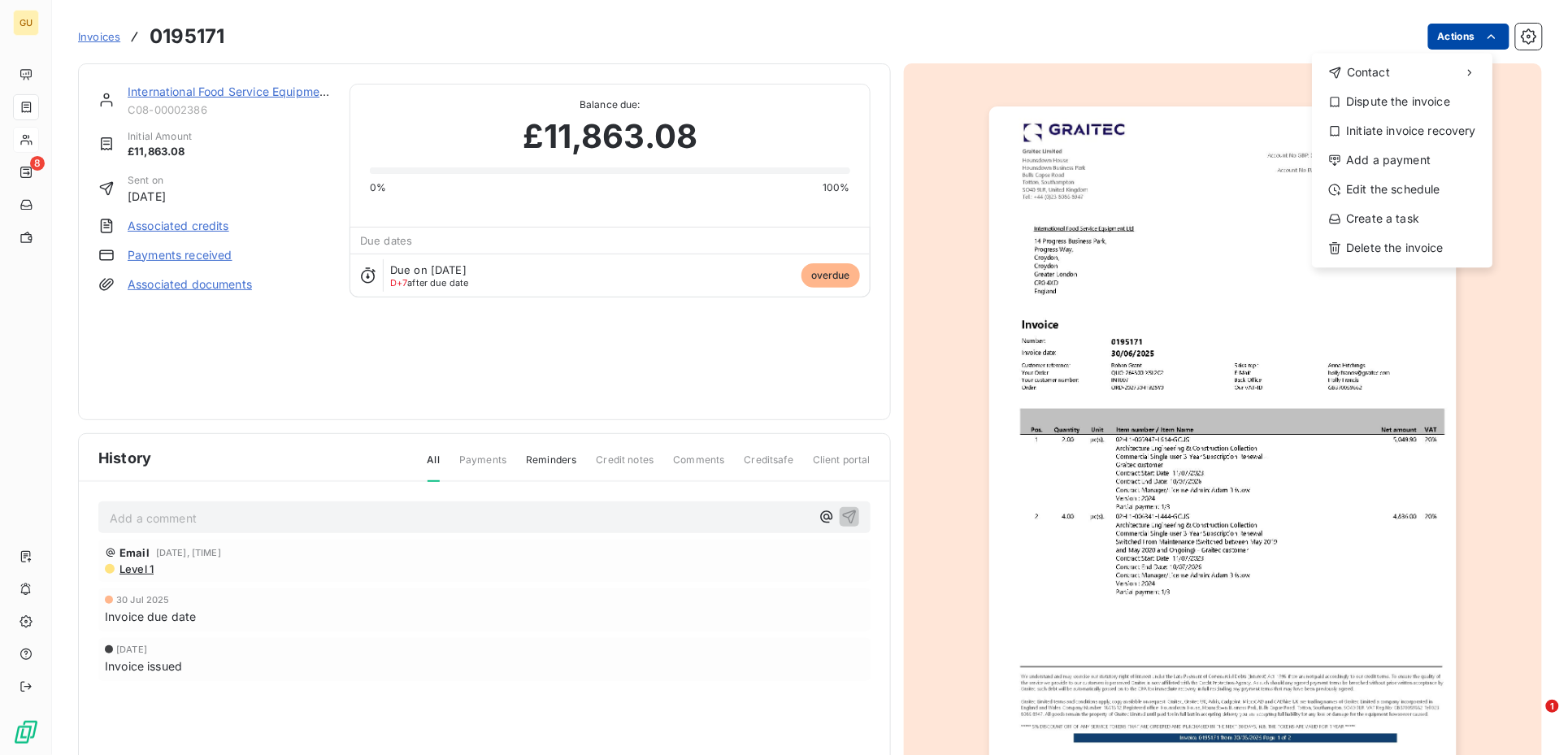 click on "GU 8 Invoices 0195171 Actions Contact Dispute the invoice Initiate invoice recovery Add a payment Edit the schedule Create a task Delete the invoice International Food Service Equipment Ltd C08-00002386 Initial Amount £11,863.08 Sent on 30 Jun 2025 Associated credits Payments received Associated documents Balance due: £11,863.08 0% 100% Due dates Due on 30 Jul 2025 D+7  after due date overdue History All Payments Reminders Credit notes Comments Creditsafe Client portal Add a comment ﻿ Email 31 Jul 2025, 12:56 Level 1 30 Jul 2025 Invoice due date 30 Jun 2025 Invoice issued
1" at bounding box center (784, 377) 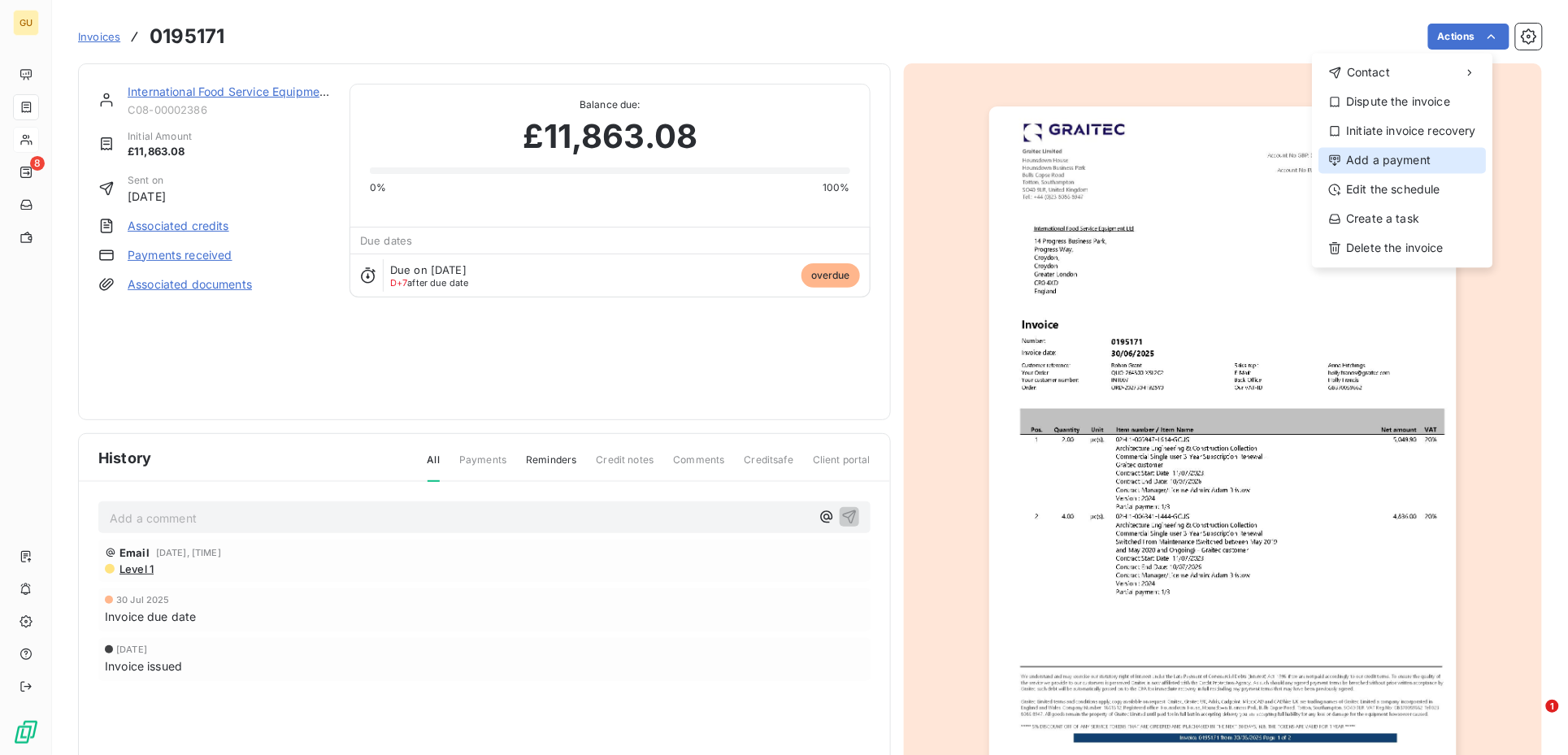 click on "Add a payment" at bounding box center (1403, 160) 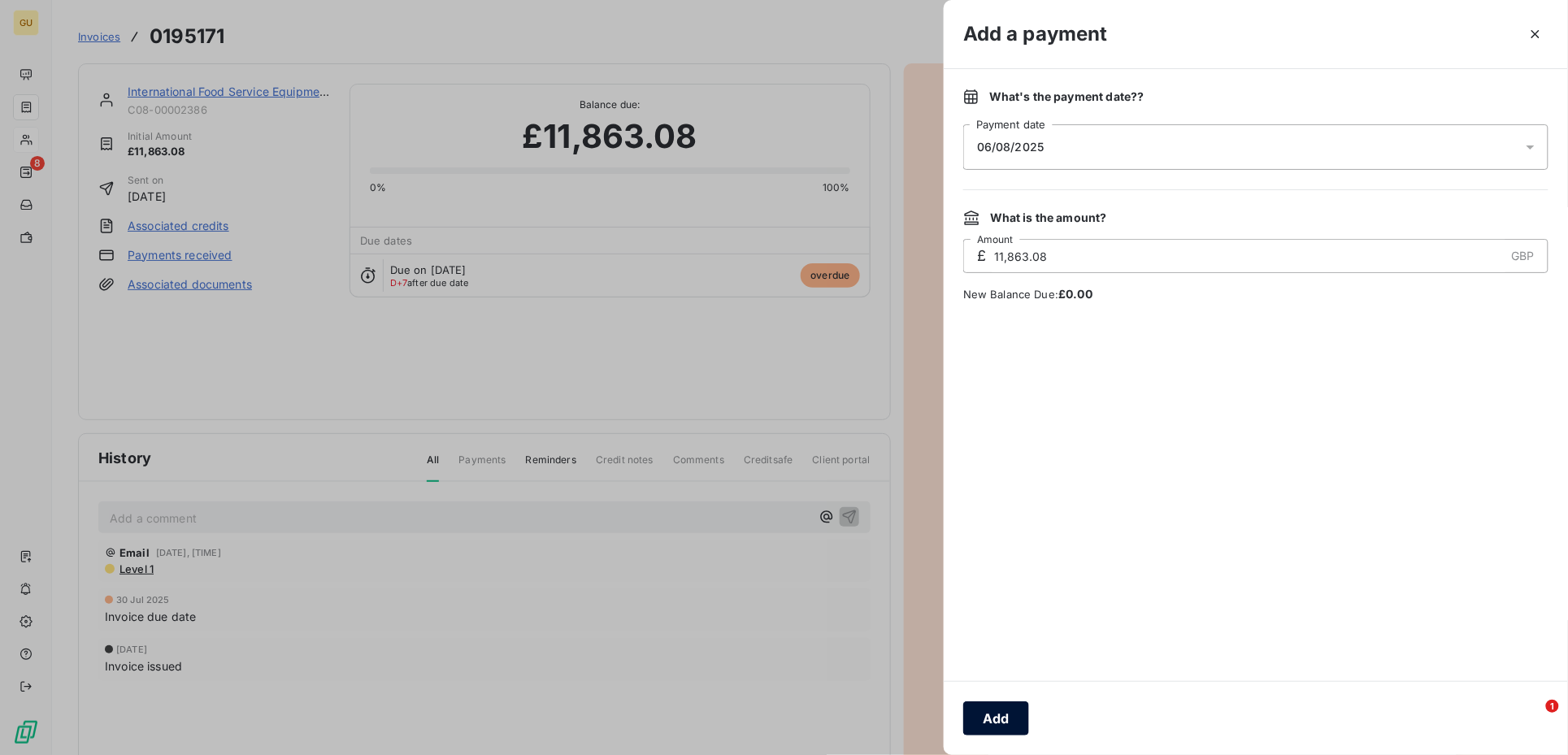 click on "Add" at bounding box center (996, 718) 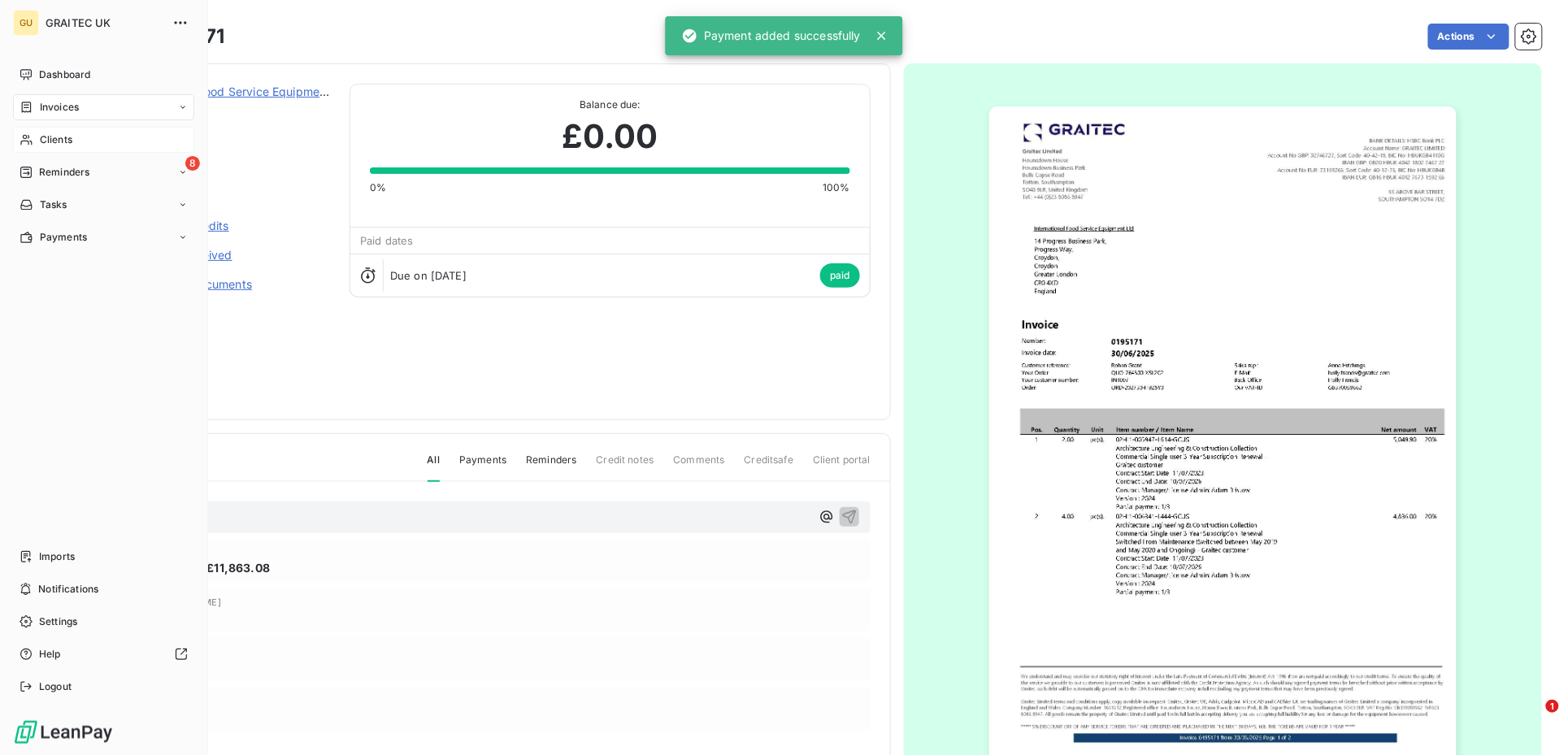 click on "Clients" at bounding box center [103, 140] 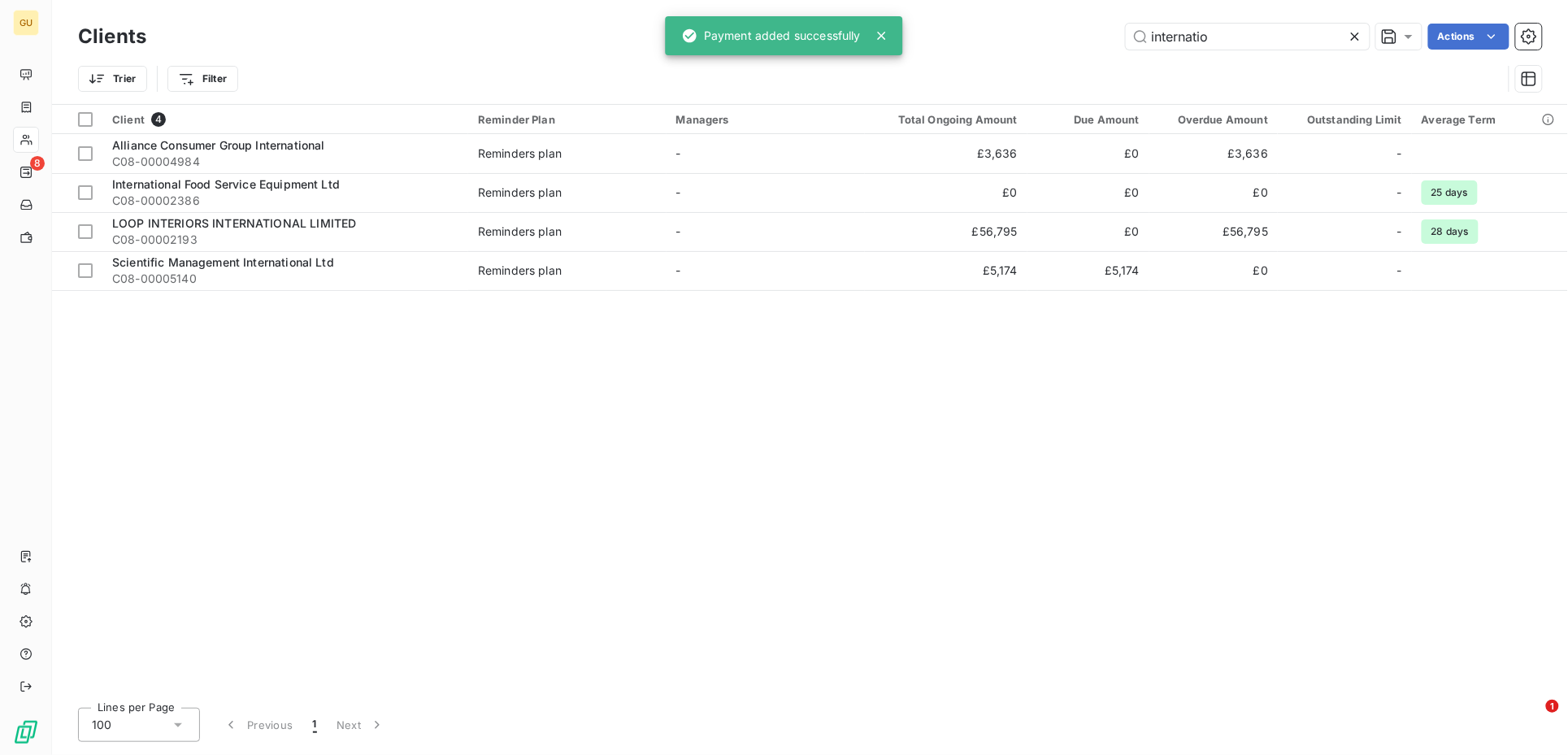 drag, startPoint x: 1249, startPoint y: 40, endPoint x: 1103, endPoint y: 37, distance: 146.03082 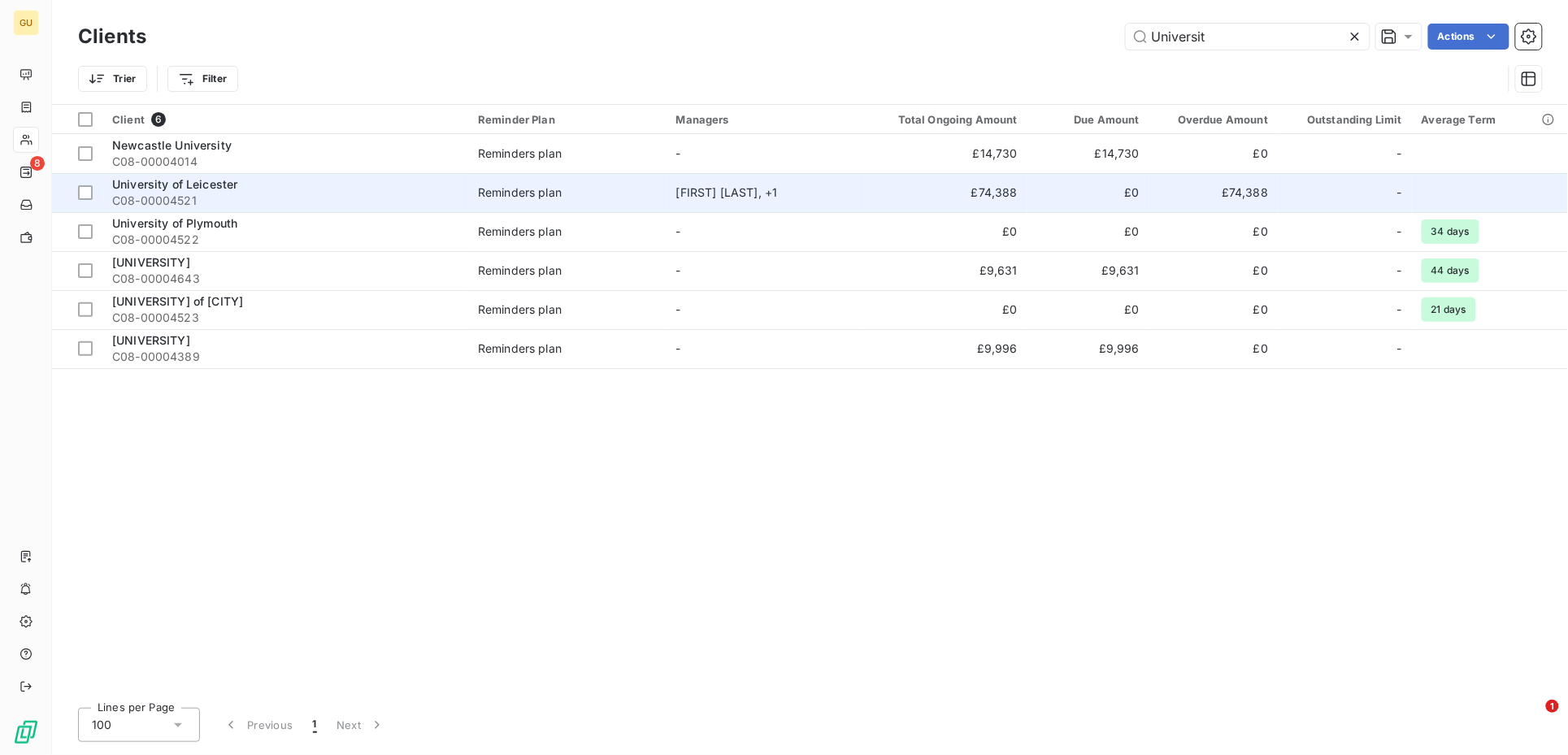 type on "Universit" 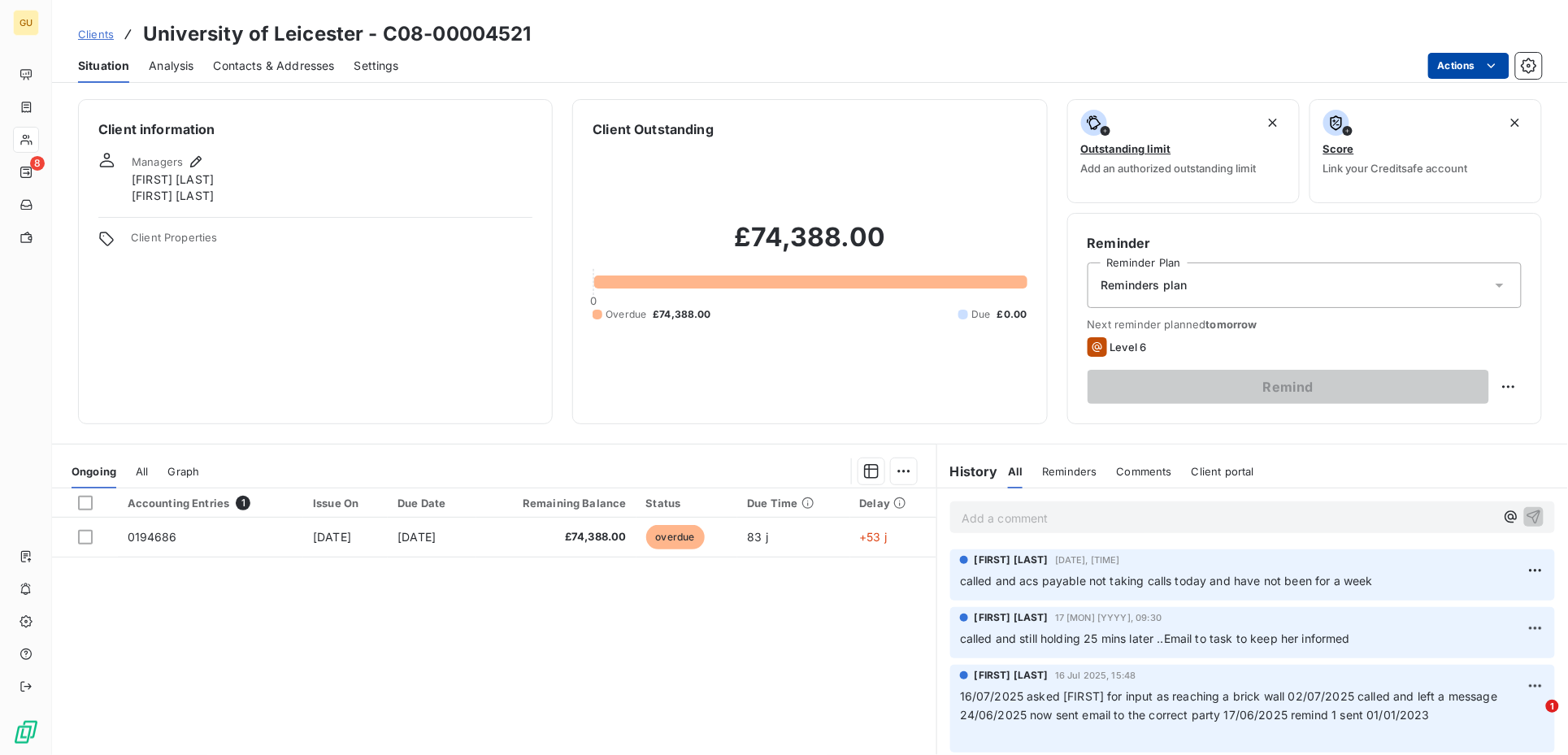 click on "GU 8 Clients University of Leicester - C08-00004521 Situation Analysis Contacts & Addresses Settings Actions Client information Managers Ed Briggs Natasha Bainbridge Client Properties Client Outstanding   £74,388.00 0 Overdue £74,388.00 Due £0.00     Outstanding limit Add an authorized outstanding limit Score Link your Creditsafe account Reminder Reminder Plan Reminders plan Next reminder planned  tomorrow Level 6 Remind Ongoing All Graph Accounting Entries 1 Issue On Due Date Remaining Balance Status Due Time   Delay   0194686 15 May 2025 14 Jun 2025 £74,388.00 overdue 83 j +53 j Lines per Page 25 Previous 1 Next History All Reminders Comments Client portal All Reminders Comments Client portal Add a comment ﻿ Richard Husband 21 Jul 2025, 10:00 called and acs payable not taking calls today and have not been for a week  Richard Husband 17 Jul 2025, 09:30 called and still holding 25 mins later ..Email to task to keep her informed  Richard Husband 16 Jul 2025, 15:48
﻿" at bounding box center (784, 377) 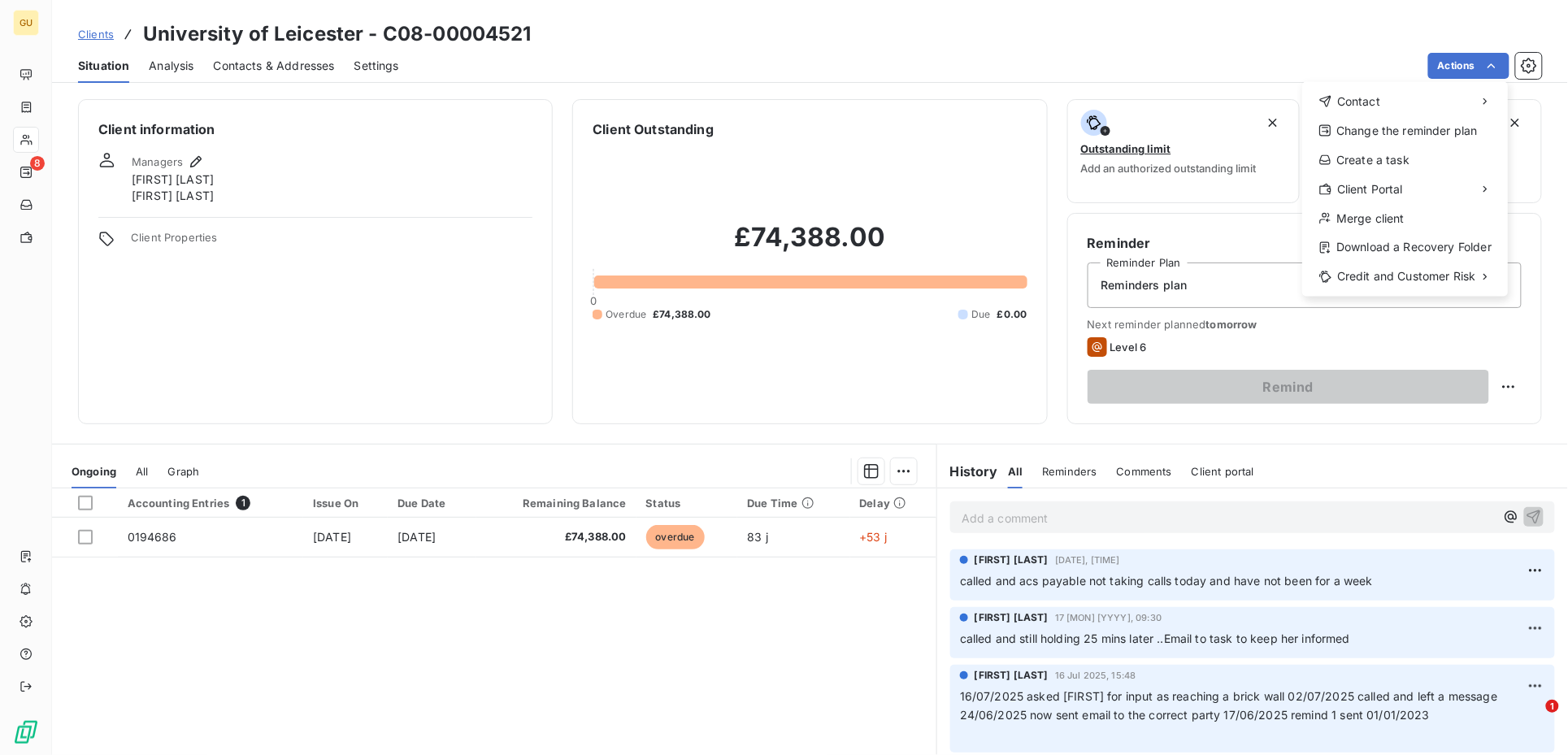 click on "GU 8 Clients University of Leicester - C08-00004521 Situation Analysis Contacts & Addresses Settings Actions Contact Change the reminder plan Create a task Client Portal Merge client Download a Recovery Folder Credit and Customer Risk Client information Managers Ed Briggs Natasha Bainbridge Client Properties Client Outstanding   £74,388.00 0 Overdue £74,388.00 Due £0.00     Outstanding limit Add an authorized outstanding limit Score Link your Creditsafe account Reminder Reminder Plan Reminders plan Next reminder planned  tomorrow Level 6 Remind Ongoing All Graph Accounting Entries 1 Issue On Due Date Remaining Balance Status Due Time   Delay   0194686 15 May 2025 14 Jun 2025 £74,388.00 overdue 83 j +53 j Lines per Page 25 Previous 1 Next History All Reminders Comments Client portal All Reminders Comments Client portal Add a comment ﻿ Richard Husband 21 Jul 2025, 10:00 called and acs payable not taking calls today and have not been for a week  Richard Husband 17 Jul 2025, 09:30
﻿ 1" at bounding box center [784, 377] 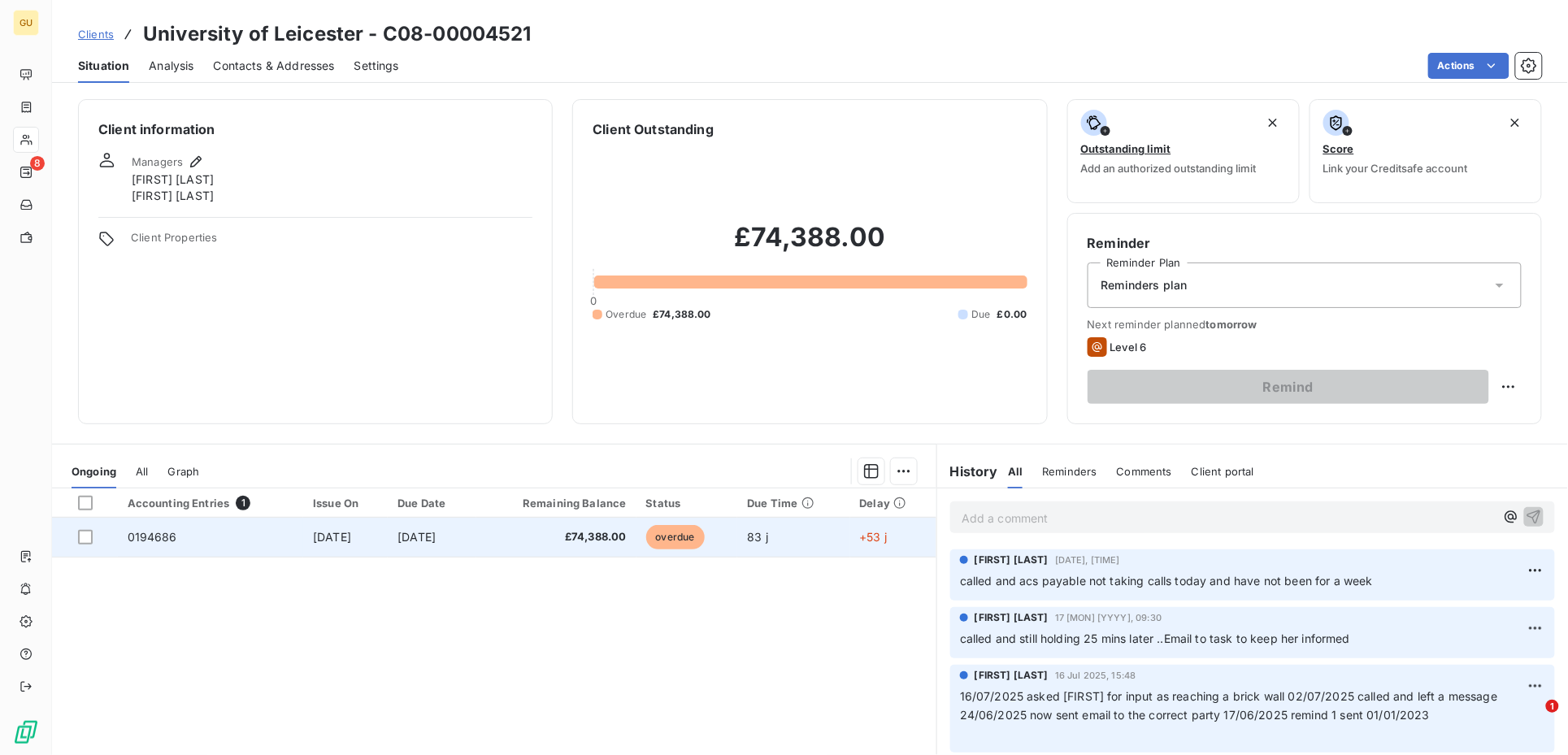 click on "0194686" at bounding box center [152, 536] 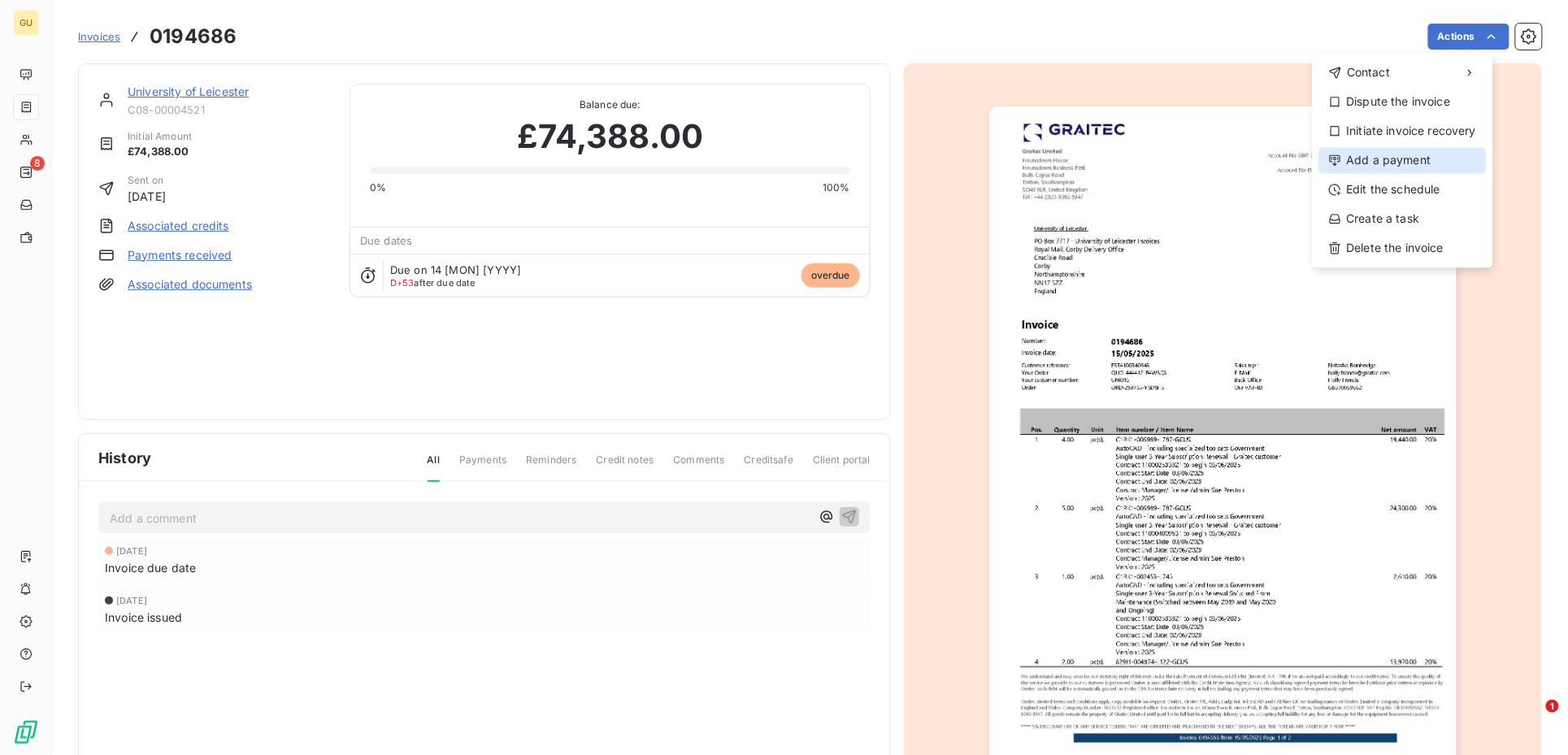 click on "Add a payment" at bounding box center (1403, 160) 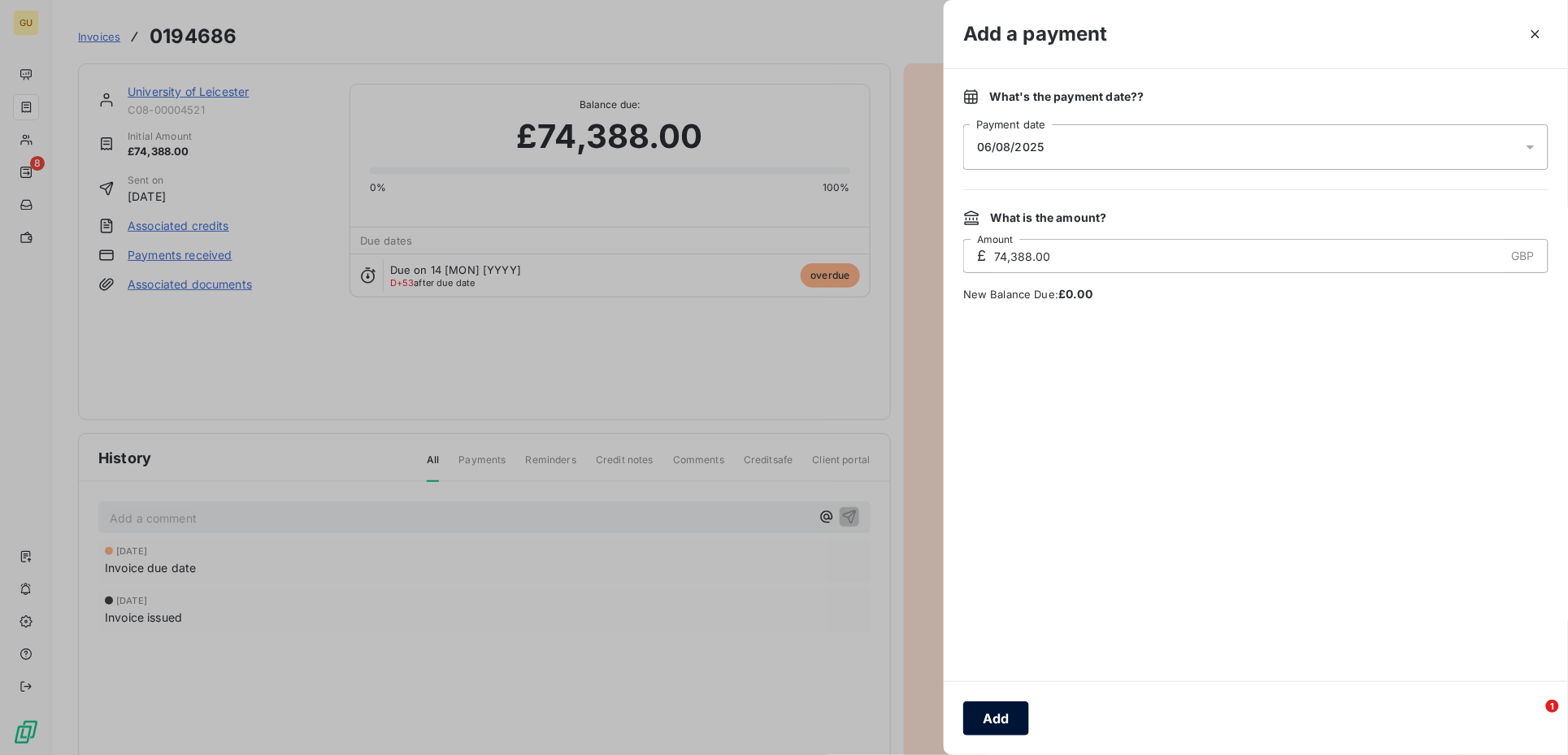 click on "Add" at bounding box center (996, 718) 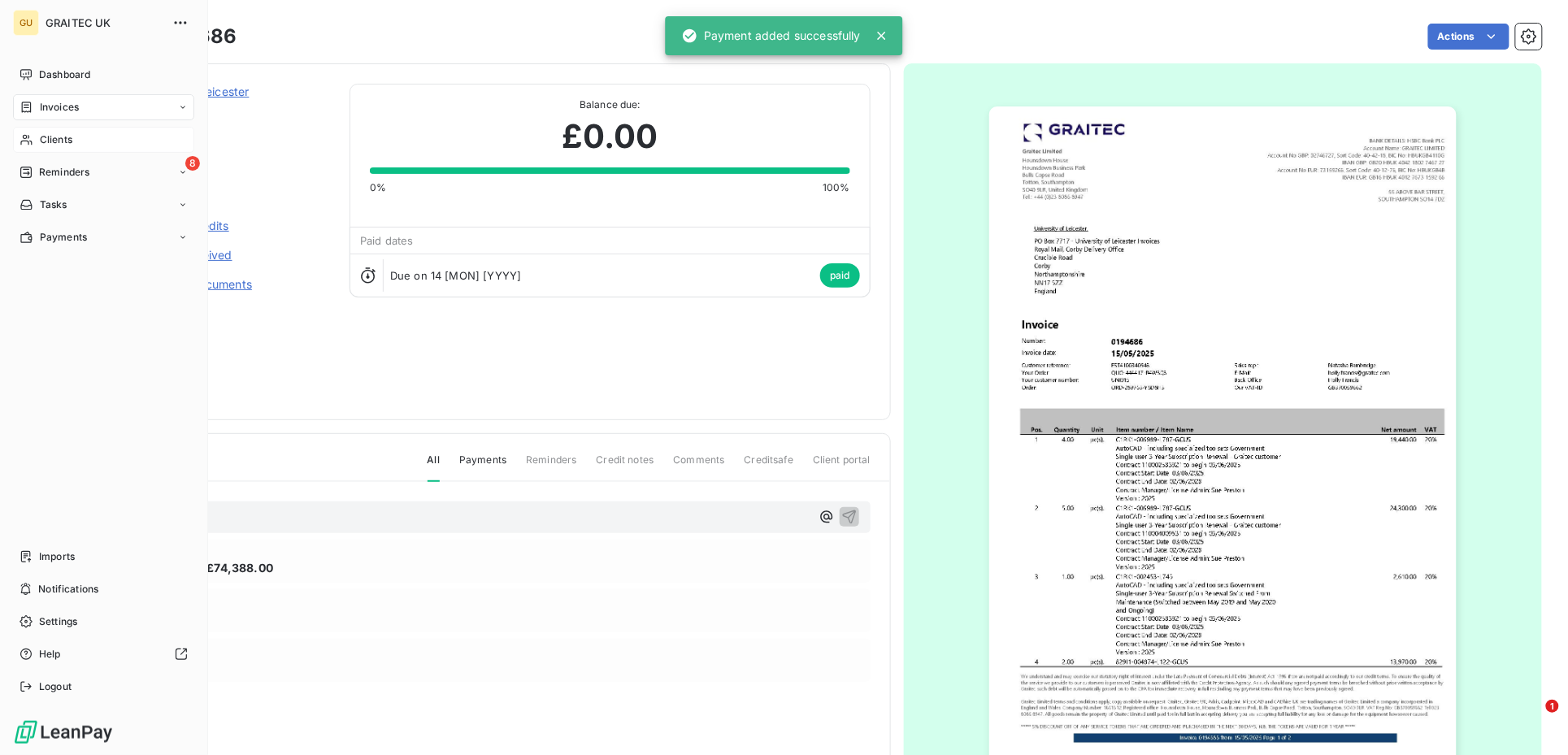 click on "Clients" at bounding box center (56, 140) 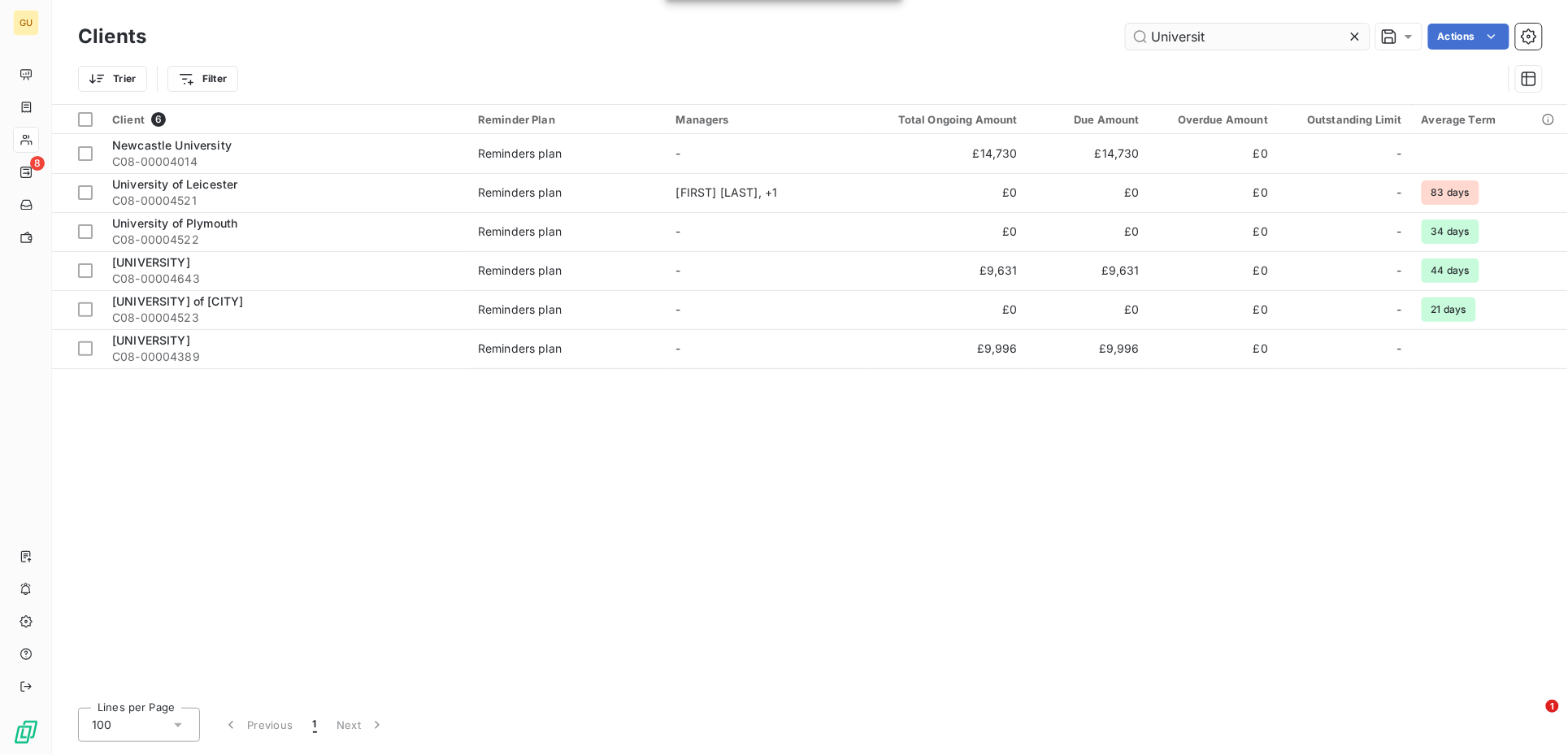 drag, startPoint x: 1231, startPoint y: 38, endPoint x: 1128, endPoint y: 37, distance: 103.00485 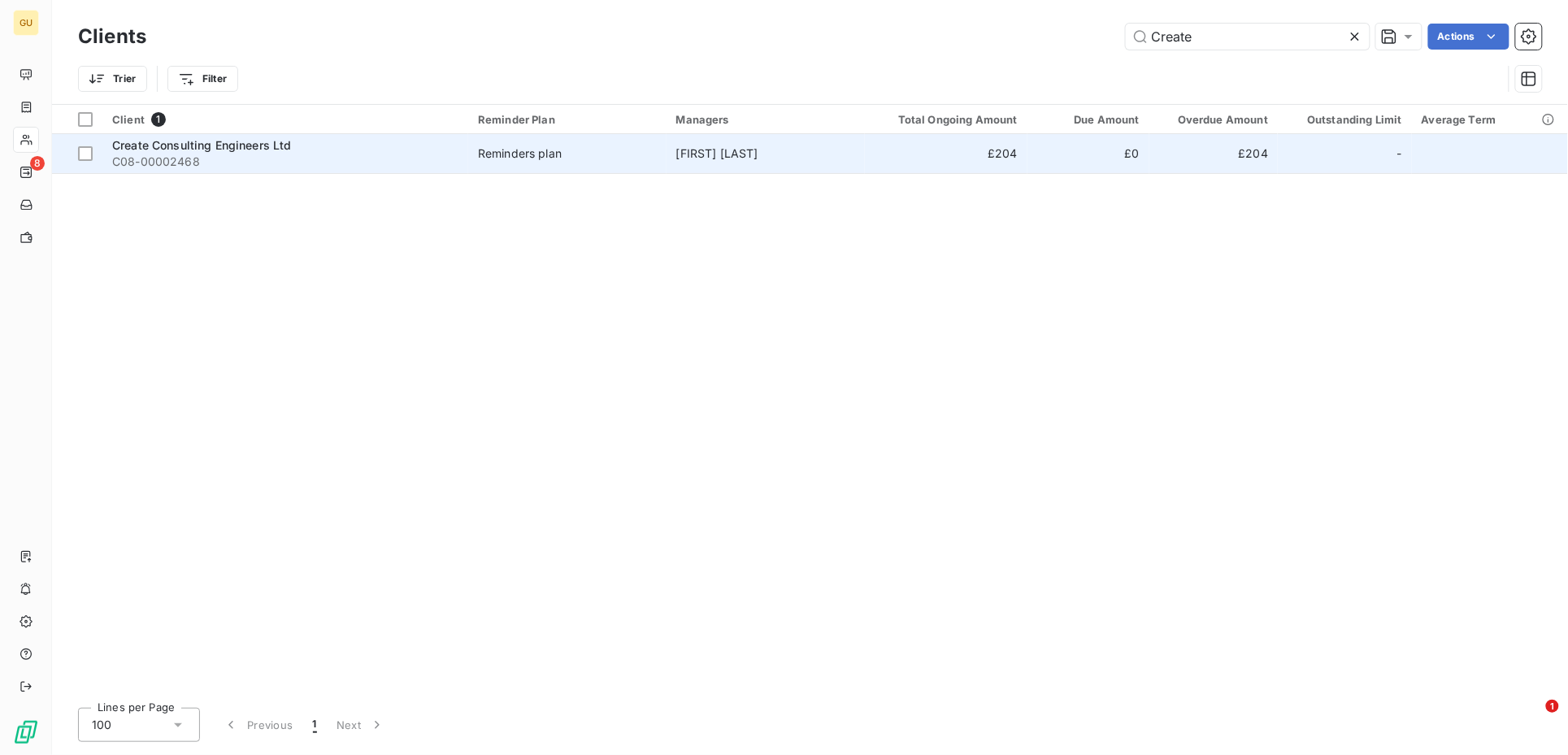 type on "Create" 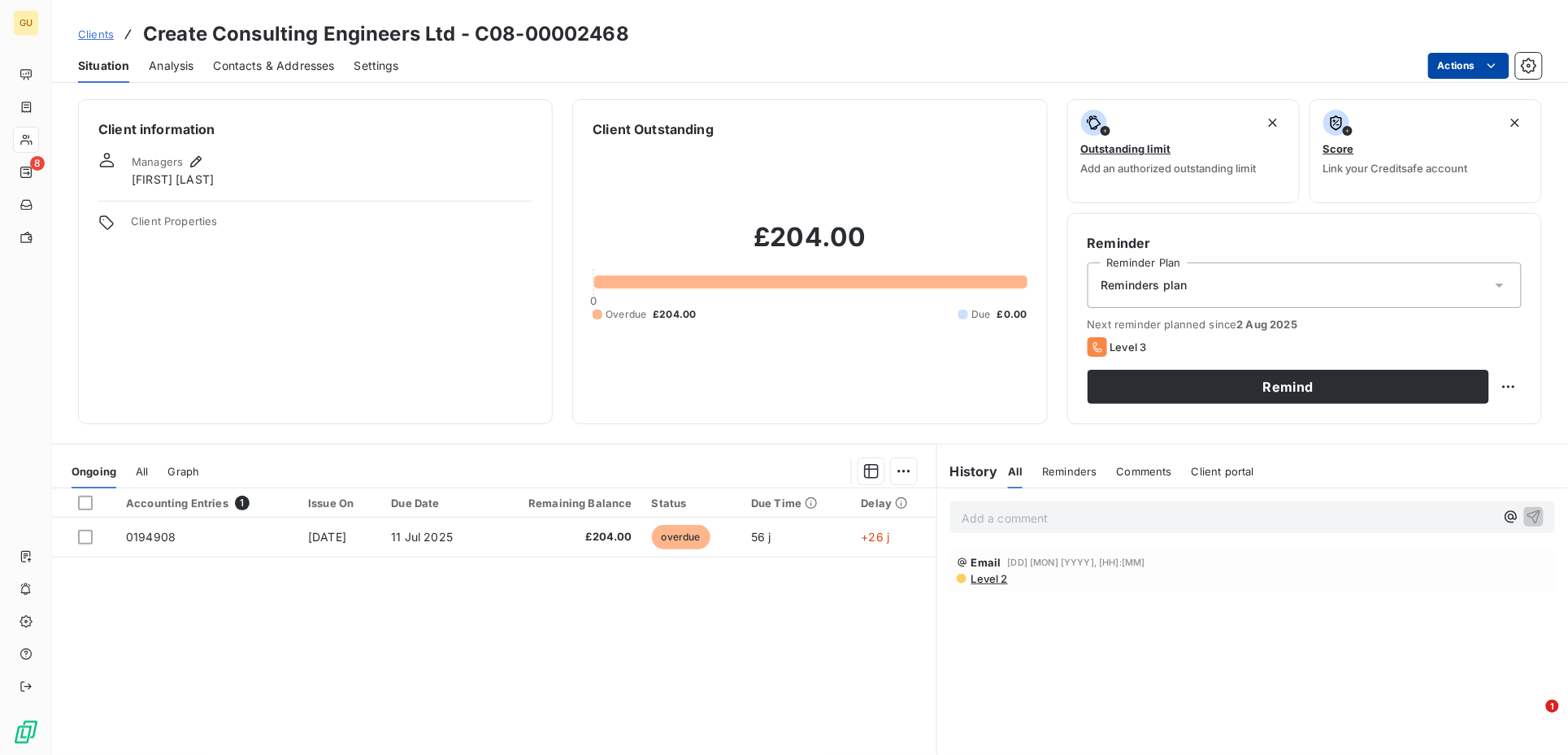 click on "GU 8 Clients Create Consulting Engineers Ltd - C08-00002468 Situation Analysis Contacts & Addresses Settings Actions Client information Managers Natasha Bainbridge Client Properties Client Outstanding   £204.00 0 Overdue £204.00 Due £0.00     Outstanding limit Add an authorized outstanding limit Score Link your Creditsafe account Reminder Reminder Plan Reminders plan Next reminder planned since  2 Aug 2025 Level 3 Remind Ongoing All Graph Accounting Entries 1 Issue On Due Date Remaining Balance Status Due Time   Delay   0194908 11 Jun 2025 11 Jul 2025 £204.00 overdue 56 j +26 j Lines per Page 25 Previous 1 Next History All Reminders Comments Client portal All Reminders Comments Client portal Add a comment ﻿ Email 28 Jul 2025, 18:03 Level 2
1" at bounding box center [784, 377] 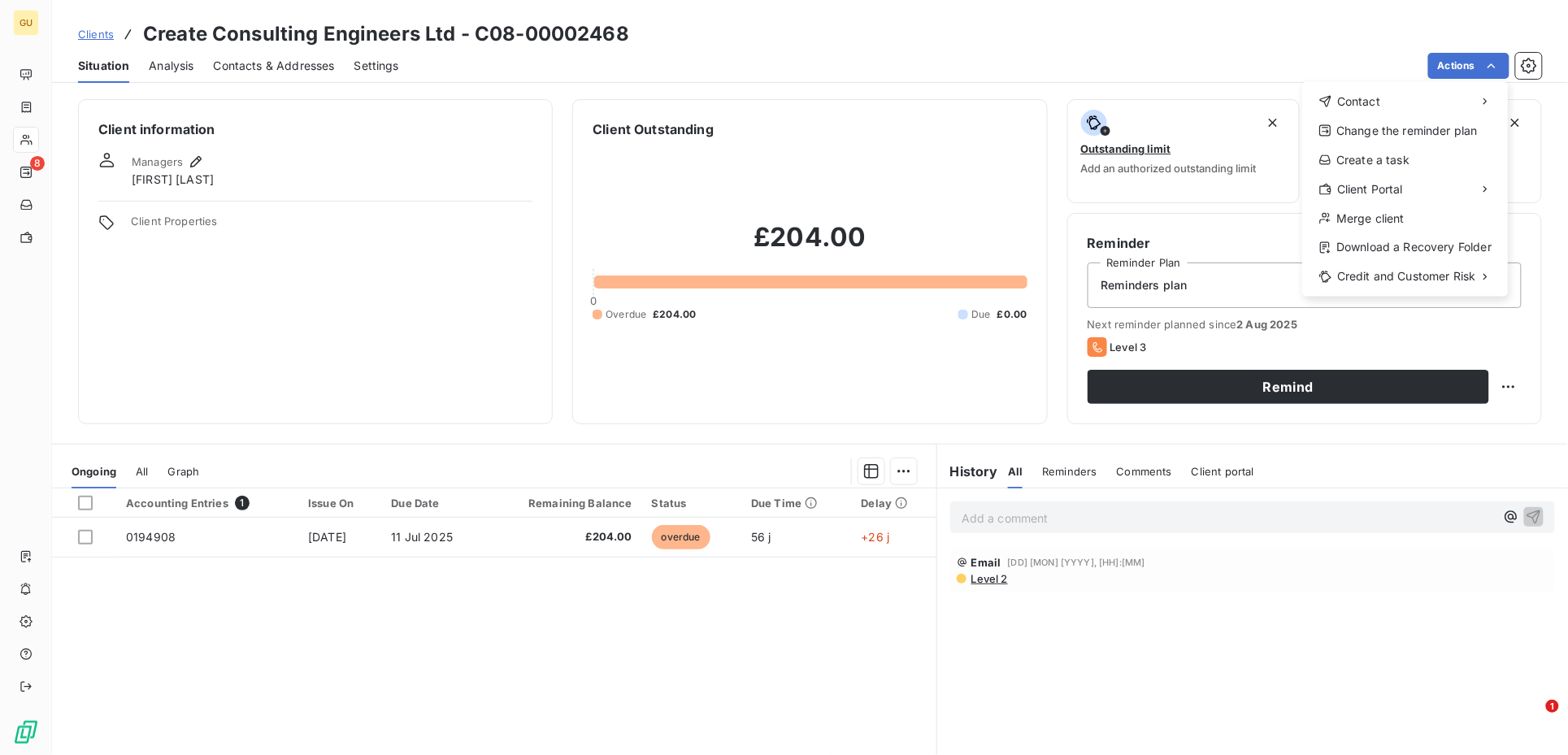 click on "GU 8 Clients Create Consulting Engineers Ltd - C08-00002468 Situation Analysis Contacts & Addresses Settings Actions Contact Change the reminder plan Create a task Client Portal Merge client Download a Recovery Folder Credit and Customer Risk Client information Managers Natasha Bainbridge Client Properties Client Outstanding   £204.00 0 Overdue £204.00 Due £0.00     Outstanding limit Add an authorized outstanding limit Score Link your Creditsafe account Reminder Reminder Plan Reminders plan Next reminder planned since  2 Aug 2025 Level 3 Remind Ongoing All Graph Accounting Entries 1 Issue On Due Date Remaining Balance Status Due Time   Delay   0194908 11 Jun 2025 11 Jul 2025 £204.00 overdue 56 j +26 j Lines per Page 25 Previous 1 Next History All Reminders Comments Client portal All Reminders Comments Client portal Add a comment ﻿ Email 28 Jul 2025, 18:03 Level 2
1" at bounding box center (784, 377) 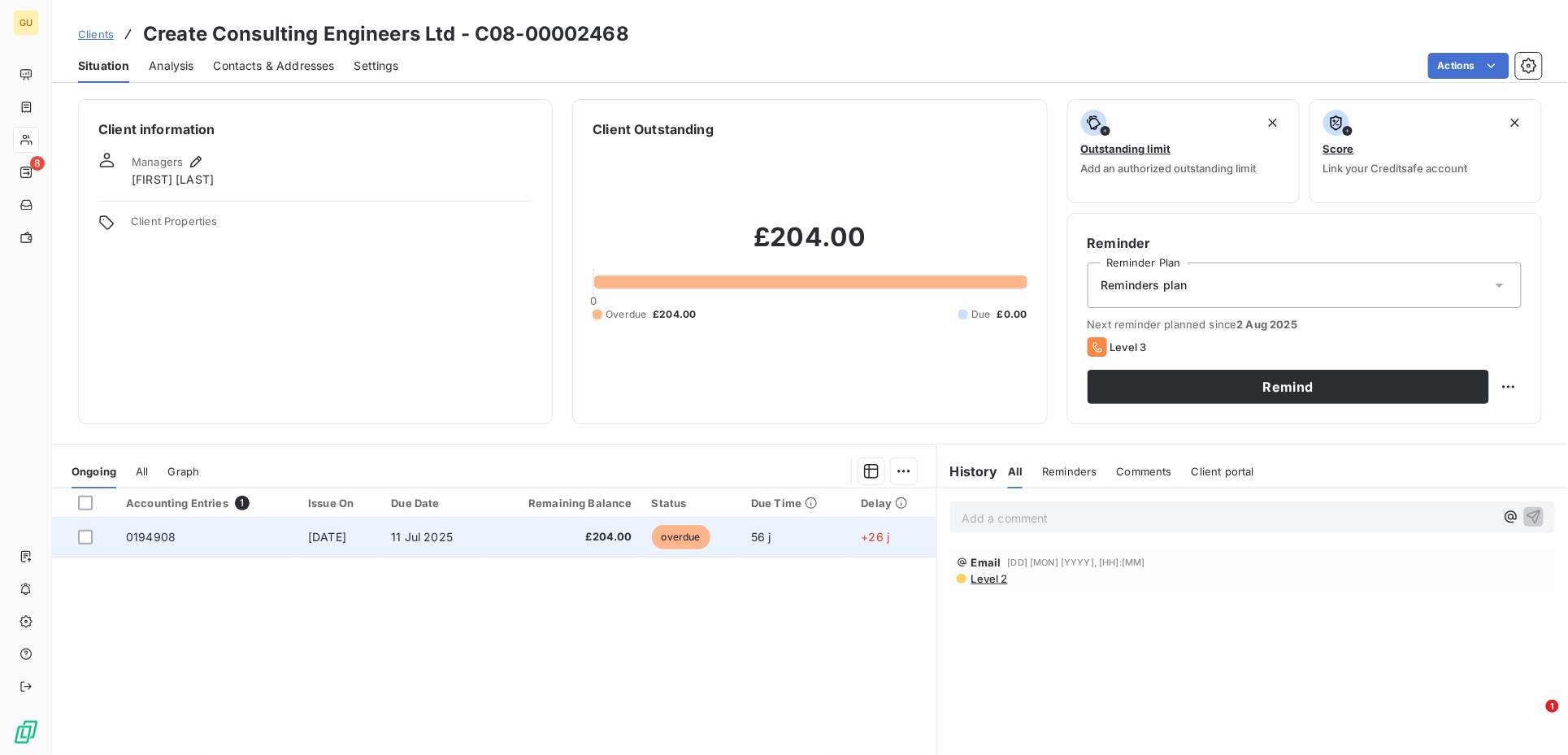 click on "0194908" at bounding box center (150, 536) 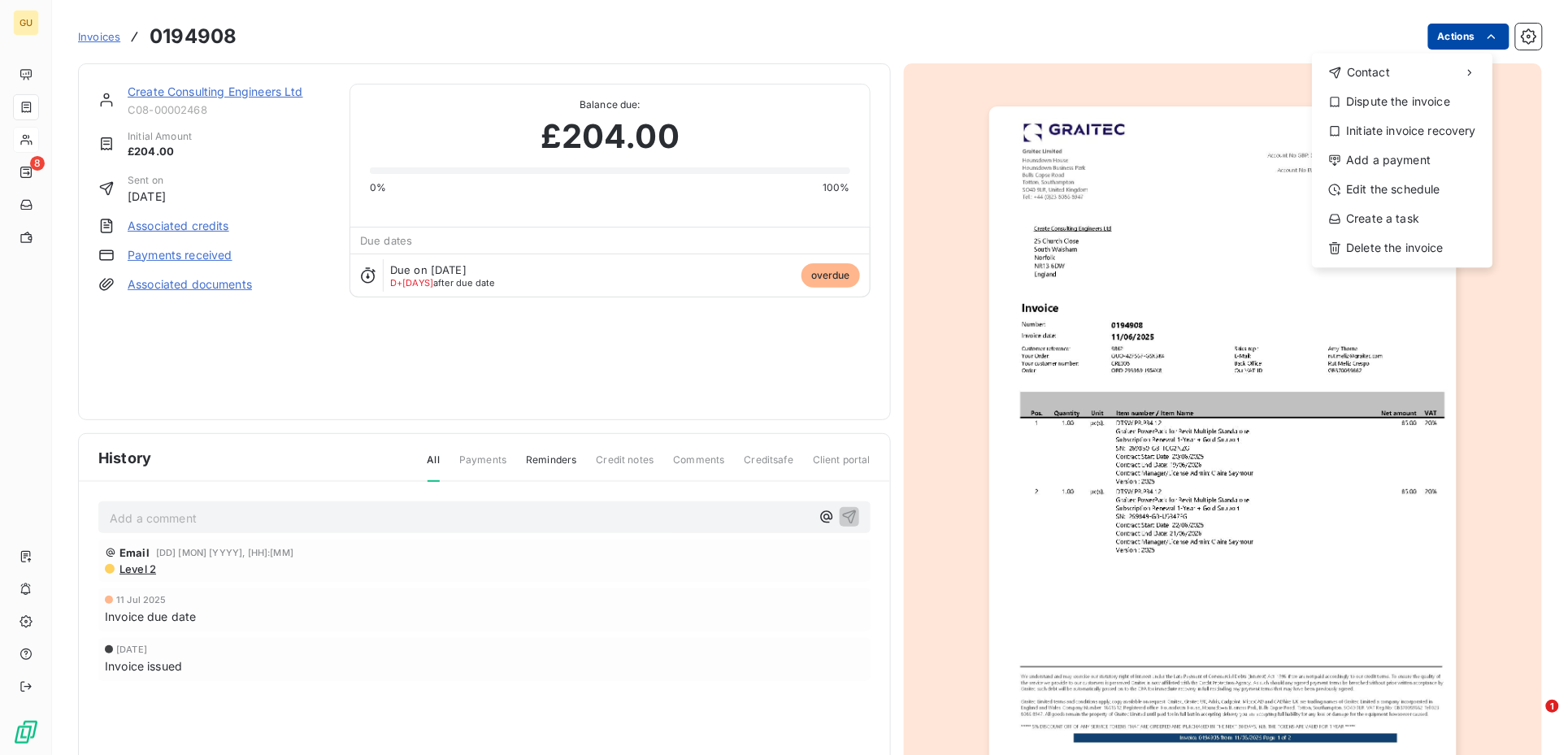 click on "GU 8 Invoices 0194908 Actions Contact Dispute the invoice Initiate invoice recovery Add a payment Edit the schedule Create a task Delete the invoice Create Consulting Engineers Ltd C08-00002468 Initial Amount £204.00 Sent on 11 Jun 2025 Associated credits Payments received Associated documents Balance due: £204.00 0% 100% Due dates Due on 11 Jul 2025 D+26  after due date overdue History All Payments Reminders Credit notes Comments Creditsafe Client portal Add a comment ﻿ Email 28 Jul 2025, 18:03 Level 2 11 Jul 2025 Invoice due date 11 Jun 2025 Invoice issued
1" at bounding box center [784, 377] 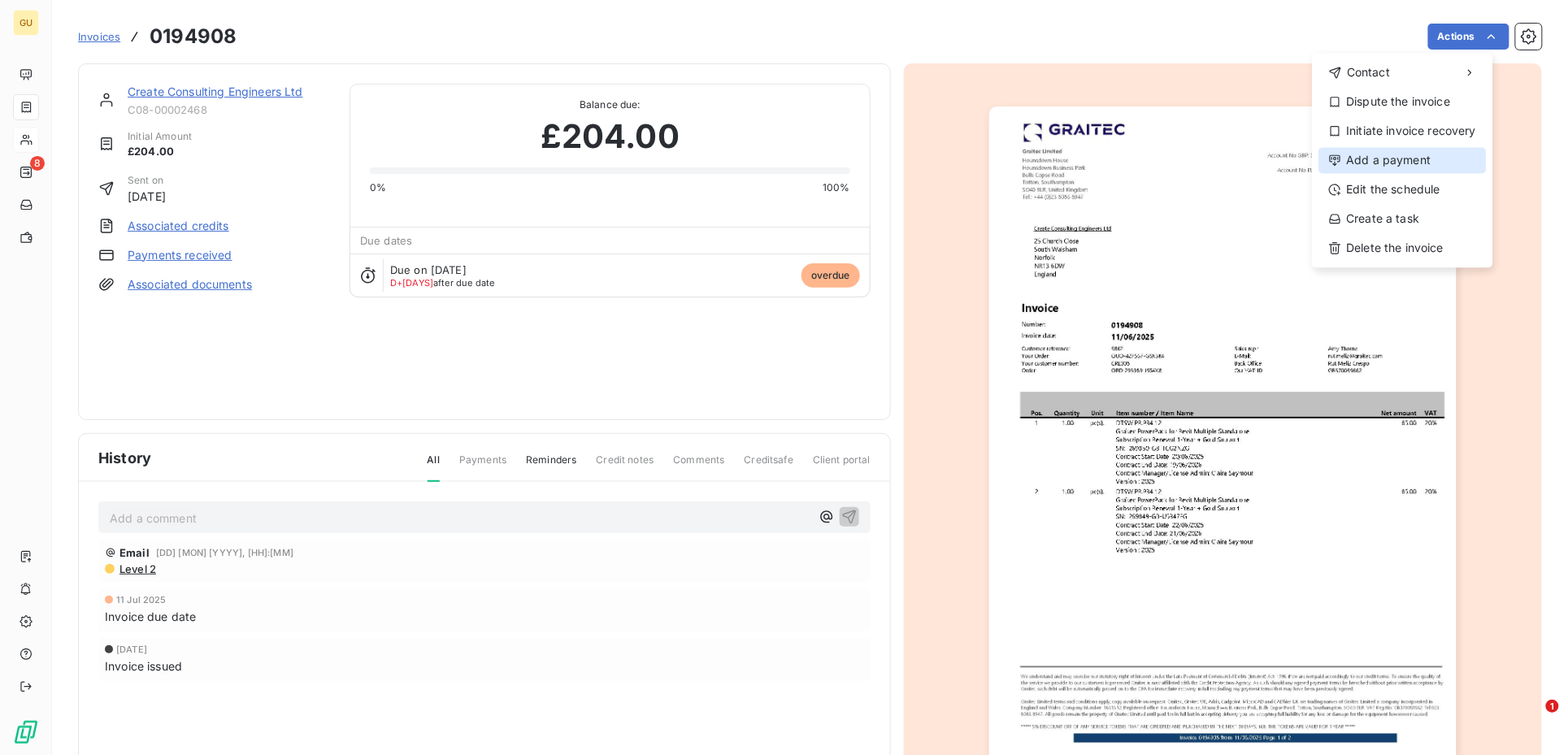 click on "Add a payment" at bounding box center (1403, 160) 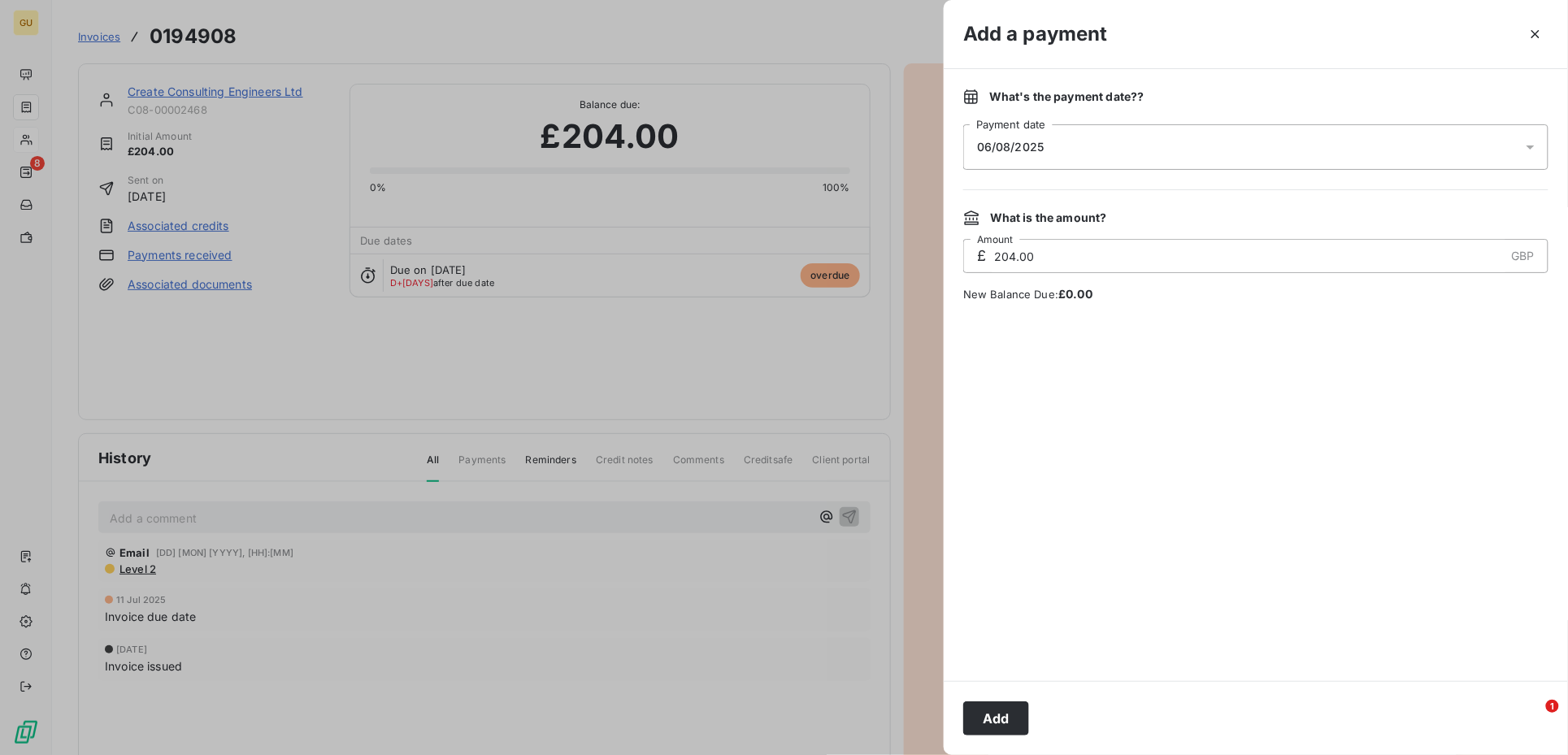 click on "Add" at bounding box center [996, 718] 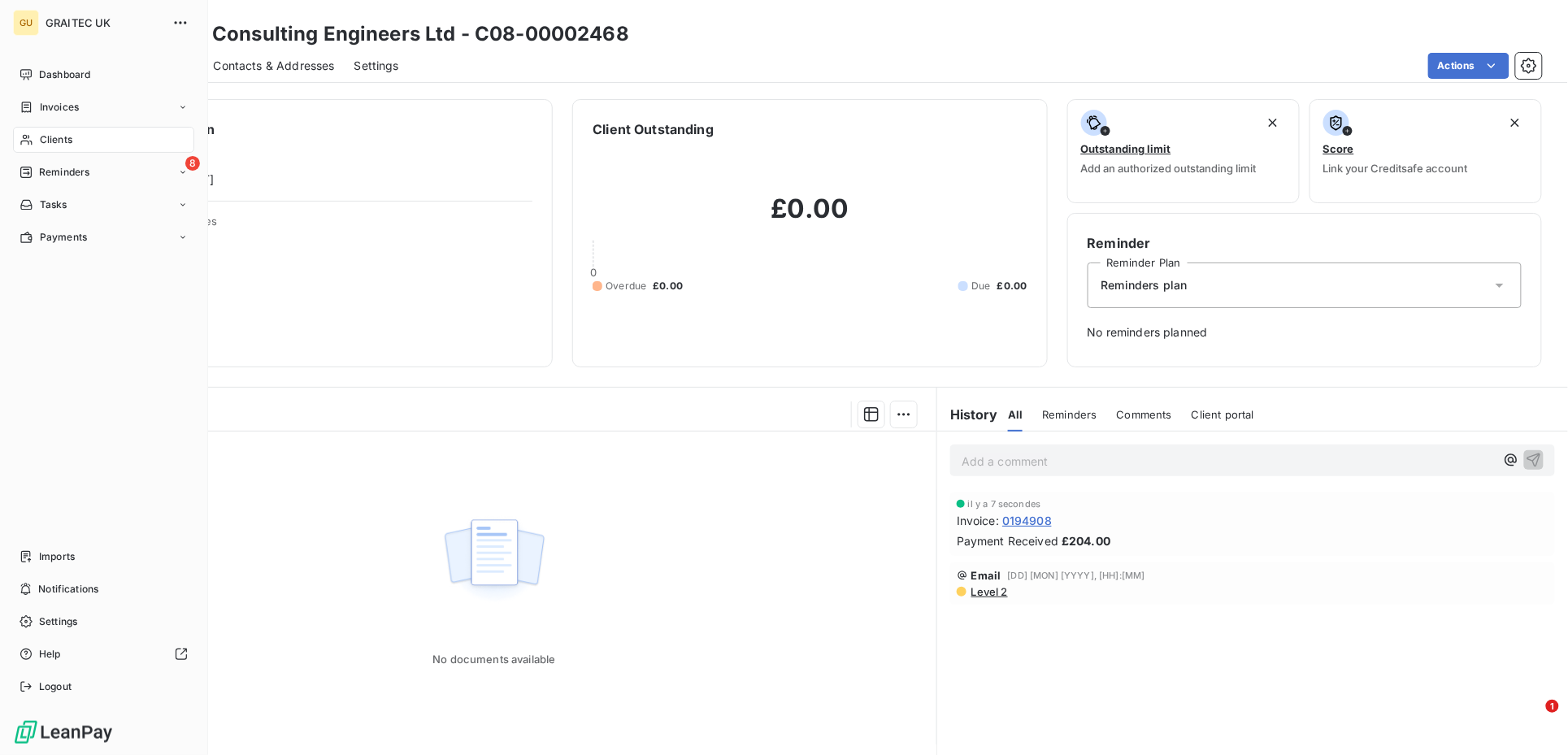 click on "Clients" at bounding box center [56, 140] 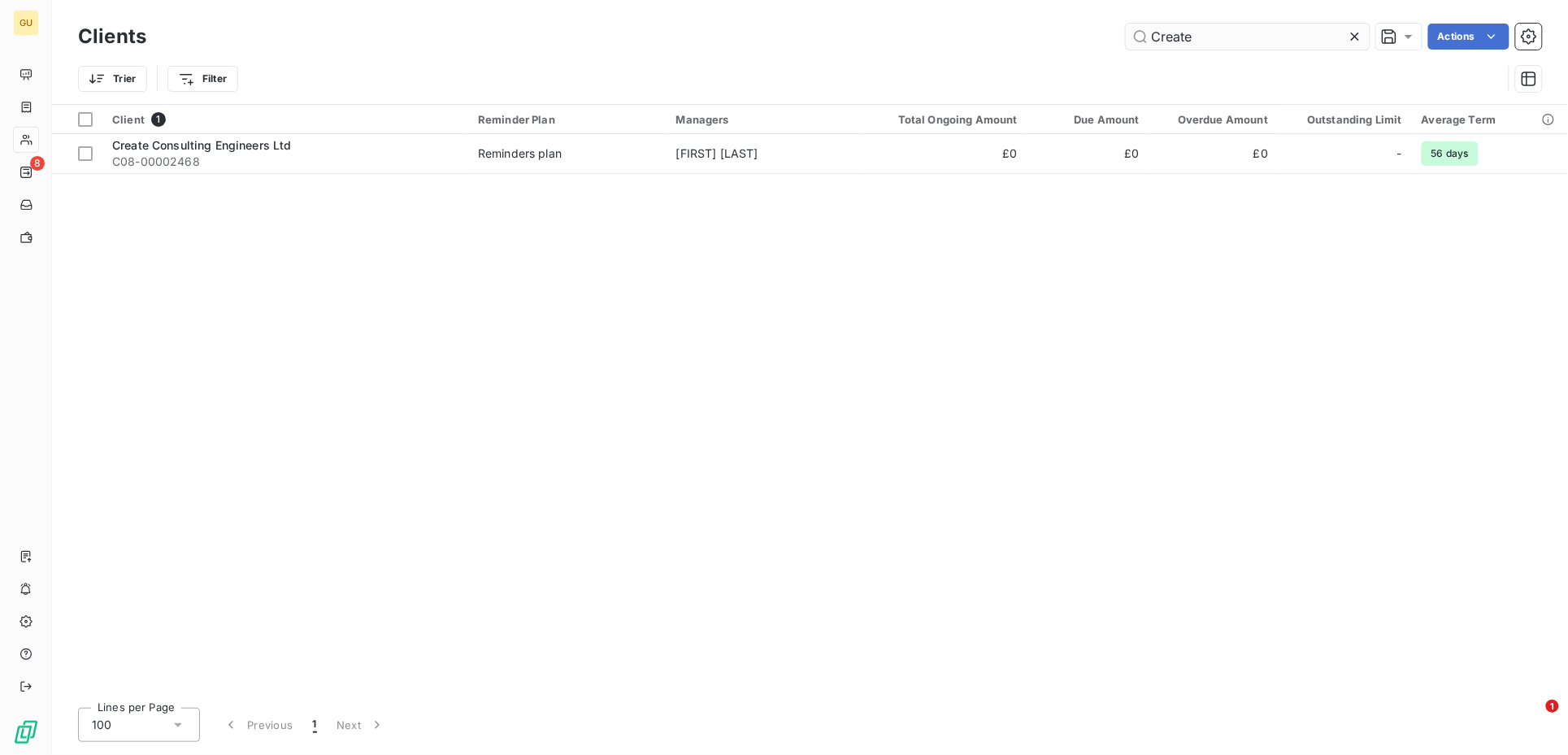 drag, startPoint x: 1249, startPoint y: 27, endPoint x: 1240, endPoint y: 28, distance: 9.05539 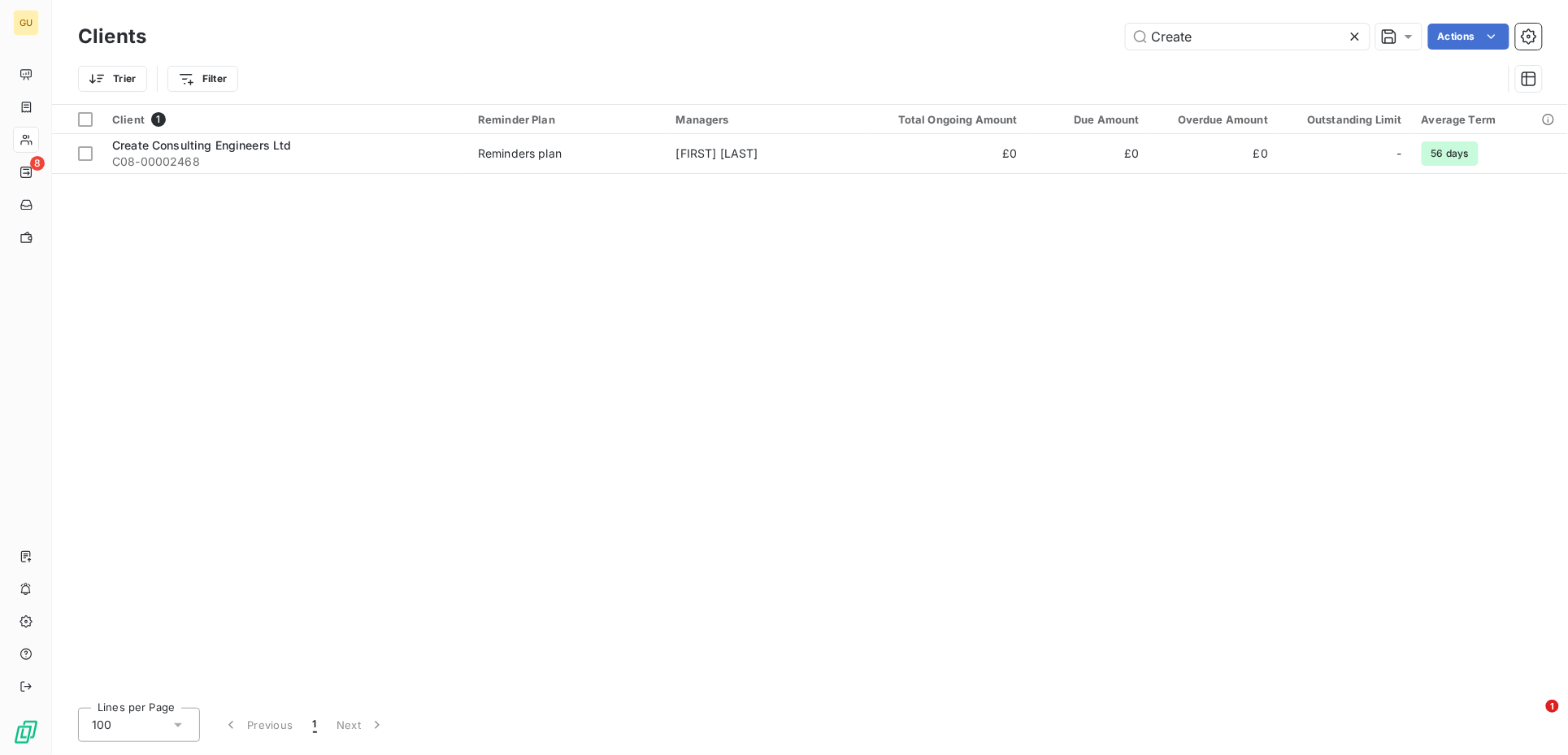drag, startPoint x: 1229, startPoint y: 31, endPoint x: 1055, endPoint y: 27, distance: 174.04597 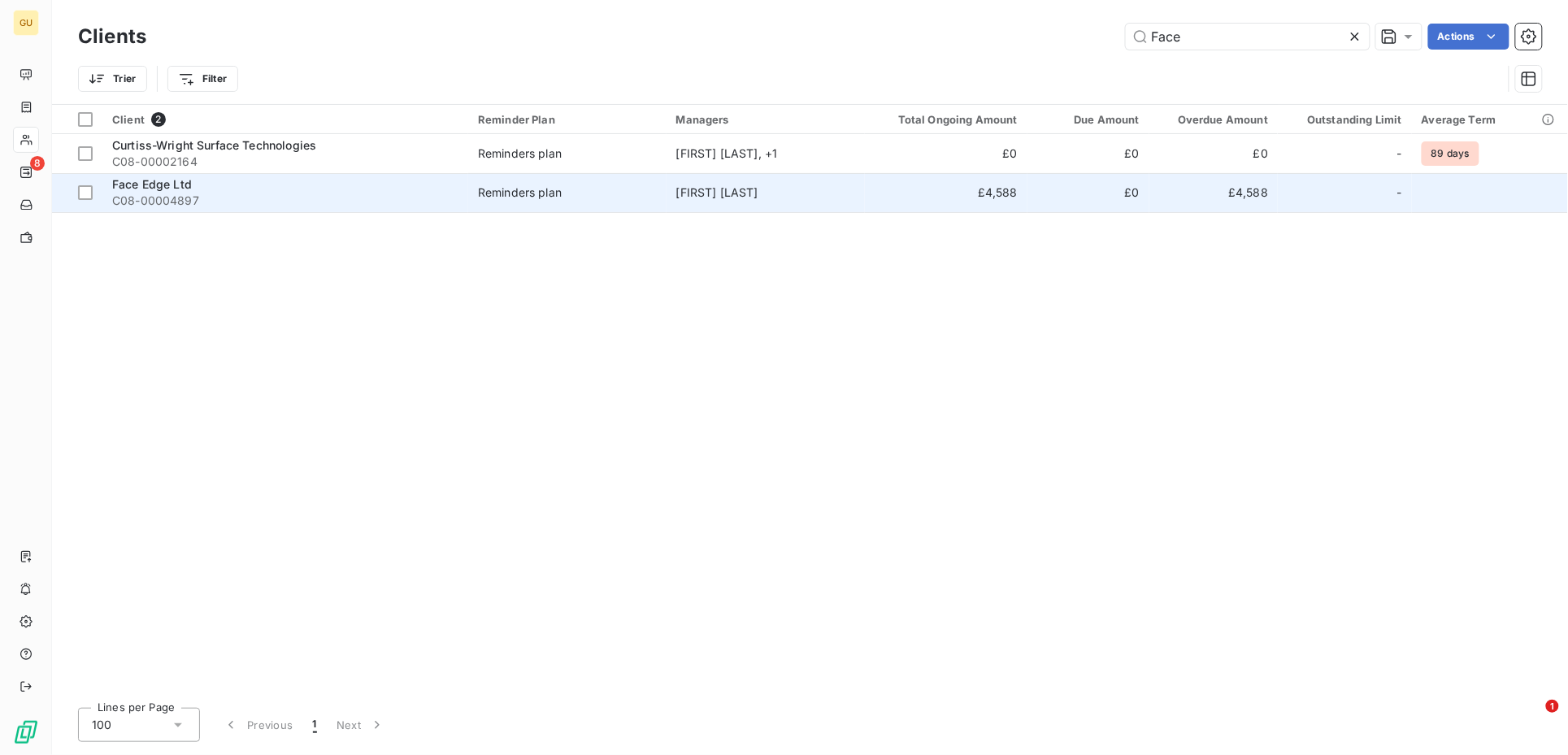 type on "Face" 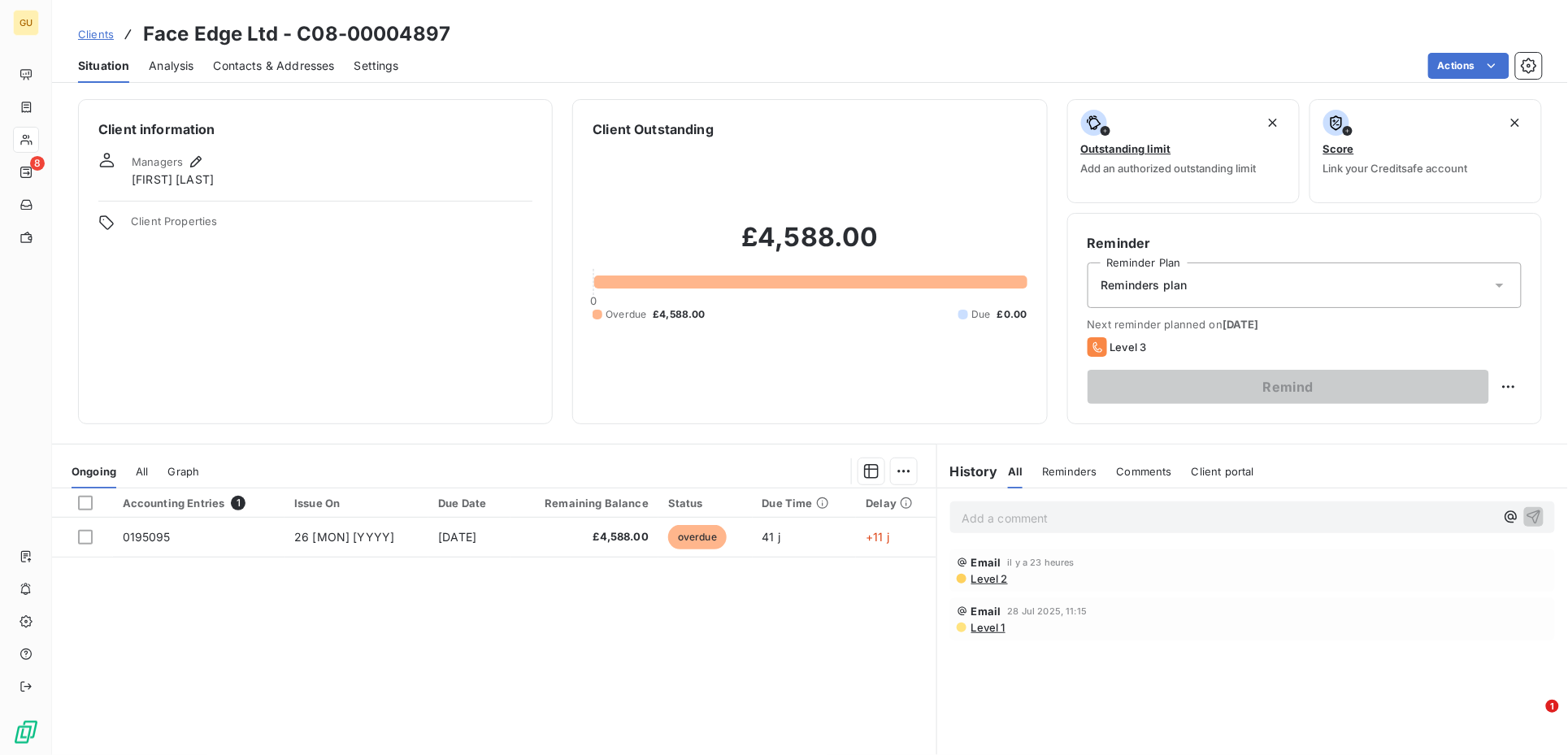 click on "GU 8 Clients Face Edge Ltd - C08-00004897 Situation Analysis Contacts & Addresses Settings Actions Client information Managers Natasha Bainbridge Client Properties Client Outstanding   £4,588.00 0 Overdue £4,588.00 Due £0.00     Outstanding limit Add an authorized outstanding limit Score Link your Creditsafe account Reminder Reminder Plan Reminders plan Next reminder planned on  10 Aug 2025 Level 3 Remind Ongoing All Graph Accounting Entries 1 Issue On Due Date Remaining Balance Status Due Time   Delay   0195095 26 Jun 2025 26 Jul 2025 £4,588.00 overdue 41 j +11 j Lines per Page 25 Previous 1 Next History All Reminders Comments Client portal All Reminders Comments Client portal Add a comment ﻿ Email il y a 23 heures Level 2 Email 28 Jul 2025, 11:15 Level 1
1" at bounding box center [784, 377] 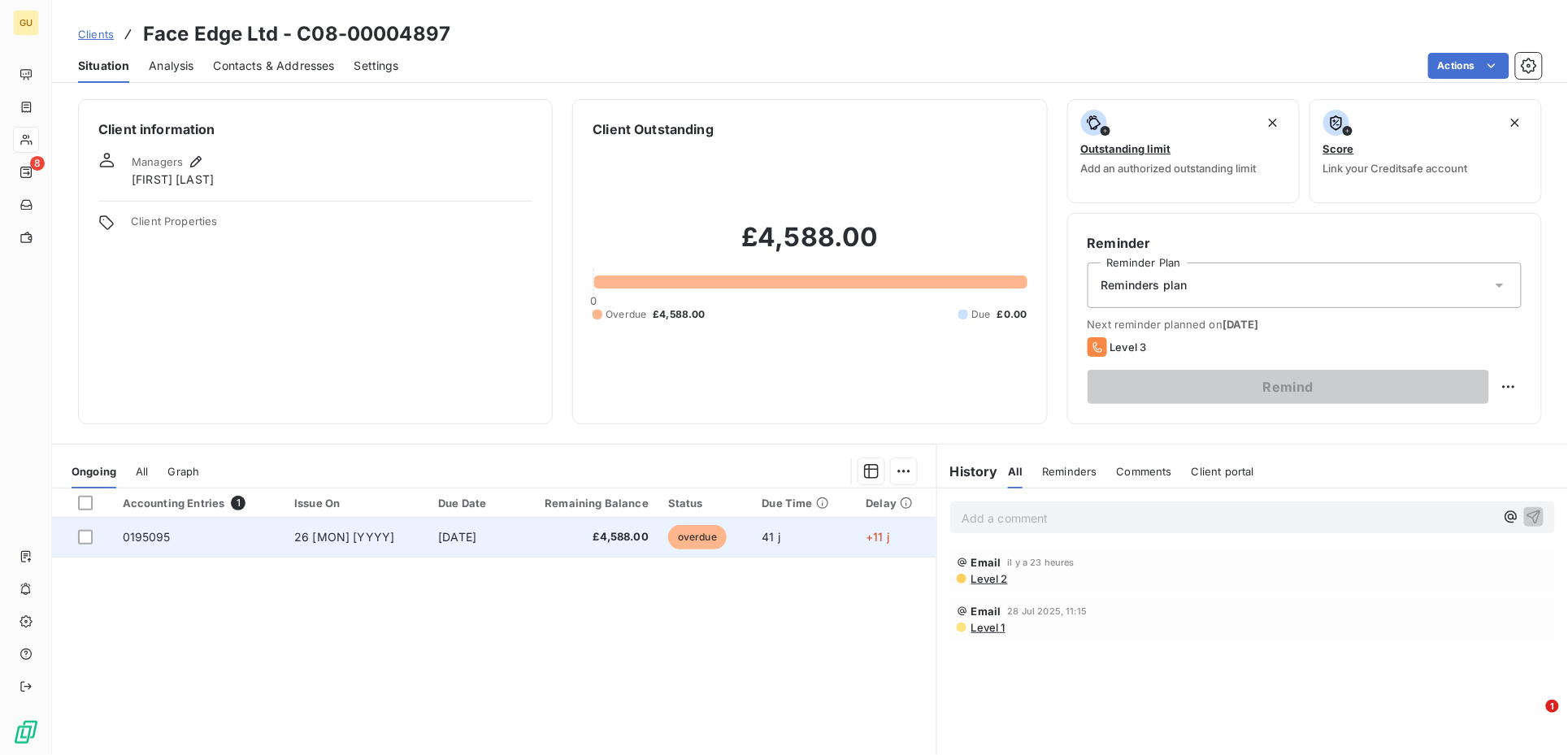 click on "0195095" at bounding box center [146, 536] 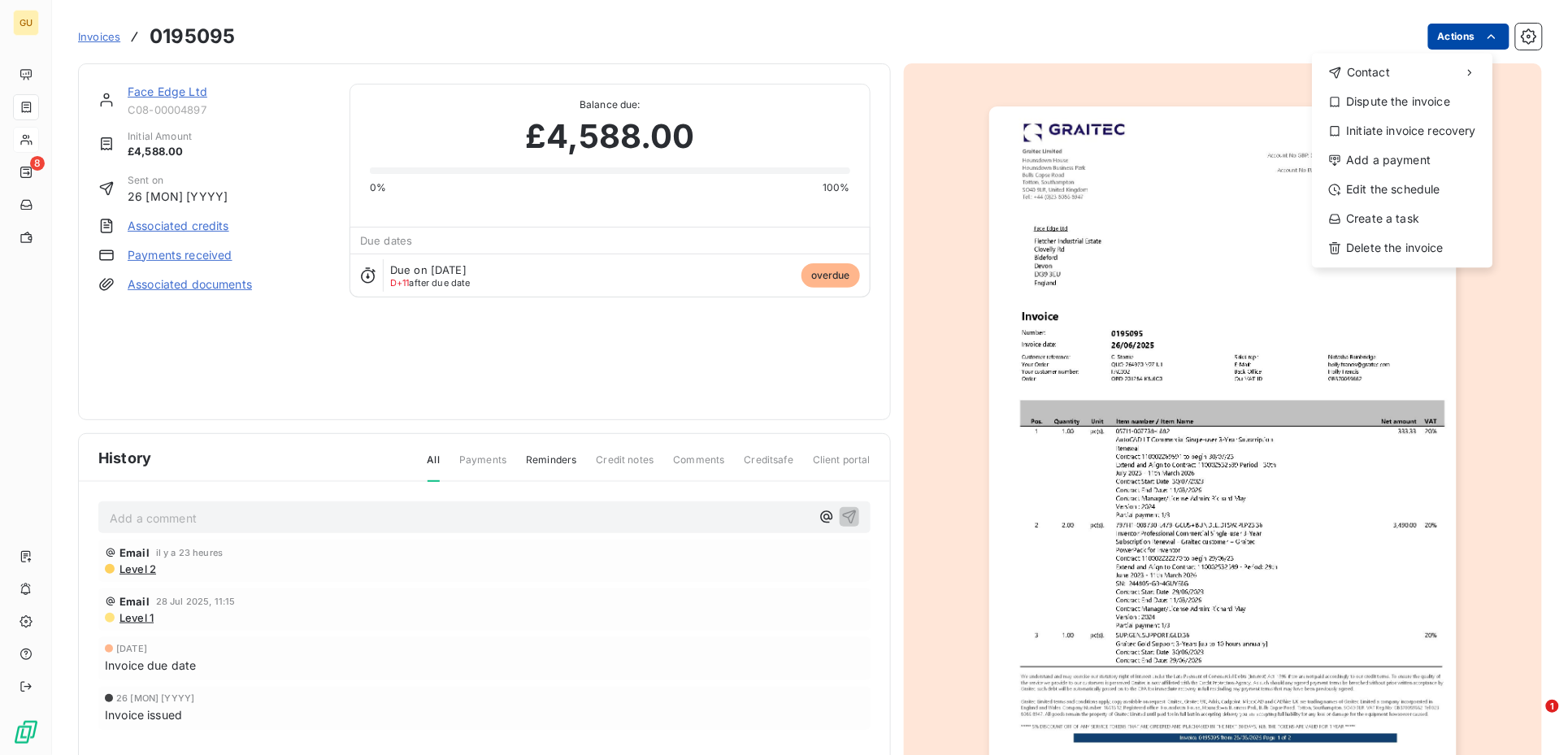 click on "GU 8 Invoices 0195095 Actions Contact Dispute the invoice Initiate invoice recovery Add a payment Edit the schedule Create a task Delete the invoice Face Edge Ltd C08-00004897 Initial Amount £4,588.00 Sent on 26 Jun 2025 Associated credits Payments received Associated documents Balance due: £4,588.00 0% 100% Due dates Due on 26 Jul 2025 D+11  after due date overdue History All Payments Reminders Credit notes Comments Creditsafe Client portal Add a comment ﻿ Email il y a 23 heures Level 2 Email 28 Jul 2025, 11:15 Level 1 26 Jul 2025 Invoice due date 26 Jun 2025 Invoice issued
1" at bounding box center (784, 377) 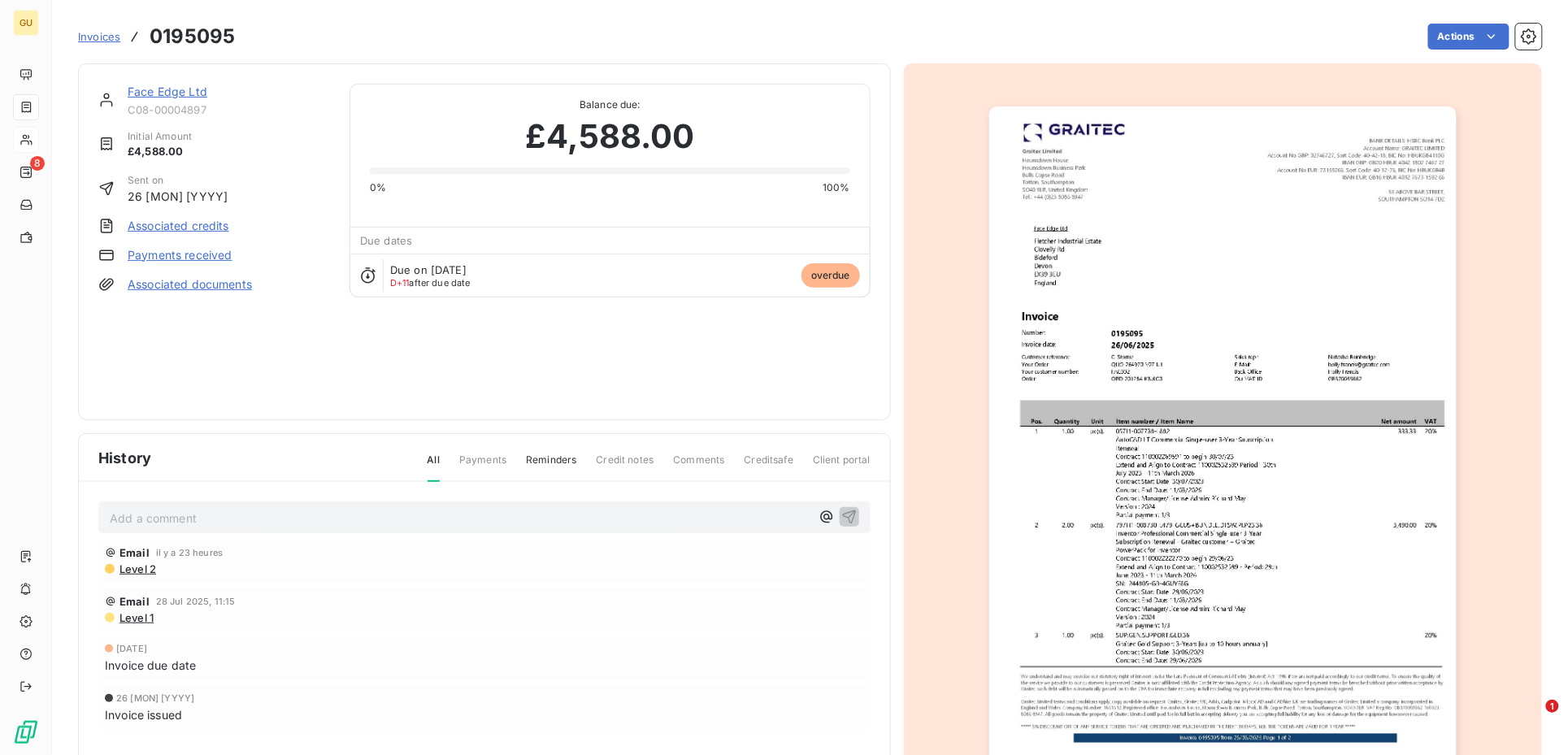 click on "GU 8 Invoices 0195095 Actions Face Edge Ltd C08-00004897 Initial Amount £4,588.00 Sent on 26 Jun 2025 Associated credits Payments received Associated documents Balance due: £4,588.00 0% 100% Due dates Due on 26 Jul 2025 D+11  after due date overdue History All Payments Reminders Credit notes Comments Creditsafe Client portal Add a comment ﻿ Email il y a 23 heures Level 2 Email 28 Jul 2025, 11:15 Level 1 26 Jul 2025 Invoice due date 26 Jun 2025 Invoice issued
1" at bounding box center [784, 377] 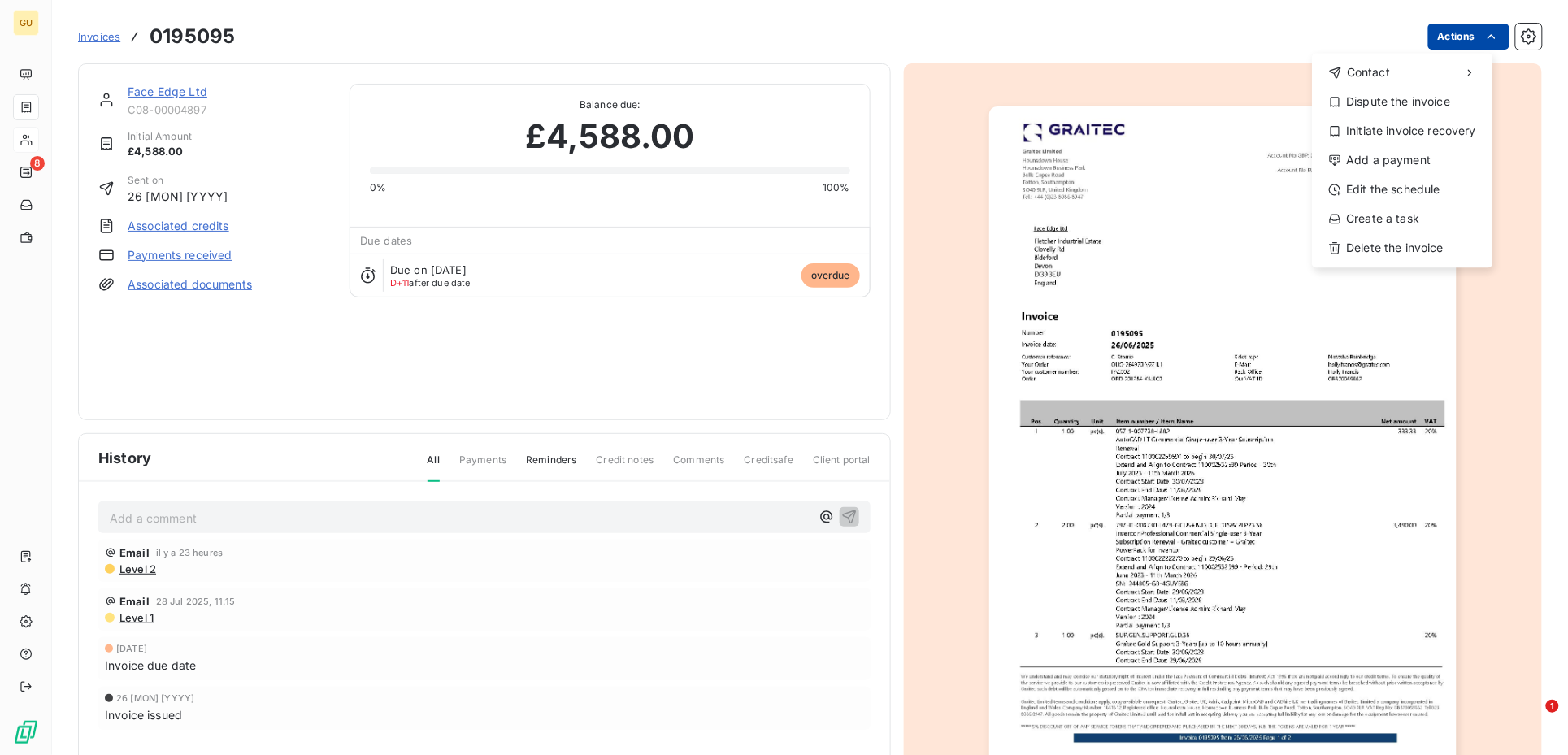 click on "GU 8 Invoices 0195095 Actions Contact Dispute the invoice Initiate invoice recovery Add a payment Edit the schedule Create a task Delete the invoice Face Edge Ltd C08-00004897 Initial Amount £4,588.00 Sent on 26 Jun 2025 Associated credits Payments received Associated documents Balance due: £4,588.00 0% 100% Due dates Due on 26 Jul 2025 D+11  after due date overdue History All Payments Reminders Credit notes Comments Creditsafe Client portal Add a comment ﻿ Email il y a 23 heures Level 2 Email 28 Jul 2025, 11:15 Level 1 26 Jul 2025 Invoice due date 26 Jun 2025 Invoice issued
1" at bounding box center [784, 377] 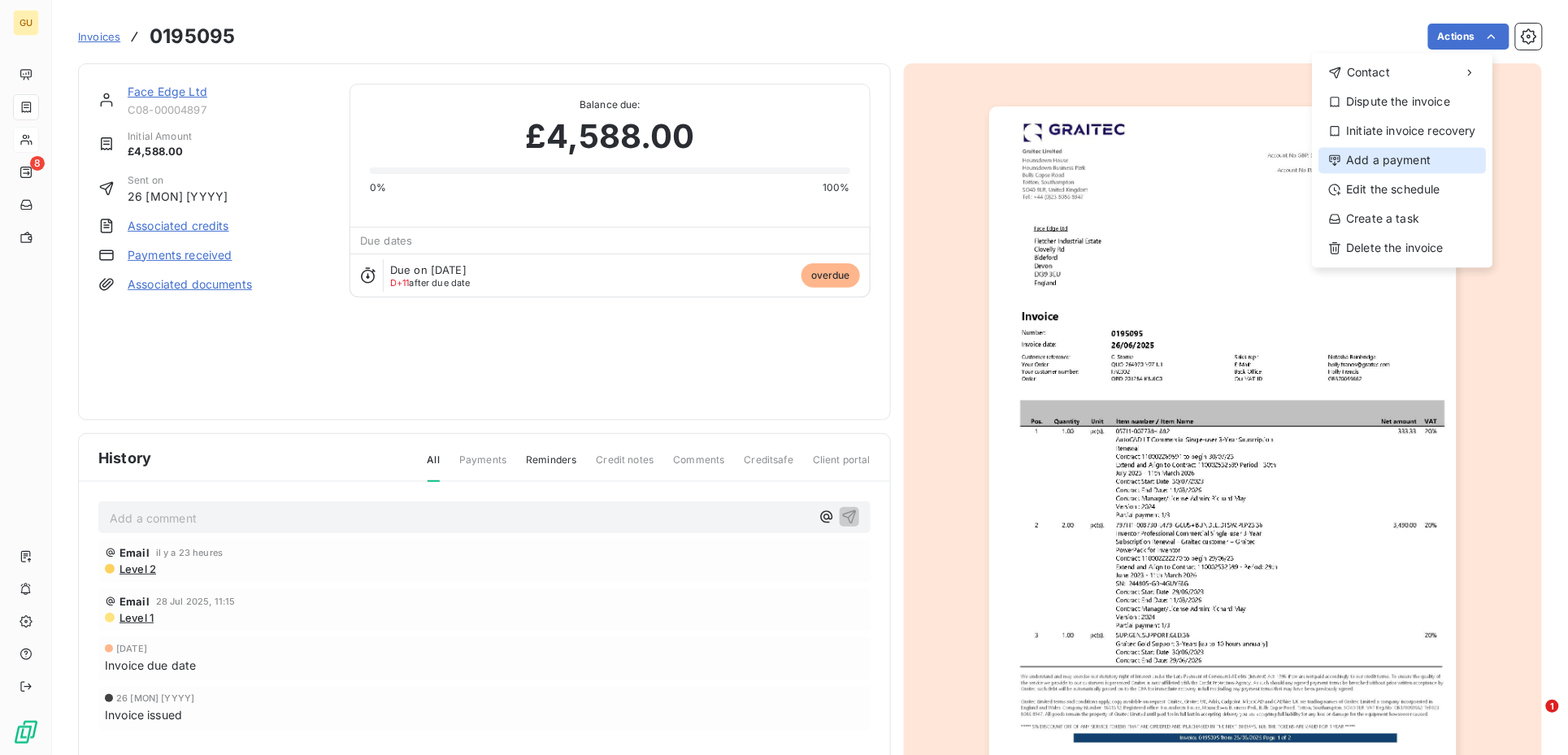 click on "Add a payment" at bounding box center [1403, 160] 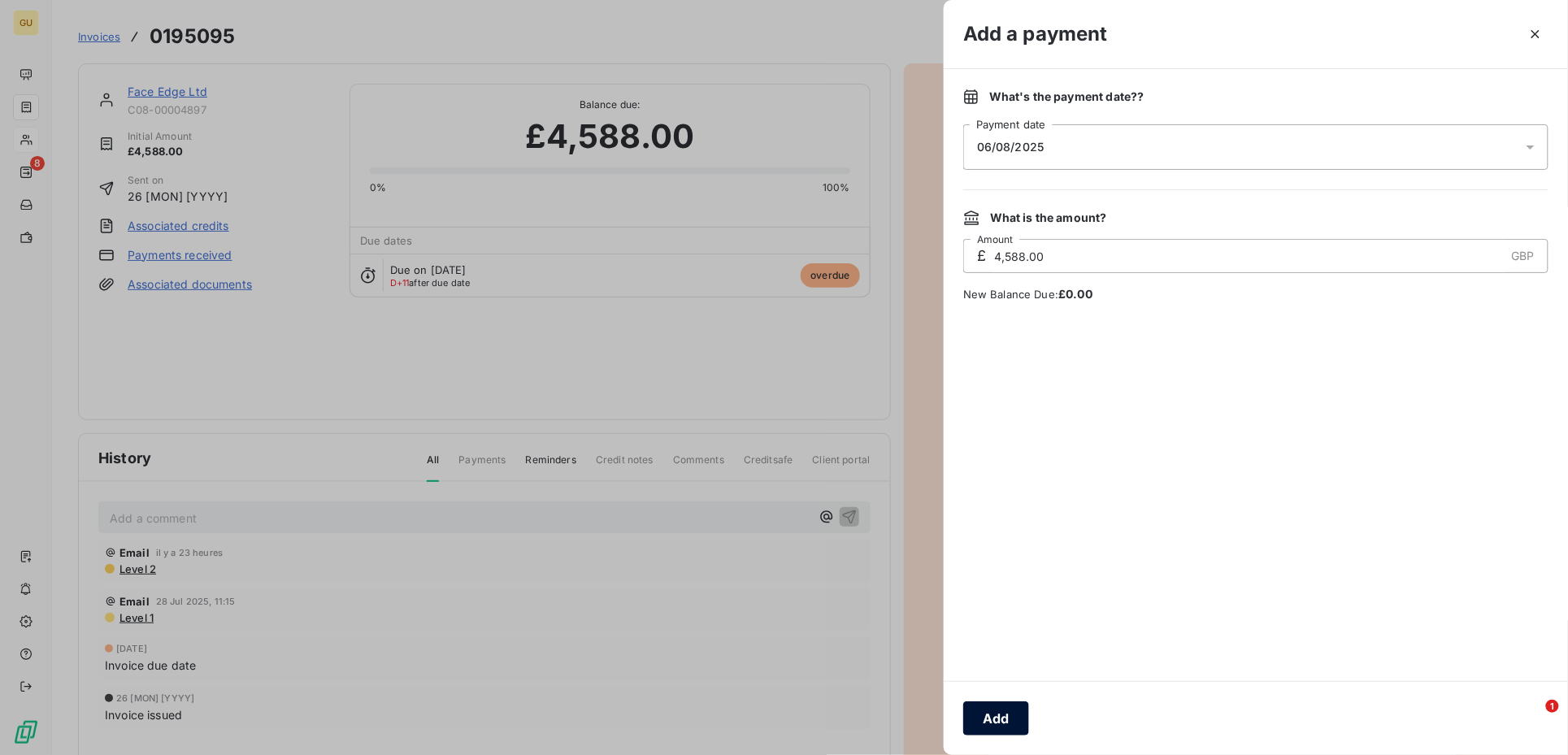 click on "Add" at bounding box center [996, 718] 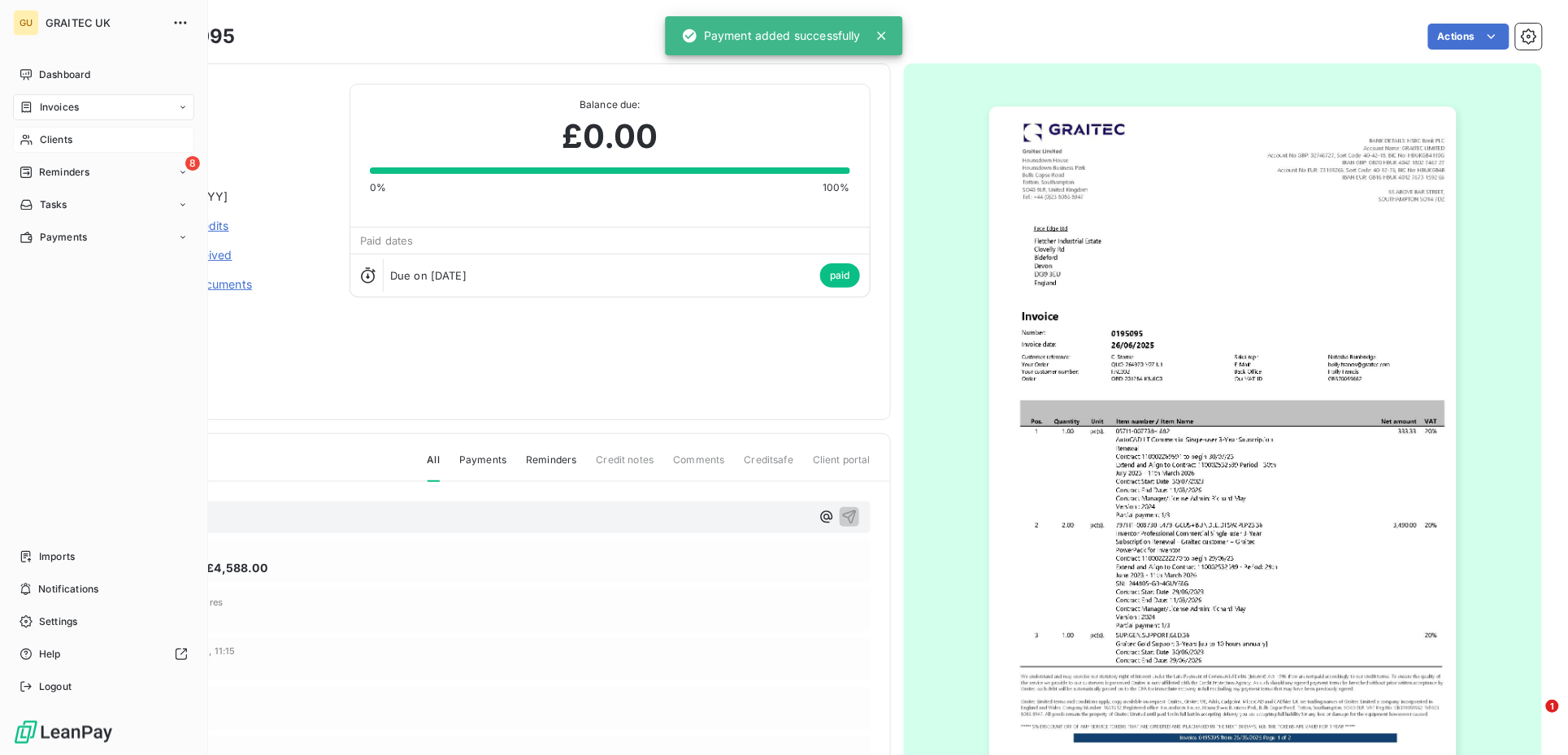 click on "Clients" at bounding box center [56, 140] 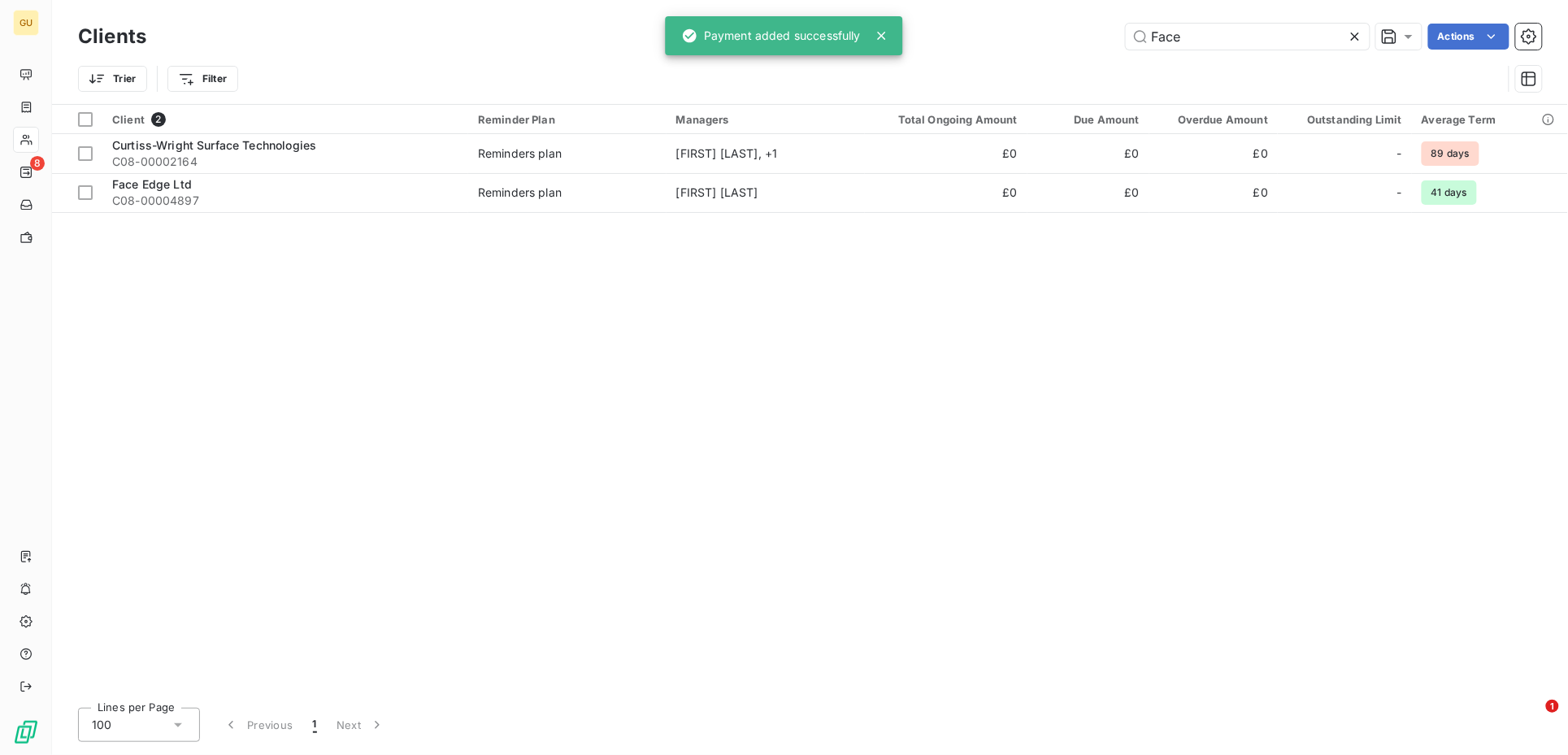 drag, startPoint x: 1208, startPoint y: 26, endPoint x: 1118, endPoint y: 27, distance: 90.0056 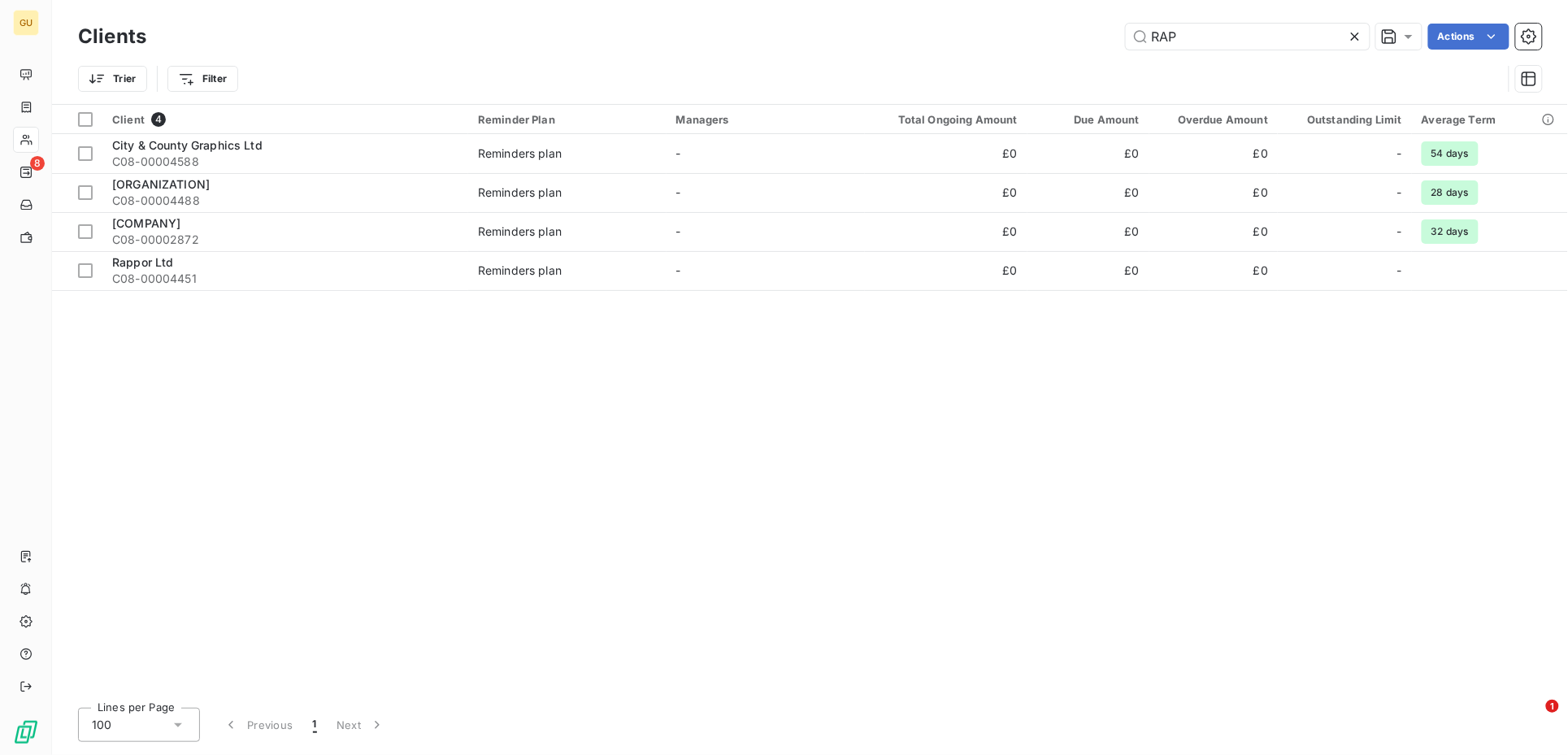 type on "RAP" 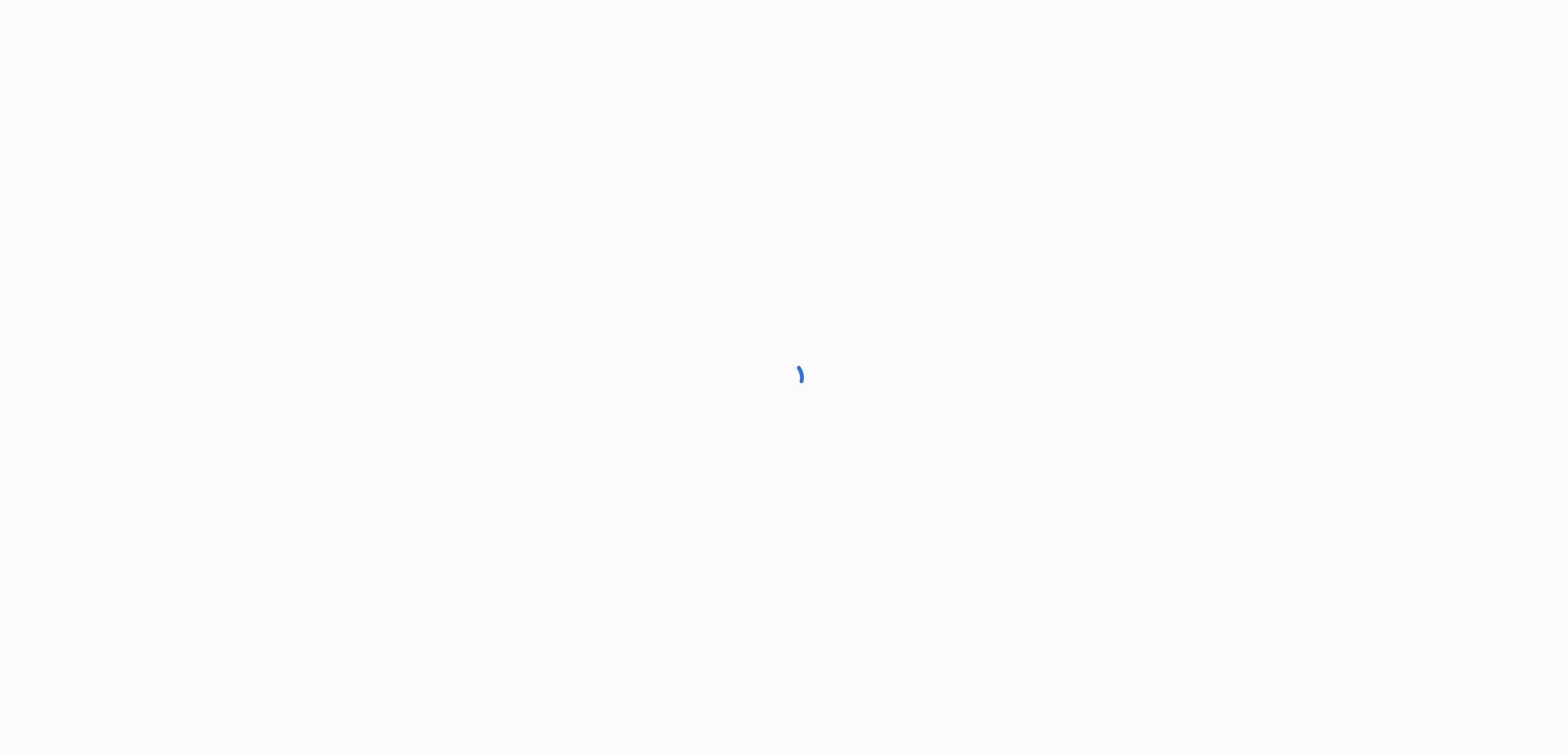 scroll, scrollTop: 0, scrollLeft: 0, axis: both 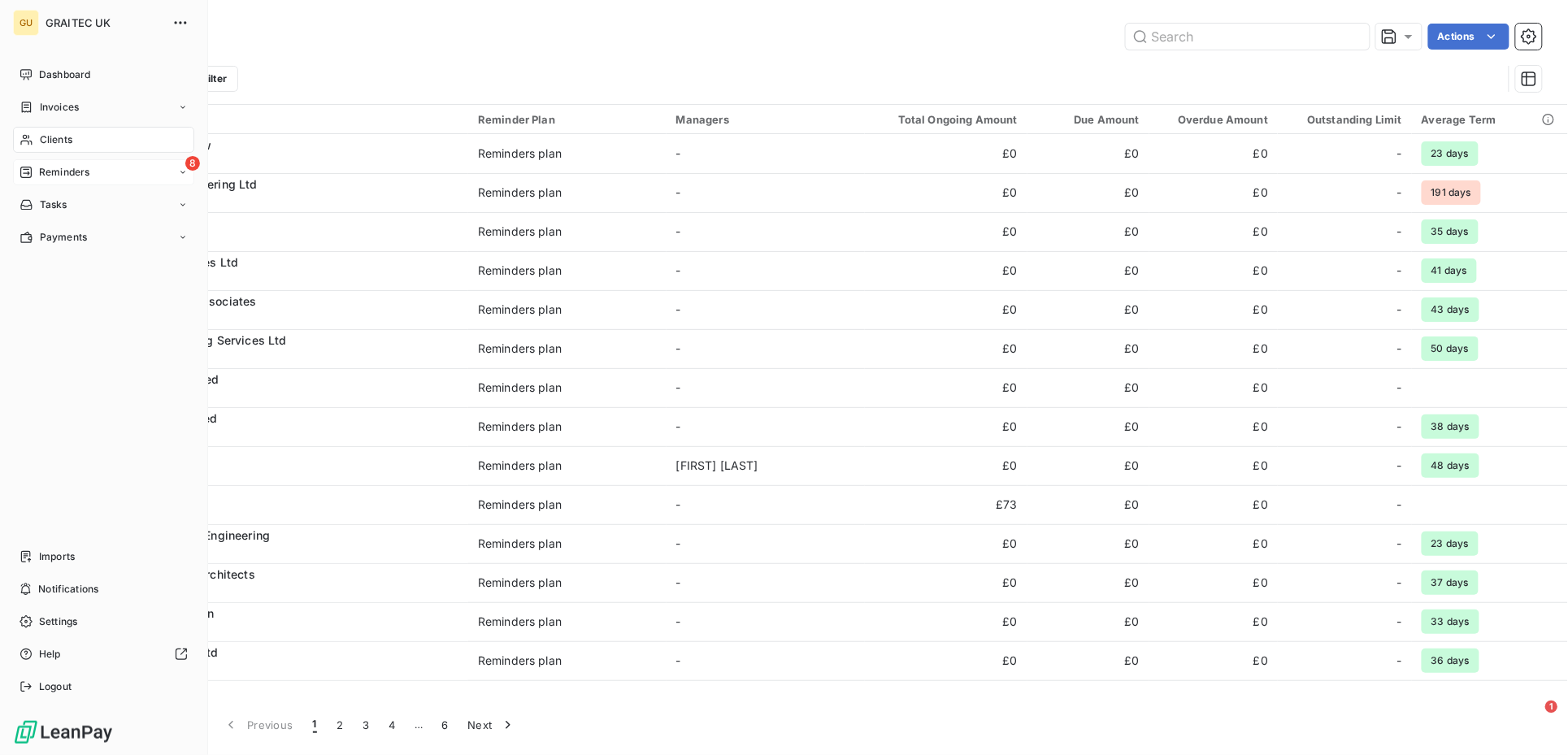 click on "Reminders" at bounding box center (64, 172) 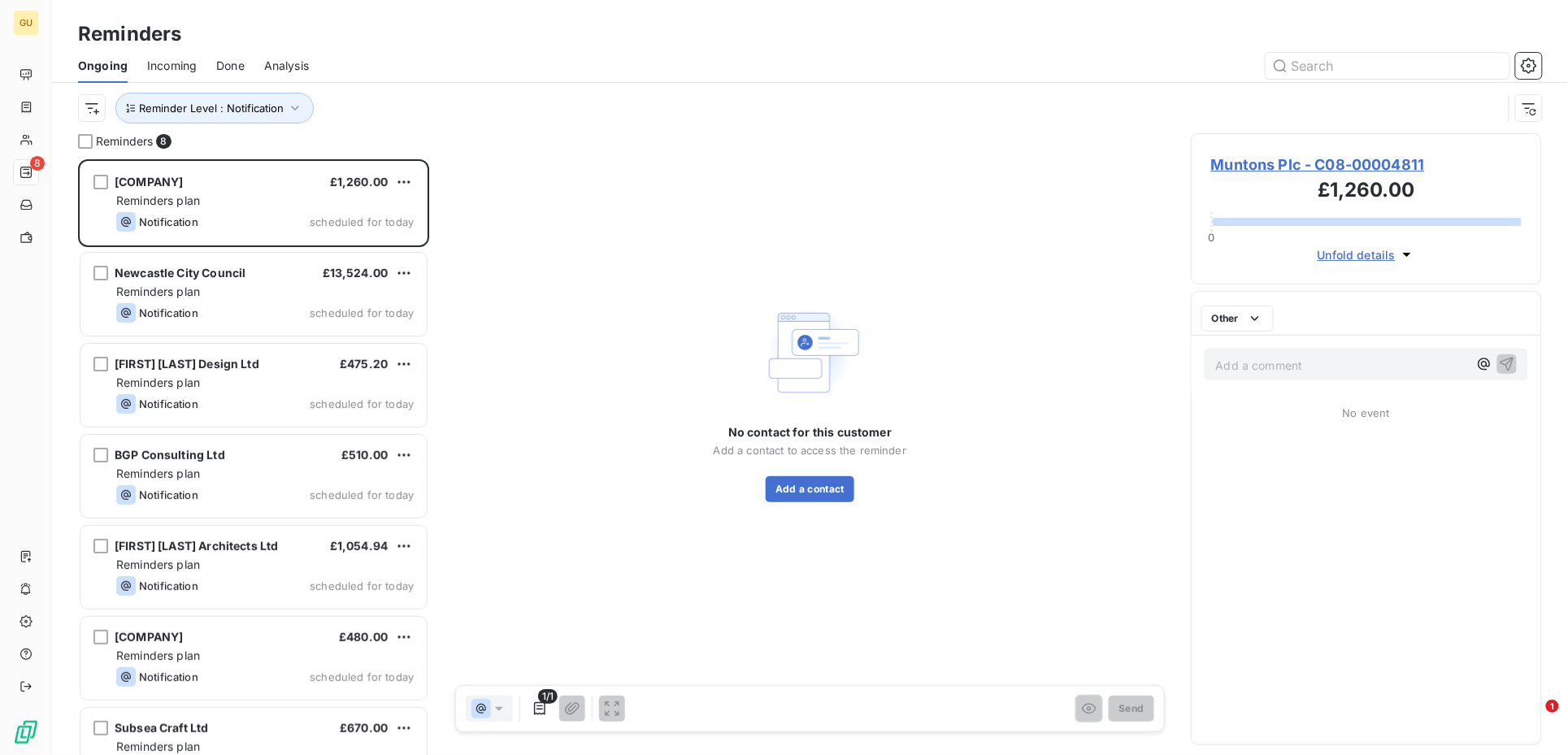 scroll, scrollTop: 17, scrollLeft: 16, axis: both 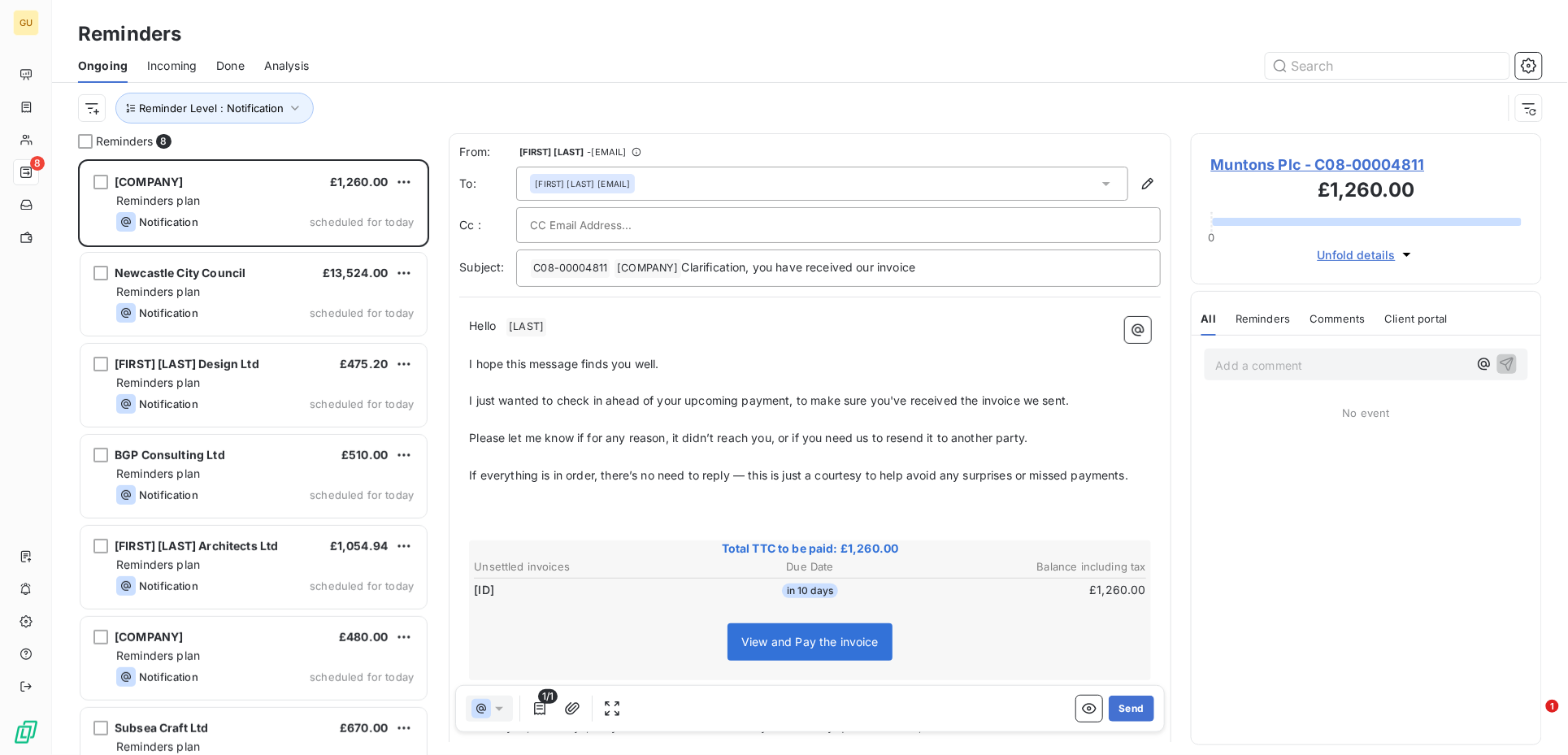 drag, startPoint x: 543, startPoint y: 601, endPoint x: 472, endPoint y: 609, distance: 71.44928 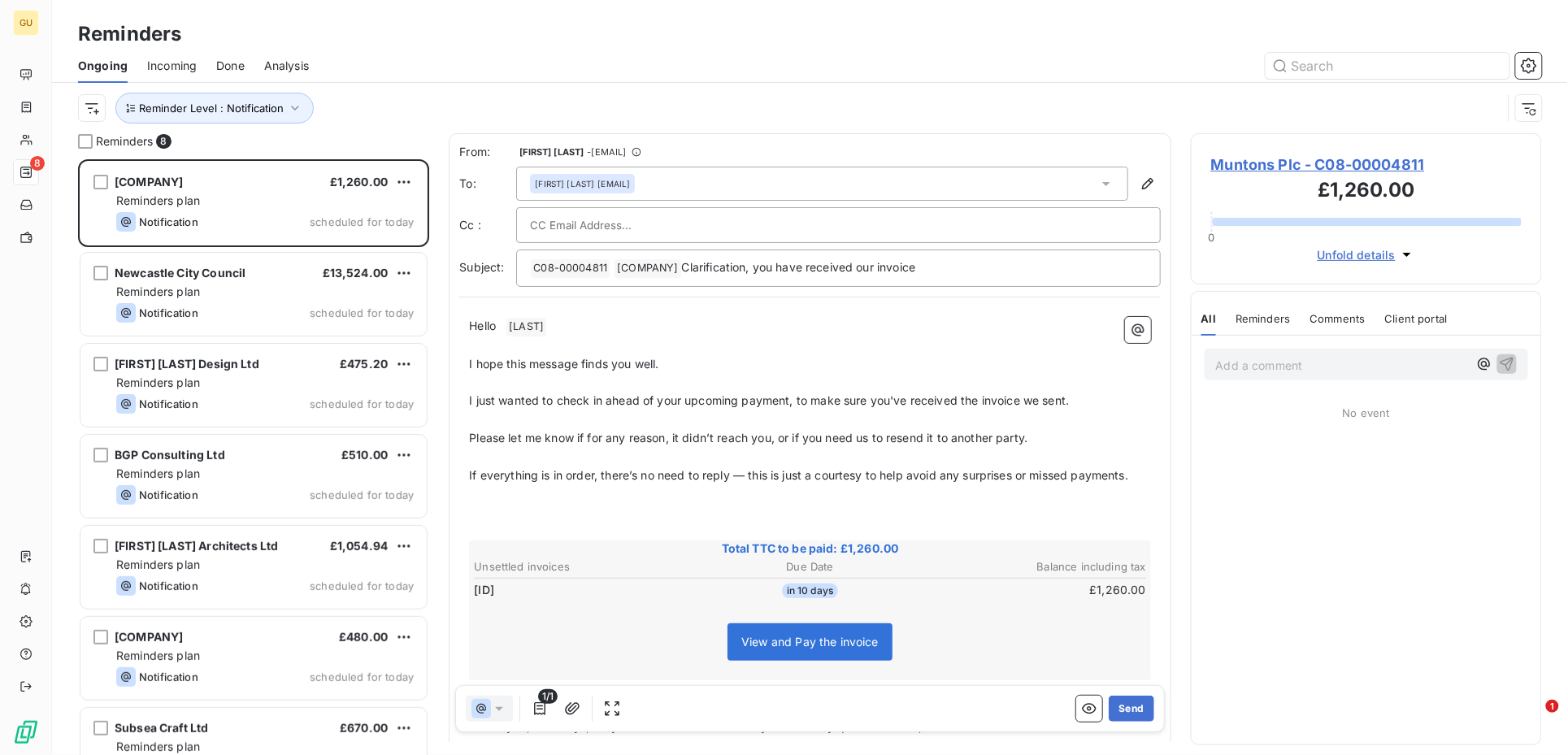 click on "[ID]" at bounding box center (584, 590) 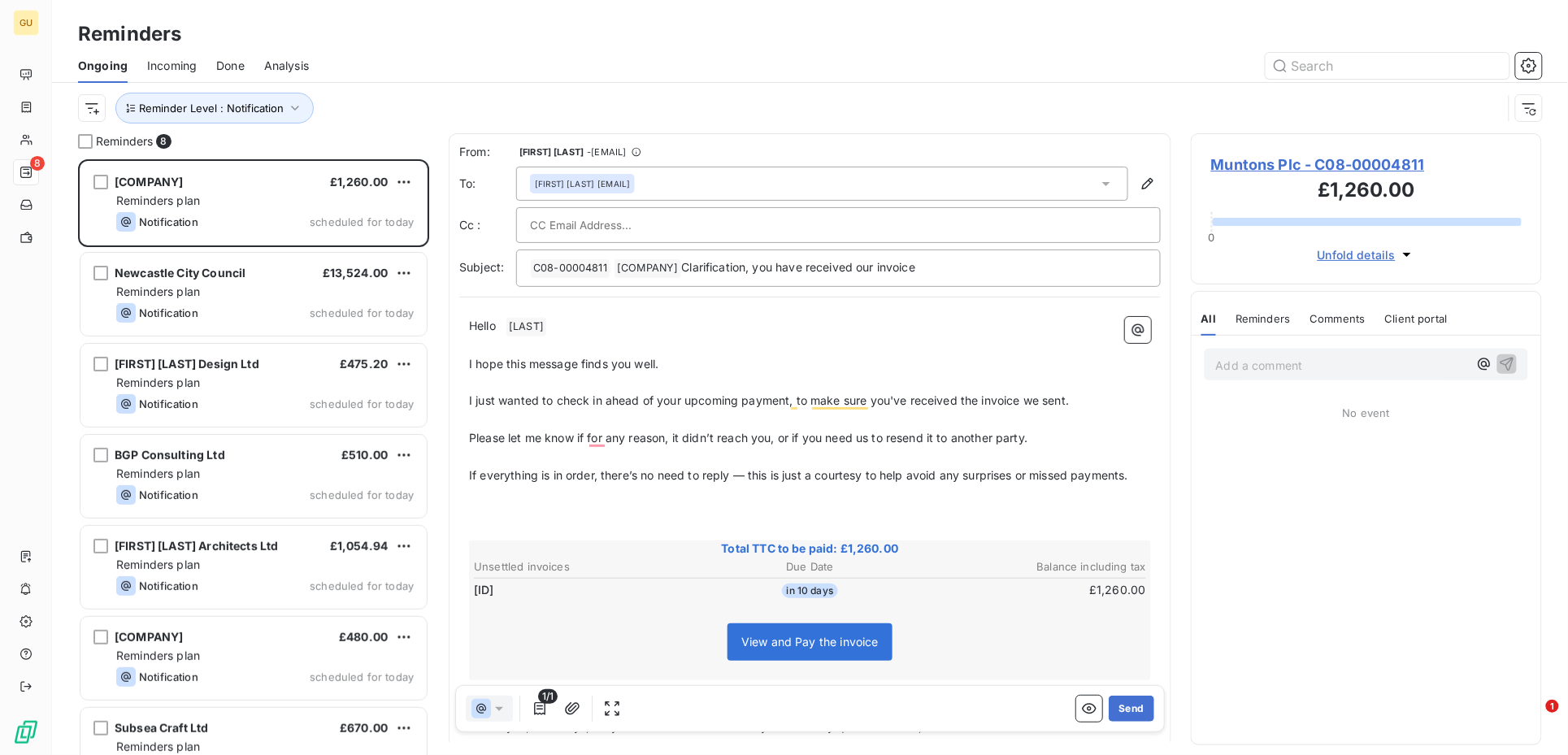drag, startPoint x: 525, startPoint y: 607, endPoint x: 472, endPoint y: 616, distance: 53.7587 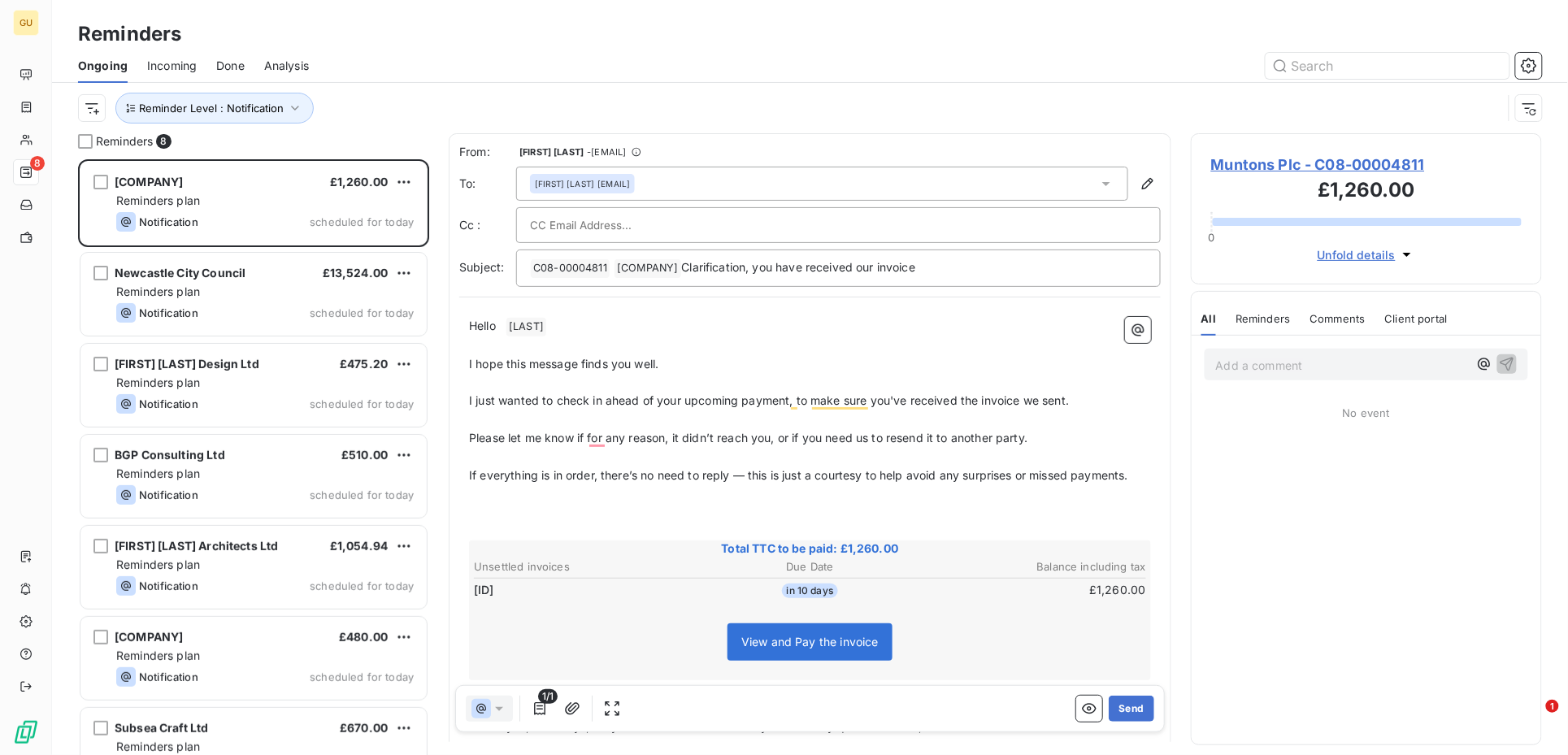 click on "0194998" at bounding box center (584, 590) 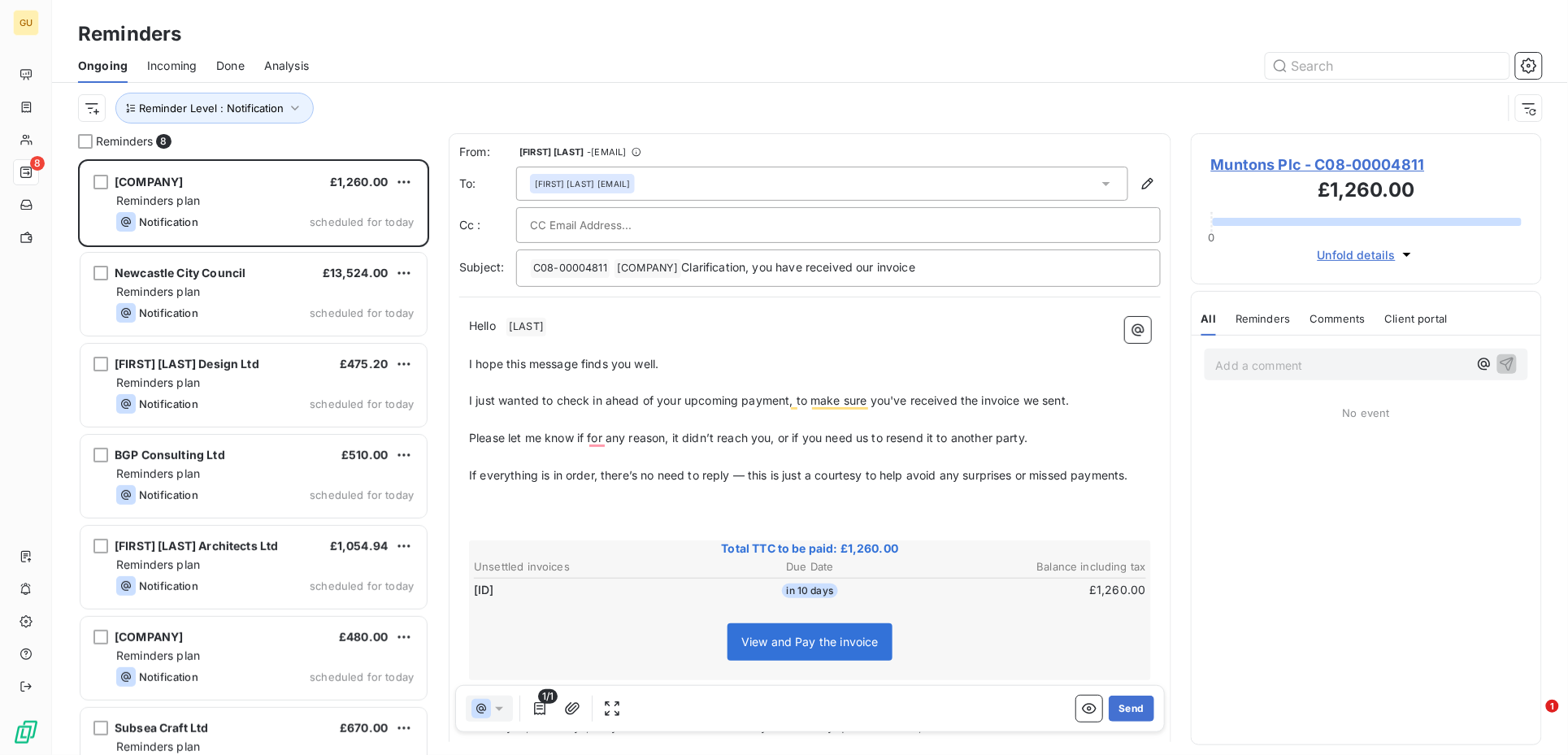 drag, startPoint x: 519, startPoint y: 608, endPoint x: 472, endPoint y: 613, distance: 47.26521 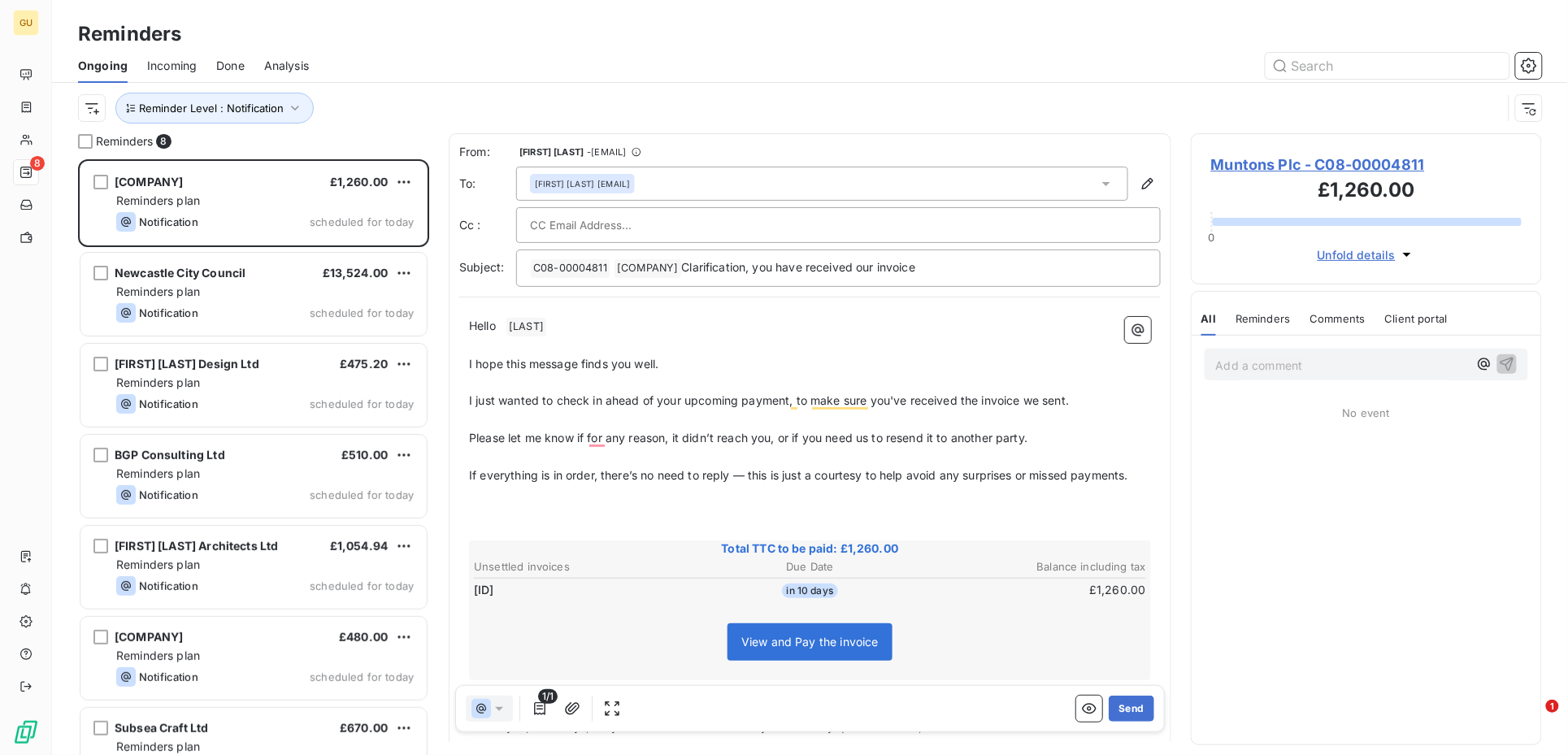 click on "0194998" at bounding box center (584, 590) 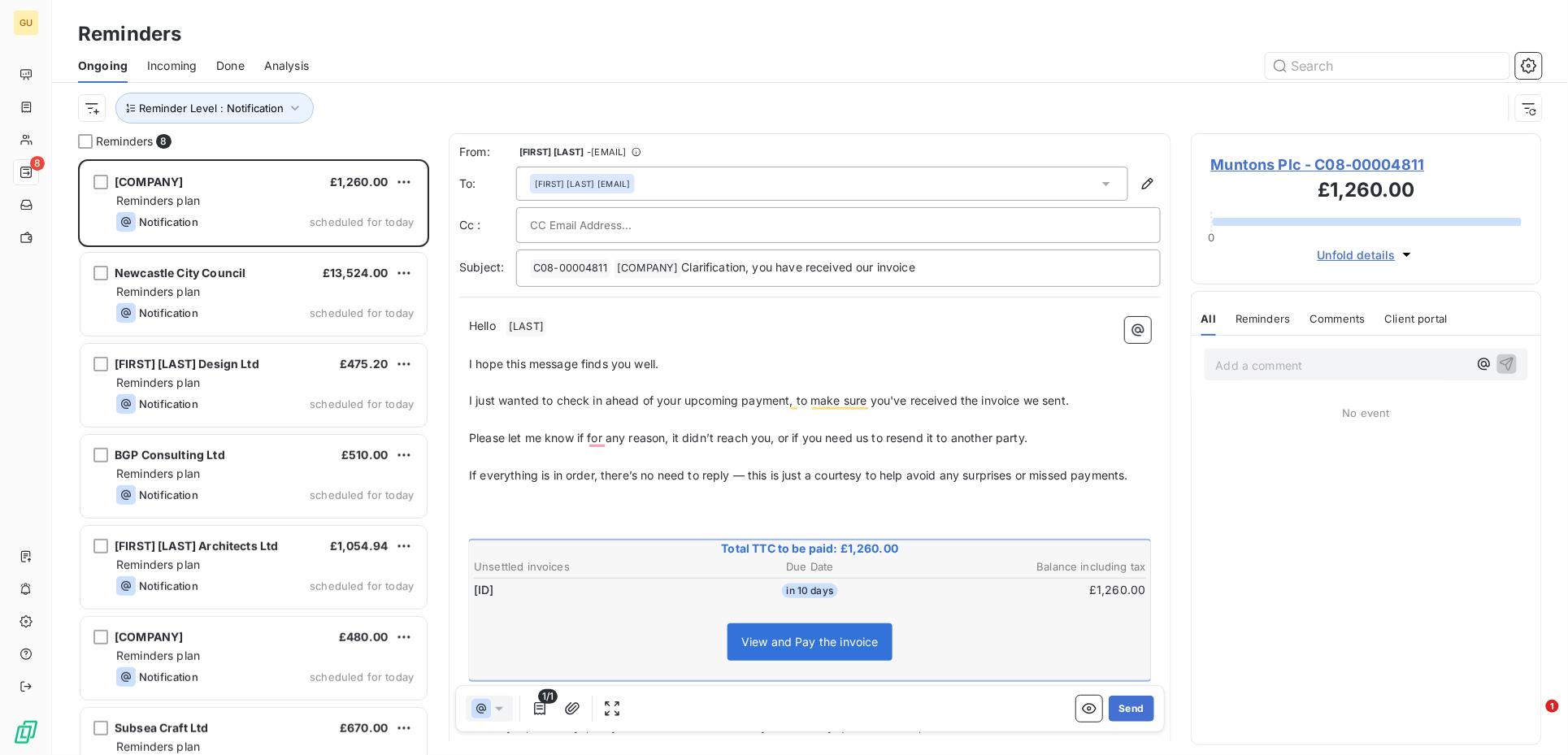click on "0194998" at bounding box center [584, 590] 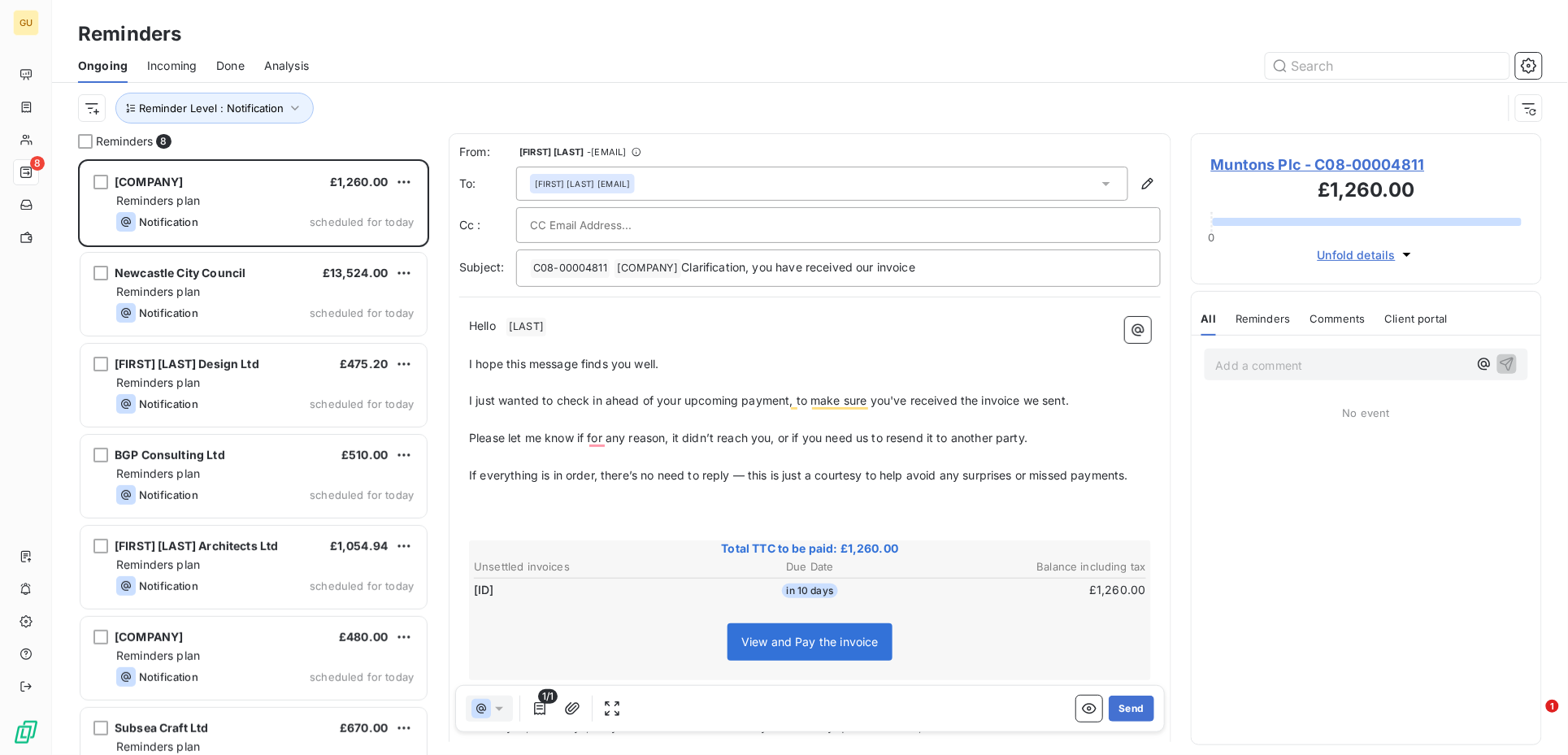 drag, startPoint x: 521, startPoint y: 610, endPoint x: 476, endPoint y: 613, distance: 45.099889 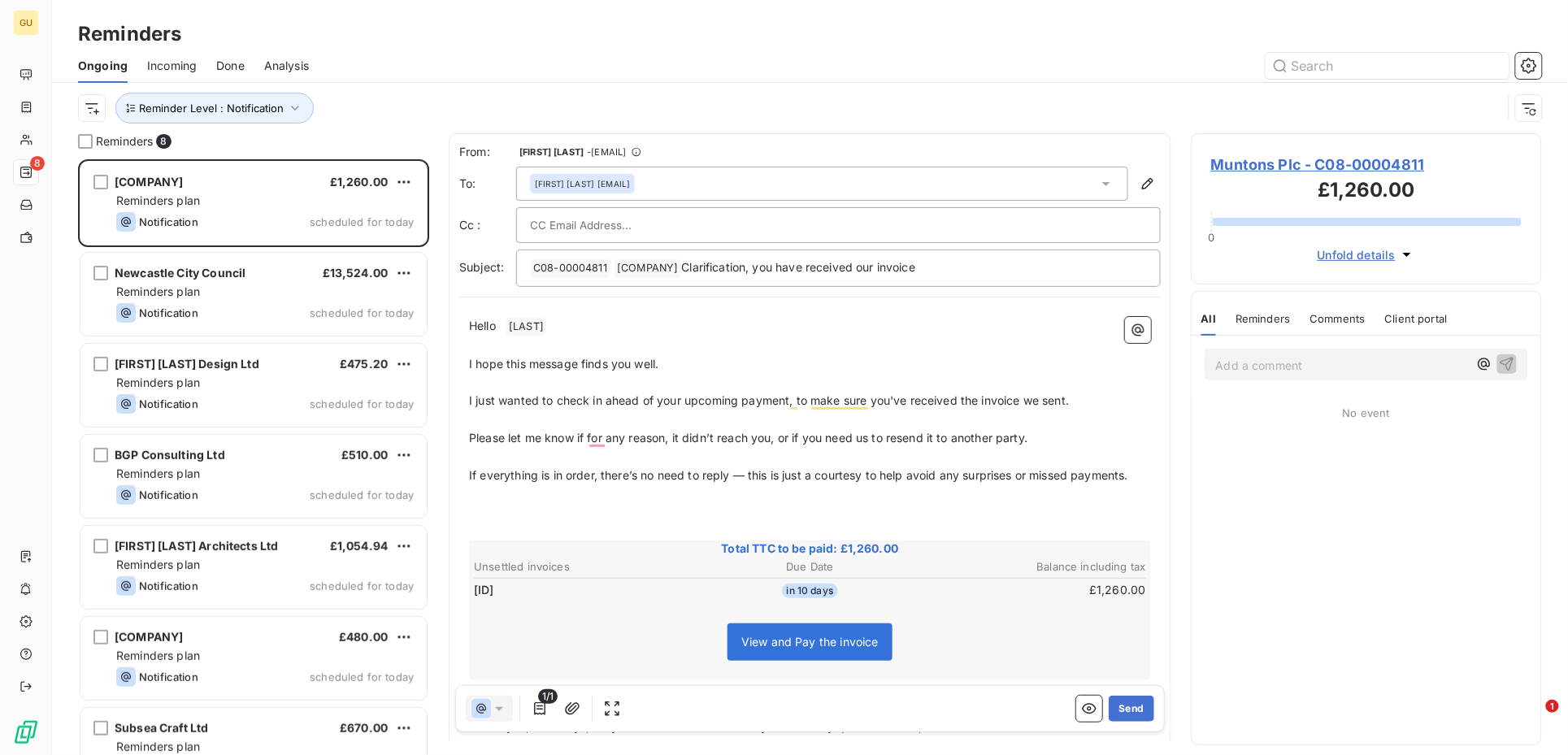 click on "0194998" at bounding box center [584, 590] 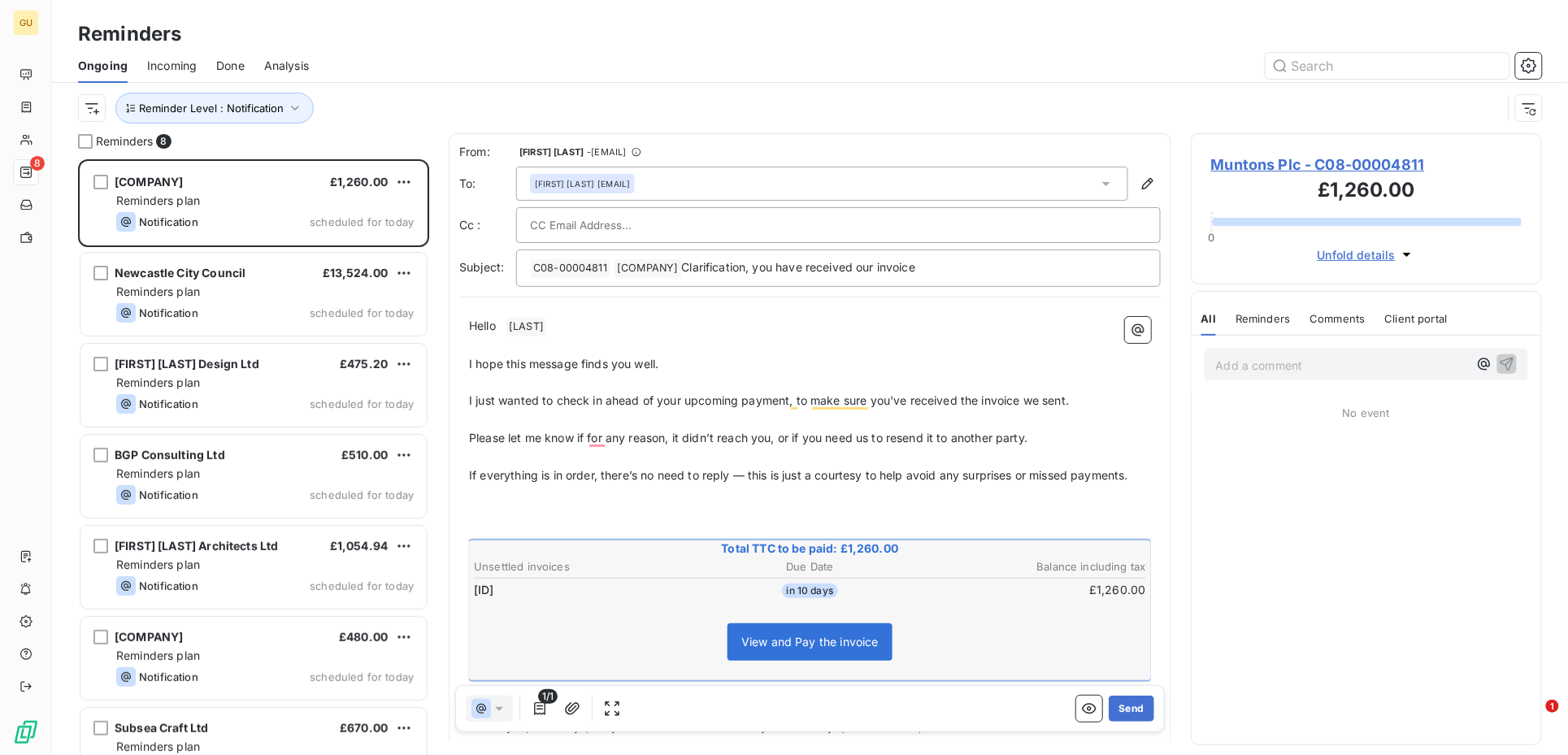 click on "Muntons Plc - C08-00004811" at bounding box center (1366, 164) 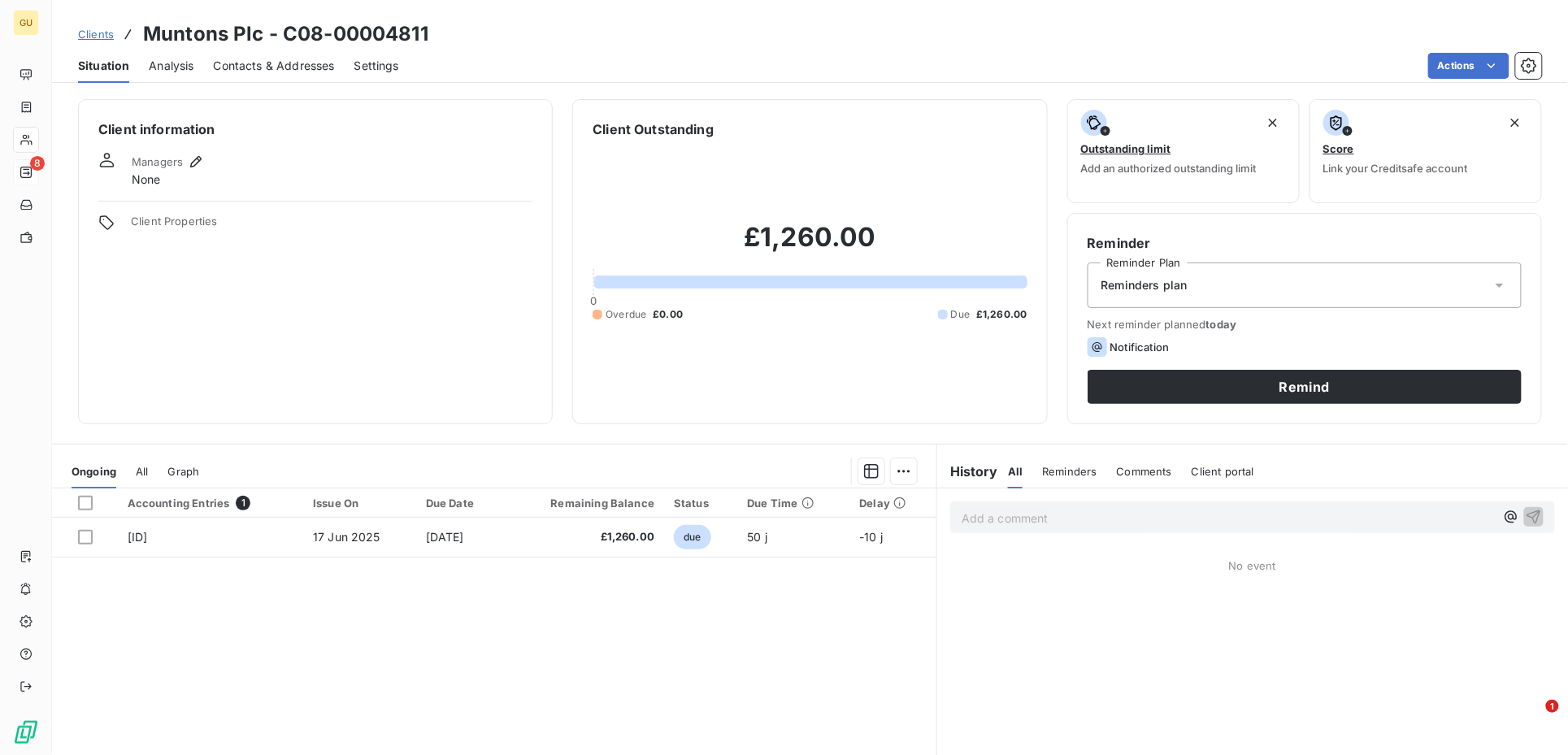 click on "Contacts & Addresses" at bounding box center (274, 66) 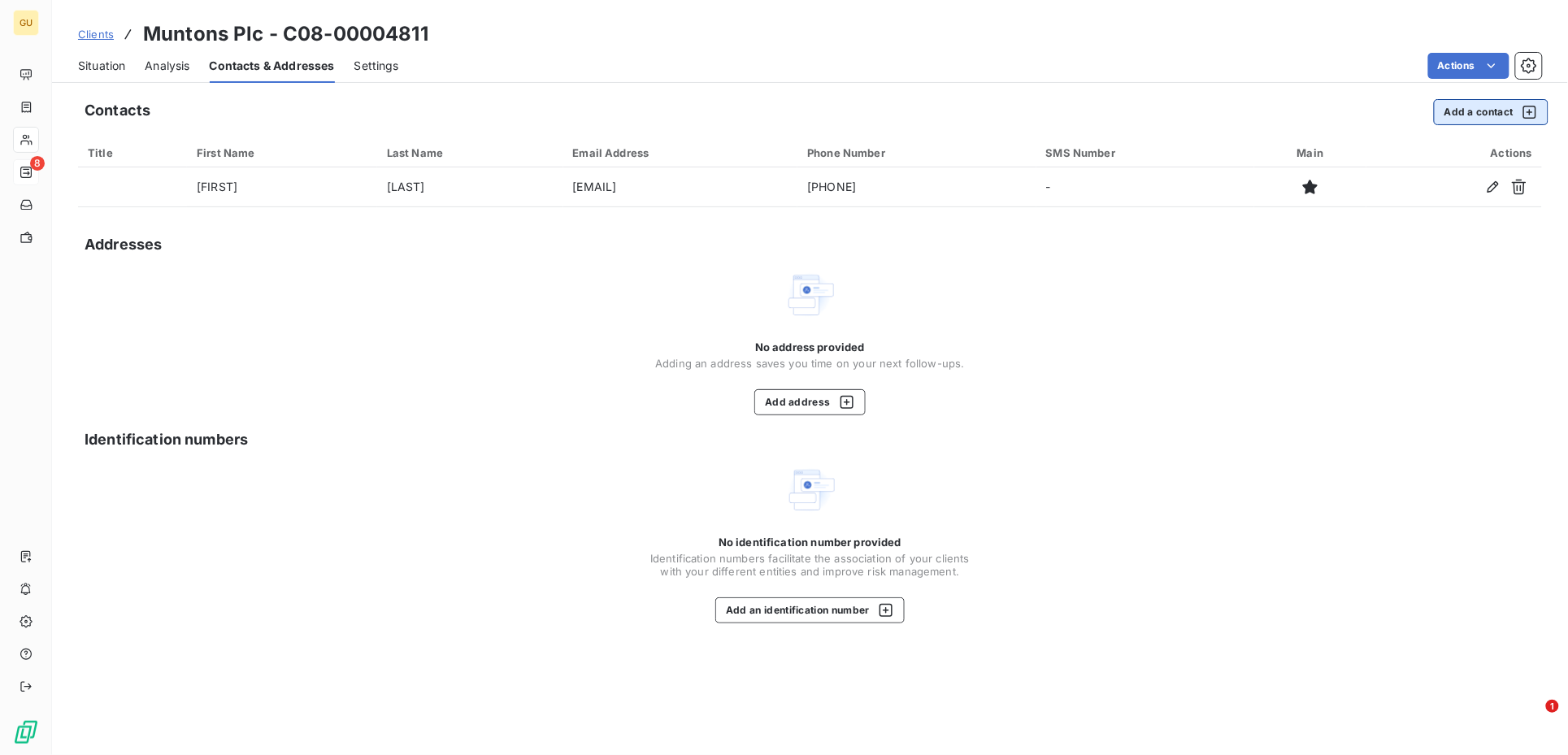 click on "Add a contact" at bounding box center (1491, 112) 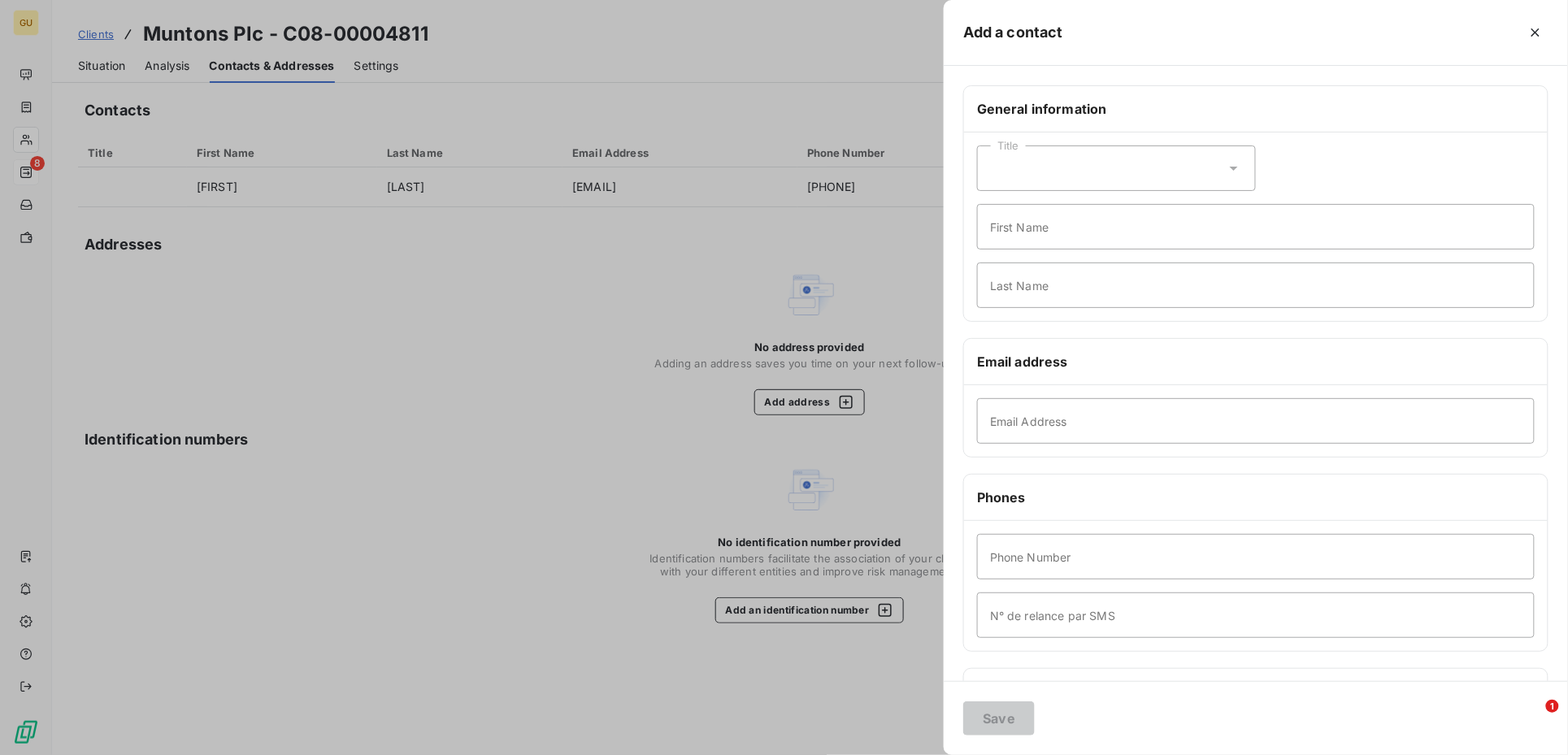 click on "[TITLE] [FIRST] [LAST]" at bounding box center [1256, 227] 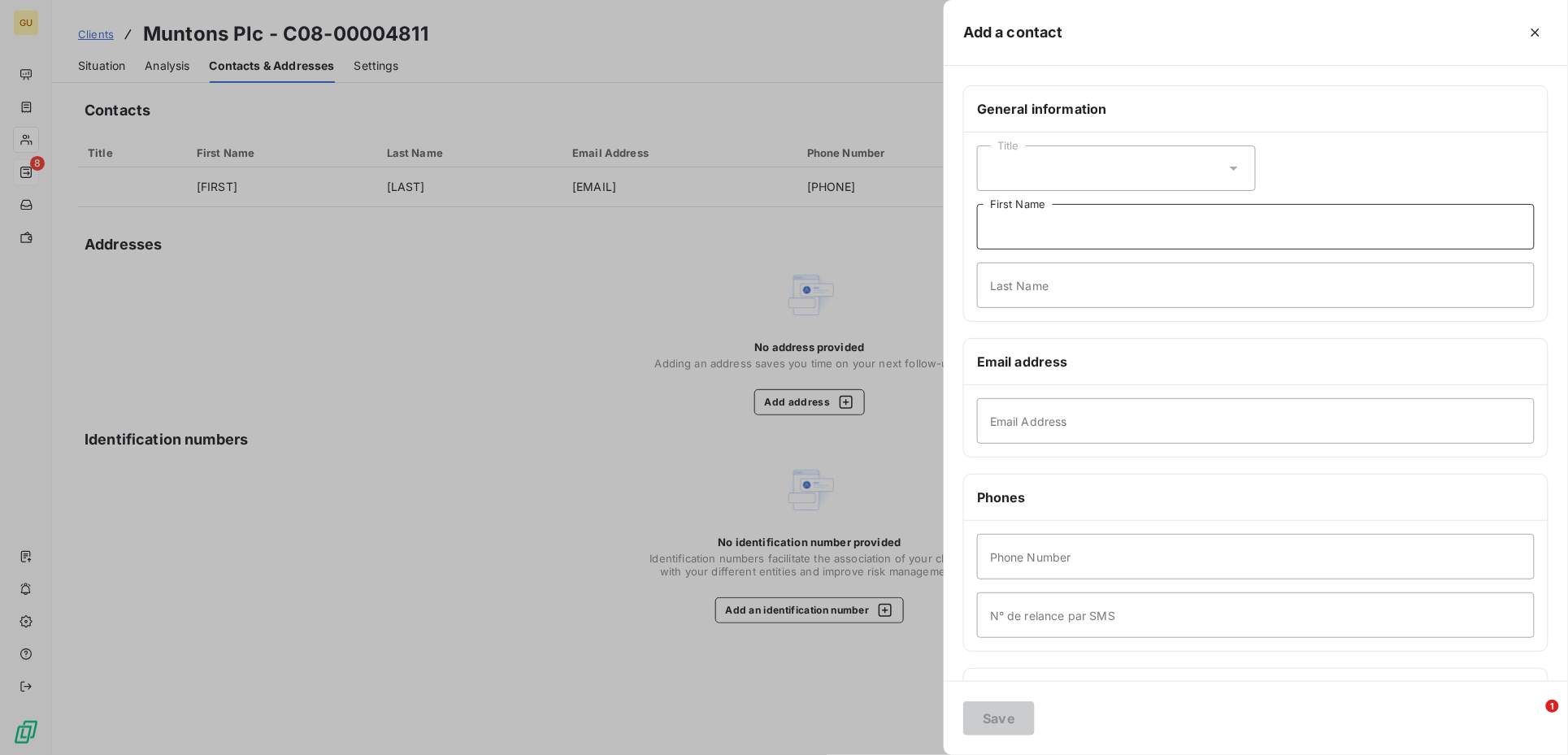 click on "First Name" at bounding box center [1256, 227] 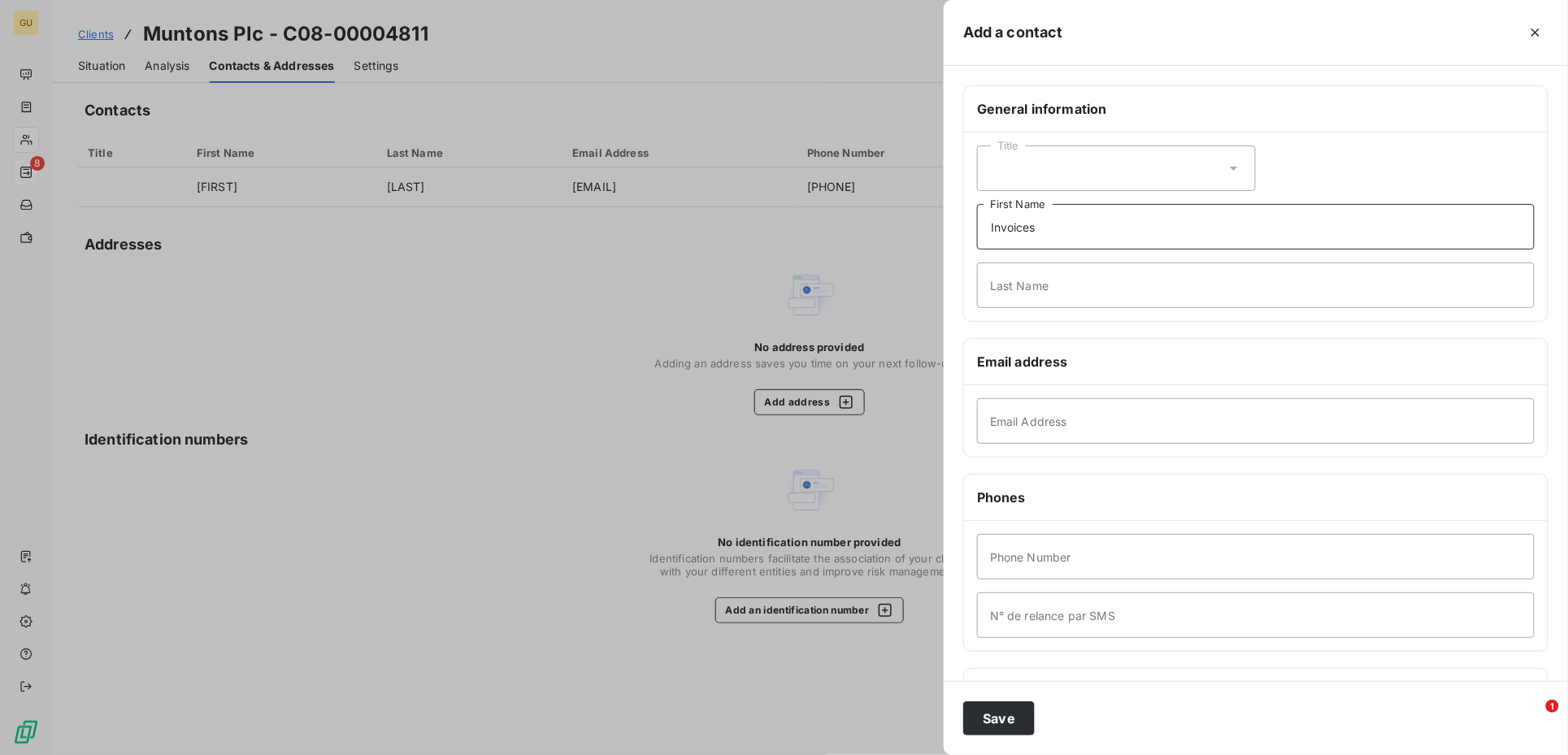 type on "Invoices" 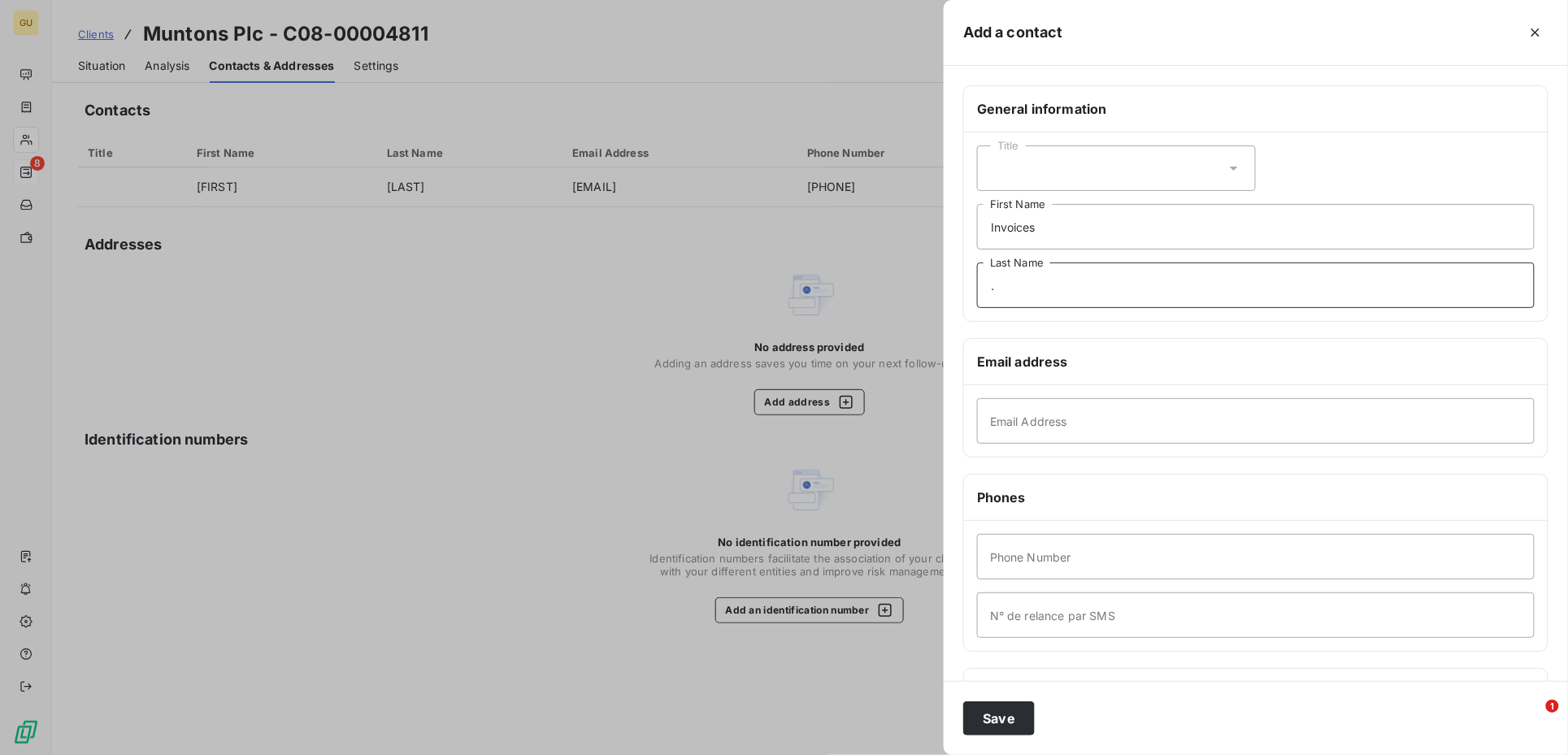 type on "." 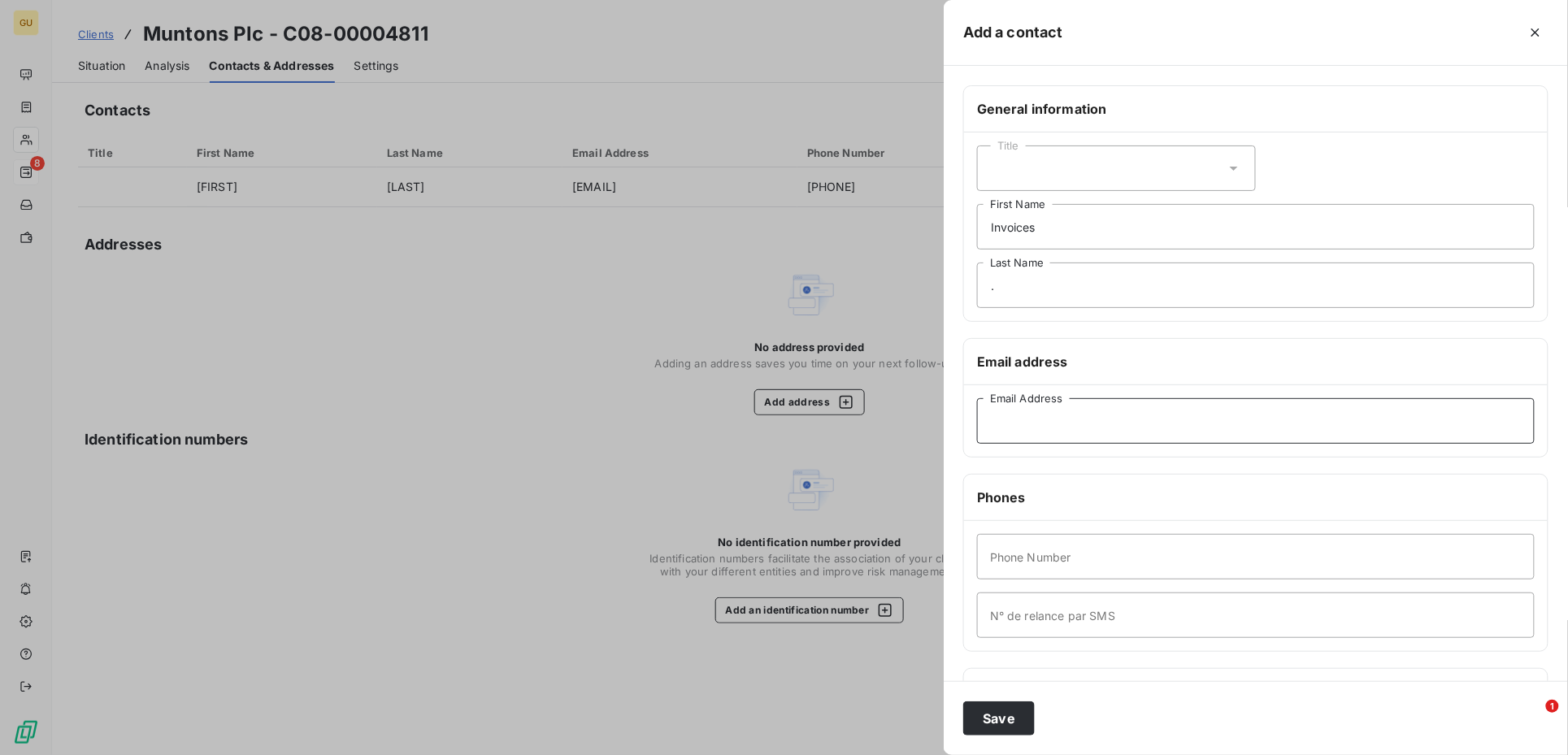 paste on "peter.rutter@muntons.com" 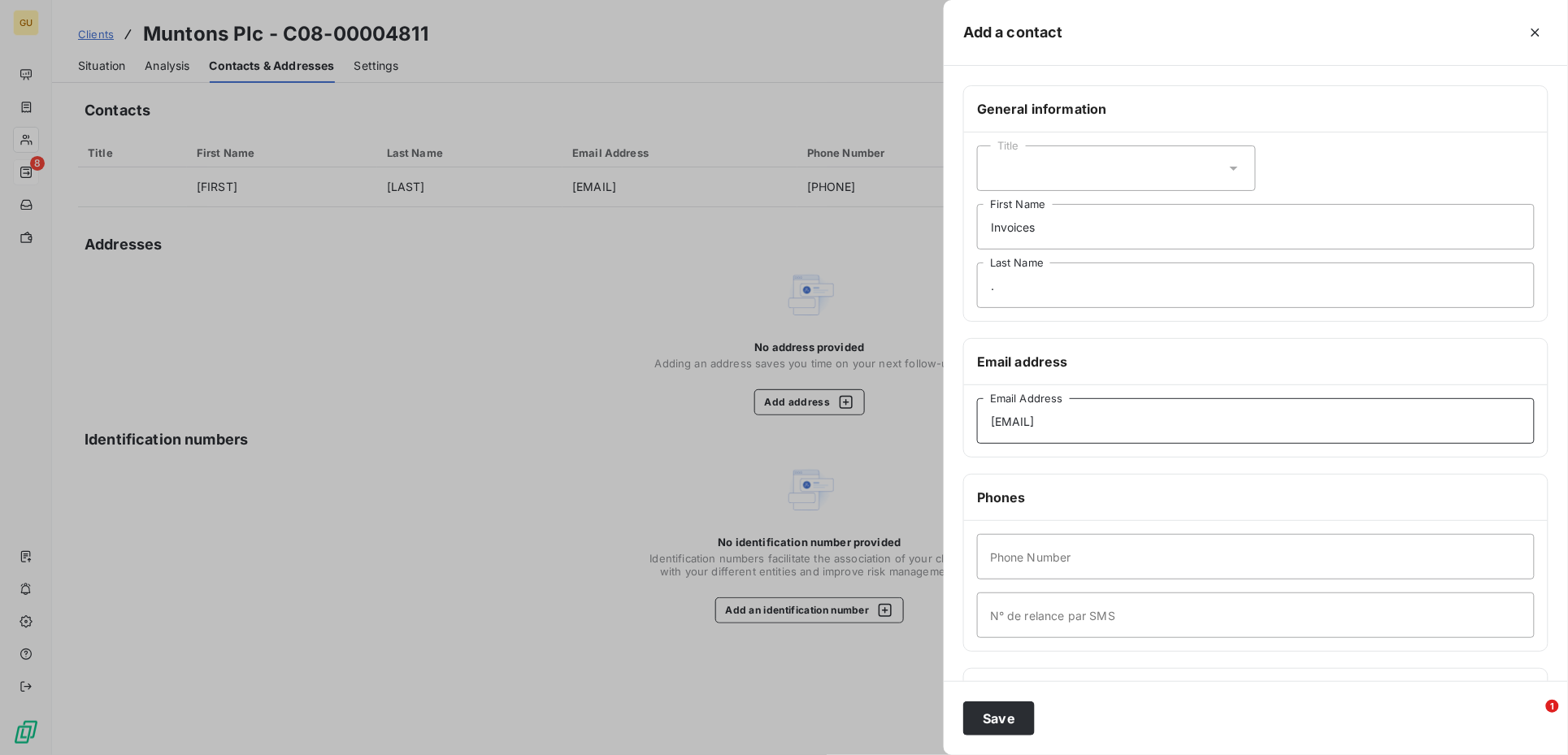type on "peter.rutter@muntons.com" 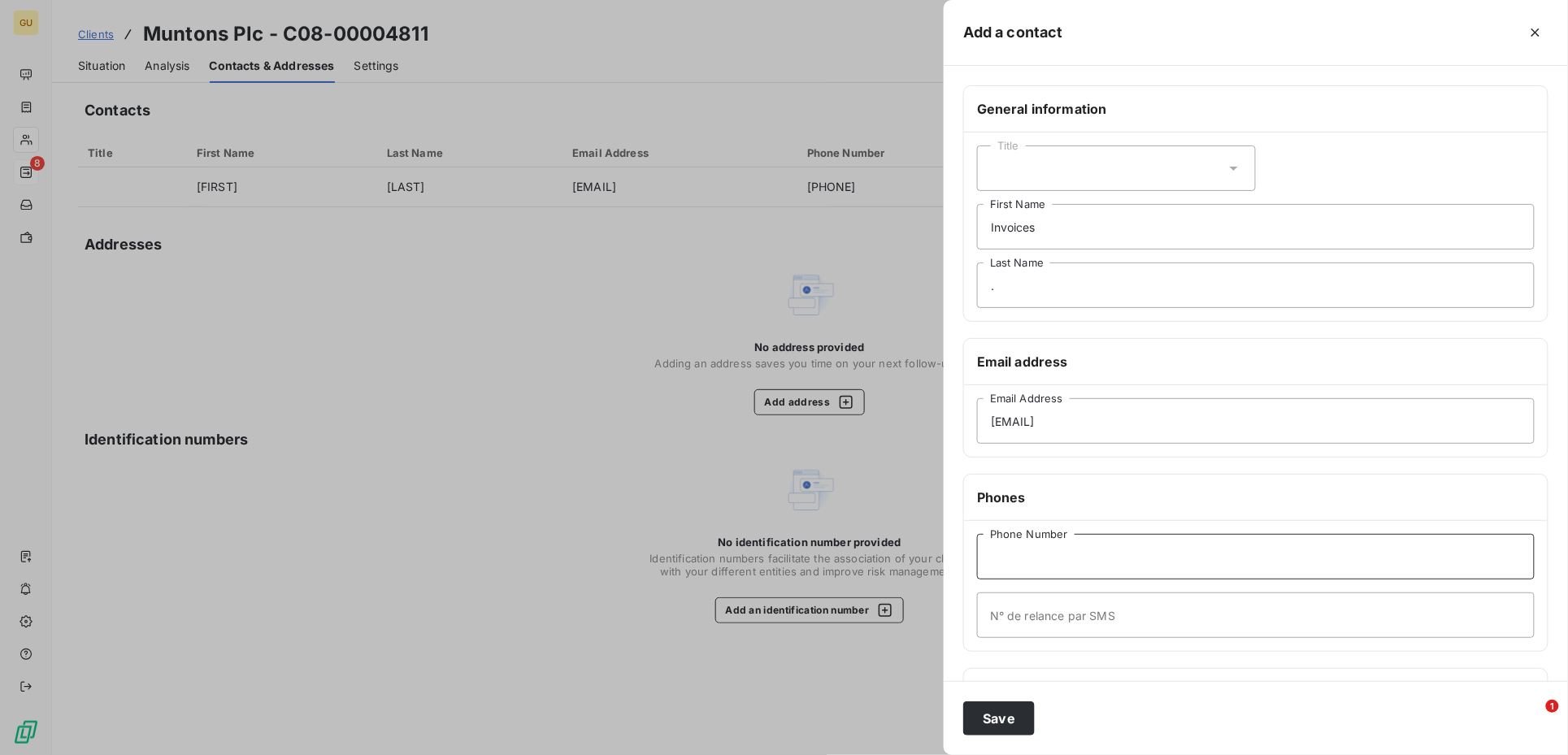 click on "Phone Number" at bounding box center (1256, 557) 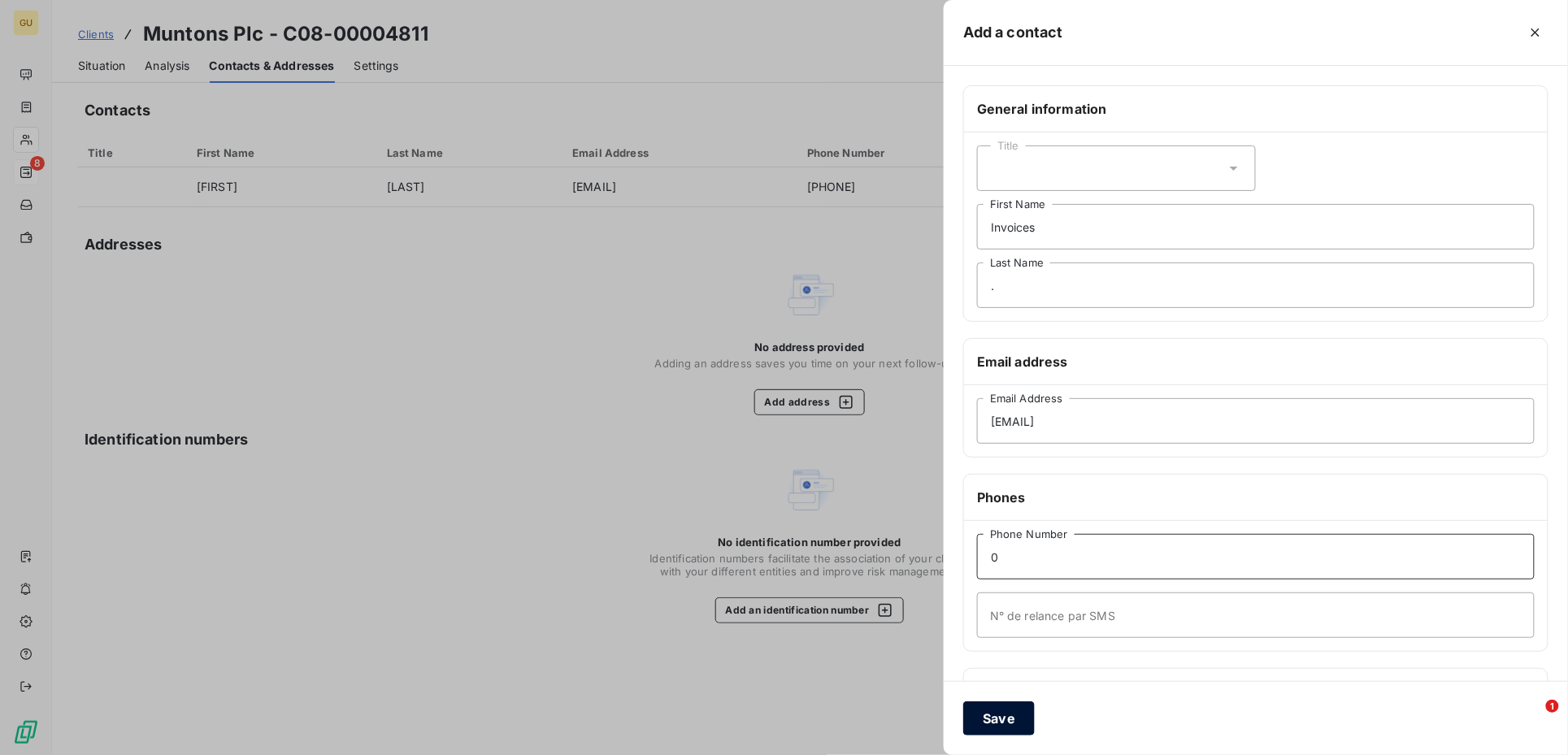 type on "0" 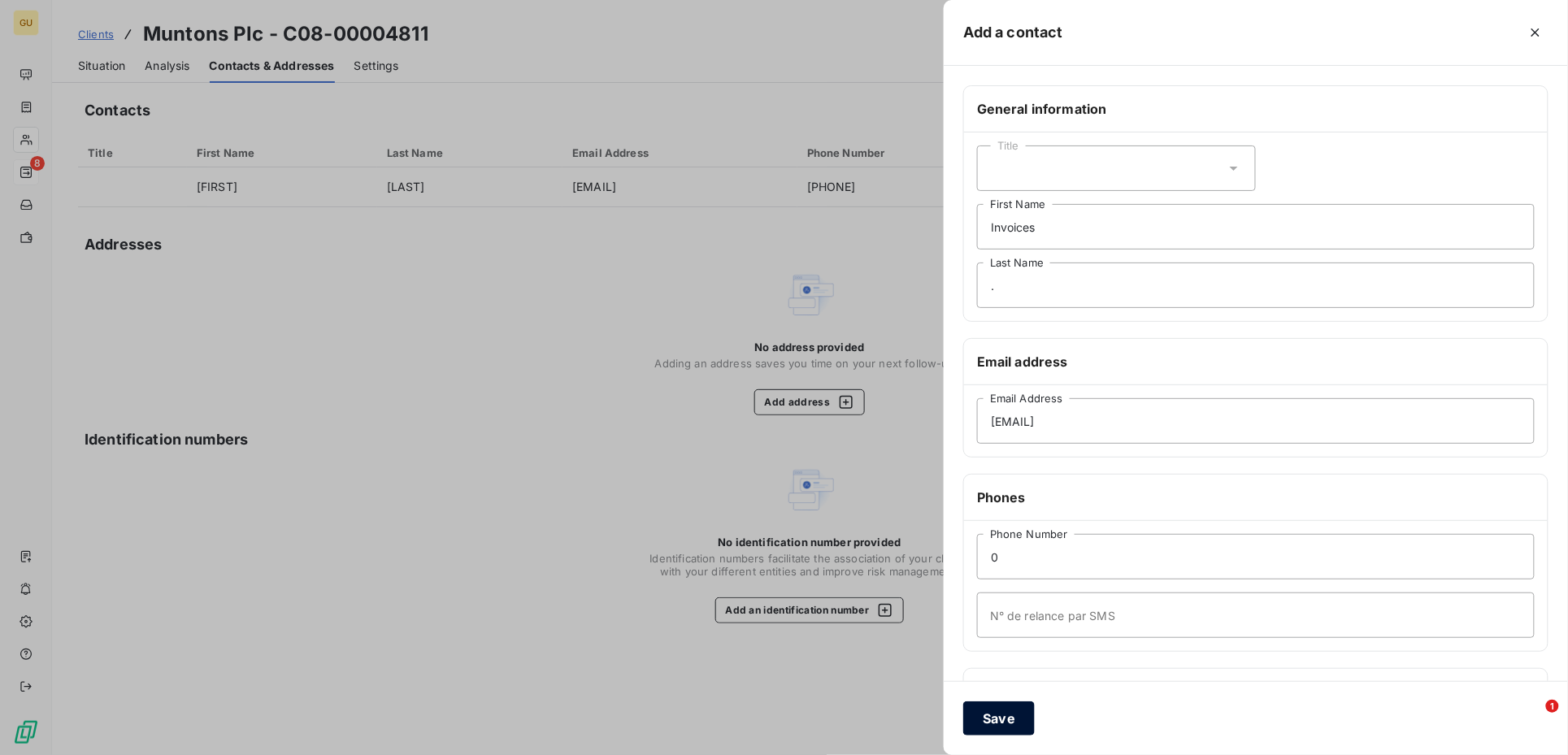 click on "Save" at bounding box center [999, 718] 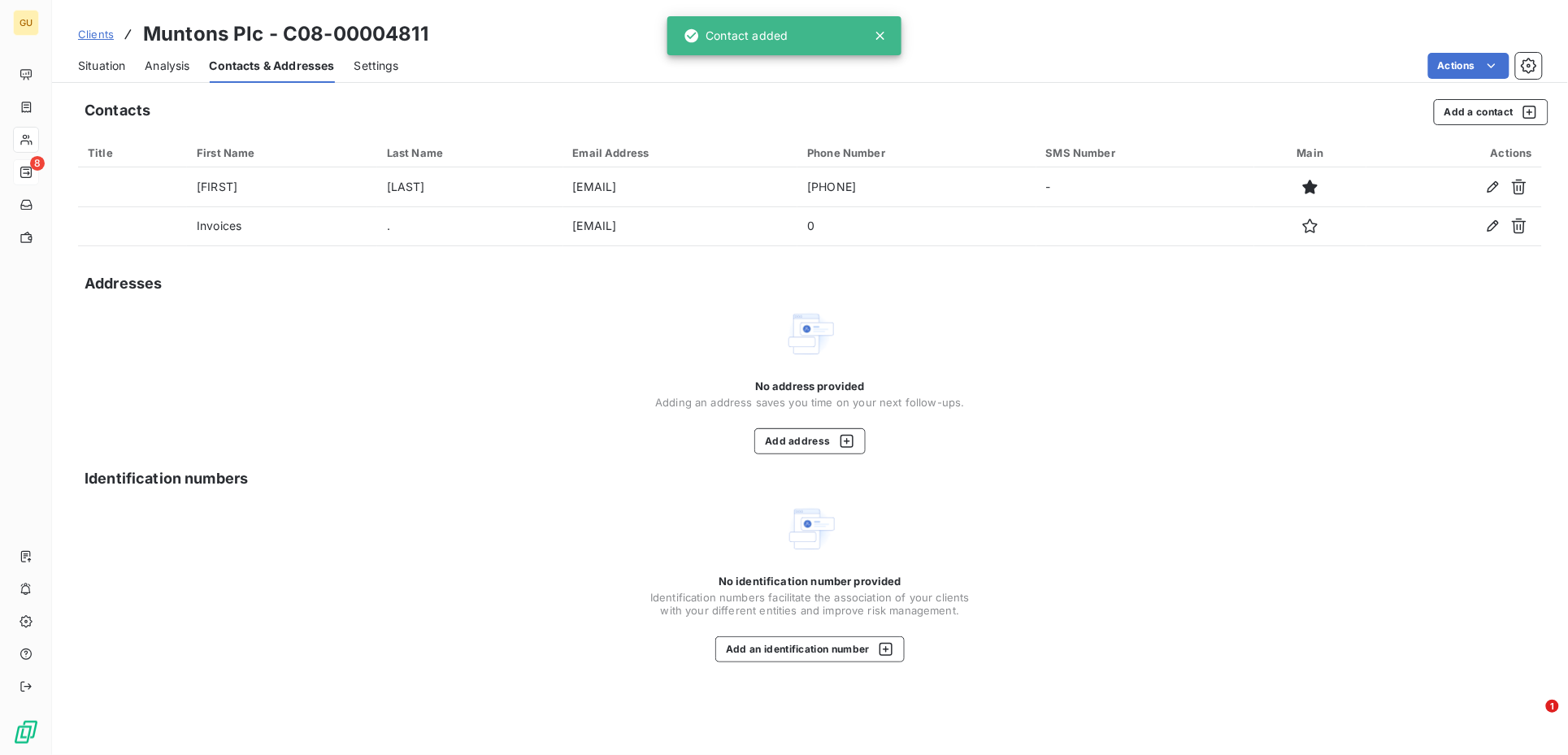 click on "Situation" at bounding box center (102, 66) 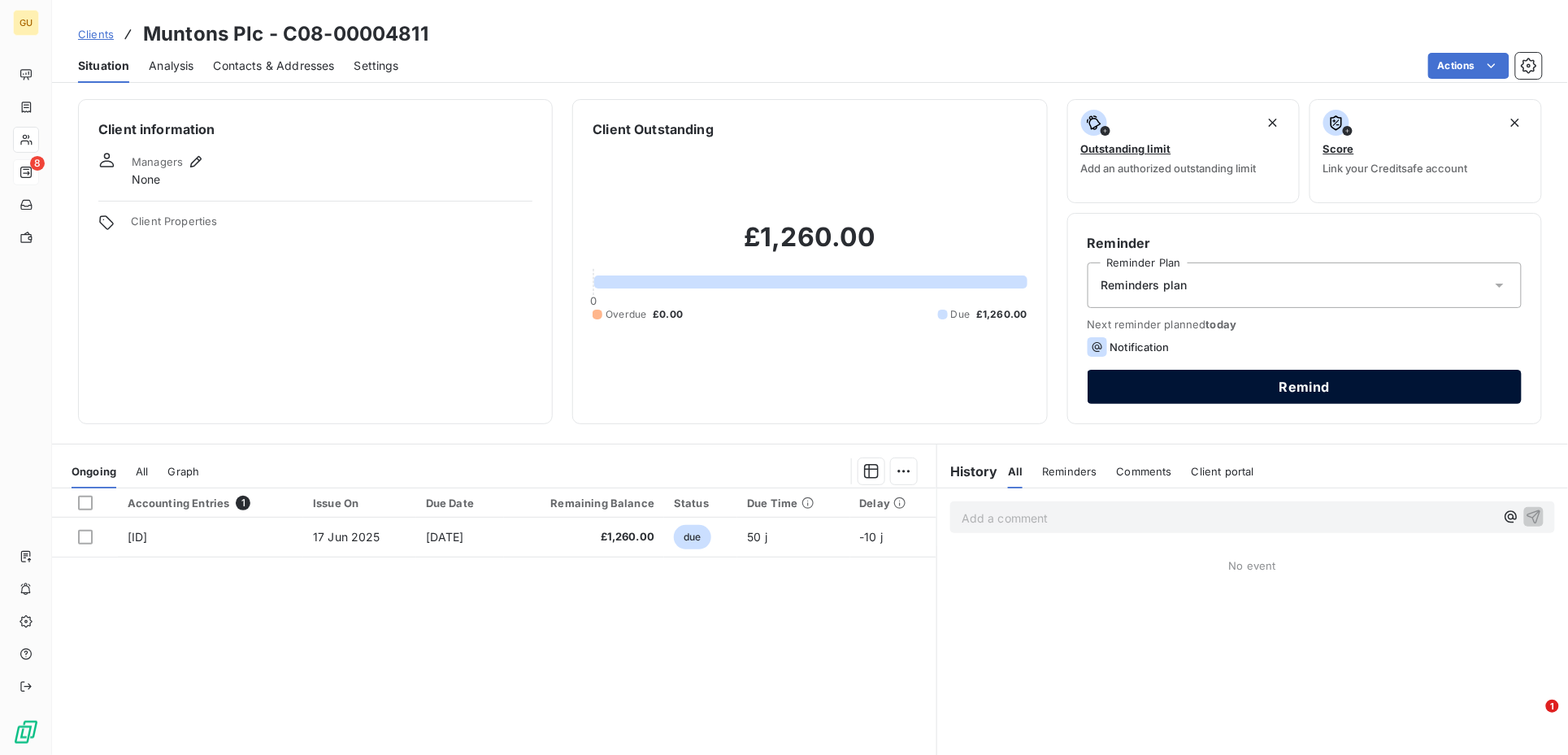 click on "Remind" at bounding box center [1305, 387] 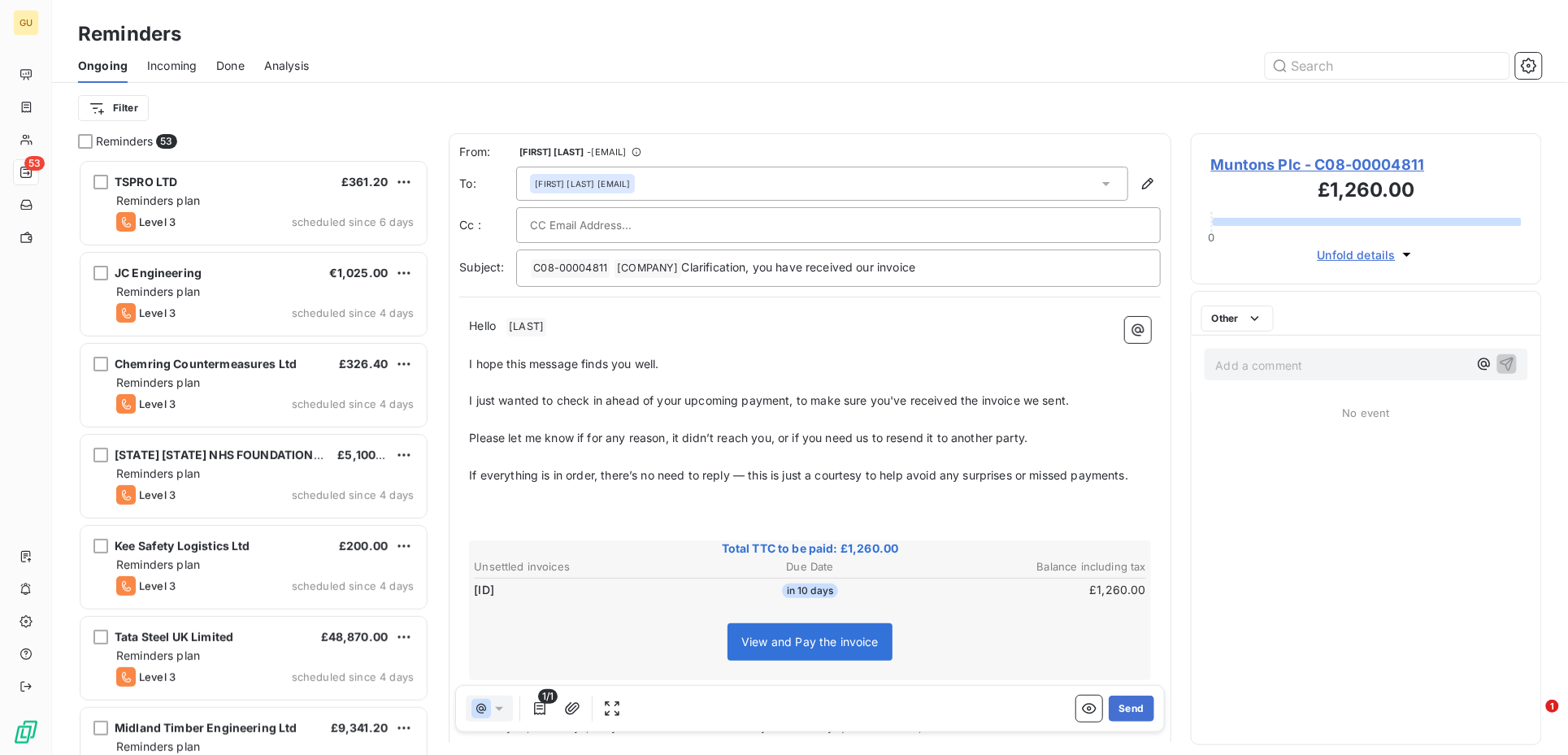 scroll, scrollTop: 17, scrollLeft: 16, axis: both 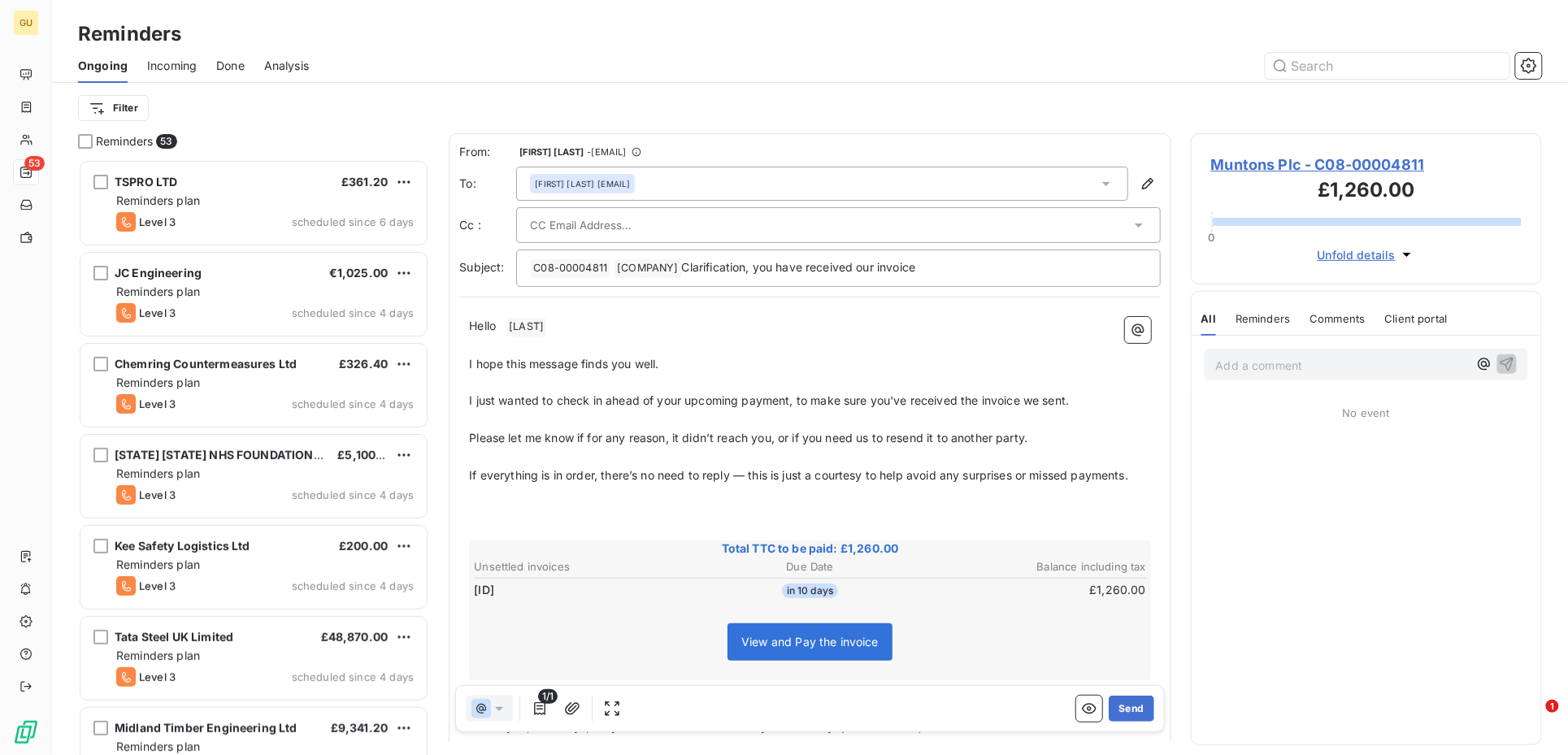 click on "Peter Rutter   <peter.rutter@muntons.com>" at bounding box center [582, 184] 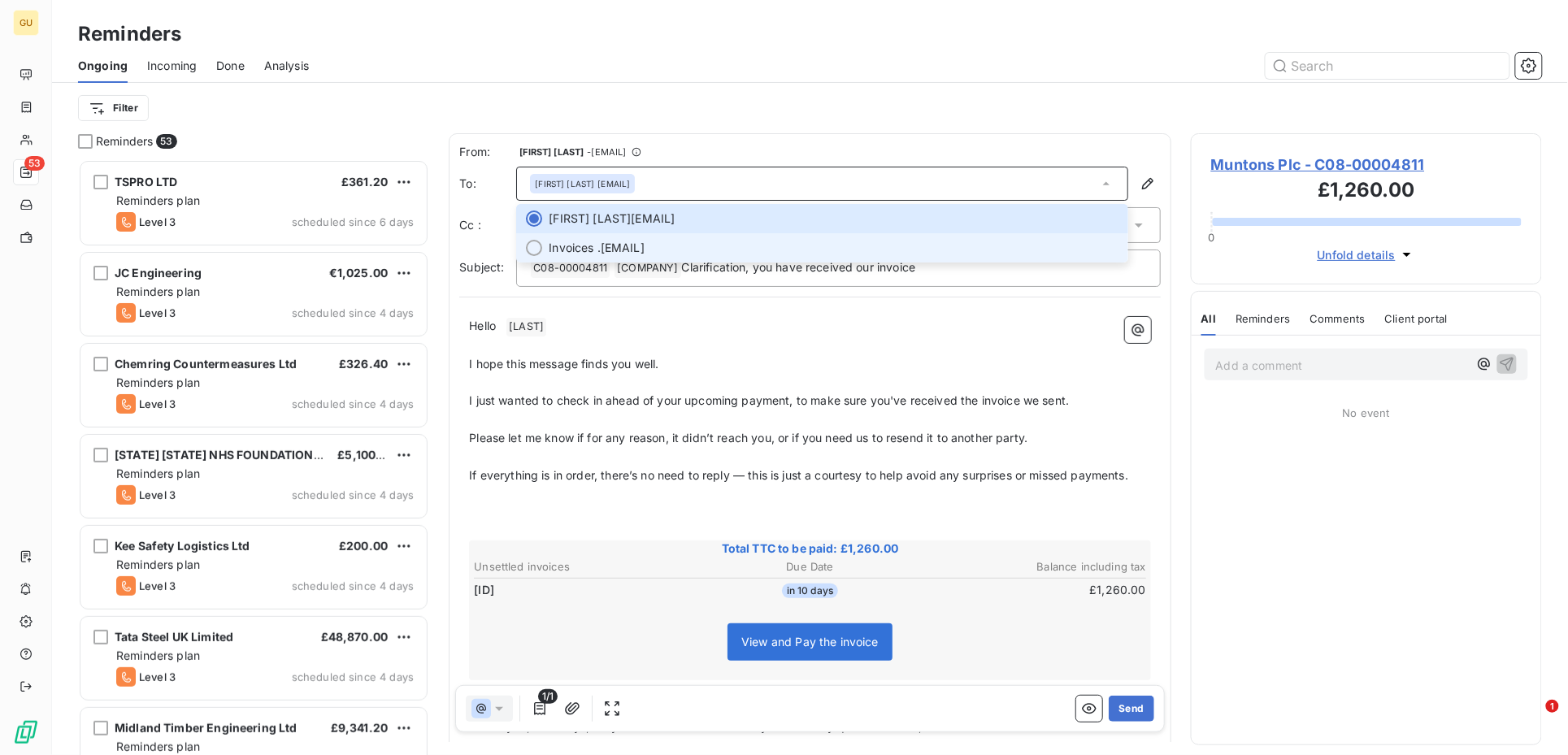 click on "Invoices .   <peter.rutter@muntons.com>" at bounding box center [833, 248] 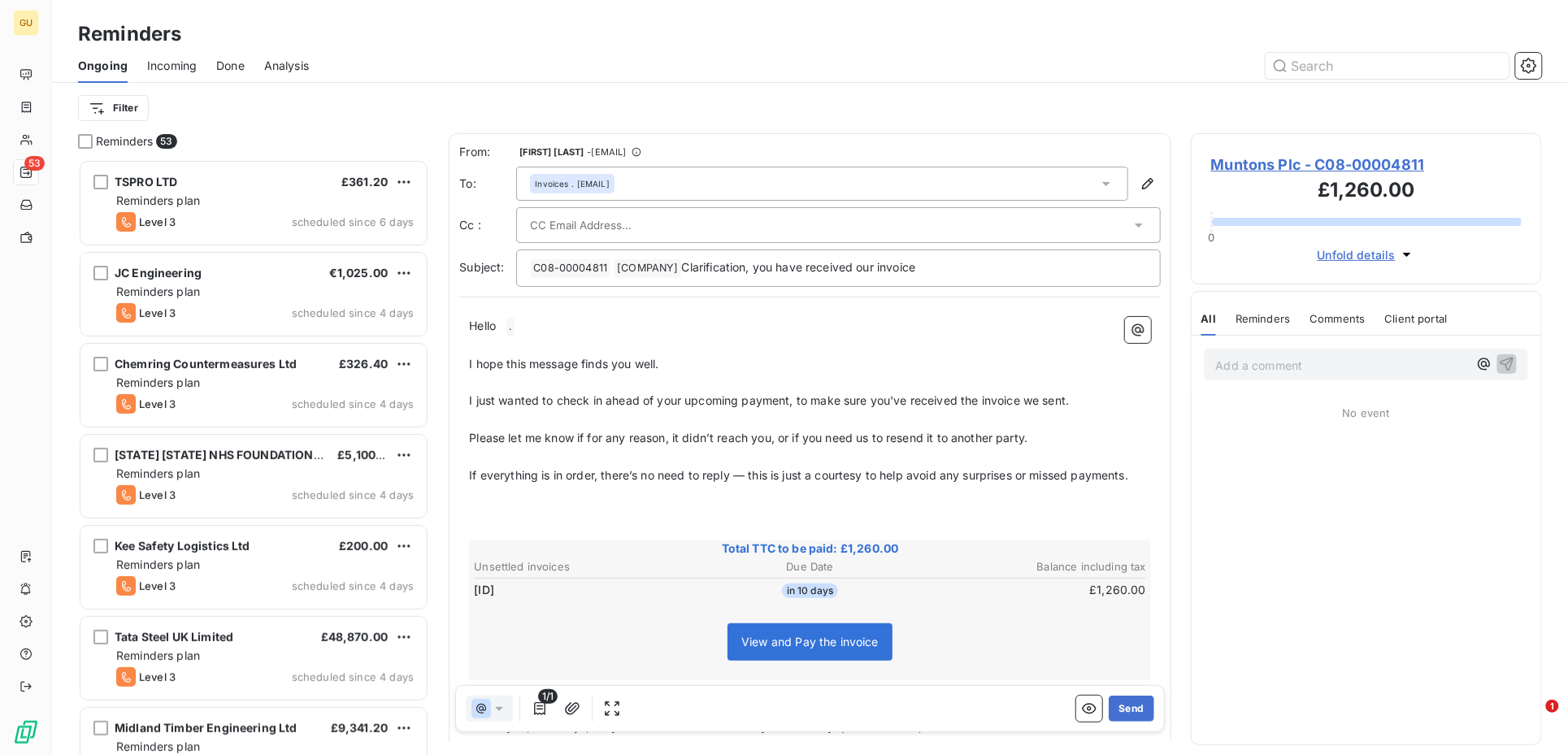 click on "If everything is in order, there’s no need to reply — this is just a courtesy to help avoid any surprises or missed payments." at bounding box center [798, 475] 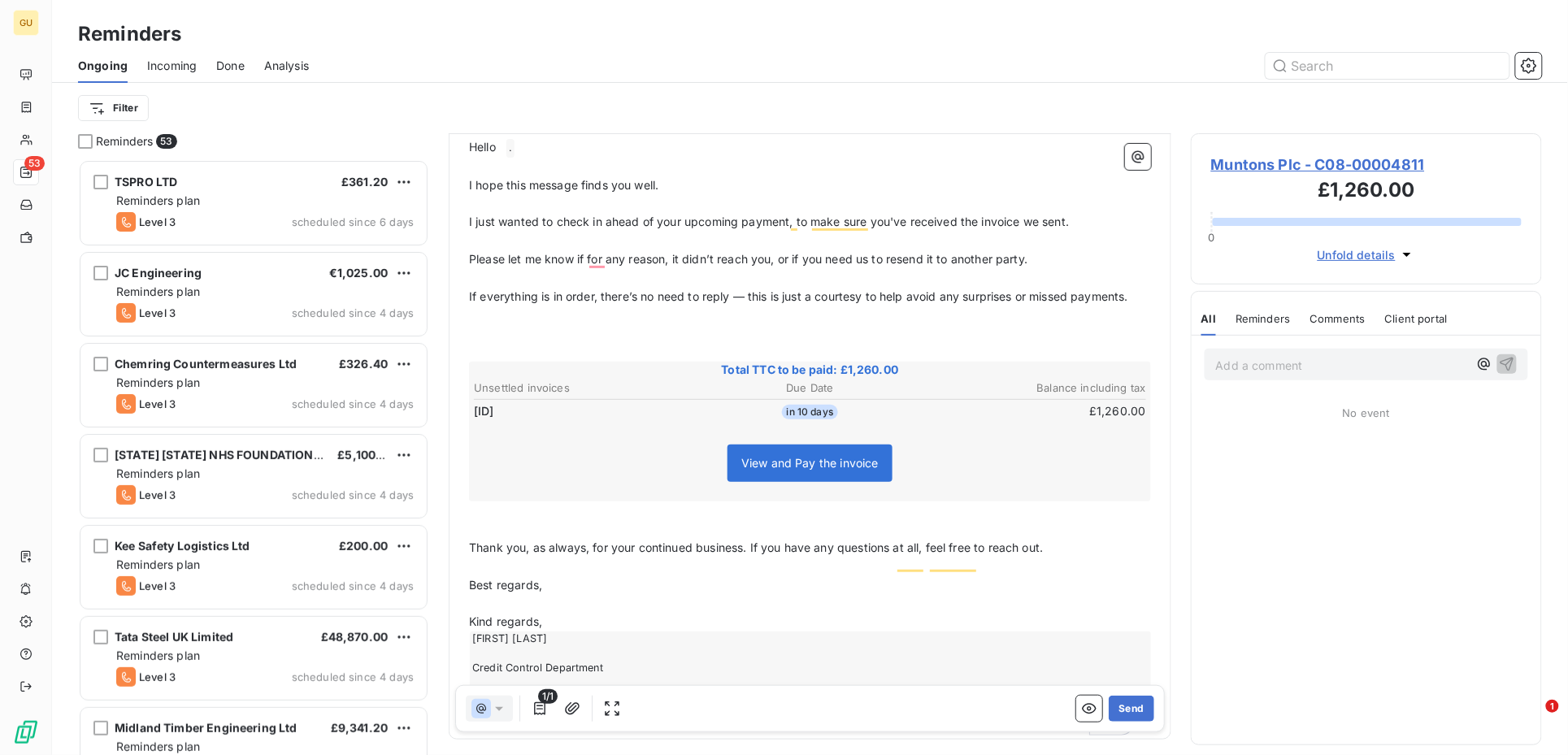 scroll, scrollTop: 182, scrollLeft: 0, axis: vertical 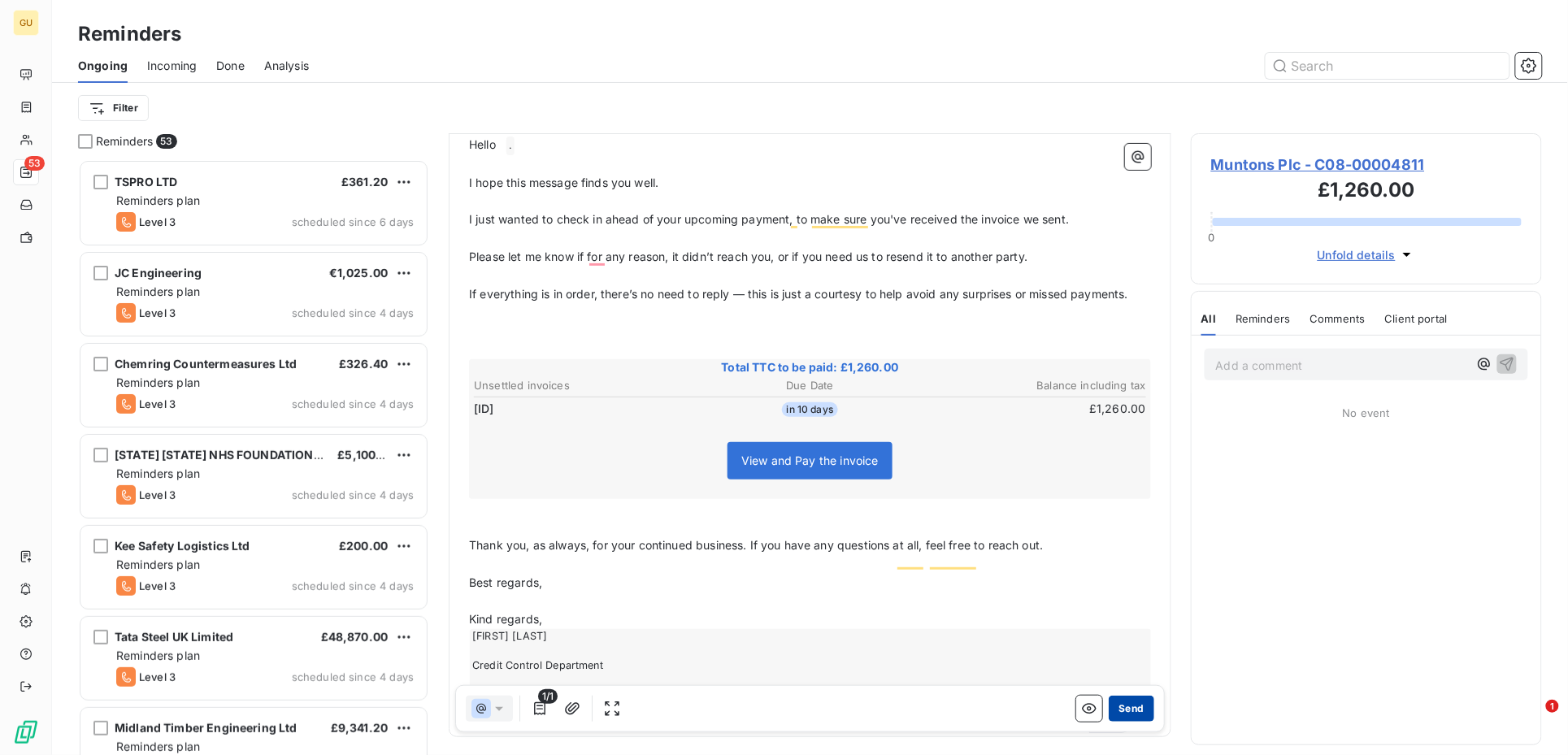 click on "Send" at bounding box center [1131, 709] 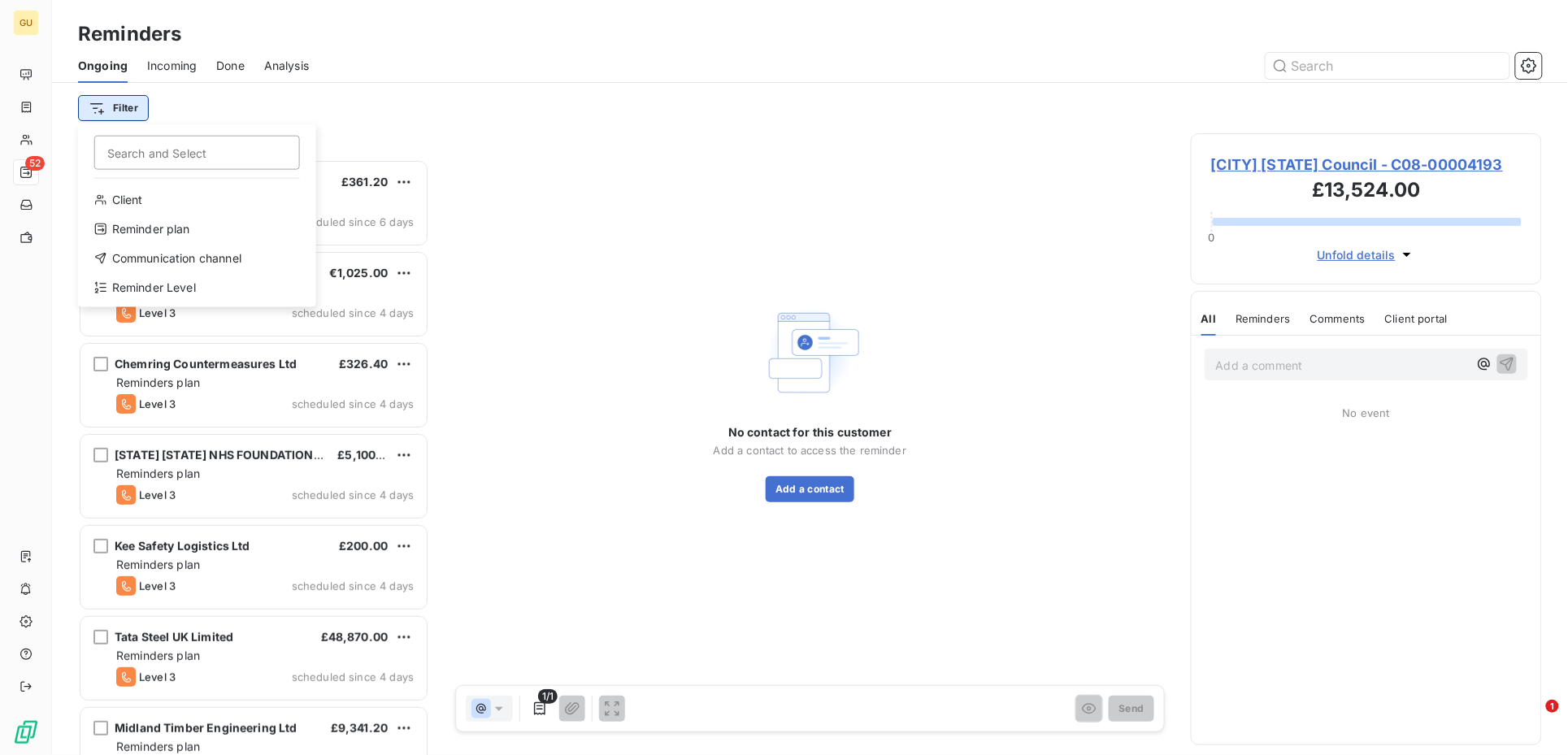 click on "GU 52 Reminders Ongoing Incoming Done Analysis Filter Search and Select Client Reminder plan Communication channel Reminder Level Reminders 52 TSPRO LTD £361.20 Reminders plan Level 3 scheduled since 6 days JC Engineering €1,025.00 Reminders plan Level 3 scheduled since 4 days Chemring Countermeasures Ltd £326.40 Reminders plan Level 3 scheduled since 4 days COUNTY DURHAM & DARLINGTON NHS FOUNDATION TRUST £5,100.00 Reminders plan Level 3 scheduled since 4 days Kee Safety Logistics Ltd £200.00 Reminders plan Level 3 scheduled since 4 days Tata Steel UK Limited £48,870.00 Reminders plan Level 3 scheduled since 4 days Midland Timber Engineering Ltd £9,341.20 Reminders plan Level 3 scheduled since 4 days Government of Jersey £15,786.00 Reminders plan Level 3 scheduled since 4 days ECE Architecture Ltd £2,080.51 Reminders plan Level 2 scheduled since 4 days Gascoyne & Beever Ltd £9,900.41 Reminders plan Level 2 scheduled since 3 days Digitalcrush Limited £1,353.60 Reminders plan 1/1 0" at bounding box center (784, 377) 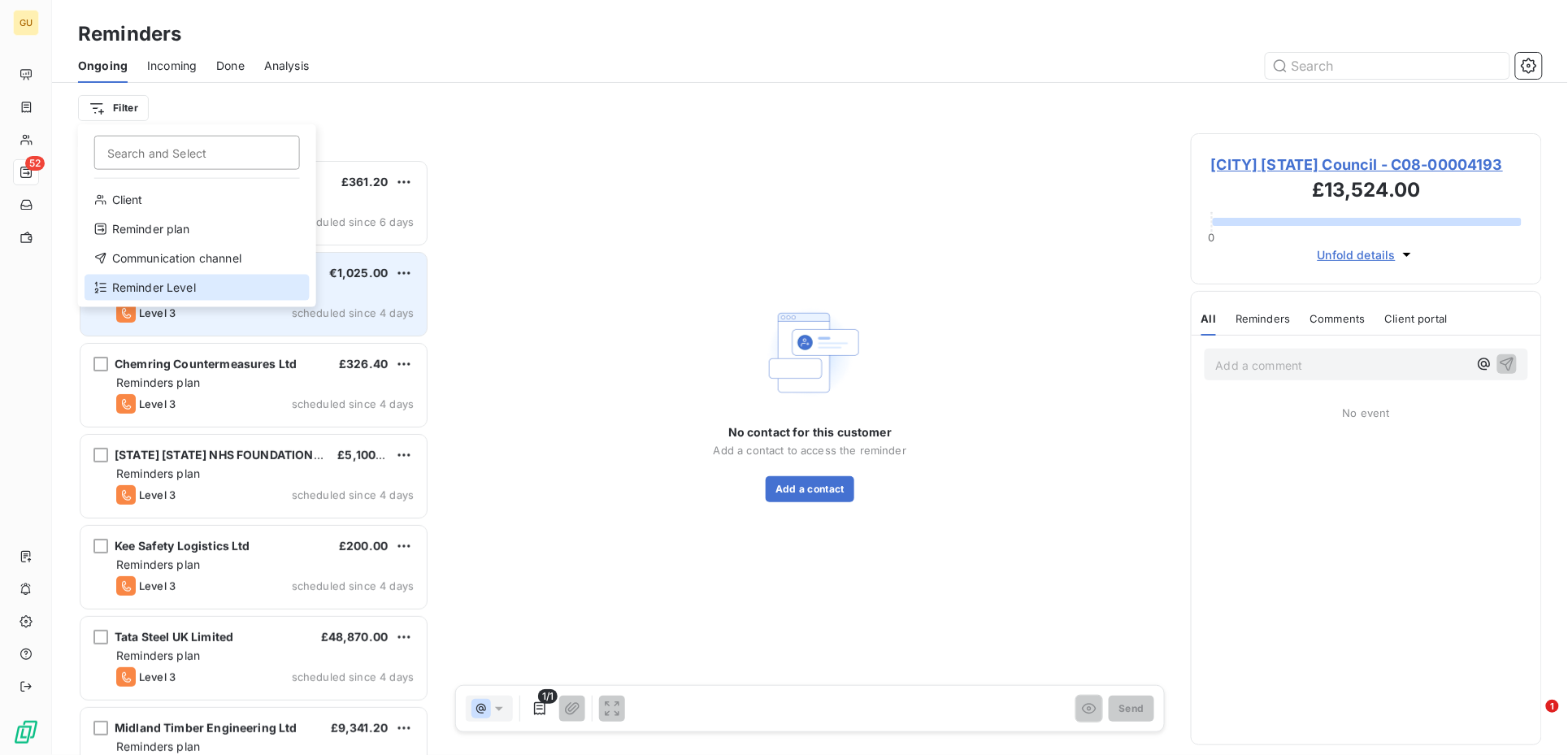 drag, startPoint x: 153, startPoint y: 283, endPoint x: 185, endPoint y: 284, distance: 32.015621 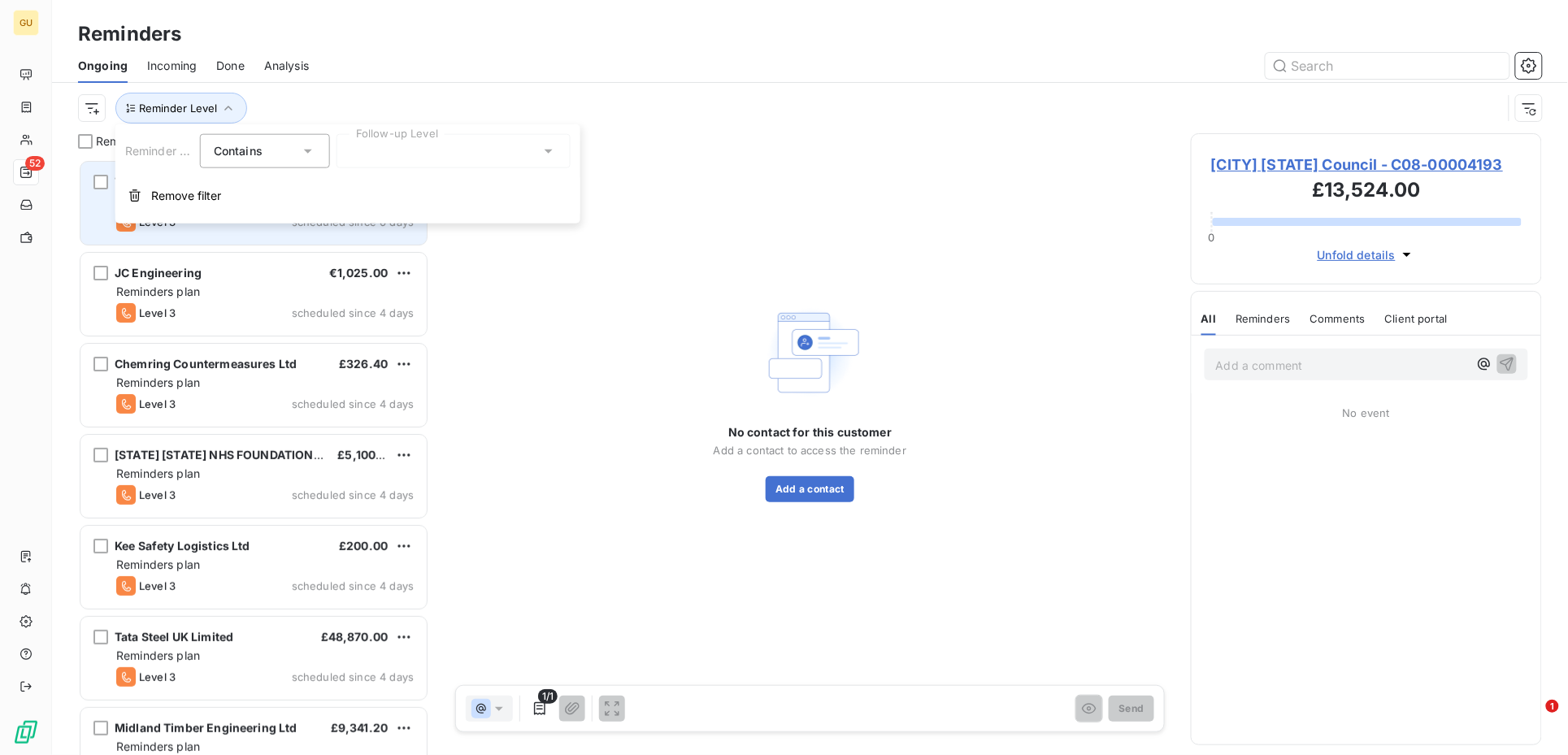 scroll, scrollTop: 579, scrollLeft: 335, axis: both 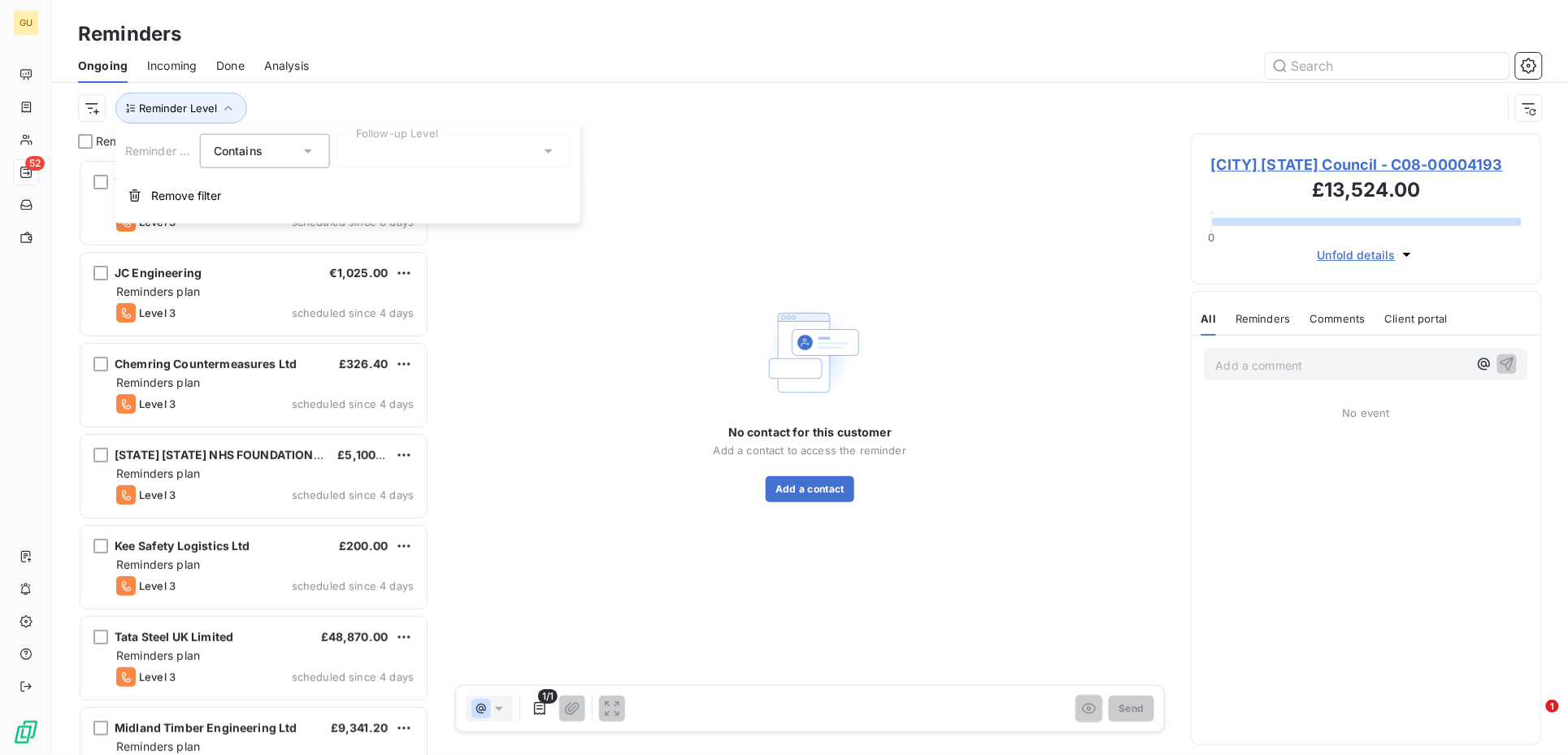 click at bounding box center [454, 151] 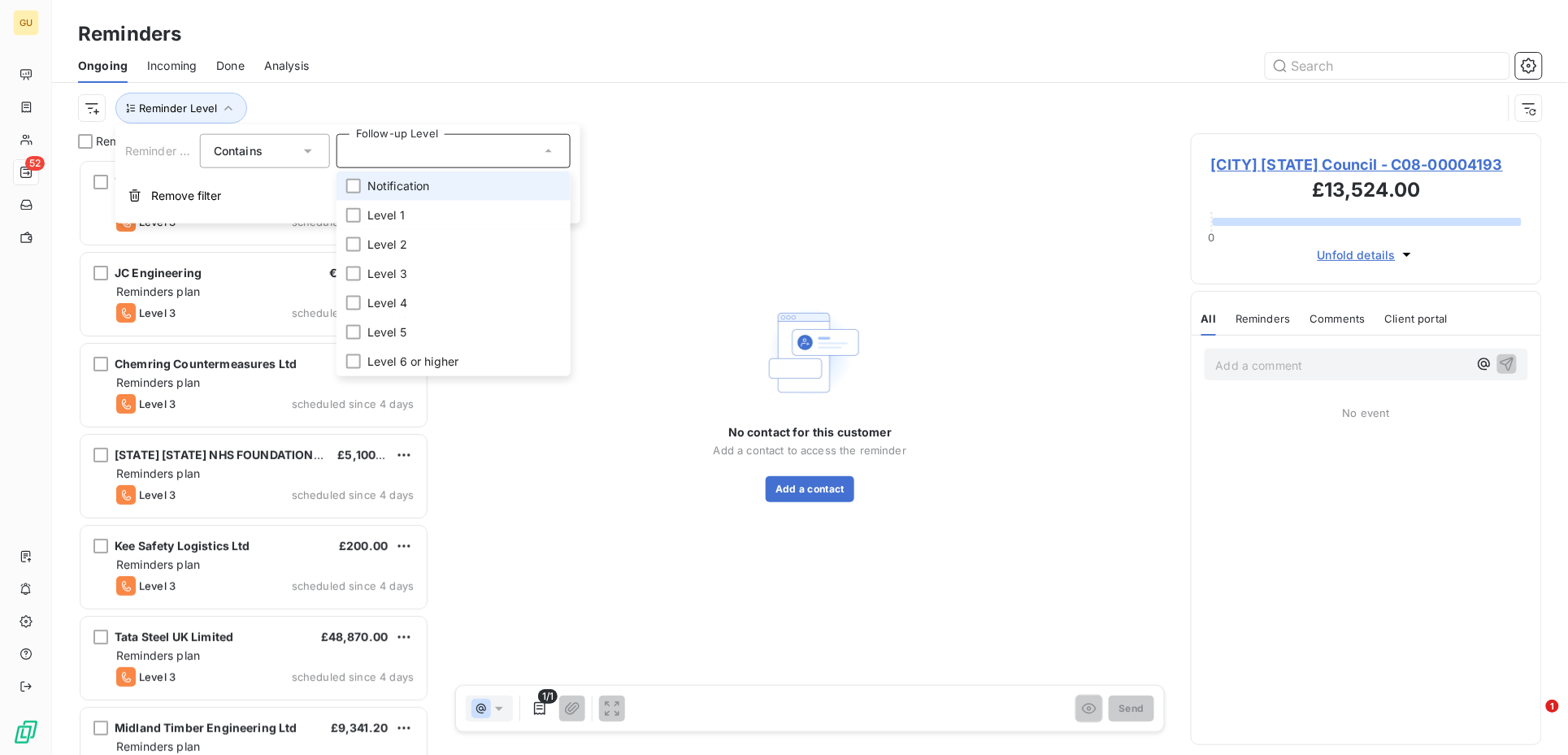 click on "Notification" at bounding box center [398, 186] 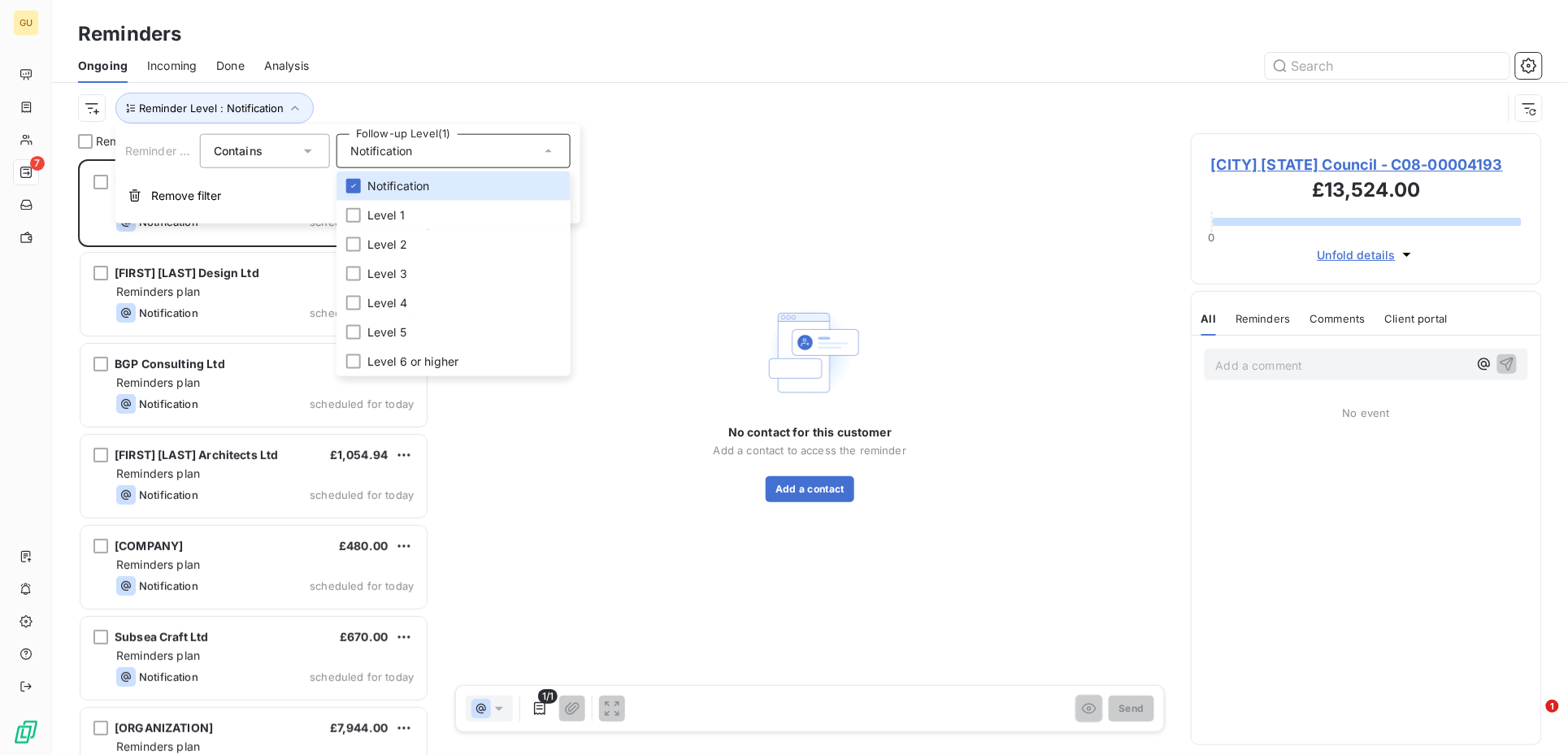 click on "Reminder Level  : Notification" at bounding box center [790, 108] 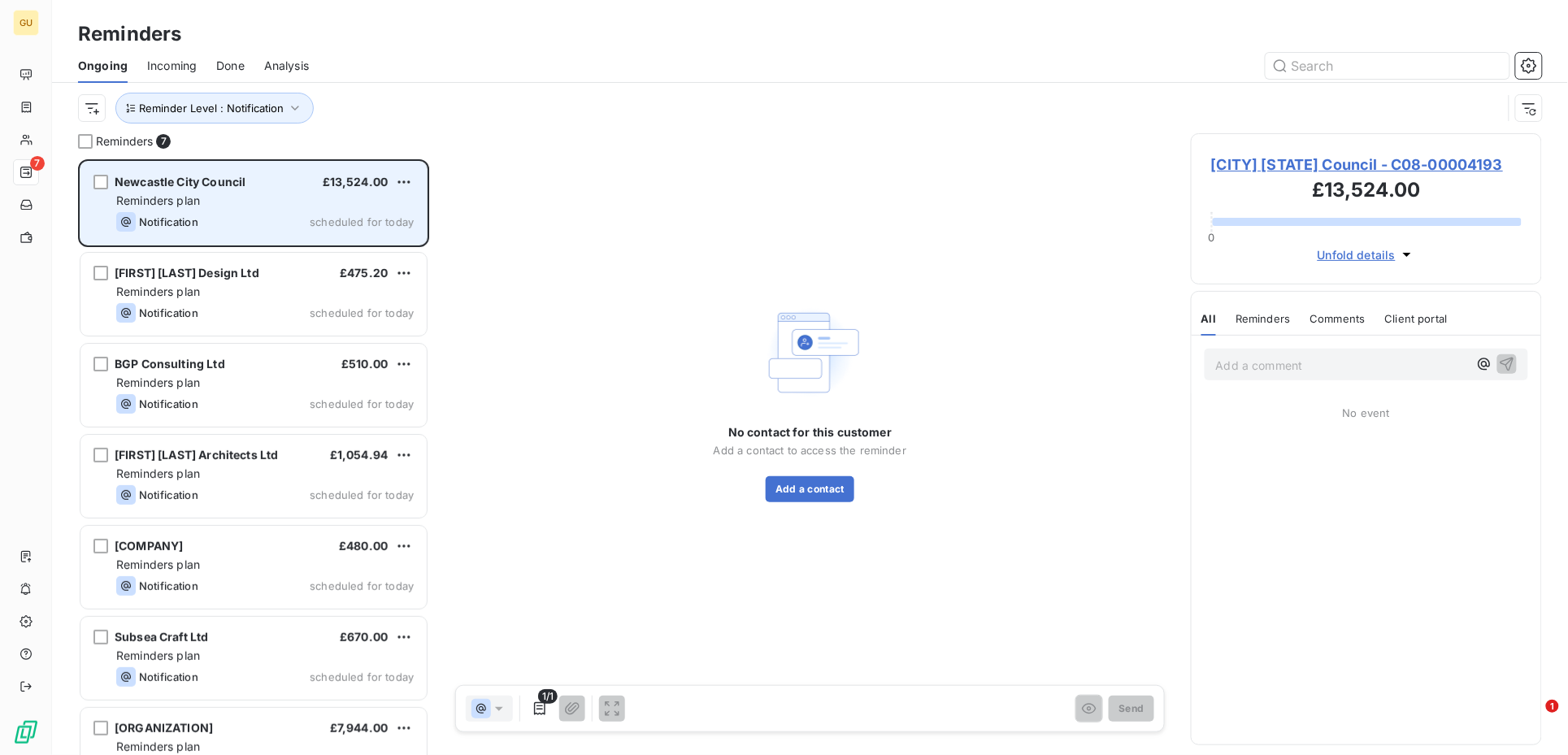 click on "[COMPANY_NAME]" at bounding box center (180, 182) 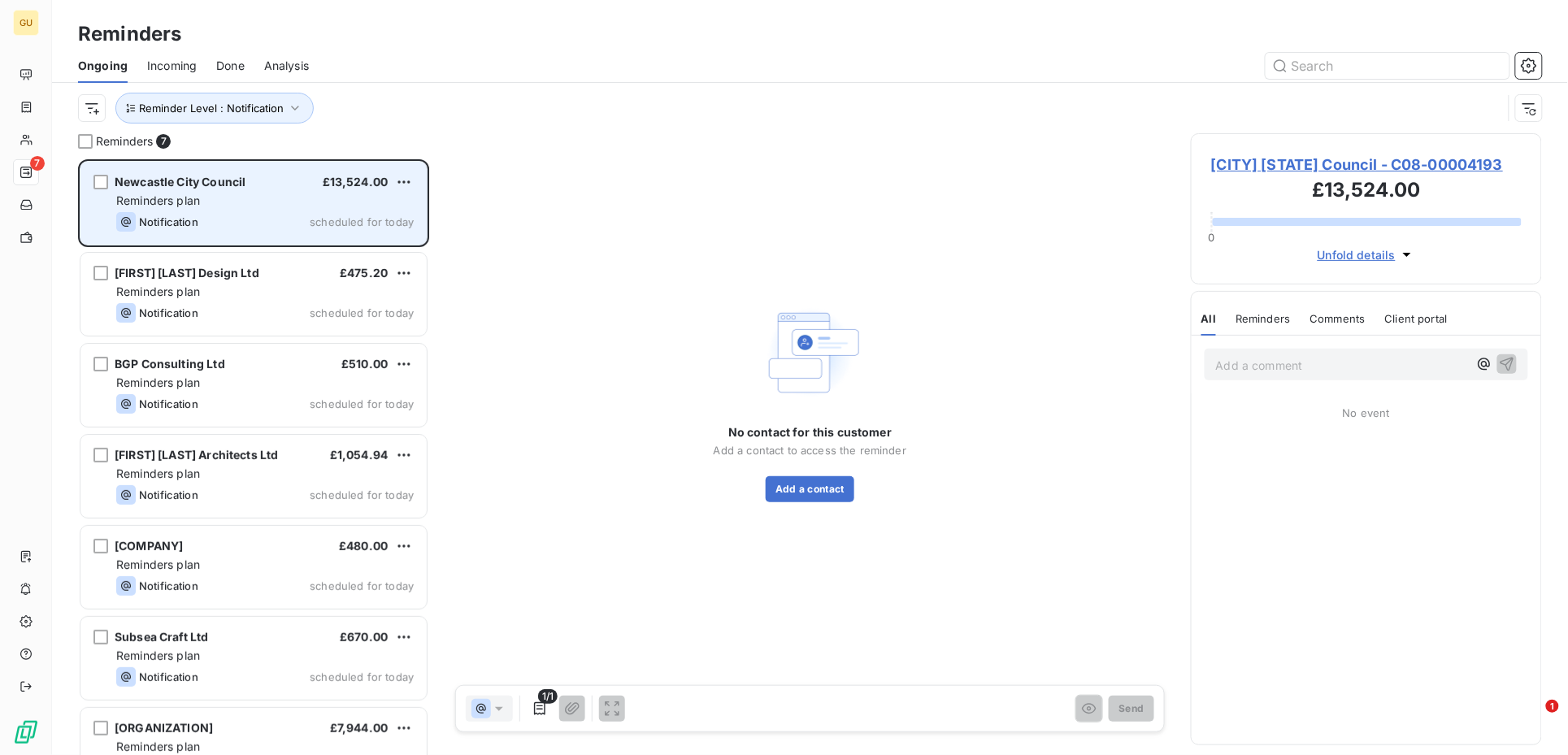 click on "Newcastle City Council £13,524.00 Reminders plan Notification scheduled for today" at bounding box center [254, 203] 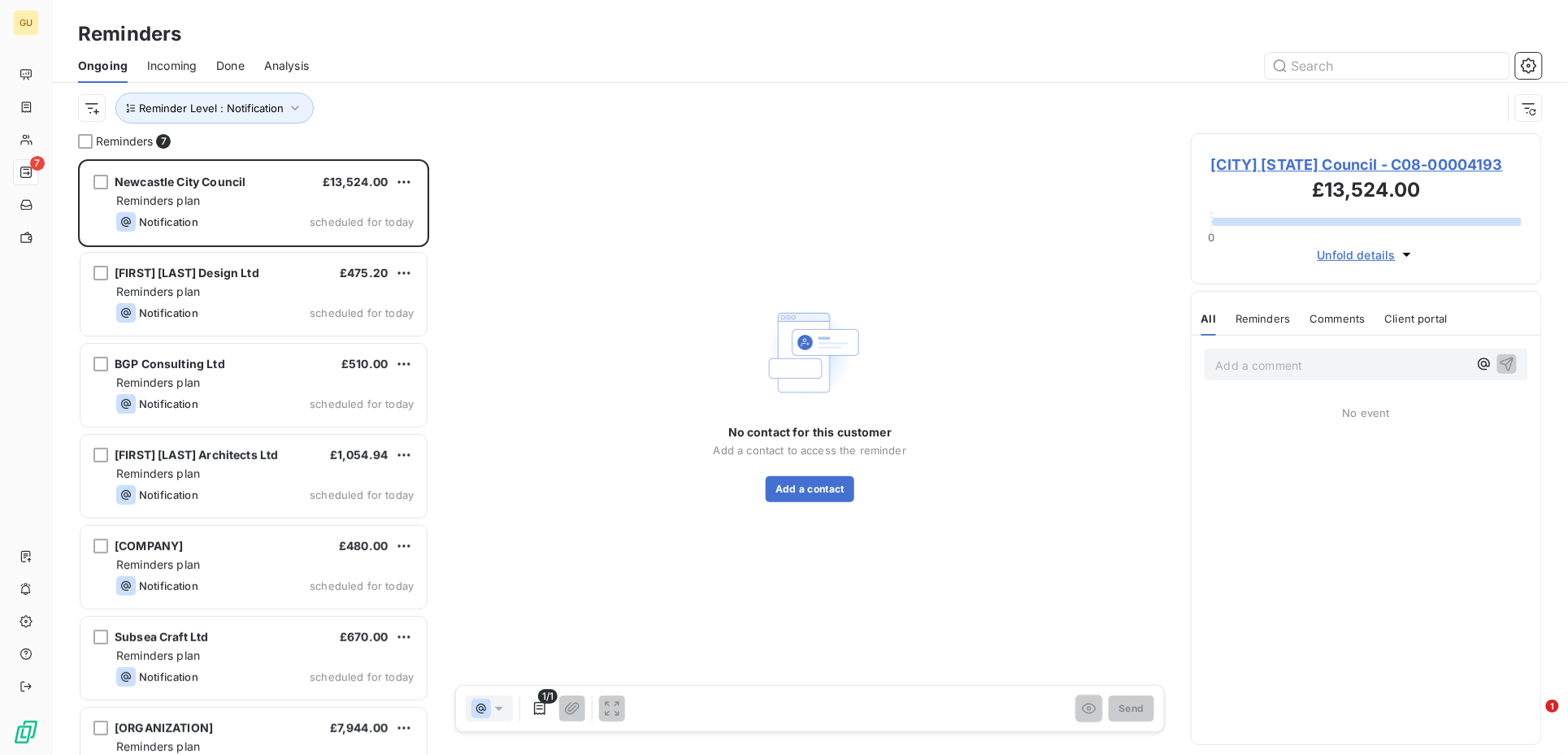 click on "Newcastle City Council - C08-00004193" at bounding box center [1366, 164] 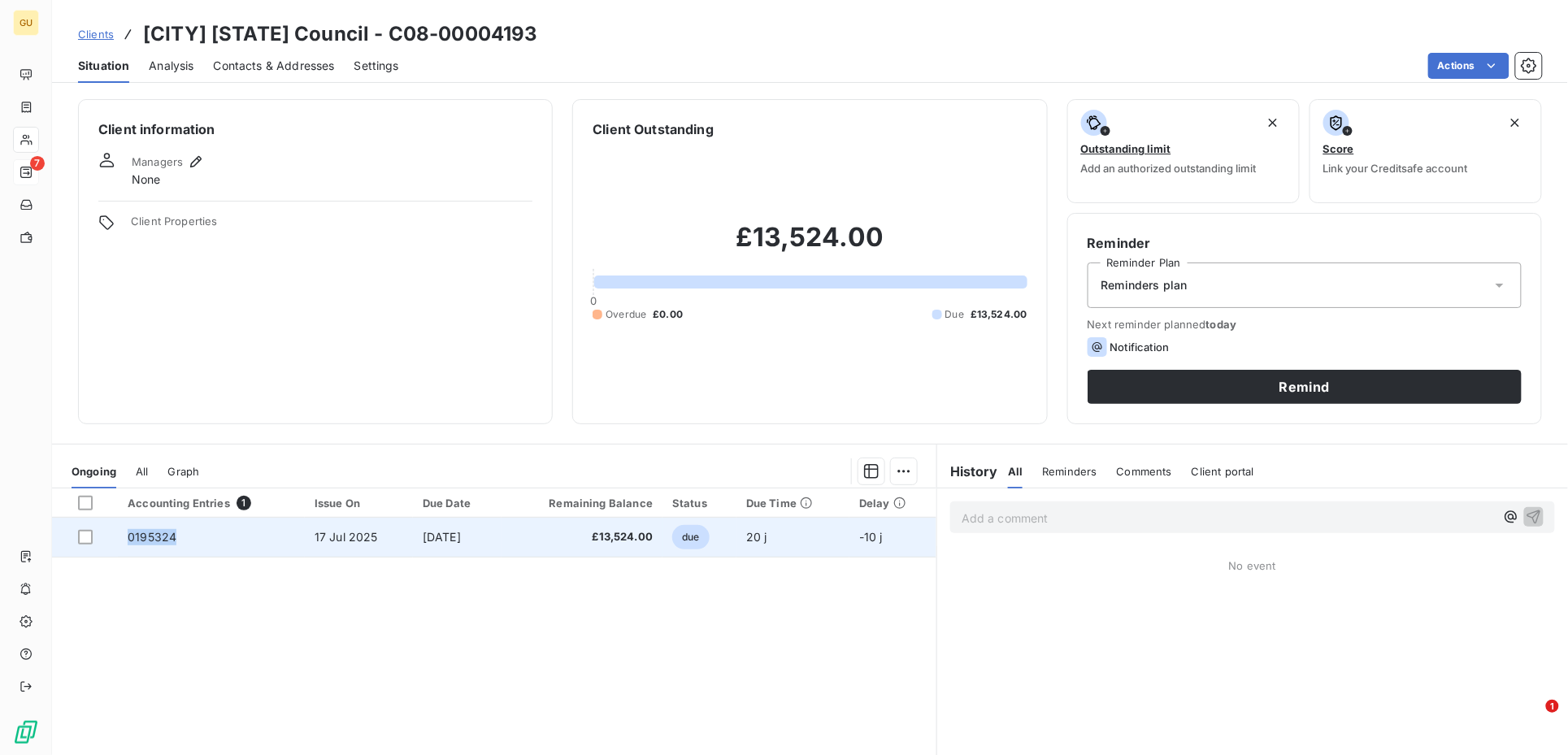 drag, startPoint x: 172, startPoint y: 534, endPoint x: 117, endPoint y: 535, distance: 55.00909 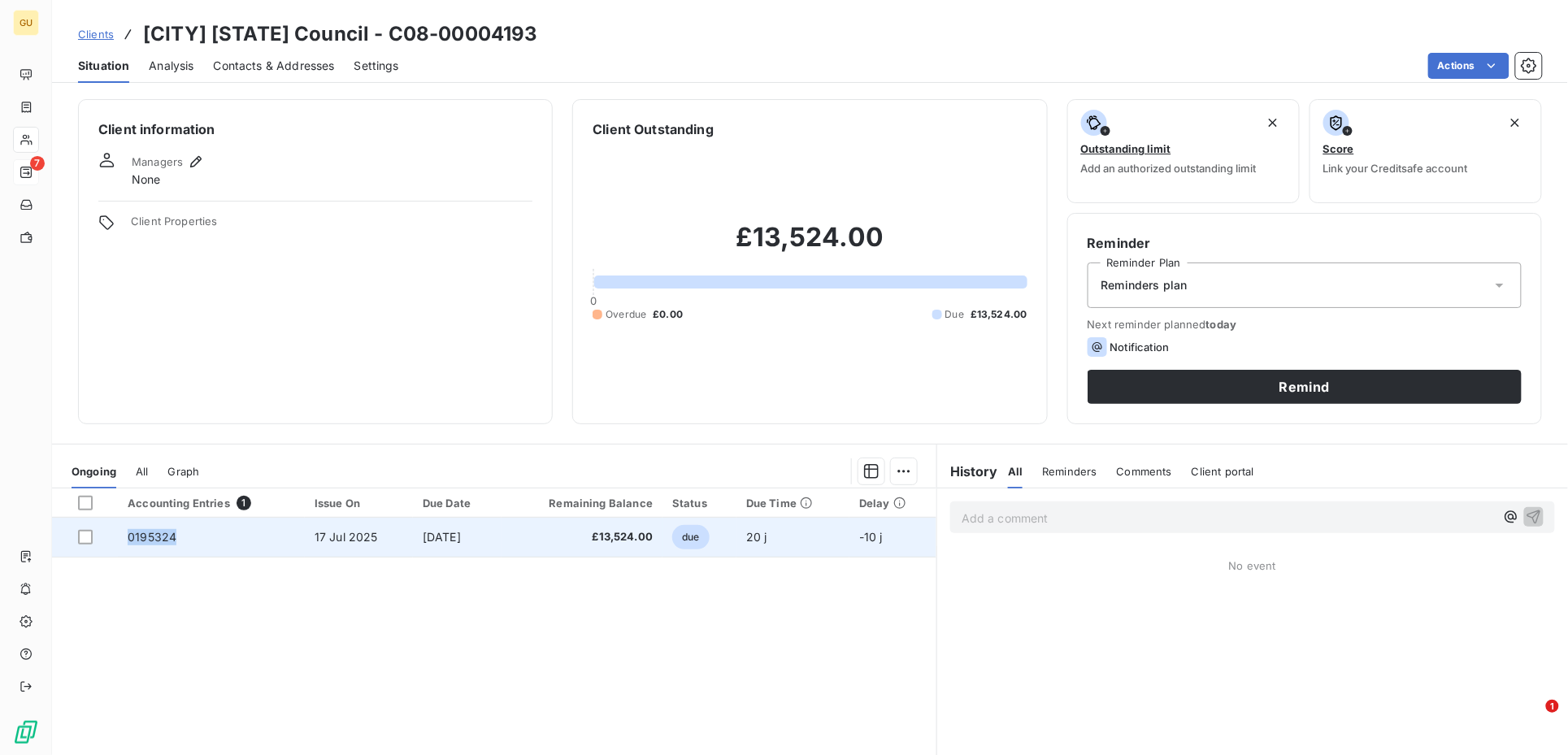 click on "0195324" at bounding box center (211, 537) 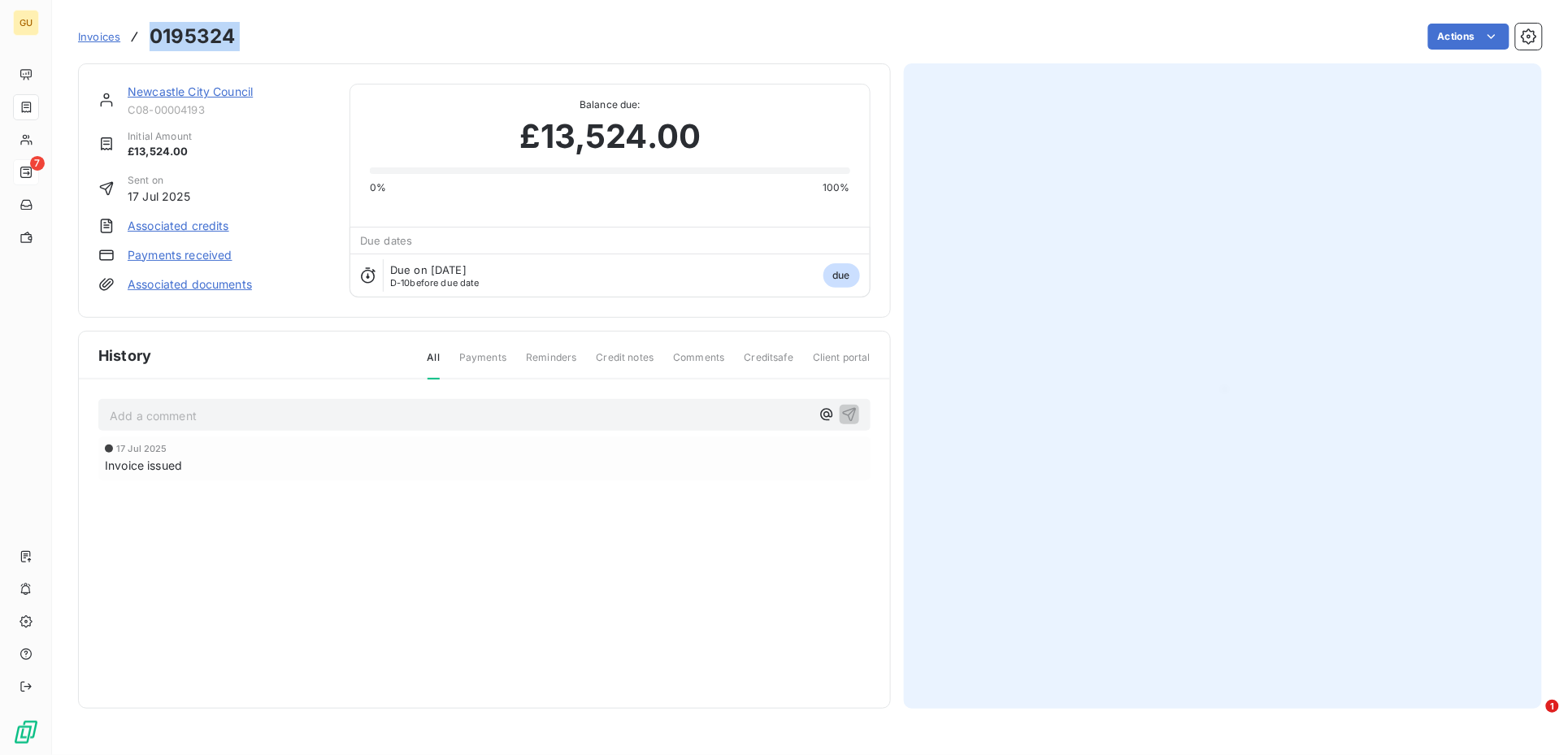drag, startPoint x: 282, startPoint y: 42, endPoint x: 123, endPoint y: 37, distance: 159.0786 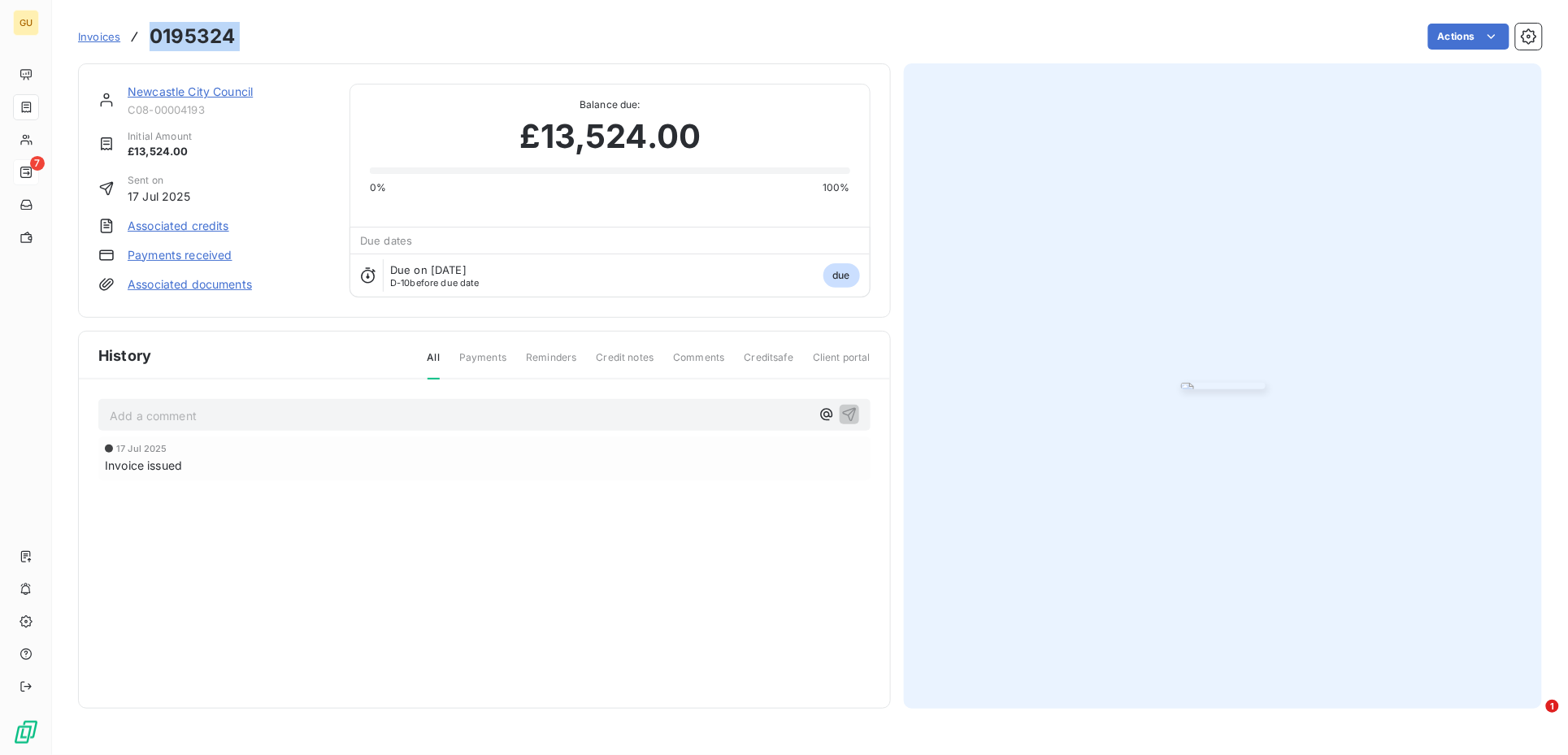 click on "Invoices 0195324 Actions" at bounding box center (810, 37) 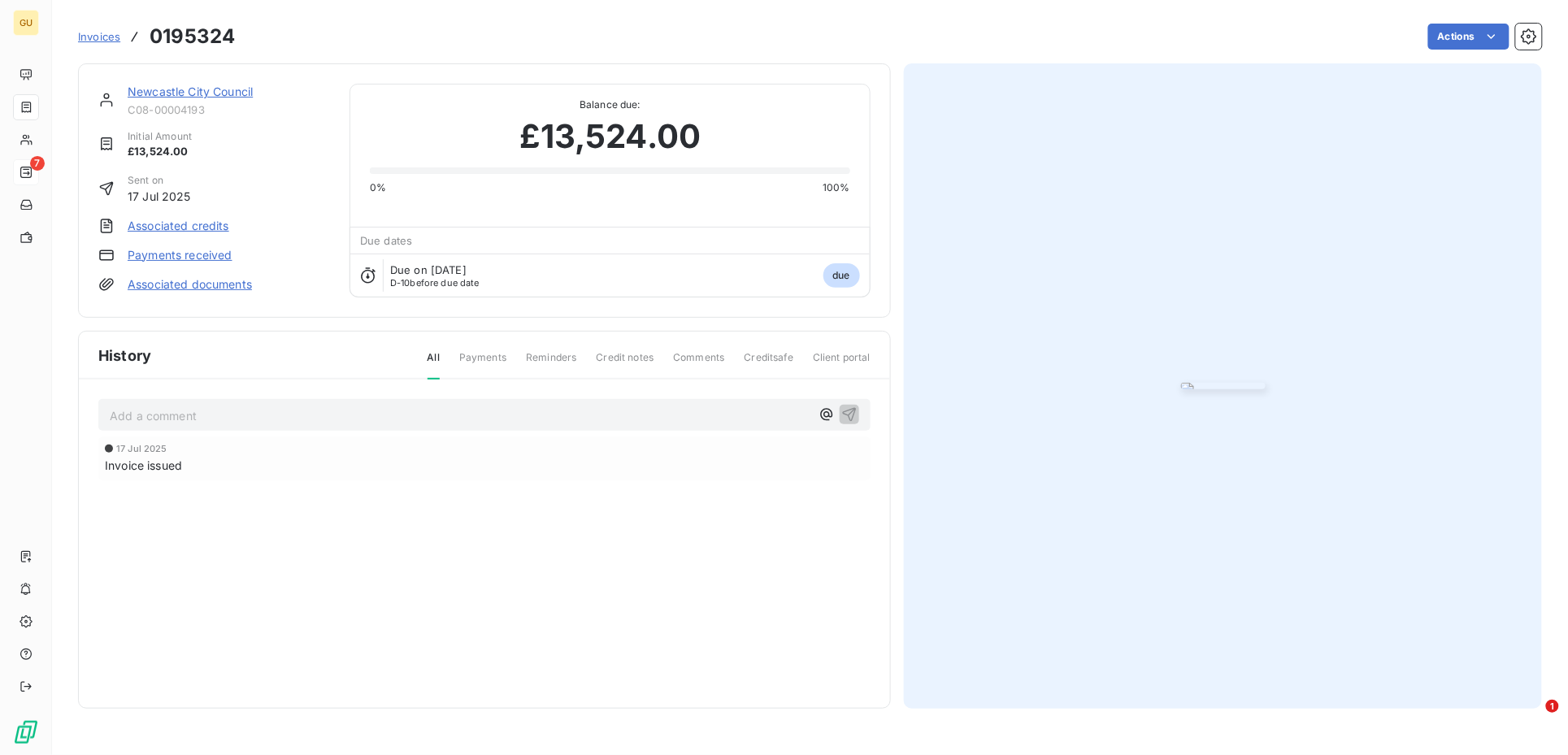 click on "[COMPANY_NAME]" at bounding box center [190, 91] 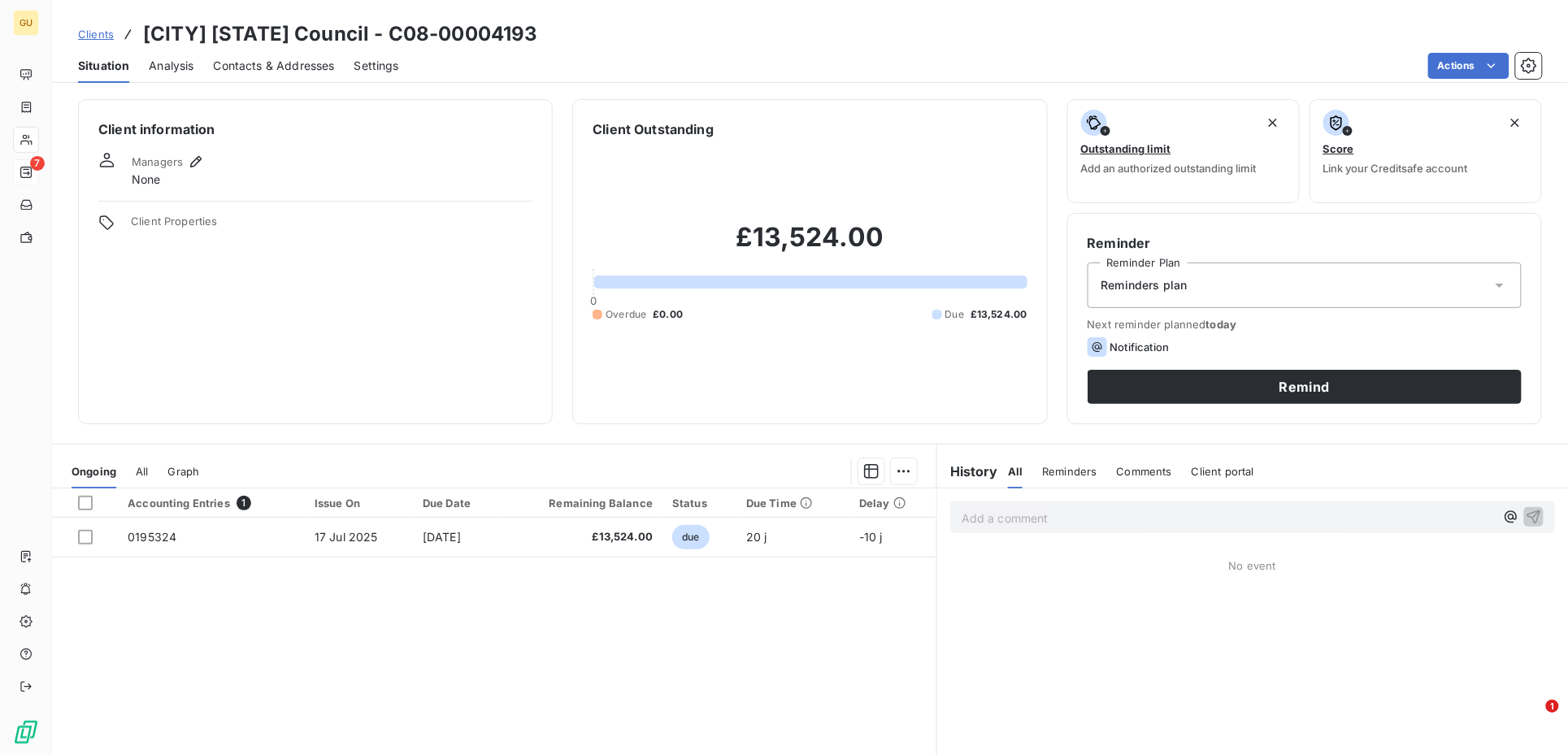click on "Contacts & Addresses" at bounding box center [274, 66] 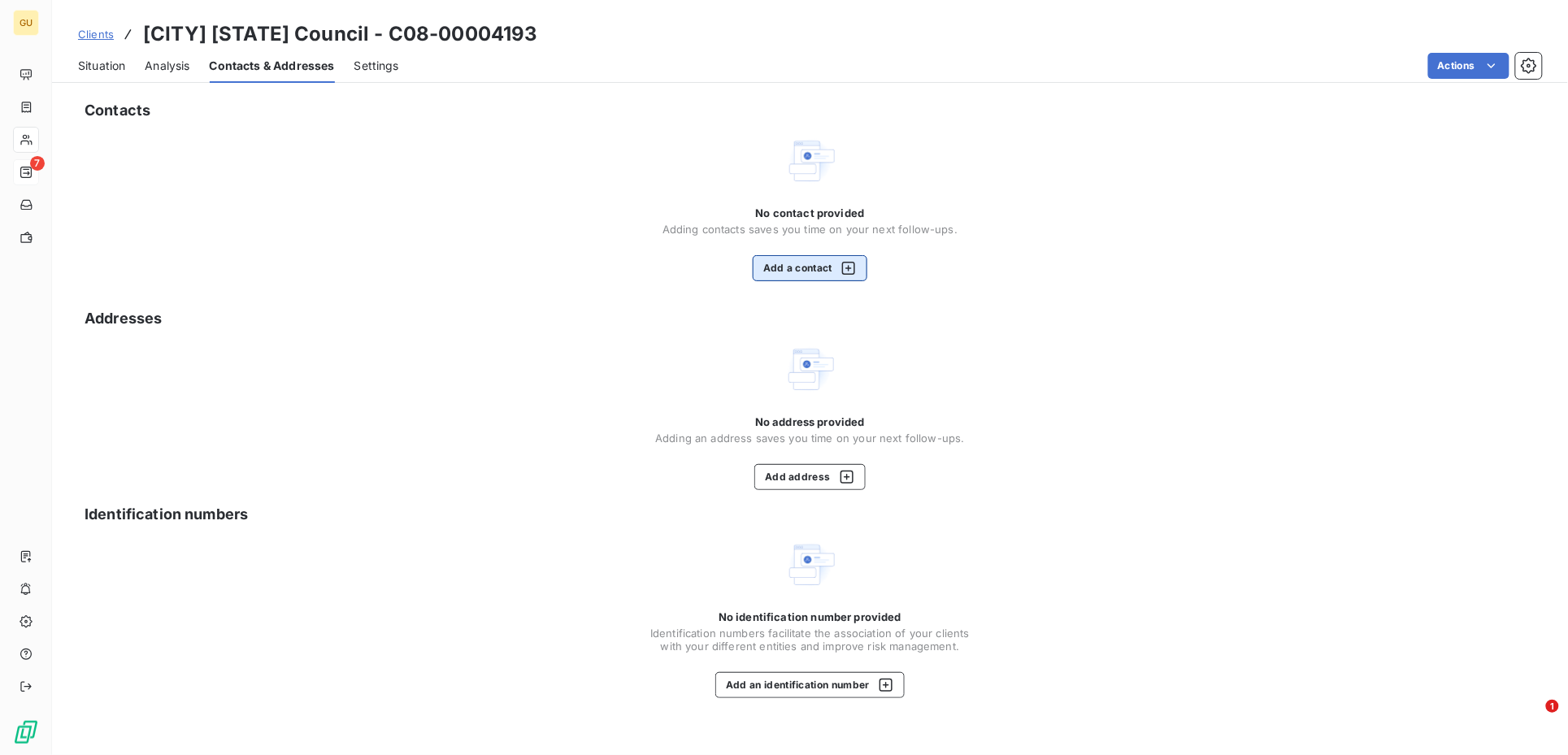 click on "Add a contact" at bounding box center (810, 268) 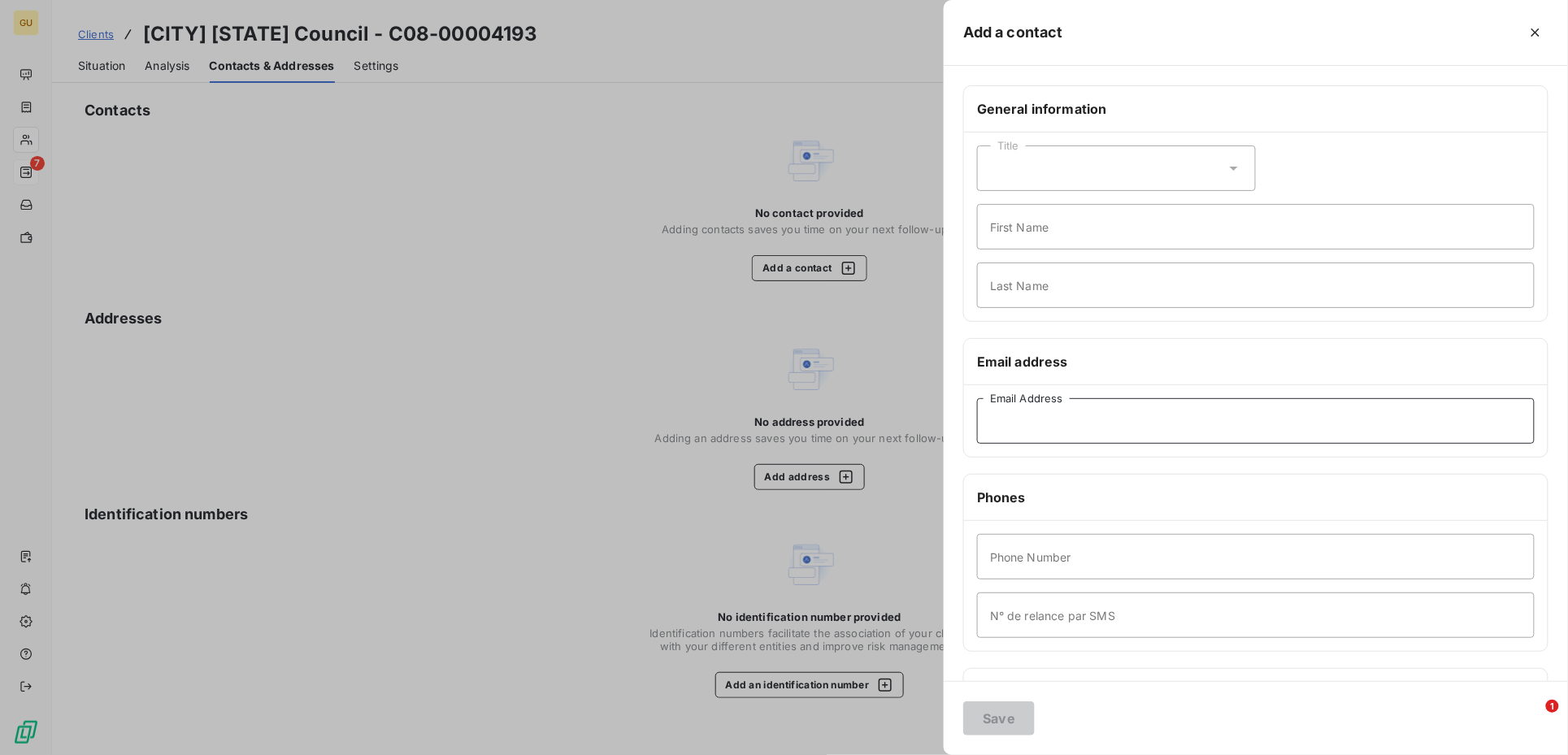 click on "Email Address" at bounding box center [1256, 421] 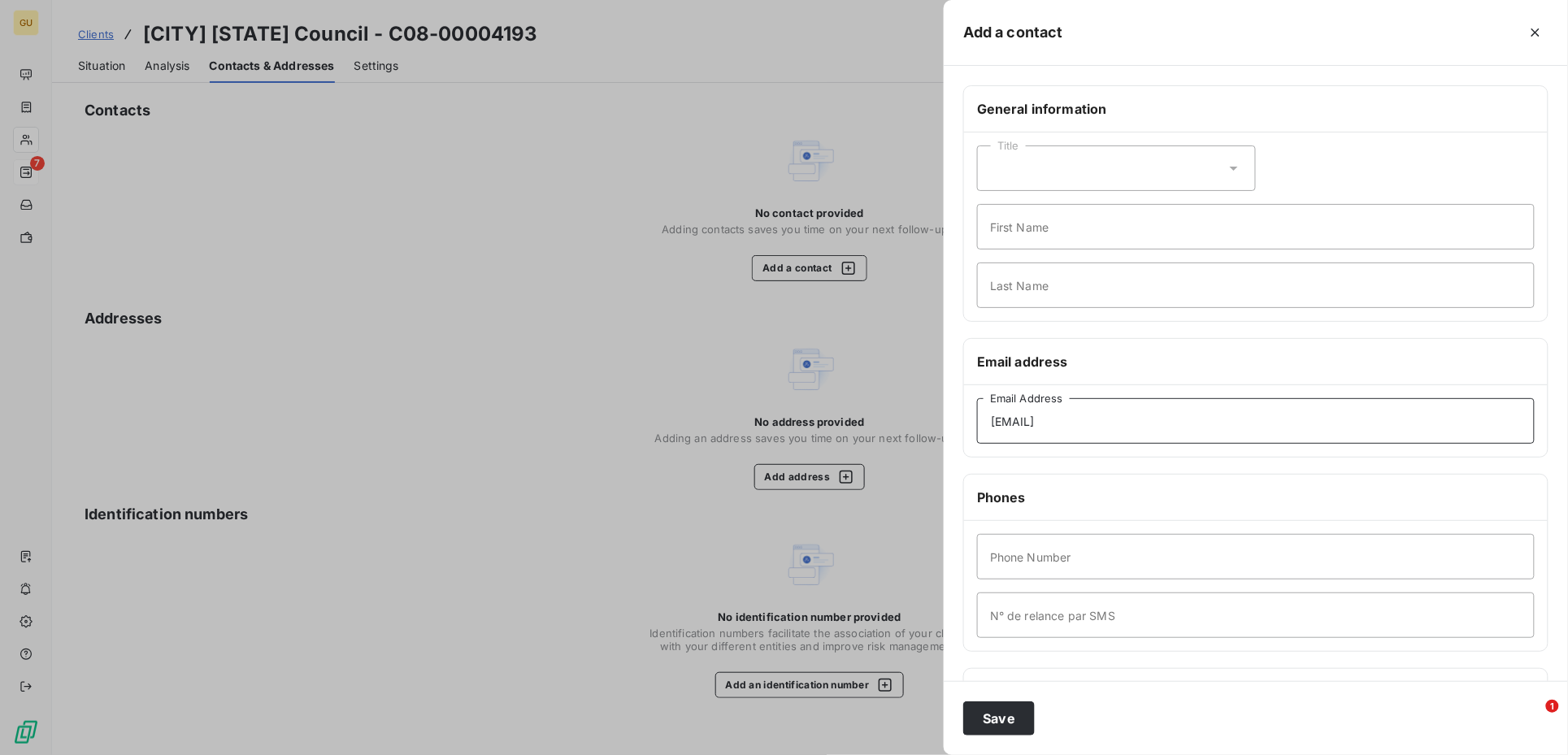 type on "accountspayable@newcastle.gov.uk" 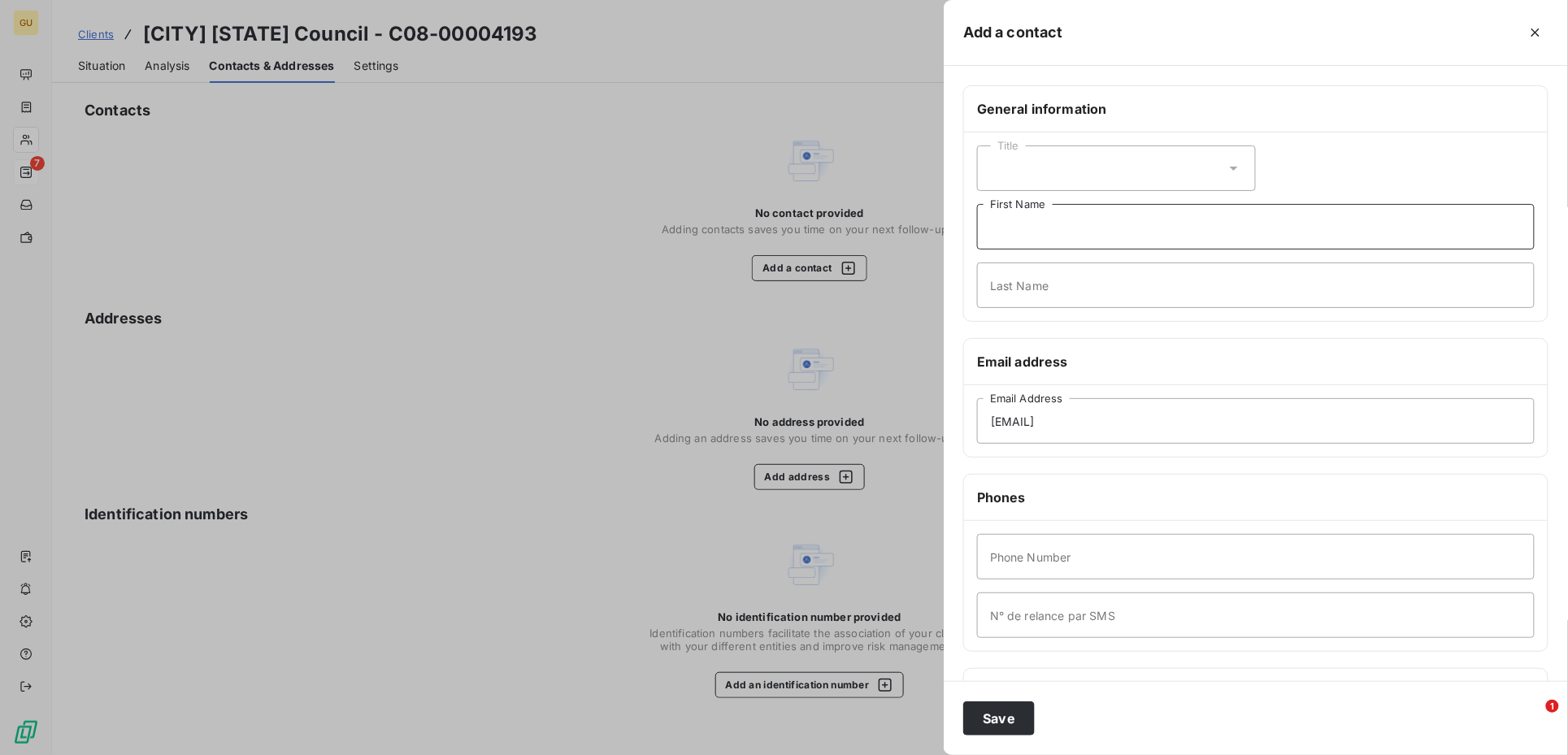 click on "First Name" at bounding box center [1256, 227] 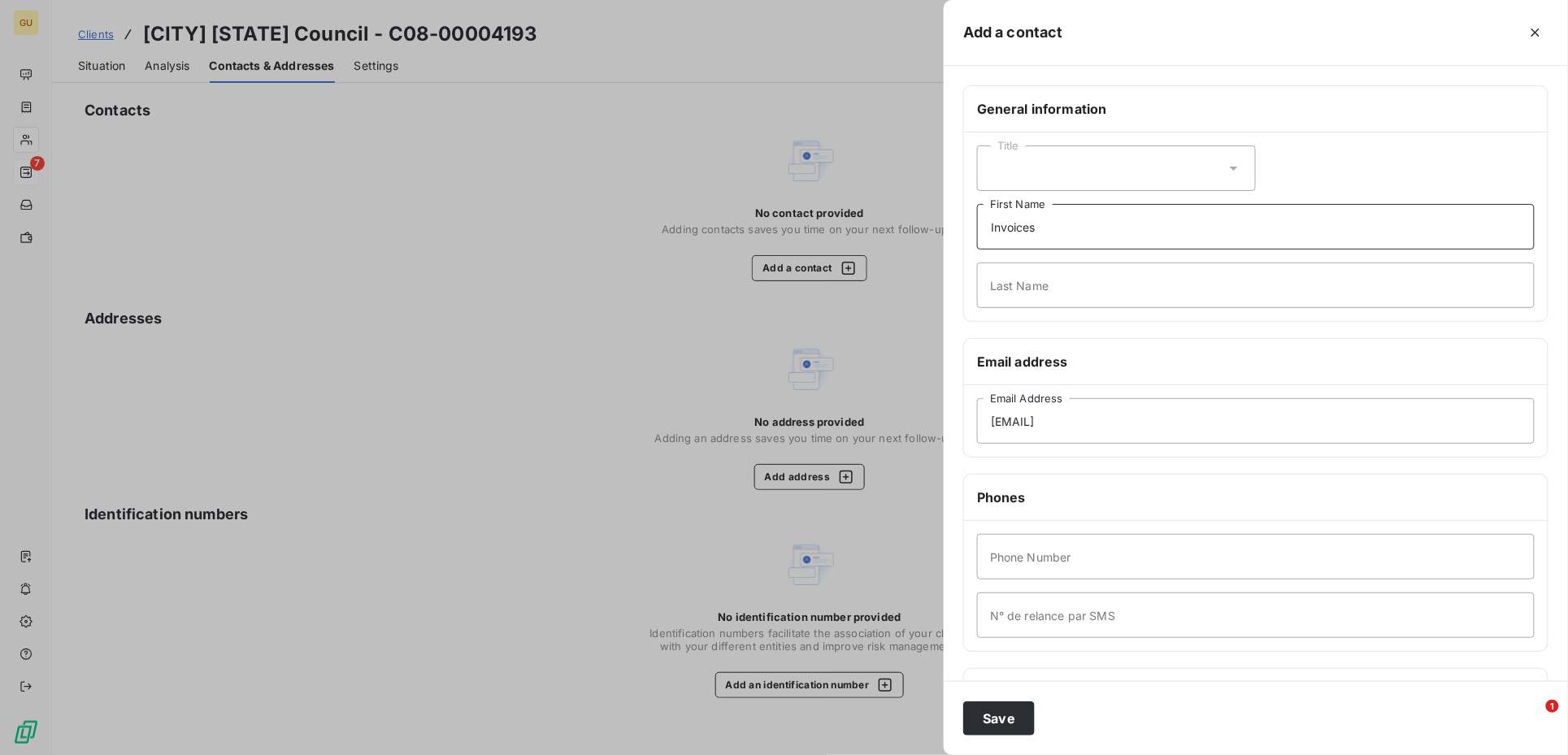 type on "Invoices" 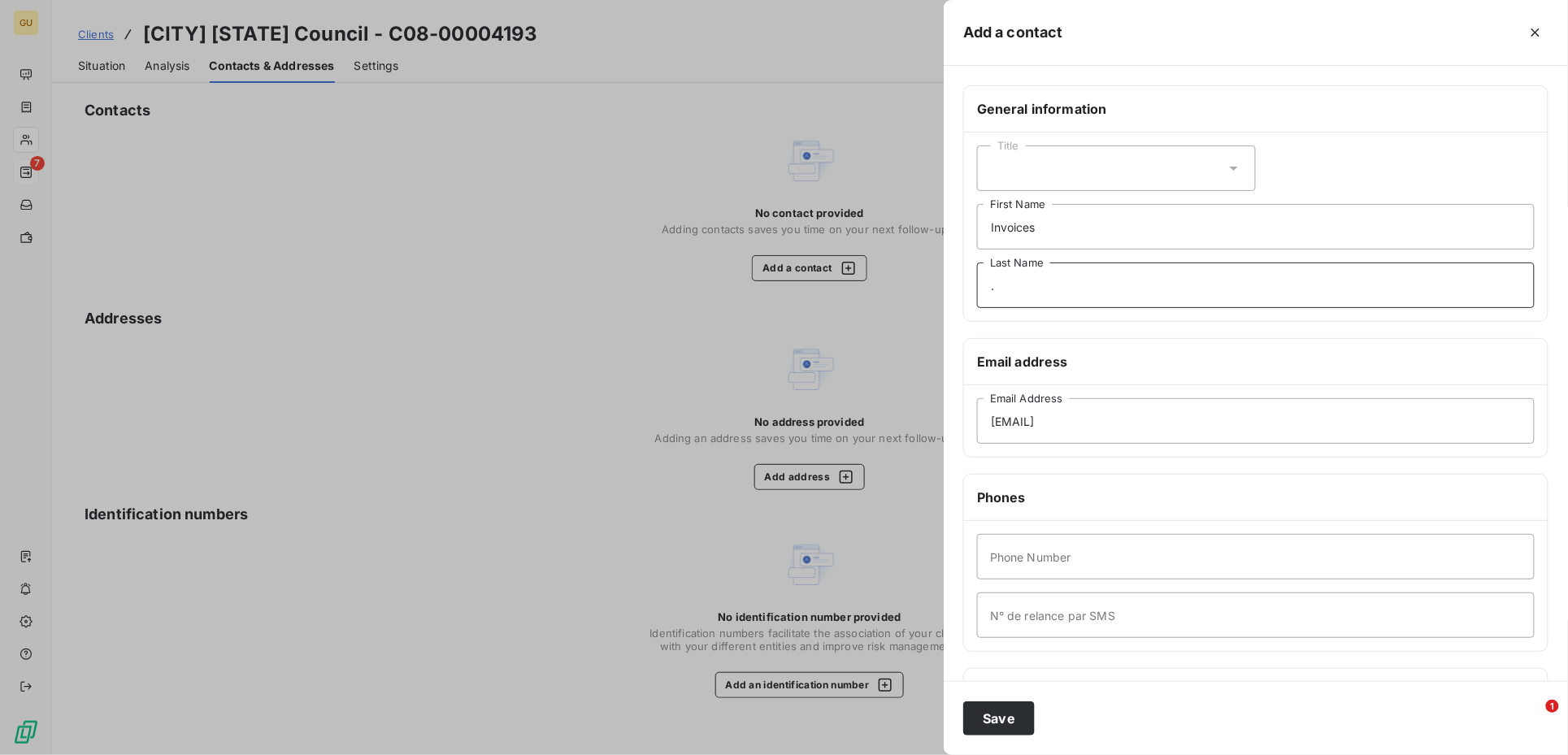 type on "." 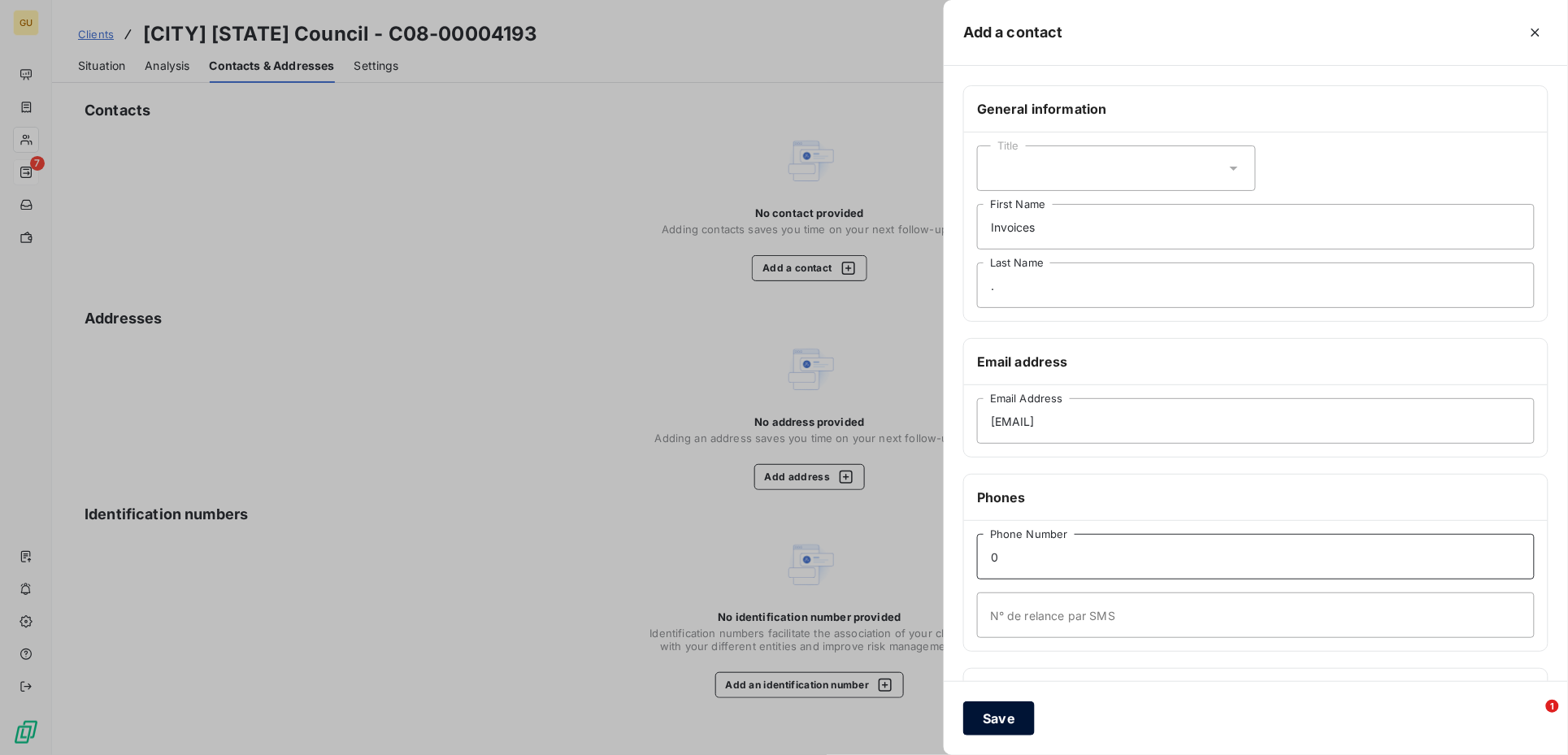 type on "0" 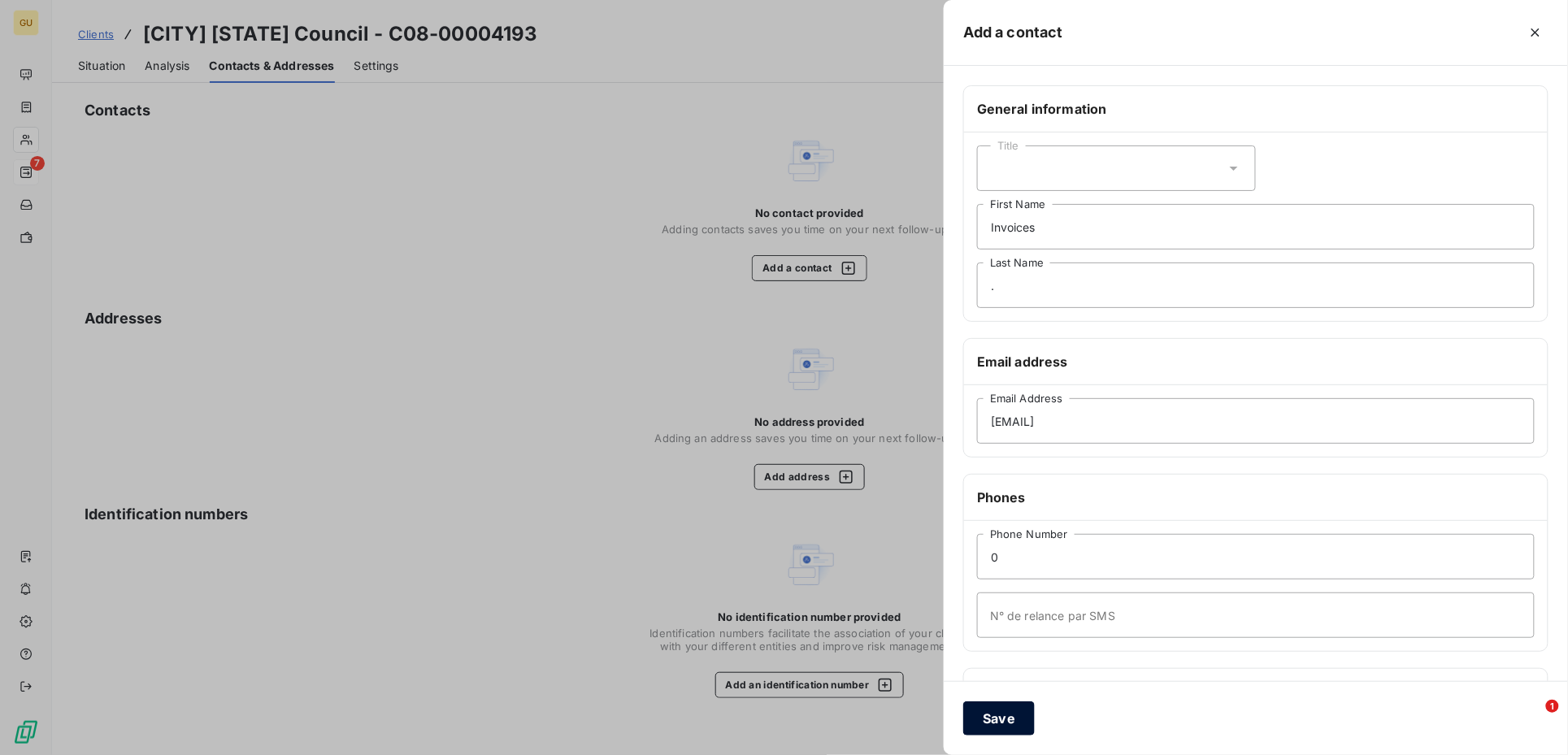 click on "Save" at bounding box center (999, 718) 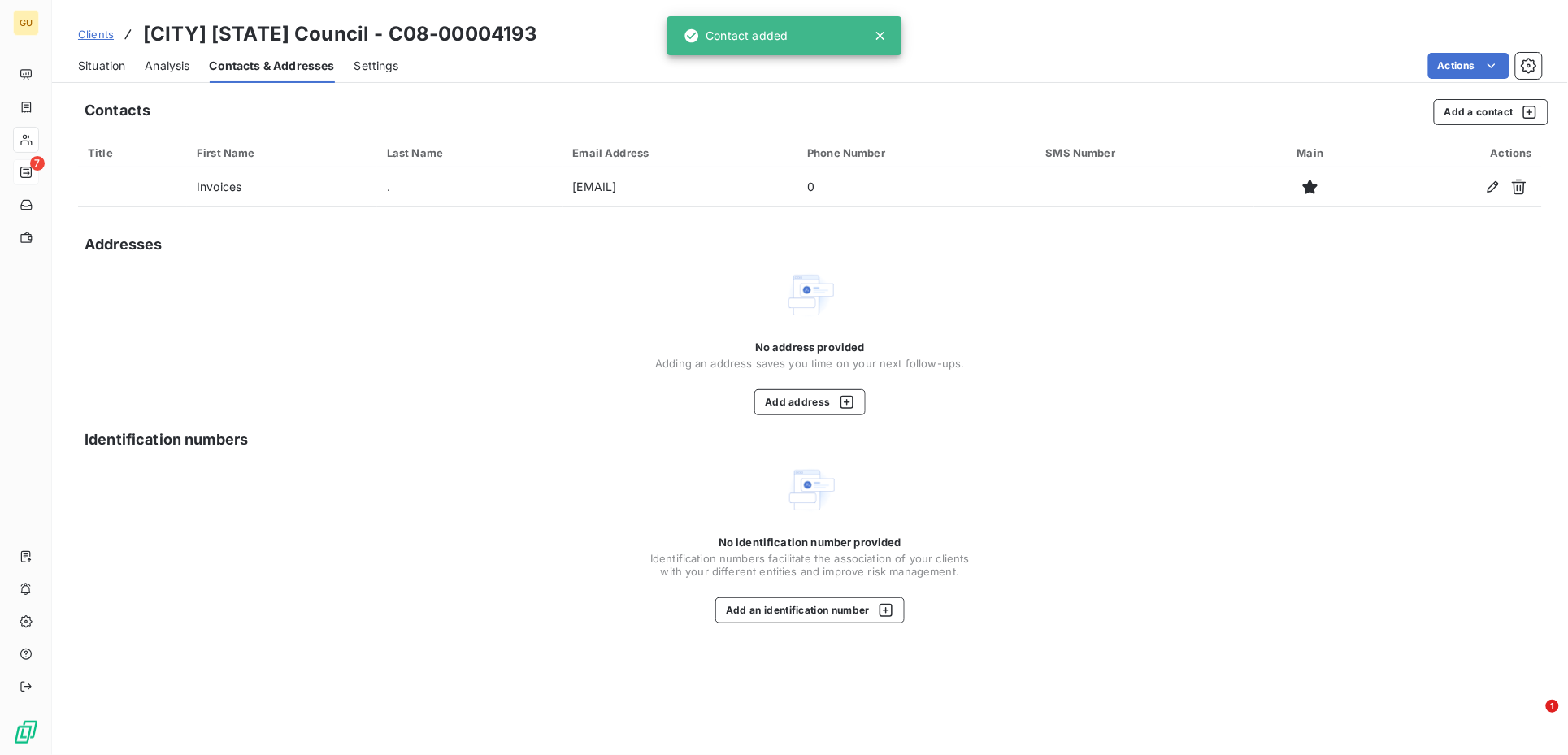click on "Situation" at bounding box center (102, 66) 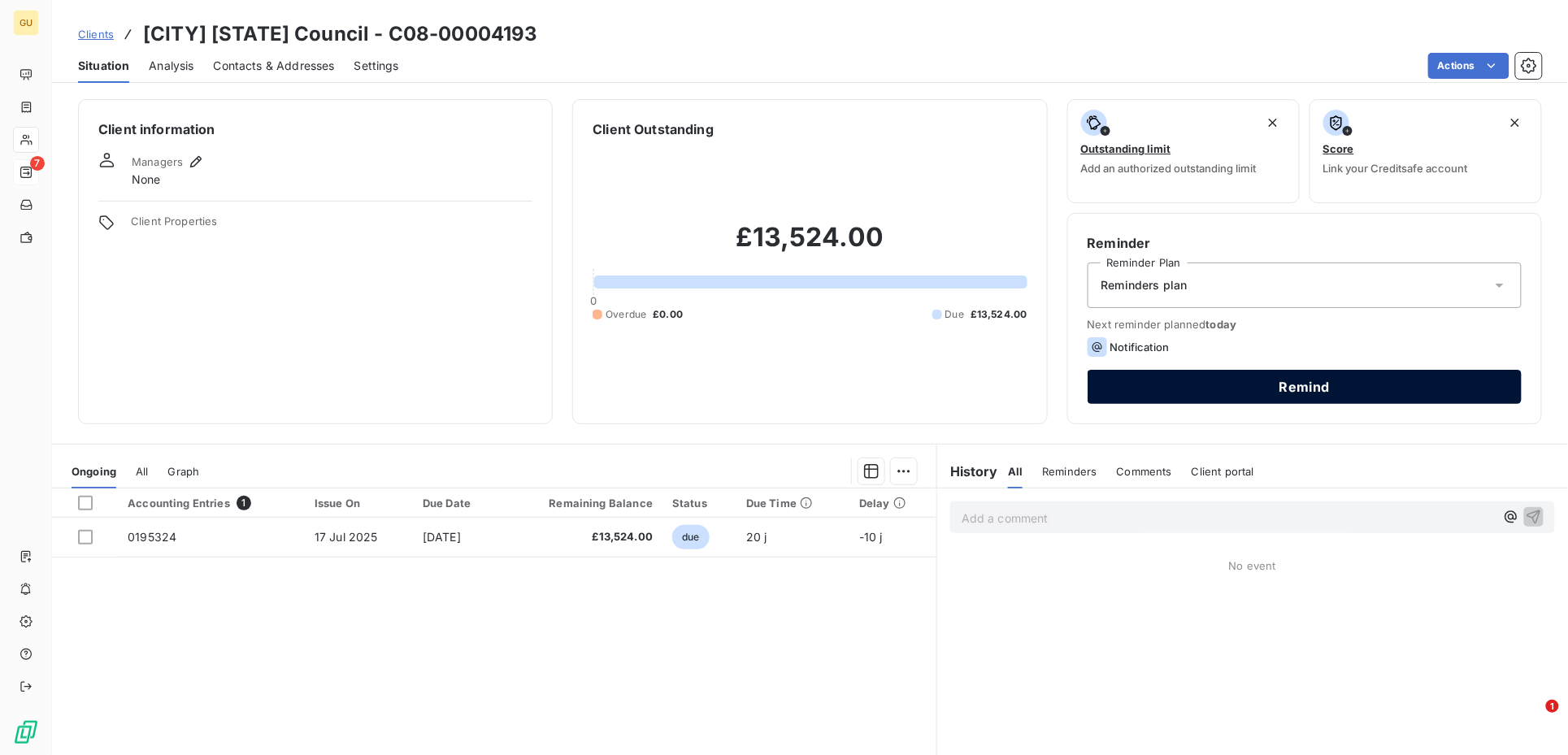 click on "Remind" at bounding box center [1305, 387] 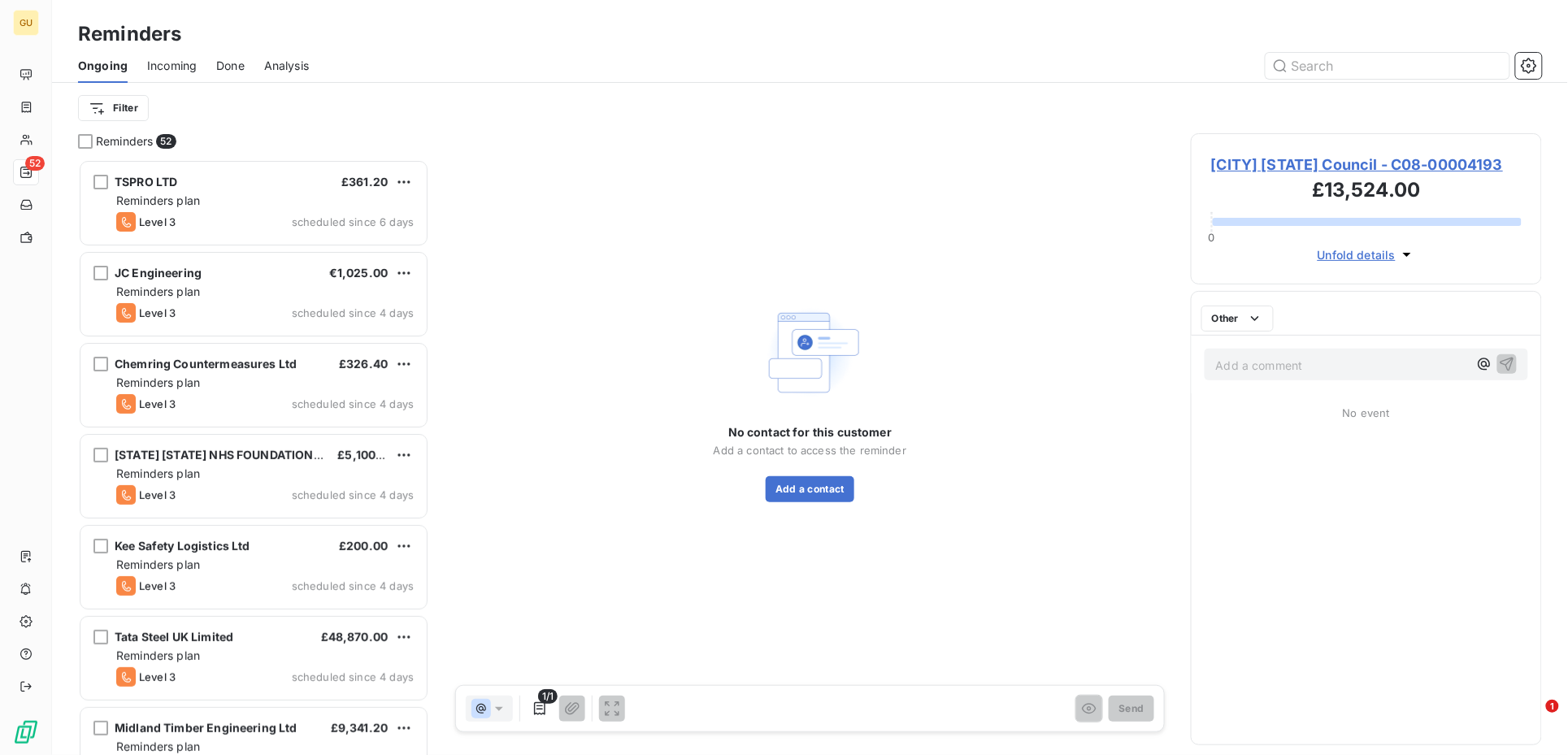scroll, scrollTop: 17, scrollLeft: 16, axis: both 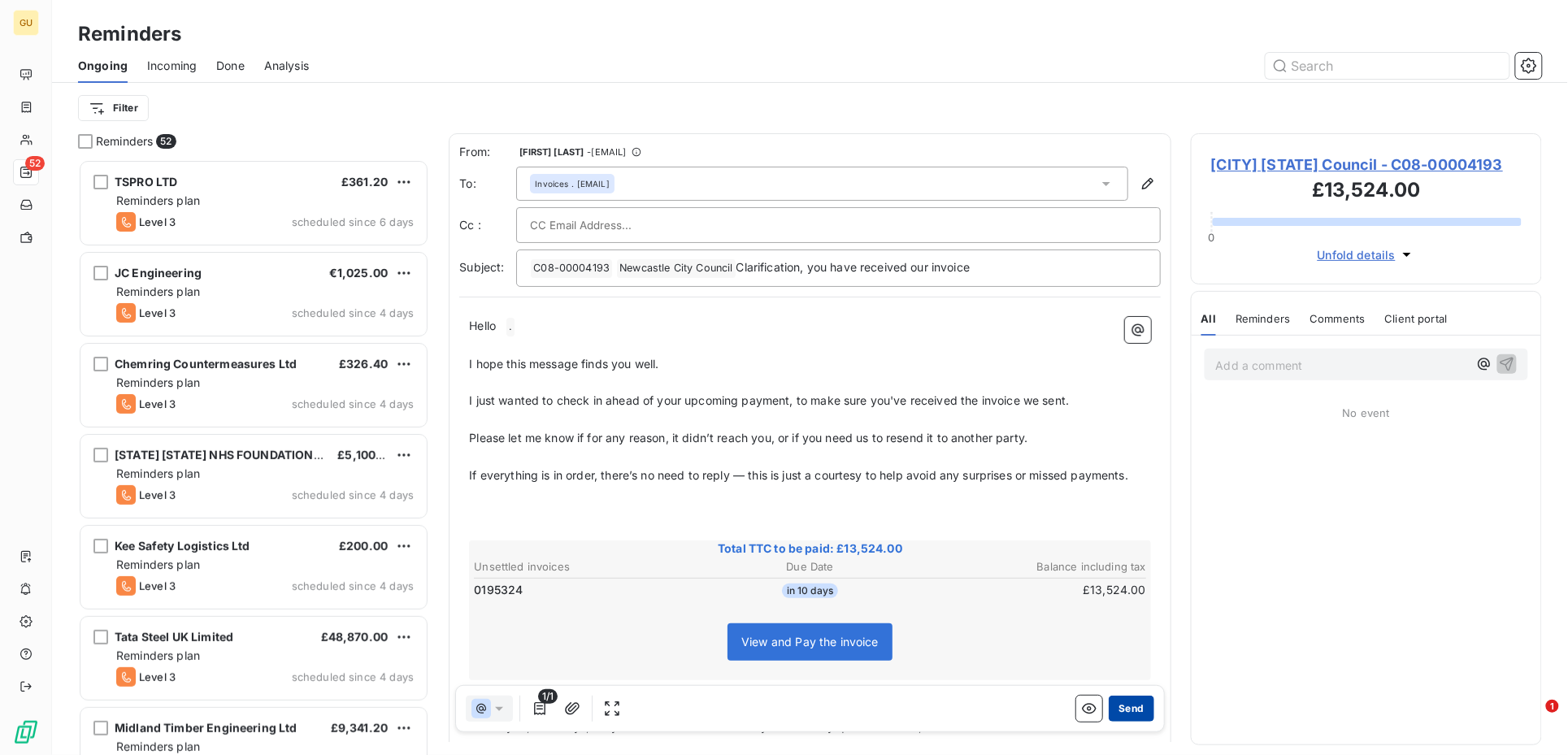 click on "Send" at bounding box center [1131, 709] 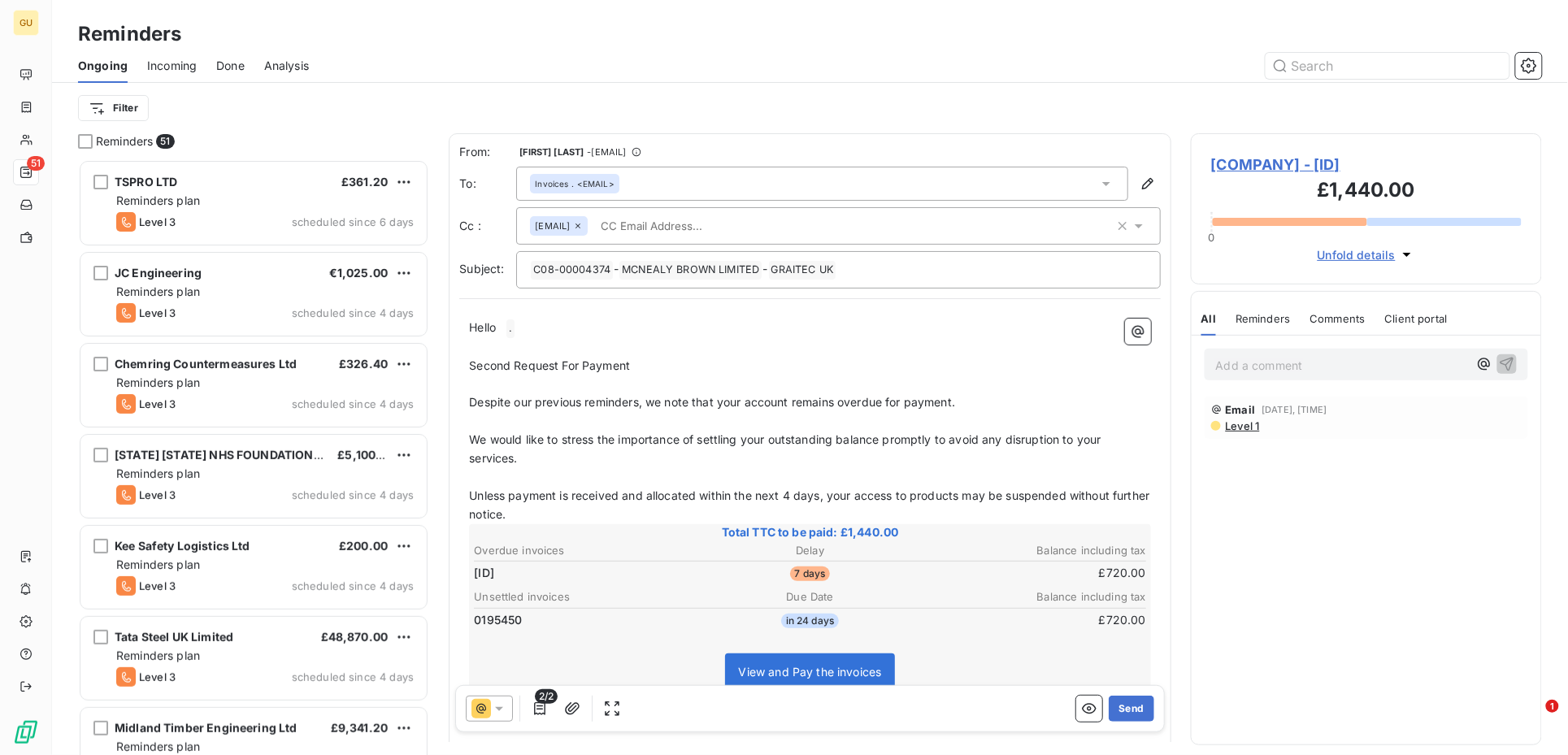 click on "Reminders" at bounding box center [124, 141] 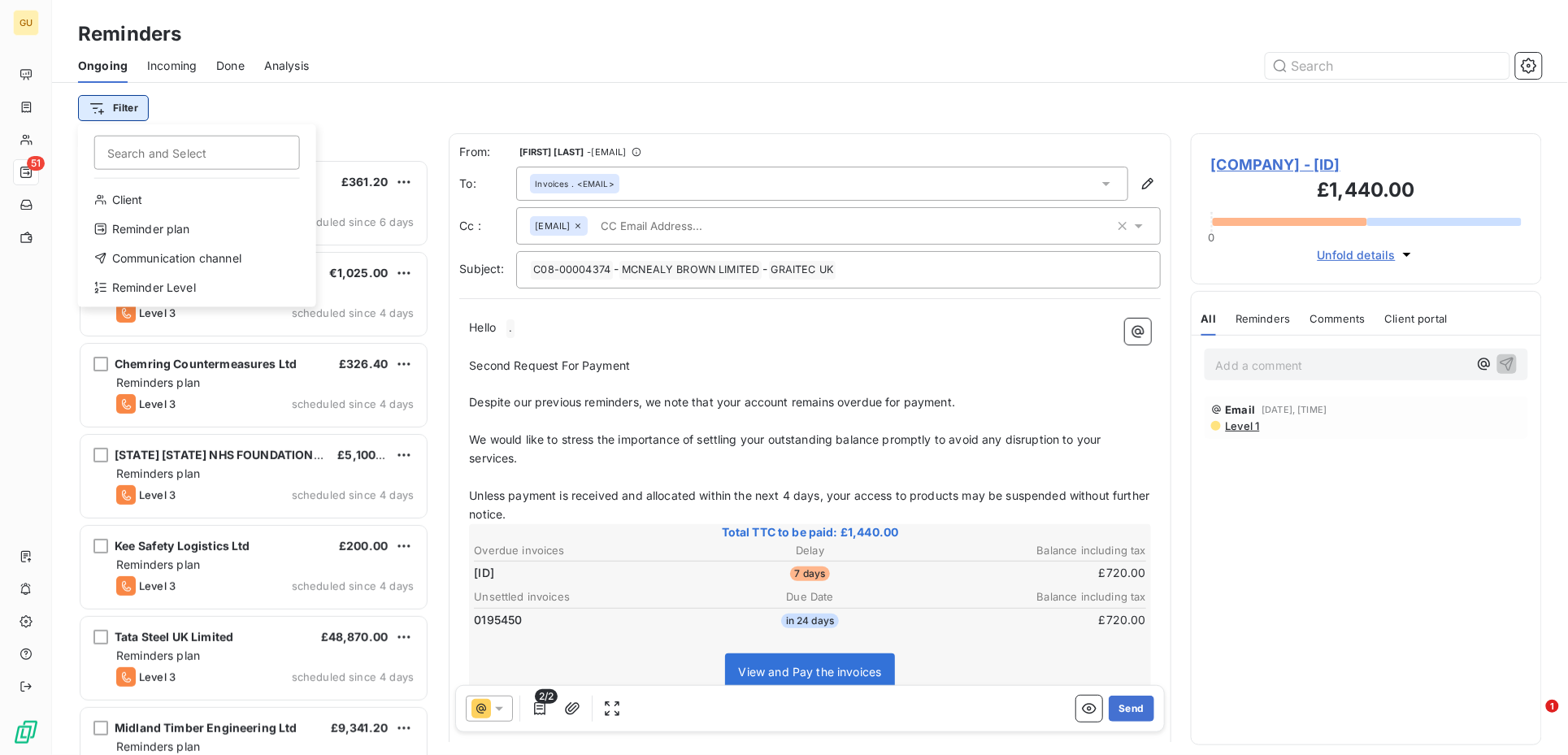 click on "GU 51 Reminders Ongoing Incoming Done Analysis Filter Search and Select Client Reminder plan Communication channel Reminder Level Reminders 51 TSPRO LTD £361.20 Reminders plan Level 3 scheduled since 6 days JC Engineering €1,025.00 Reminders plan Level 3 scheduled since 4 days Chemring Countermeasures Ltd £326.40 Reminders plan Level 3 scheduled since 4 days COUNTY DURHAM & DARLINGTON NHS FOUNDATION TRUST £5,100.00 Reminders plan Level 3 scheduled since 4 days Kee Safety Logistics Ltd £200.00 Reminders plan Level 3 scheduled since 4 days Tata Steel UK Limited £48,870.00 Reminders plan Level 3 scheduled since 4 days Midland Timber Engineering Ltd £9,341.20 Reminders plan Level 3 scheduled since 4 days Government of Jersey £15,786.00 Reminders plan Level 3 scheduled since 4 days ECE Architecture Ltd £2,080.51 Reminders plan Level 2 scheduled since 4 days Gascoyne & Beever Ltd £9,900.41 Reminders plan Level 2 scheduled since 3 days Digitalcrush Limited £1,353.60 Reminders plan From:" at bounding box center (784, 377) 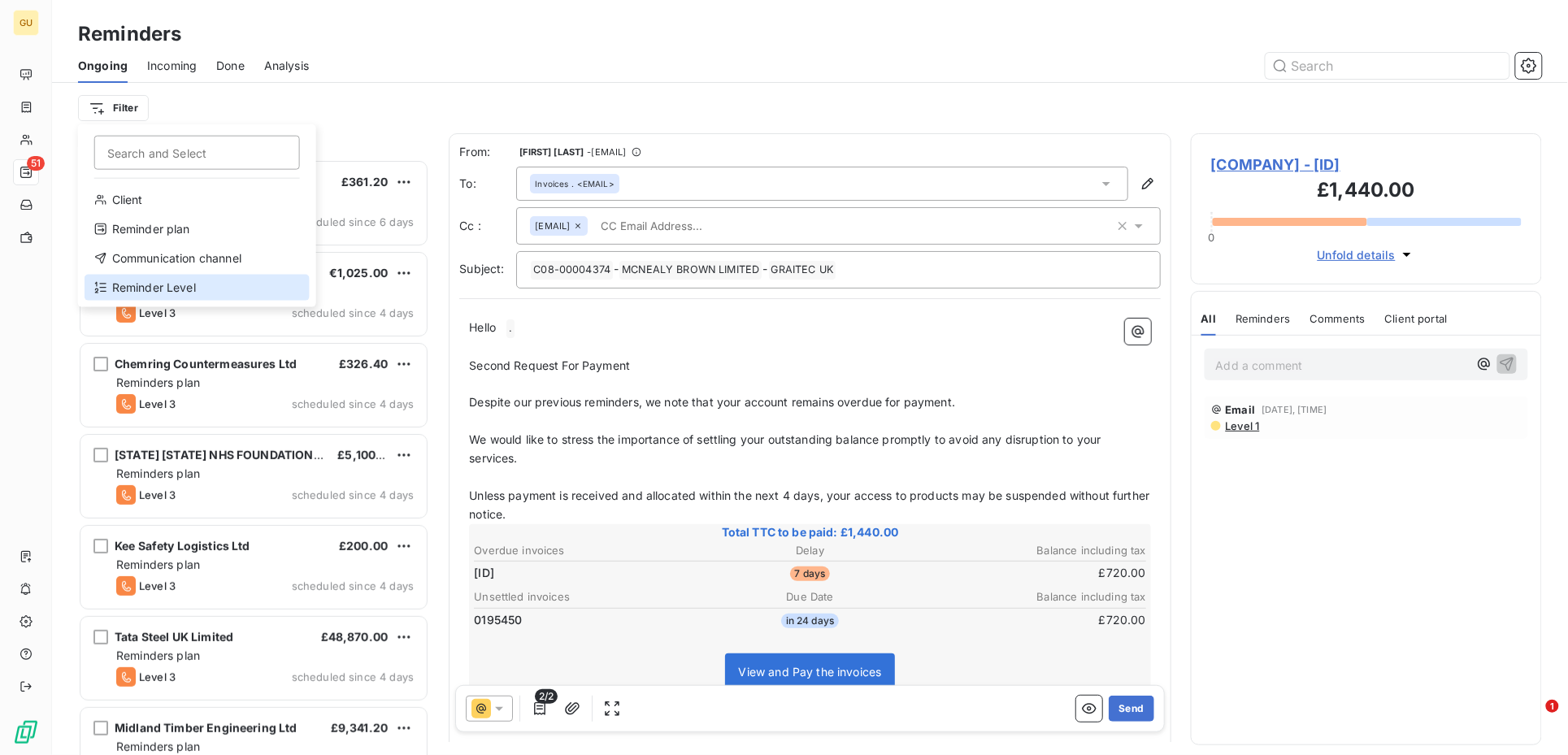 click on "Reminder Level" at bounding box center [197, 288] 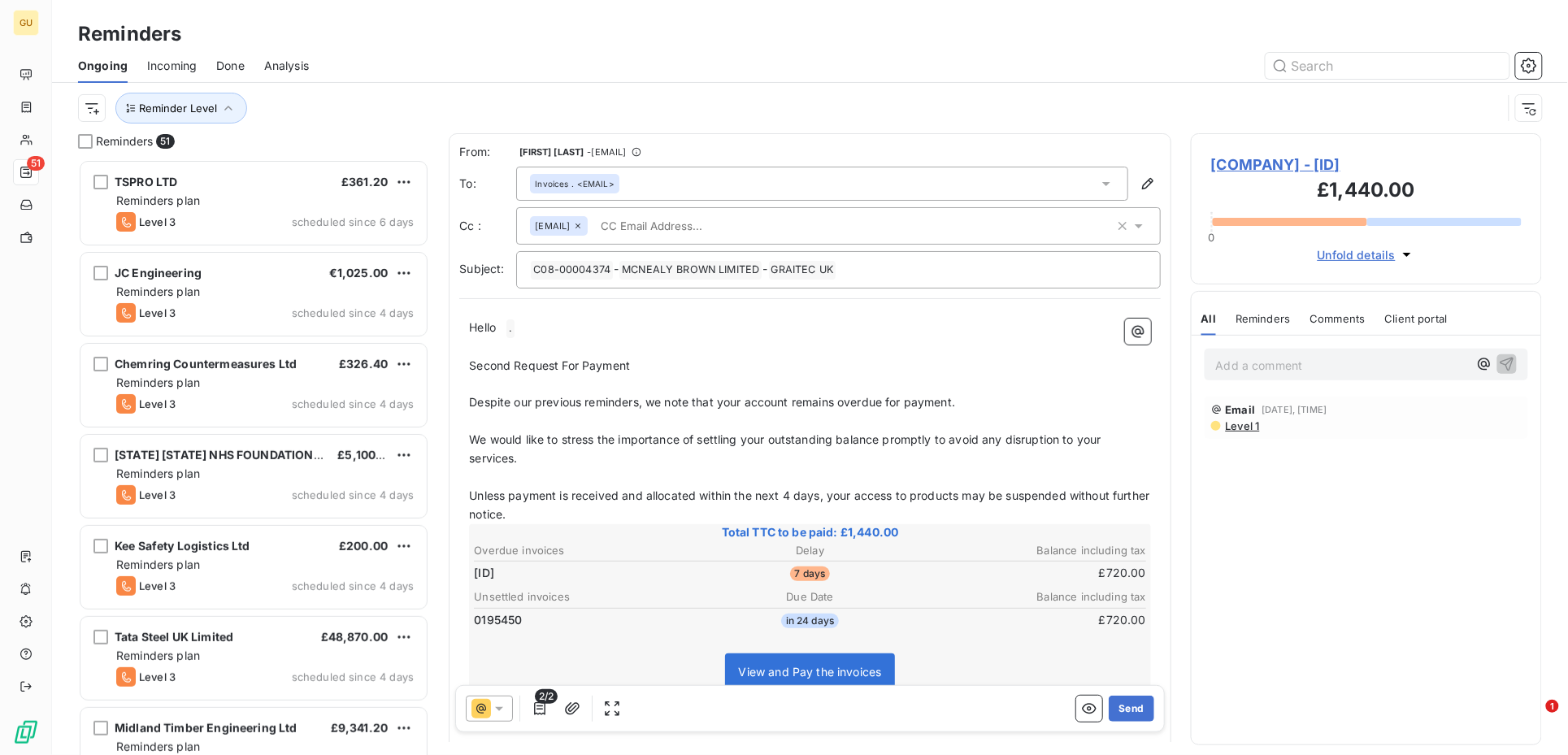scroll, scrollTop: 579, scrollLeft: 335, axis: both 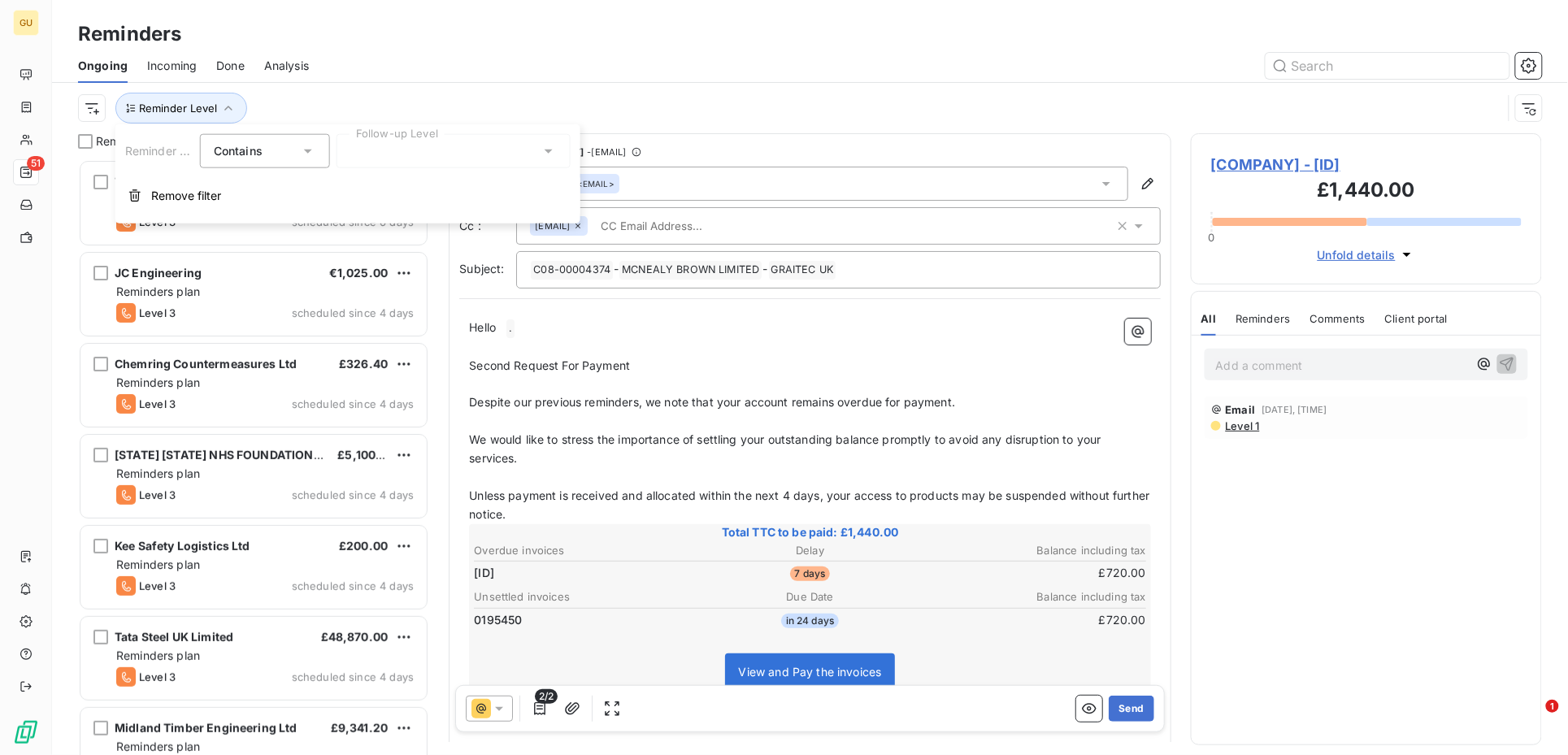 click 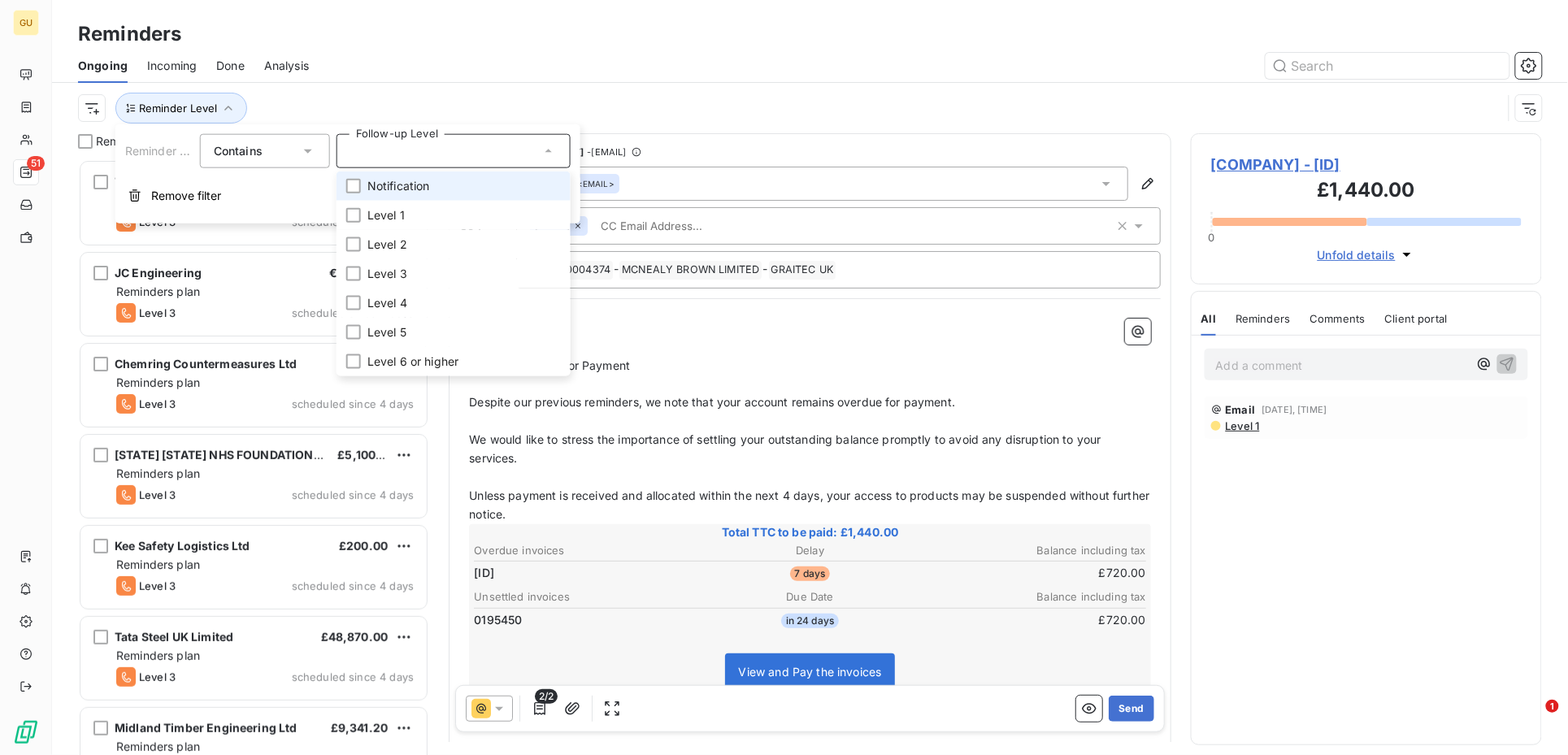 click on "Notification" at bounding box center [398, 186] 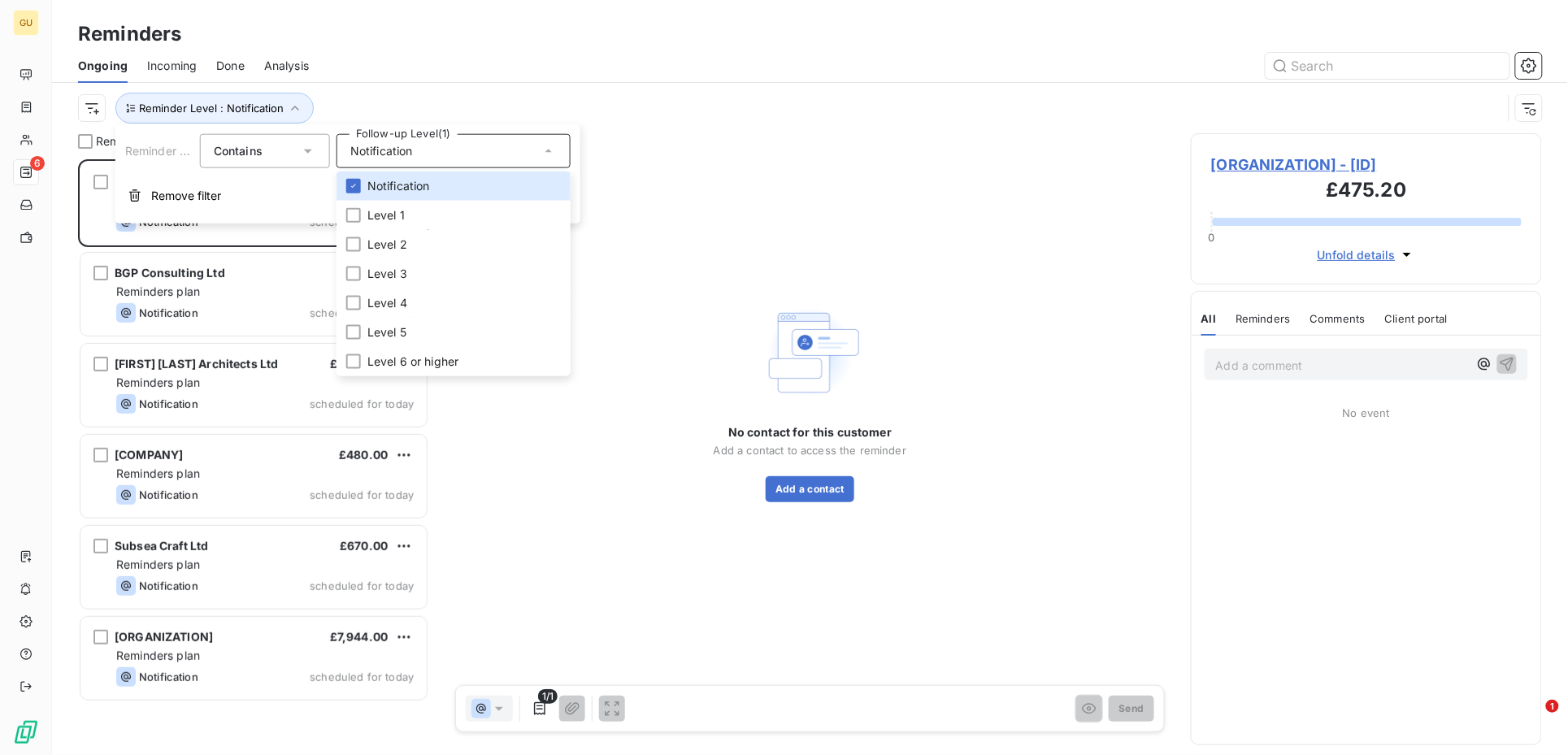 click on "Reminder Level  : Notification" at bounding box center [790, 108] 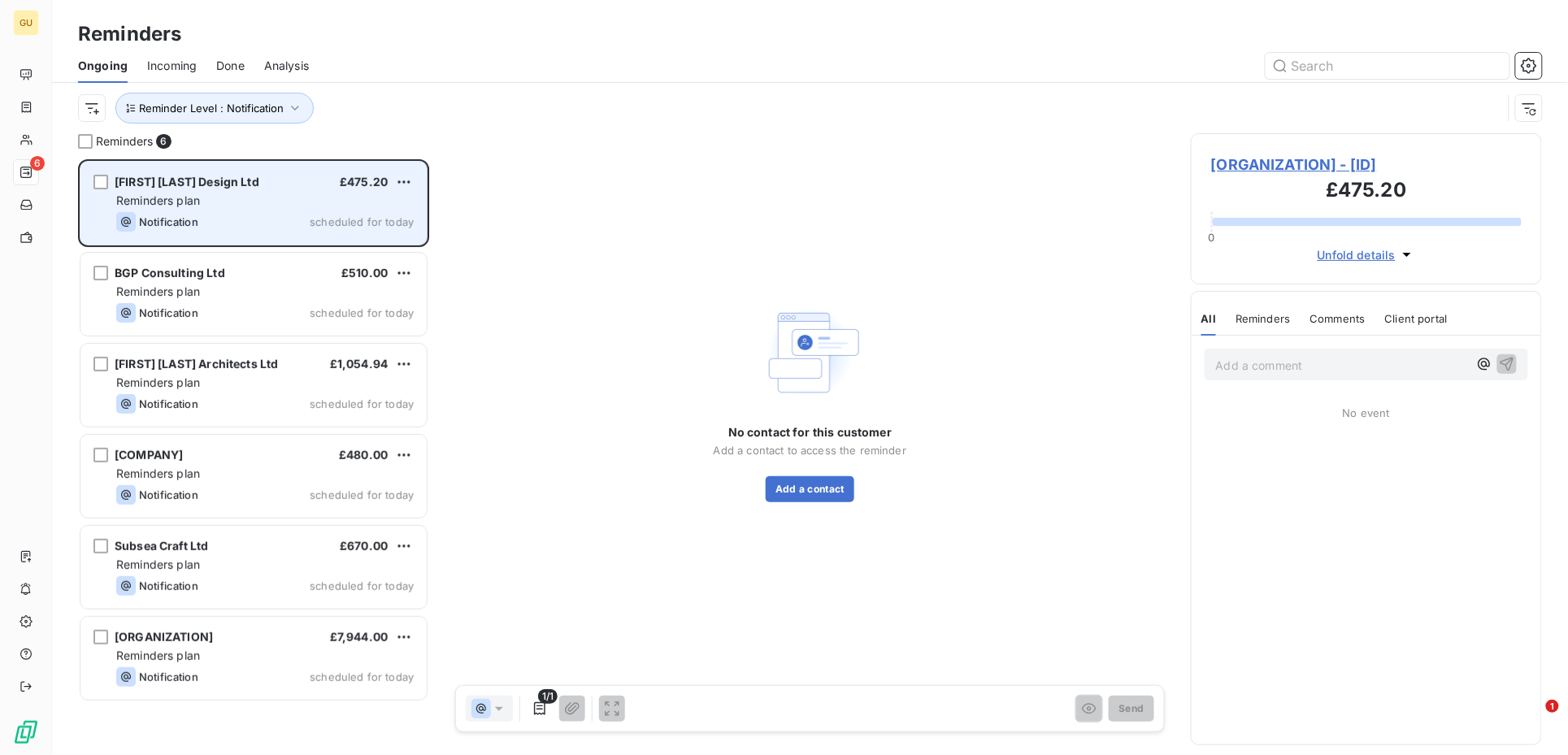 click on "Rick Smith Design Ltd" at bounding box center [187, 181] 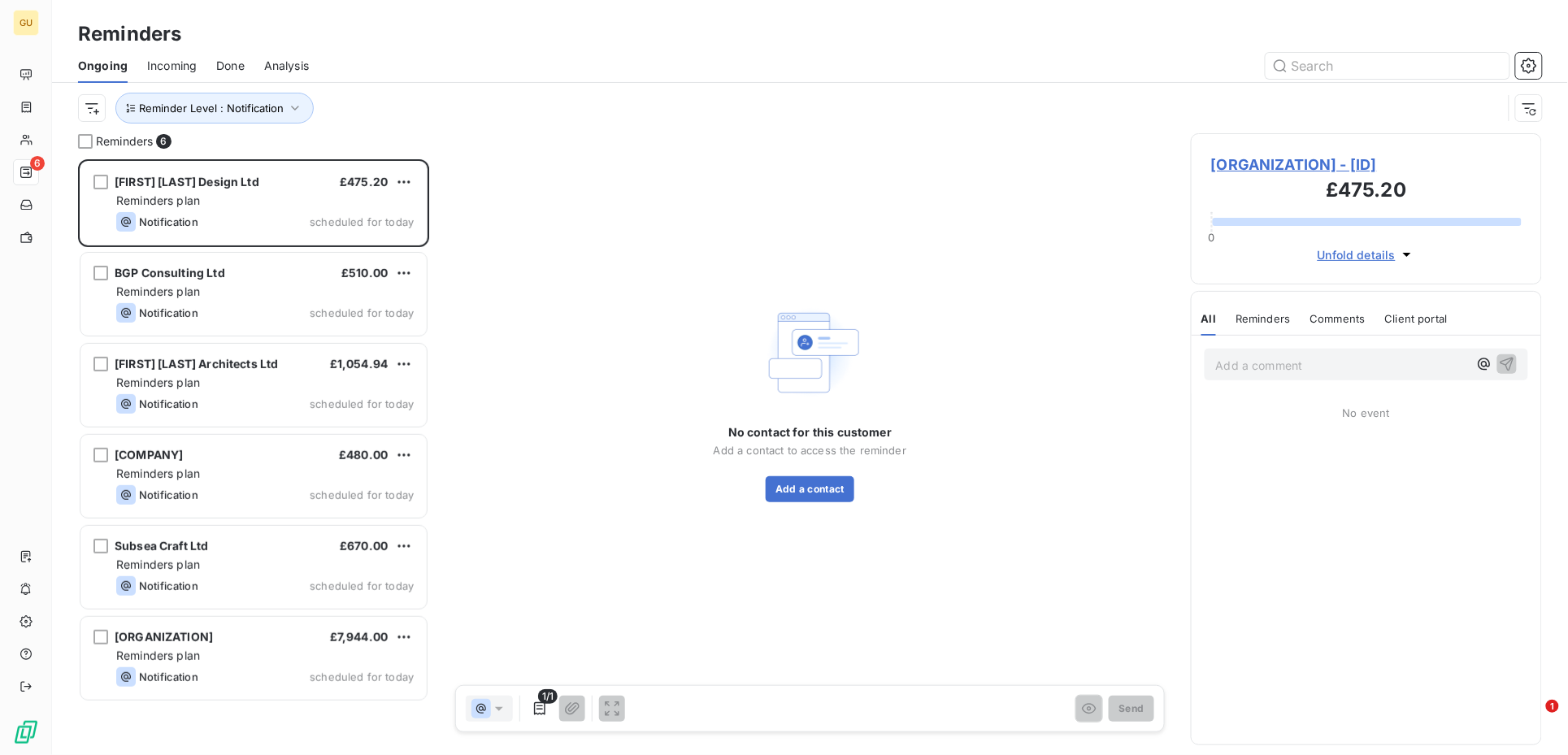 click on "Rick Smith Design Ltd - C08-00003976" at bounding box center [1366, 164] 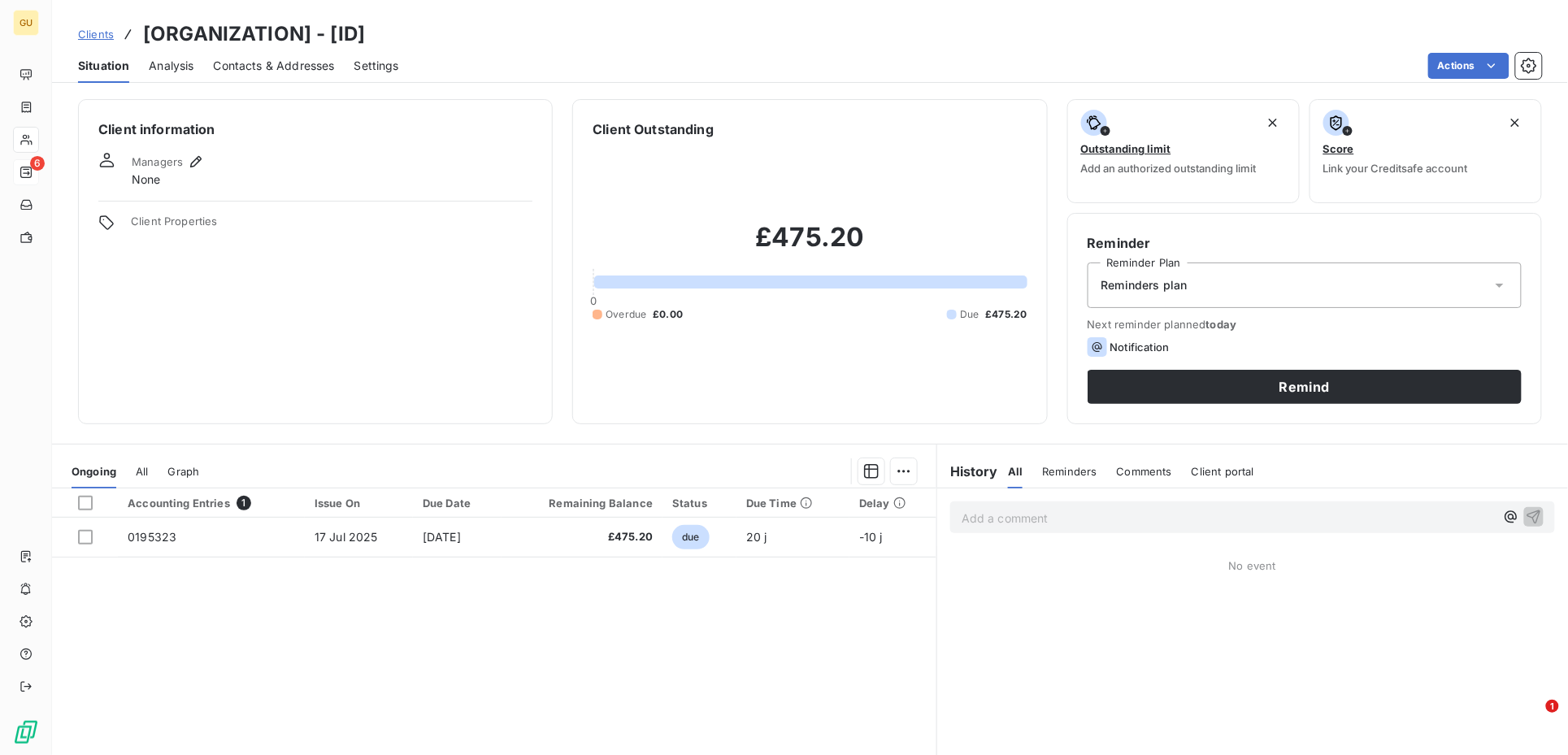 click on "Contacts & Addresses" at bounding box center (274, 66) 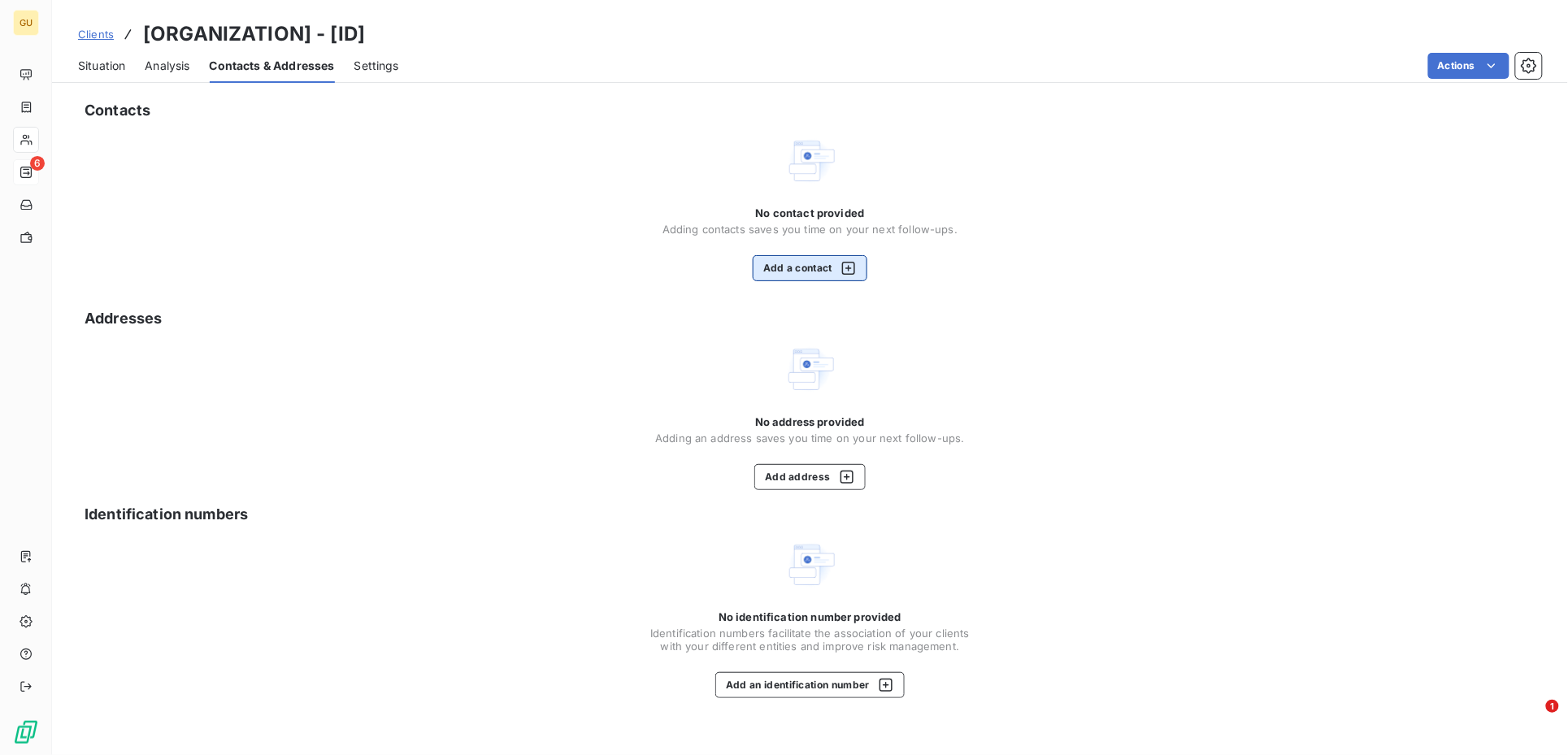 click on "Add a contact" at bounding box center (810, 268) 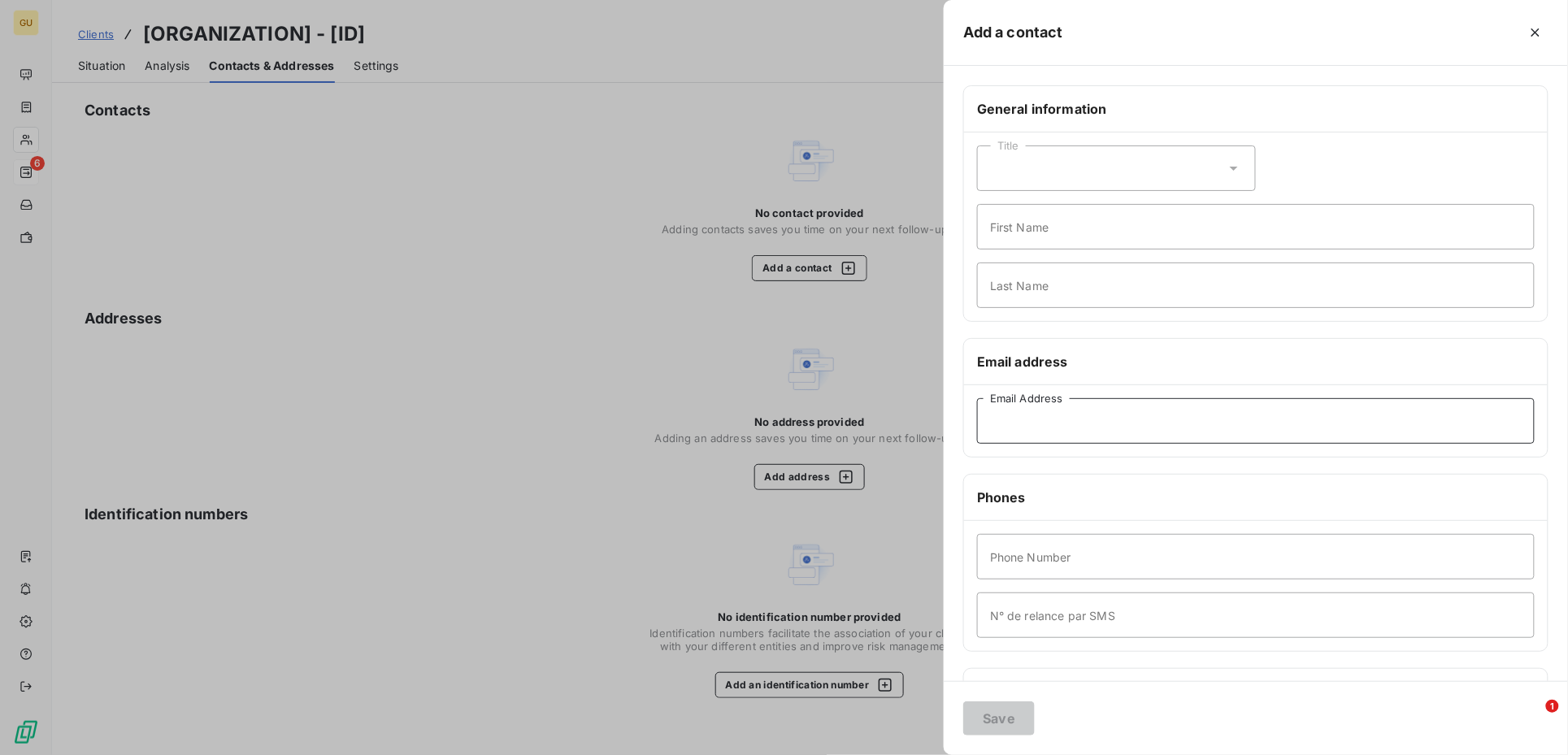 click on "Email Address" at bounding box center [1256, 421] 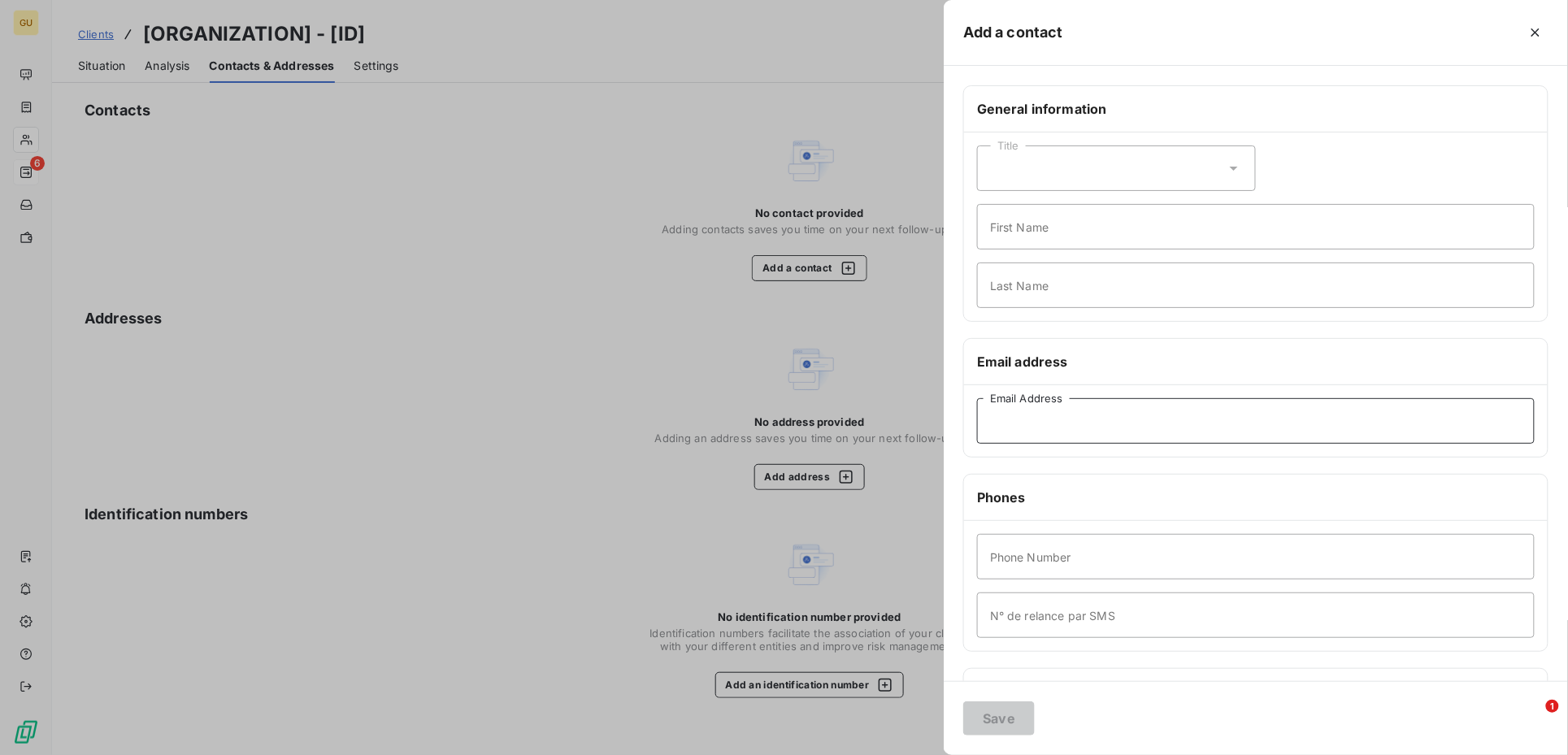 paste on "rick@ricksmithdesign.com" 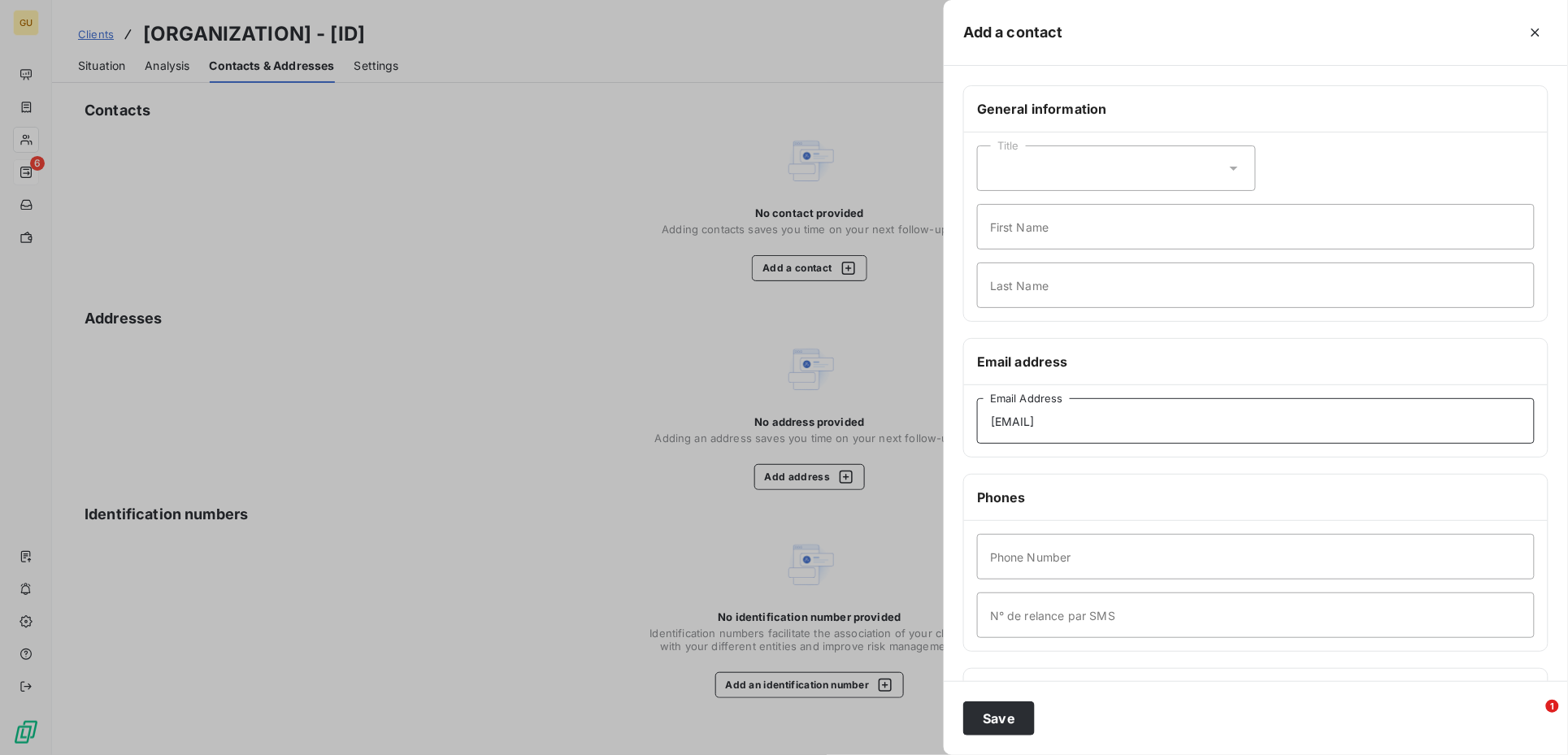 type on "rick@ricksmithdesign.com" 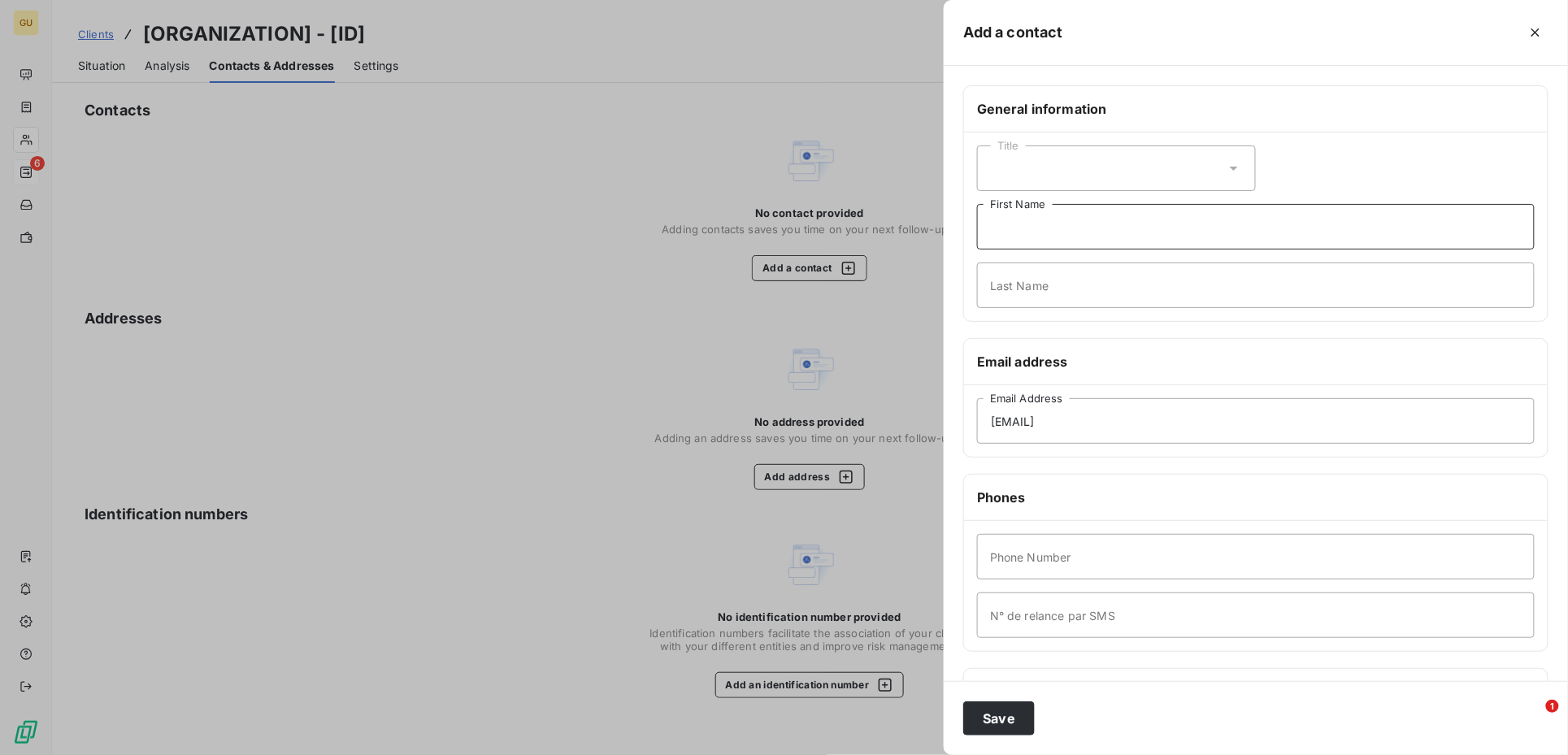 click on "First Name" at bounding box center [1256, 227] 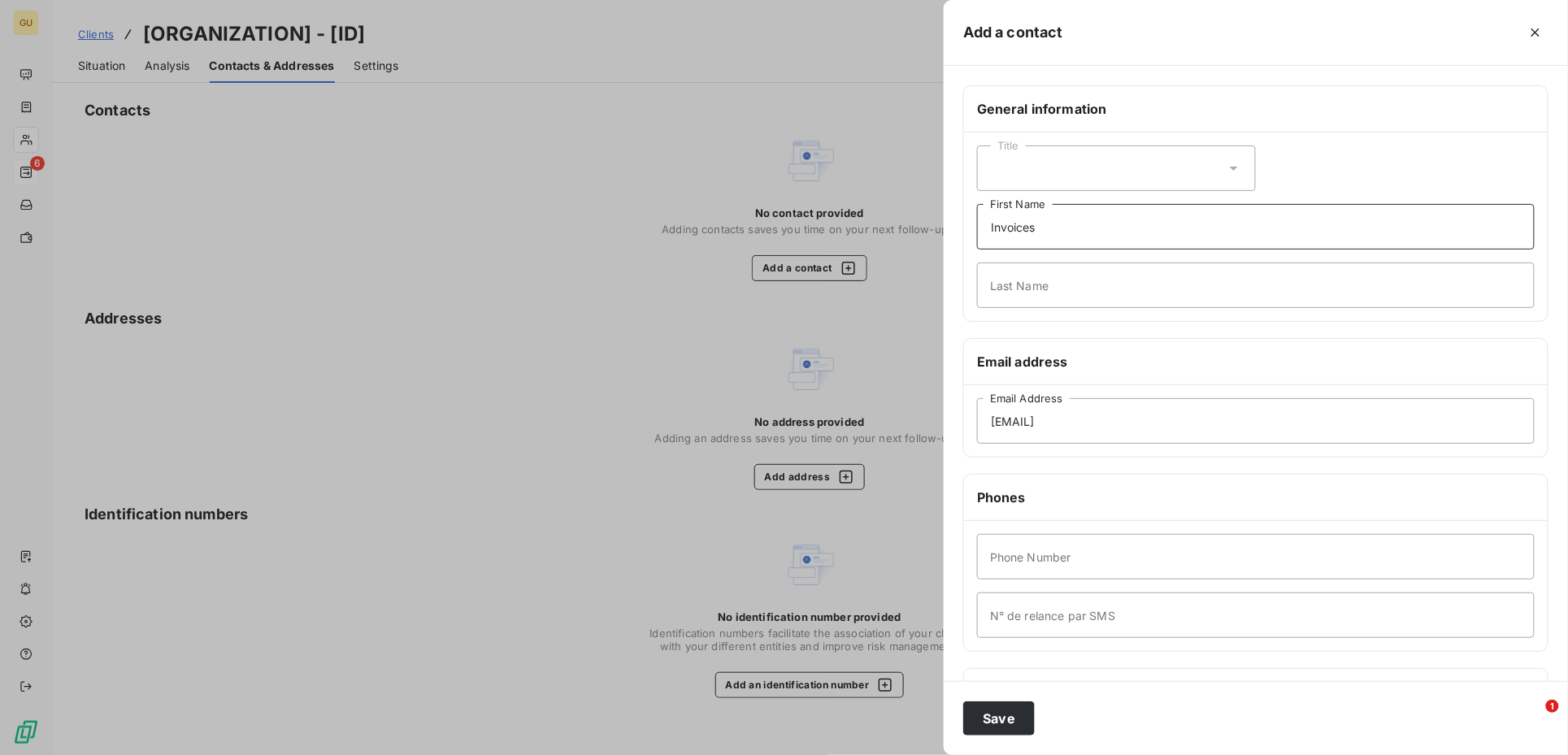 type on "Invoices" 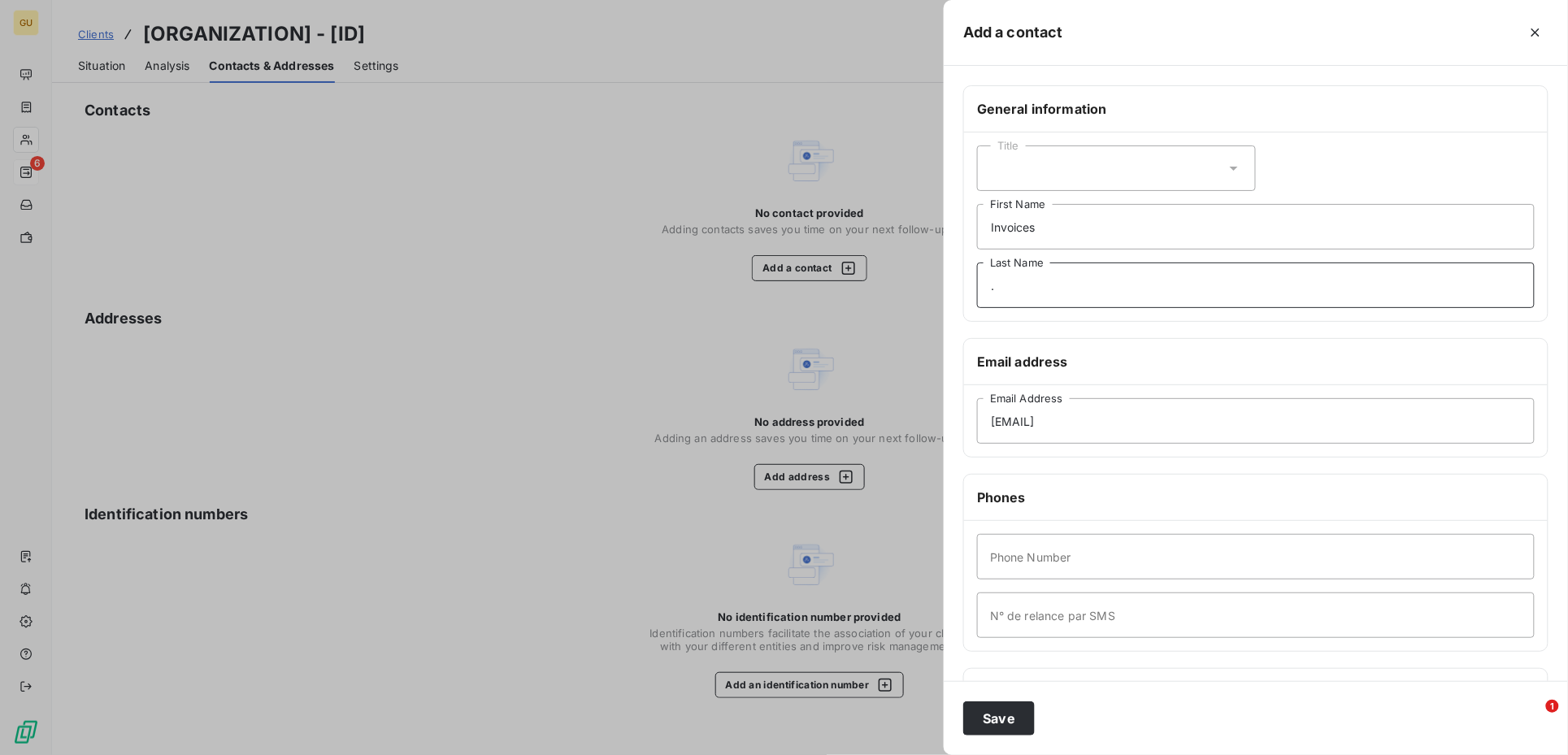 type on "." 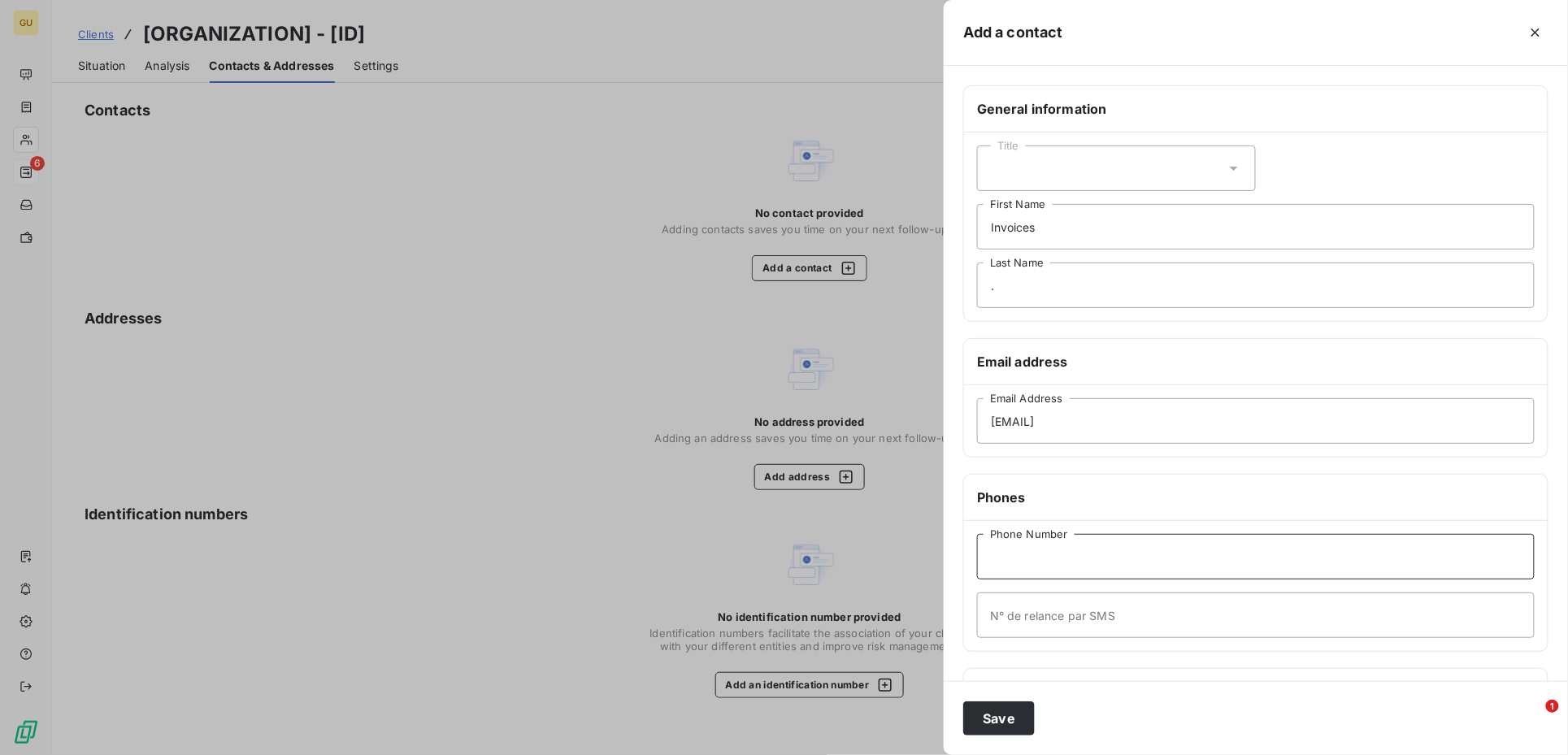 click on "Phone Number" at bounding box center (1256, 557) 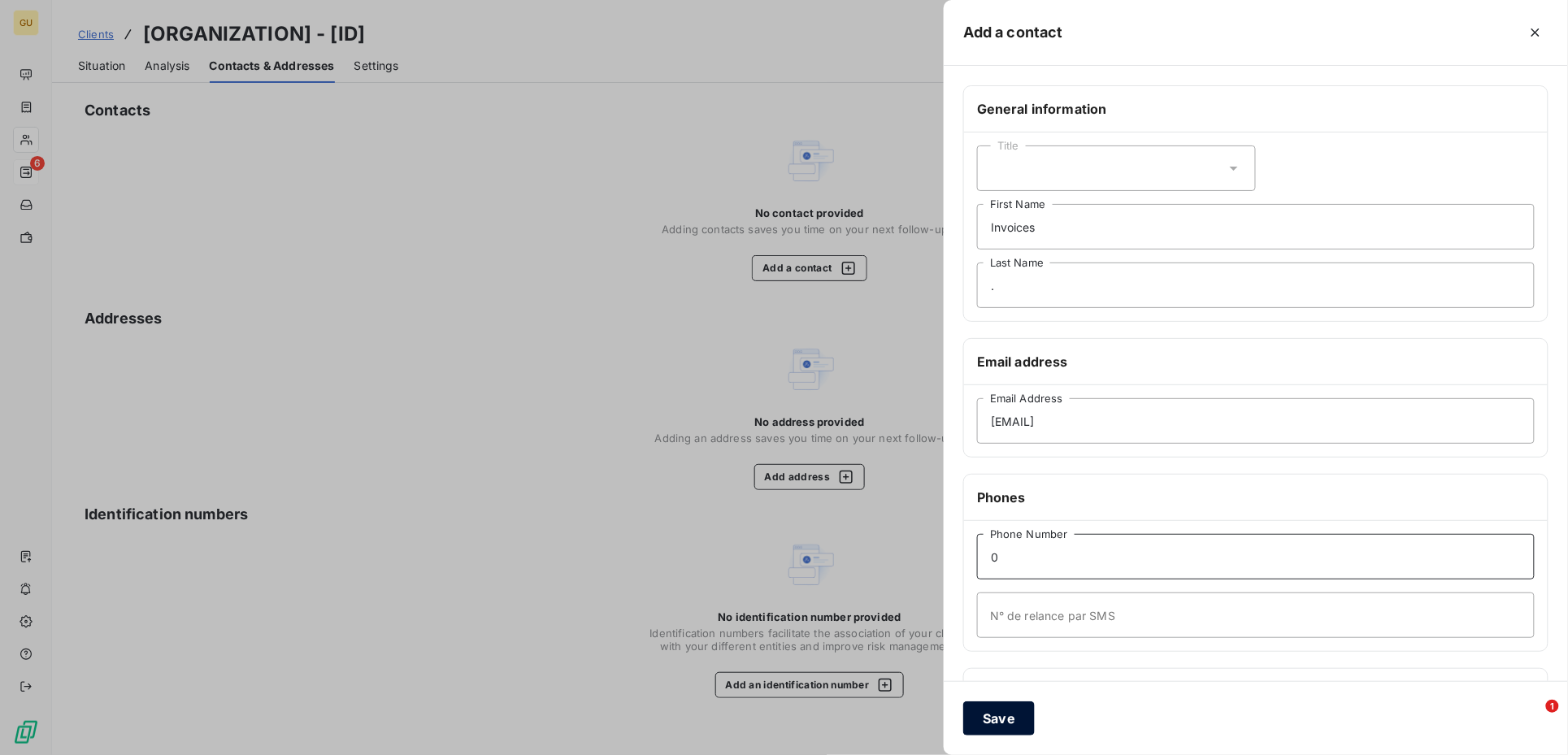 type on "0" 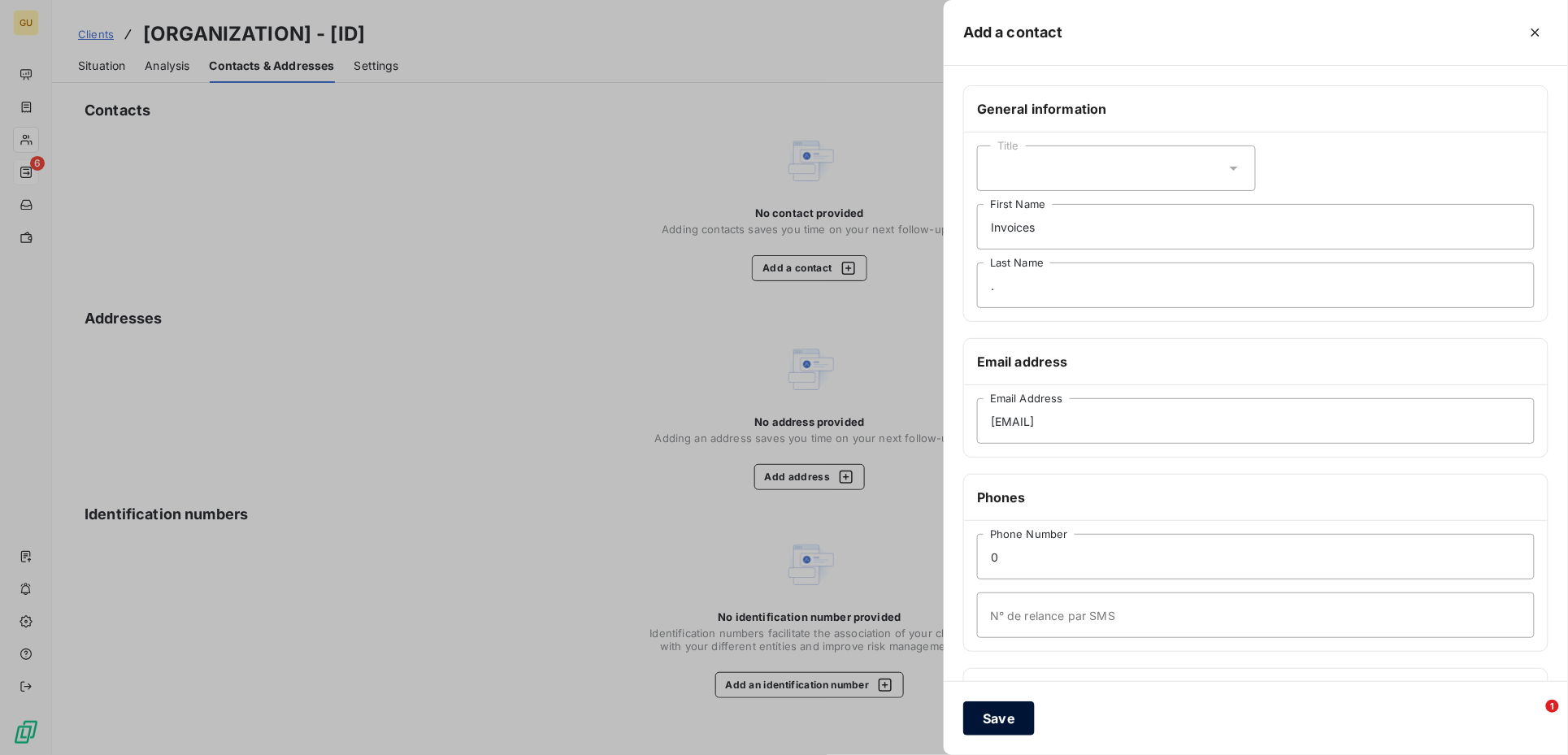 click on "Save" at bounding box center [999, 718] 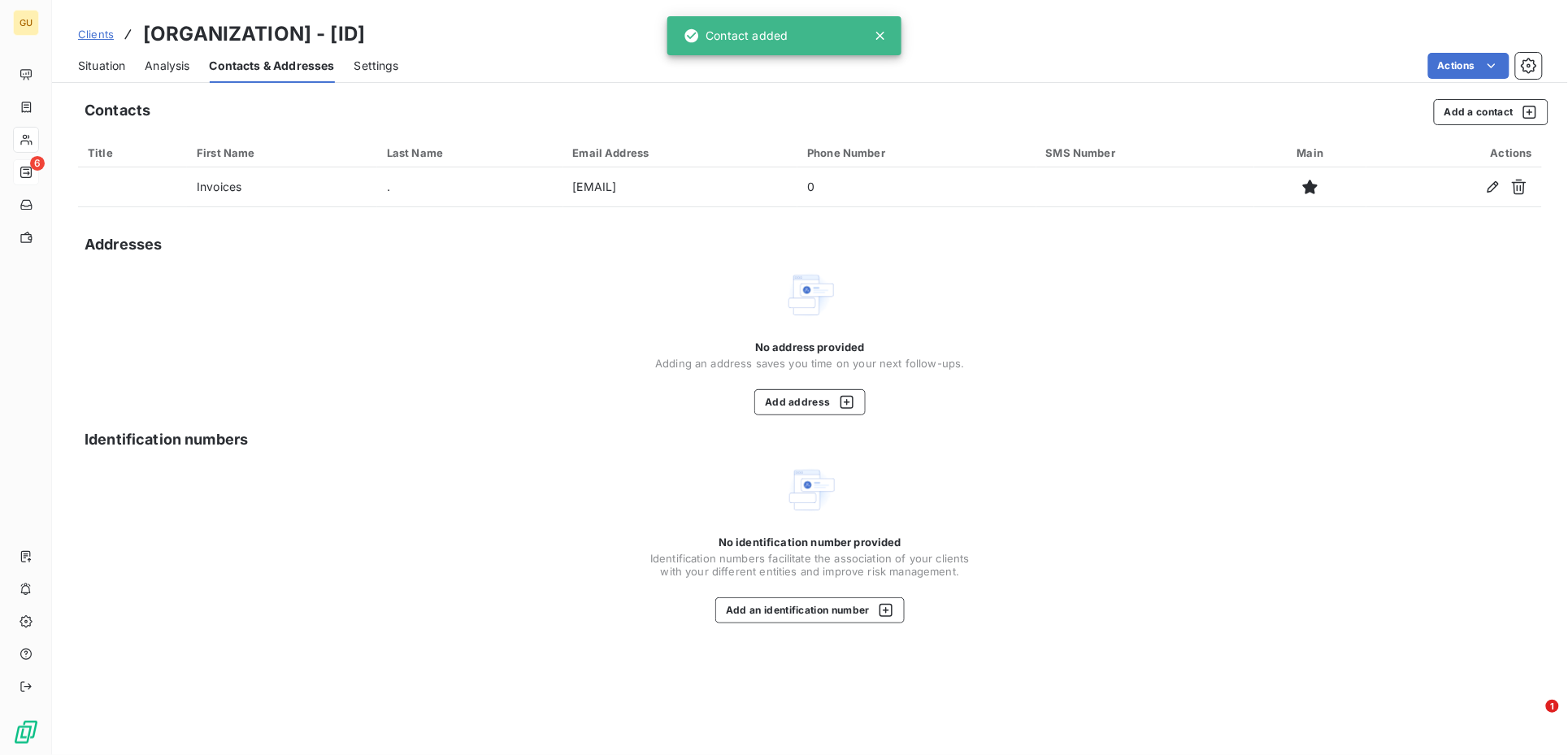 click on "Situation" at bounding box center [102, 66] 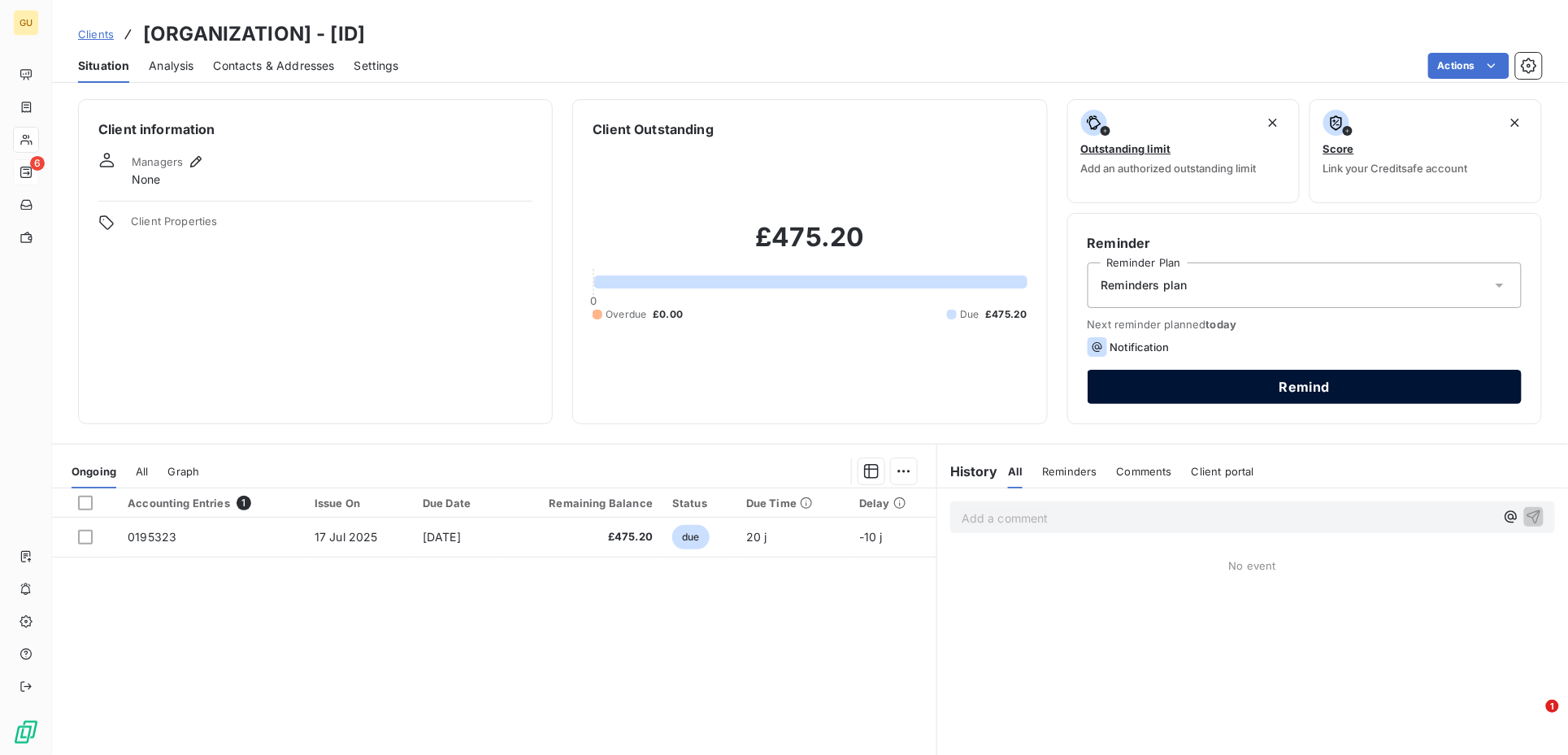 click on "Remind" at bounding box center [1305, 387] 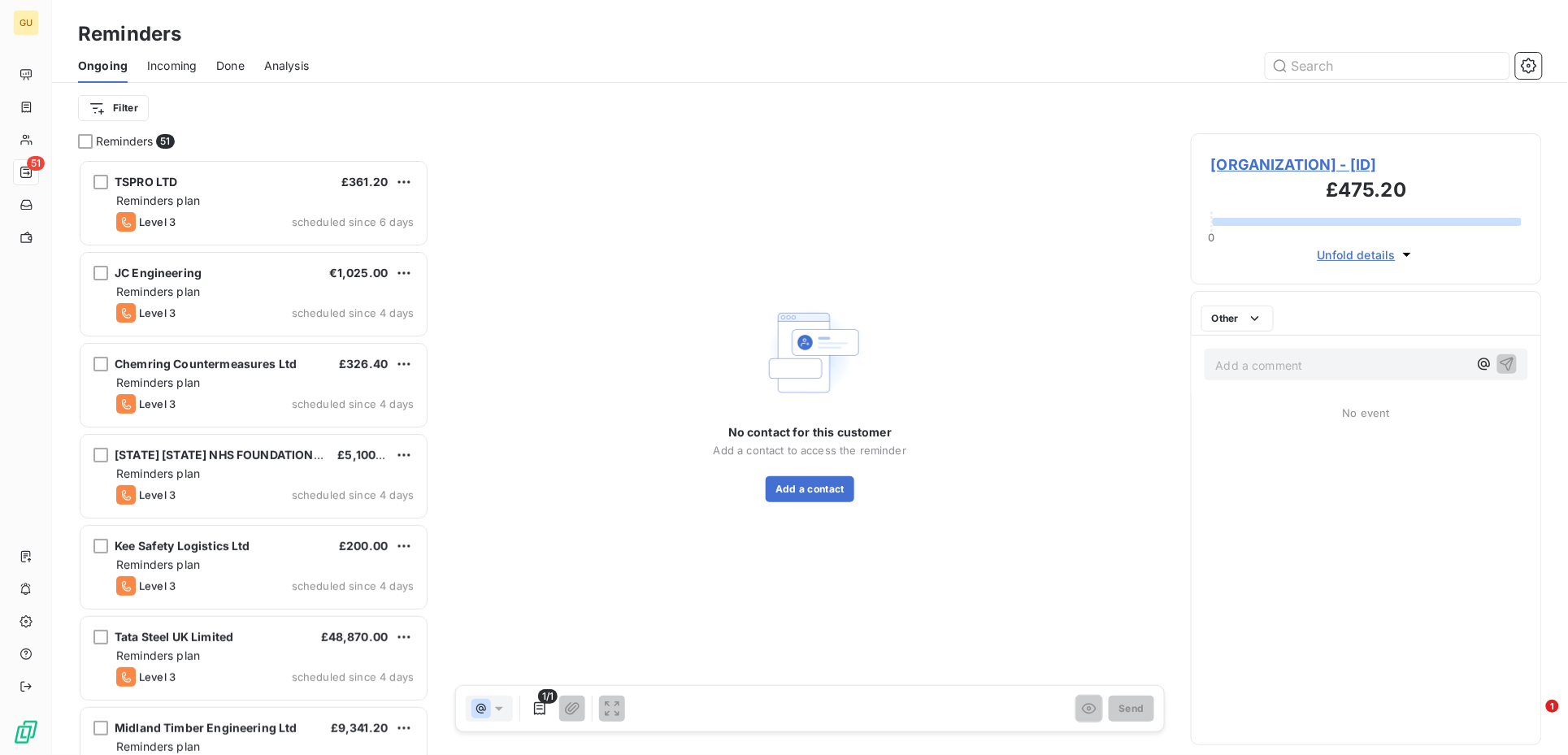 scroll, scrollTop: 17, scrollLeft: 16, axis: both 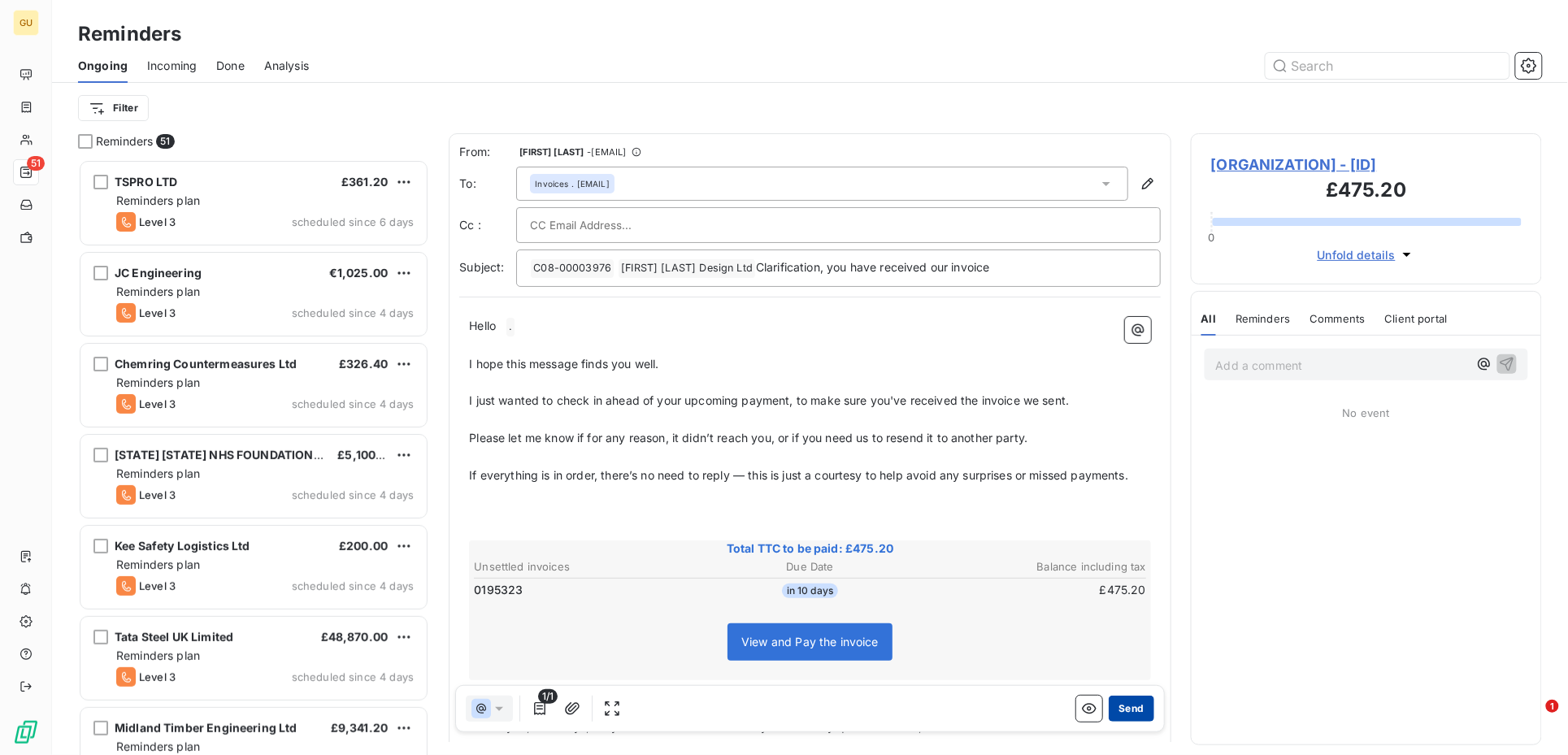 click on "Send" at bounding box center [1131, 709] 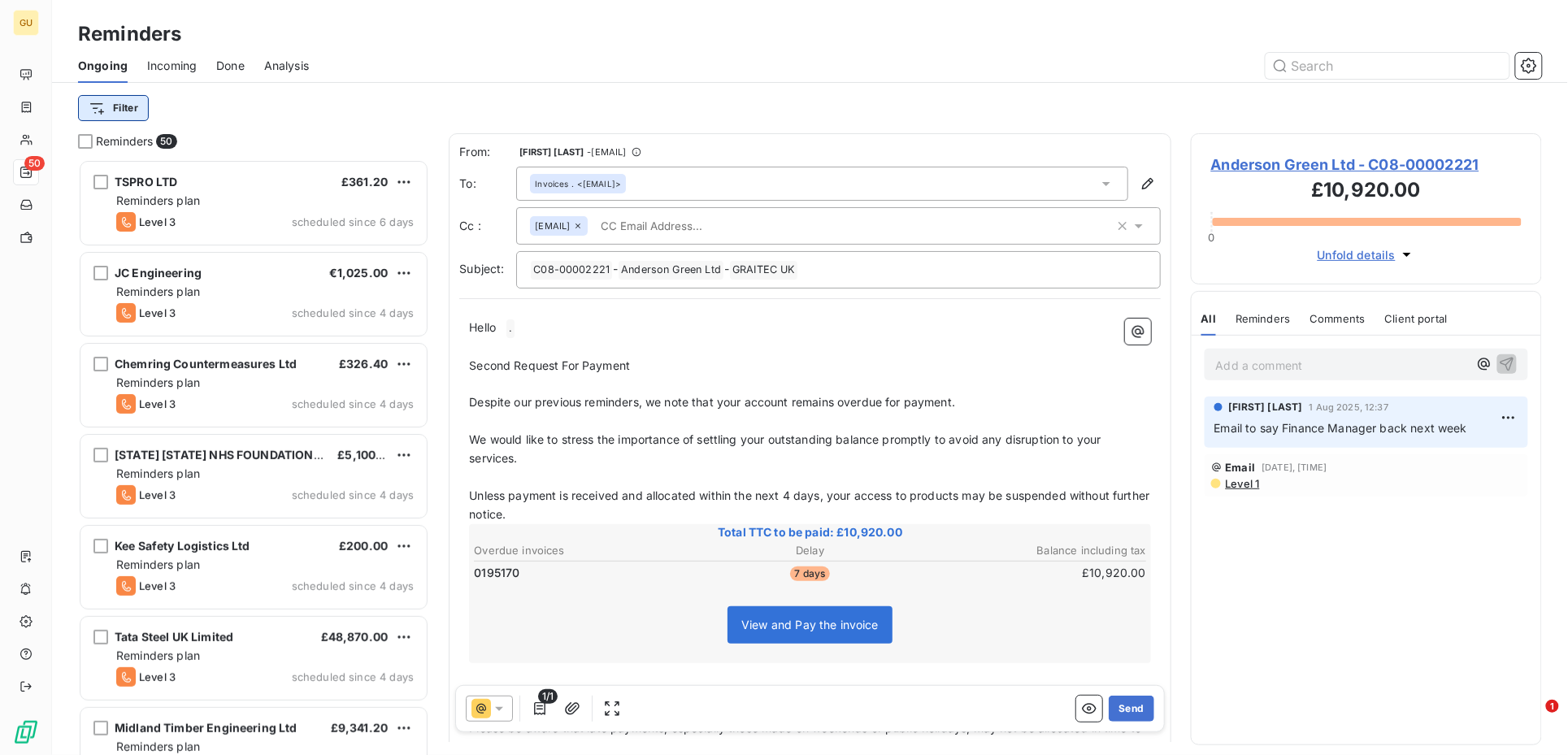 click on "GU 50 Reminders Ongoing Incoming Done Analysis Filter Reminders 50 TSPRO LTD £361.20 Reminders plan Level 3 scheduled since 6 days JC Engineering €1,025.00 Reminders plan Level 3 scheduled since 4 days Chemring Countermeasures Ltd £326.40 Reminders plan Level 3 scheduled since 4 days COUNTY DURHAM & DARLINGTON NHS FOUNDATION TRUST £5,100.00 Reminders plan Level 3 scheduled since 4 days Kee Safety Logistics Ltd £200.00 Reminders plan Level 3 scheduled since 4 days Tata Steel UK Limited £48,870.00 Reminders plan Level 3 scheduled since 4 days Midland Timber Engineering Ltd £9,341.20 Reminders plan Level 3 scheduled since 4 days Government of Jersey £15,786.00 Reminders plan Level 3 scheduled since 4 days ECE Architecture Ltd £2,080.51 Reminders plan Level 2 scheduled since 4 days Gascoyne & Beever Ltd £9,900.41 Reminders plan Level 2 scheduled since 3 days Digitalcrush Limited £1,353.60 Reminders plan Level 2 scheduled since 3 days NBC News Worldwide LLC £1,660.01 Reminders plan -" at bounding box center (784, 377) 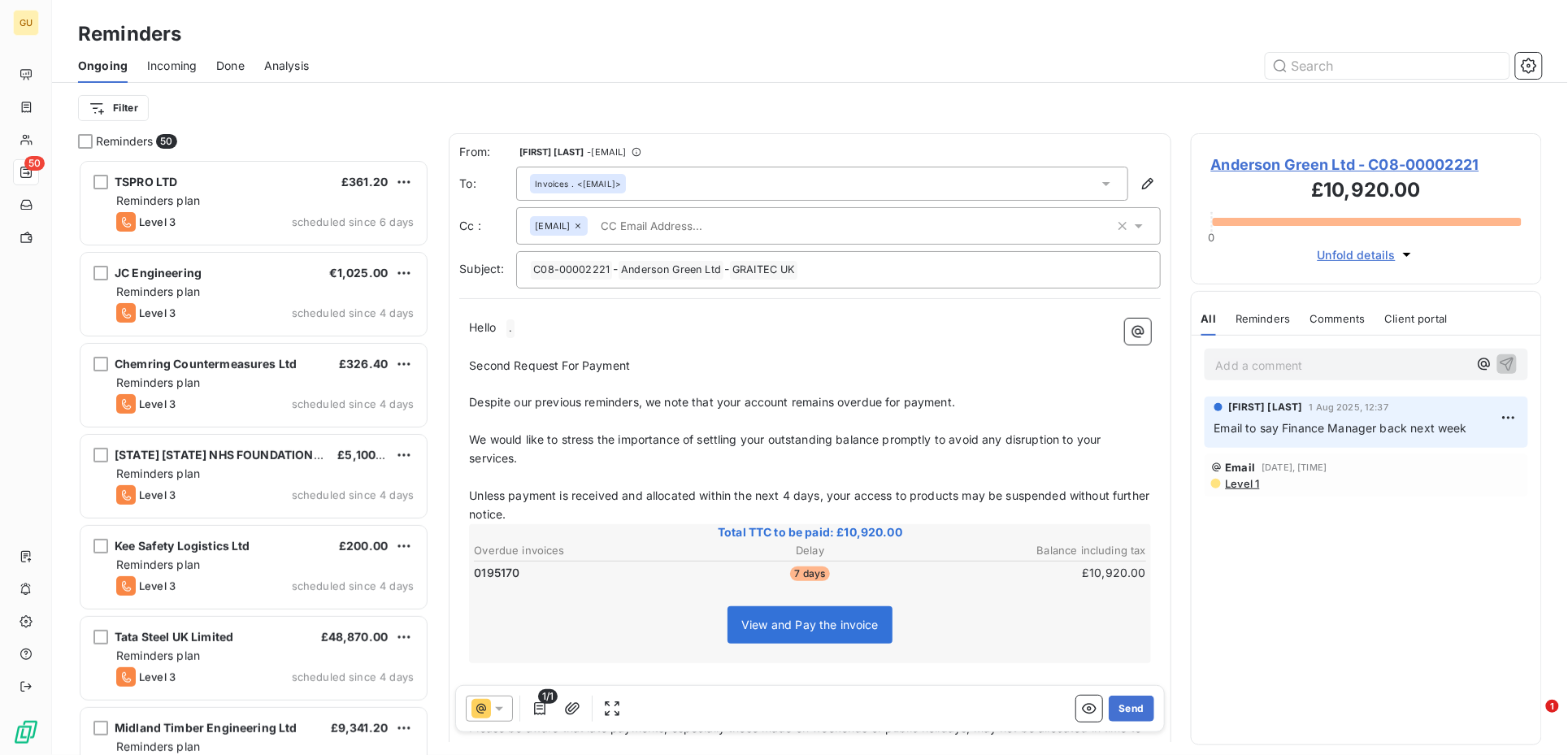 click on "GU 50 Reminders Ongoing Incoming Done Analysis Filter Reminders 50 TSPRO LTD £361.20 Reminders plan Level 3 scheduled since 6 days JC Engineering €1,025.00 Reminders plan Level 3 scheduled since 4 days Chemring Countermeasures Ltd £326.40 Reminders plan Level 3 scheduled since 4 days COUNTY DURHAM & DARLINGTON NHS FOUNDATION TRUST £5,100.00 Reminders plan Level 3 scheduled since 4 days Kee Safety Logistics Ltd £200.00 Reminders plan Level 3 scheduled since 4 days Tata Steel UK Limited £48,870.00 Reminders plan Level 3 scheduled since 4 days Midland Timber Engineering Ltd £9,341.20 Reminders plan Level 3 scheduled since 4 days Government of Jersey £15,786.00 Reminders plan Level 3 scheduled since 4 days ECE Architecture Ltd £2,080.51 Reminders plan Level 2 scheduled since 4 days Gascoyne & Beever Ltd £9,900.41 Reminders plan Level 2 scheduled since 3 days Digitalcrush Limited £1,353.60 Reminders plan Level 2 scheduled since 3 days NBC News Worldwide LLC £1,660.01 Reminders plan -" at bounding box center [784, 377] 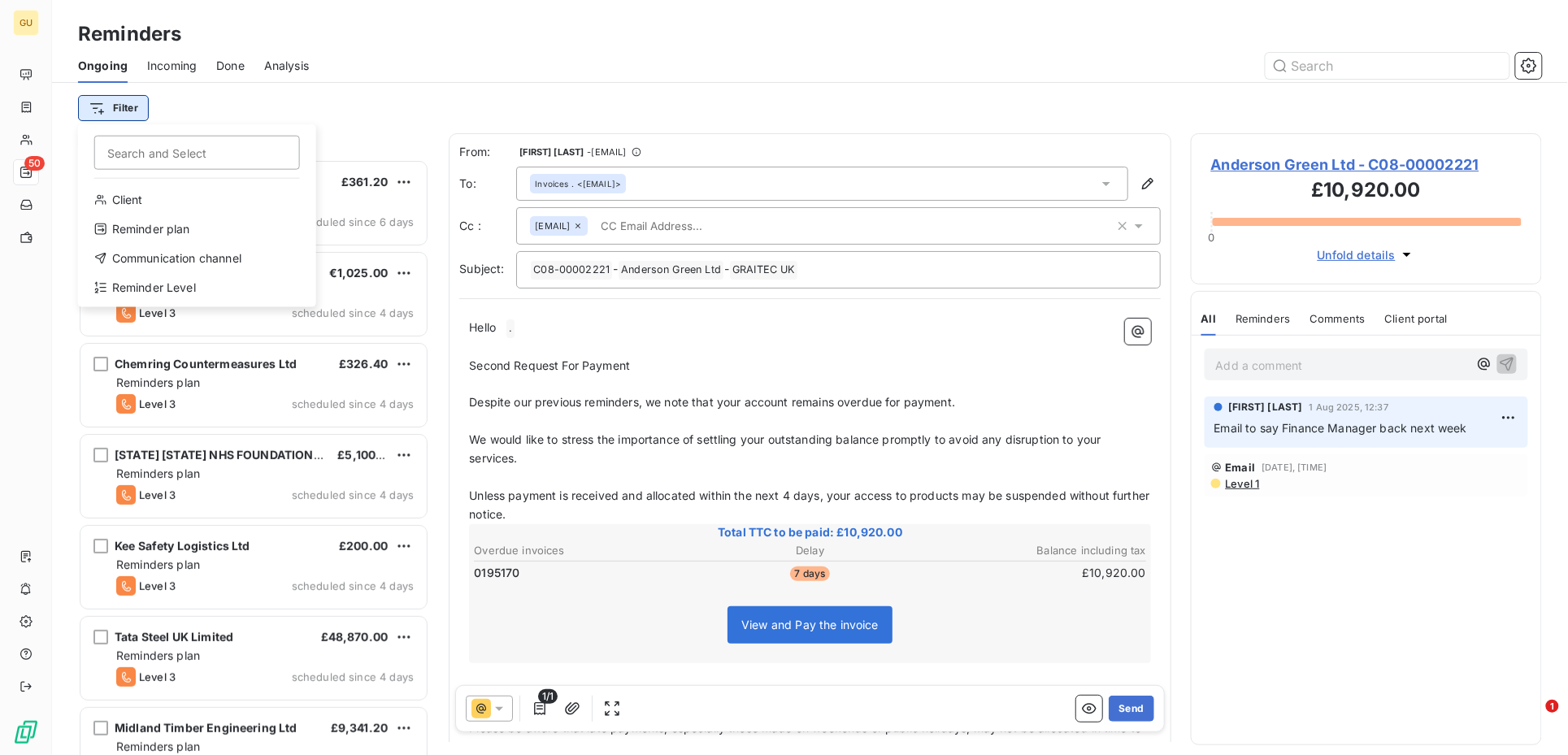 click on "GU 50 Reminders Ongoing Incoming Done Analysis Filter Search and Select Client Reminder plan Communication channel Reminder Level Reminders 50 TSPRO LTD £361.20 Reminders plan Level 3 scheduled since 6 days JC Engineering €1,025.00 Reminders plan Level 3 scheduled since 4 days Chemring Countermeasures Ltd £326.40 Reminders plan Level 3 scheduled since 4 days COUNTY DURHAM & DARLINGTON NHS FOUNDATION TRUST £5,100.00 Reminders plan Level 3 scheduled since 4 days Kee Safety Logistics Ltd £200.00 Reminders plan Level 3 scheduled since 4 days Tata Steel UK Limited £48,870.00 Reminders plan Level 3 scheduled since 4 days Midland Timber Engineering Ltd £9,341.20 Reminders plan Level 3 scheduled since 4 days Government of Jersey £15,786.00 Reminders plan Level 3 scheduled since 4 days ECE Architecture Ltd £2,080.51 Reminders plan Level 2 scheduled since 4 days Gascoyne & Beever Ltd £9,900.41 Reminders plan Level 2 scheduled since 3 days Digitalcrush Limited £1,353.60 Reminders plan From:" at bounding box center (784, 377) 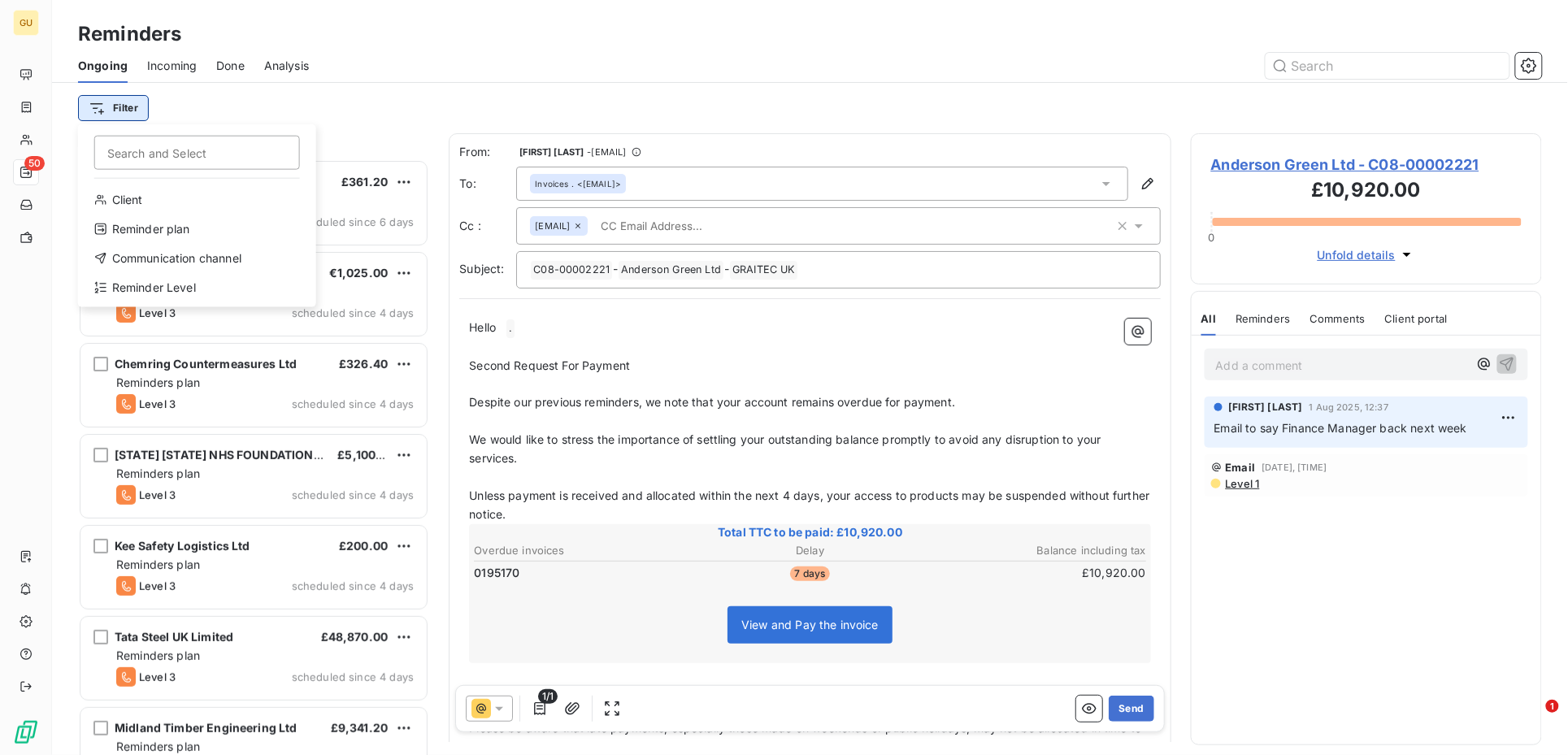 click on "GU 50 Reminders Ongoing Incoming Done Analysis Filter Search and Select Client Reminder plan Communication channel Reminder Level Reminders 50 TSPRO LTD £361.20 Reminders plan Level 3 scheduled since 6 days JC Engineering €1,025.00 Reminders plan Level 3 scheduled since 4 days Chemring Countermeasures Ltd £326.40 Reminders plan Level 3 scheduled since 4 days COUNTY DURHAM & DARLINGTON NHS FOUNDATION TRUST £5,100.00 Reminders plan Level 3 scheduled since 4 days Kee Safety Logistics Ltd £200.00 Reminders plan Level 3 scheduled since 4 days Tata Steel UK Limited £48,870.00 Reminders plan Level 3 scheduled since 4 days Midland Timber Engineering Ltd £9,341.20 Reminders plan Level 3 scheduled since 4 days Government of Jersey £15,786.00 Reminders plan Level 3 scheduled since 4 days ECE Architecture Ltd £2,080.51 Reminders plan Level 2 scheduled since 4 days Gascoyne & Beever Ltd £9,900.41 Reminders plan Level 2 scheduled since 3 days Digitalcrush Limited £1,353.60 Reminders plan From:" at bounding box center [784, 377] 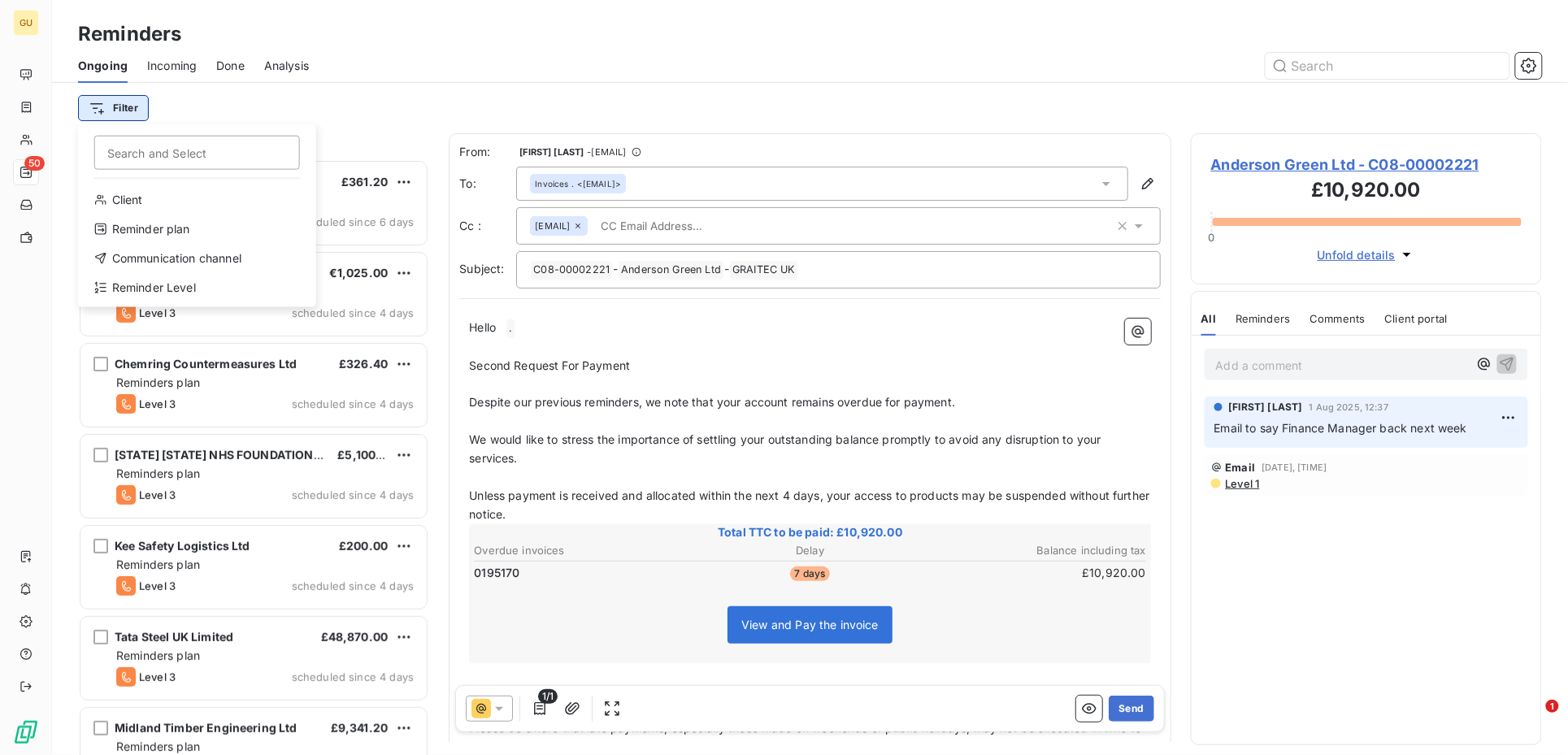click on "GU 50 Reminders Ongoing Incoming Done Analysis Filter Search and Select Client Reminder plan Communication channel Reminder Level Reminders 50 TSPRO LTD £361.20 Reminders plan Level 3 scheduled since 6 days JC Engineering €1,025.00 Reminders plan Level 3 scheduled since 4 days Chemring Countermeasures Ltd £326.40 Reminders plan Level 3 scheduled since 4 days COUNTY DURHAM & DARLINGTON NHS FOUNDATION TRUST £5,100.00 Reminders plan Level 3 scheduled since 4 days Kee Safety Logistics Ltd £200.00 Reminders plan Level 3 scheduled since 4 days Tata Steel UK Limited £48,870.00 Reminders plan Level 3 scheduled since 4 days Midland Timber Engineering Ltd £9,341.20 Reminders plan Level 3 scheduled since 4 days Government of Jersey £15,786.00 Reminders plan Level 3 scheduled since 4 days ECE Architecture Ltd £2,080.51 Reminders plan Level 2 scheduled since 4 days Gascoyne & Beever Ltd £9,900.41 Reminders plan Level 2 scheduled since 3 days Digitalcrush Limited £1,353.60 Reminders plan From:" at bounding box center (784, 377) 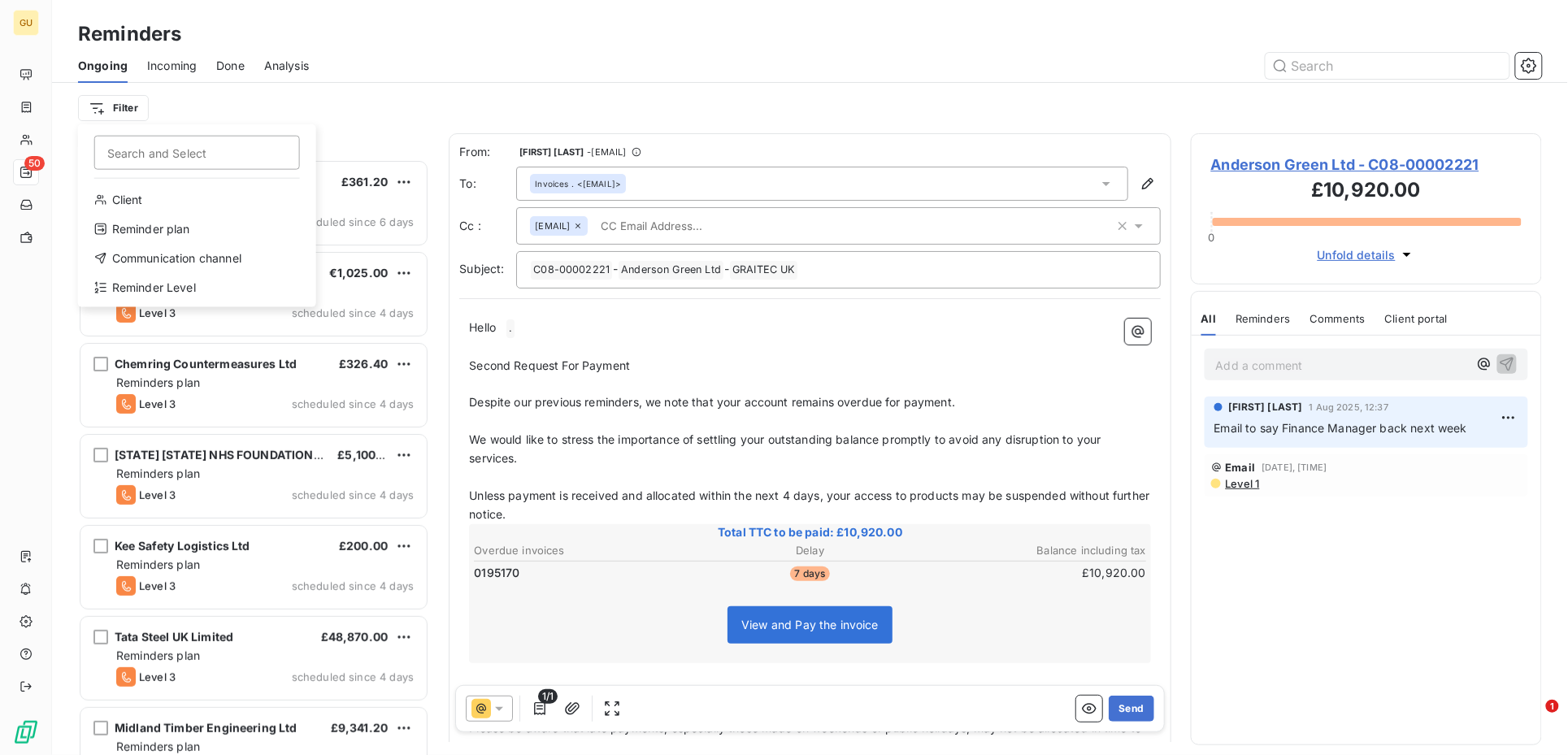 click on "Search and Select" at bounding box center (197, 153) 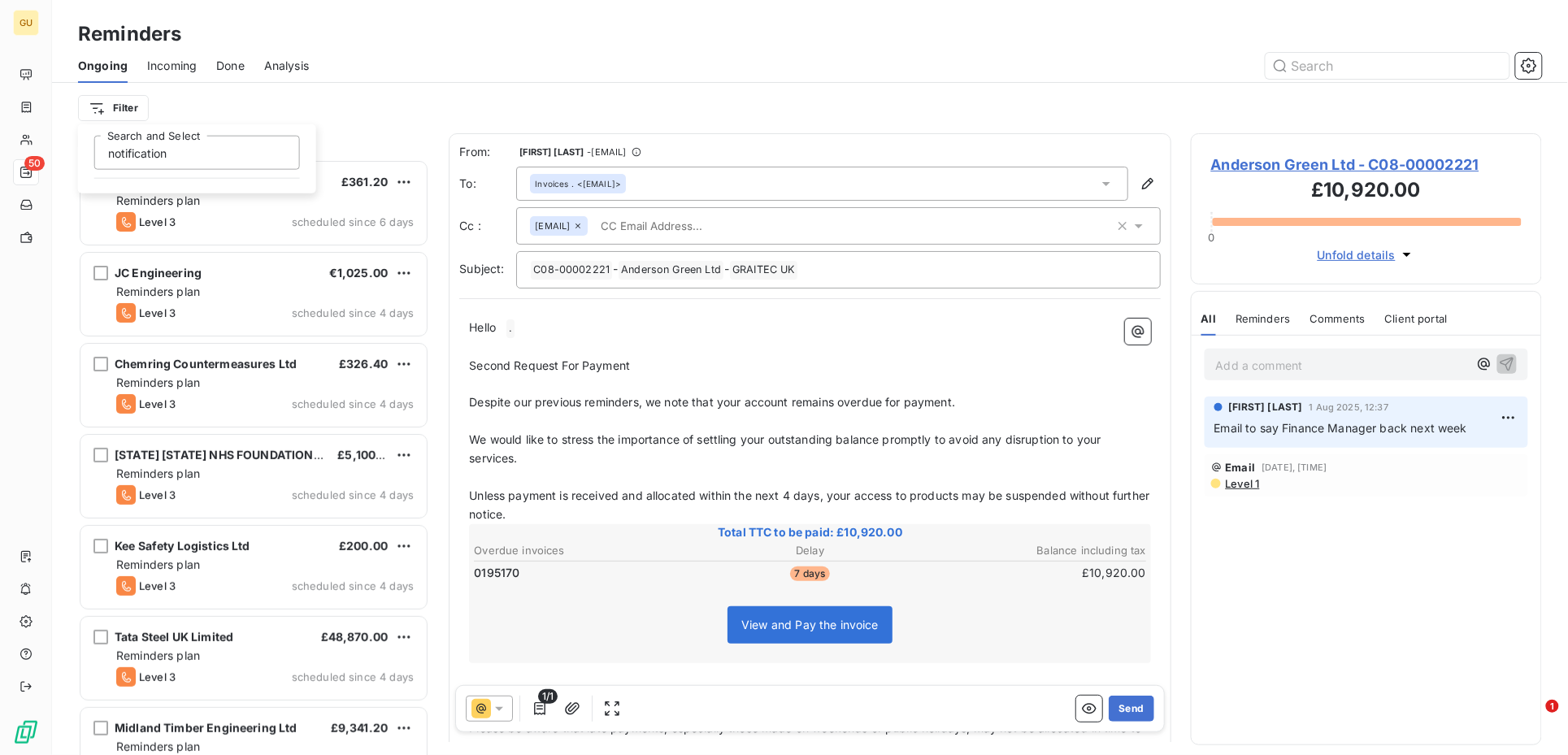 type on "notification" 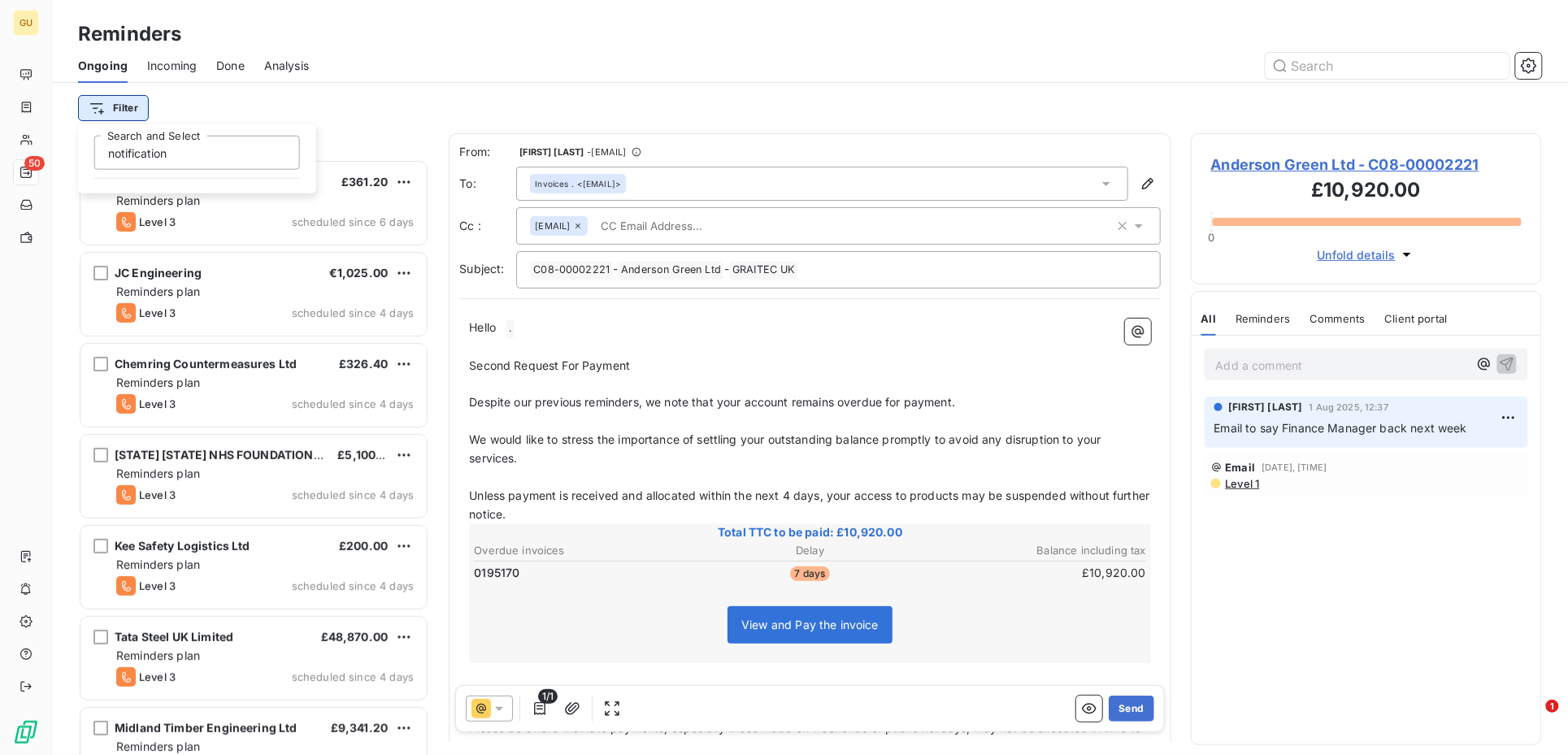 click on "GU 50 Reminders Ongoing Incoming Done Analysis Filter notification Search and Select Reminders 50 TSPRO LTD £361.20 Reminders plan Level 3 scheduled since 6 days JC Engineering €1,025.00 Reminders plan Level 3 scheduled since 4 days Chemring Countermeasures Ltd £326.40 Reminders plan Level 3 scheduled since 4 days COUNTY DURHAM & DARLINGTON NHS FOUNDATION TRUST £5,100.00 Reminders plan Level 3 scheduled since 4 days Kee Safety Logistics Ltd £200.00 Reminders plan Level 3 scheduled since 4 days Tata Steel UK Limited £48,870.00 Reminders plan Level 3 scheduled since 4 days Midland Timber Engineering Ltd £9,341.20 Reminders plan Level 3 scheduled since 4 days Government of Jersey £15,786.00 Reminders plan Level 3 scheduled since 4 days ECE Architecture Ltd £2,080.51 Reminders plan Level 2 scheduled since 4 days Gascoyne & Beever Ltd £9,900.41 Reminders plan Level 2 scheduled since 3 days Digitalcrush Limited £1,353.60 Reminders plan Level 2 scheduled since 3 days £1,660.01 Level 3" at bounding box center (784, 377) 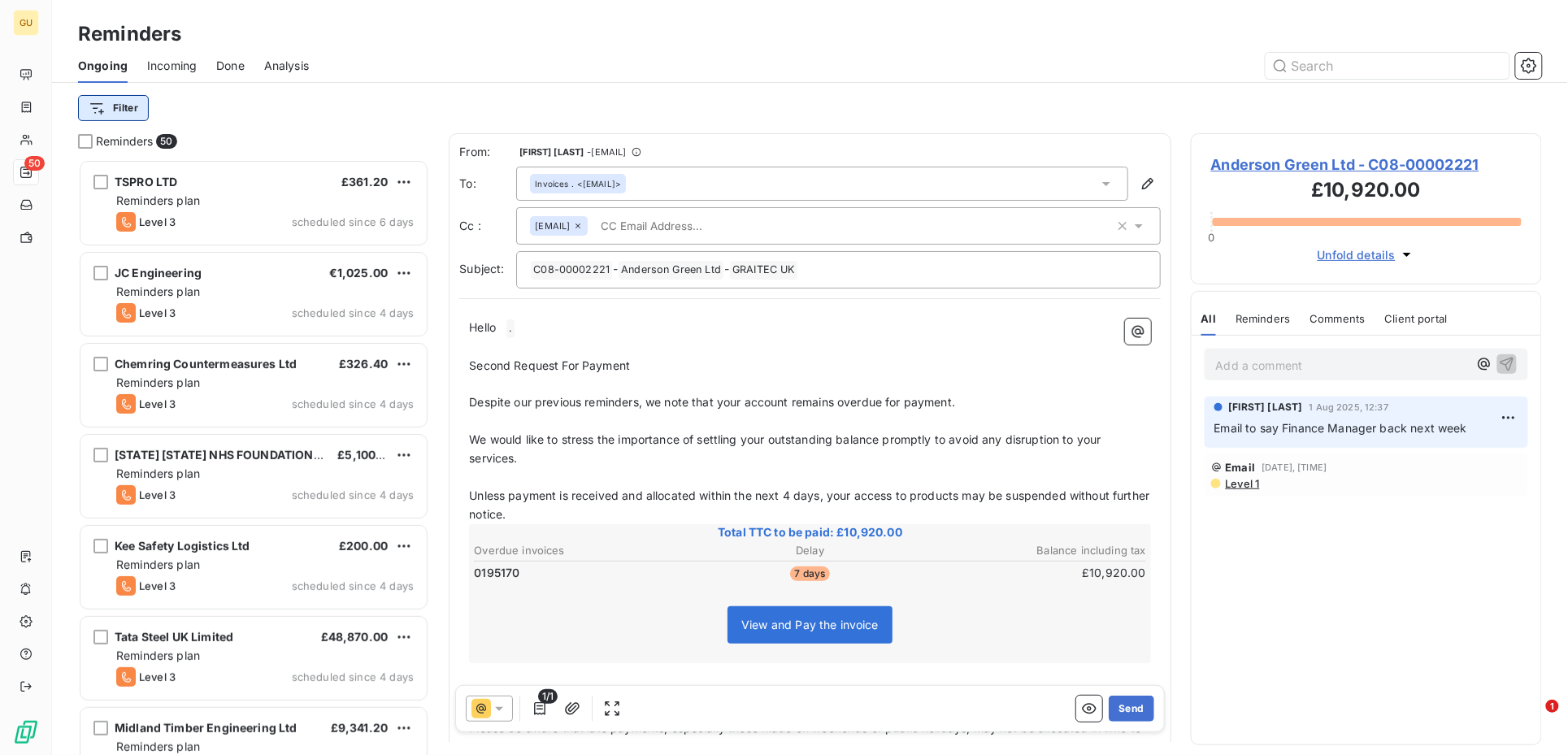 click on "GU 50 Reminders Ongoing Incoming Done Analysis Filter Reminders 50 TSPRO LTD £361.20 Reminders plan Level 3 scheduled since 6 days JC Engineering €1,025.00 Reminders plan Level 3 scheduled since 4 days Chemring Countermeasures Ltd £326.40 Reminders plan Level 3 scheduled since 4 days COUNTY DURHAM & DARLINGTON NHS FOUNDATION TRUST £5,100.00 Reminders plan Level 3 scheduled since 4 days Kee Safety Logistics Ltd £200.00 Reminders plan Level 3 scheduled since 4 days Tata Steel UK Limited £48,870.00 Reminders plan Level 3 scheduled since 4 days Midland Timber Engineering Ltd £9,341.20 Reminders plan Level 3 scheduled since 4 days Government of Jersey £15,786.00 Reminders plan Level 3 scheduled since 4 days ECE Architecture Ltd £2,080.51 Reminders plan Level 2 scheduled since 4 days Gascoyne & Beever Ltd £9,900.41 Reminders plan Level 2 scheduled since 3 days Digitalcrush Limited £1,353.60 Reminders plan Level 2 scheduled since 3 days NBC News Worldwide LLC £1,660.01 Reminders plan -" at bounding box center [784, 377] 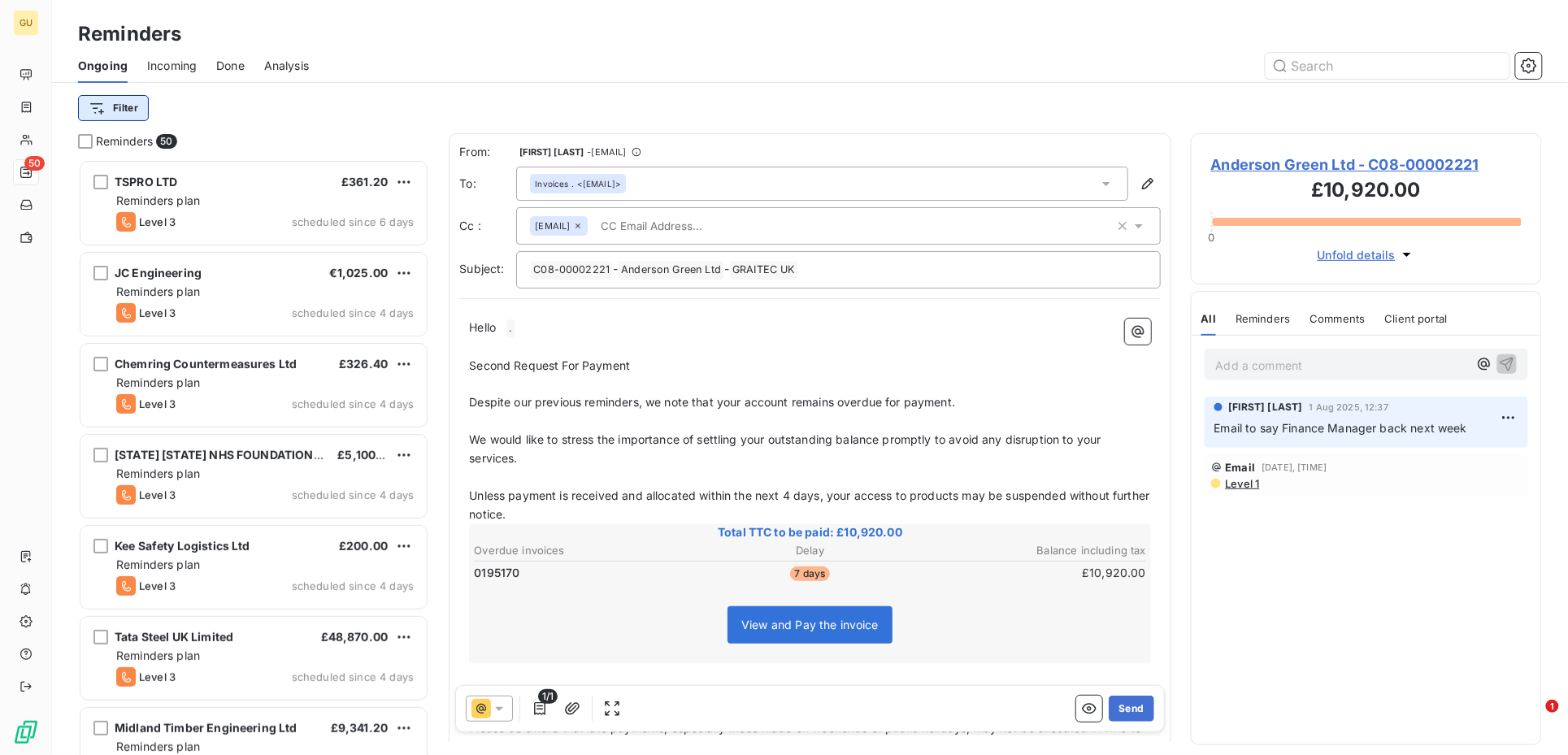 click on "GU 50 Reminders Ongoing Incoming Done Analysis Filter Reminders 50 TSPRO LTD £361.20 Reminders plan Level 3 scheduled since 6 days JC Engineering €1,025.00 Reminders plan Level 3 scheduled since 4 days Chemring Countermeasures Ltd £326.40 Reminders plan Level 3 scheduled since 4 days COUNTY DURHAM & DARLINGTON NHS FOUNDATION TRUST £5,100.00 Reminders plan Level 3 scheduled since 4 days Kee Safety Logistics Ltd £200.00 Reminders plan Level 3 scheduled since 4 days Tata Steel UK Limited £48,870.00 Reminders plan Level 3 scheduled since 4 days Midland Timber Engineering Ltd £9,341.20 Reminders plan Level 3 scheduled since 4 days Government of Jersey £15,786.00 Reminders plan Level 3 scheduled since 4 days ECE Architecture Ltd £2,080.51 Reminders plan Level 2 scheduled since 4 days Gascoyne & Beever Ltd £9,900.41 Reminders plan Level 2 scheduled since 3 days Digitalcrush Limited £1,353.60 Reminders plan Level 2 scheduled since 3 days NBC News Worldwide LLC £1,660.01 Reminders plan -" at bounding box center (784, 377) 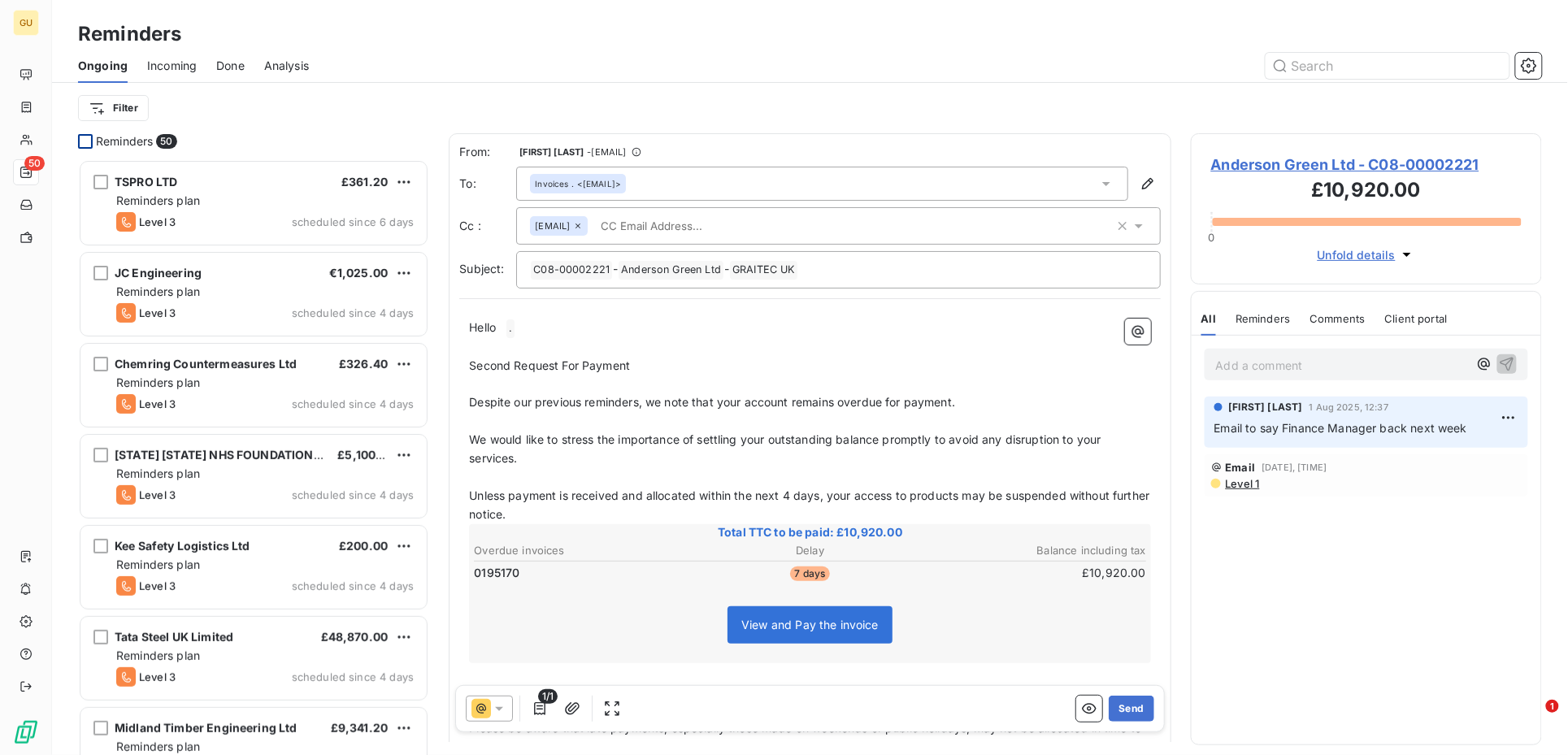 click at bounding box center [85, 141] 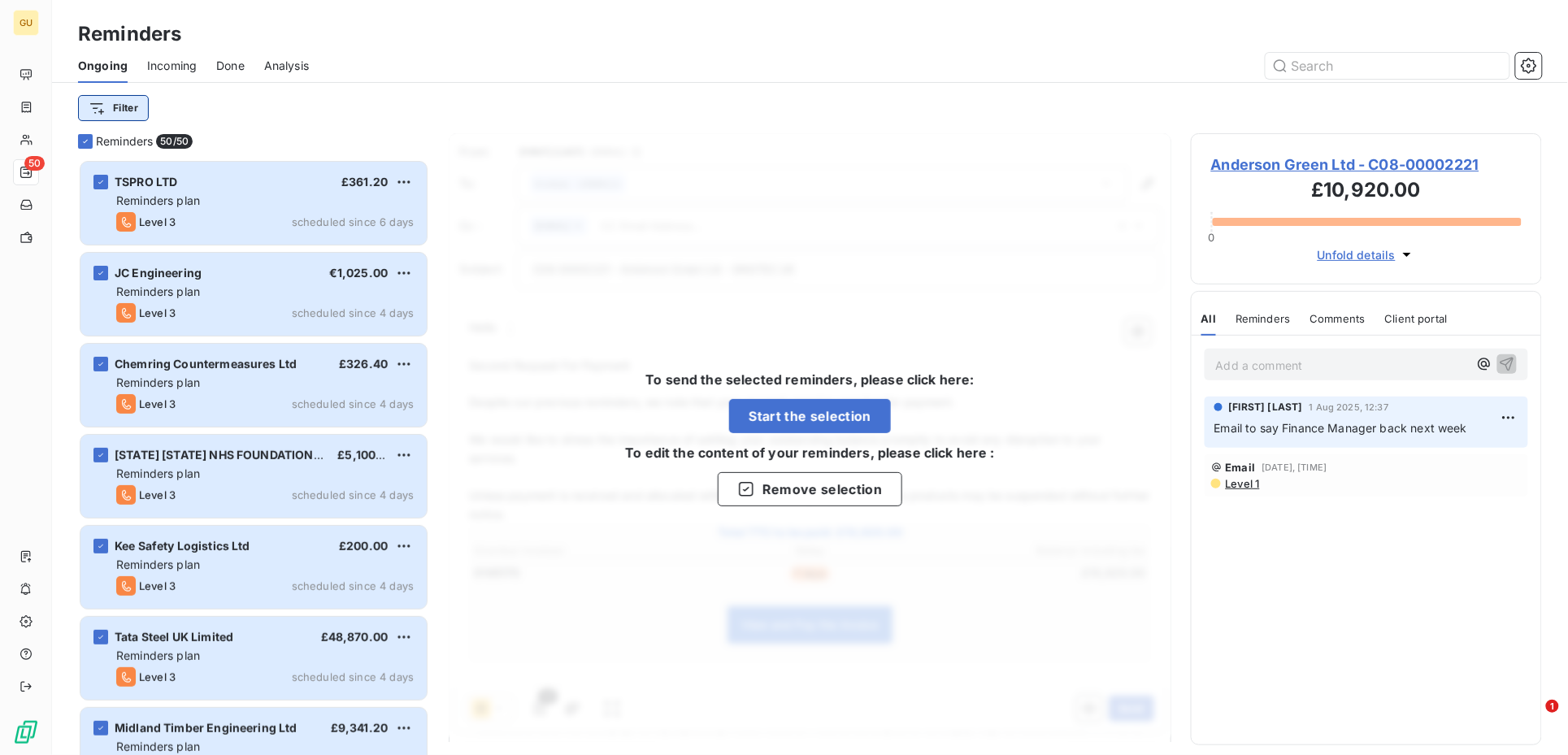 click on "GU 50 Reminders Ongoing Incoming Done Analysis Filter Reminders 50/ 50 TSPRO LTD £361.20 Reminders plan Level 3 scheduled since 6 days JC Engineering €1,025.00 Reminders plan Level 3 scheduled since 4 days Chemring Countermeasures Ltd £326.40 Reminders plan Level 3 scheduled since 4 days COUNTY DURHAM & DARLINGTON NHS FOUNDATION TRUST £5,100.00 Reminders plan Level 3 scheduled since 4 days Kee Safety Logistics Ltd £200.00 Reminders plan Level 3 scheduled since 4 days Tata Steel UK Limited £48,870.00 Reminders plan Level 3 scheduled since 4 days Midland Timber Engineering Ltd £9,341.20 Reminders plan Level 3 scheduled since 4 days Government of Jersey £15,786.00 Reminders plan Level 3 scheduled since 4 days ECE Architecture Ltd £2,080.51 Reminders plan Level 2 scheduled since 4 days Gascoyne & Beever Ltd £9,900.41 Reminders plan Level 2 scheduled since 3 days Digitalcrush Limited £1,353.60 Reminders plan Level 2 scheduled since 3 days NBC News Worldwide LLC £1,660.01 Level 3 From:" at bounding box center (784, 377) 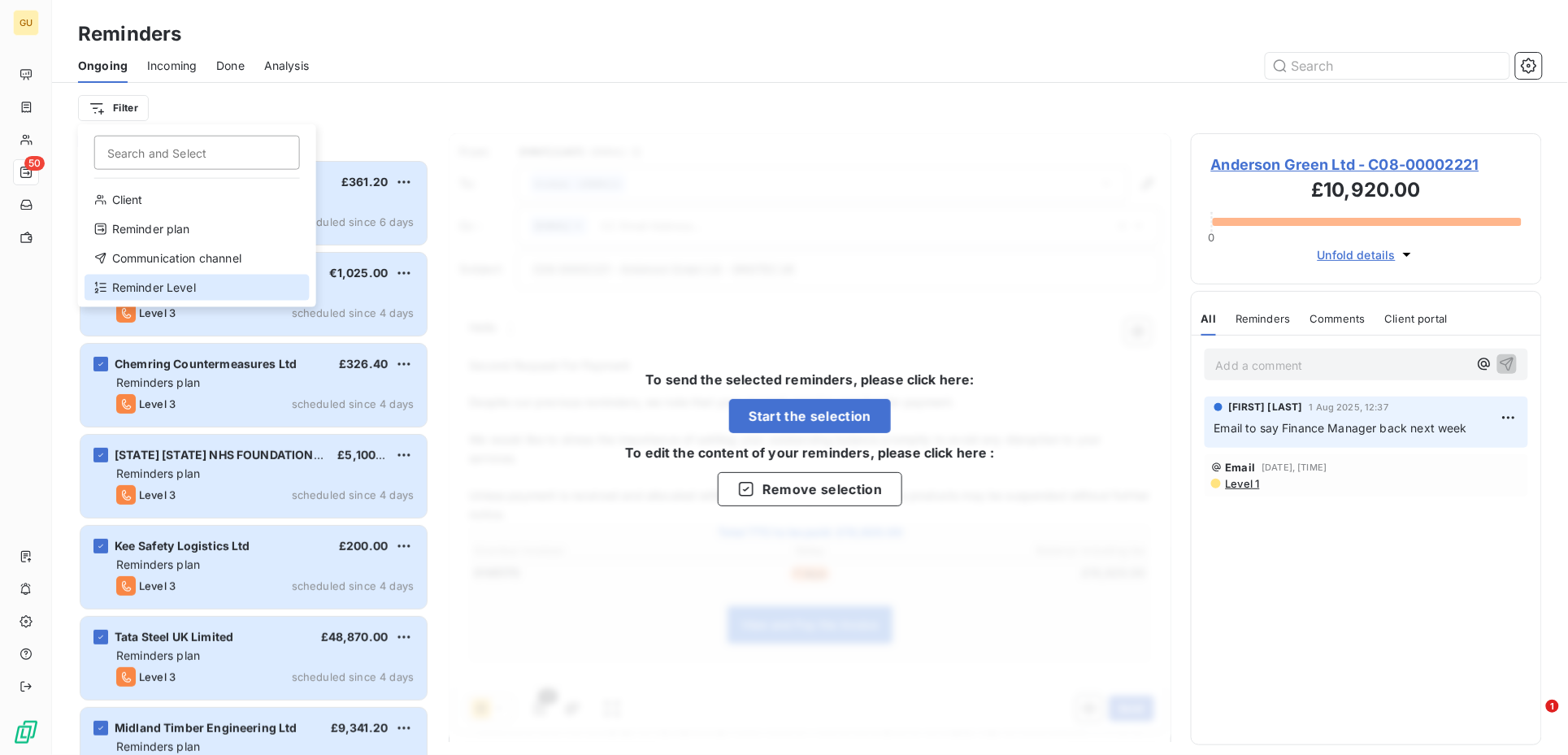 click on "Reminder Level" at bounding box center [197, 288] 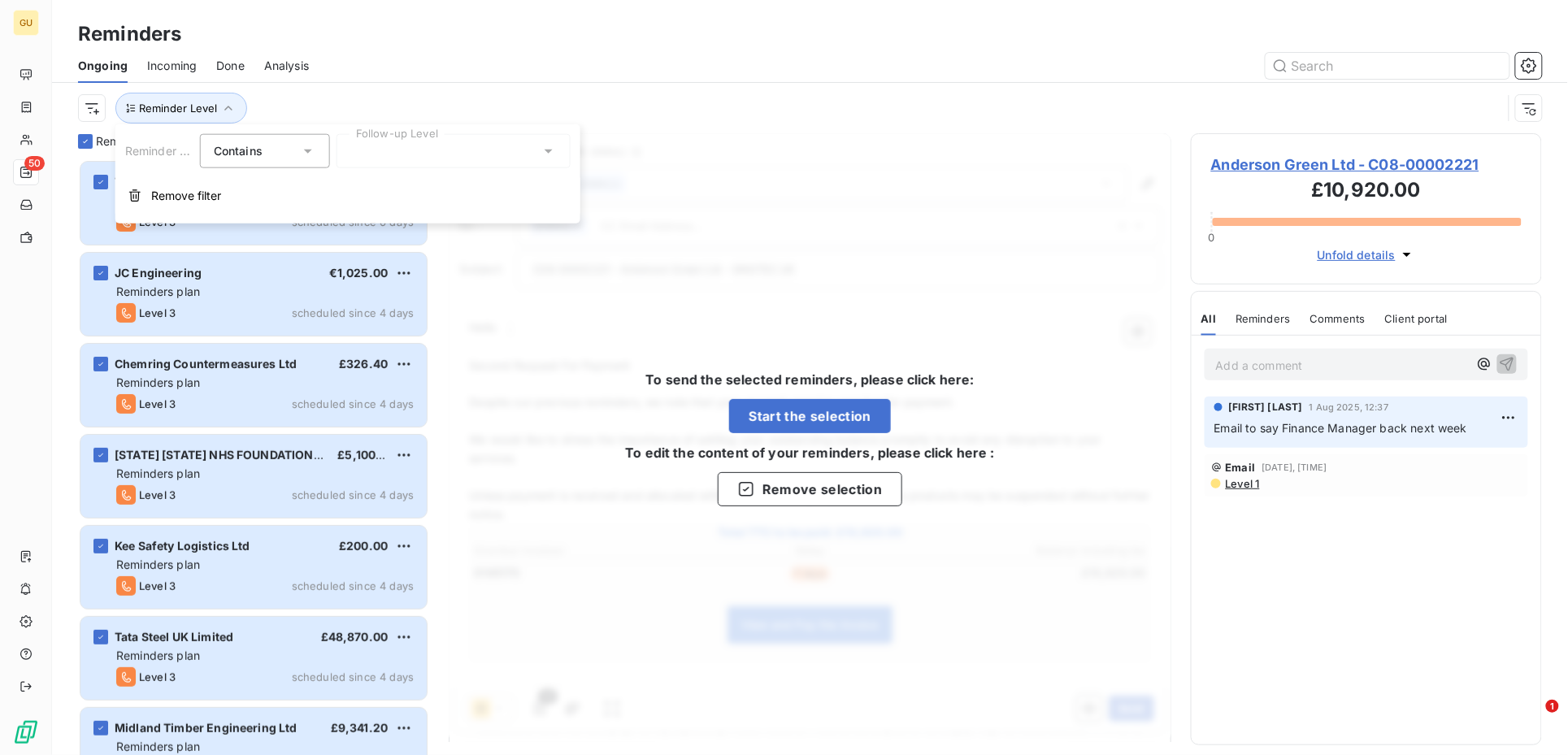 scroll, scrollTop: 579, scrollLeft: 335, axis: both 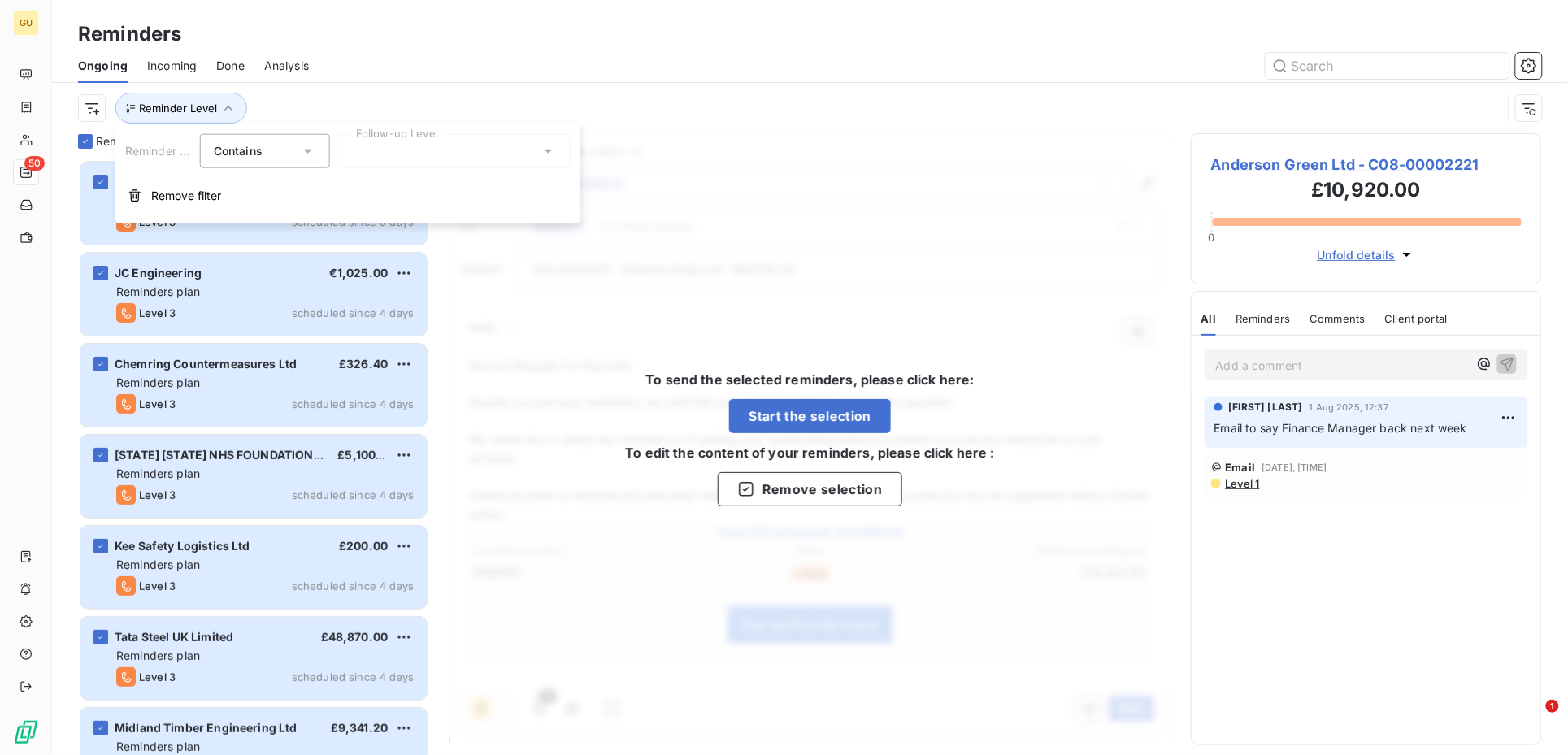 click at bounding box center (454, 151) 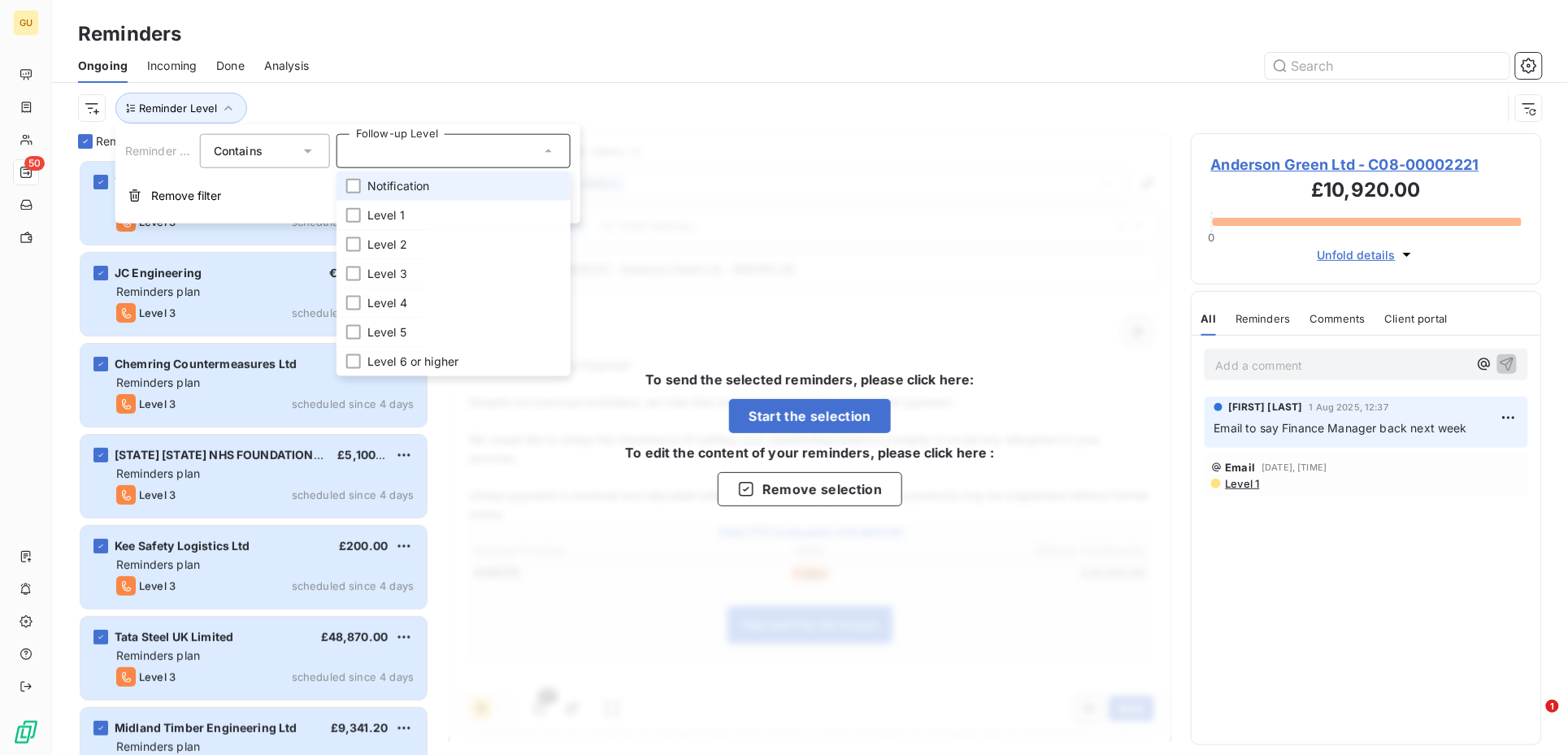 click on "Notification" at bounding box center (398, 186) 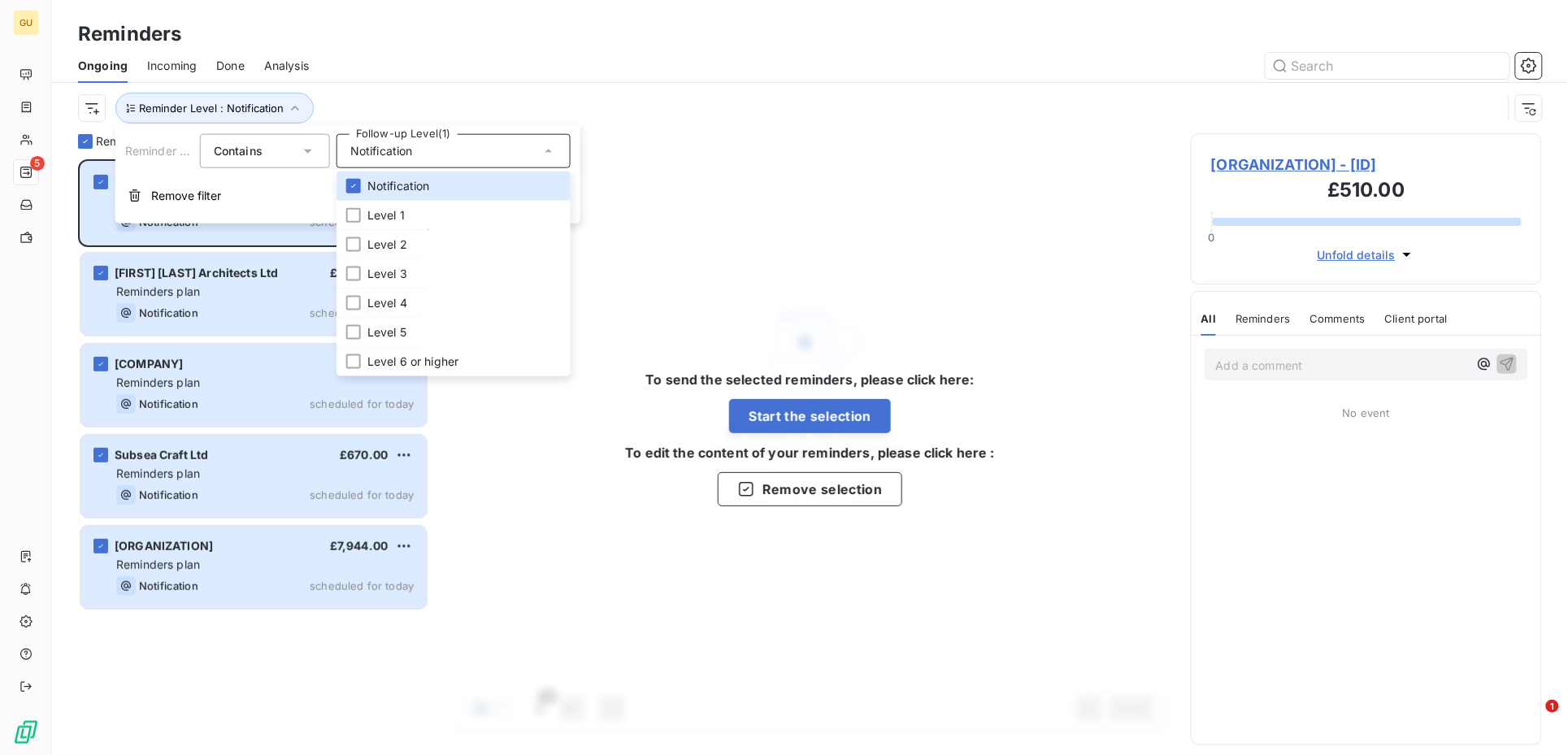 click on "To send the selected reminders, please click here: Start the selection  To edit the content of your reminders, please click here : Remove selection" at bounding box center (810, 437) 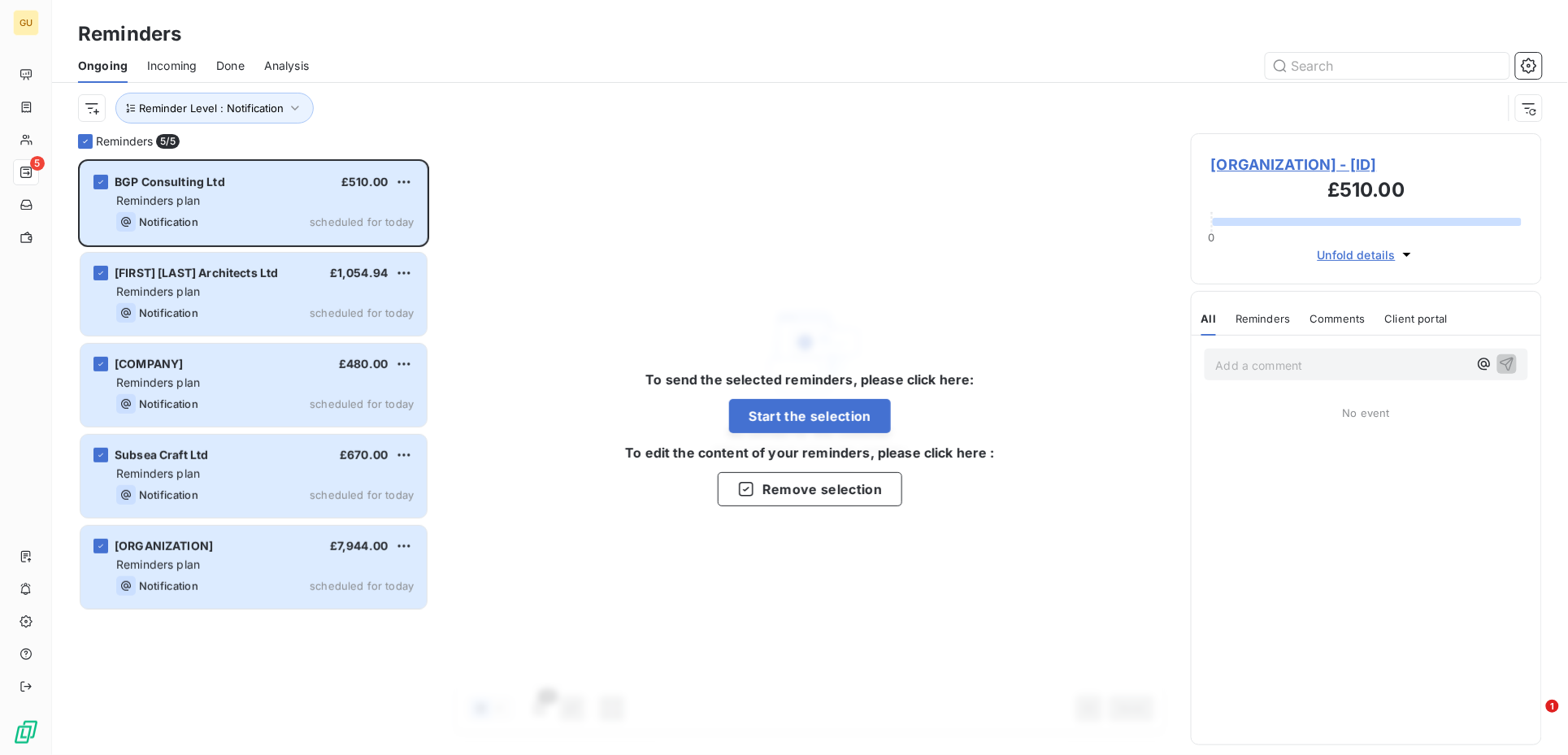 click on "BGP Consulting Ltd - C08-00002351" at bounding box center [1366, 164] 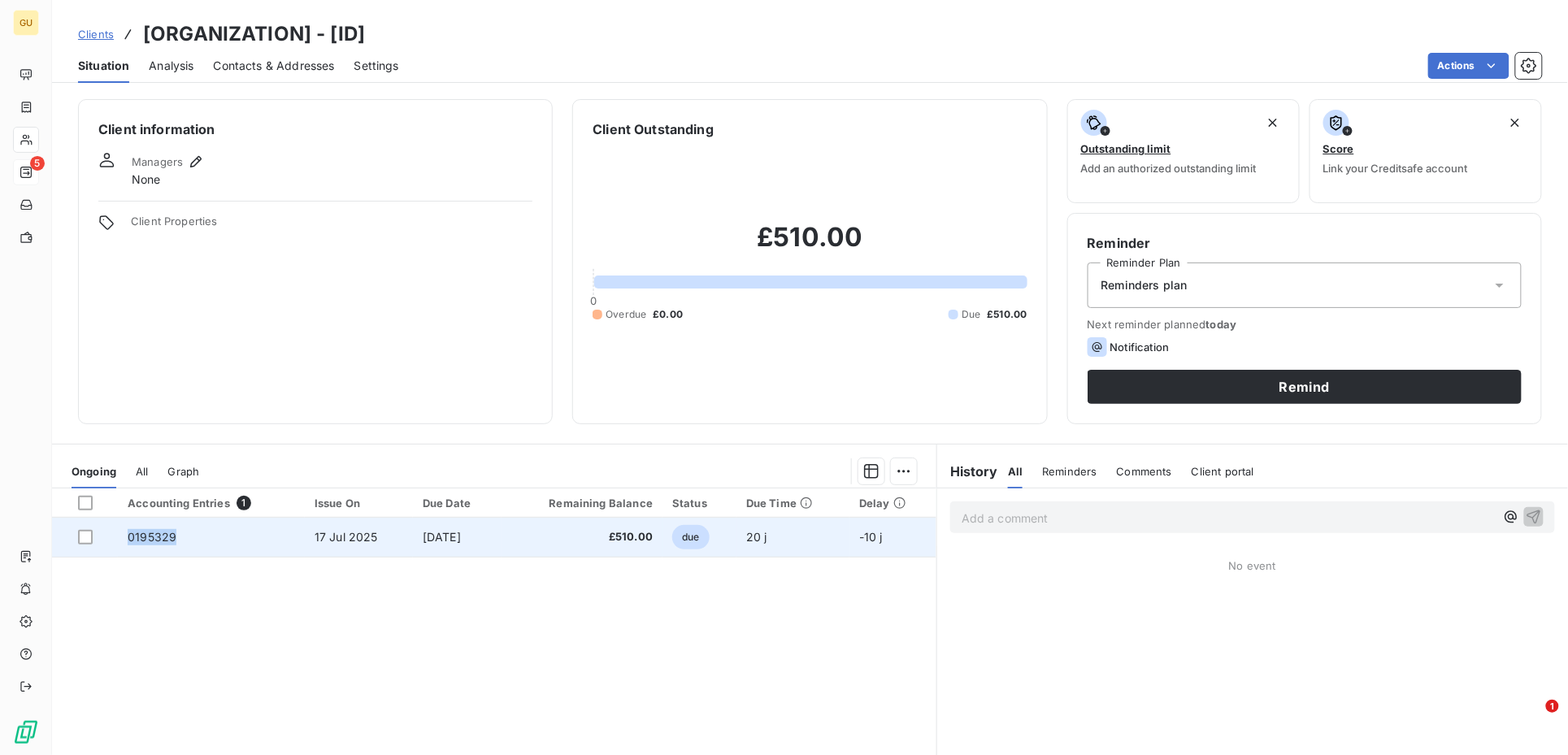 drag, startPoint x: 176, startPoint y: 538, endPoint x: 124, endPoint y: 535, distance: 52.08647 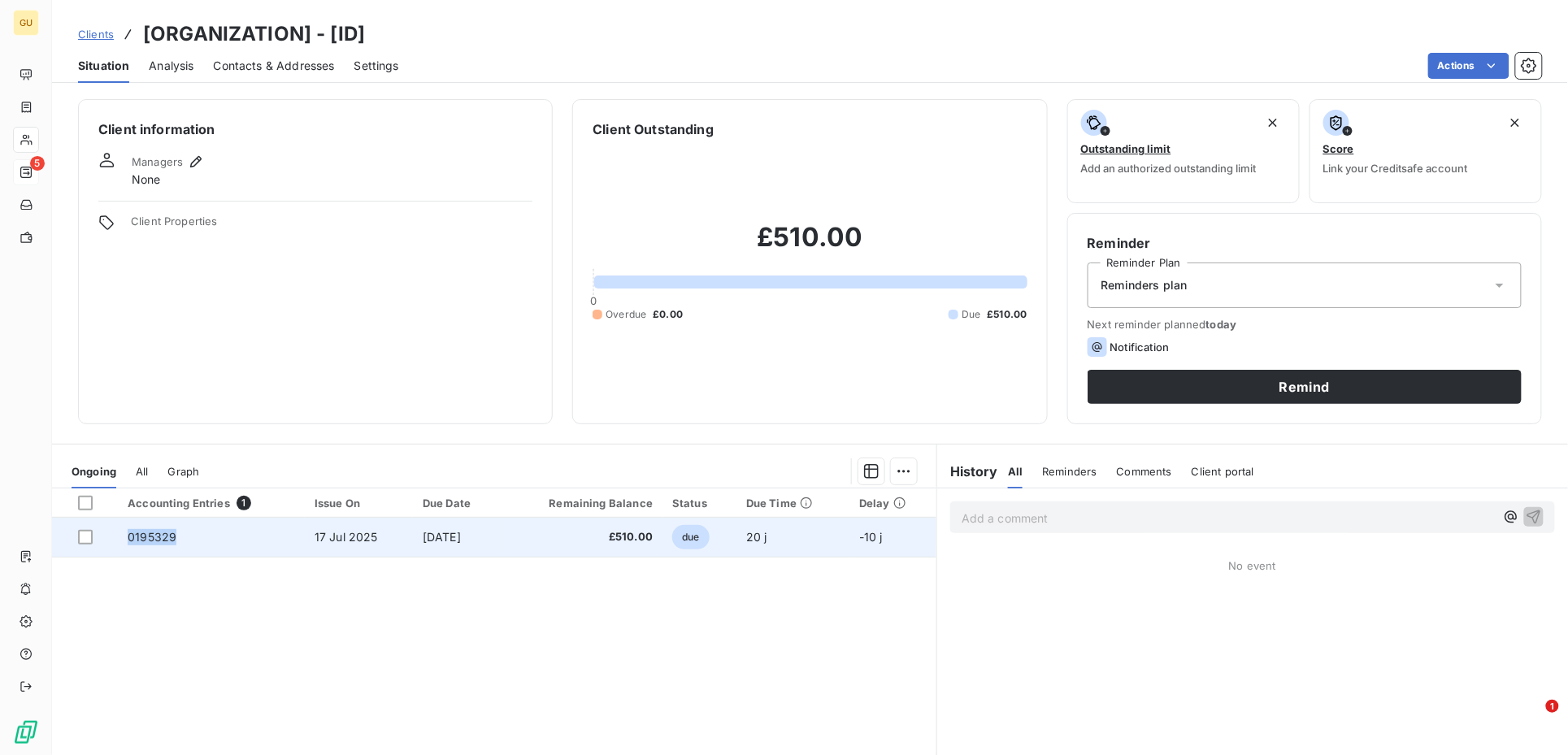 click on "0195329" at bounding box center (211, 537) 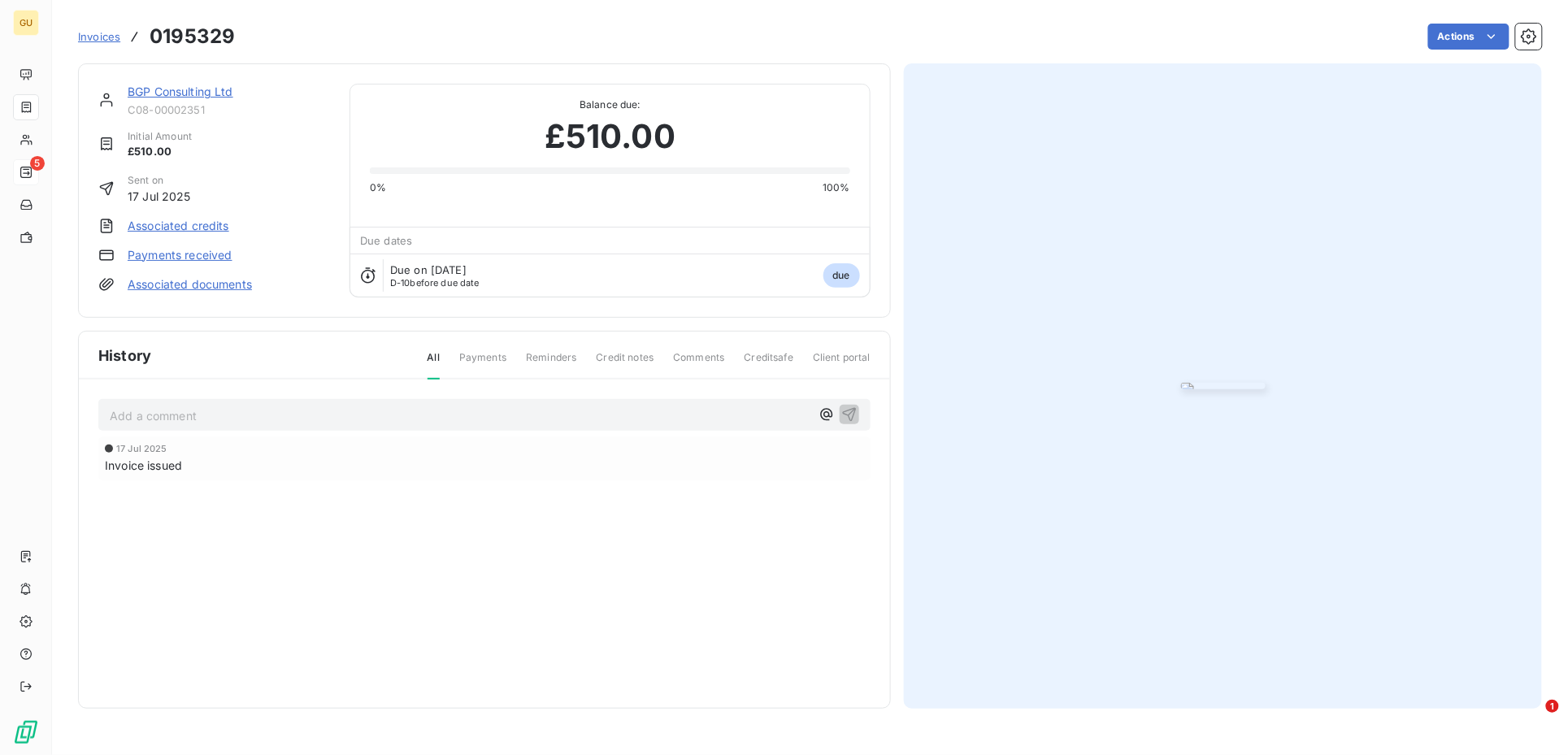 click on "BGP Consulting Ltd" at bounding box center (180, 91) 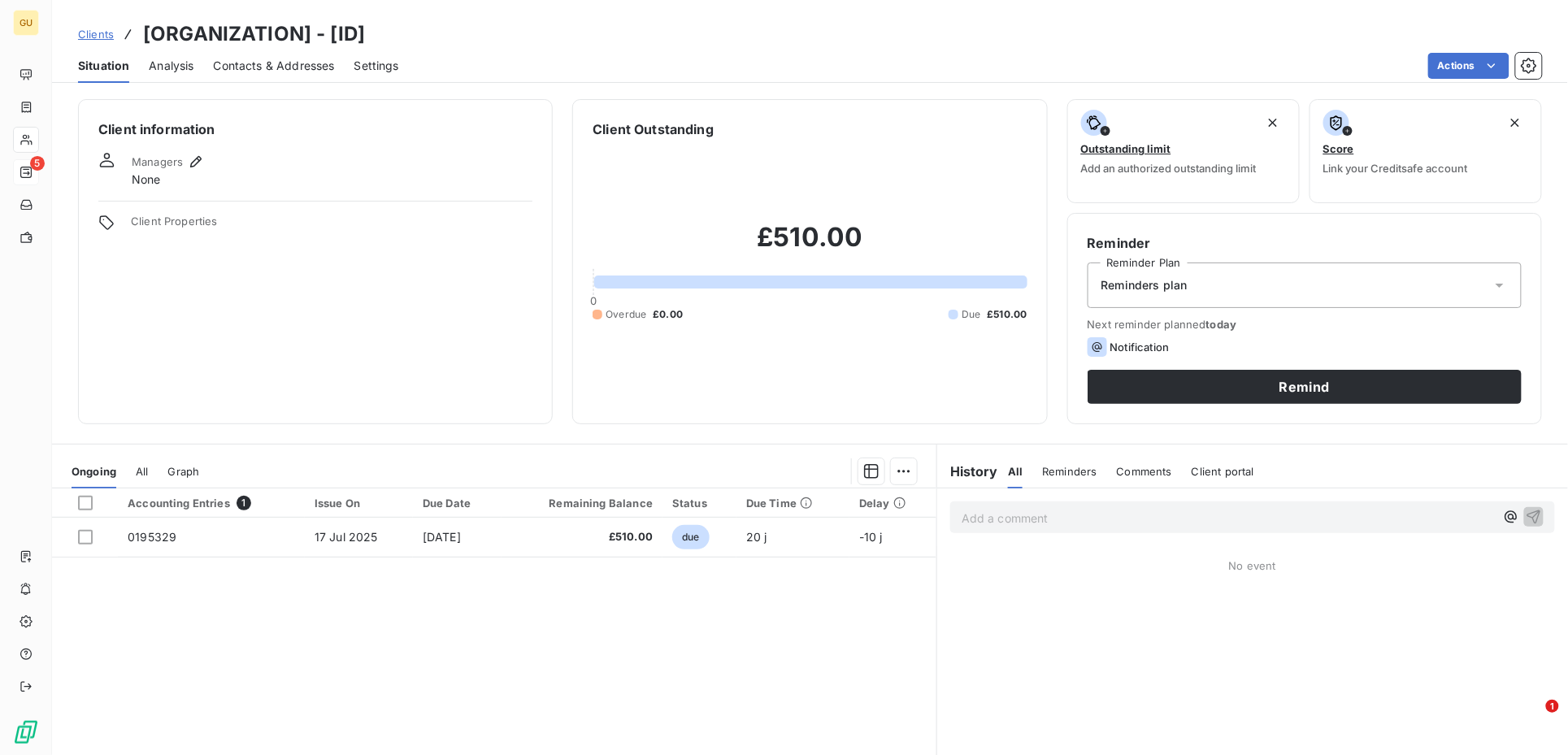 click on "Contacts & Addresses" at bounding box center [274, 66] 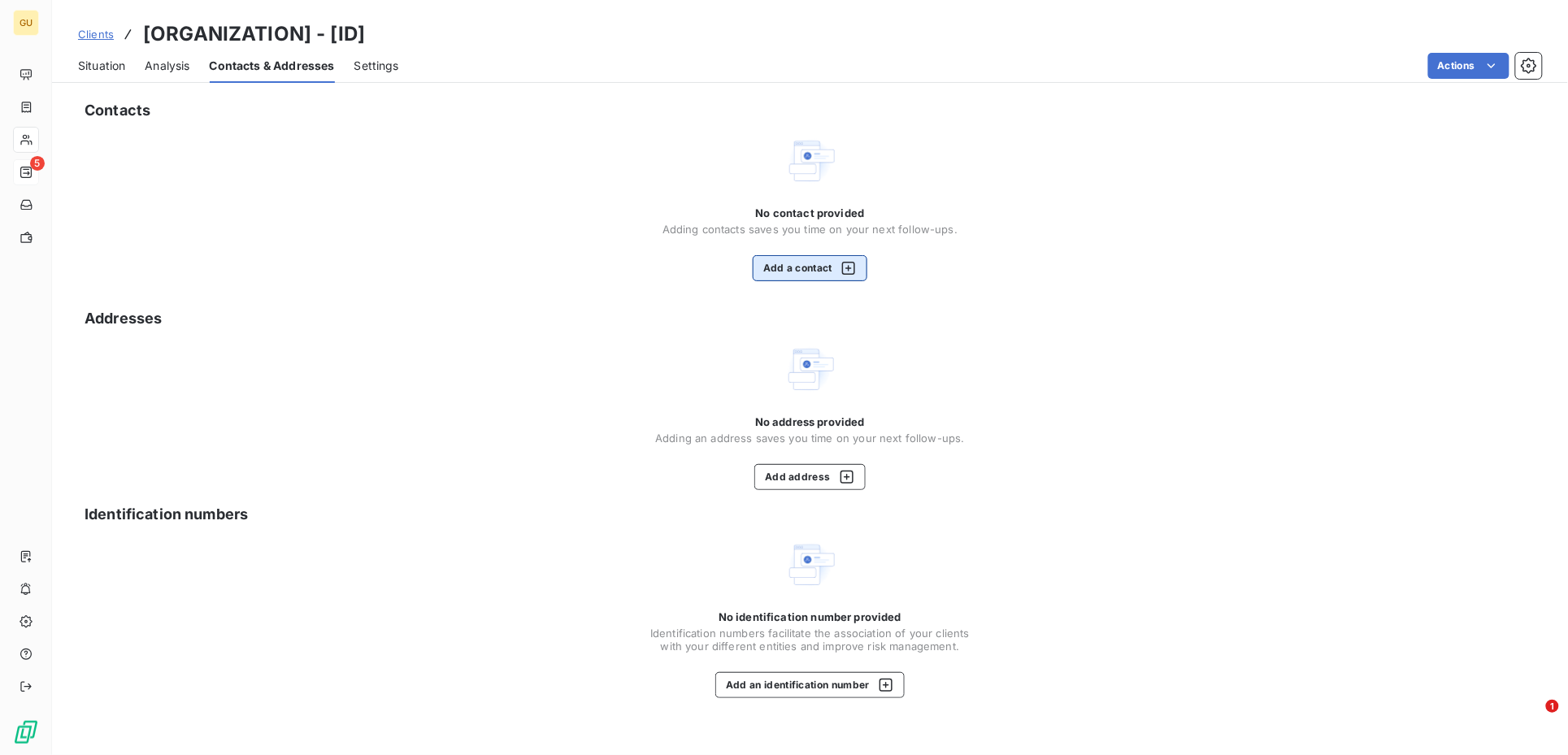 click on "Add a contact" at bounding box center [810, 268] 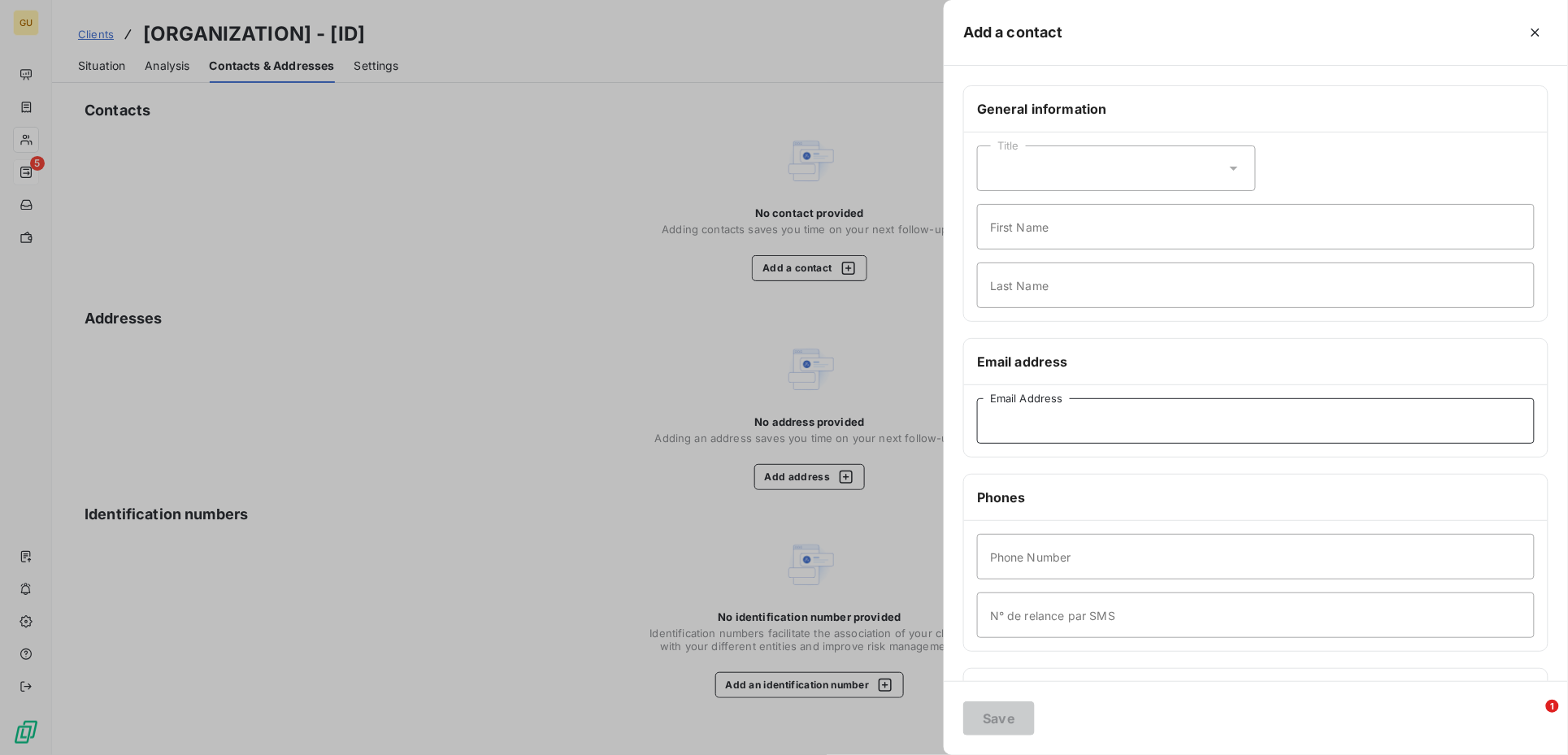 click on "Email Address" at bounding box center [1256, 421] 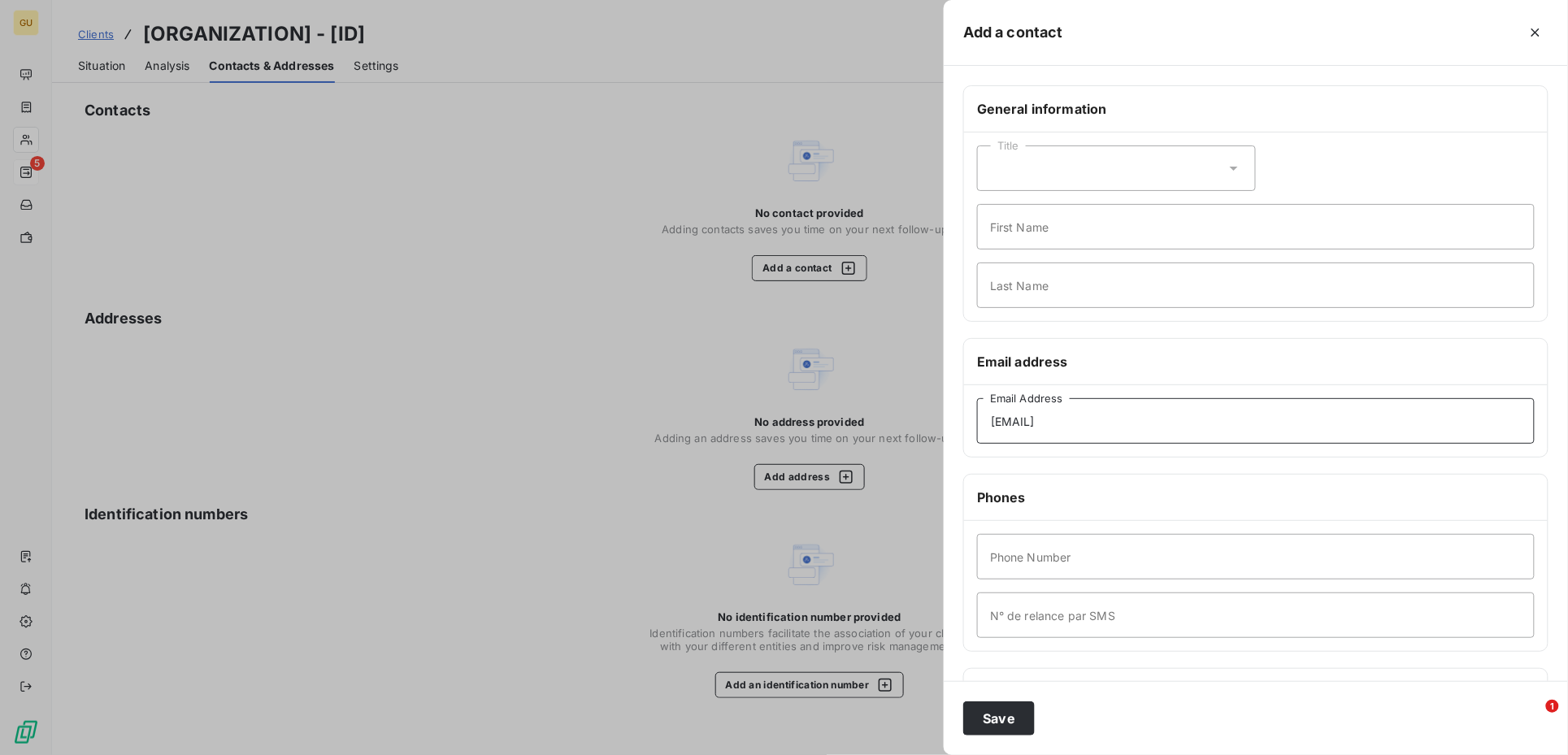 type on "steve.proctor@bgp-consulting.co.uk" 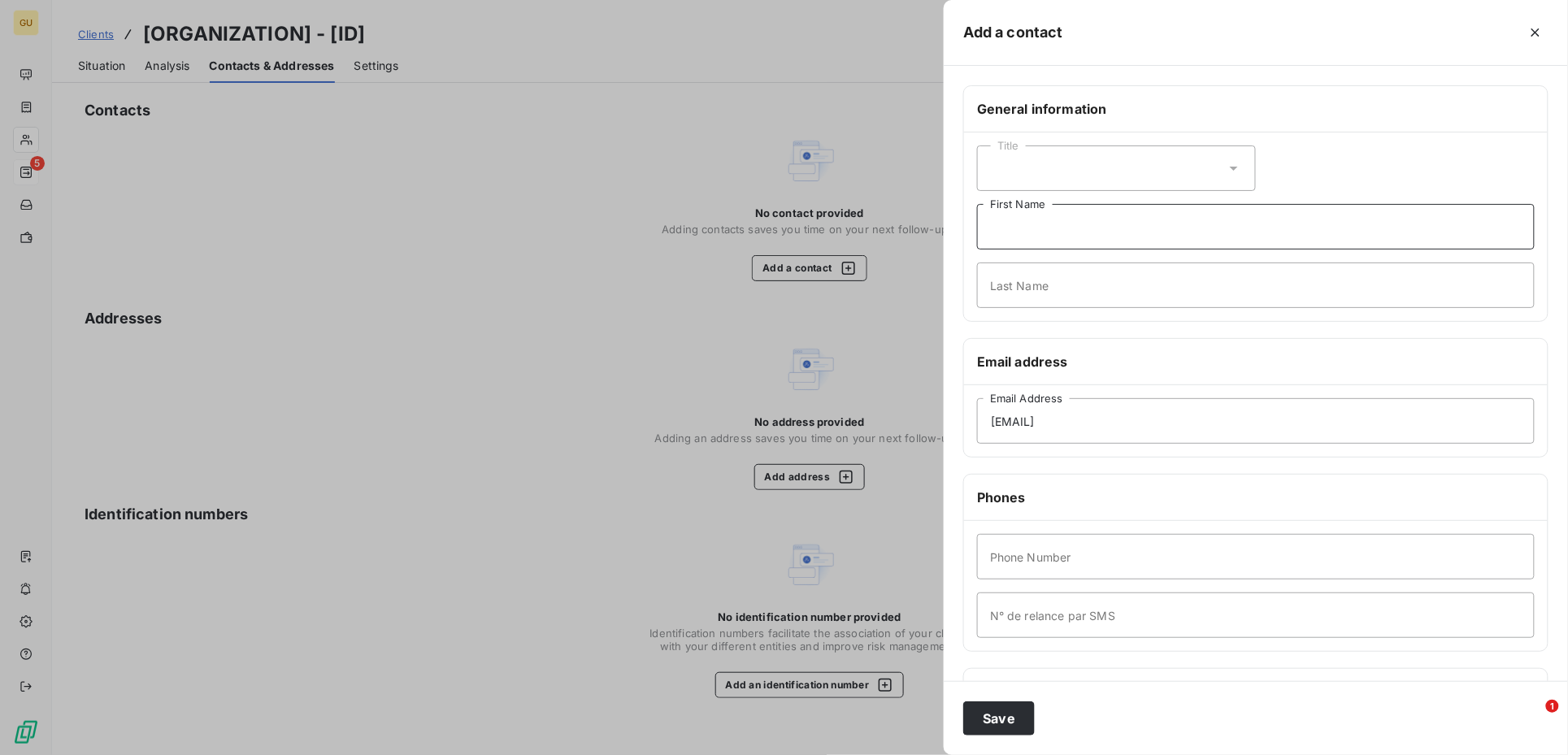 click on "First Name" at bounding box center (1256, 227) 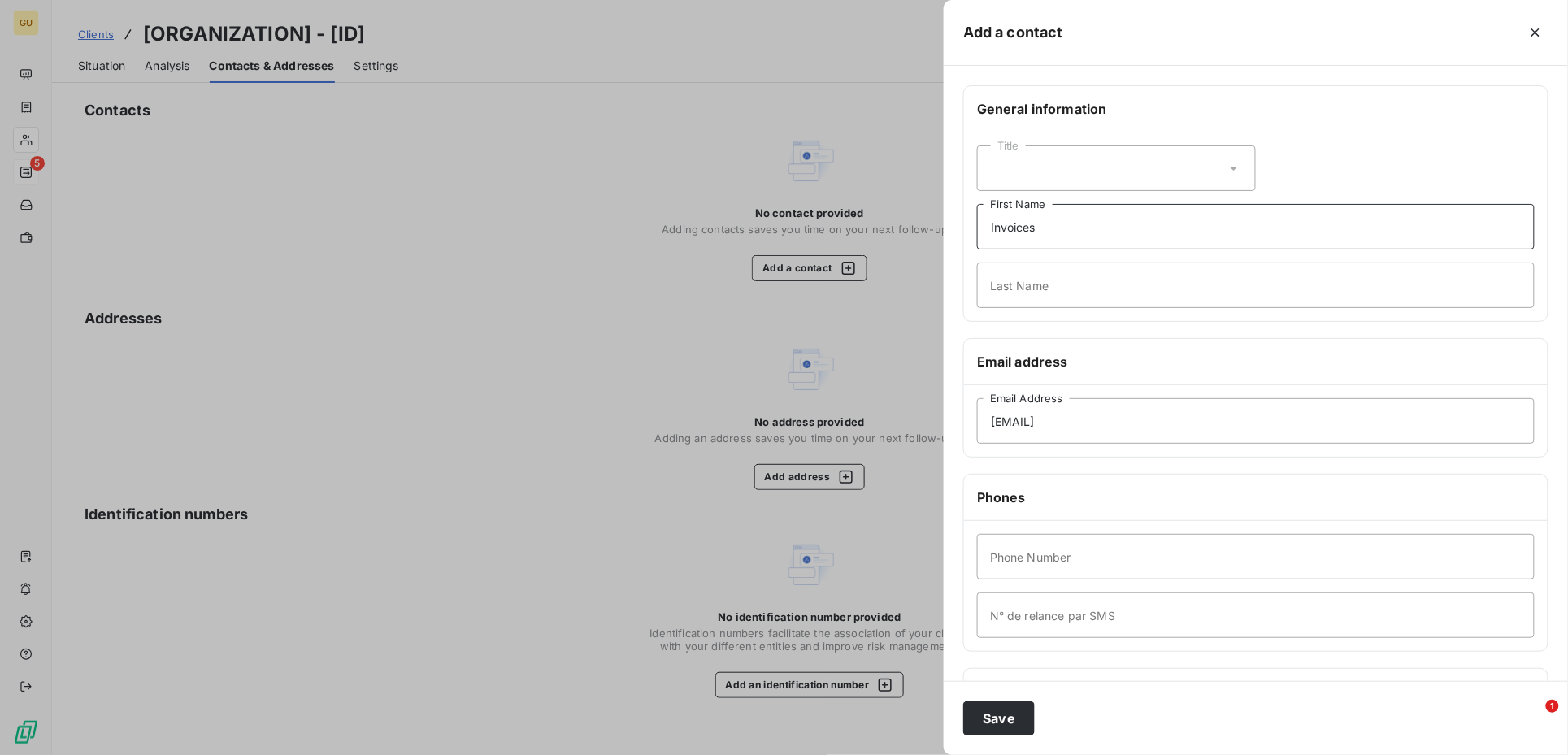 type on "Invoices" 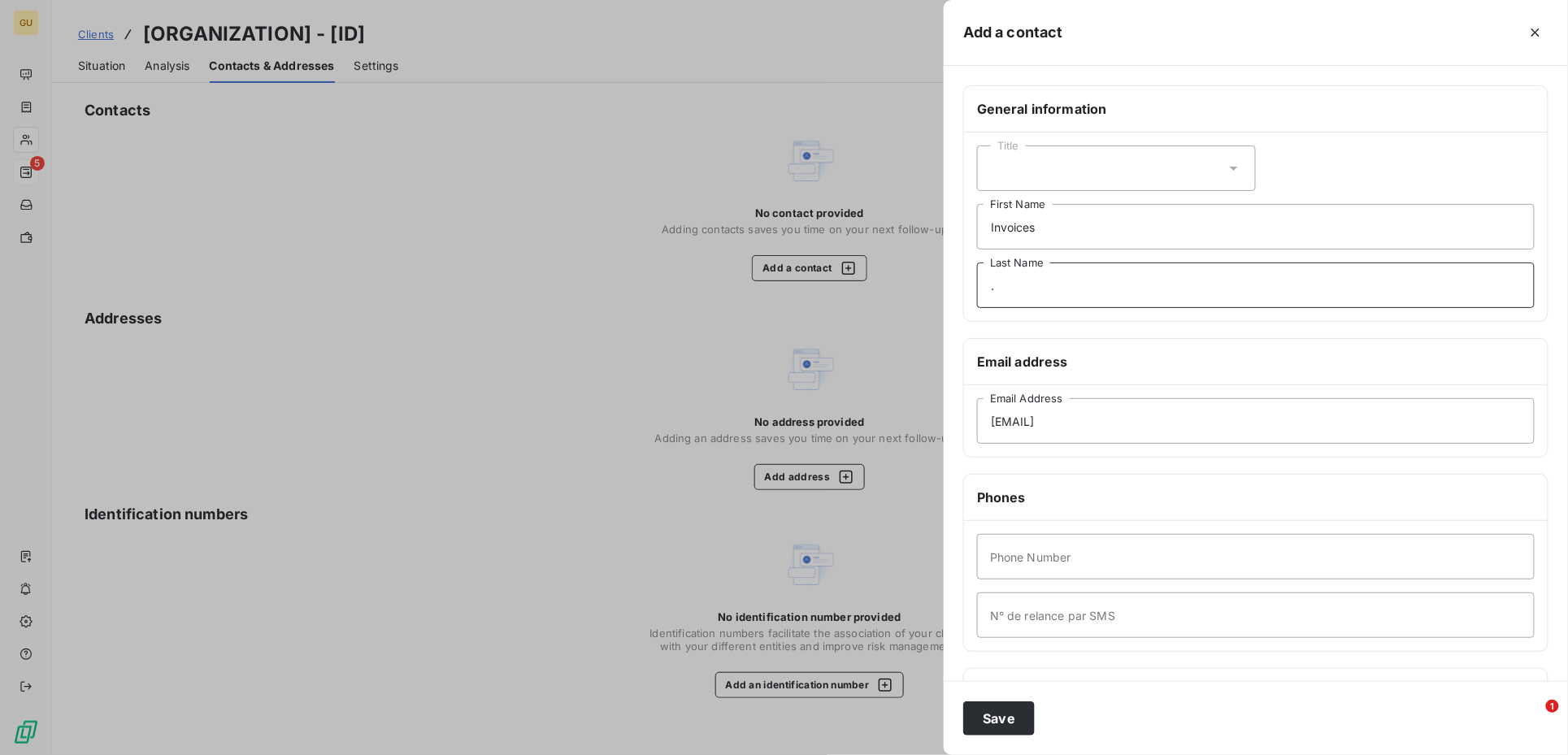 type on "." 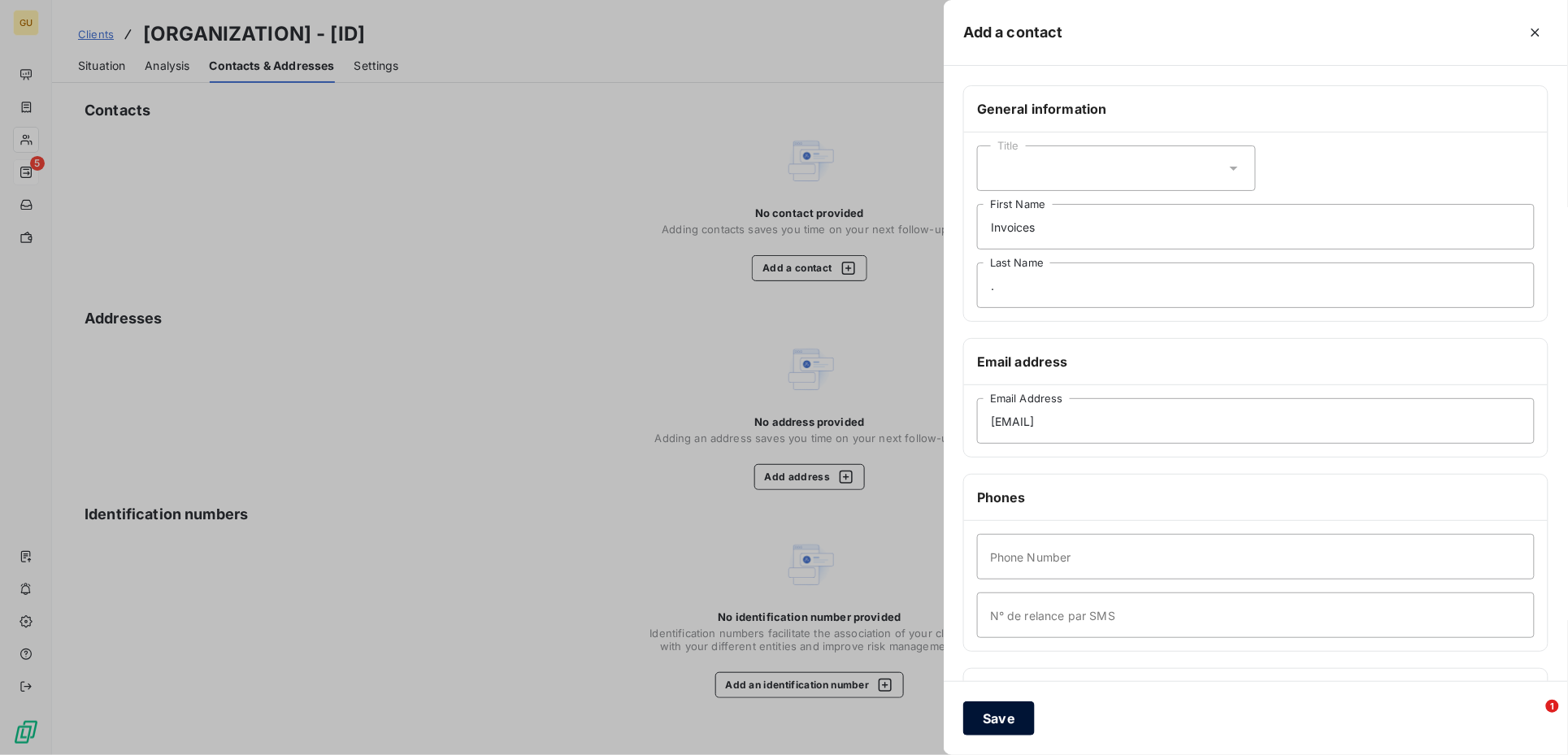 click on "Save" at bounding box center [999, 718] 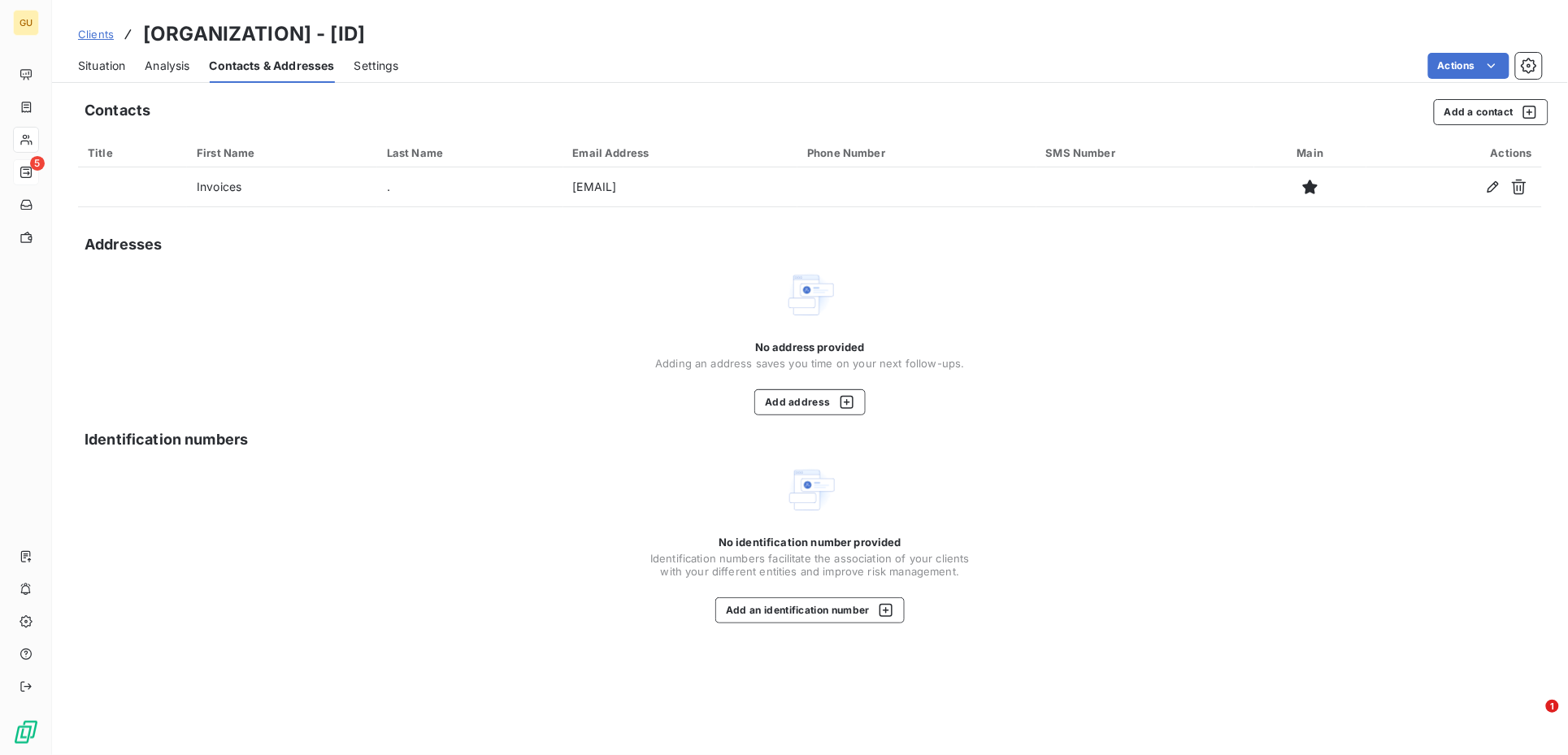 click on "Situation" at bounding box center (102, 66) 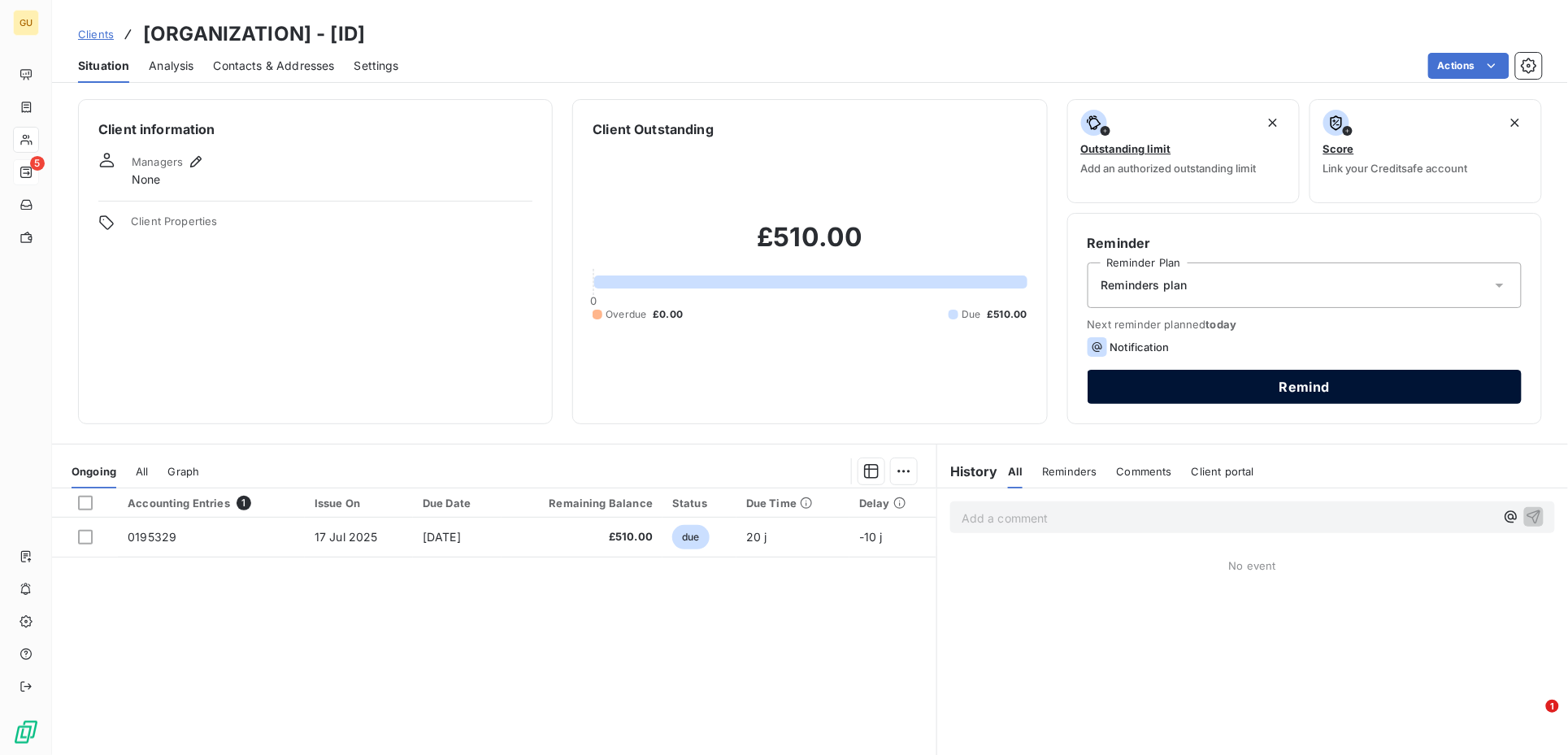 click on "Remind" at bounding box center [1305, 387] 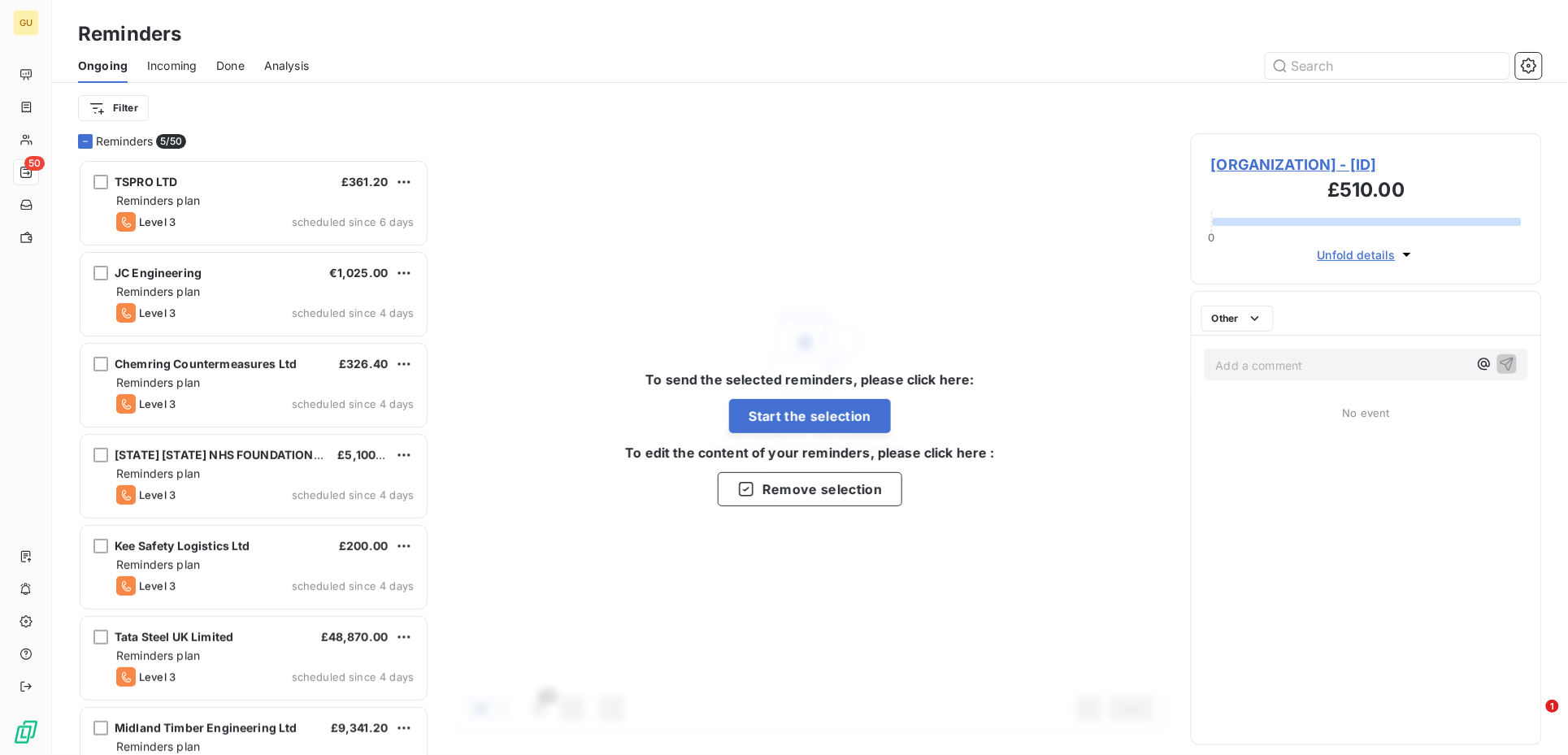 scroll, scrollTop: 17, scrollLeft: 16, axis: both 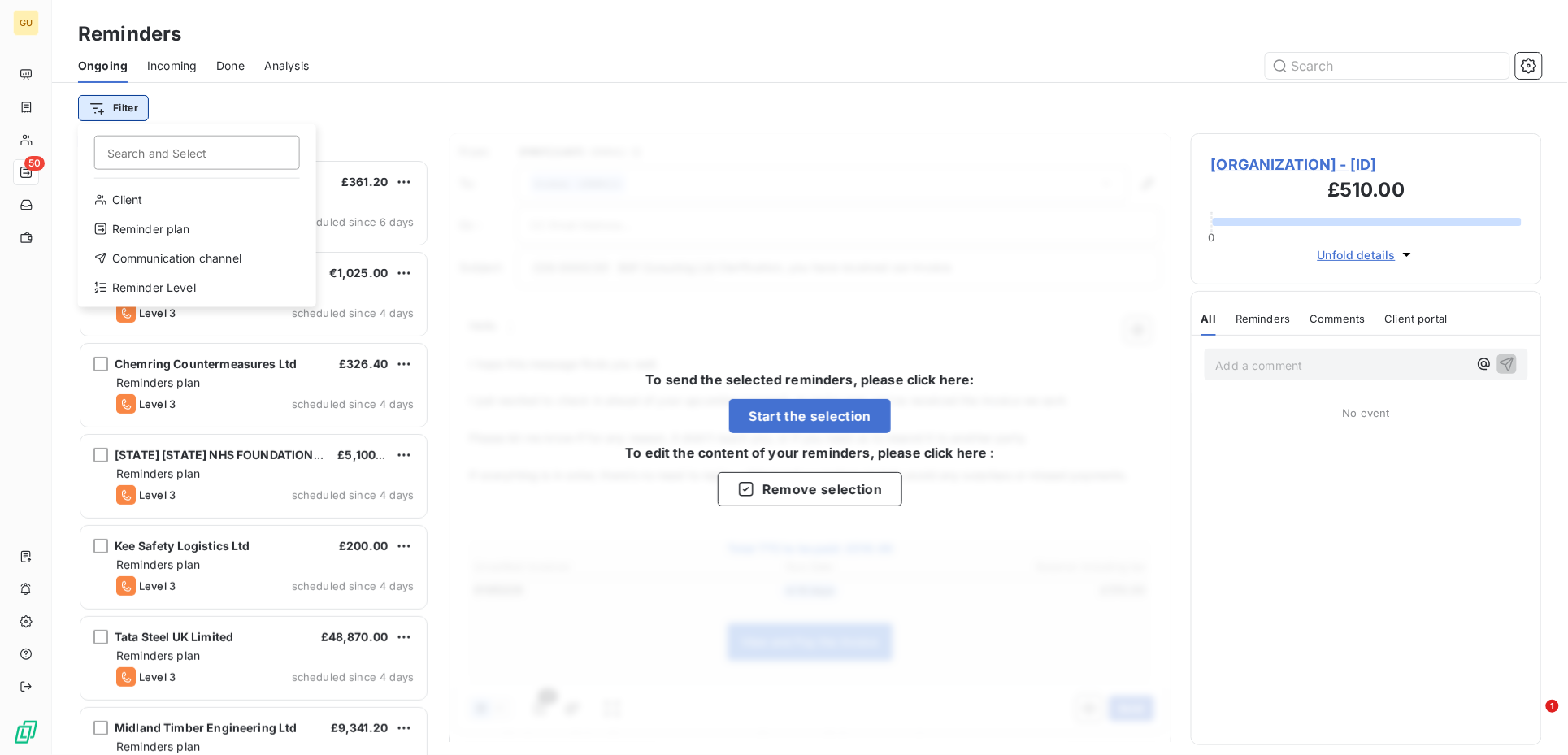 click on "GU 50 Reminders Ongoing Incoming Done Analysis Filter Search and Select Client Reminder plan Communication channel Reminder Level Reminders 5/ 50 TSPRO LTD £361.20 Reminders plan Level 3 scheduled since 6 days JC Engineering €1,025.00 Reminders plan Level 3 scheduled since 4 days Chemring Countermeasures Ltd £326.40 Reminders plan Level 3 scheduled since 4 days COUNTY DURHAM & DARLINGTON NHS FOUNDATION TRUST £5,100.00 Reminders plan Level 3 scheduled since 4 days Kee Safety Logistics Ltd £200.00 Reminders plan Level 3 scheduled since 4 days Tata Steel UK Limited £48,870.00 Reminders plan Level 3 scheduled since 4 days Midland Timber Engineering Ltd £9,341.20 Reminders plan Level 3 scheduled since 4 days Government of Jersey £15,786.00 Reminders plan Level 3 scheduled since 4 days ECE Architecture Ltd £2,080.51 Reminders plan Level 2 scheduled since 4 days Gascoyne & Beever Ltd £9,900.41 Reminders plan Level 2 scheduled since 3 days Digitalcrush Limited £1,353.60 Reminders plan -" at bounding box center (784, 377) 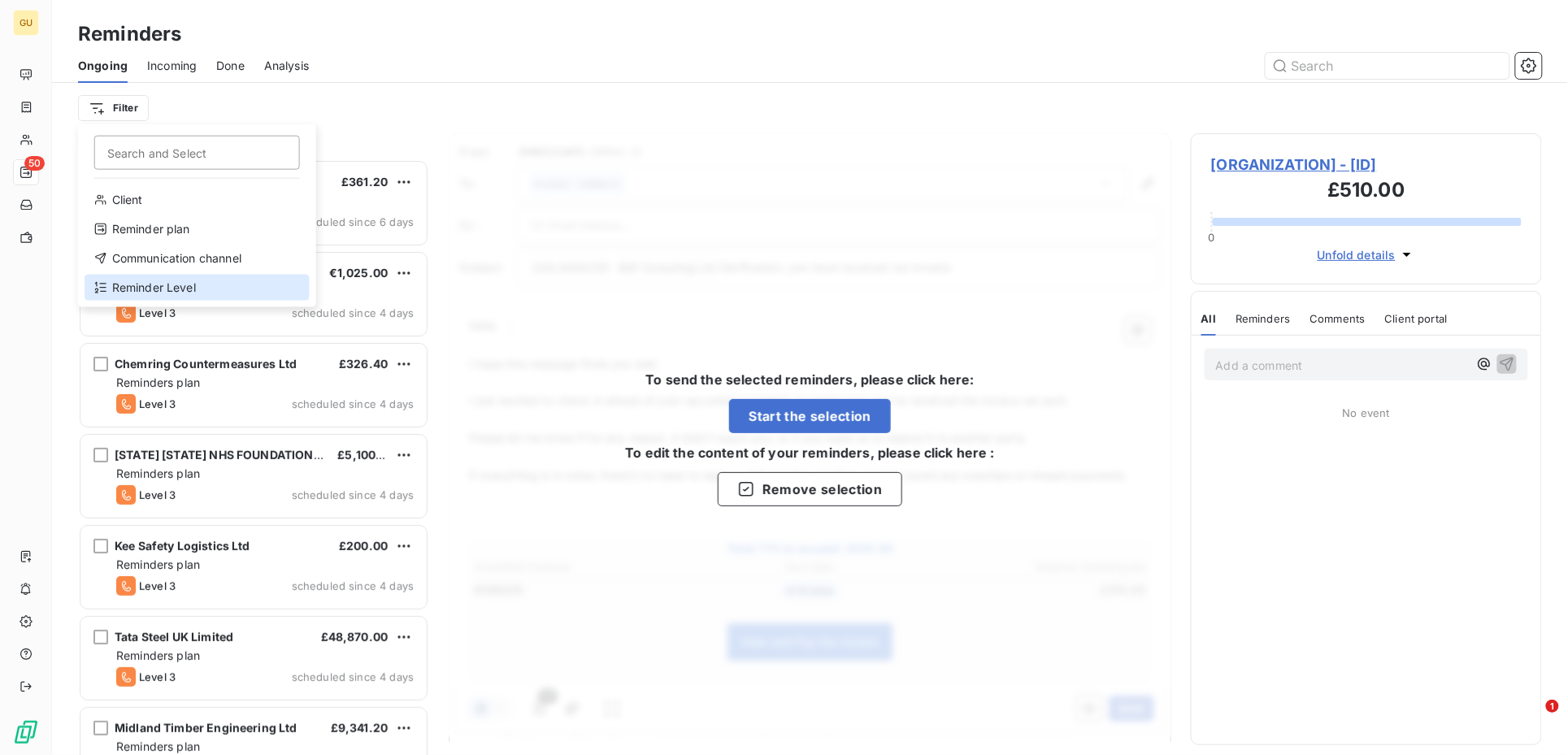 click on "Reminder Level" at bounding box center [197, 288] 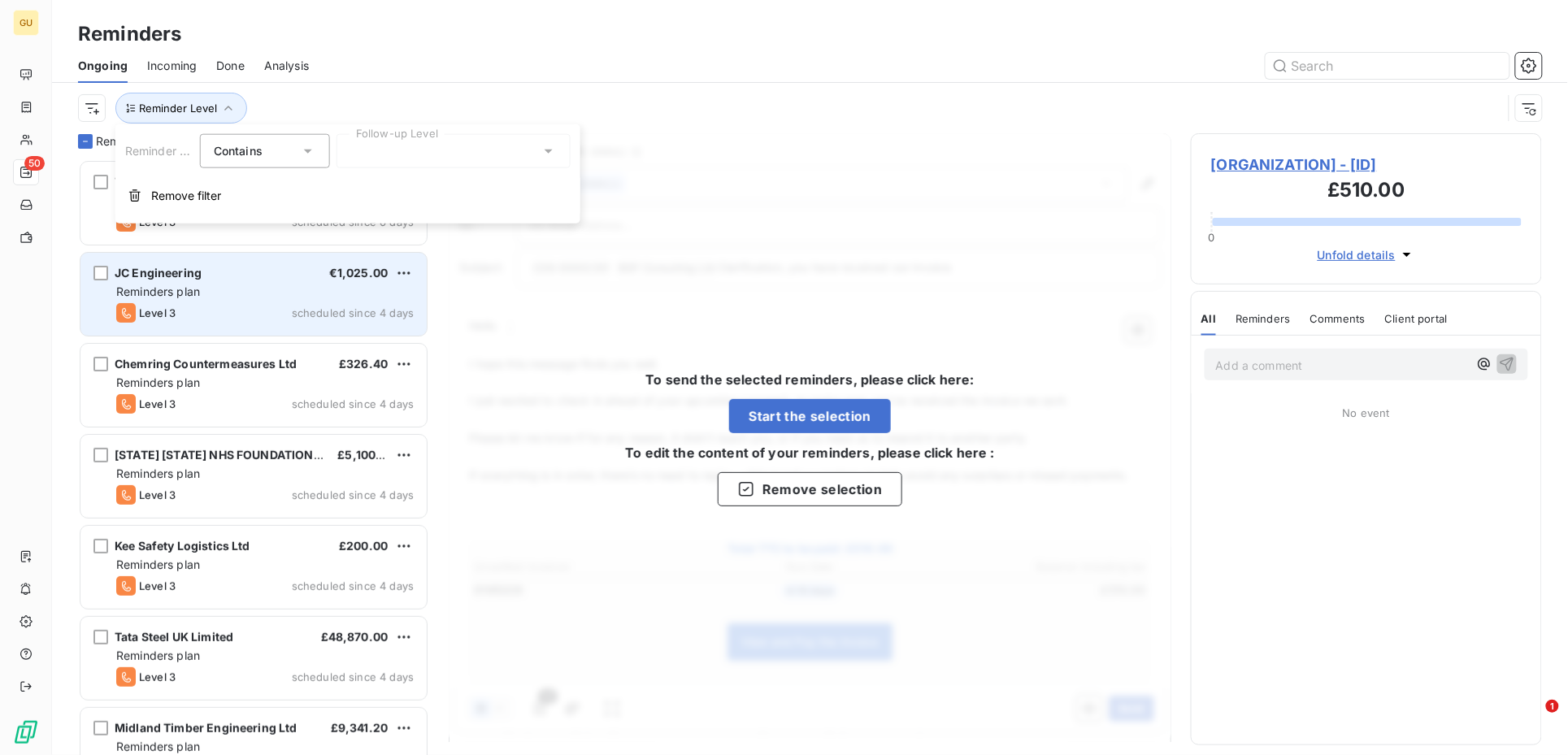 scroll, scrollTop: 579, scrollLeft: 335, axis: both 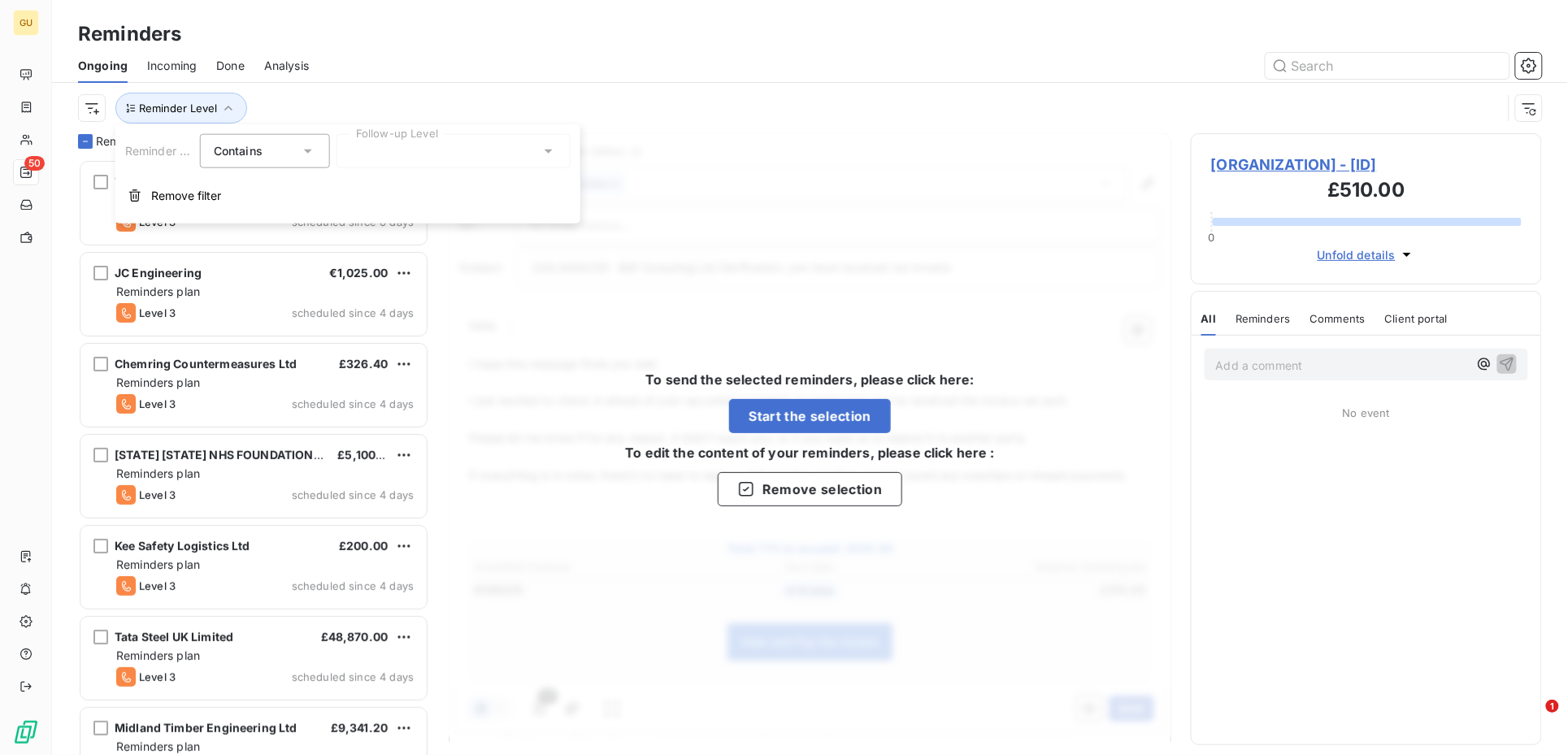 click at bounding box center [454, 151] 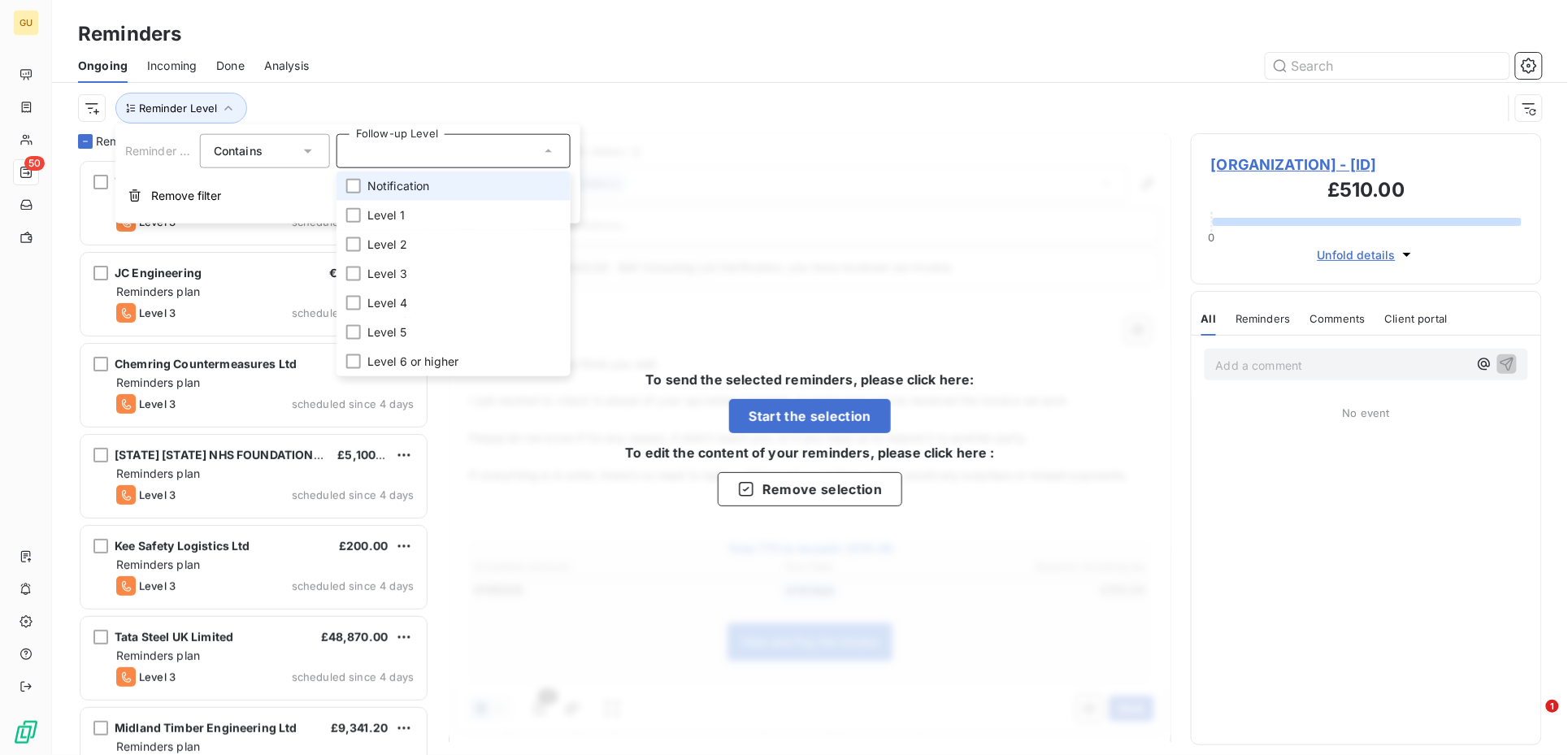 click on "Notification" at bounding box center [398, 186] 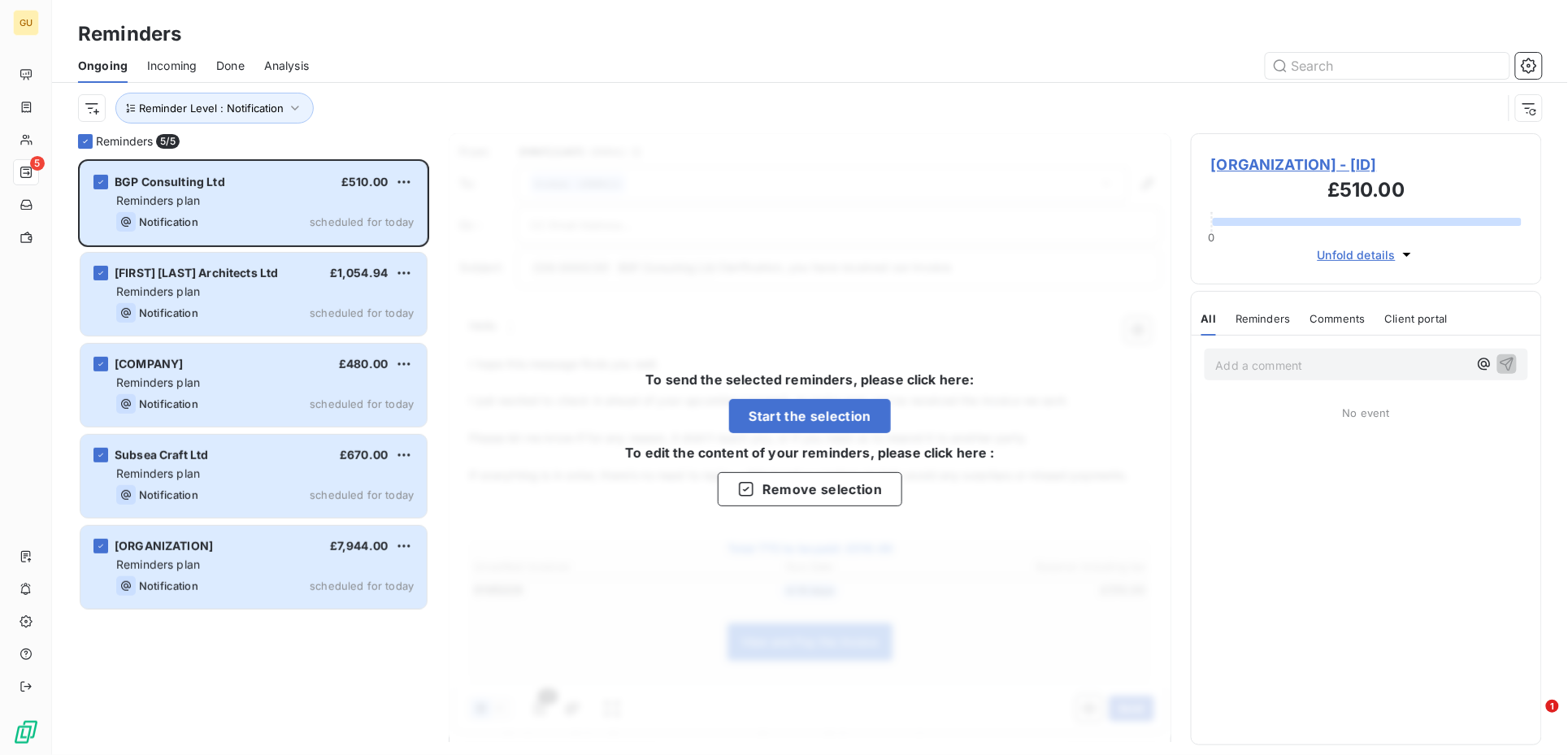click on "To send the selected reminders, please click here: Start the selection  To edit the content of your reminders, please click here : Remove selection" at bounding box center (810, 437) 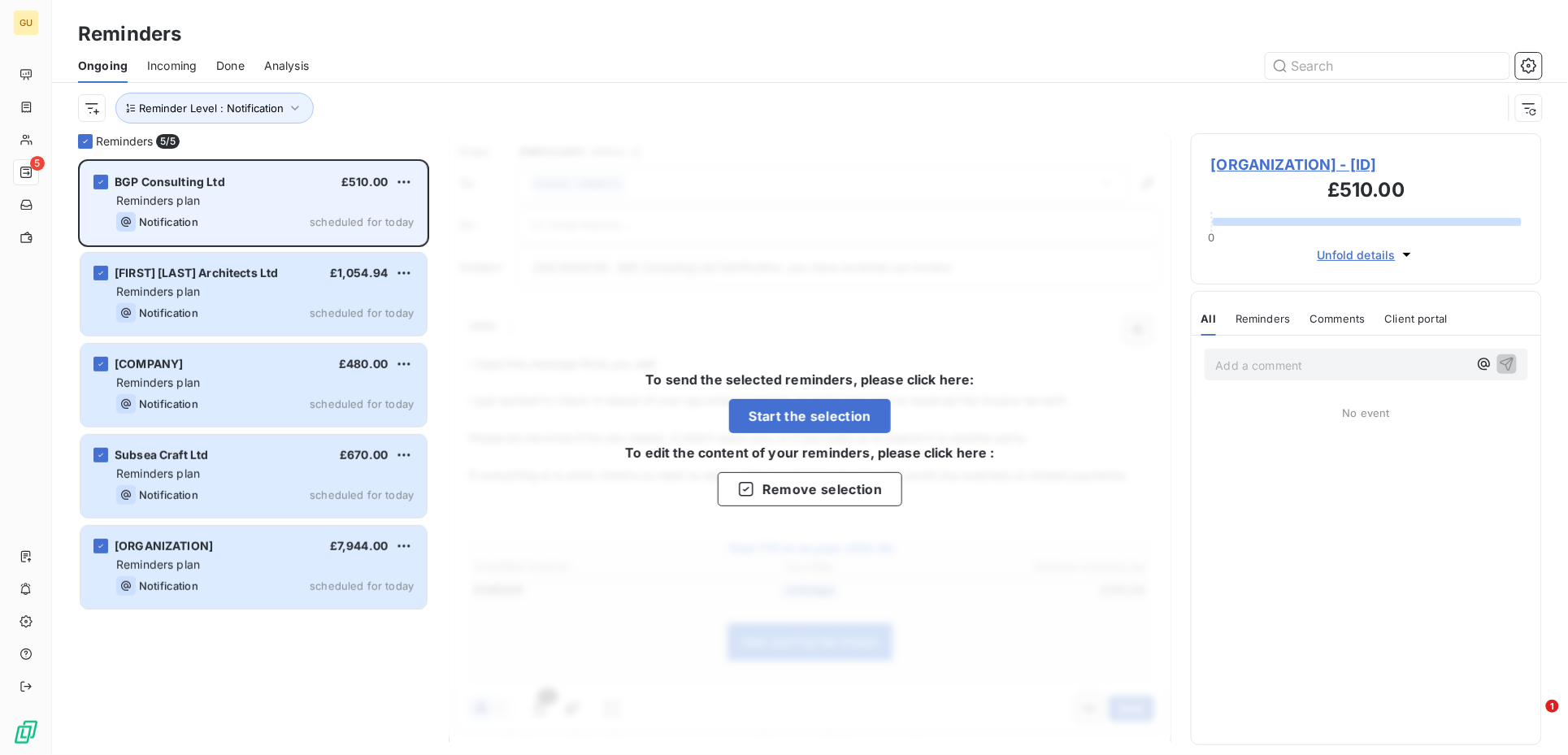 click on "Reminders plan" at bounding box center [158, 200] 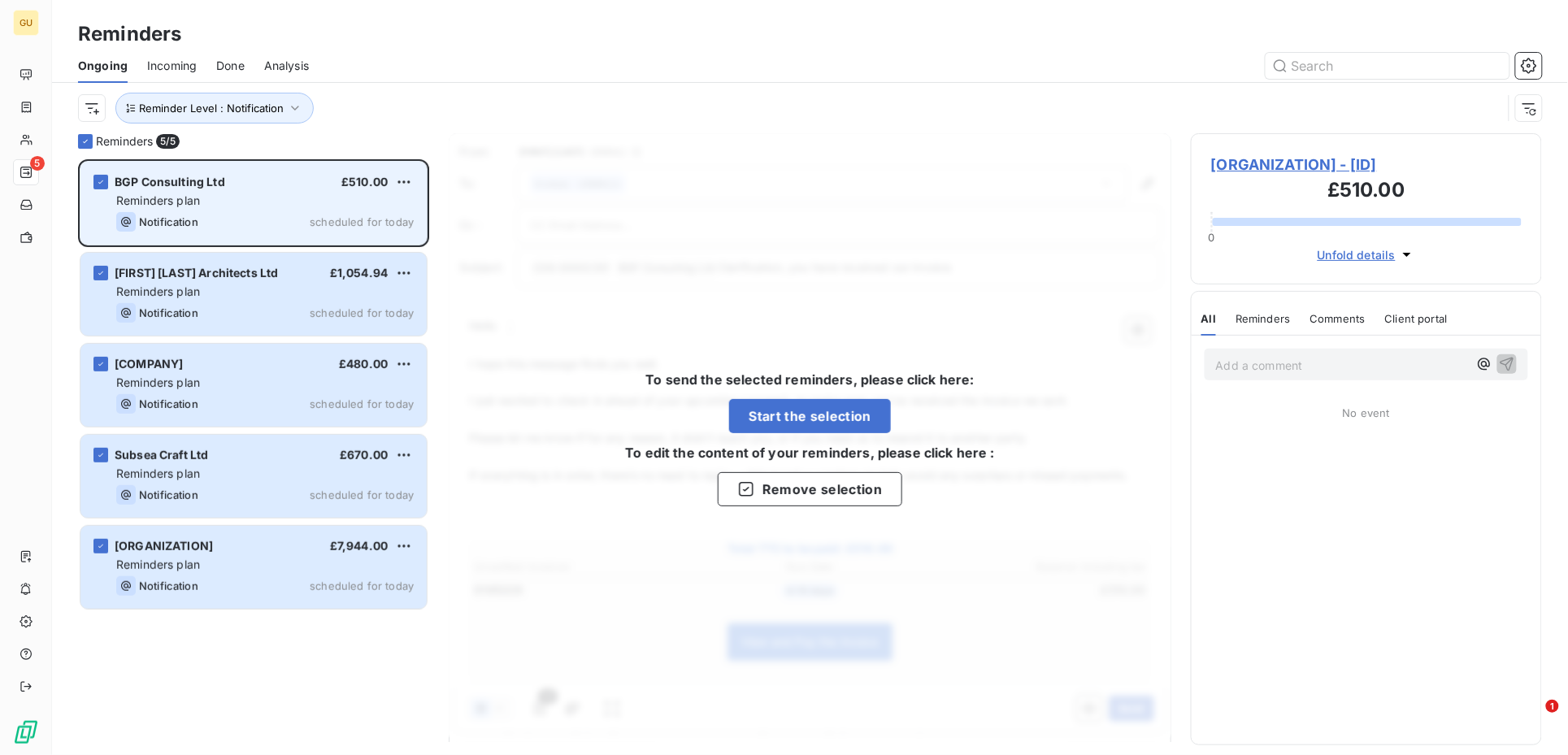 click on "BGP Consulting Ltd" at bounding box center (170, 181) 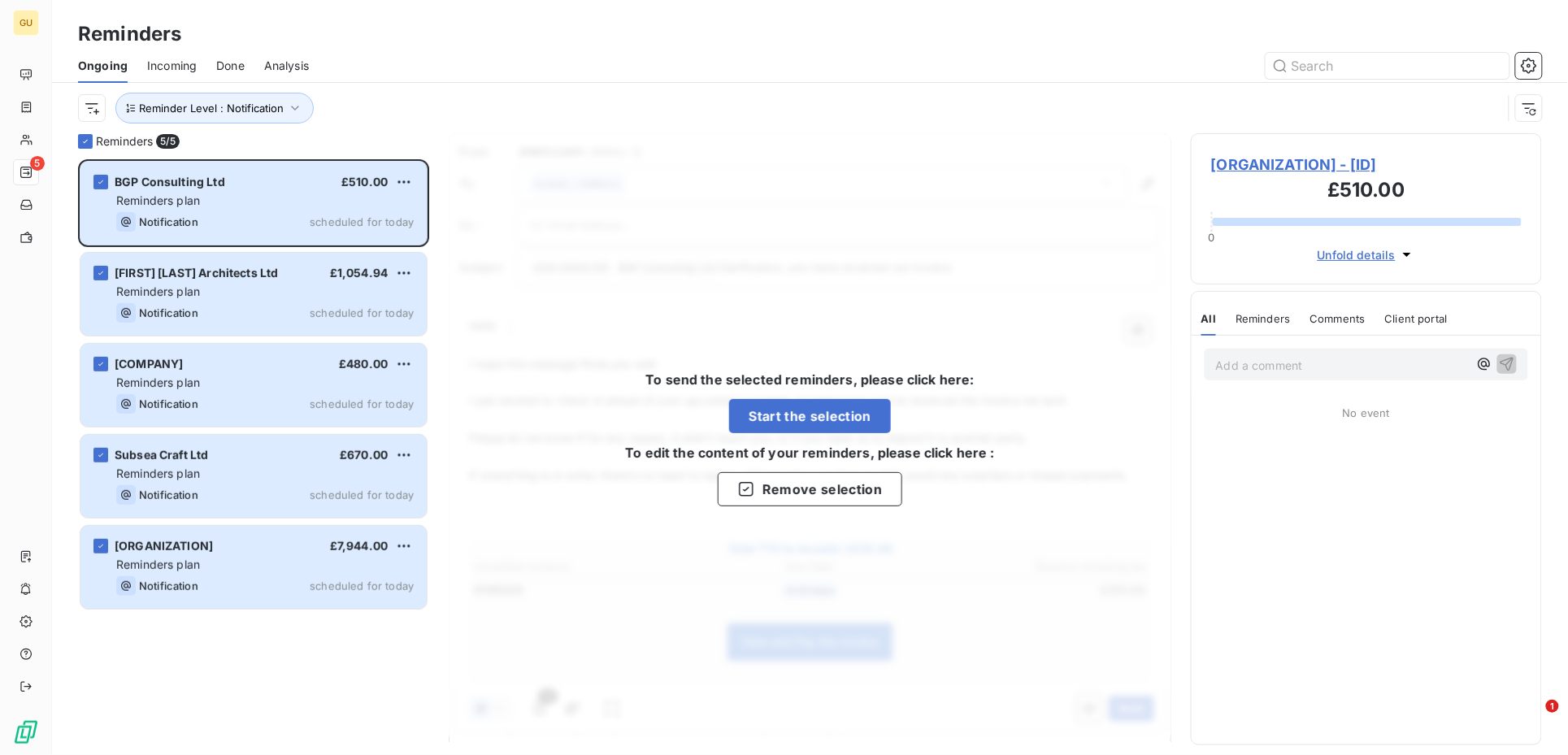 click on "BGP Consulting Ltd - C08-00002351" at bounding box center (1366, 164) 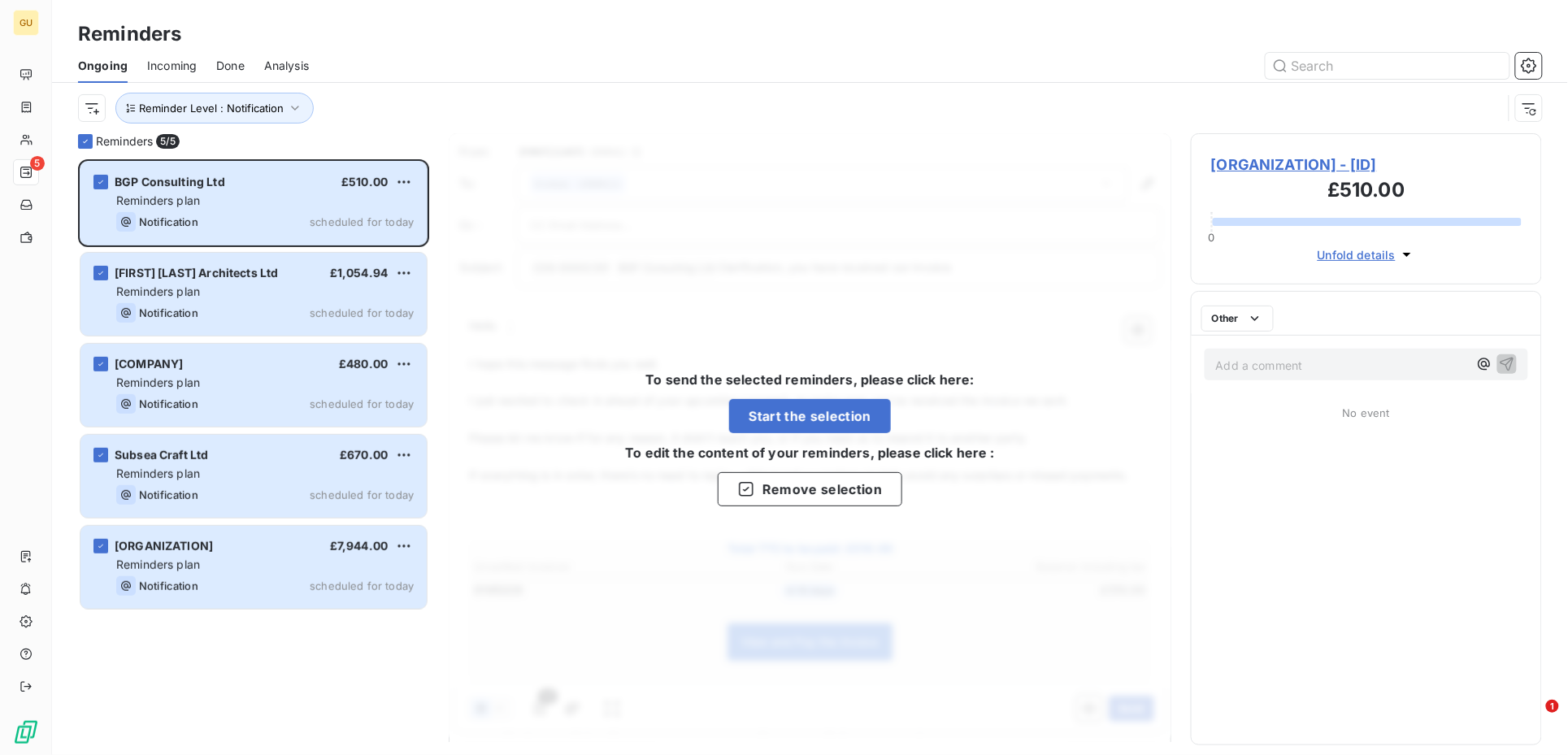 scroll, scrollTop: 17, scrollLeft: 16, axis: both 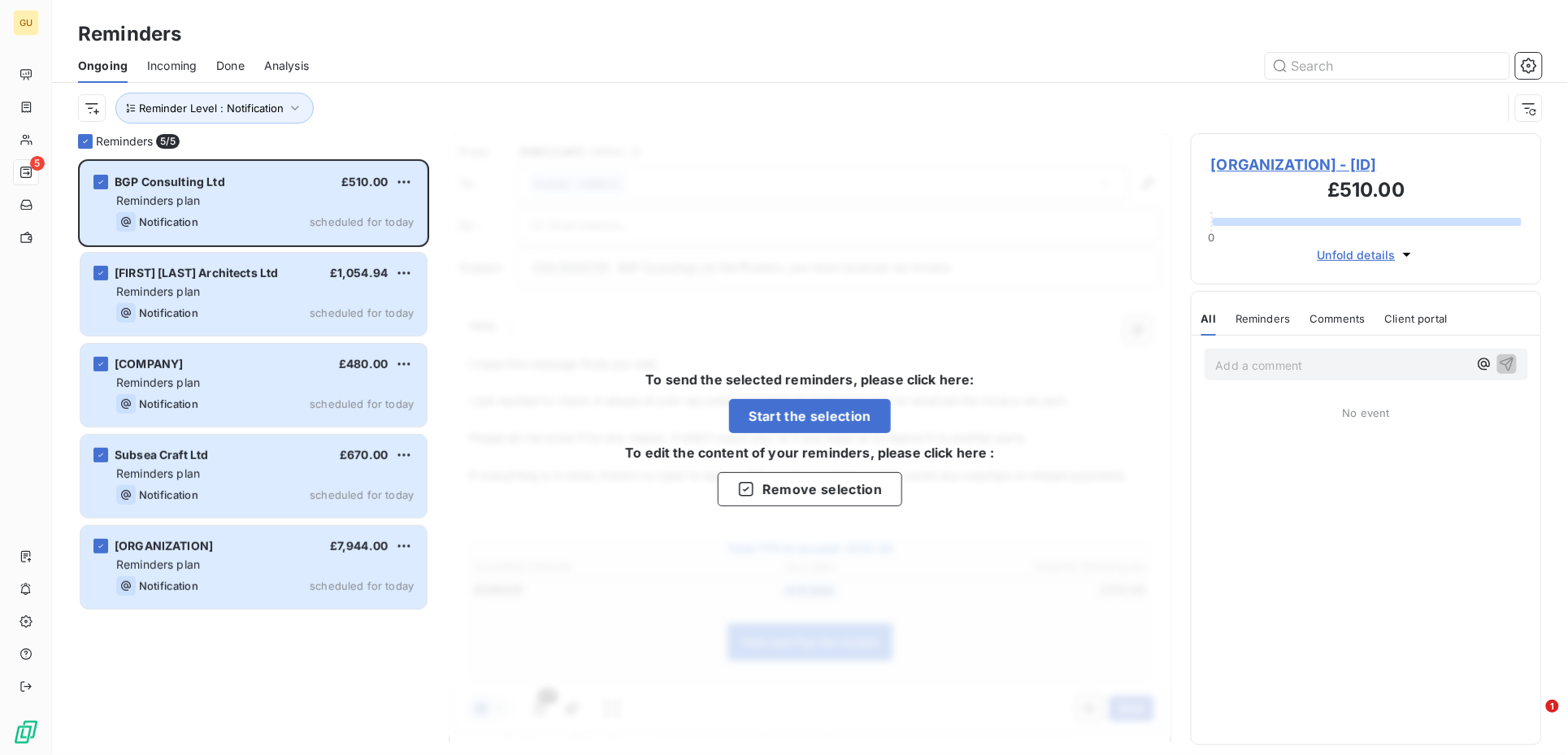 click on "BGP Consulting Ltd - C08-00002351" at bounding box center [1366, 164] 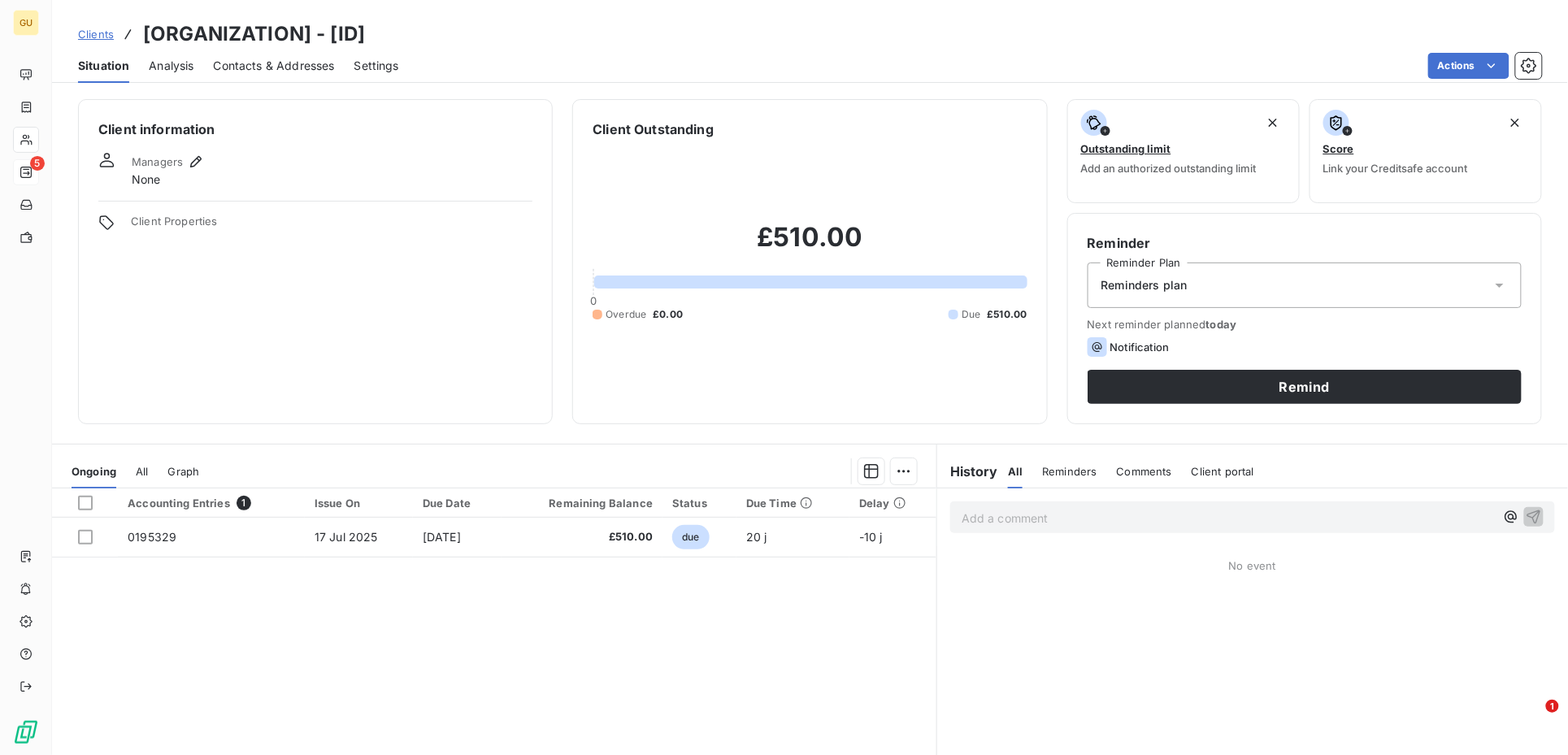 click on "Contacts & Addresses" at bounding box center [274, 66] 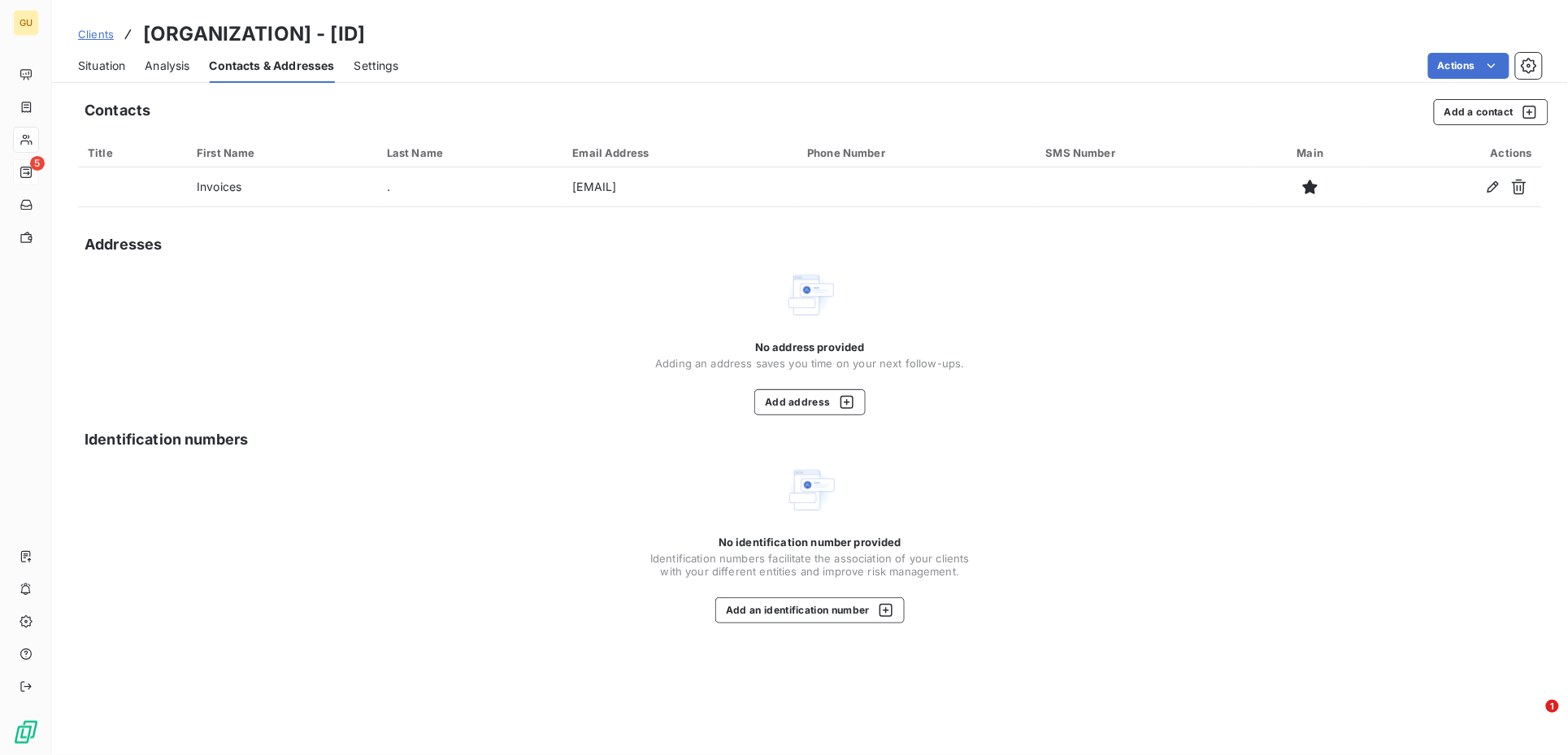 click on "Situation" at bounding box center [102, 66] 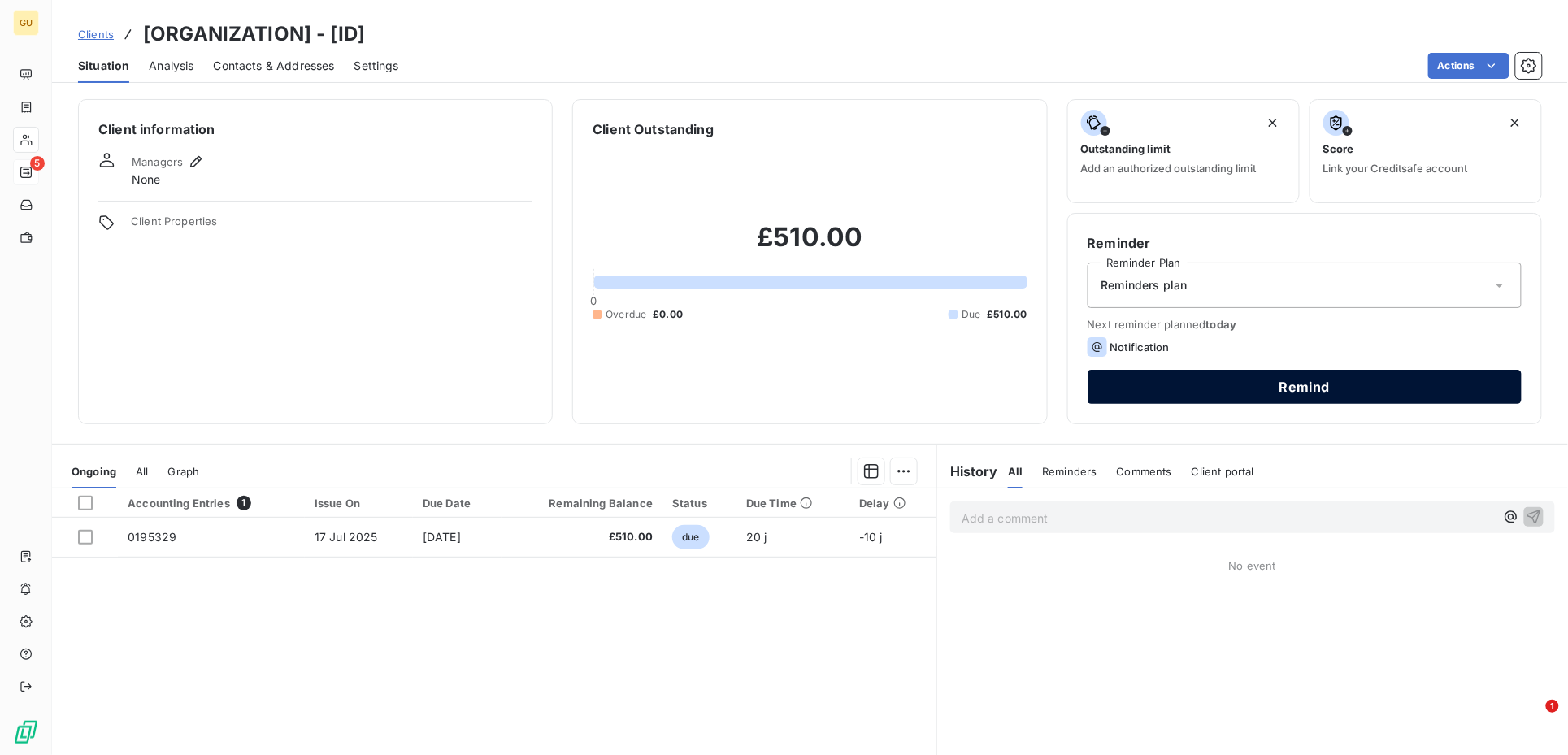click on "Remind" at bounding box center (1305, 387) 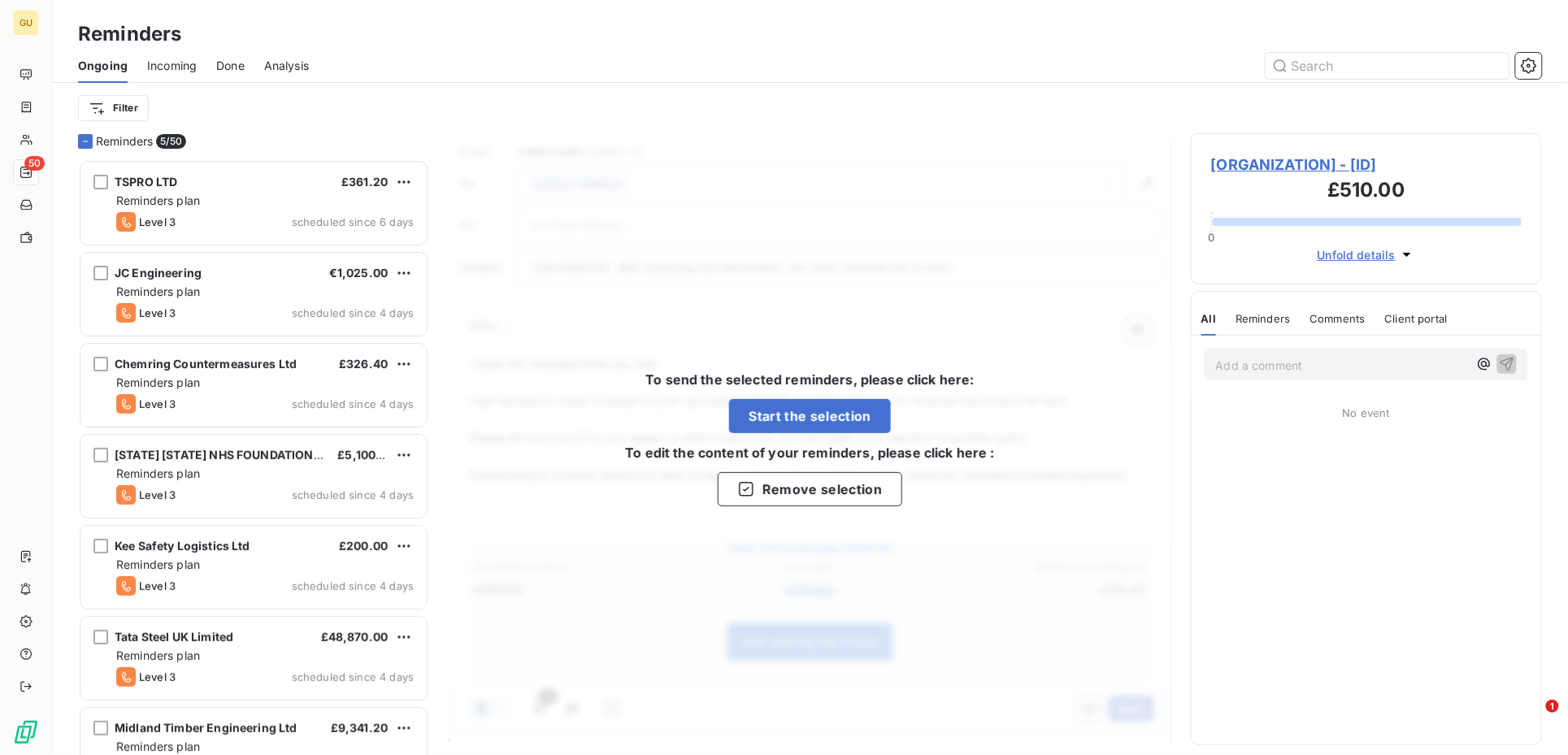 scroll, scrollTop: 17, scrollLeft: 16, axis: both 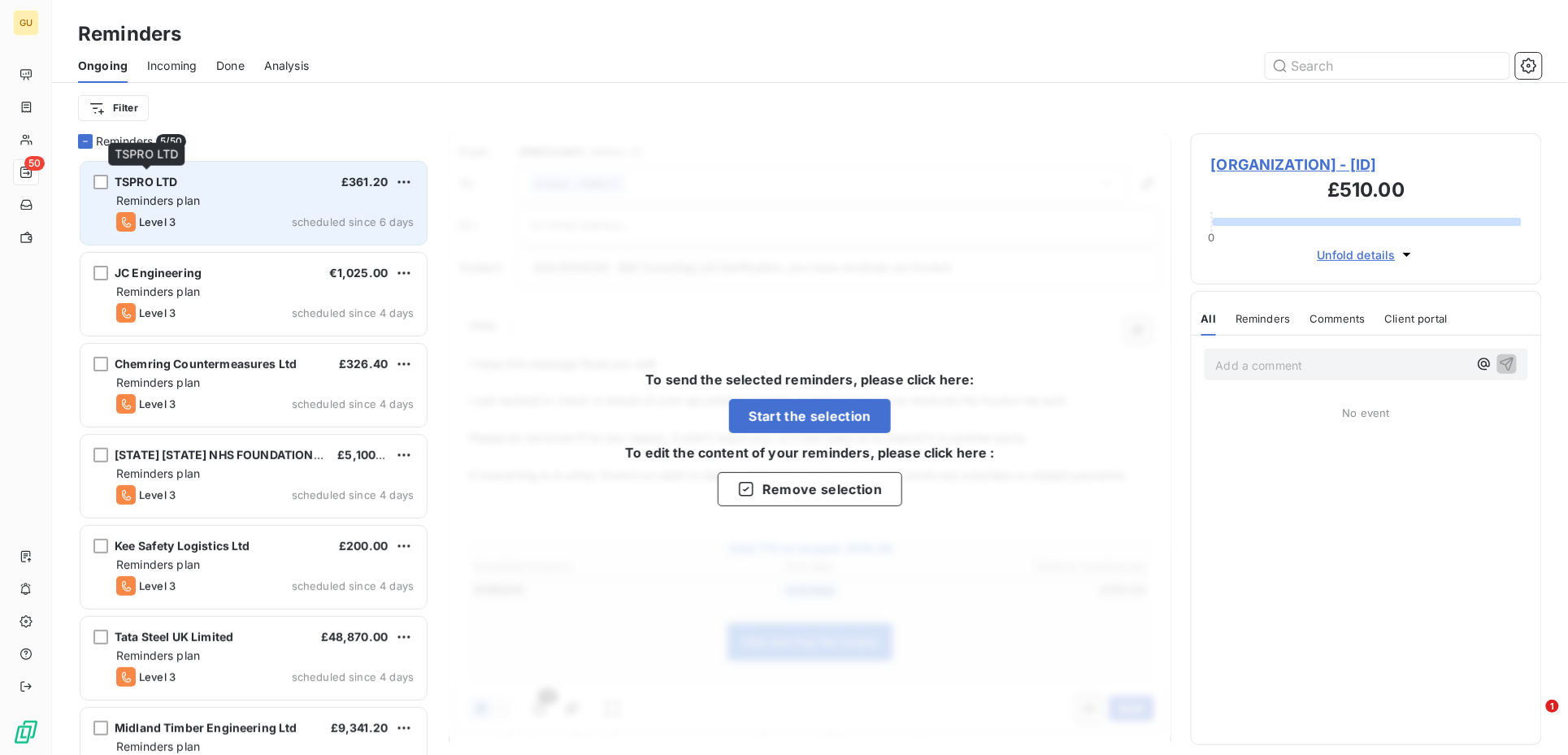 click on "TSPRO LTD" at bounding box center (146, 181) 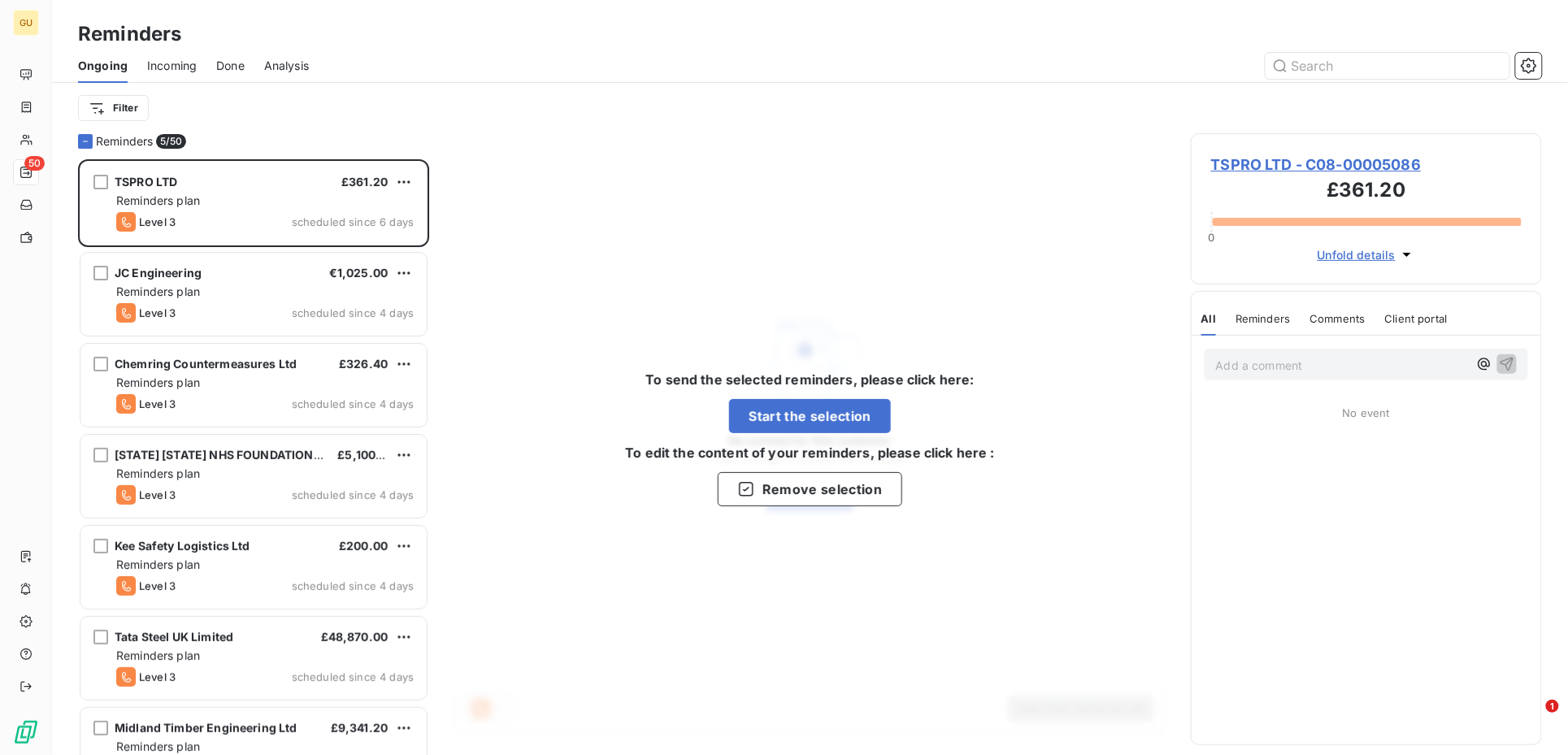click on "TSPRO LTD - C08-00005086" at bounding box center (1366, 164) 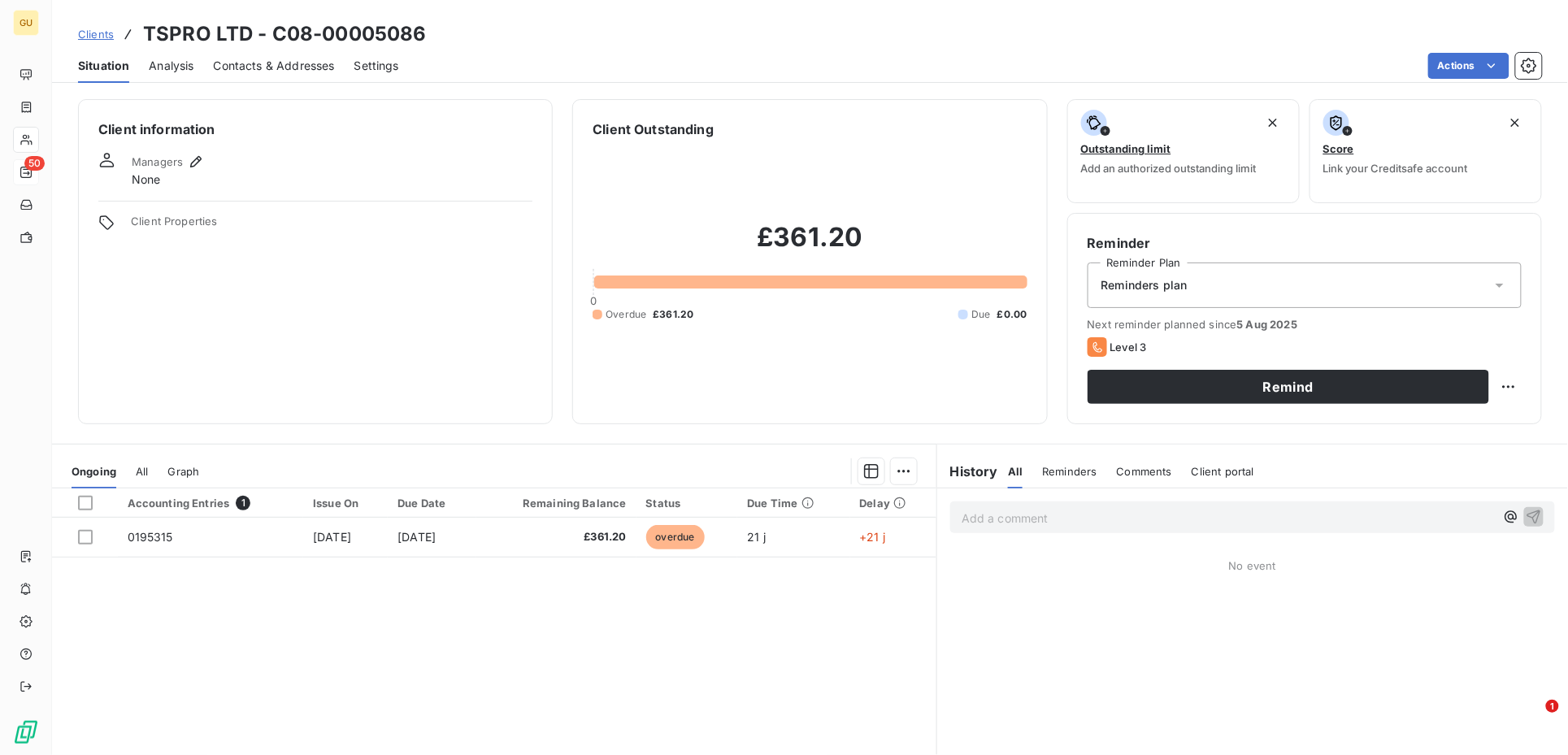 click on "Contacts & Addresses" at bounding box center [274, 66] 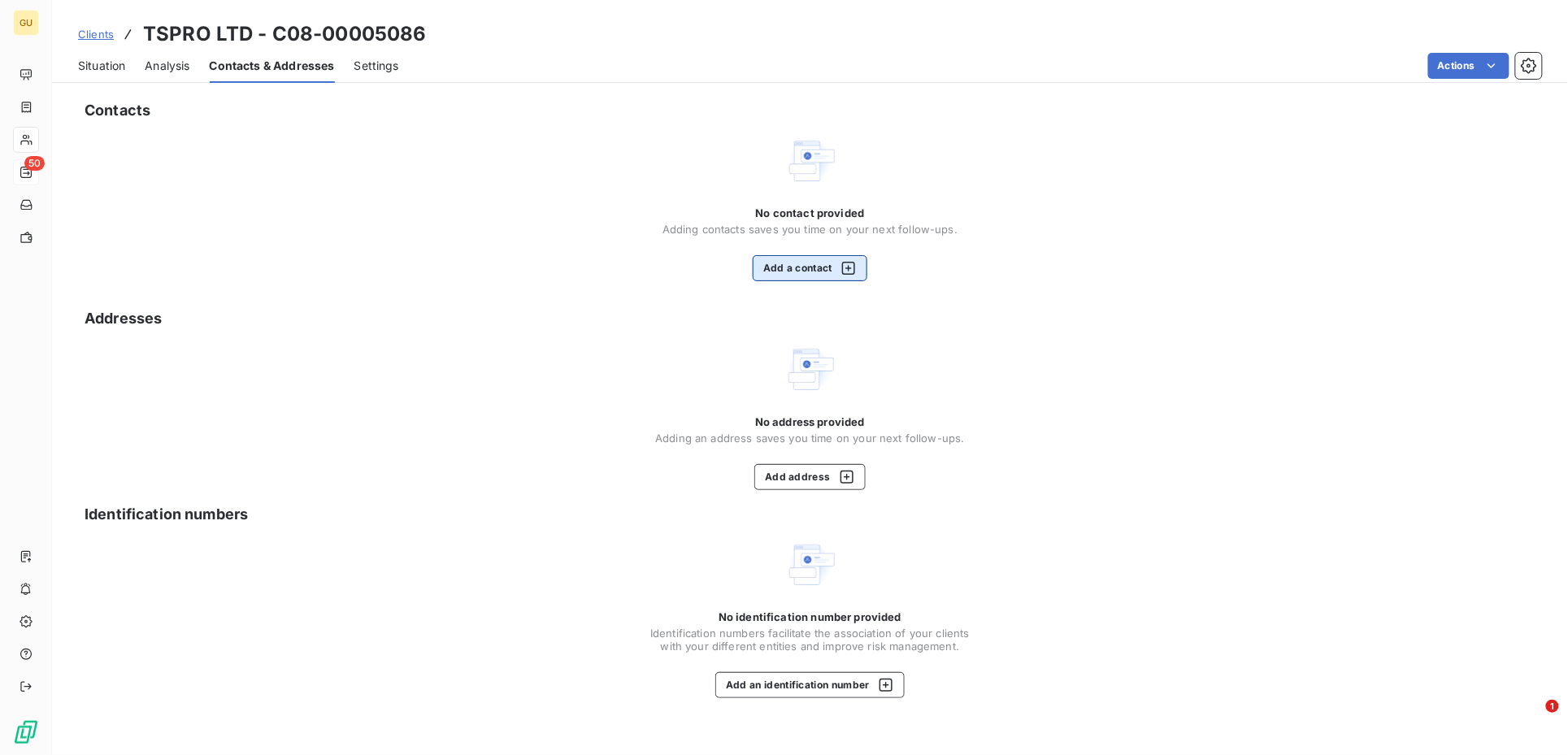 click on "Add a contact" at bounding box center (810, 268) 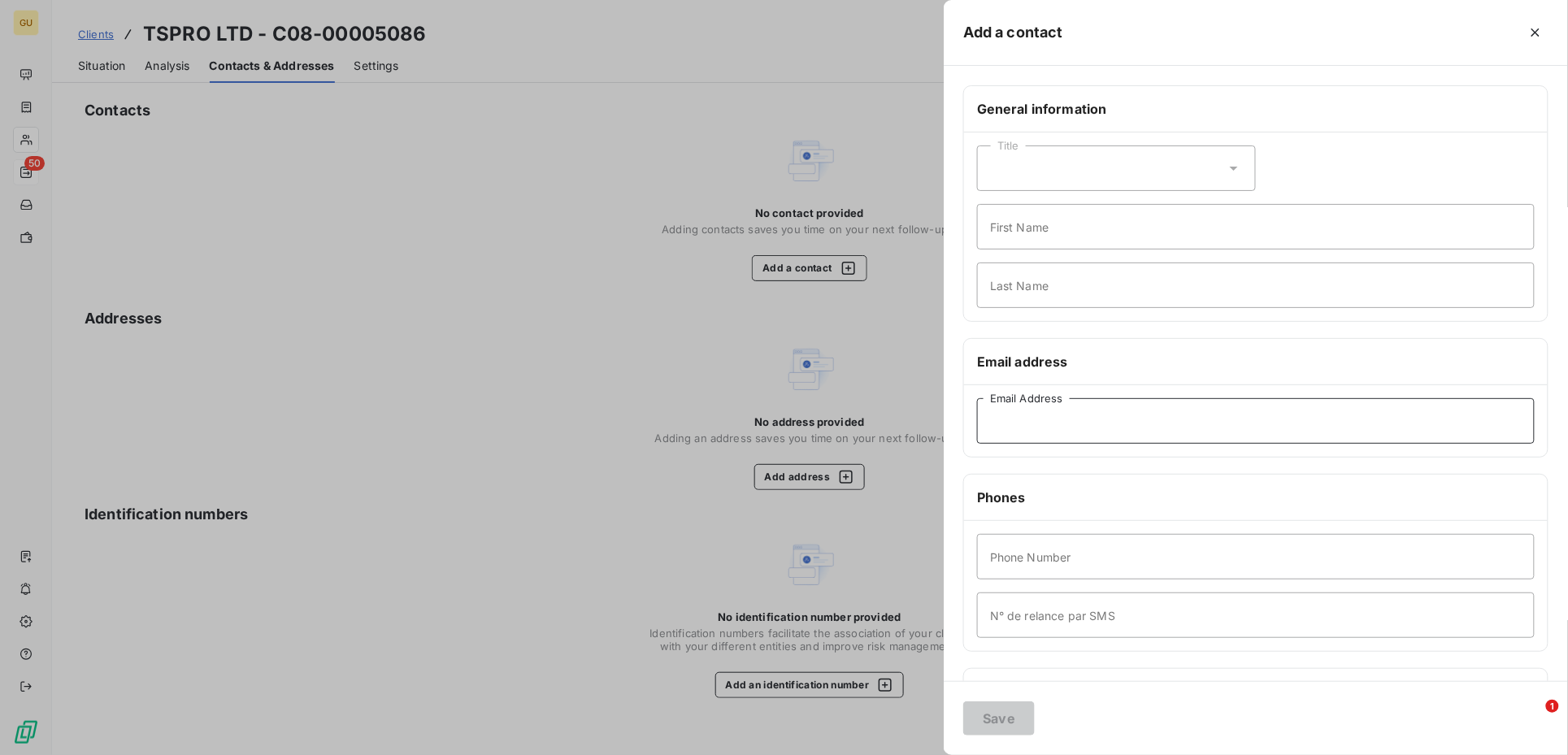 click on "Email Address" at bounding box center (1256, 421) 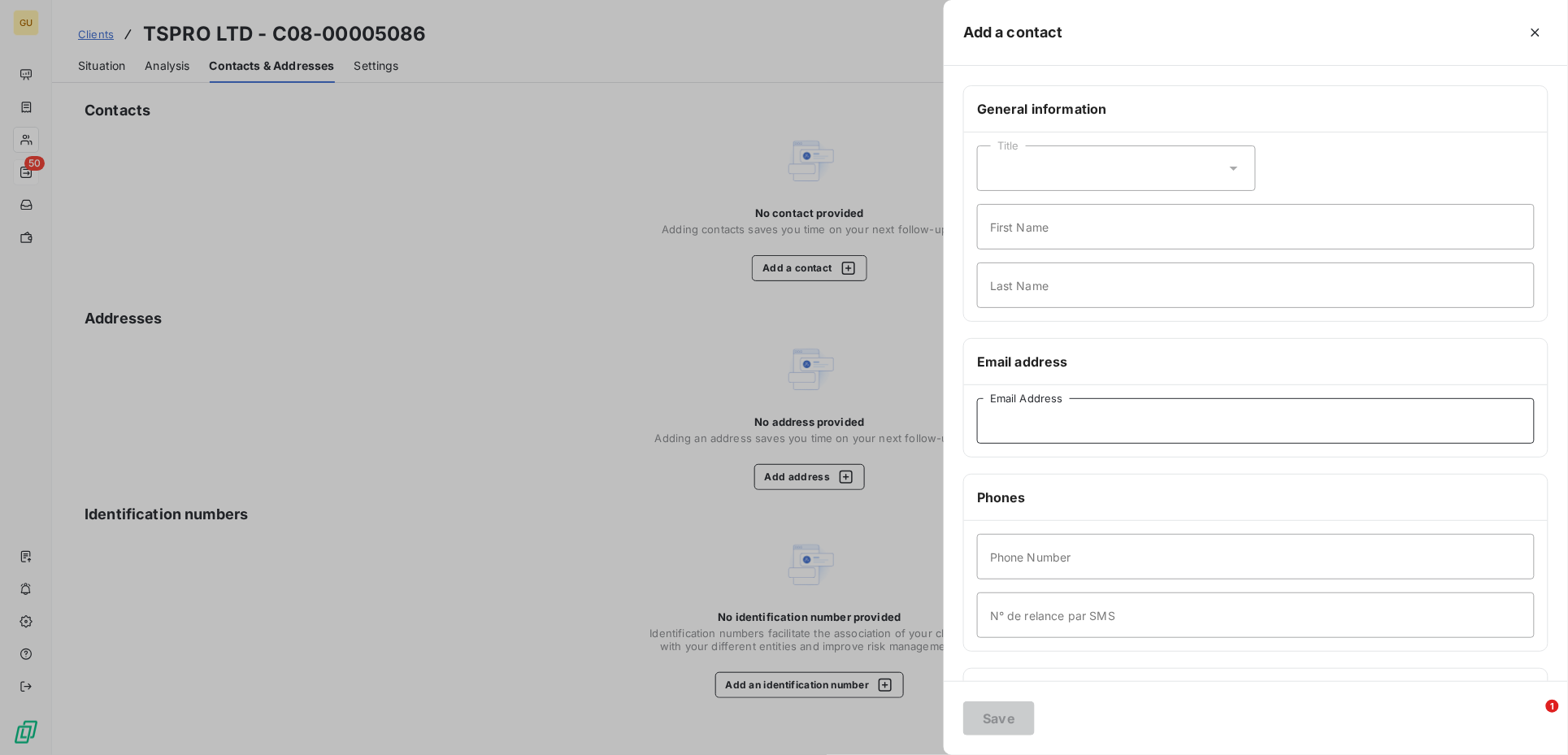 paste on "Andrea@tspro.co.uk" 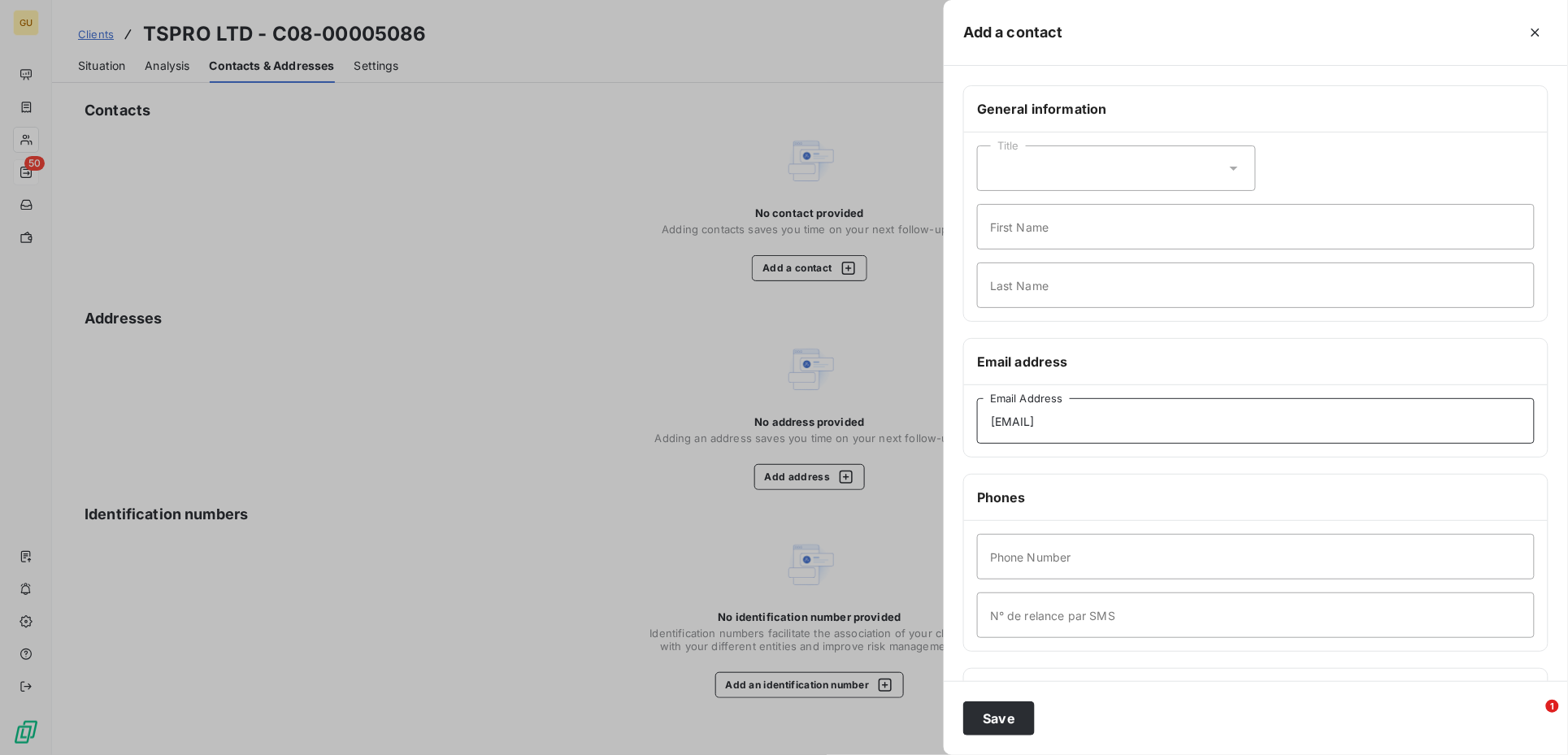 type on "Andrea@tspro.co.uk" 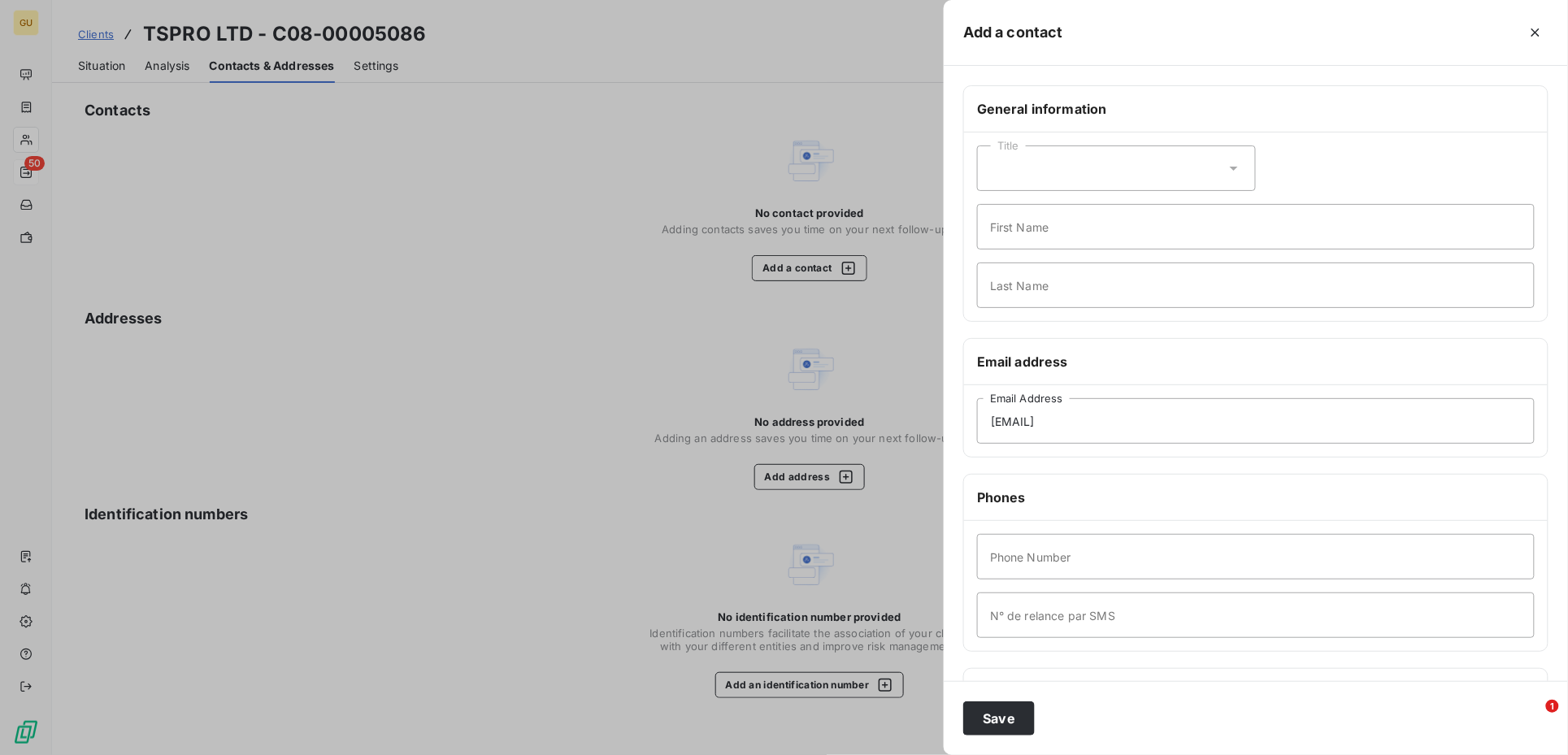 click on "Title First Name Last Name" at bounding box center (1256, 227) 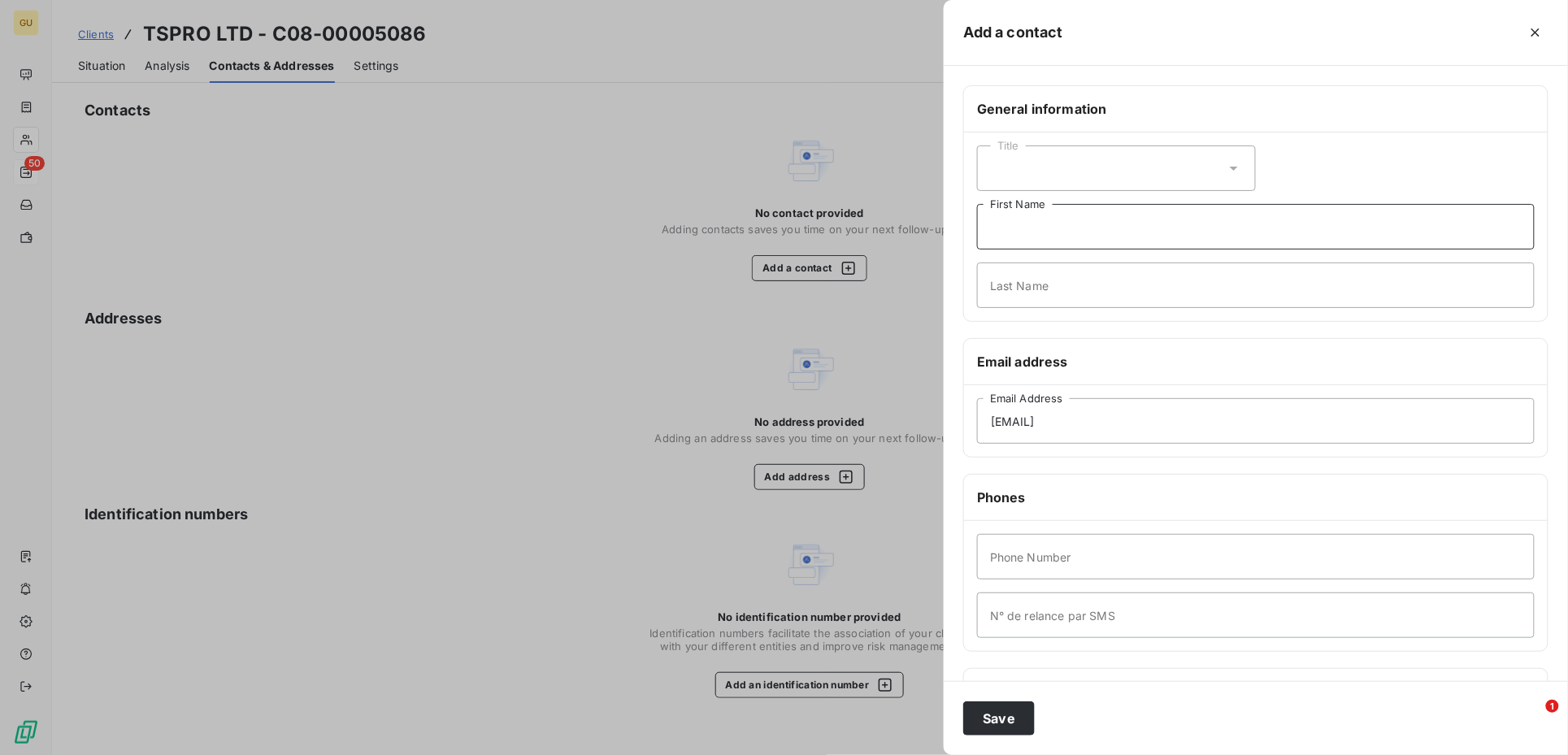 click on "First Name" at bounding box center (1256, 227) 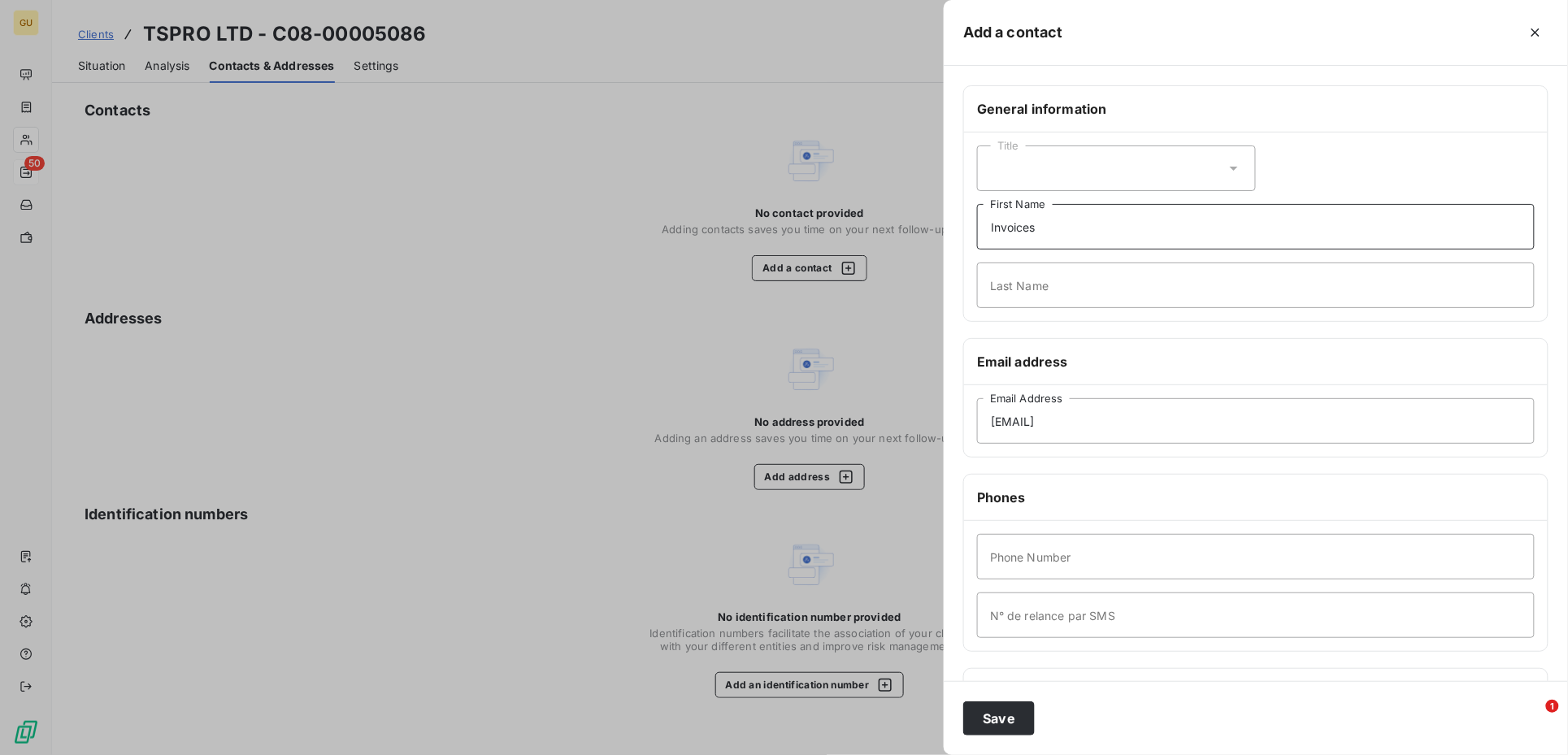 type on "Invoices" 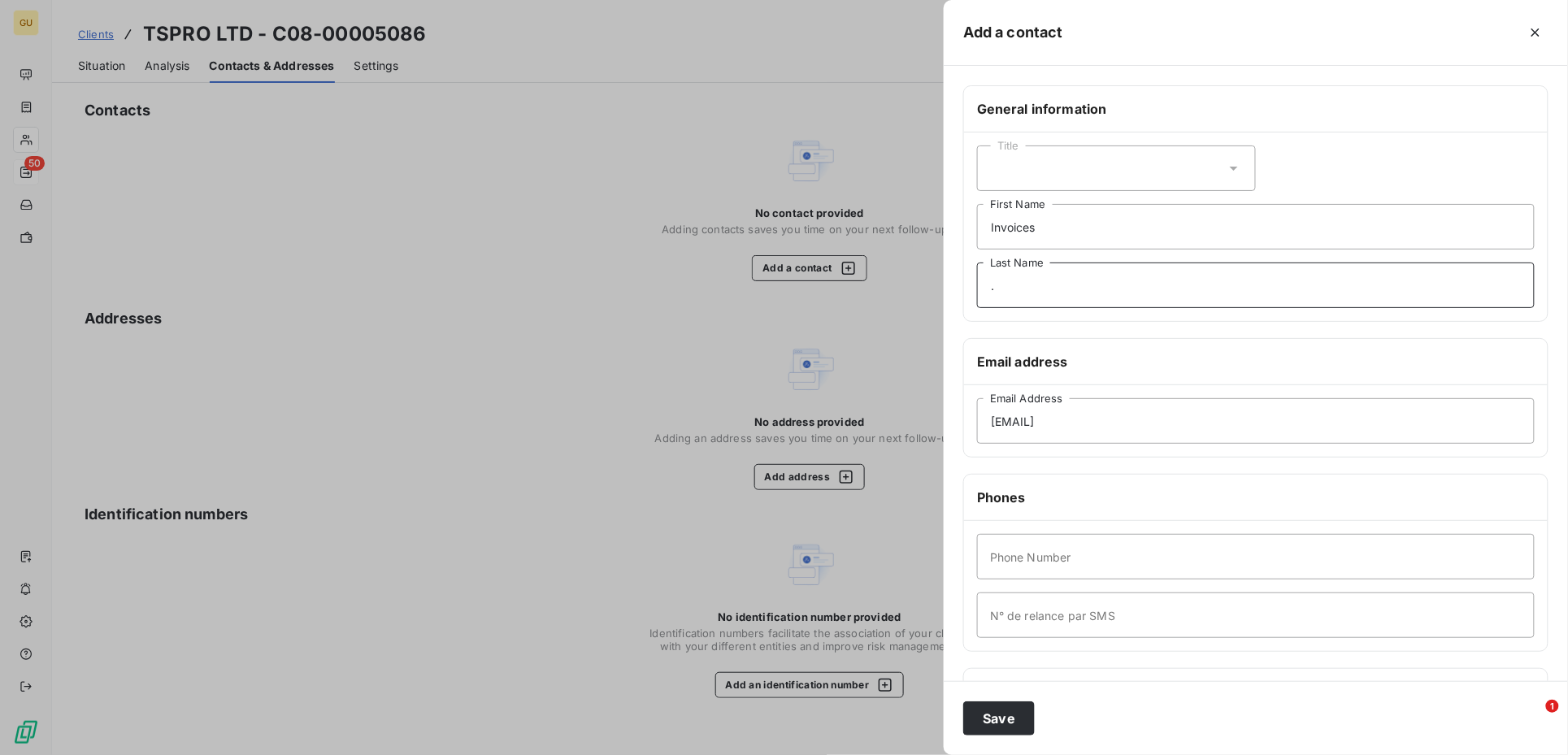 type on "." 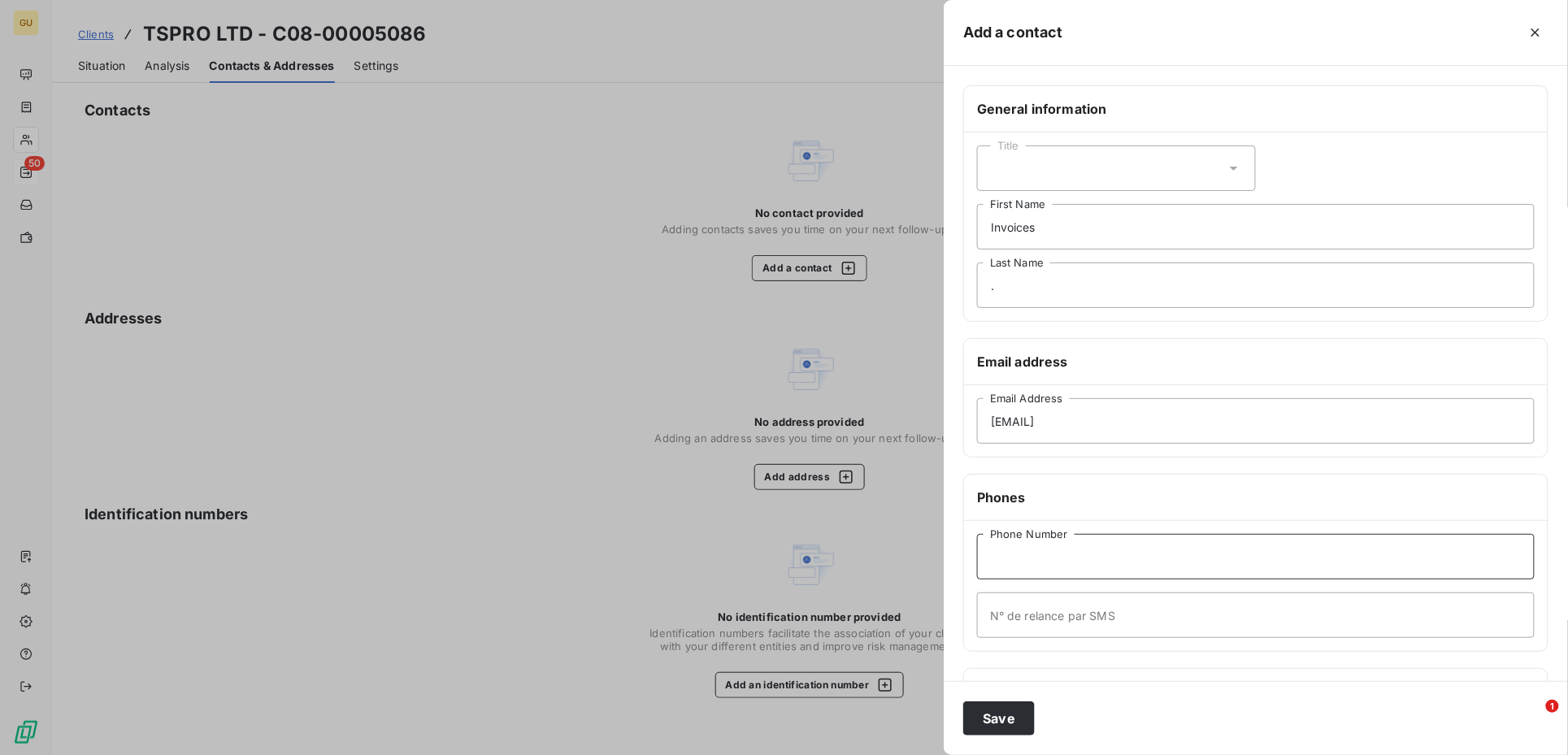 click on "Phone Number" at bounding box center [1256, 557] 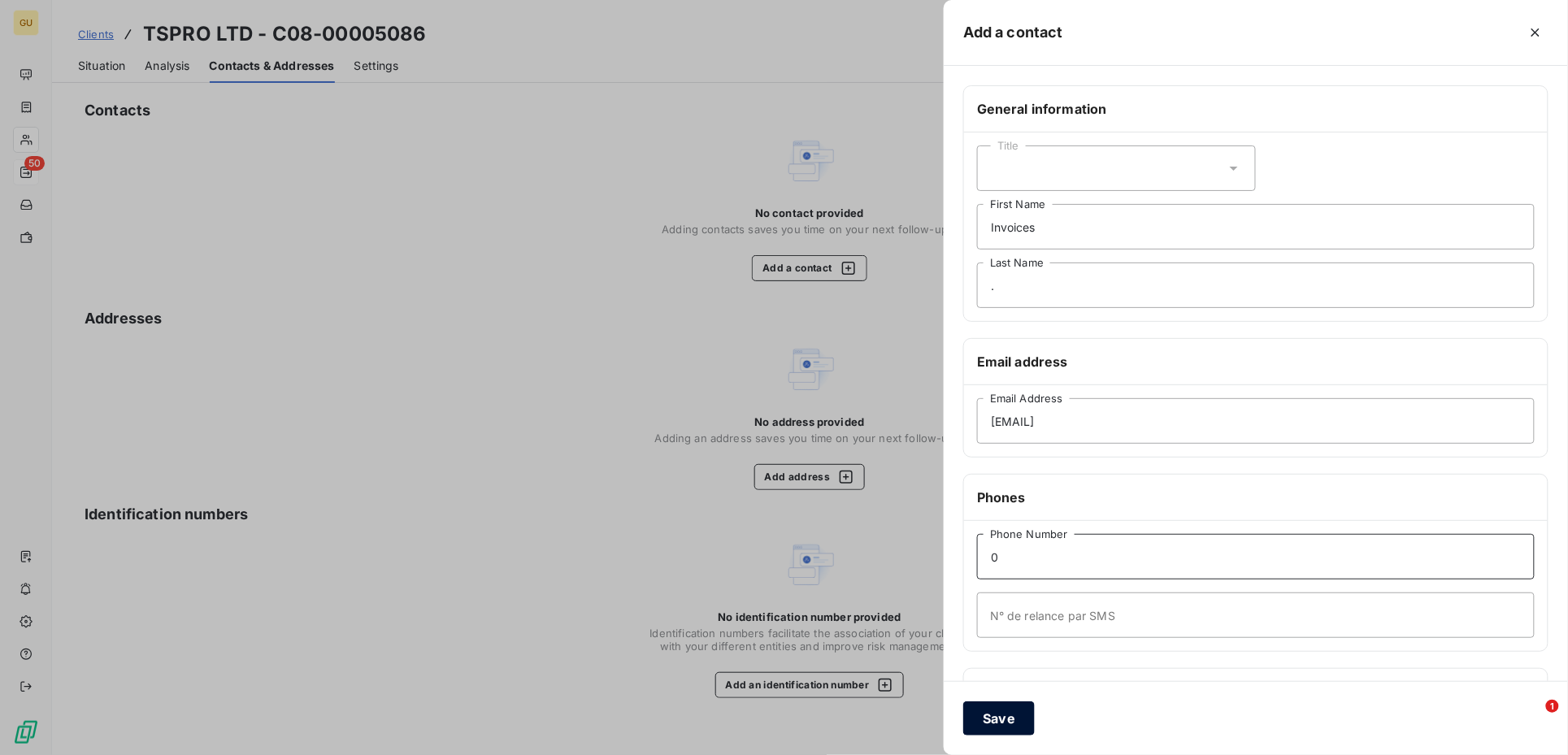 type on "0" 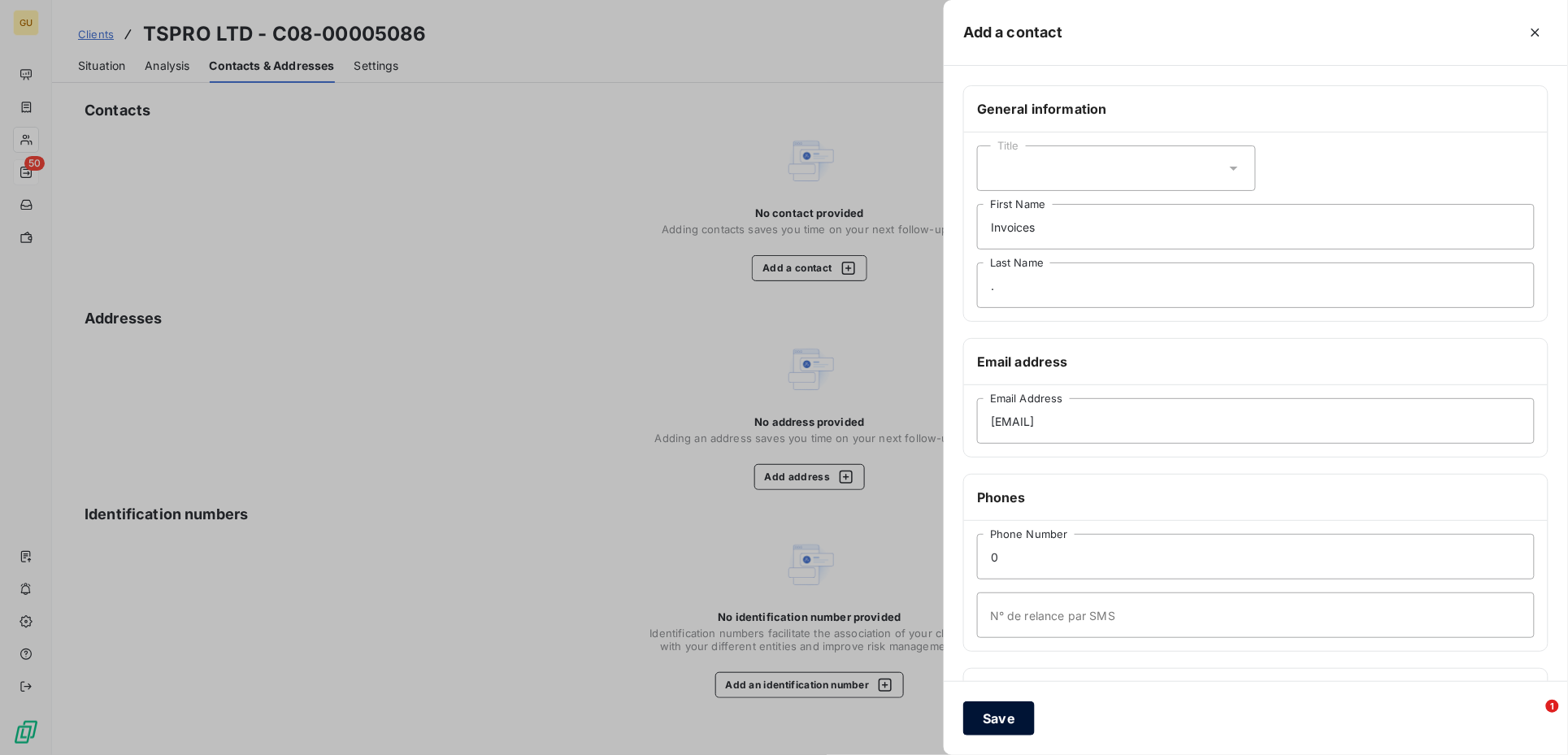 click on "Save" at bounding box center (999, 718) 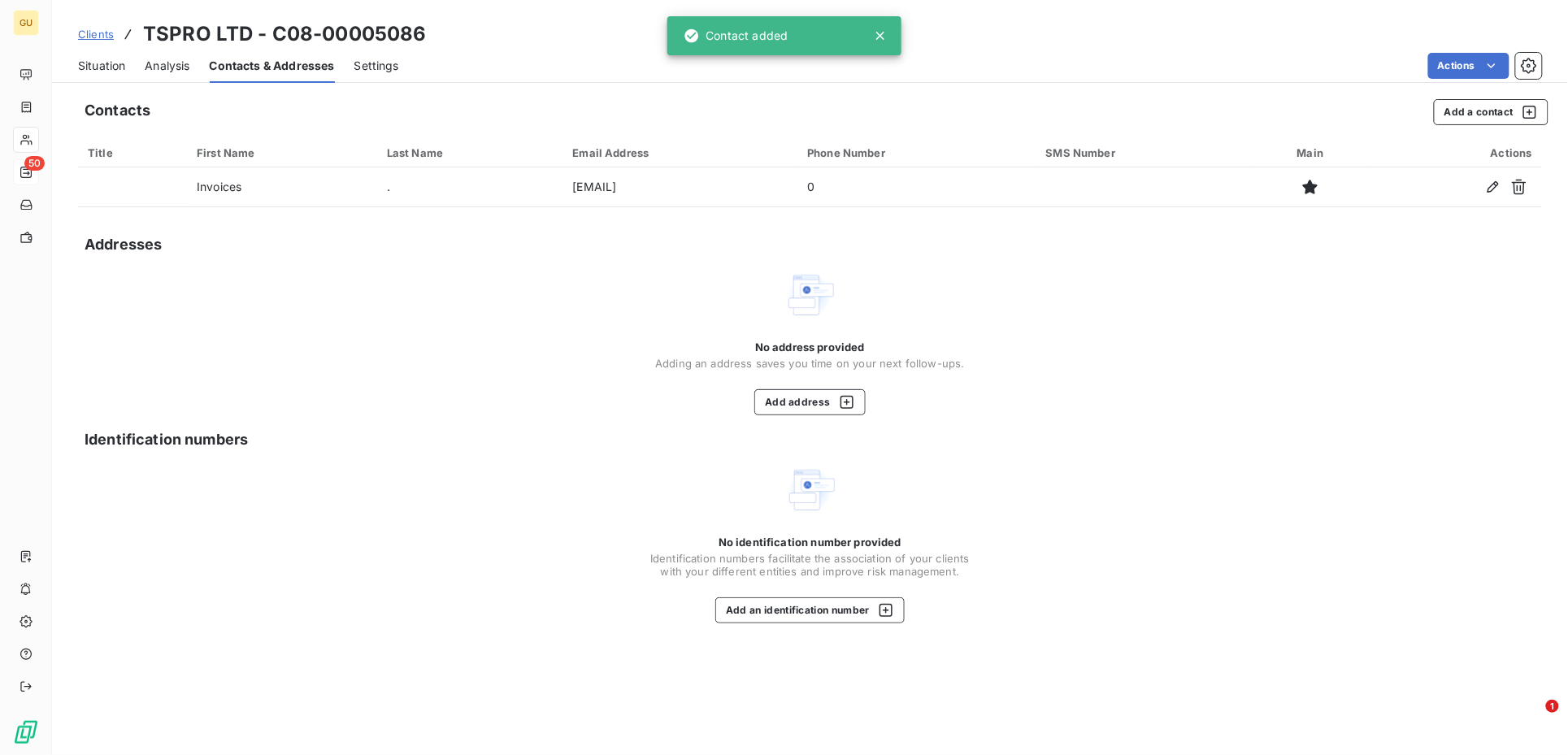 click on "Situation" at bounding box center (102, 66) 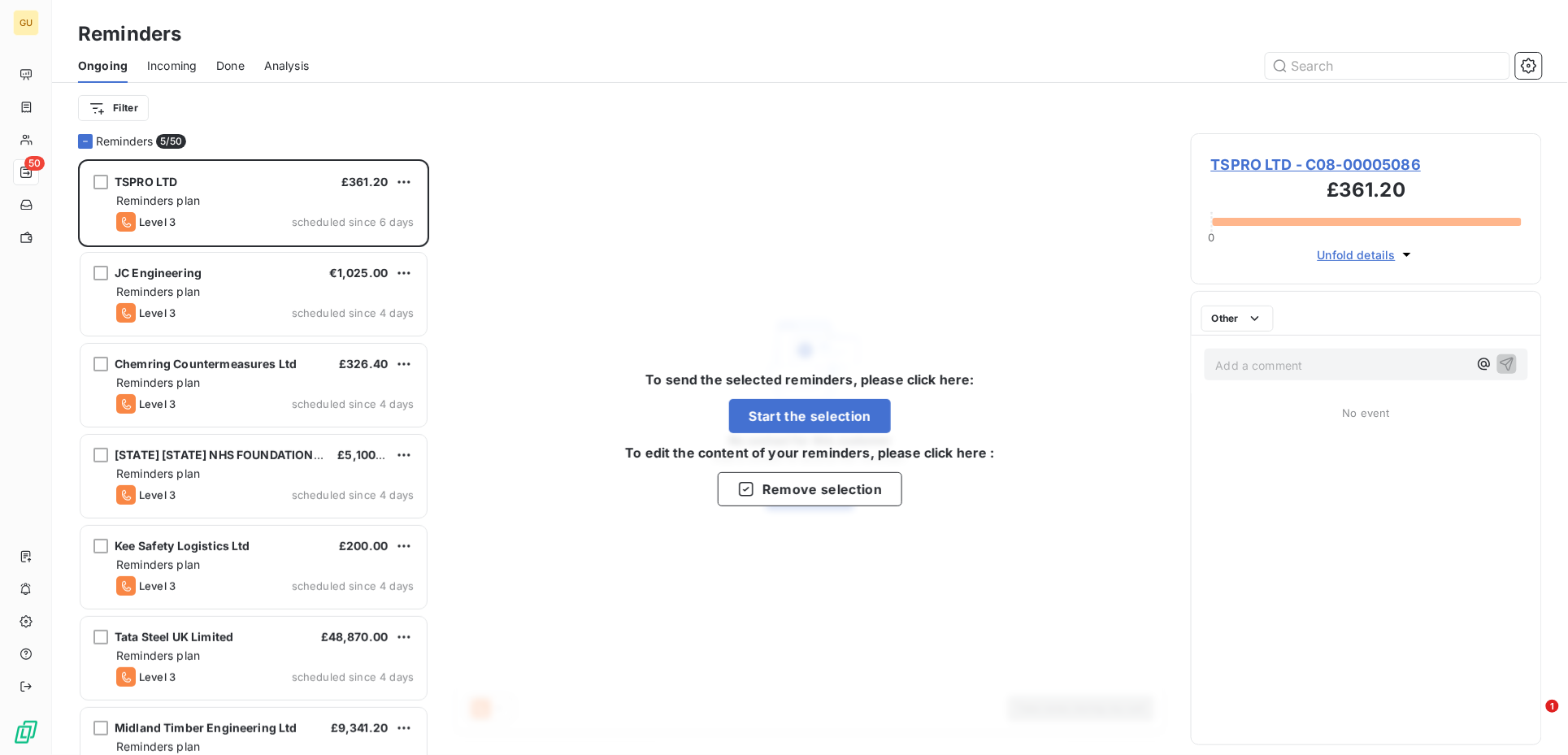 scroll, scrollTop: 17, scrollLeft: 16, axis: both 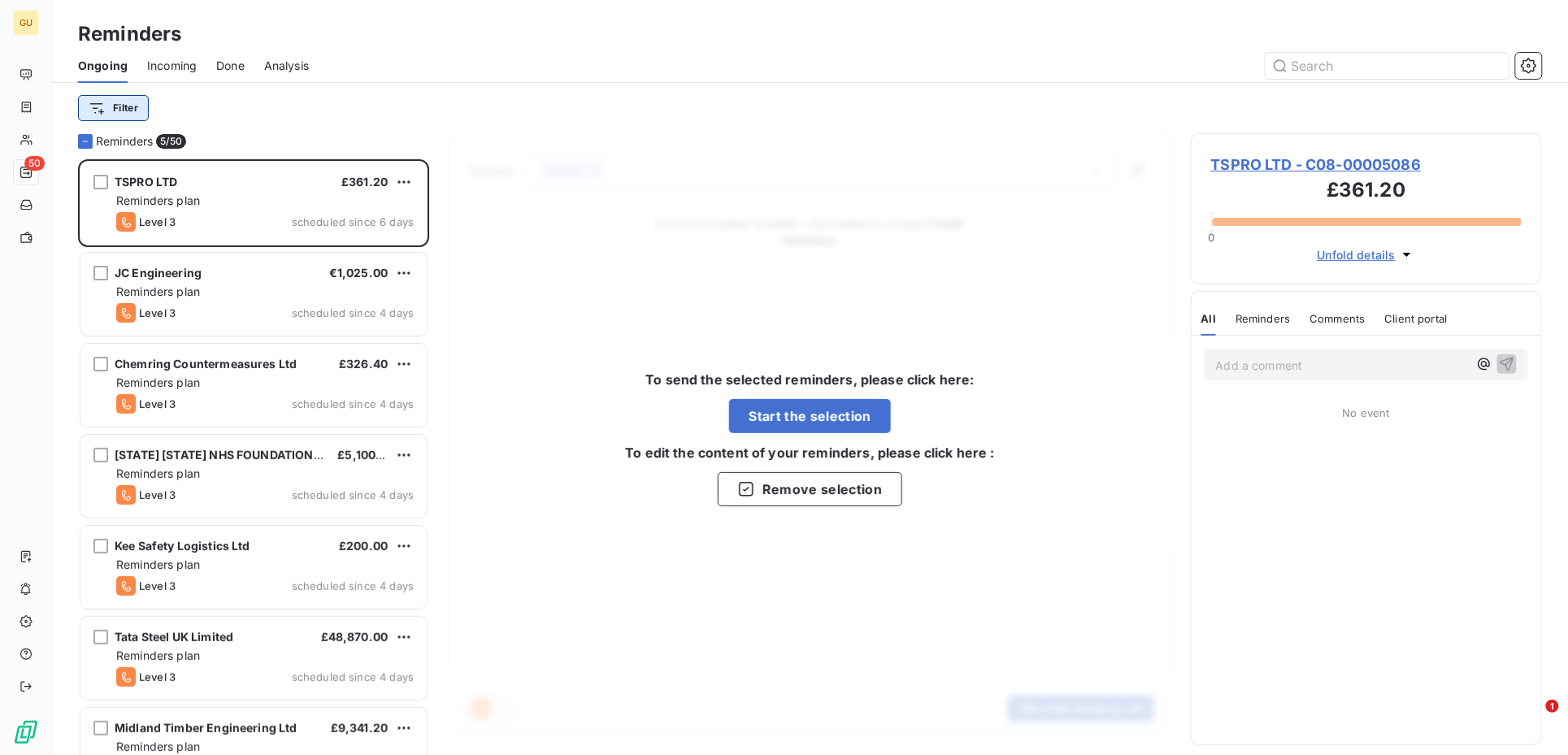 click on "GU 50 Reminders Ongoing Incoming Done Analysis Filter Reminders 5/ 50 TSPRO LTD £361.20 Reminders plan Level 3 scheduled since 6 days JC Engineering €1,025.00 Reminders plan Level 3 scheduled since 4 days Chemring Countermeasures Ltd £326.40 Reminders plan Level 3 scheduled since 4 days COUNTY DURHAM & DARLINGTON NHS FOUNDATION TRUST £5,100.00 Reminders plan Level 3 scheduled since 4 days Kee Safety Logistics Ltd £200.00 Reminders plan Level 3 scheduled since 4 days Tata Steel UK Limited £48,870.00 Reminders plan Level 3 scheduled since 4 days Midland Timber Engineering Ltd £9,341.20 Reminders plan Level 3 scheduled since 4 days Government of Jersey £15,786.00 Reminders plan Level 3 scheduled since 4 days ECE Architecture Ltd £2,080.51 Reminders plan Level 2 scheduled since 4 days Gascoyne & Beever Ltd £9,900.41 Reminders plan Level 2 scheduled since 3 days Digitalcrush Limited £1,353.60 Reminders plan Level 2 scheduled since 3 days NBC News Worldwide LLC £1,660.01 Reminders plan" at bounding box center [784, 377] 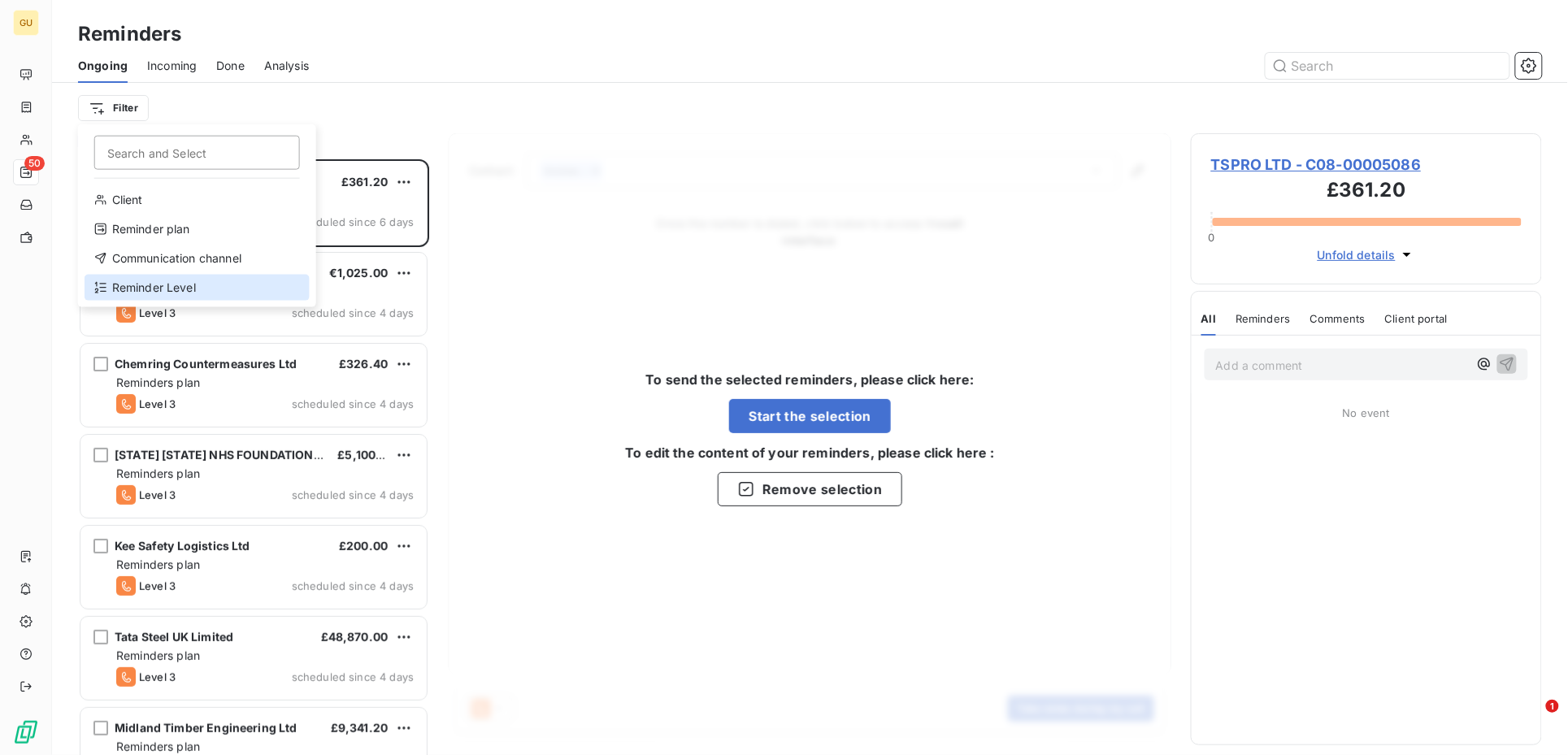 click on "Reminder Level" at bounding box center [197, 288] 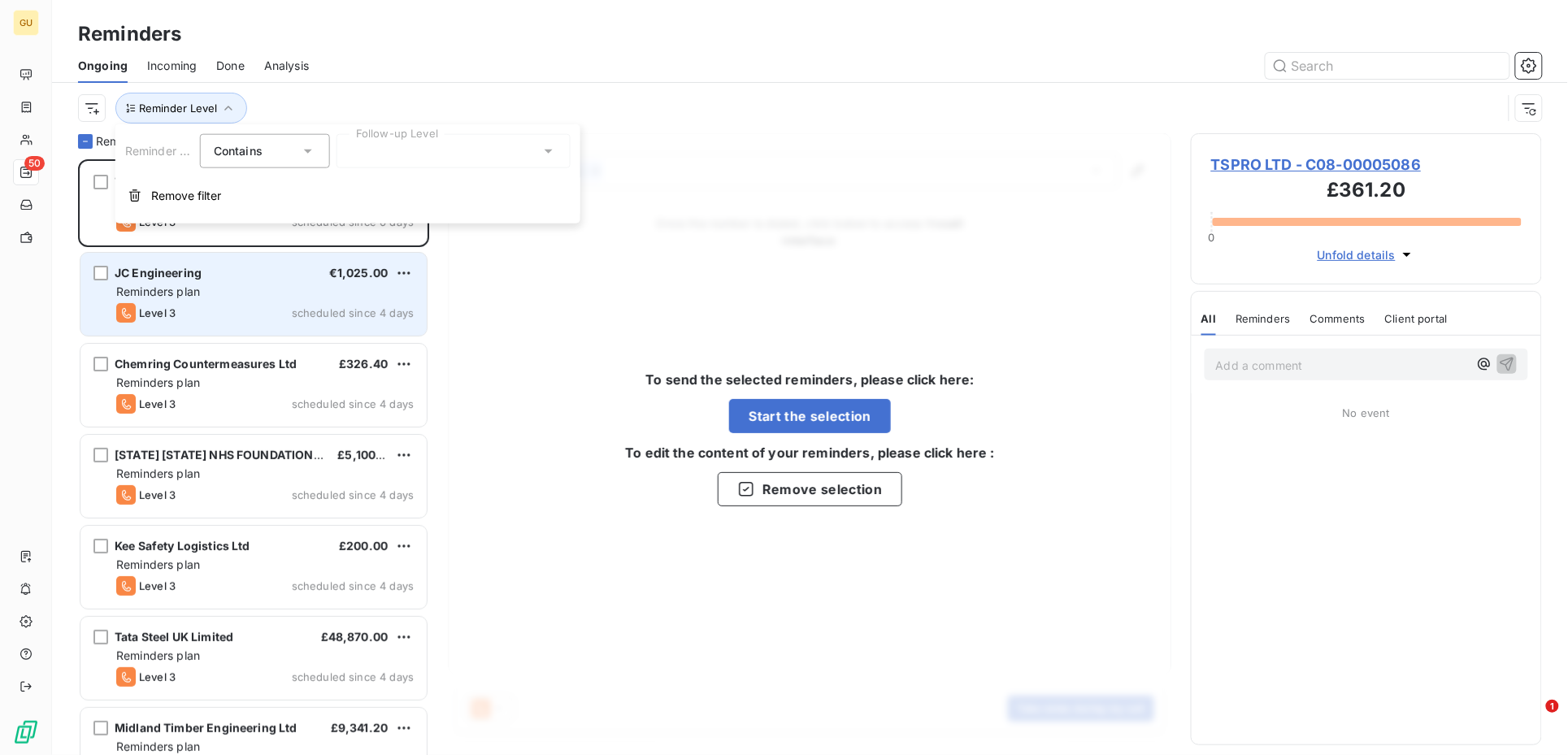 scroll, scrollTop: 579, scrollLeft: 335, axis: both 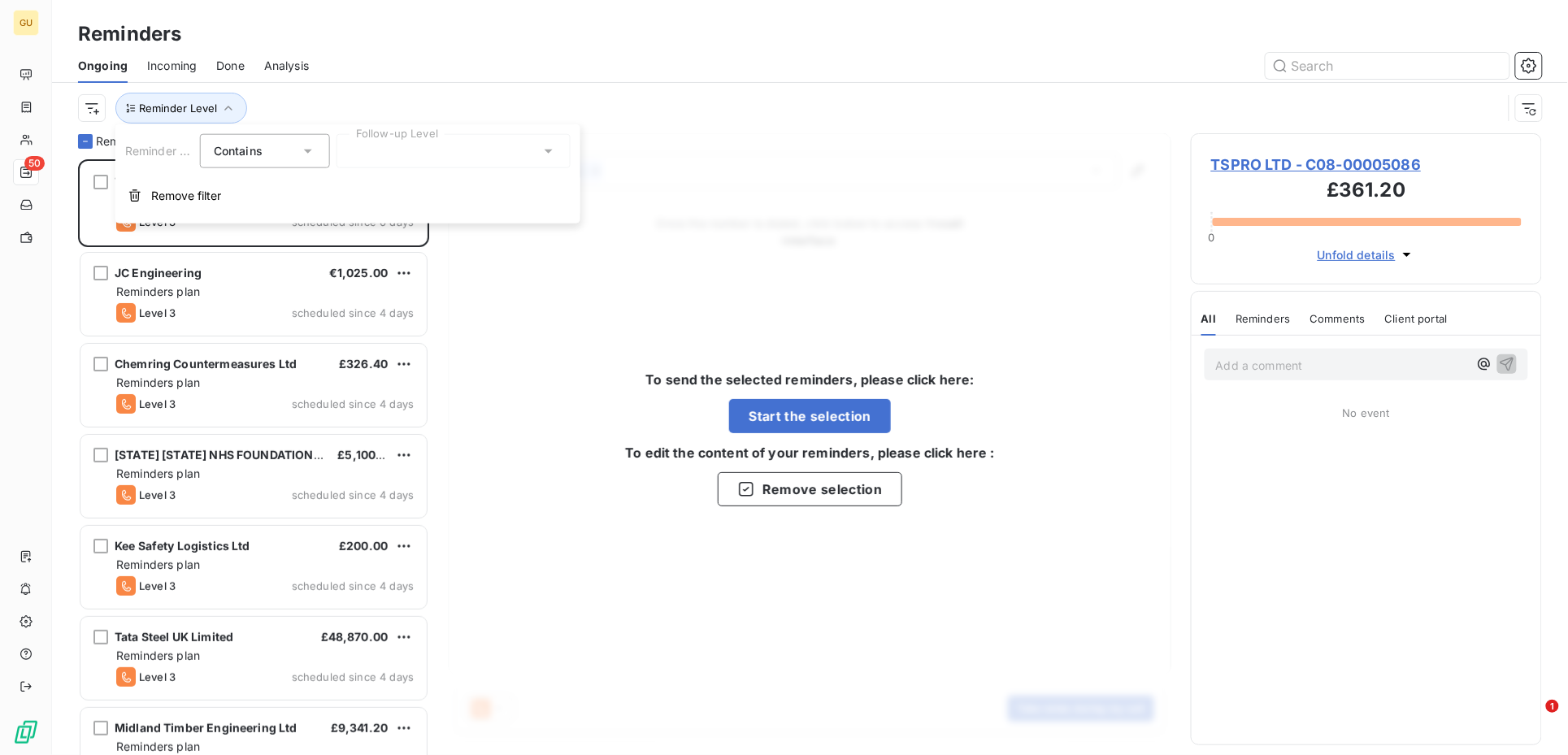 click at bounding box center (454, 151) 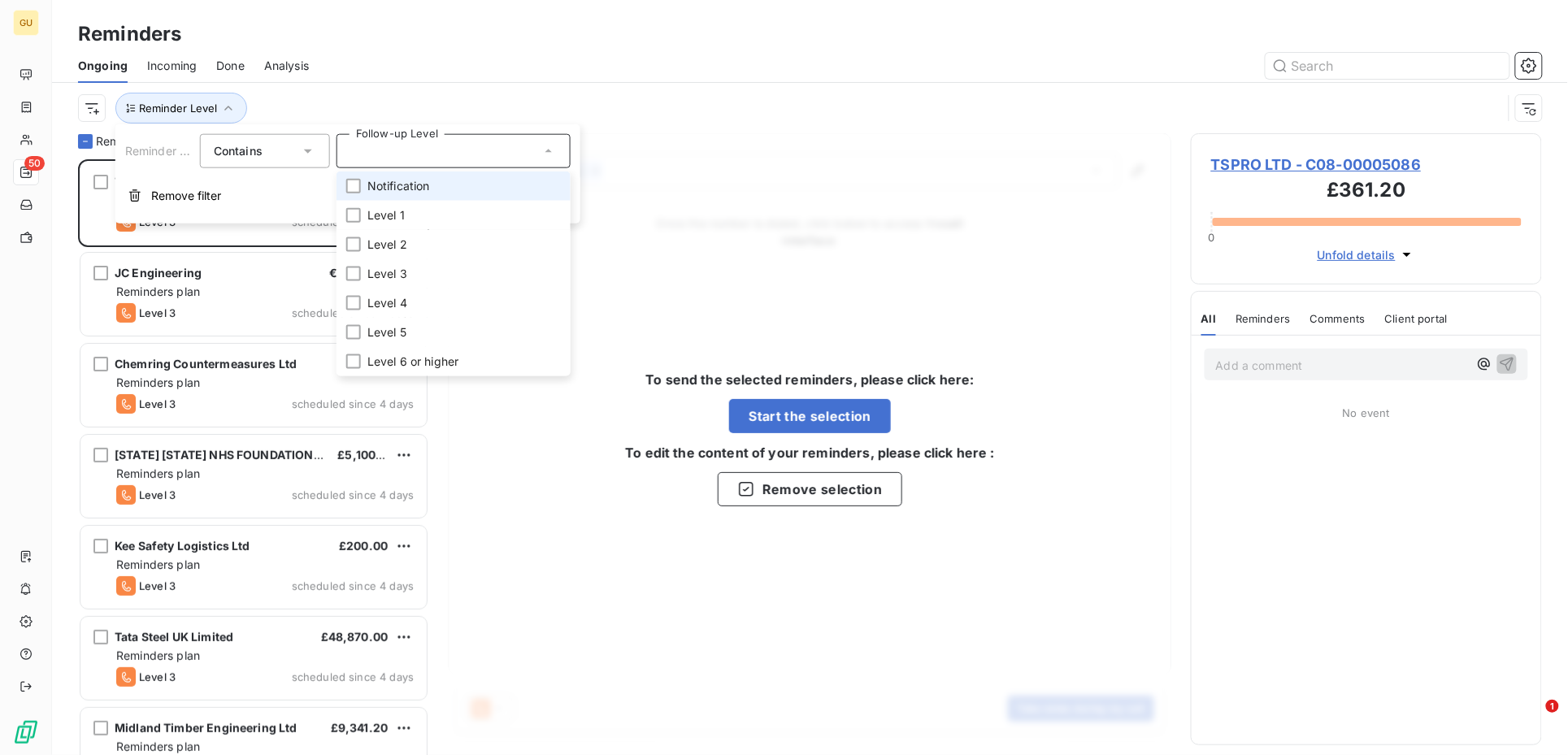 click on "Notification" at bounding box center [398, 186] 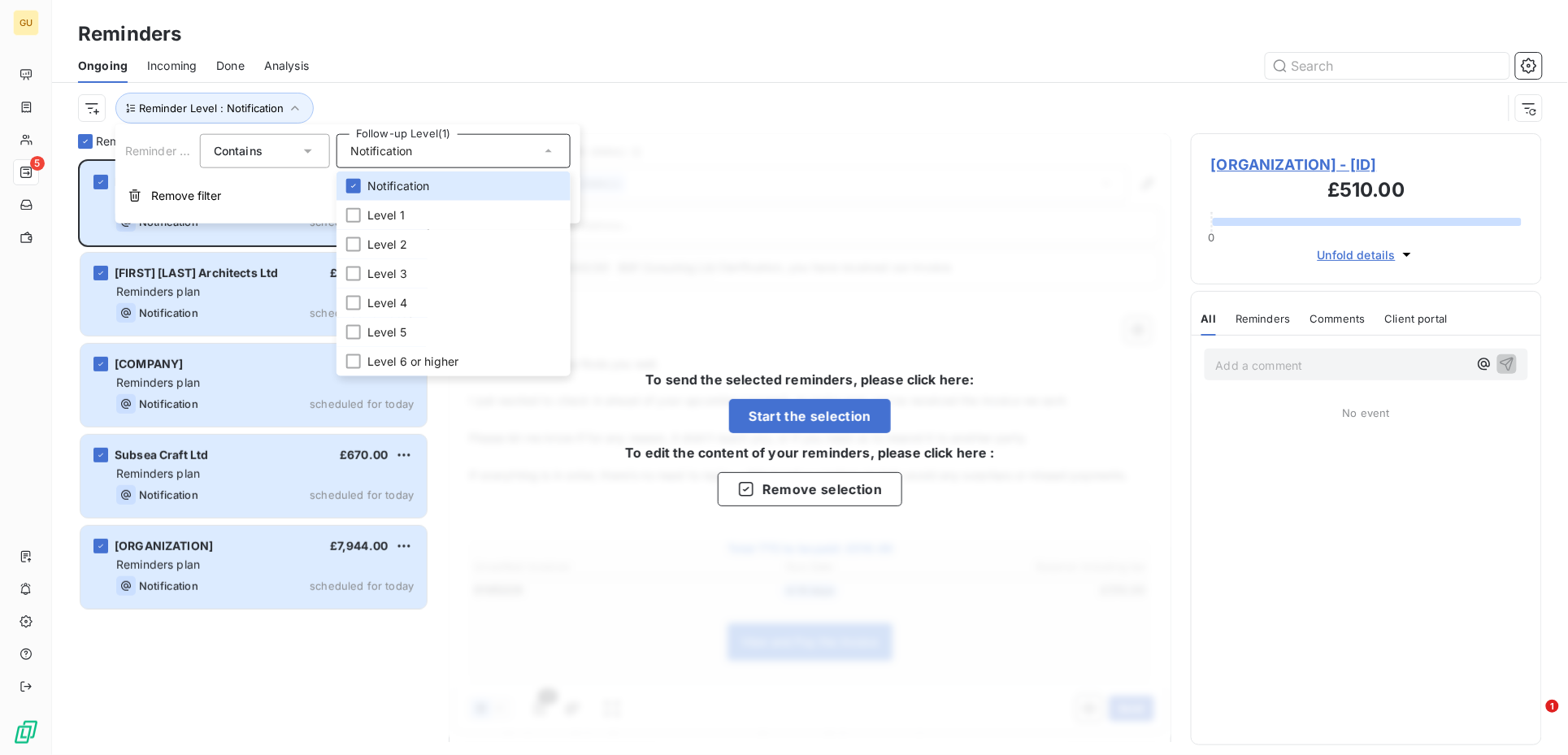 click on "To send the selected reminders, please click here: Start the selection  To edit the content of your reminders, please click here : Remove selection" at bounding box center (810, 437) 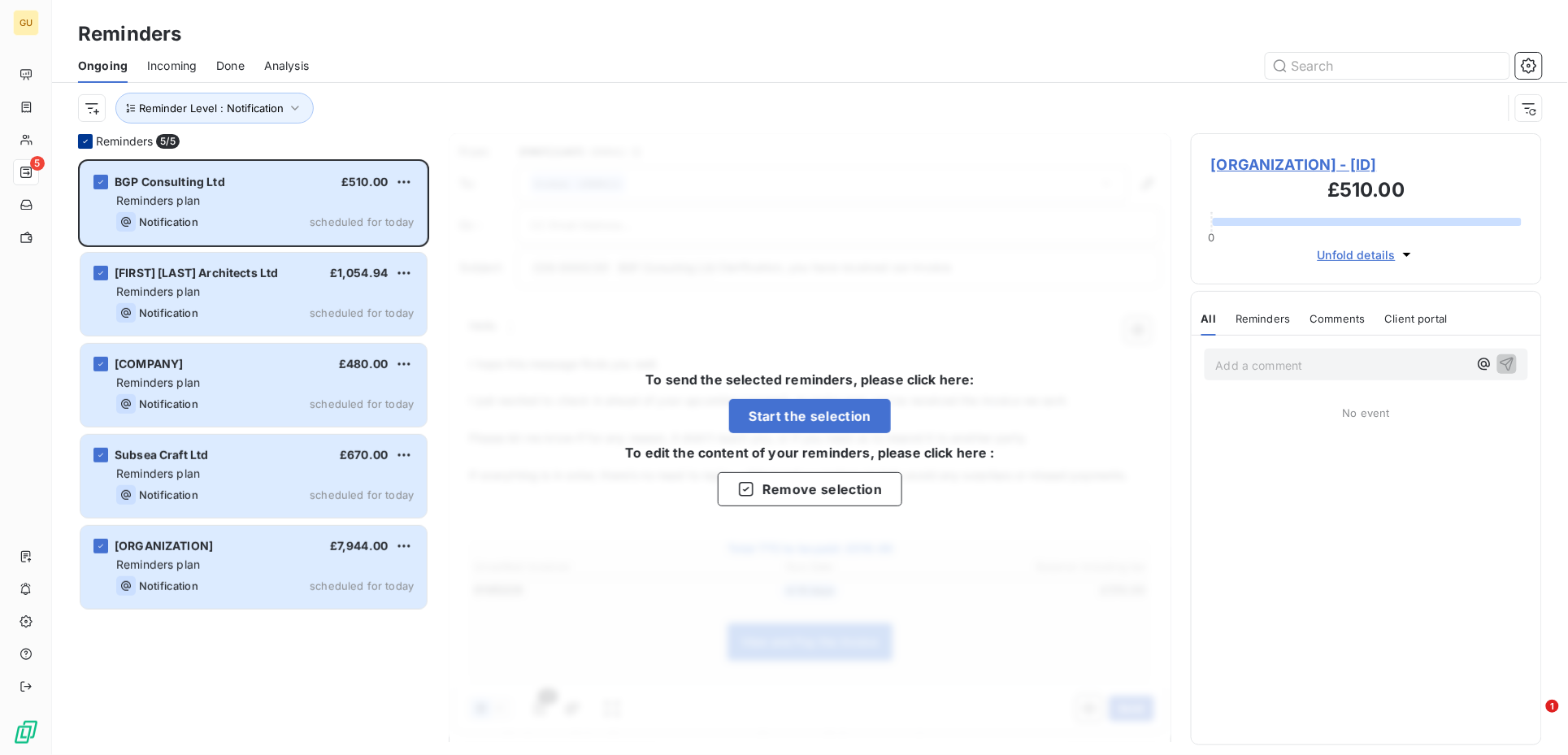 click 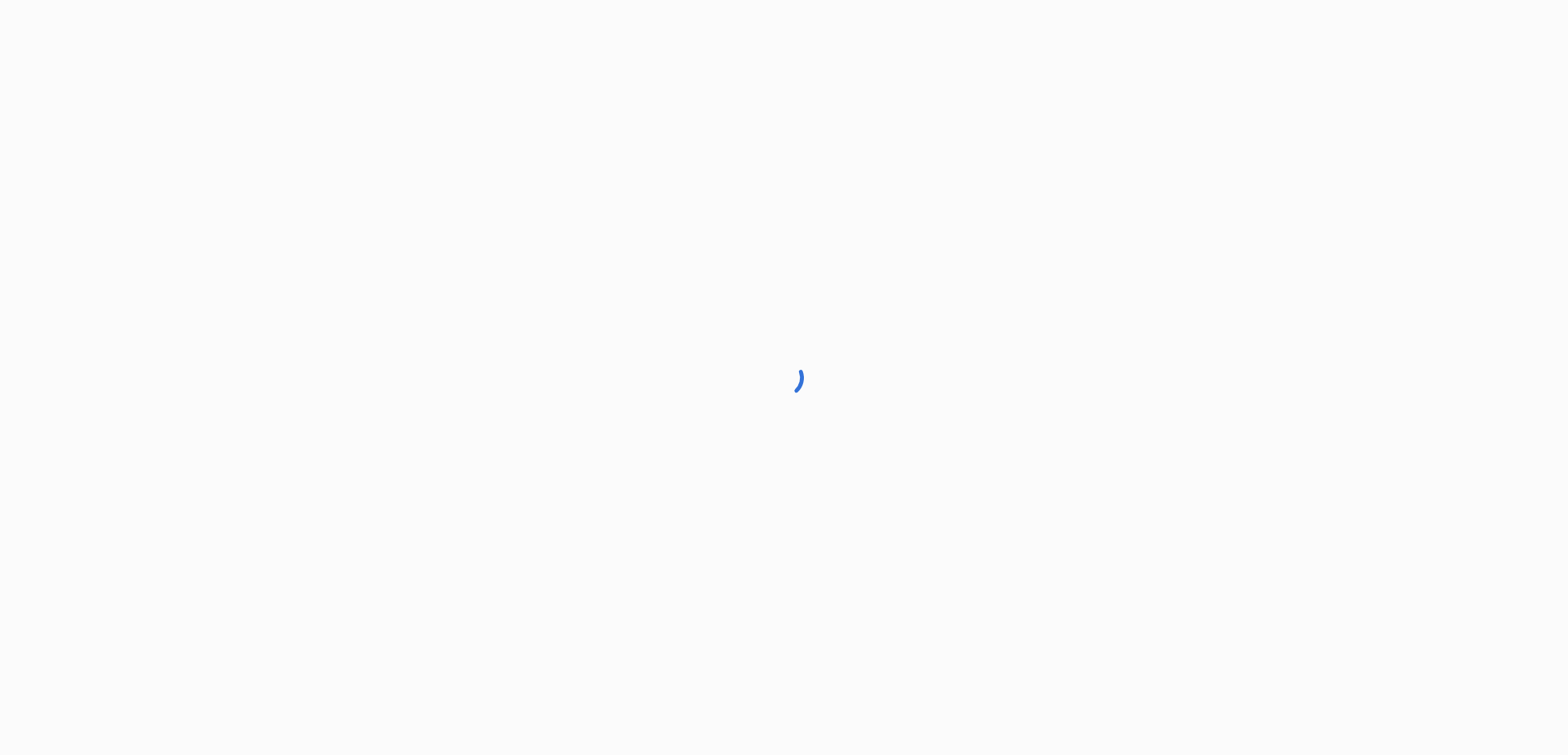 scroll, scrollTop: 0, scrollLeft: 0, axis: both 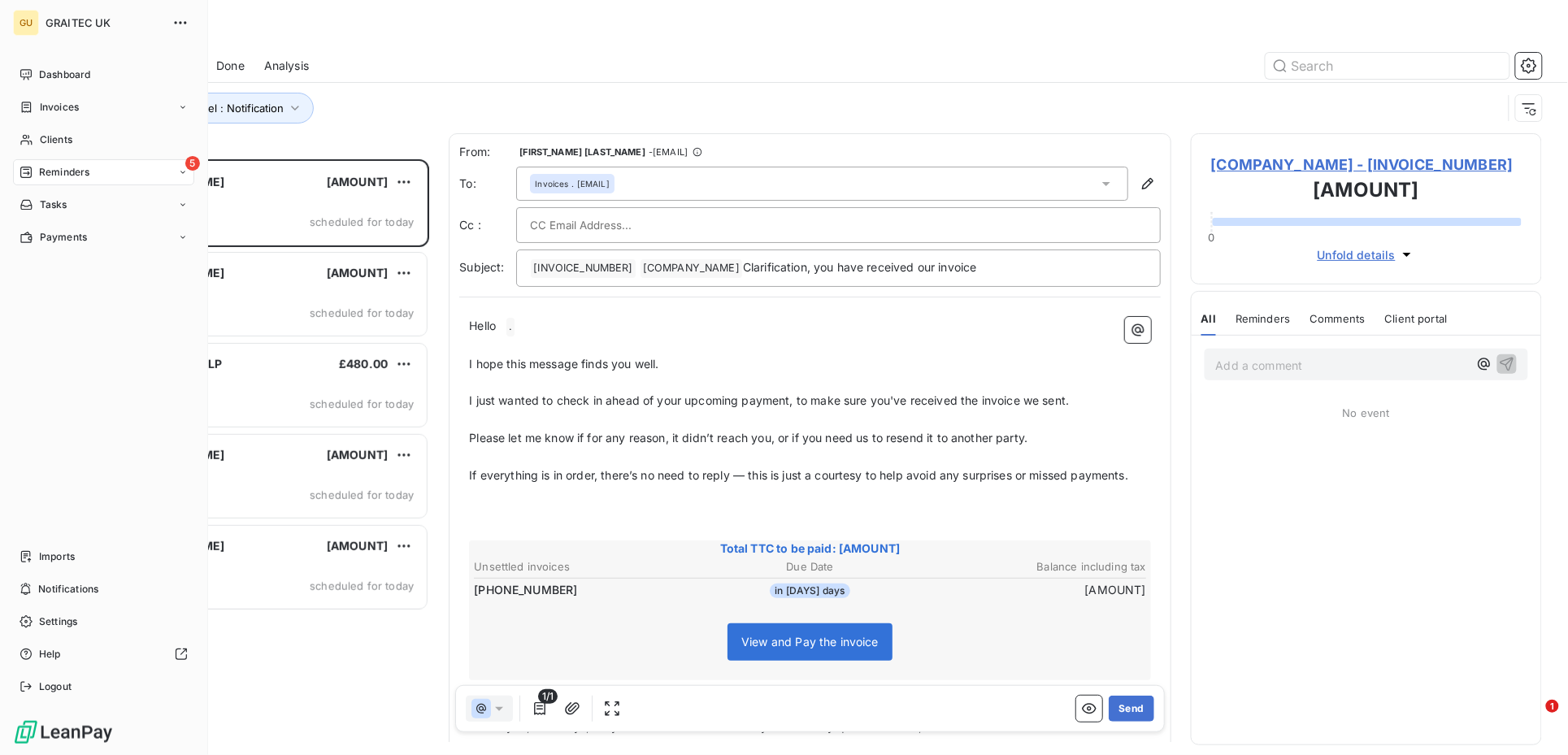 click on "Reminders" at bounding box center [64, 172] 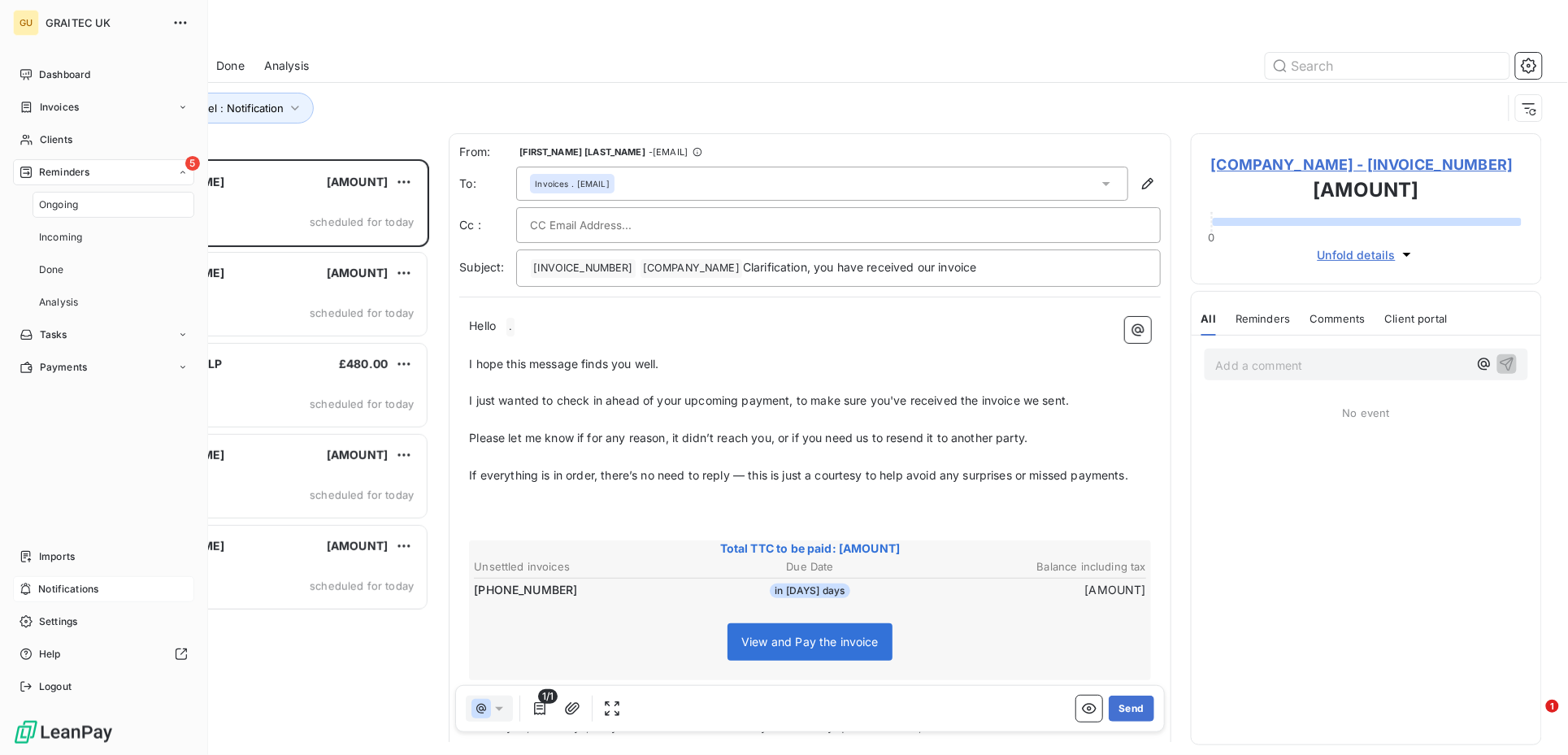 click on "Notifications" at bounding box center (68, 589) 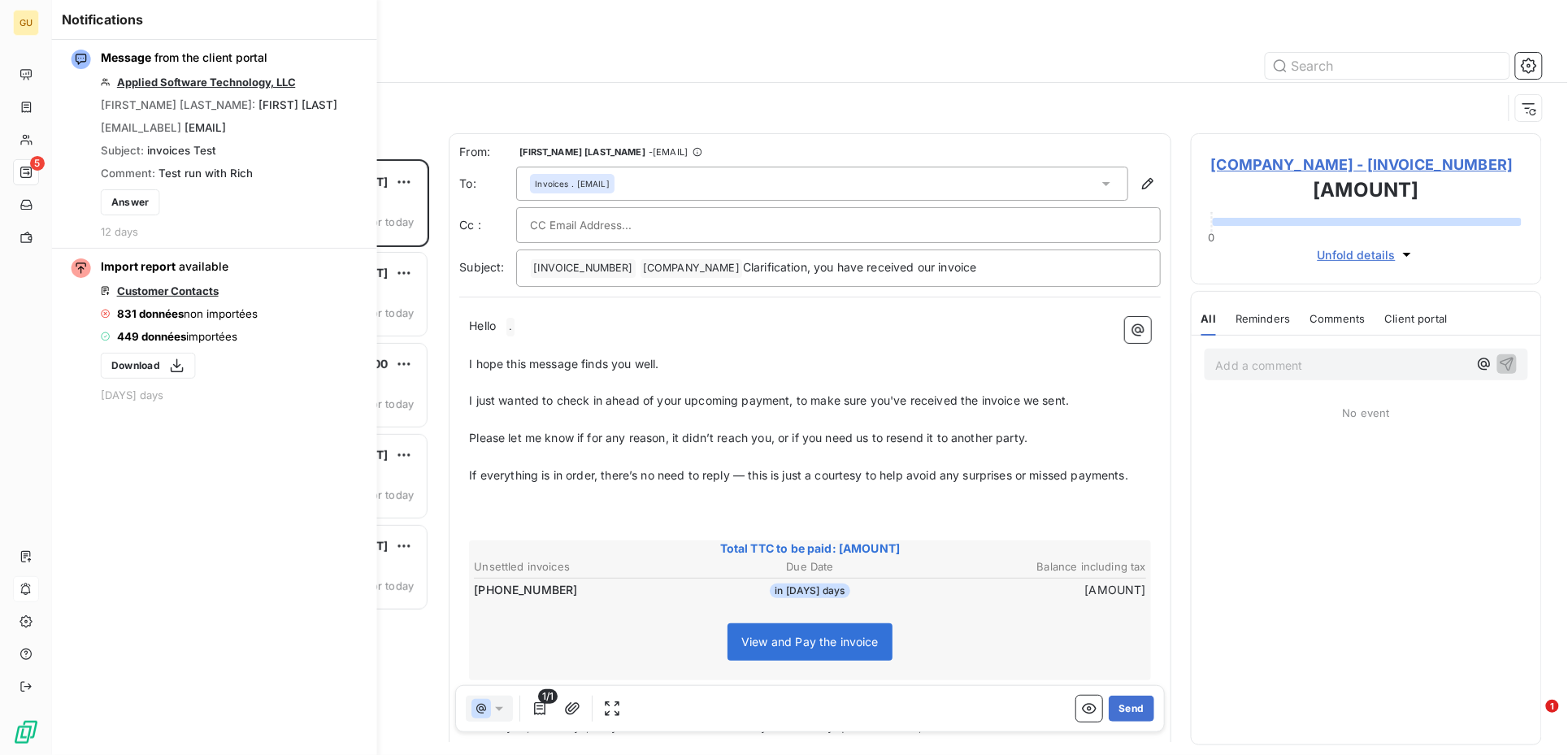 click on "Reminders" at bounding box center (810, 34) 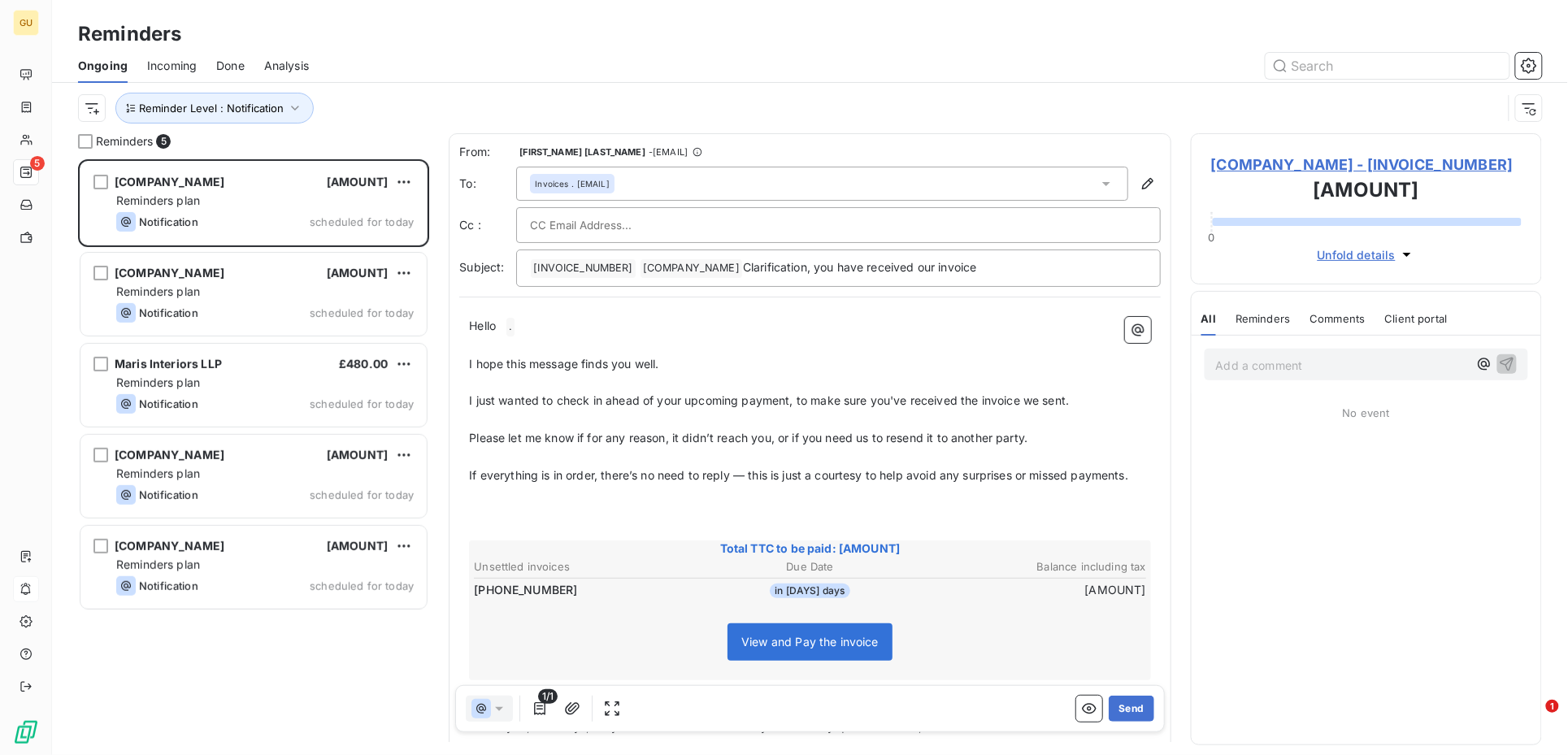 click on "Done" at bounding box center (230, 66) 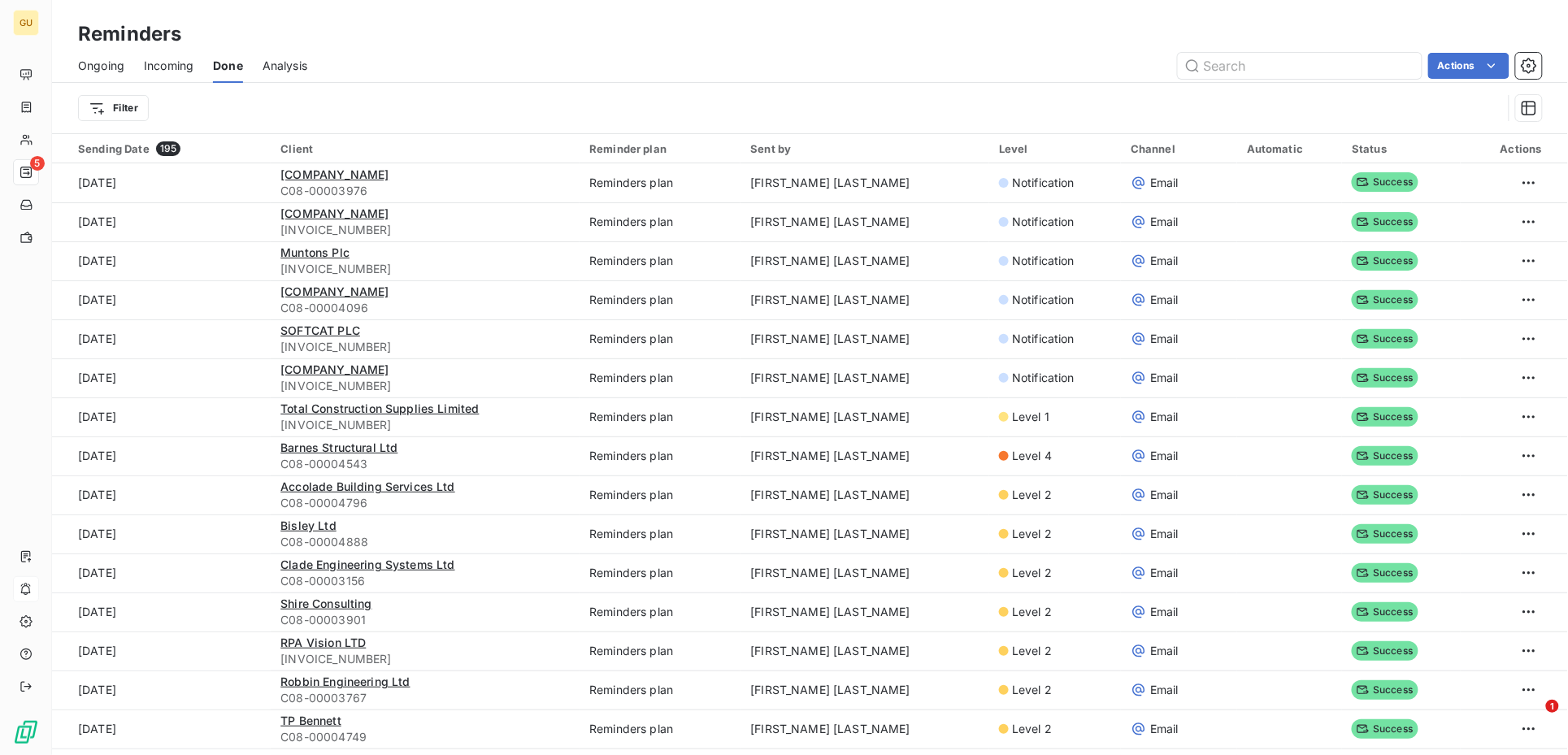 click on "Analysis" at bounding box center (284, 66) 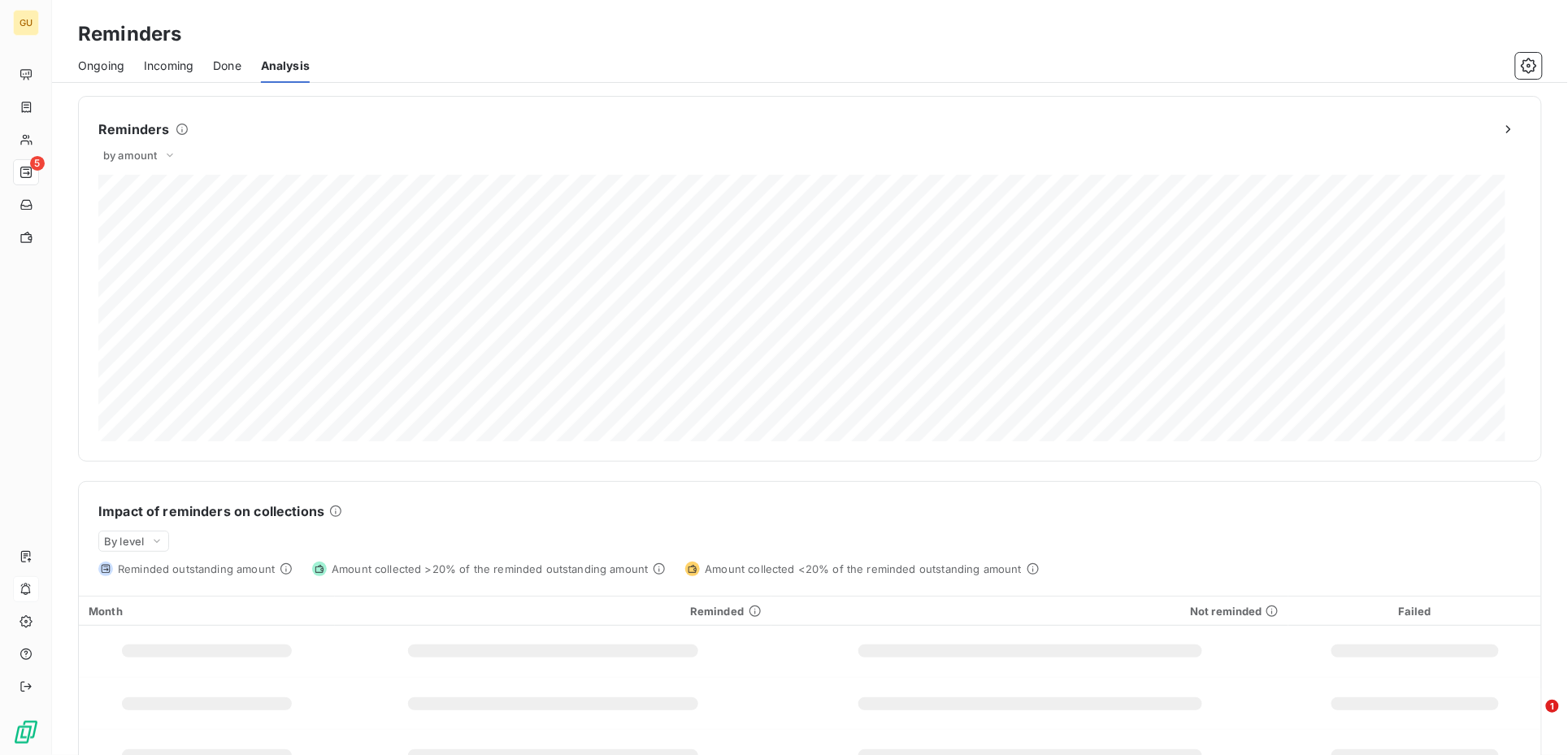 click on "Done" at bounding box center [227, 66] 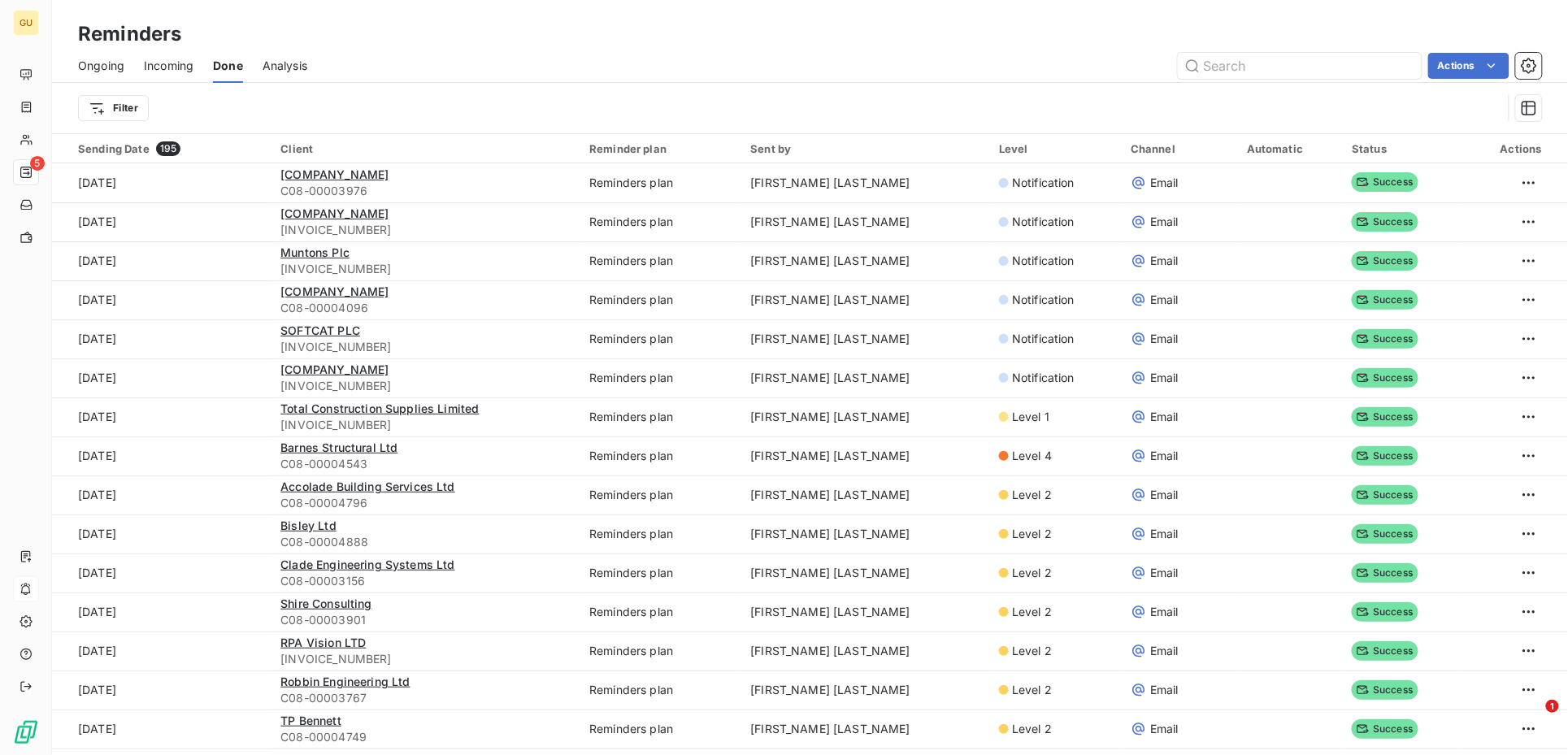click on "Analysis" at bounding box center [284, 66] 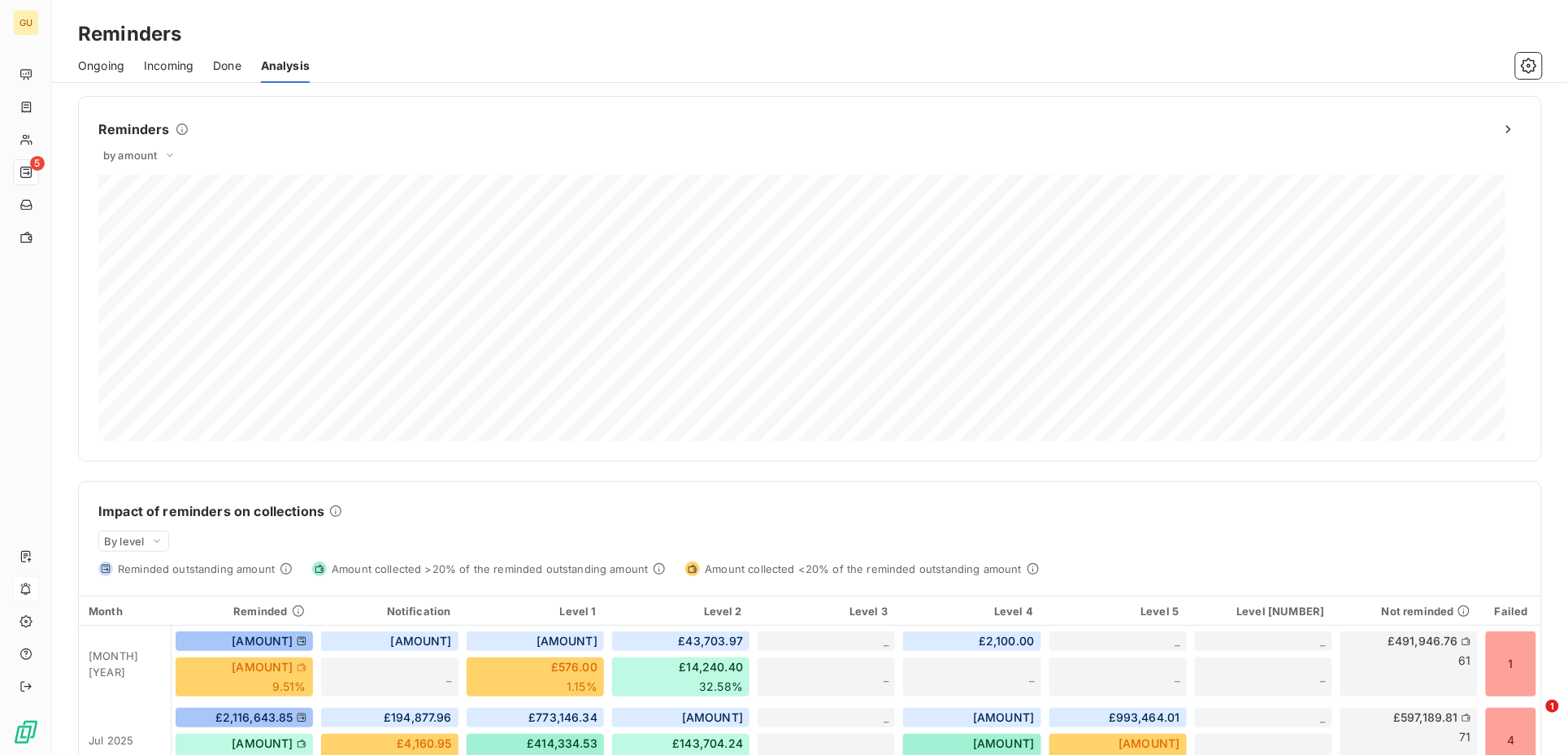 click on "Done" at bounding box center [227, 66] 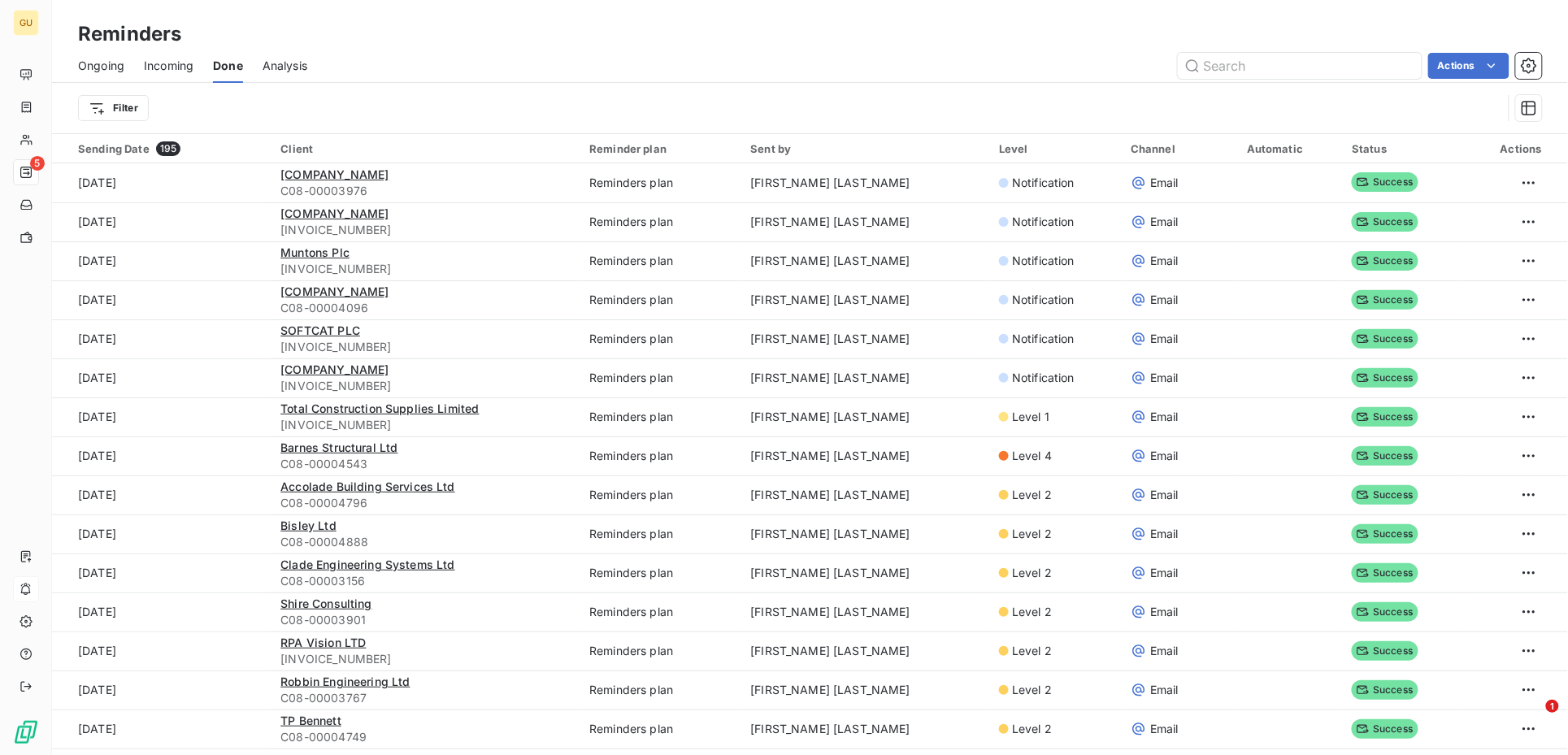 click on "Ongoing" at bounding box center (101, 66) 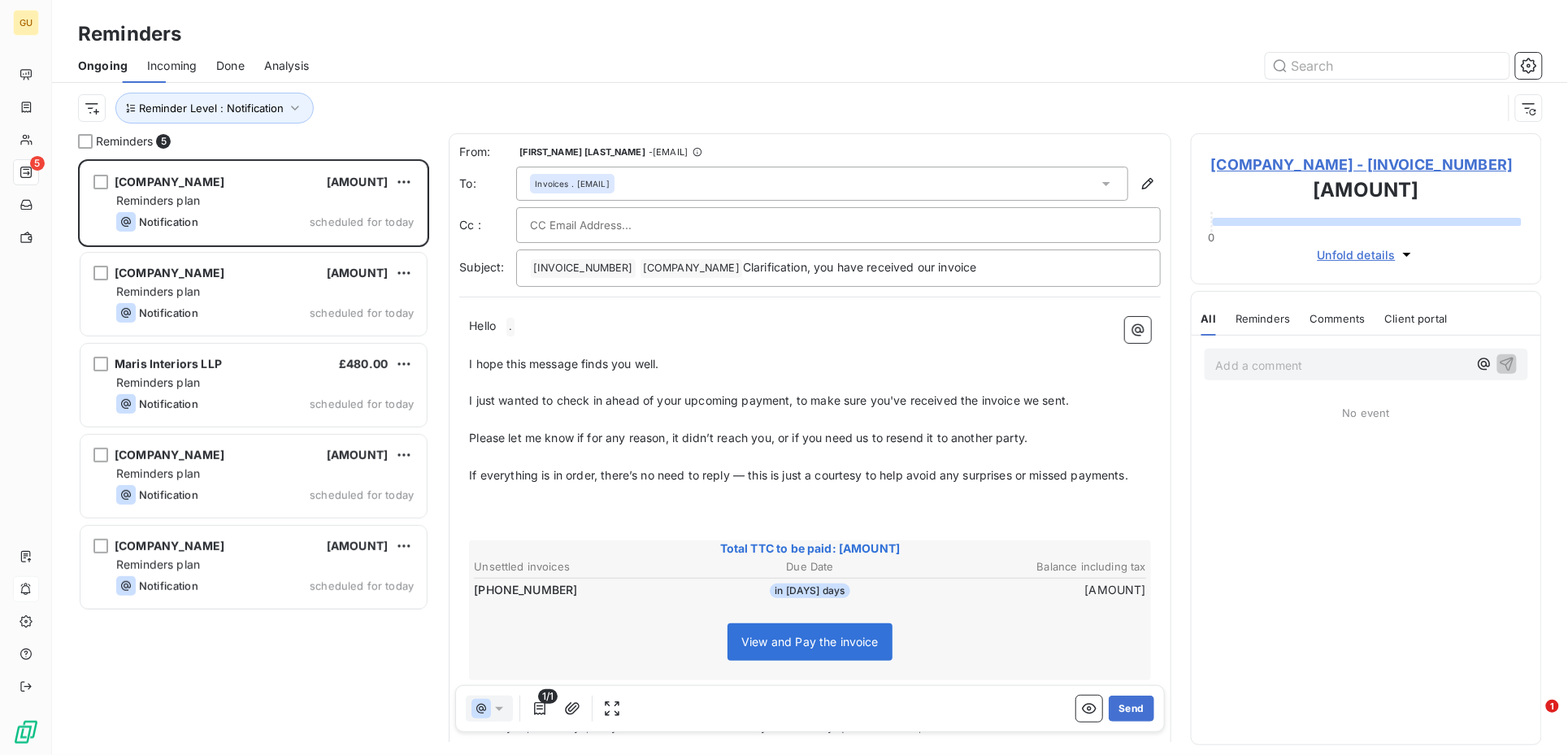 scroll, scrollTop: 17, scrollLeft: 16, axis: both 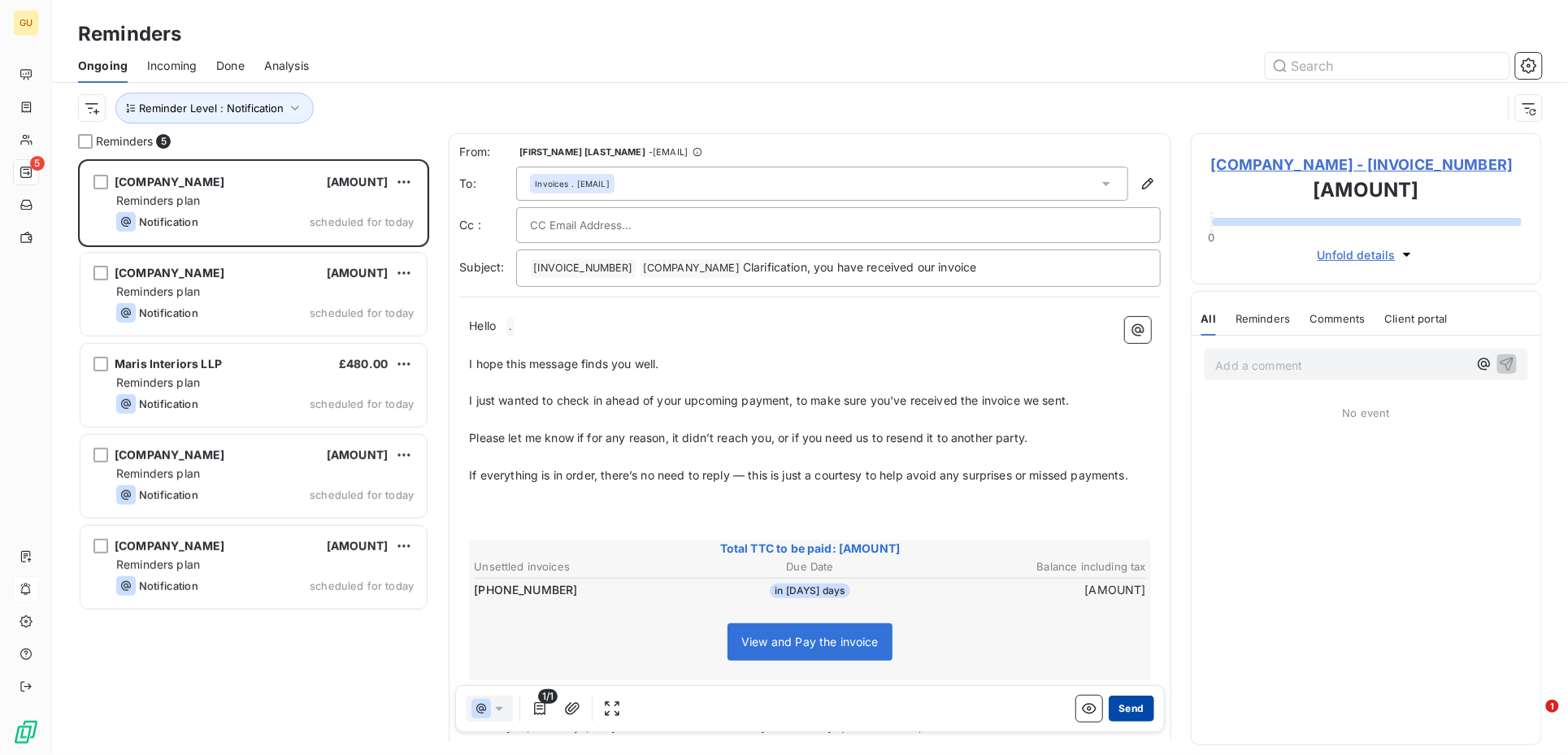 click on "Send" at bounding box center (1131, 709) 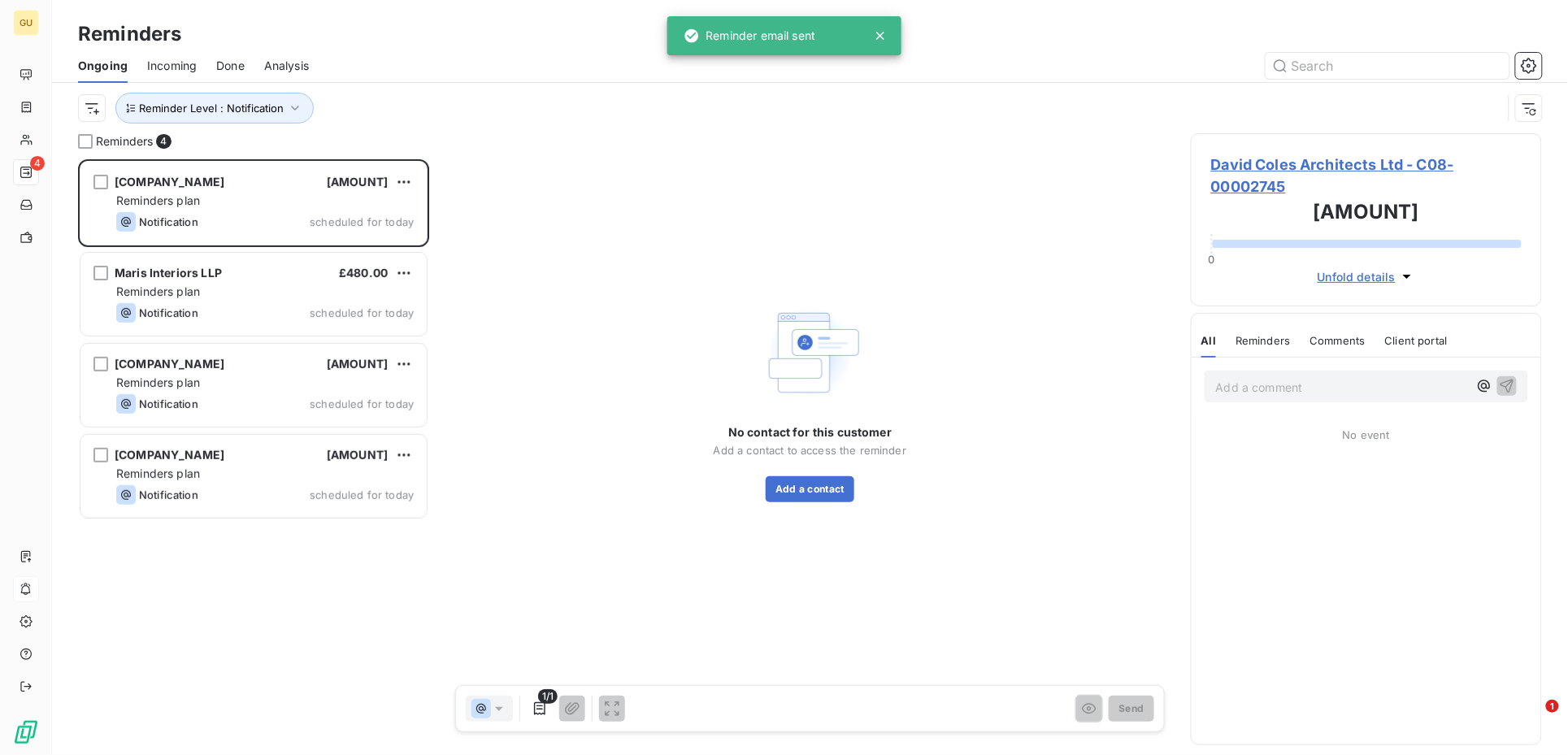click on "David Coles Architects Ltd - C08-00002745" at bounding box center (1366, 176) 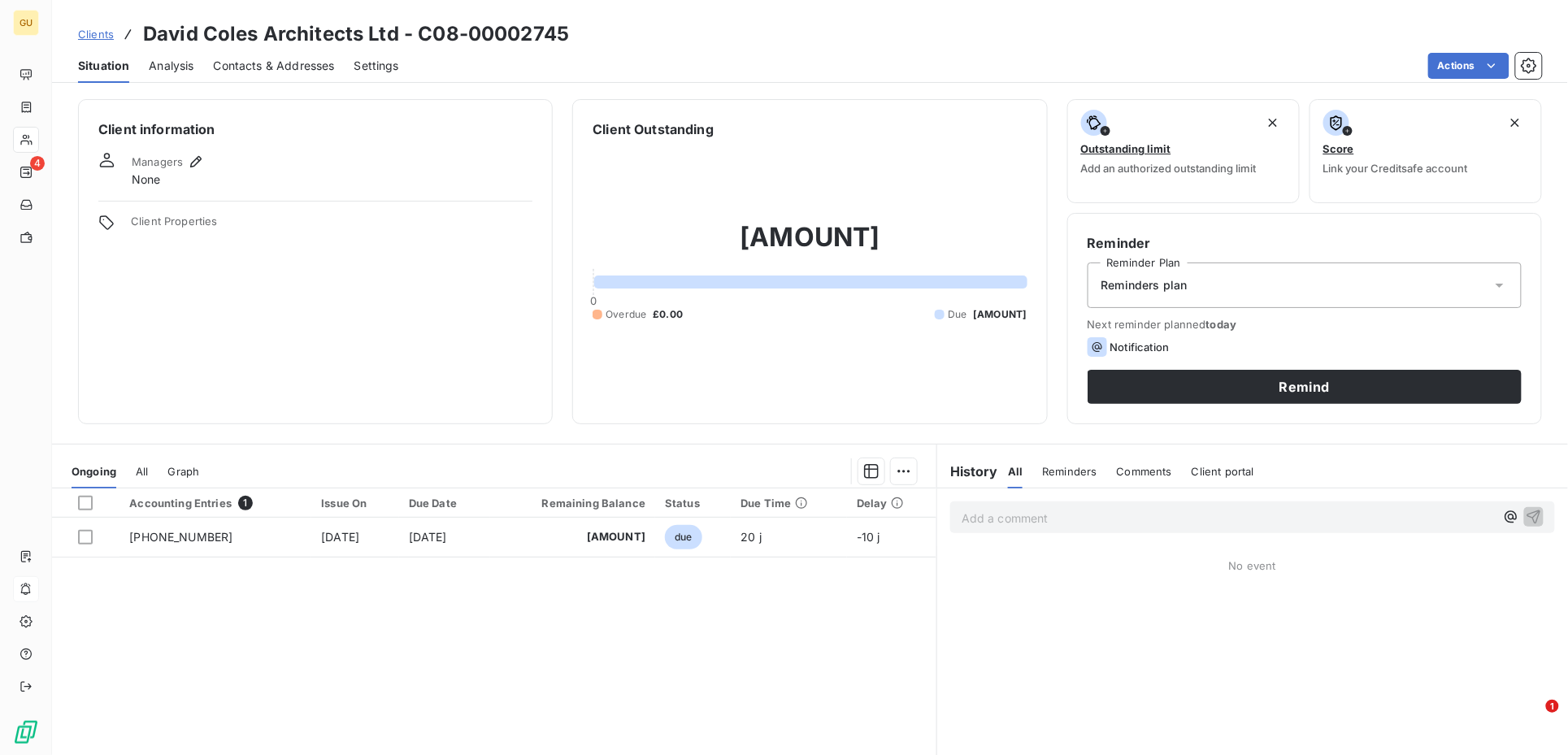 click on "Contacts & Addresses" at bounding box center (274, 66) 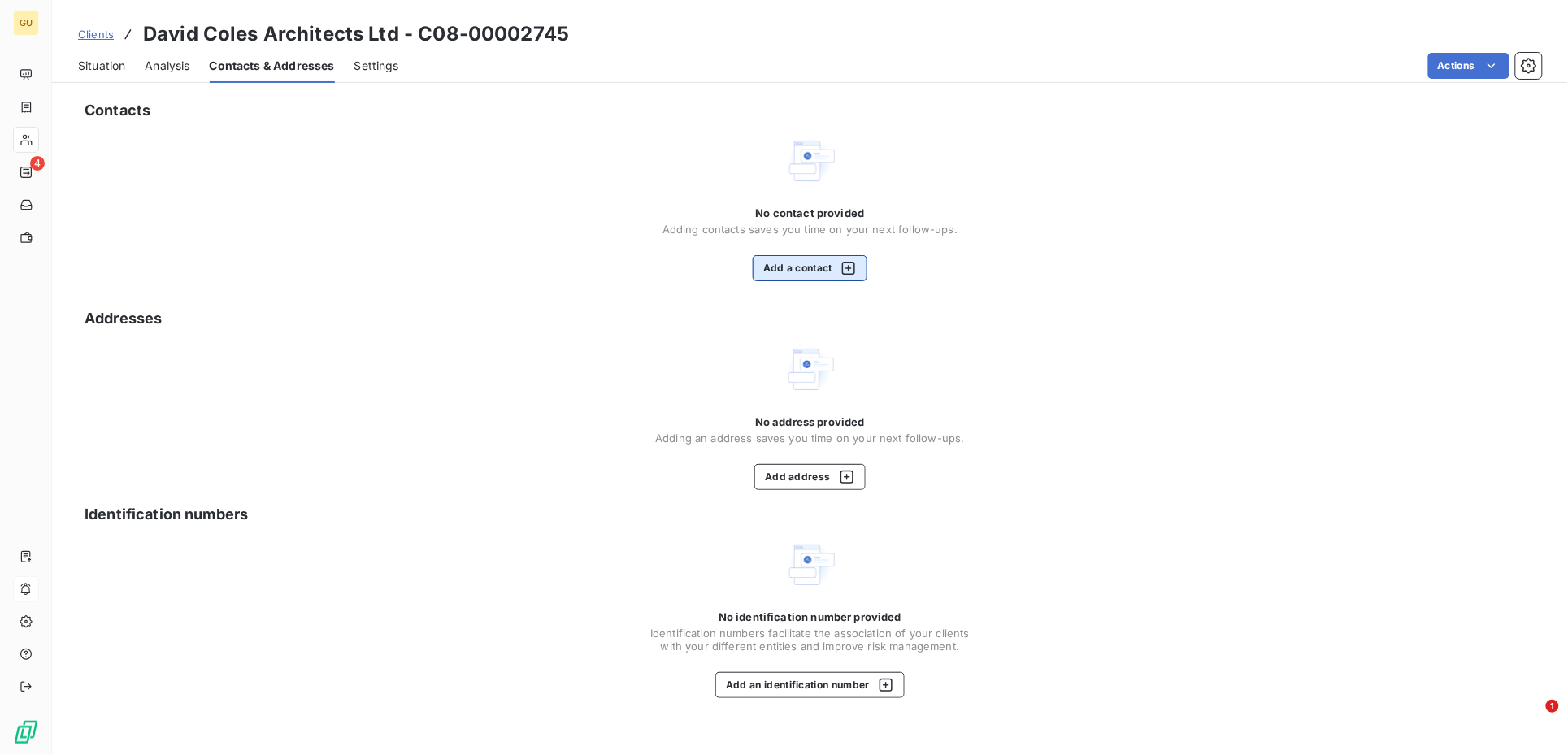 click on "Add a contact" at bounding box center (810, 268) 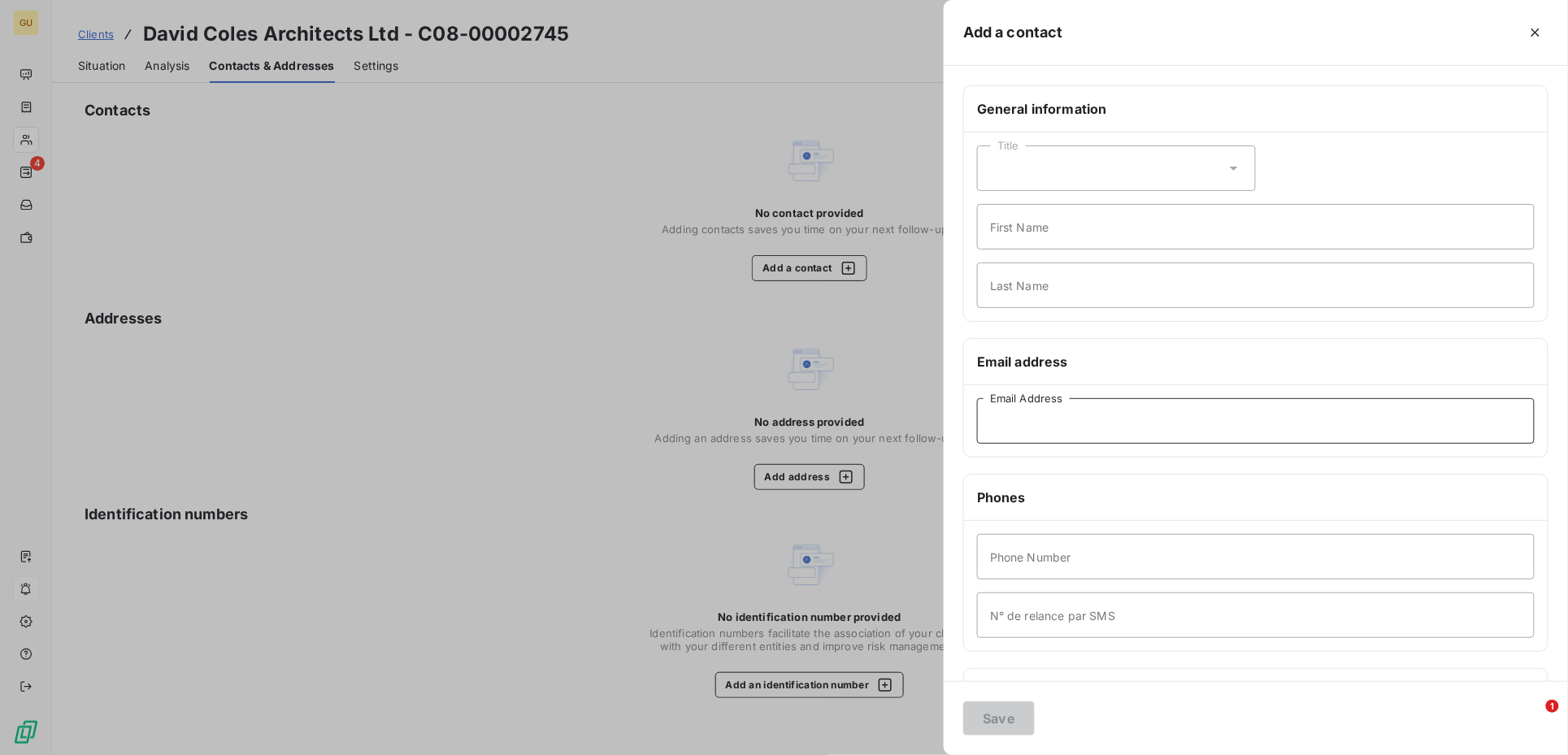 click on "Email Address" at bounding box center (1256, 421) 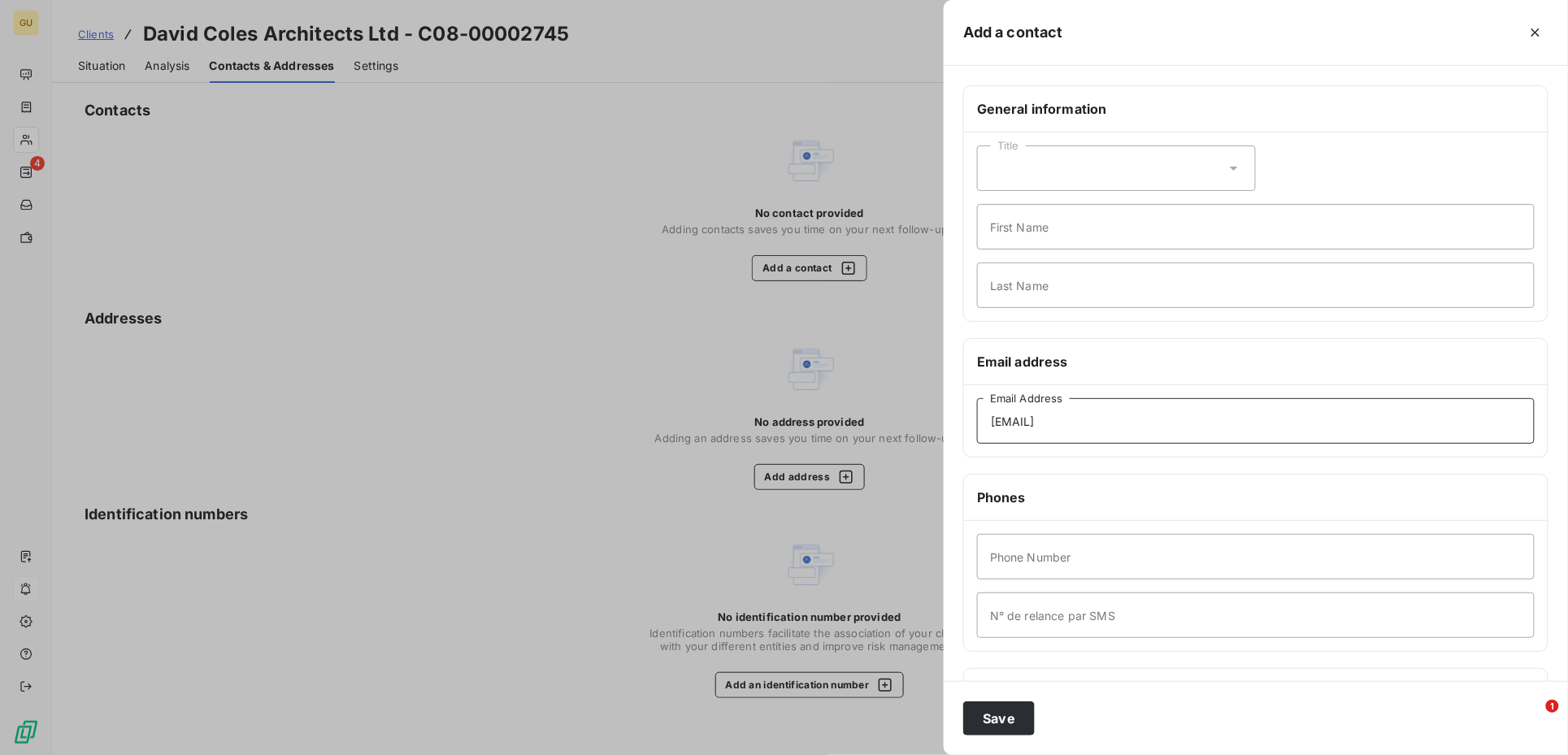 type on "admin@colesarchitects.co.uk" 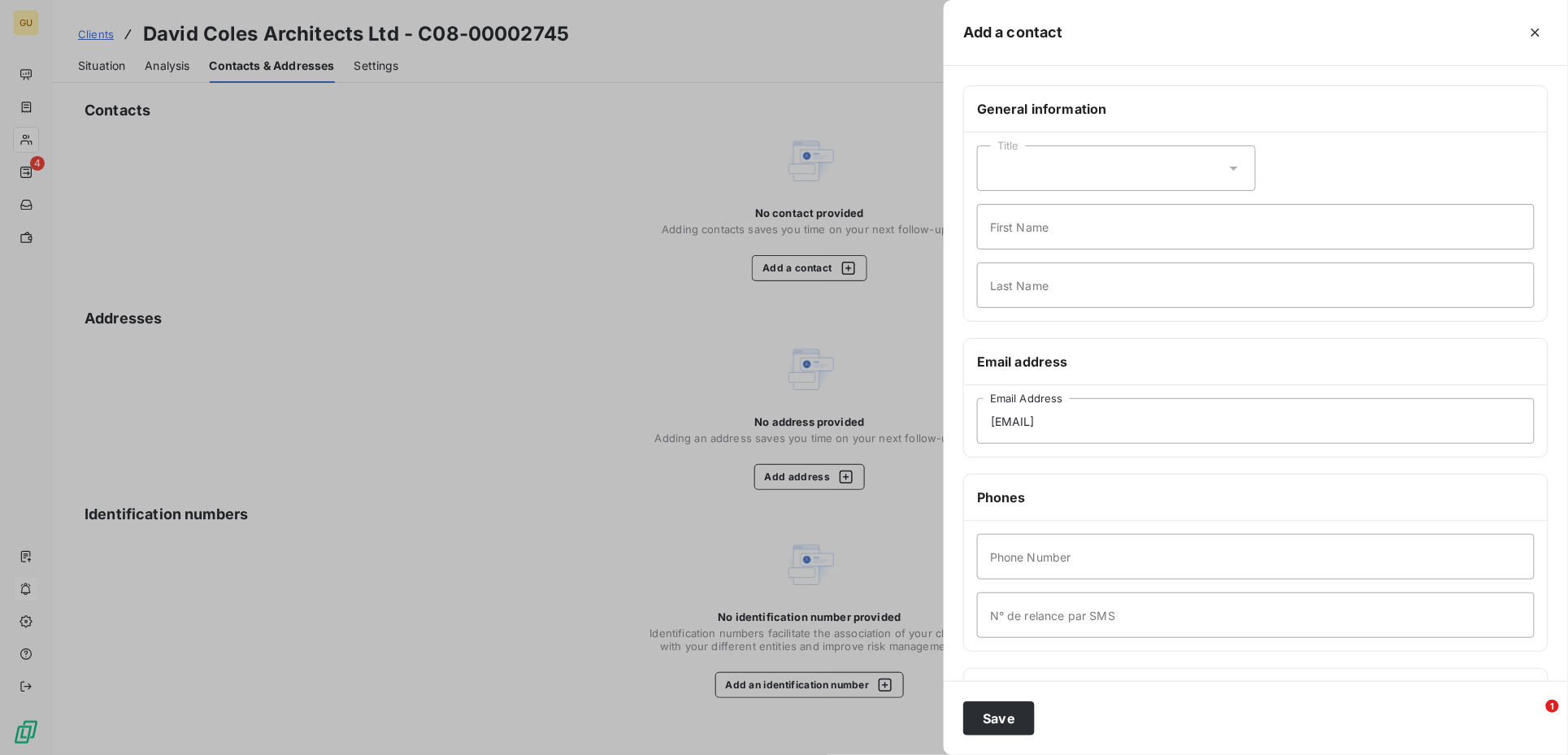 click on "Title First Name Last Name" at bounding box center (1256, 227) 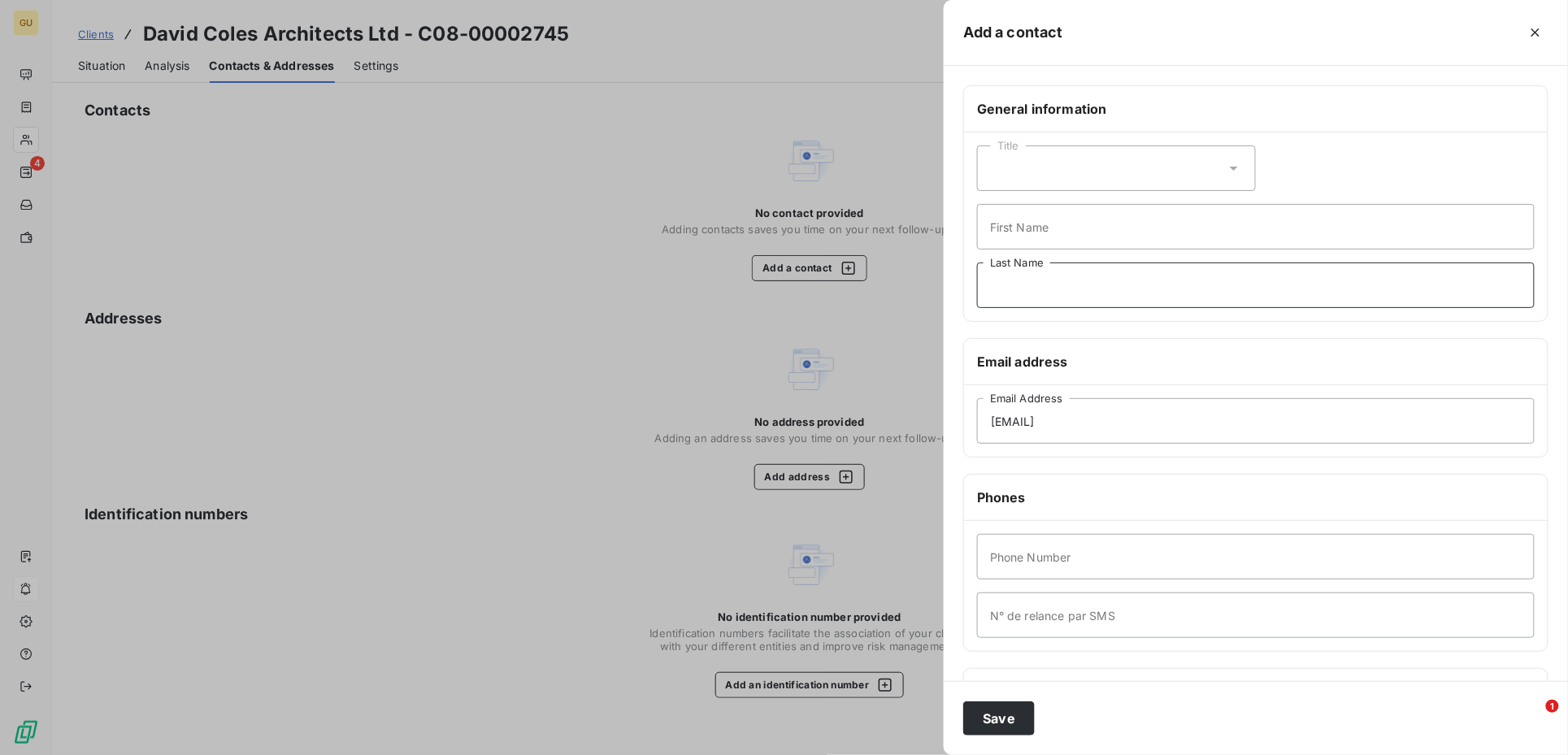 click on "Last Name" at bounding box center (1256, 285) 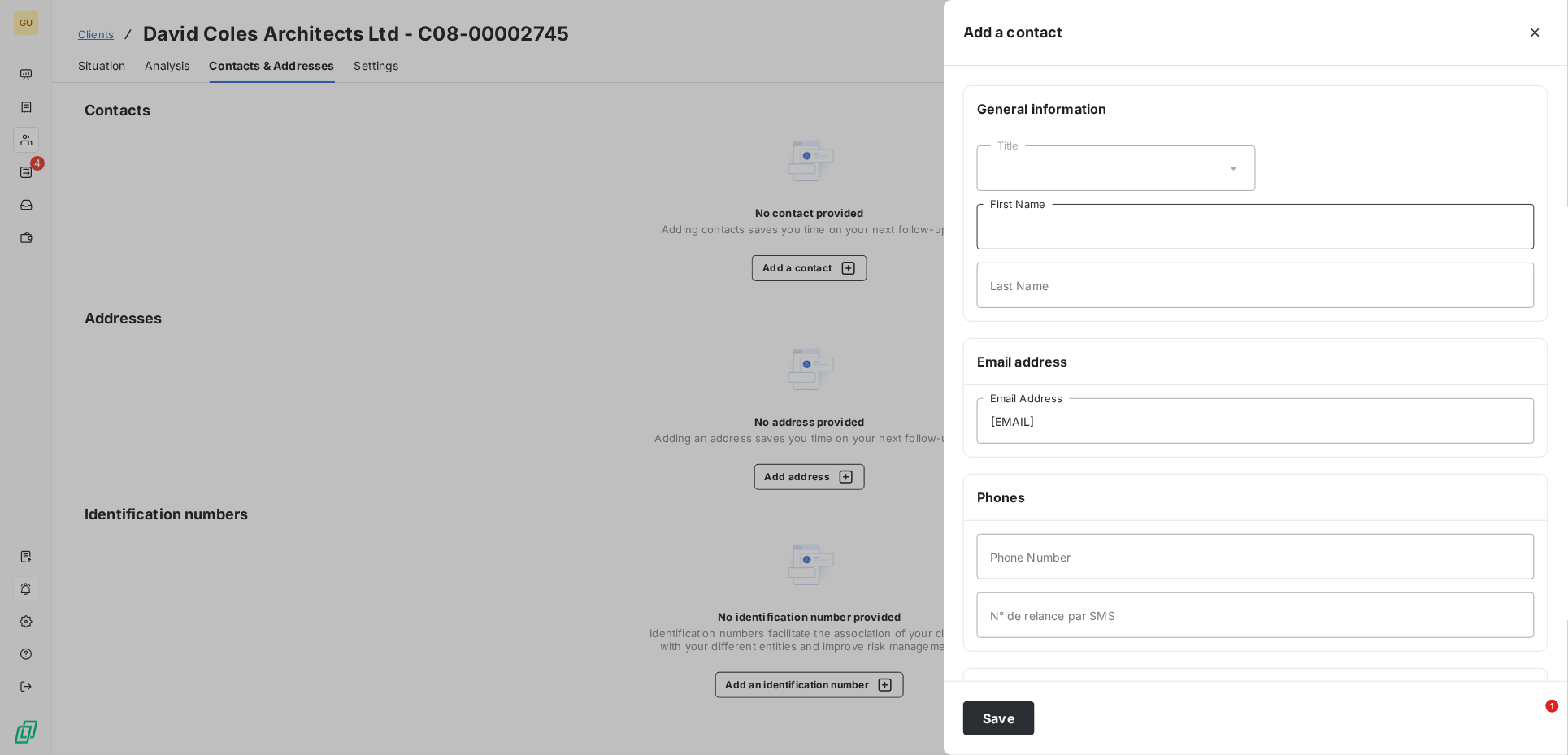 click on "First Name" at bounding box center [1256, 227] 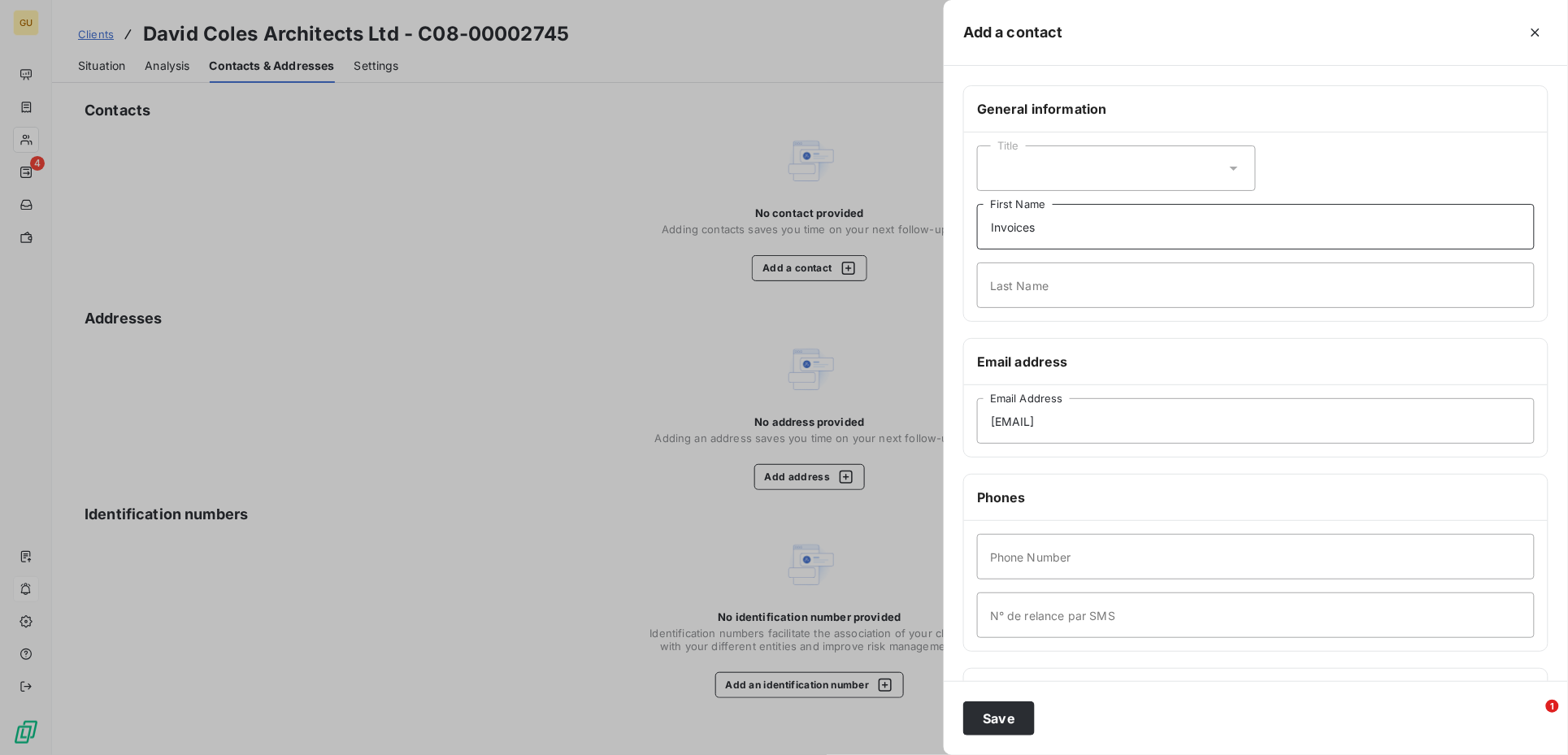 type on "Invoices" 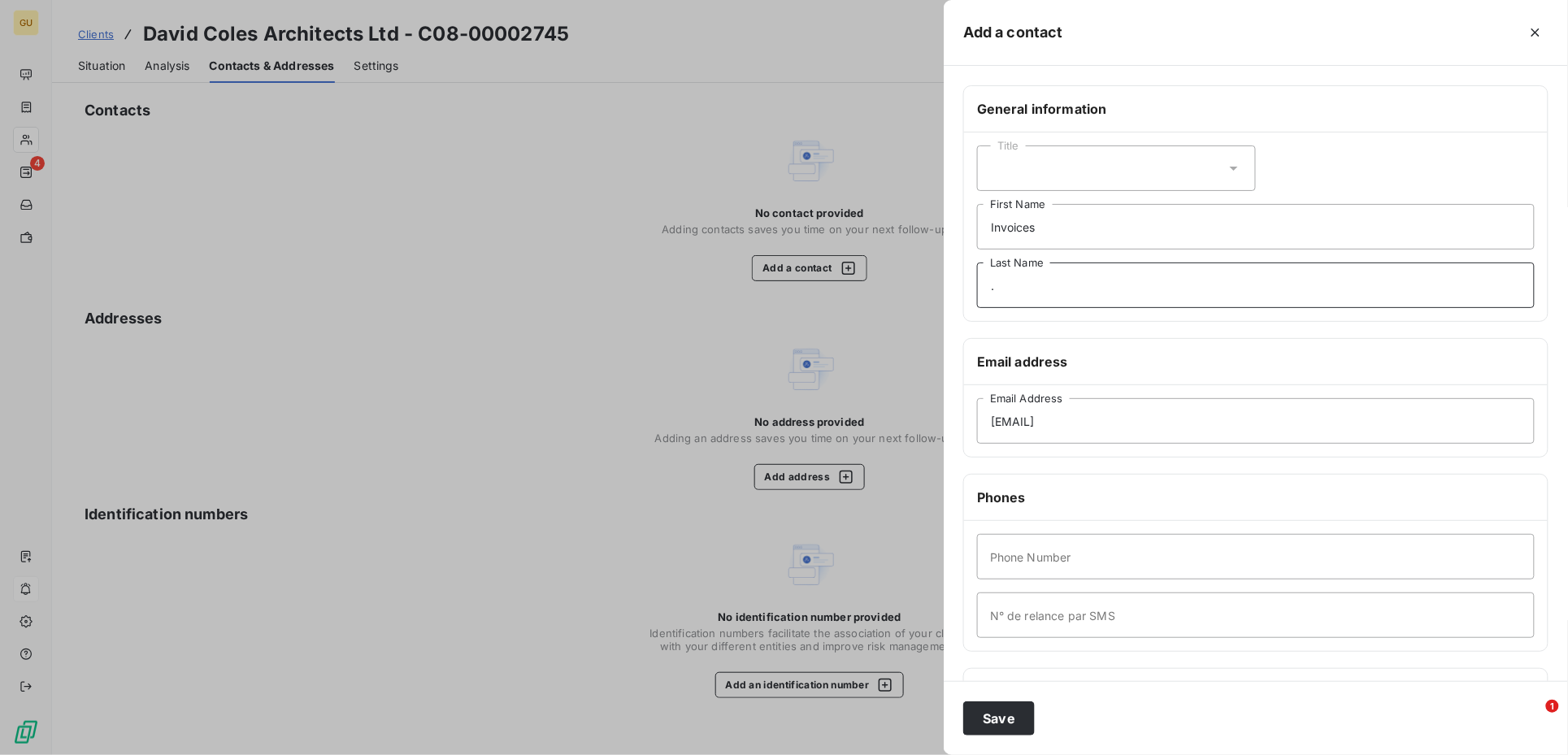 type on "." 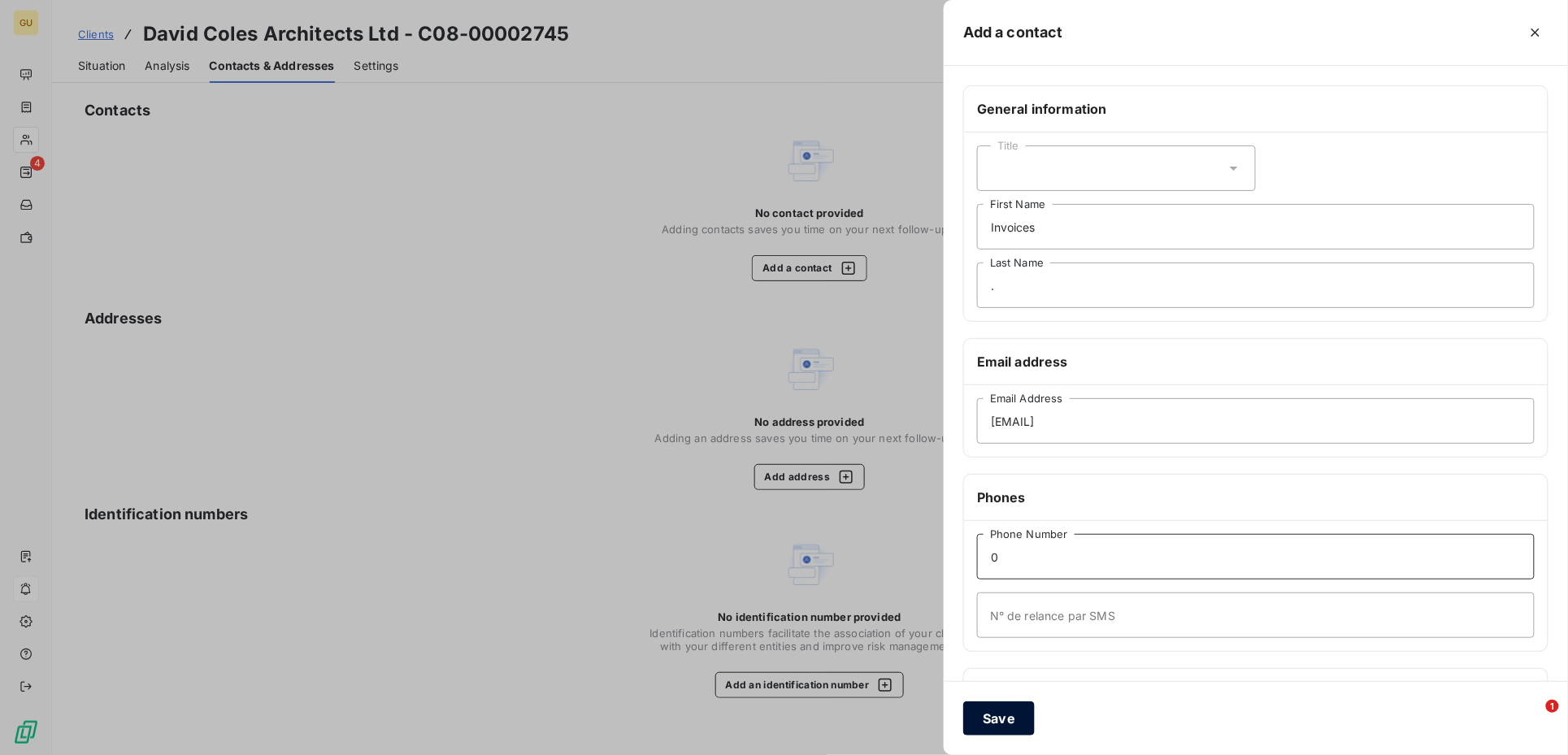 type on "0" 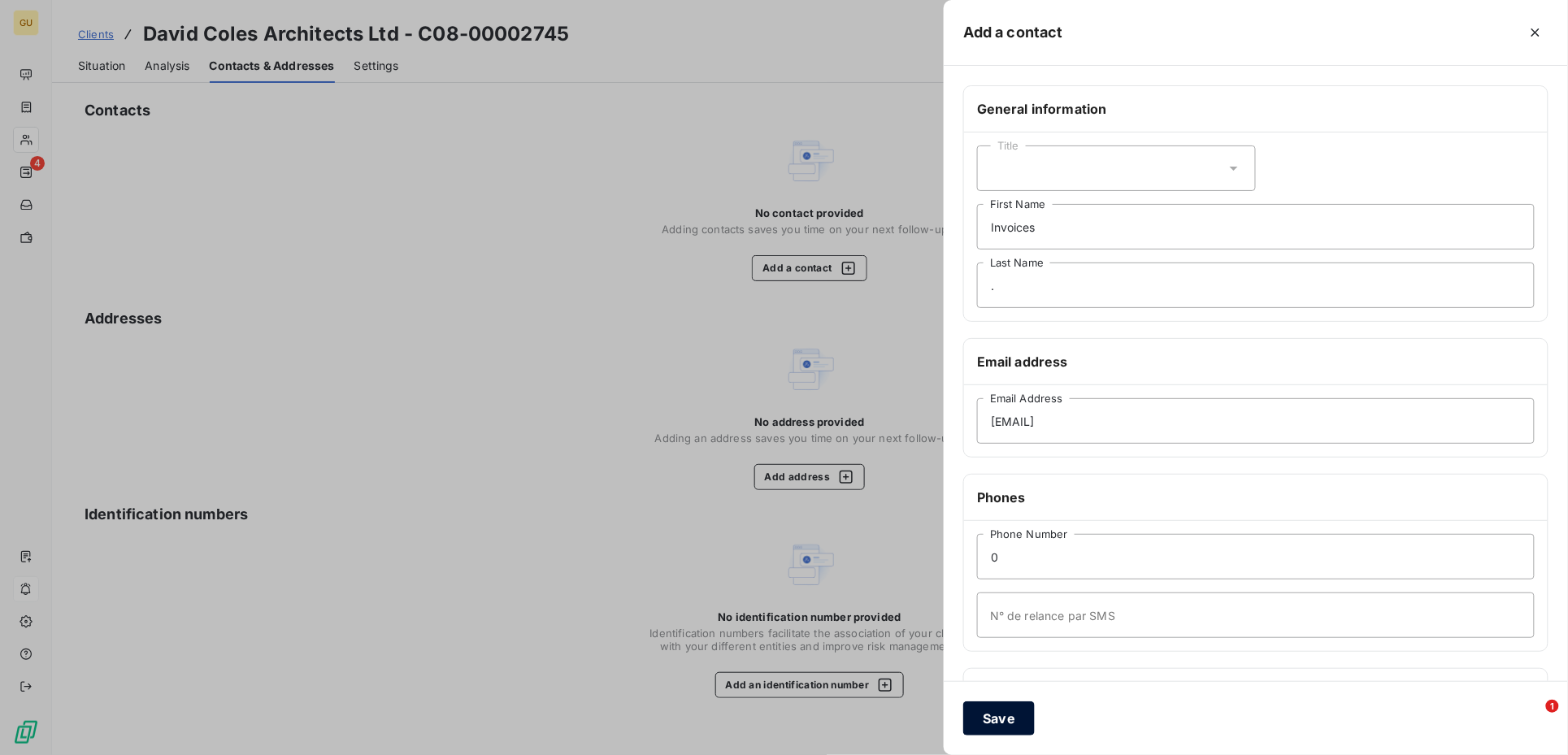 click on "Save" at bounding box center [999, 718] 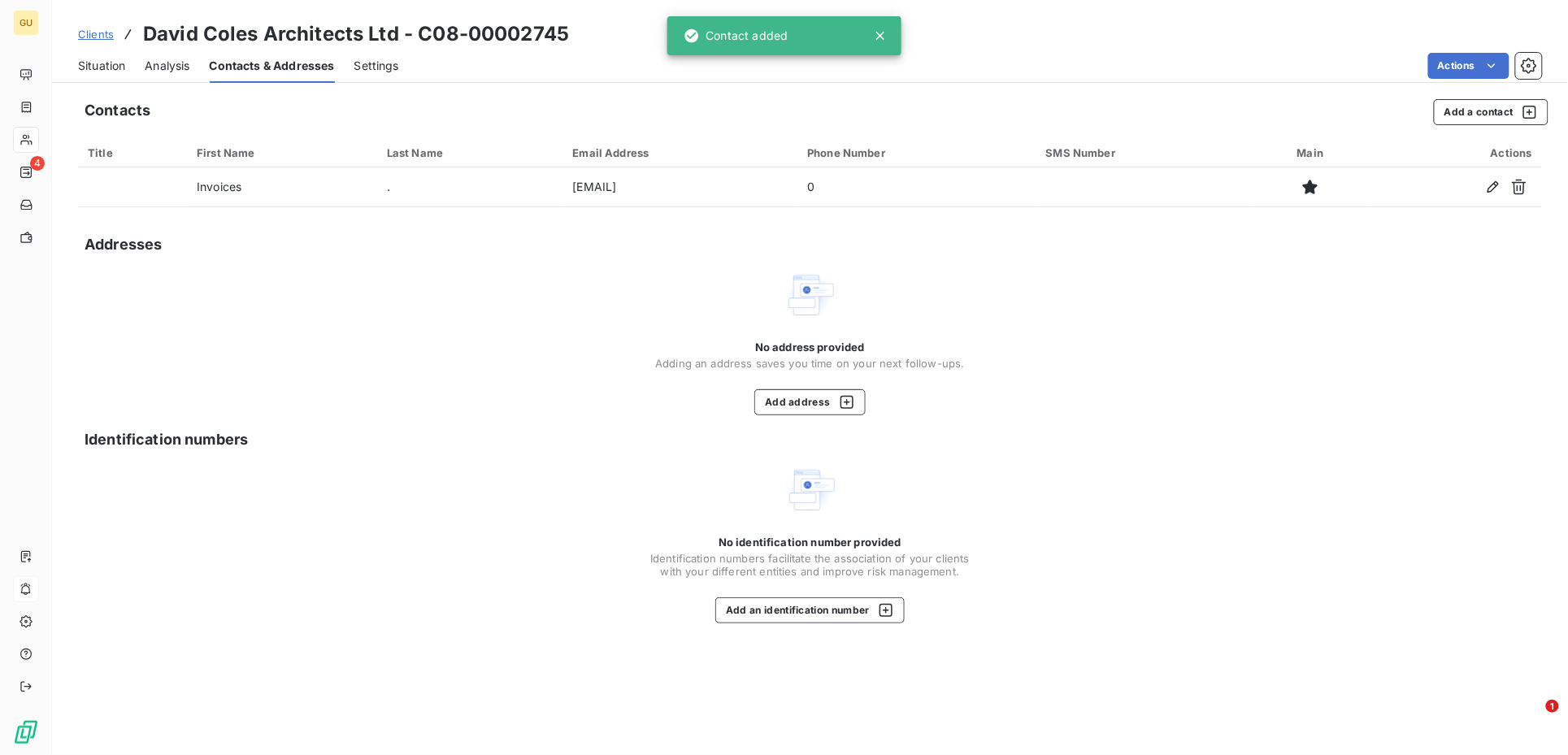 click on "Situation" at bounding box center [102, 66] 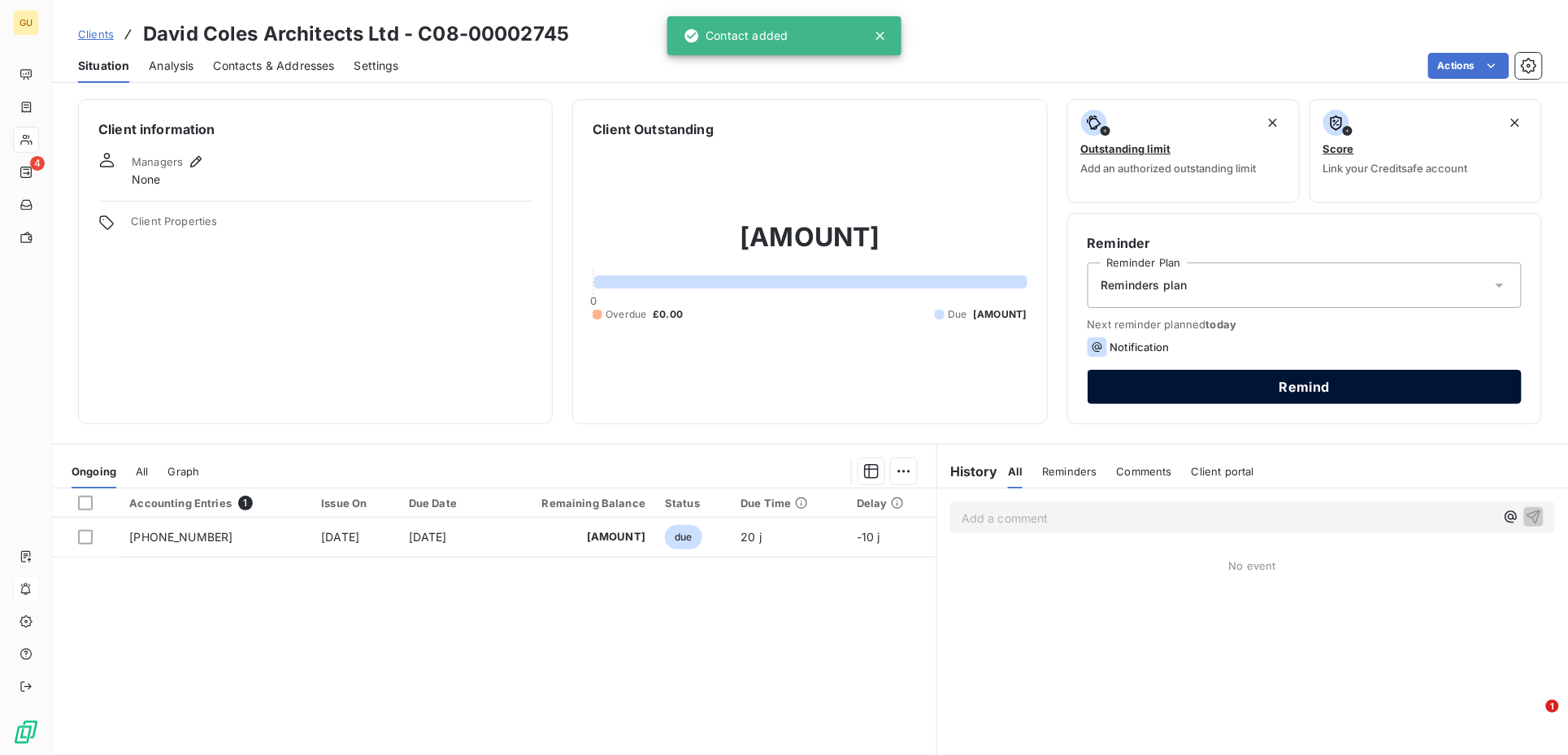 click on "Remind" at bounding box center [1305, 387] 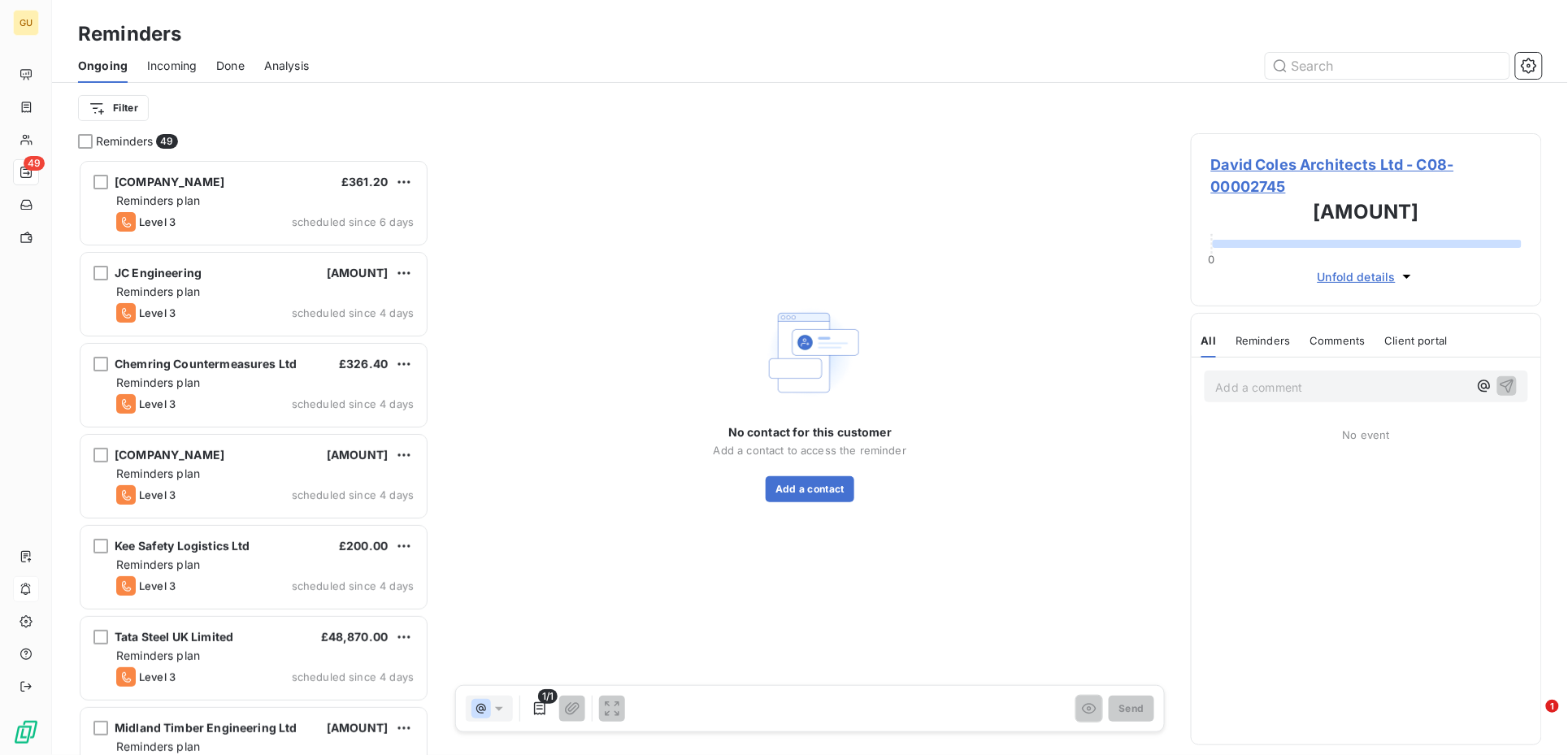 scroll, scrollTop: 17, scrollLeft: 16, axis: both 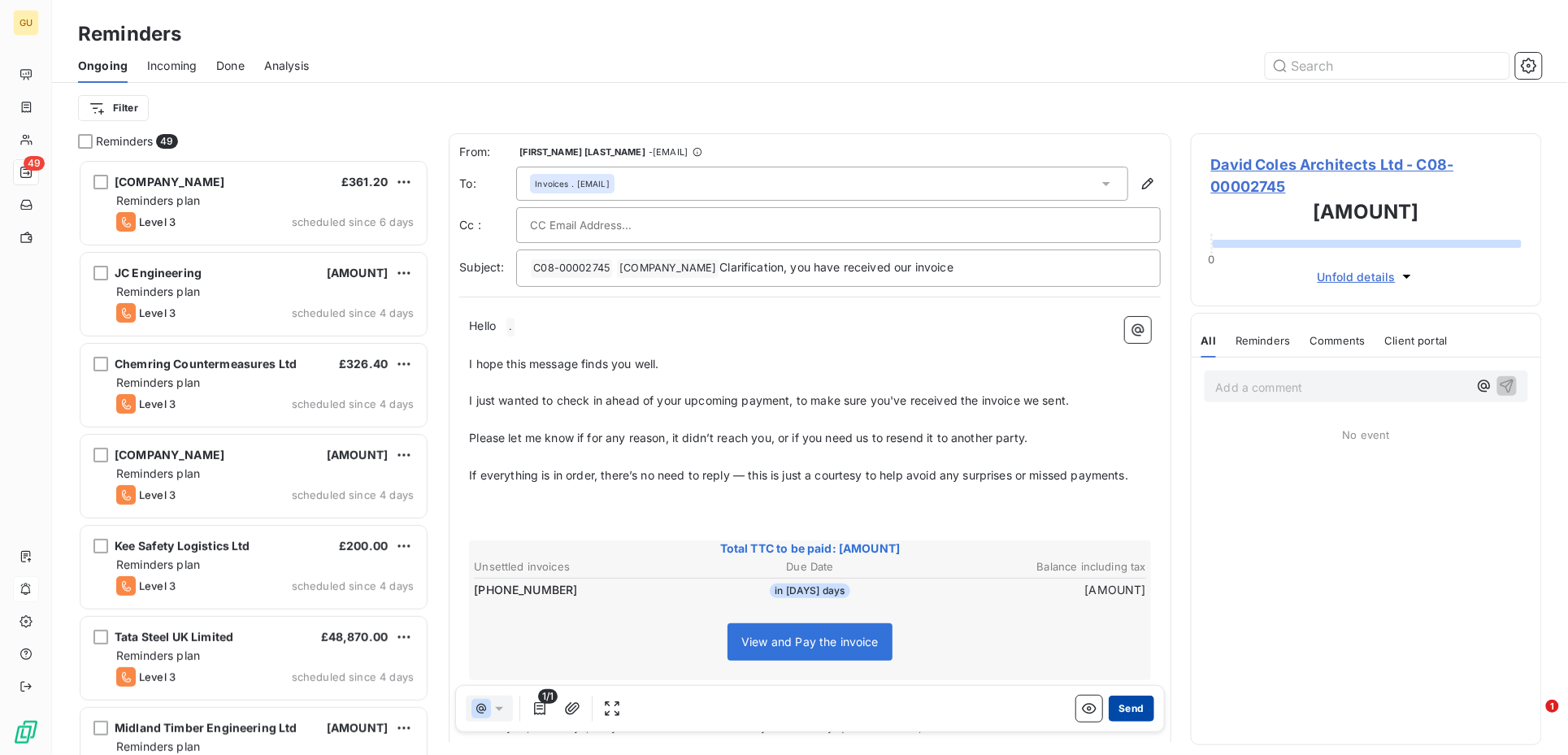 click on "Send" at bounding box center (1131, 709) 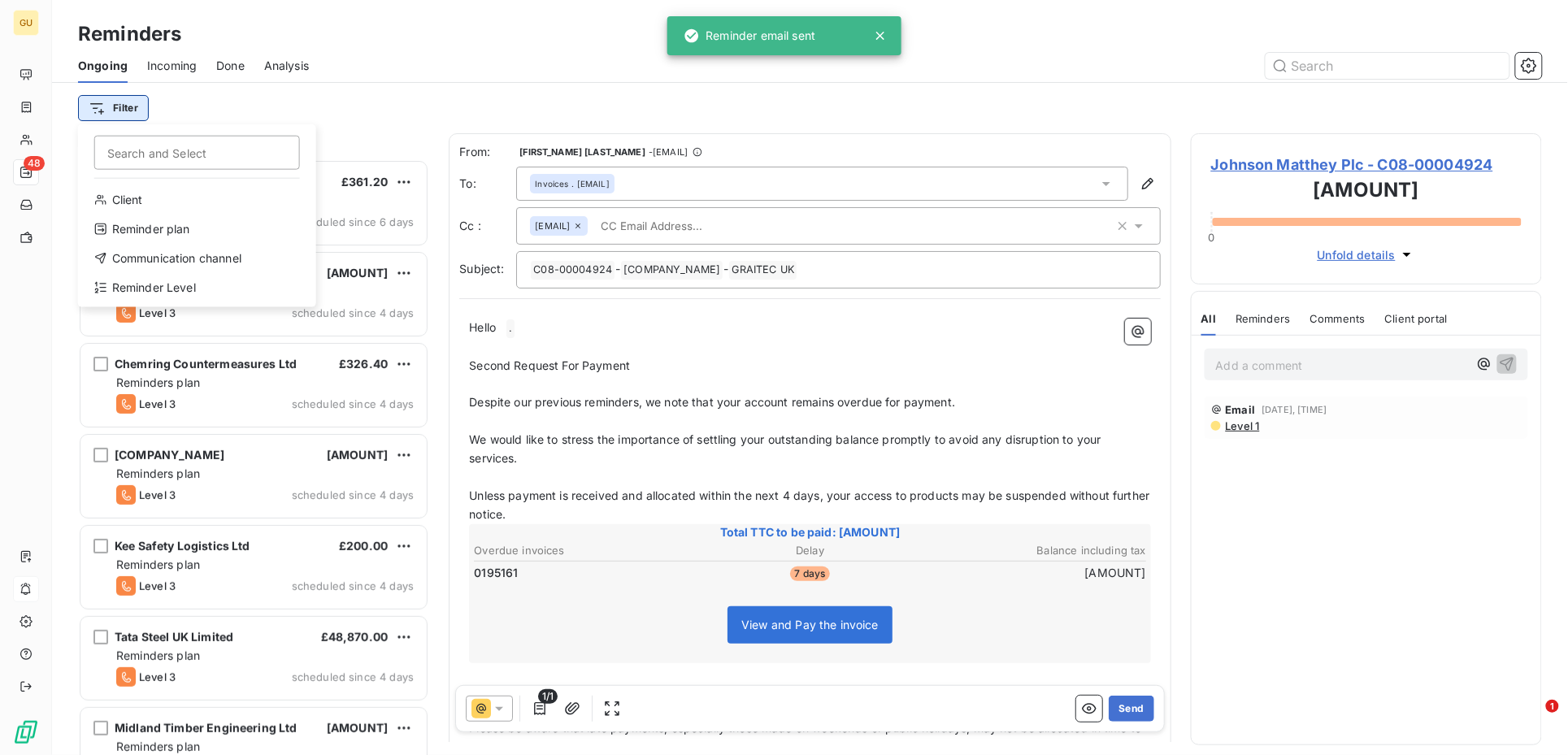 click on "GU 48 Reminders Ongoing Incoming Done Analysis Filter Search and Select Client Reminder plan Communication channel Reminder Level Reminders 48 TSPRO LTD £361.20 Reminders plan Level 3 scheduled since 6 days JC Engineering €1,025.00 Reminders plan Level 3 scheduled since 4 days Chemring Countermeasures Ltd £326.40 Reminders plan Level 3 scheduled since 4 days COUNTY DURHAM & DARLINGTON NHS FOUNDATION TRUST £5,100.00 Reminders plan Level 3 scheduled since 4 days Kee Safety Logistics Ltd £200.00 Reminders plan Level 3 scheduled since 4 days Tata Steel UK Limited £48,870.00 Reminders plan Level 3 scheduled since 4 days Midland Timber Engineering Ltd £9,341.20 Reminders plan Level 3 scheduled since 4 days Government of Jersey £15,786.00 Reminders plan Level 3 scheduled since 4 days ECE Architecture Ltd £2,080.51 Reminders plan Level 2 scheduled since 4 days Gascoyne & Beever Ltd £9,900.41 Reminders plan Level 2 scheduled since 3 days Digitalcrush Limited £1,353.60 Reminders plan From:" at bounding box center [784, 377] 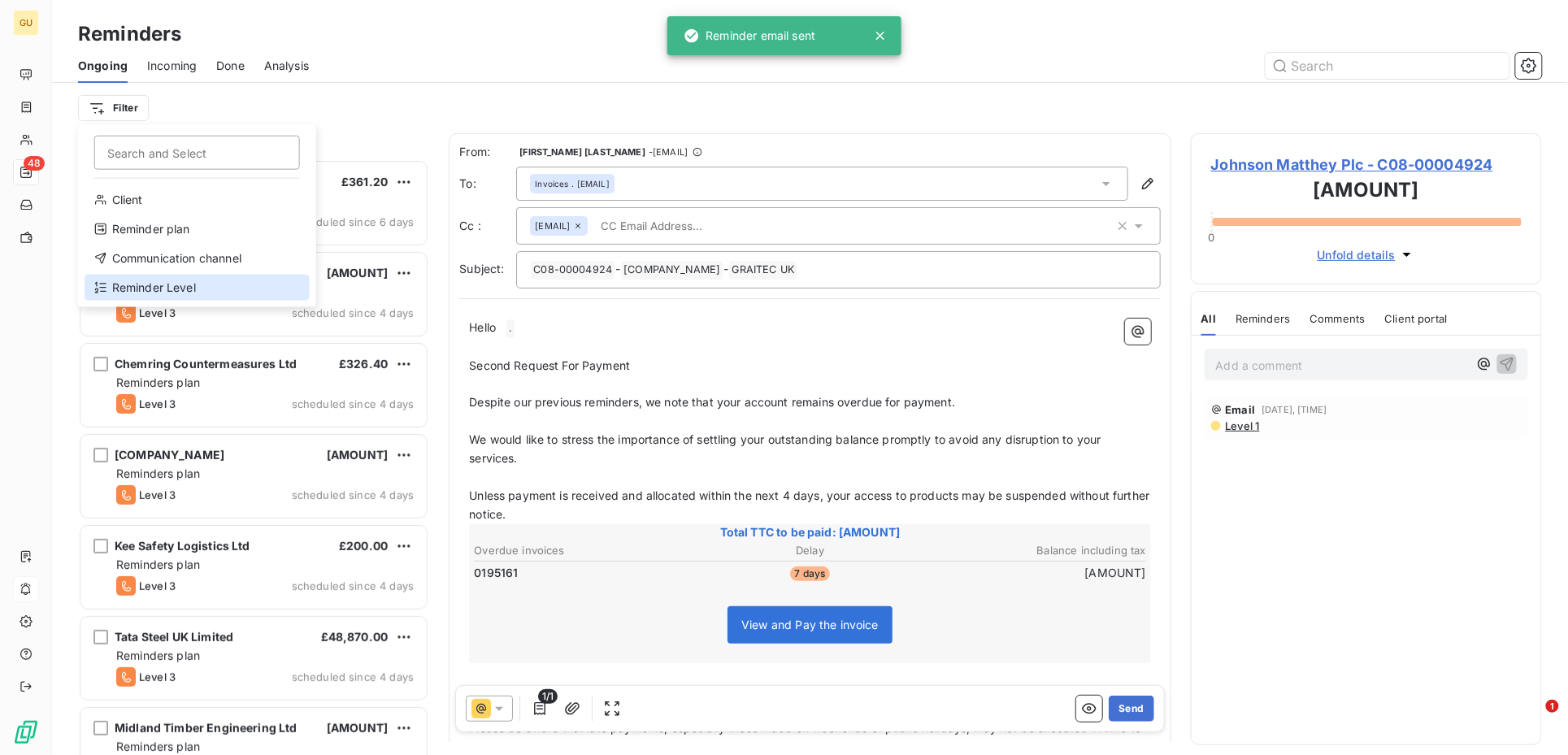 click on "Reminder Level" at bounding box center (197, 288) 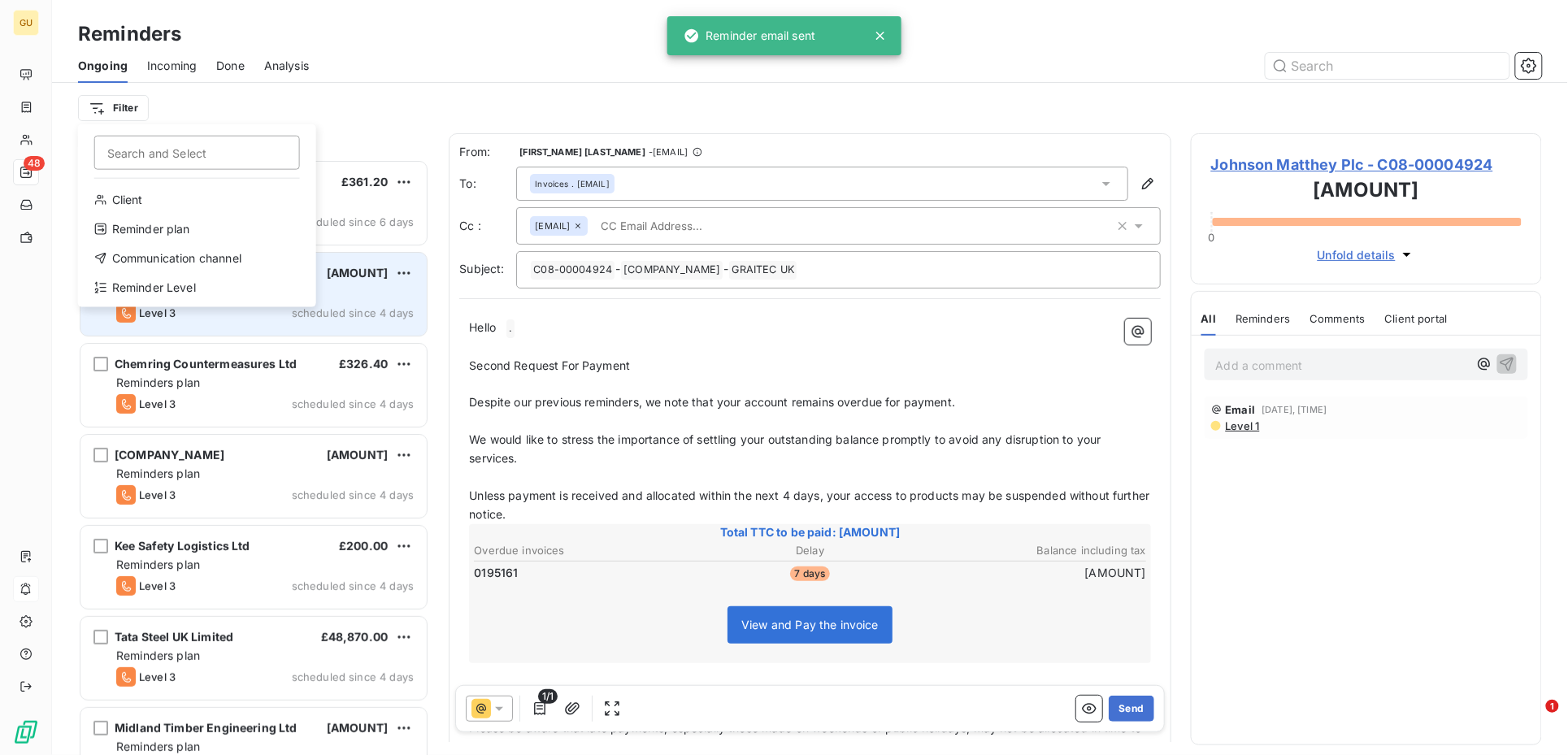 scroll, scrollTop: 579, scrollLeft: 335, axis: both 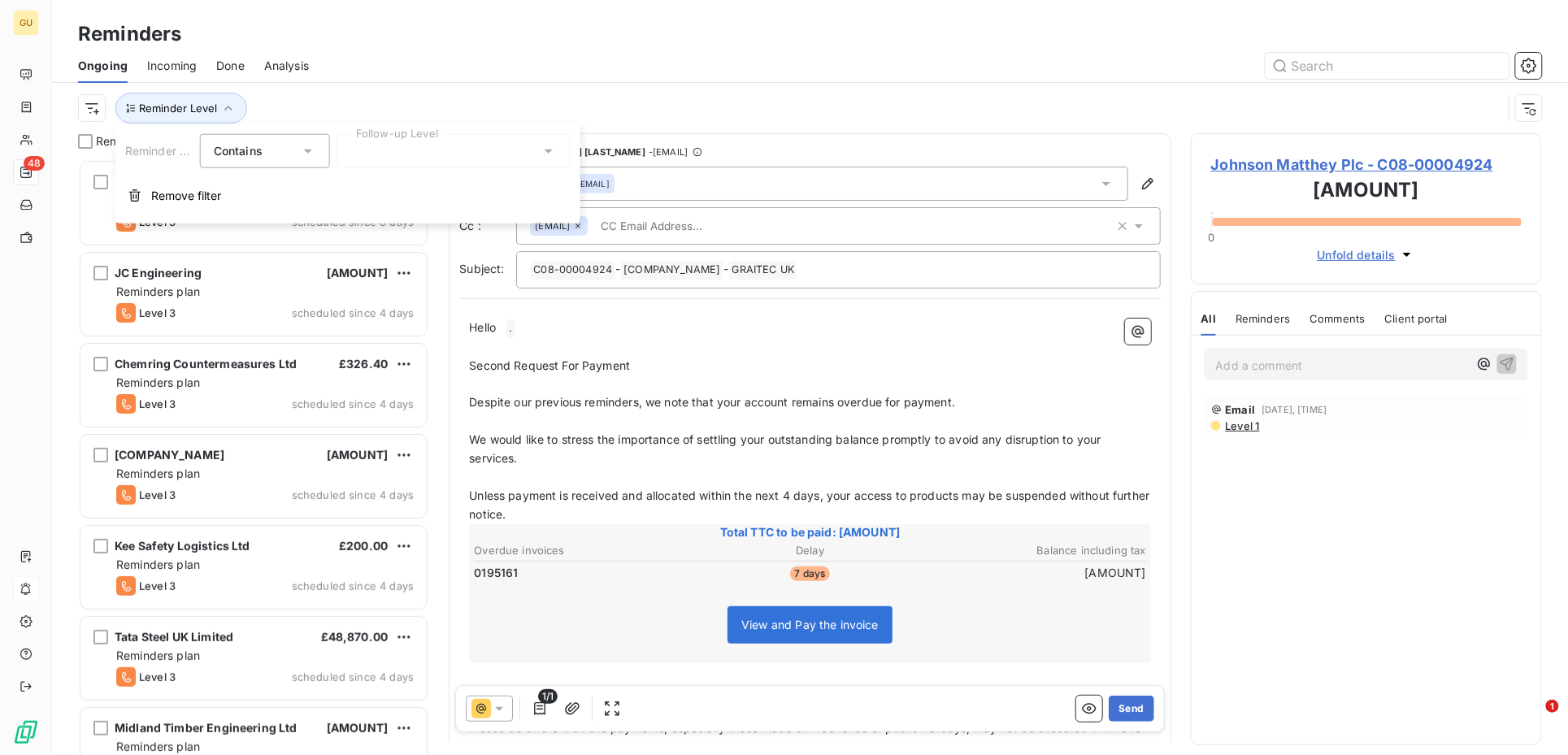 click at bounding box center (454, 151) 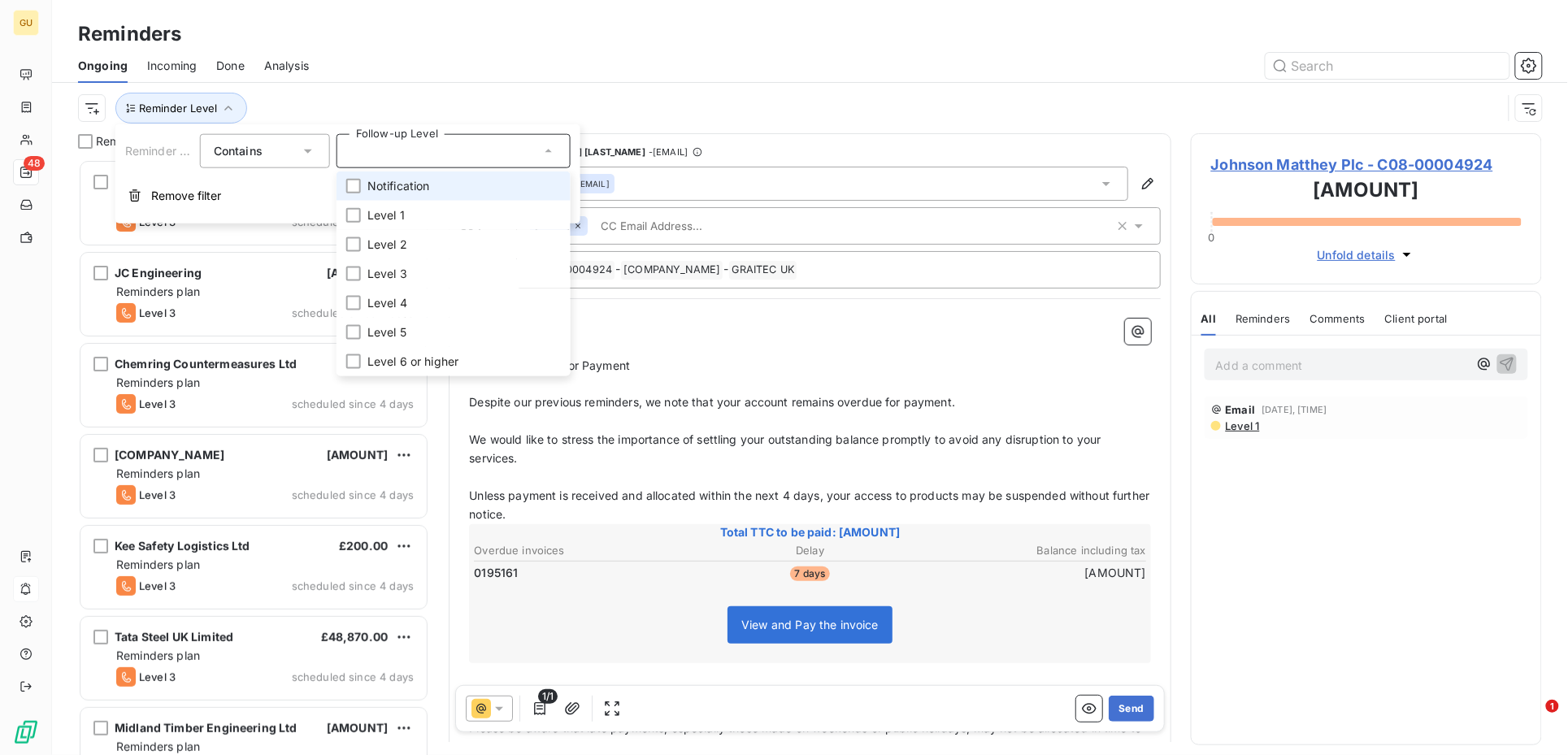 click on "Notification" at bounding box center [398, 186] 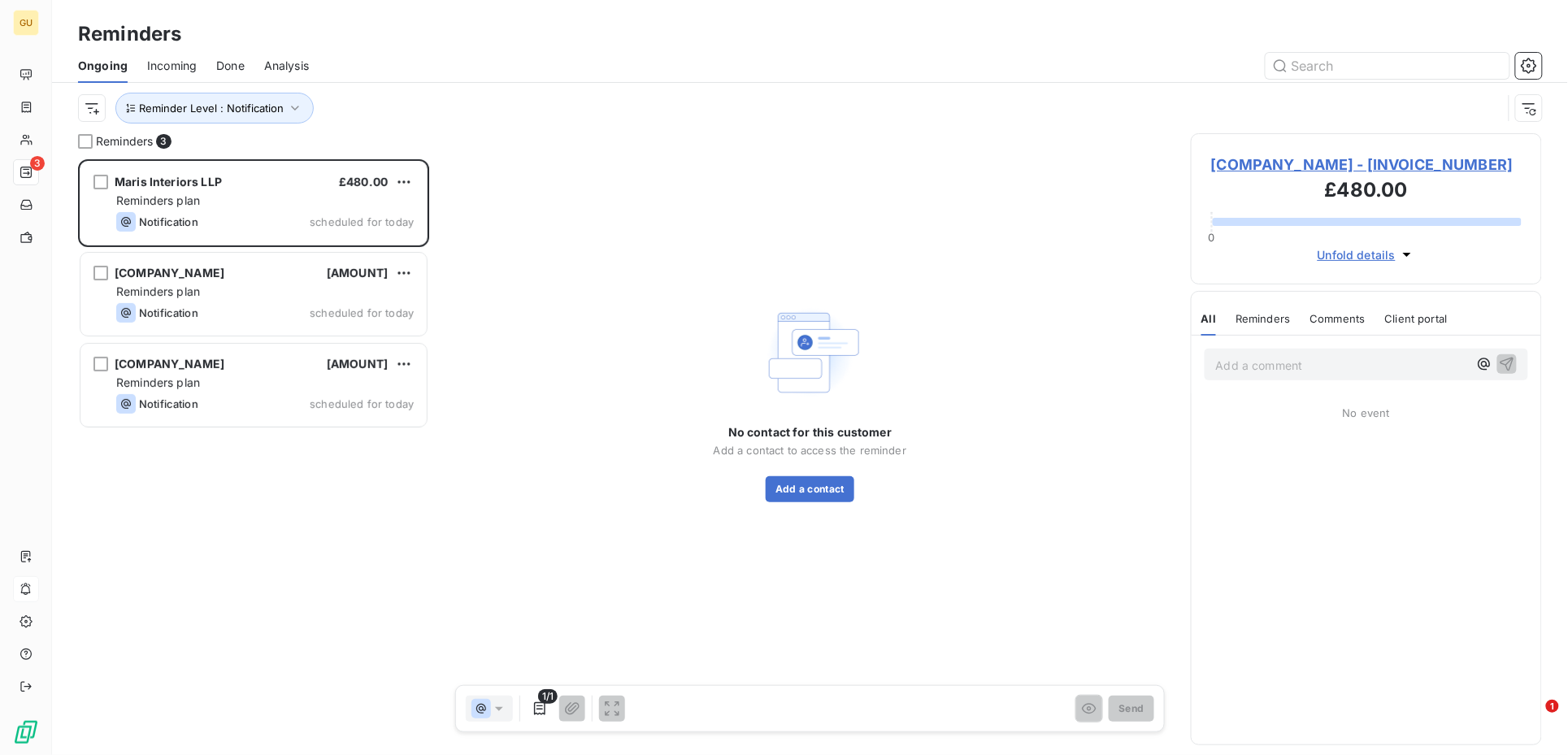 click on "No contact for this customer Add a contact to access the reminder Add a contact" at bounding box center [810, 401] 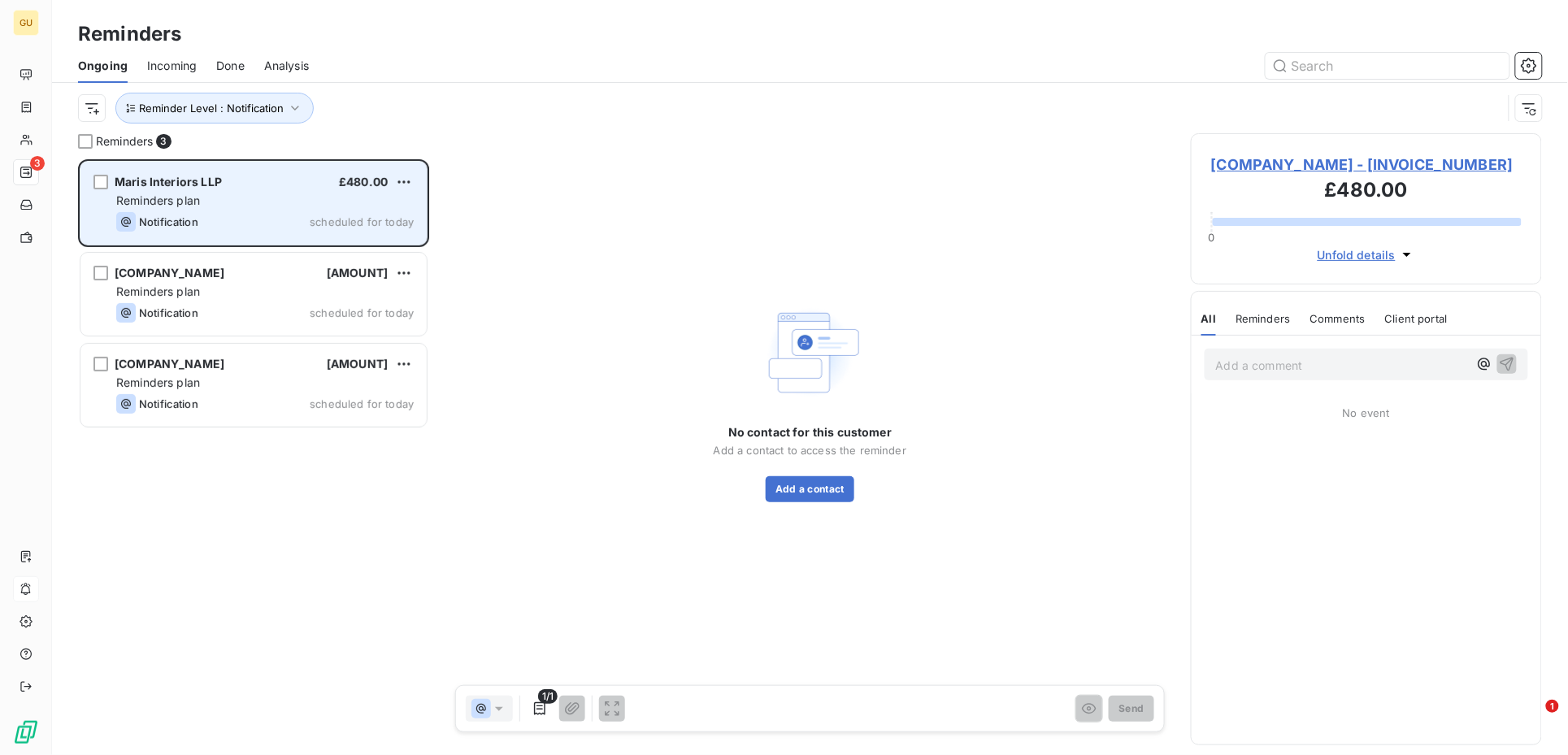 click on "Reminders plan" at bounding box center [265, 201] 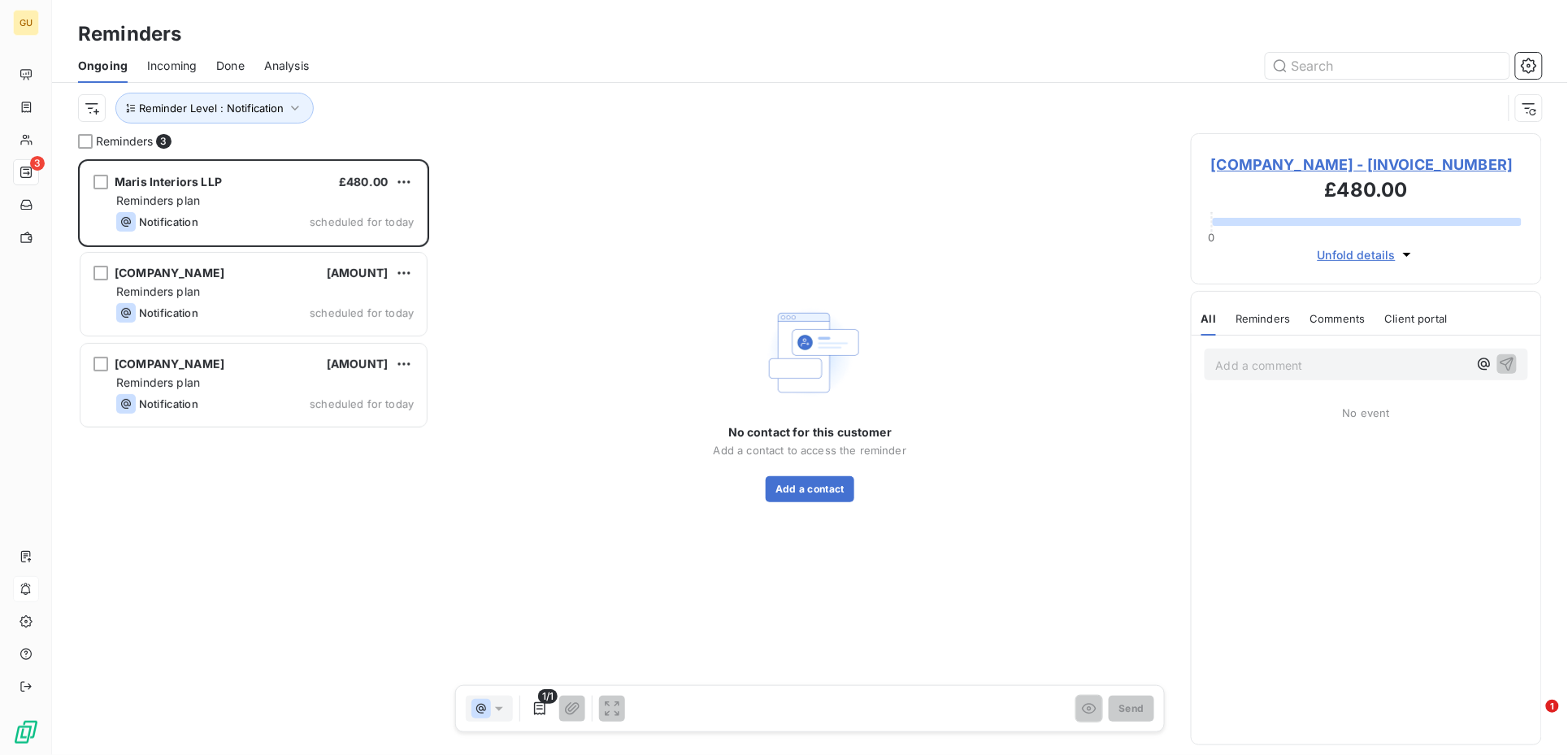 click on "Maris Interiors LLP - C08-00003015" at bounding box center (1366, 164) 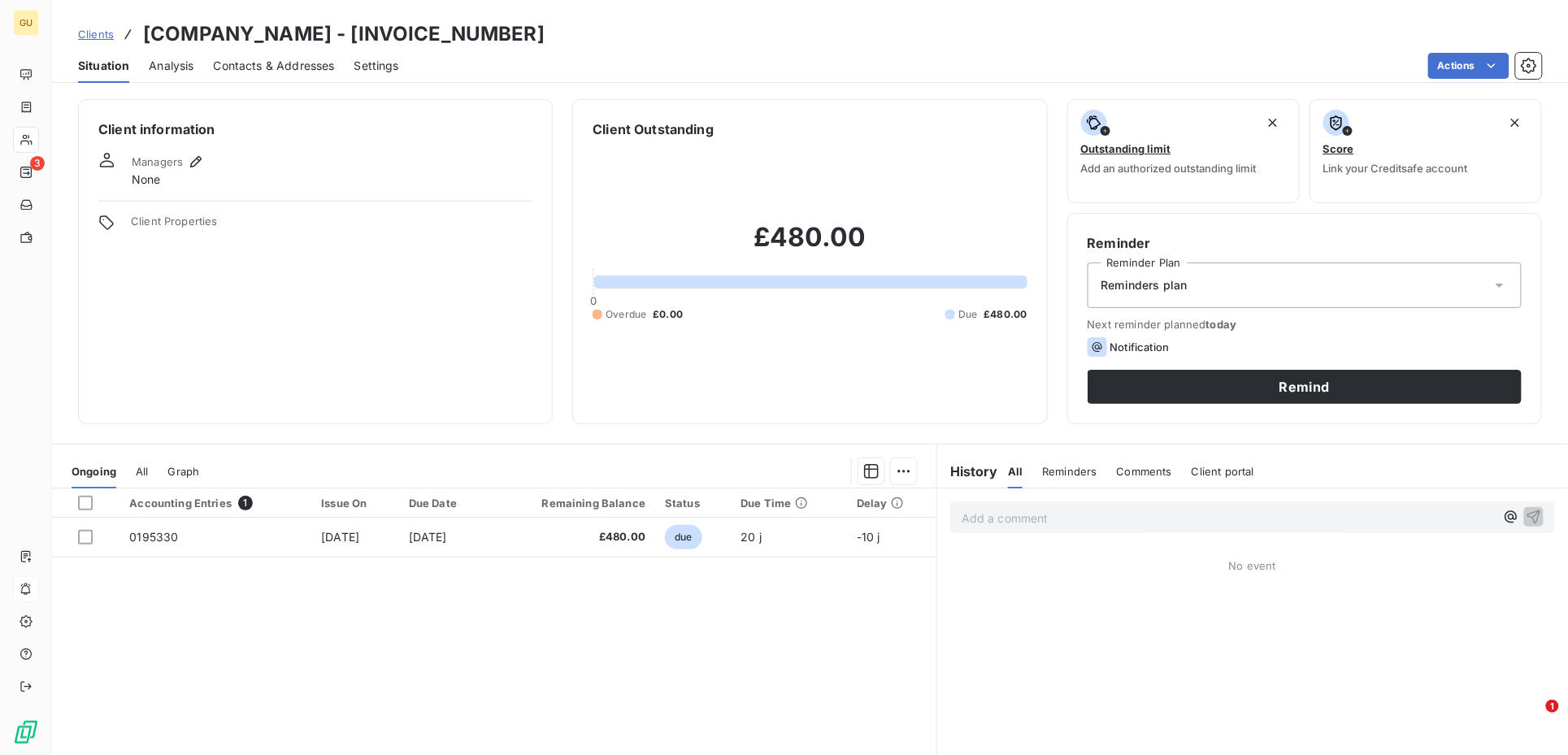 click on "Contacts & Addresses" at bounding box center [274, 66] 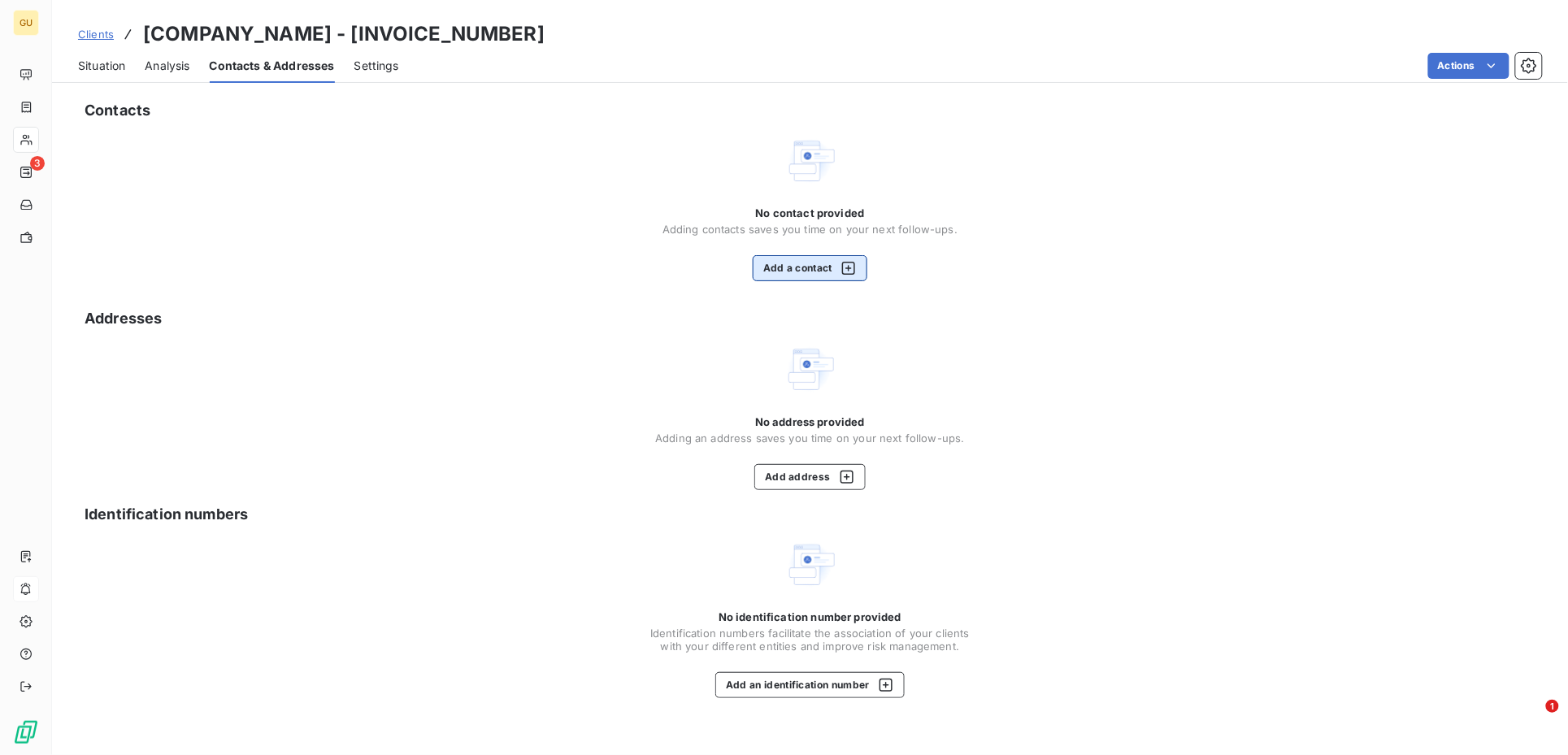 click on "Add a contact" at bounding box center (810, 268) 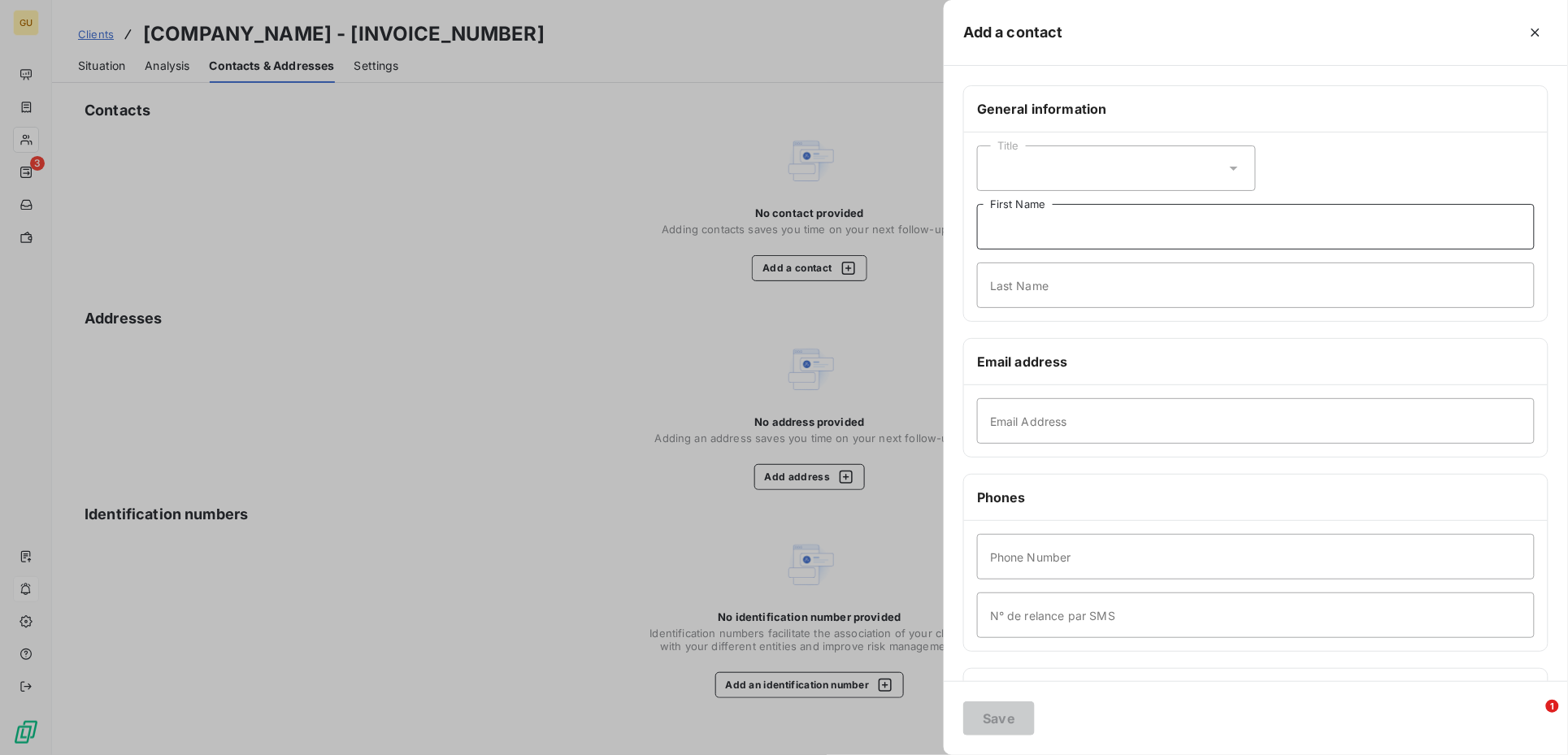 click on "First Name" at bounding box center [1256, 227] 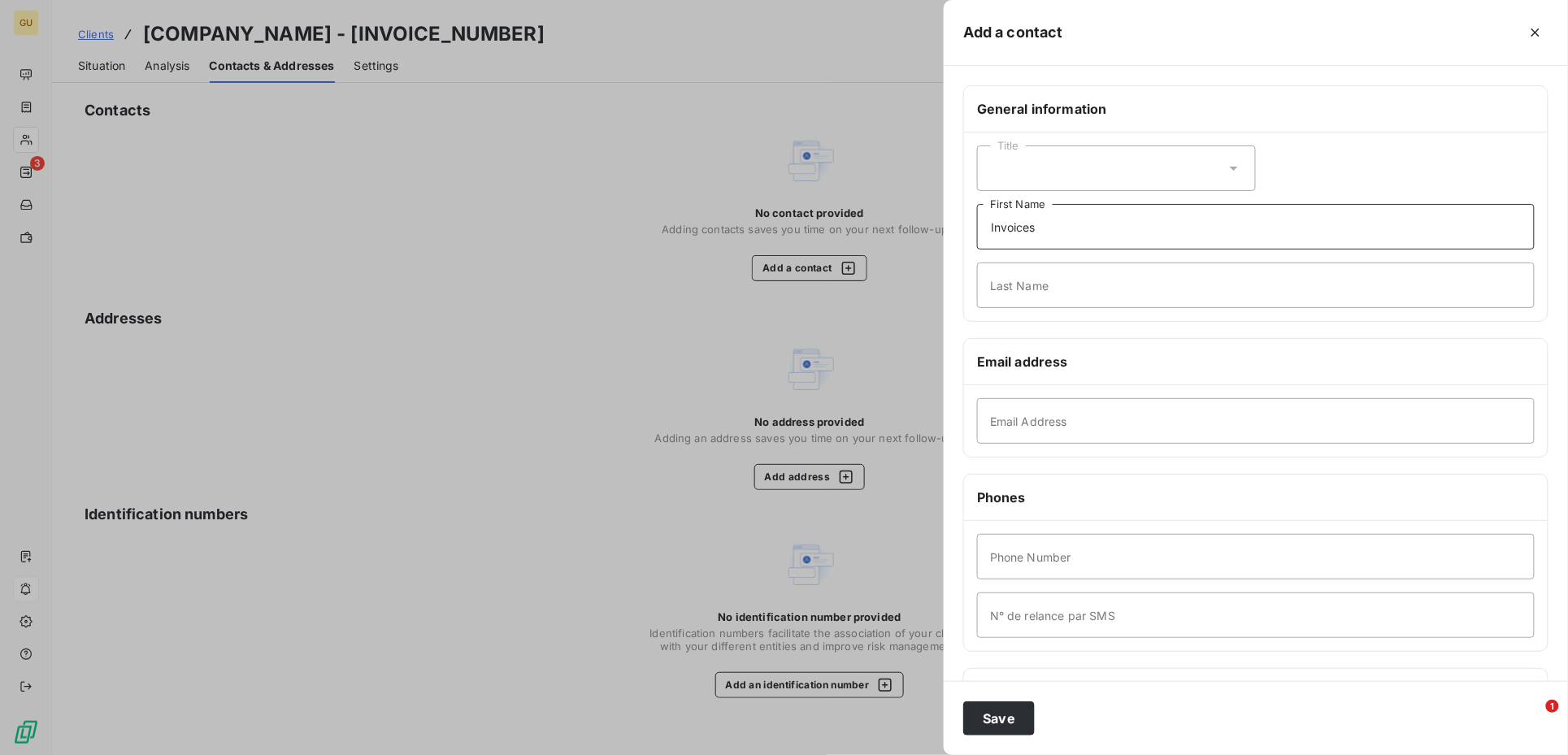 type on "Invoices" 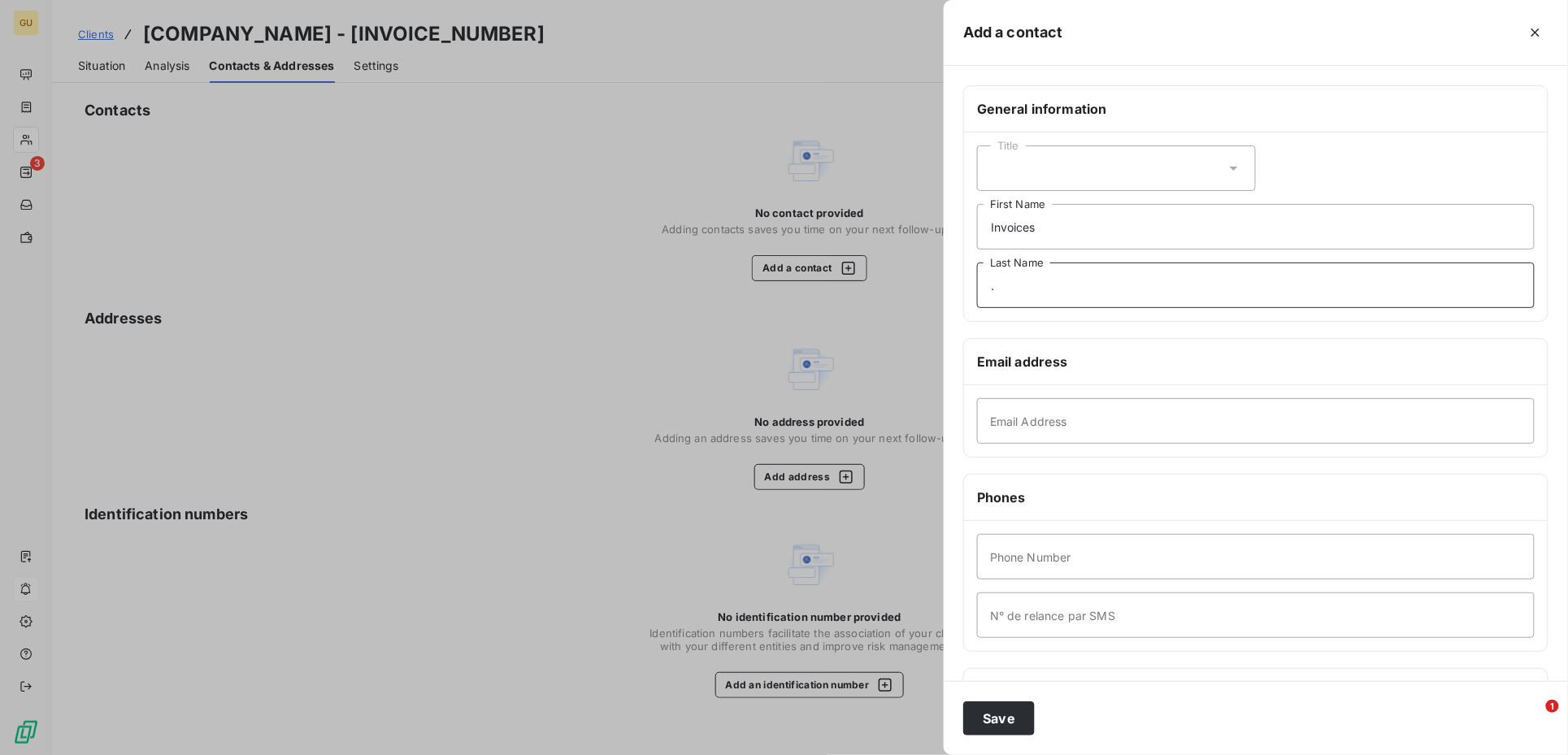 type on "." 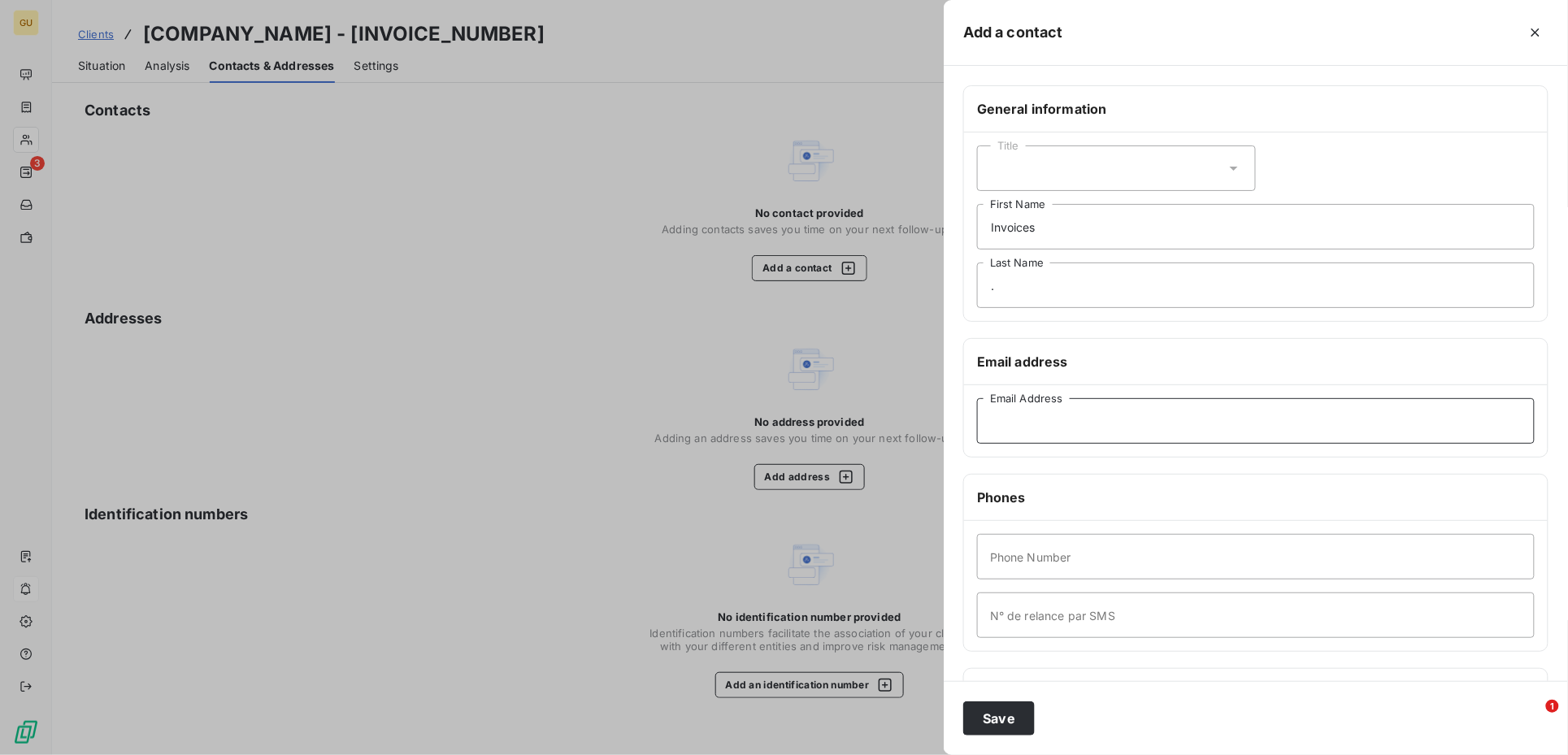 paste on "accounts@maris-interiors.co.uk" 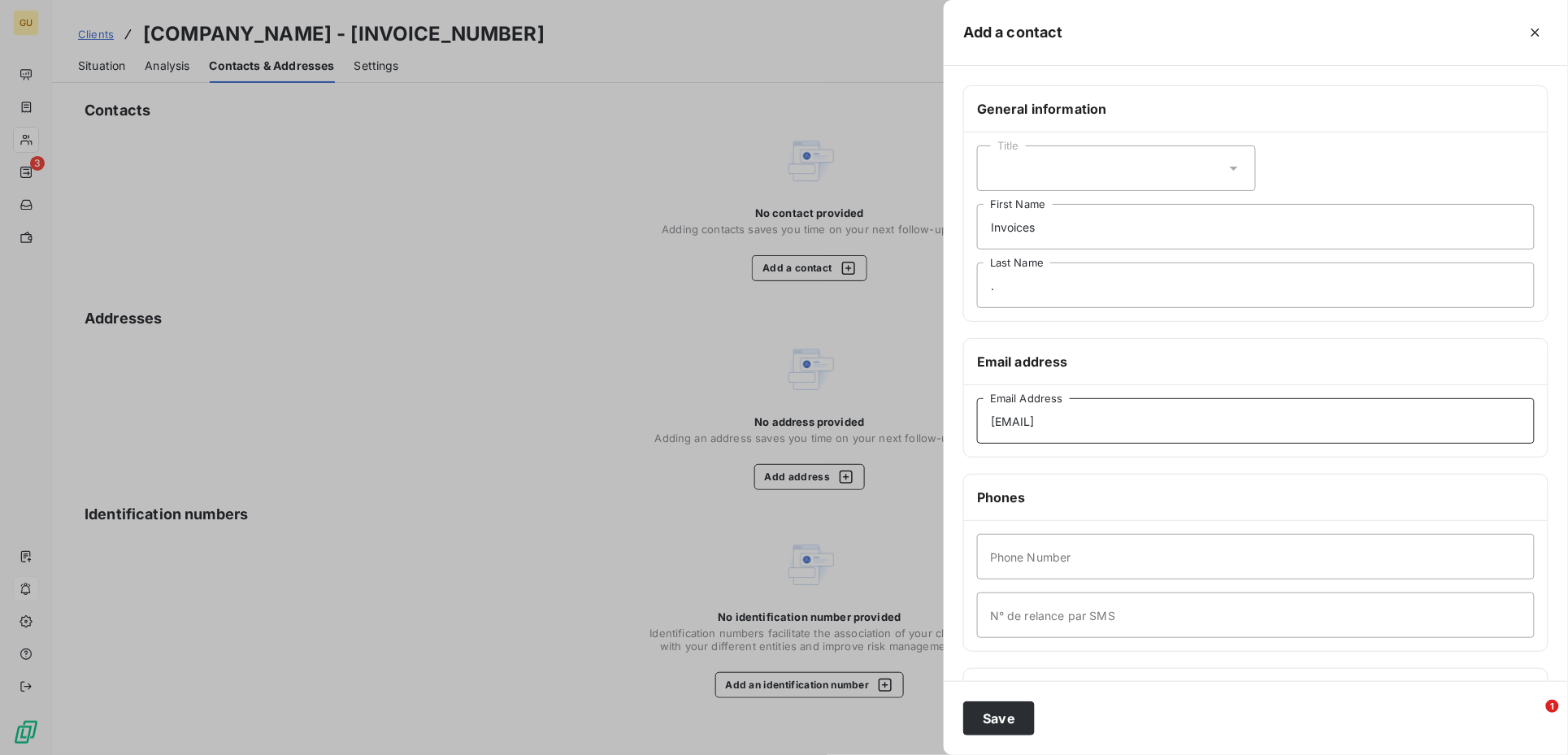type on "accounts@maris-interiors.co.uk" 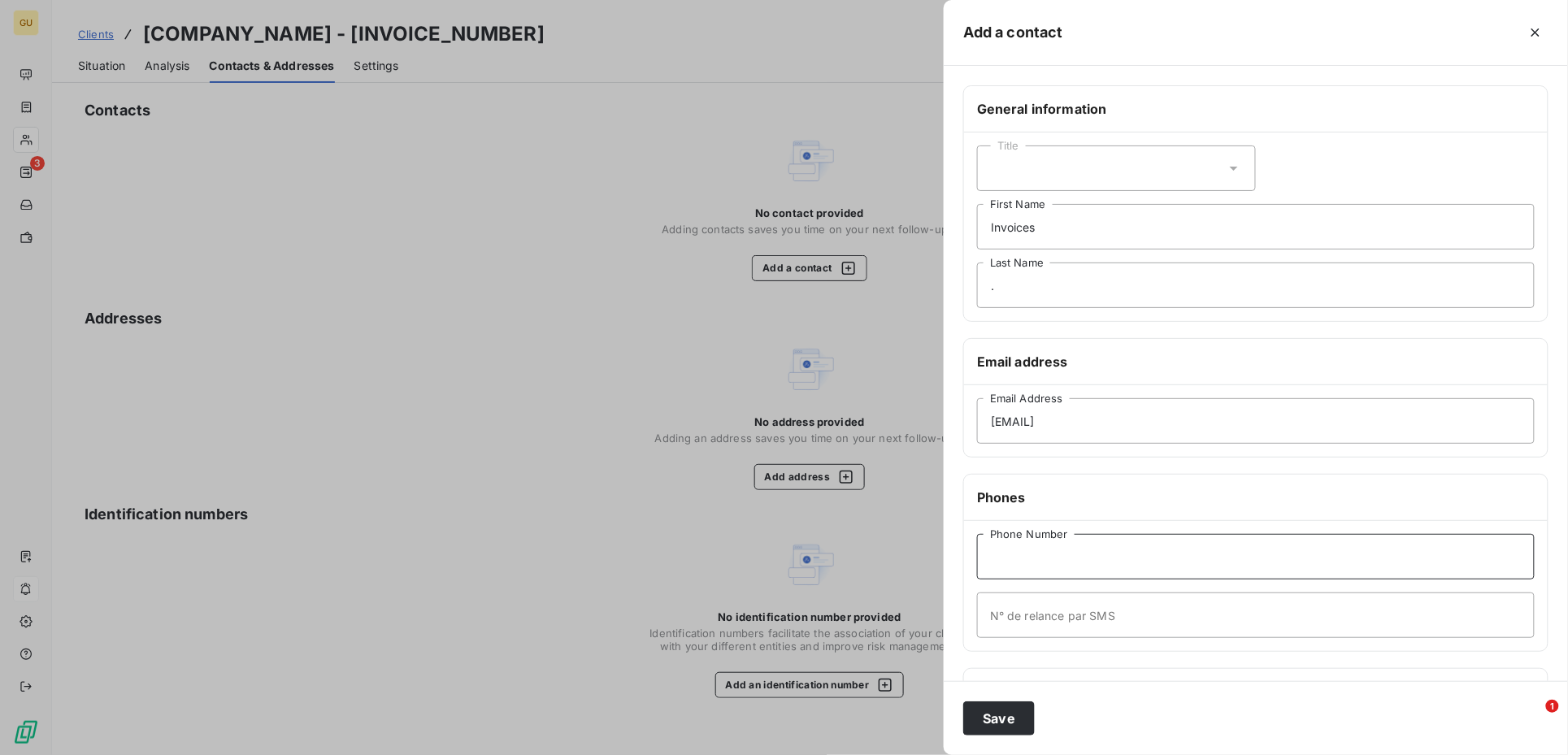 click on "Phone Number" at bounding box center [1256, 557] 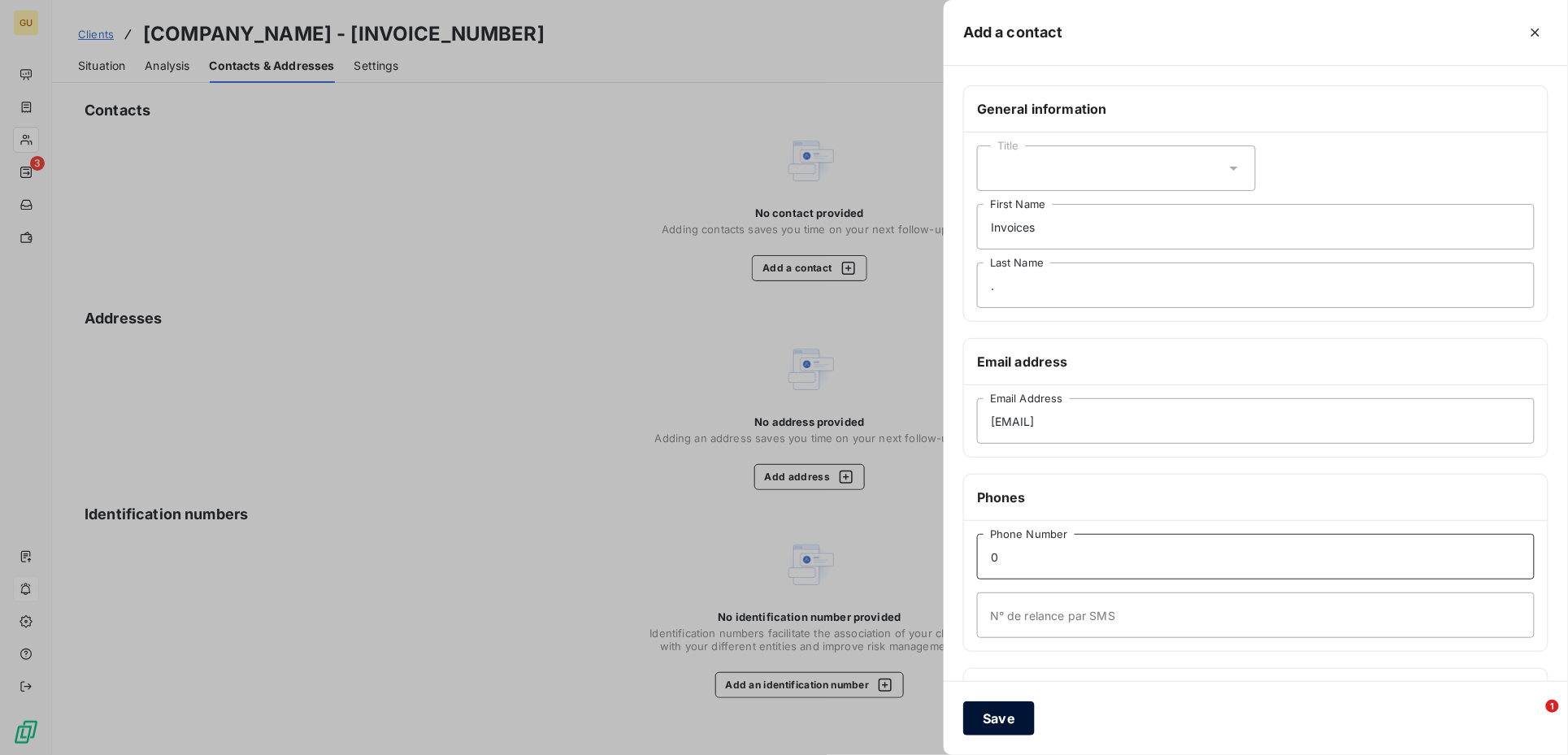 type on "0" 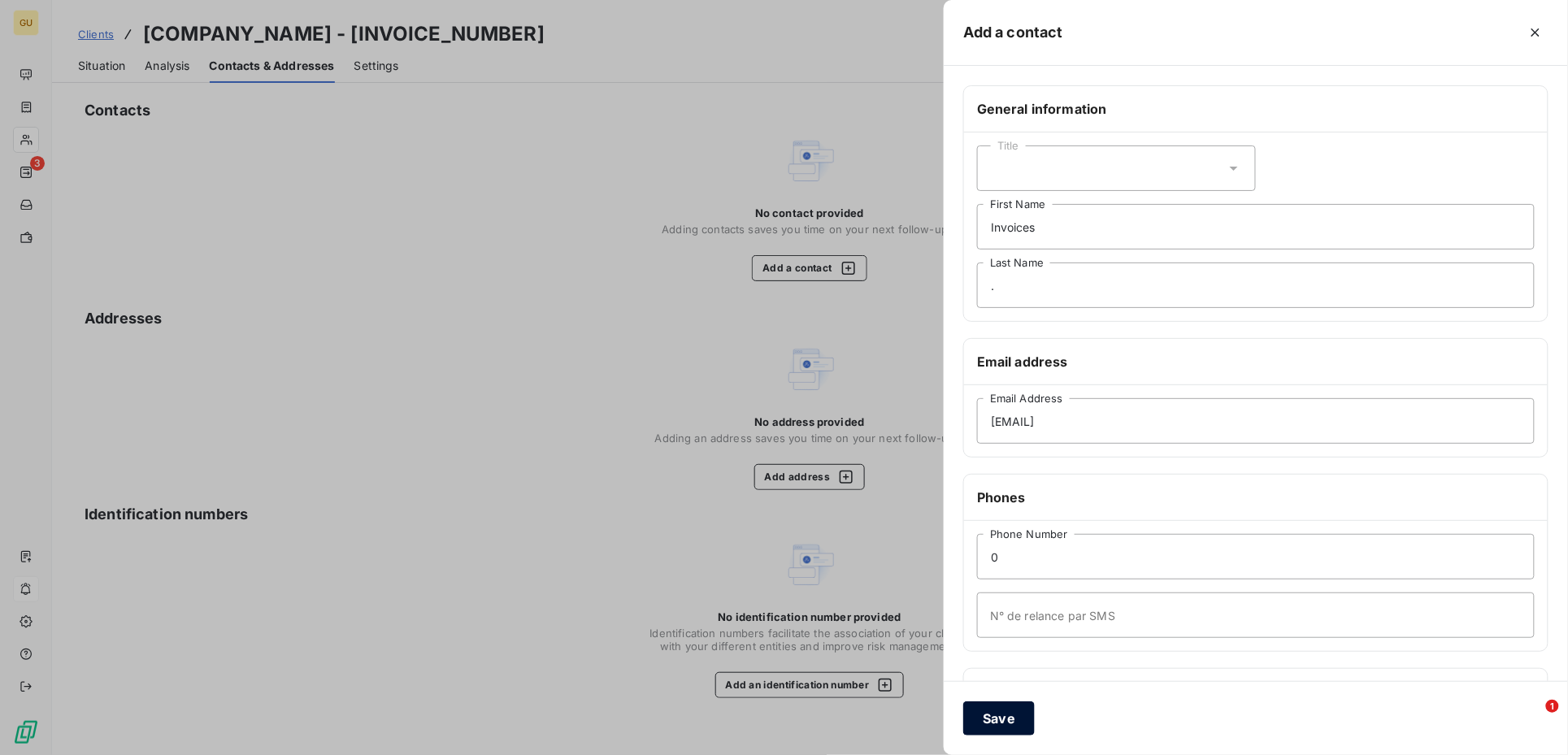 click on "Save" at bounding box center [999, 718] 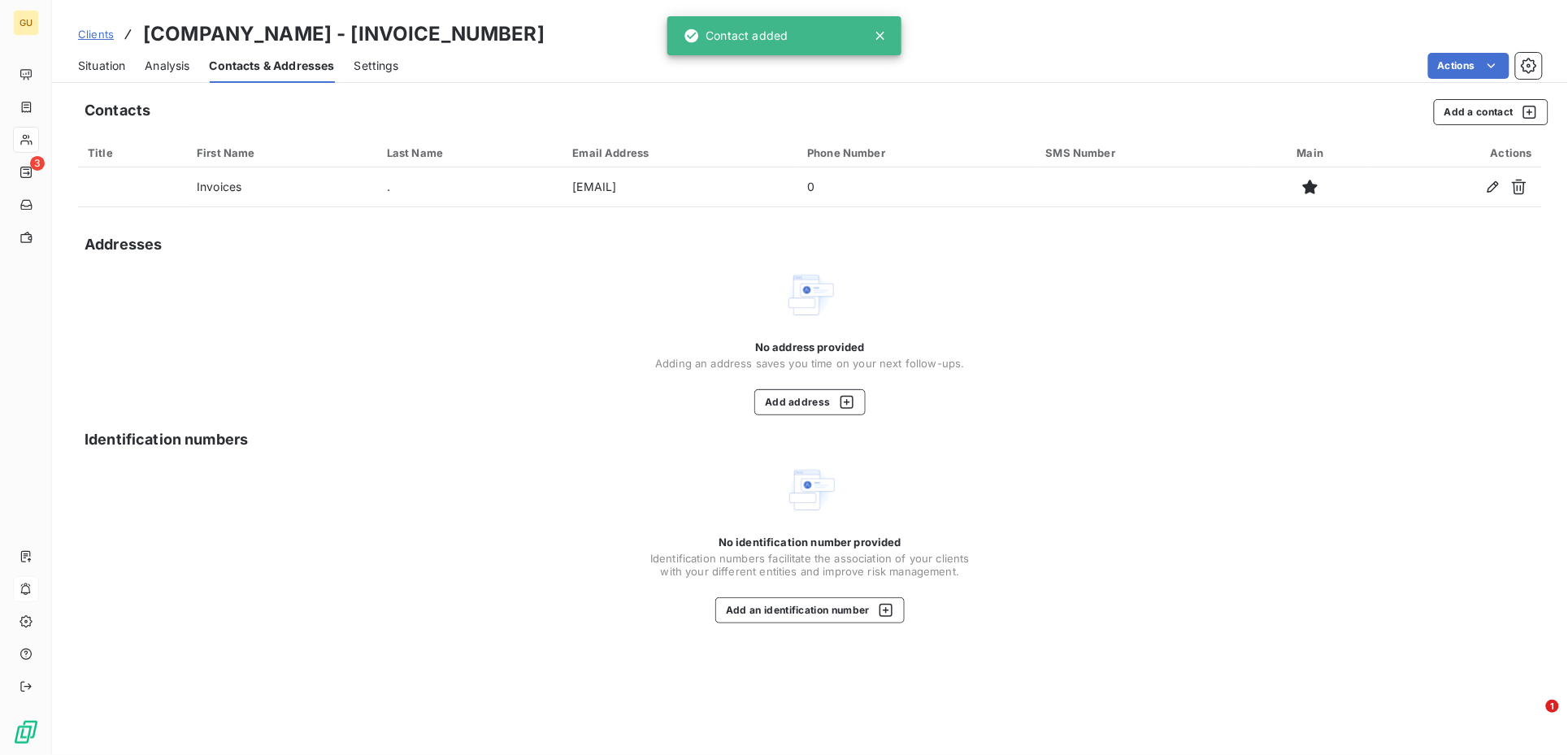 click on "Situation" at bounding box center (102, 66) 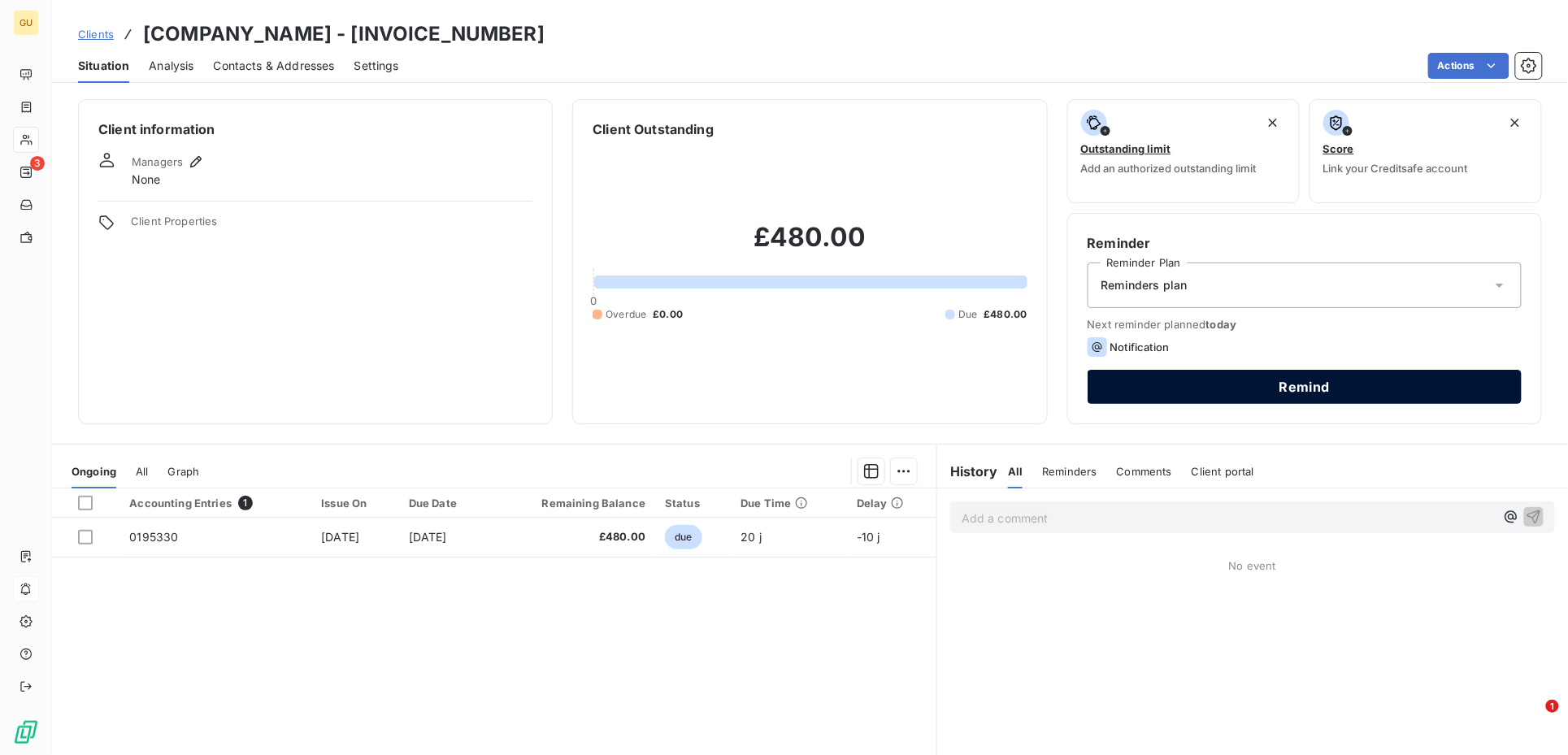 click on "Remind" at bounding box center [1305, 387] 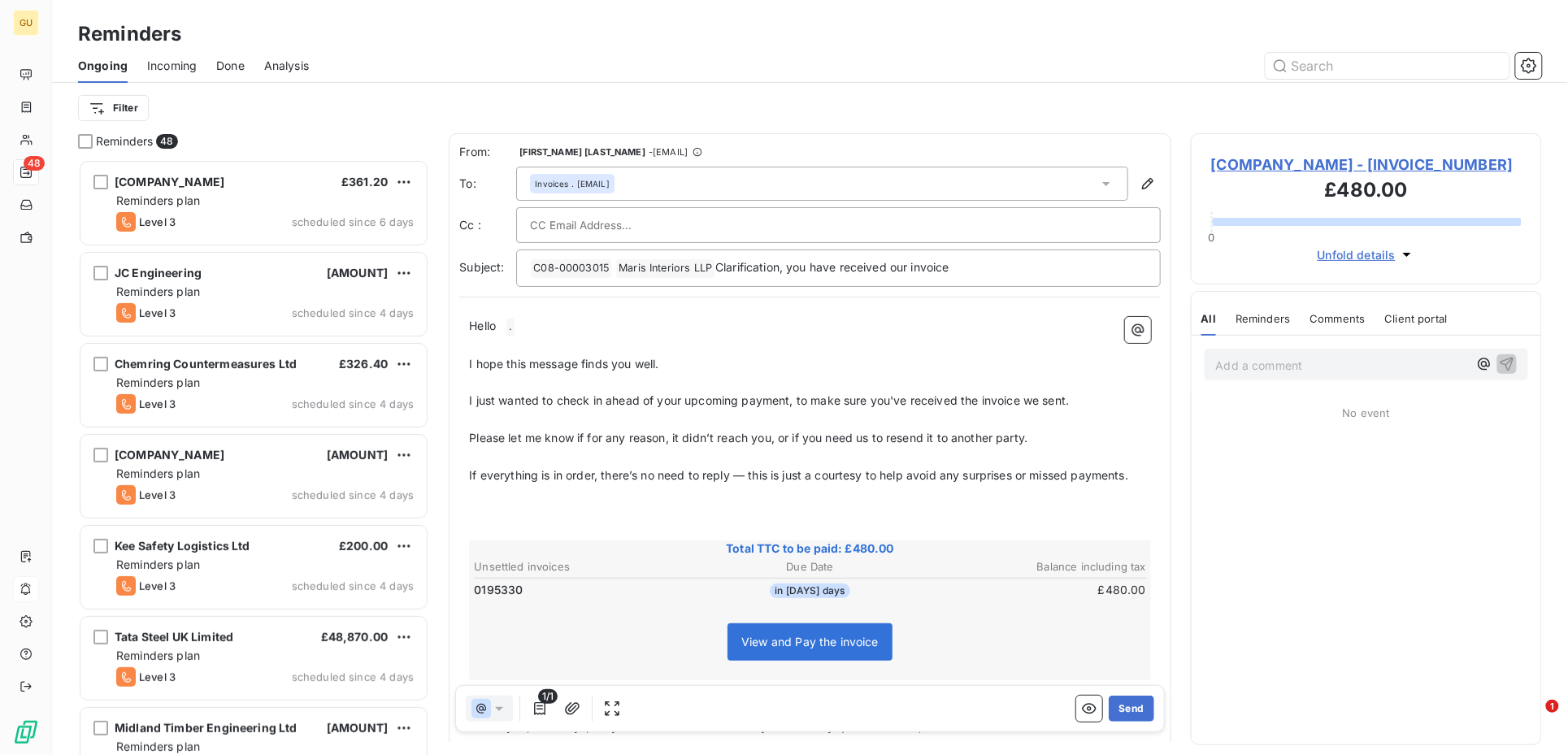 scroll, scrollTop: 17, scrollLeft: 16, axis: both 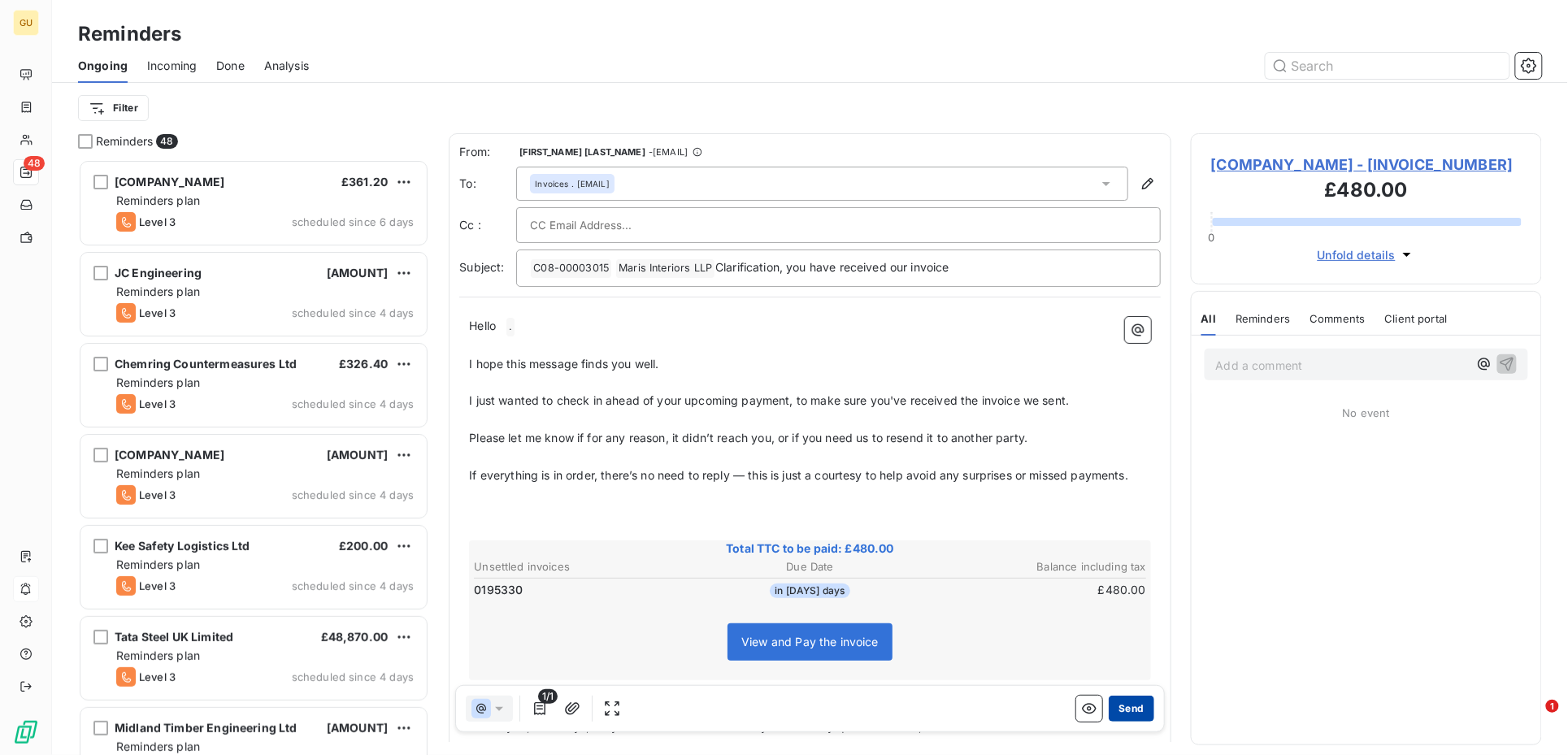 click on "Send" at bounding box center [1131, 709] 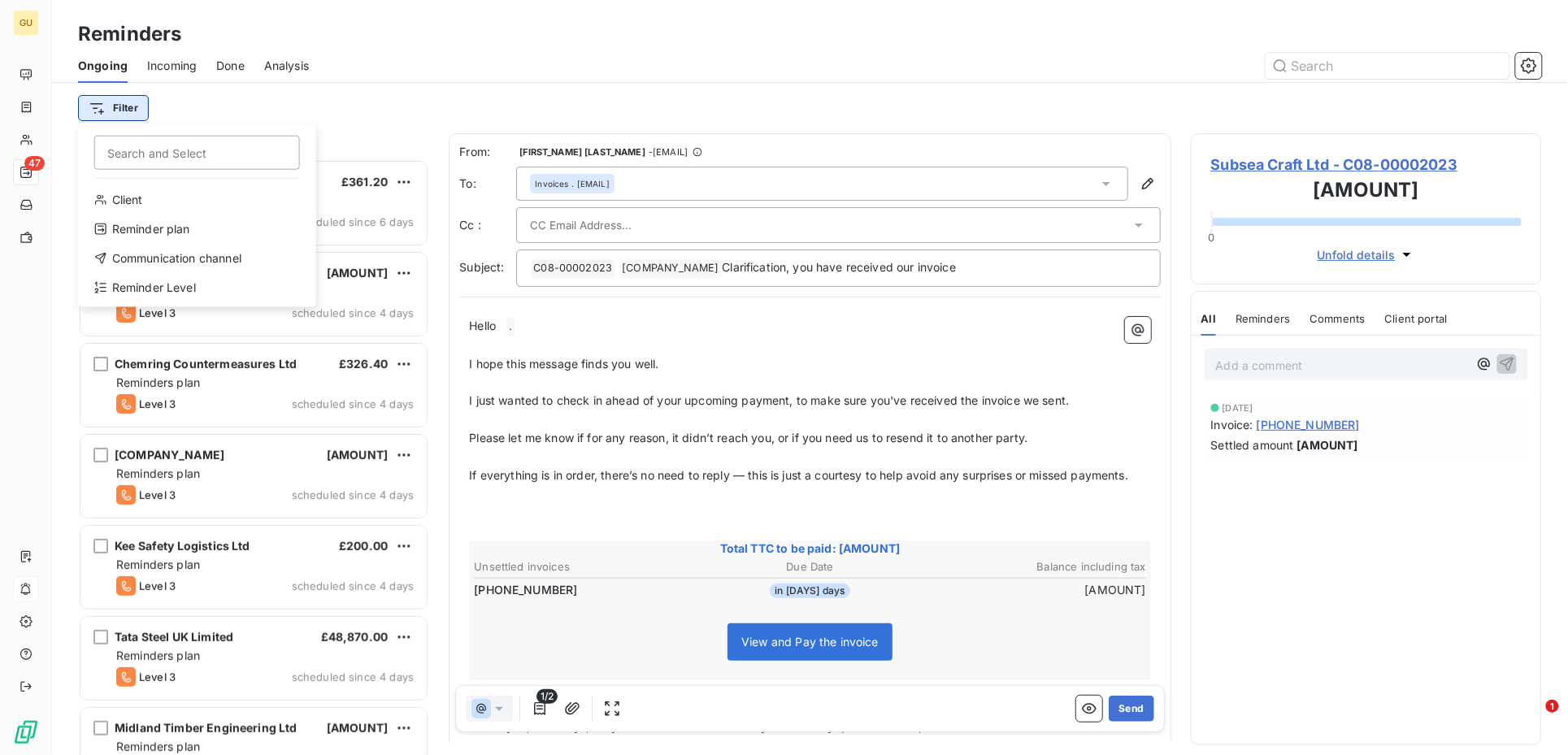click on "GU 47 Reminders Ongoing Incoming Done Analysis Filter Search and Select Client Reminder plan Communication channel Reminder Level Reminders 47 TSPRO LTD £361.20 Reminders plan Level 3 scheduled since 6 days JC Engineering €1,025.00 Reminders plan Level 3 scheduled since 4 days Chemring Countermeasures Ltd £326.40 Reminders plan Level 3 scheduled since 4 days COUNTY DURHAM & DARLINGTON NHS FOUNDATION TRUST £5,100.00 Reminders plan Level 3 scheduled since 4 days Kee Safety Logistics Ltd £200.00 Reminders plan Level 3 scheduled since 4 days Tata Steel UK Limited £48,870.00 Reminders plan Level 3 scheduled since 4 days Midland Timber Engineering Ltd £9,341.20 Reminders plan Level 3 scheduled since 4 days Government of Jersey £15,786.00 Reminders plan Level 3 scheduled since 4 days ECE Architecture Ltd £2,080.51 Reminders plan Level 2 scheduled since 4 days Gascoyne & Beever Ltd £9,900.41 Reminders plan Level 2 scheduled since 3 days Digitalcrush Limited £1,353.60 Reminders plan From:" at bounding box center [784, 377] 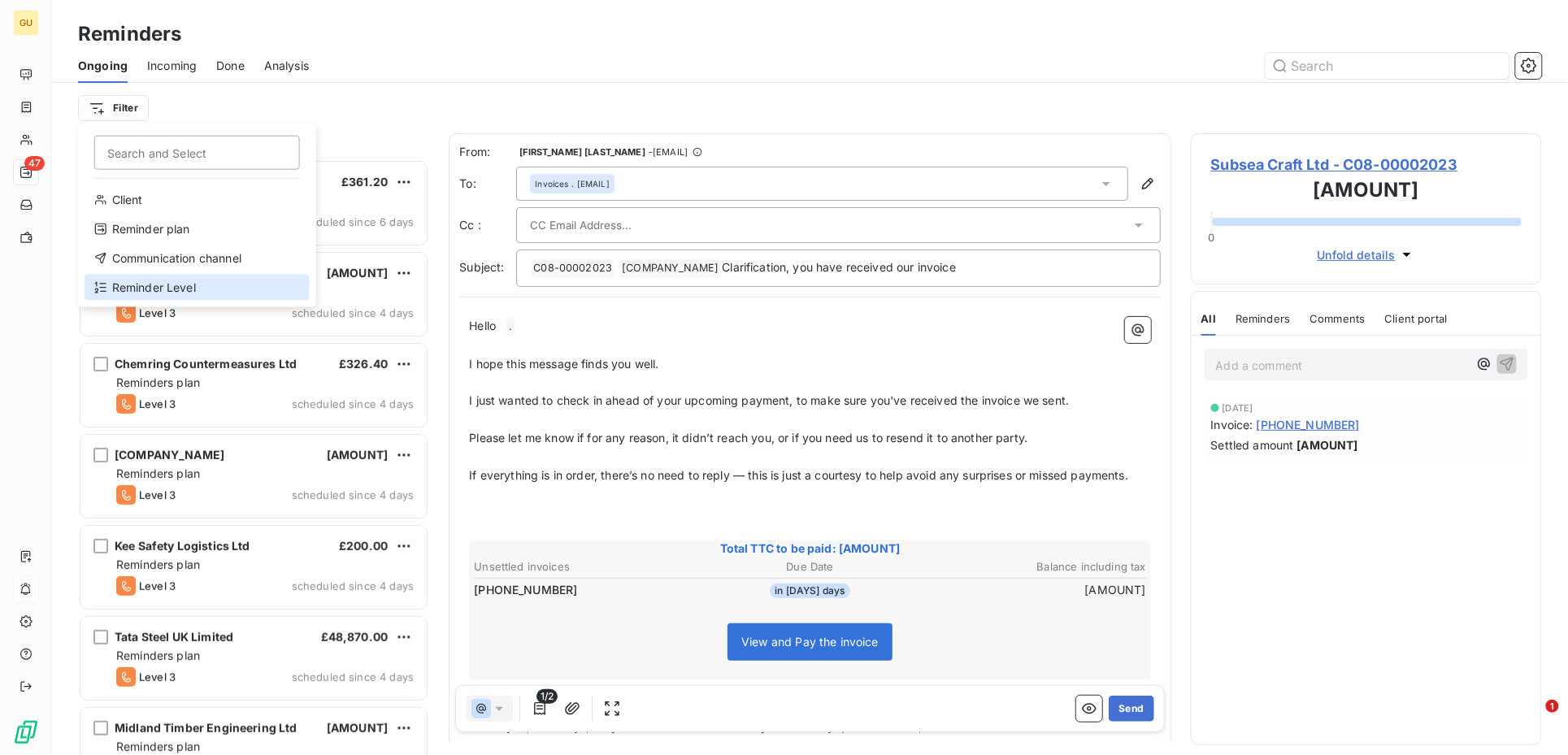 click on "Reminder Level" at bounding box center [197, 288] 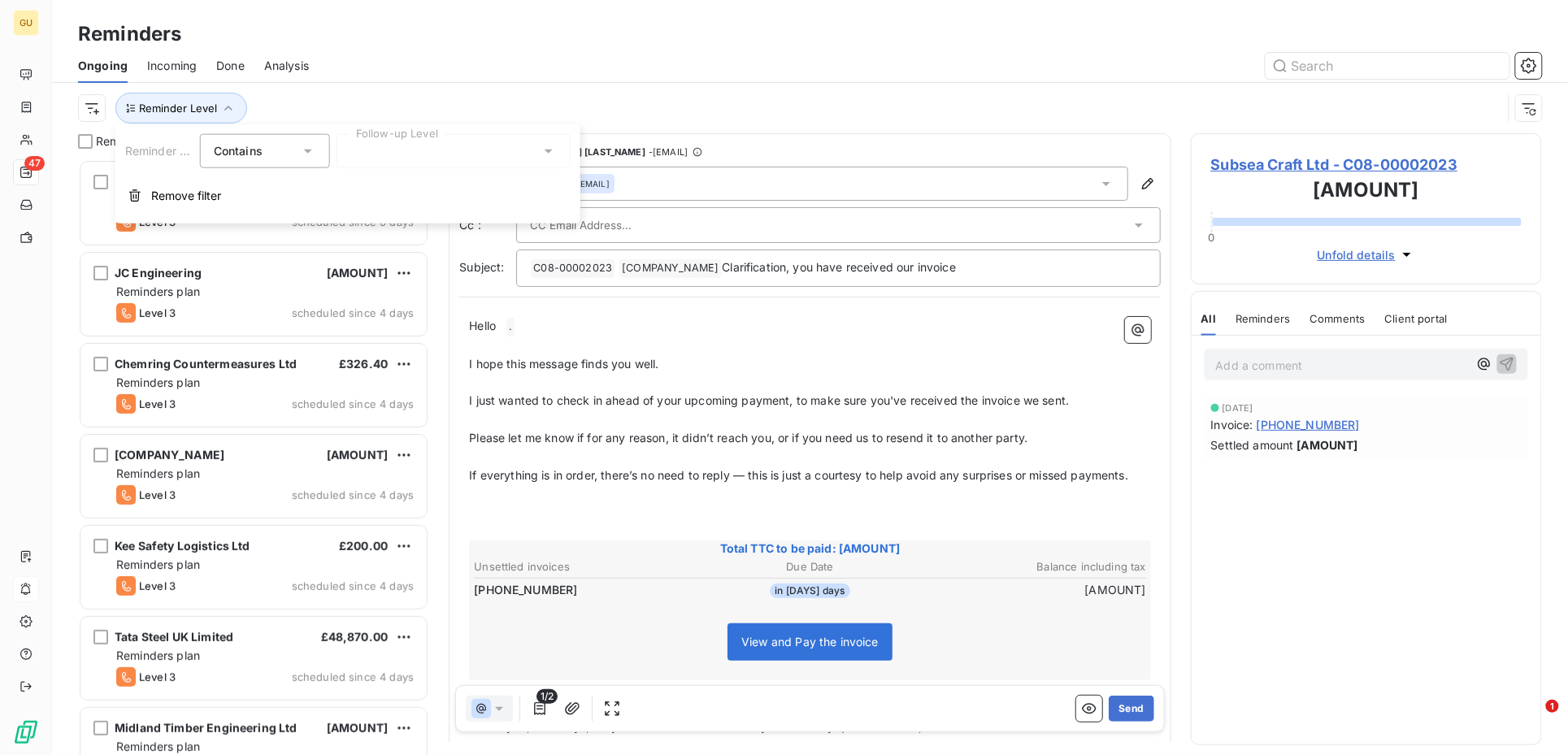 scroll, scrollTop: 579, scrollLeft: 335, axis: both 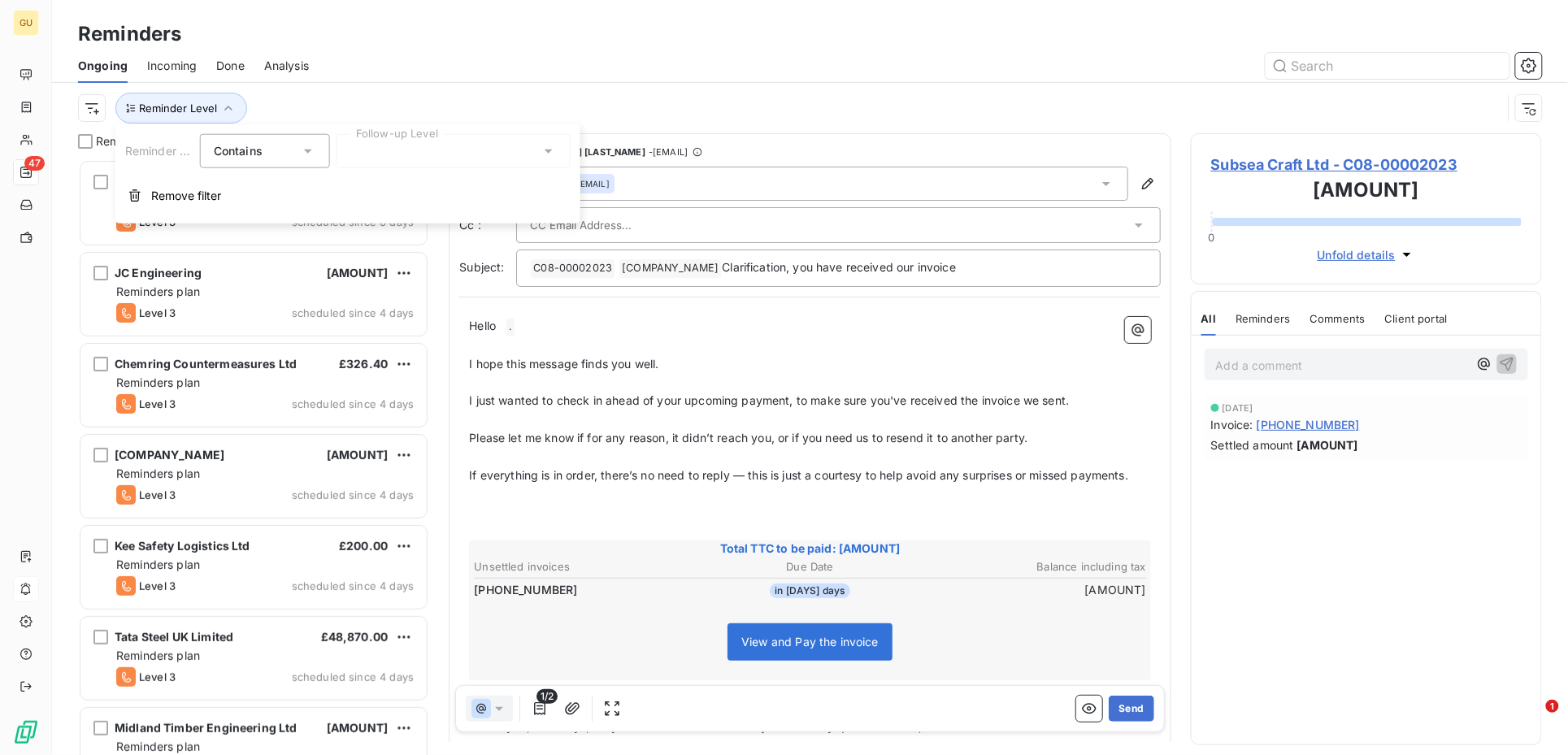 click at bounding box center [454, 151] 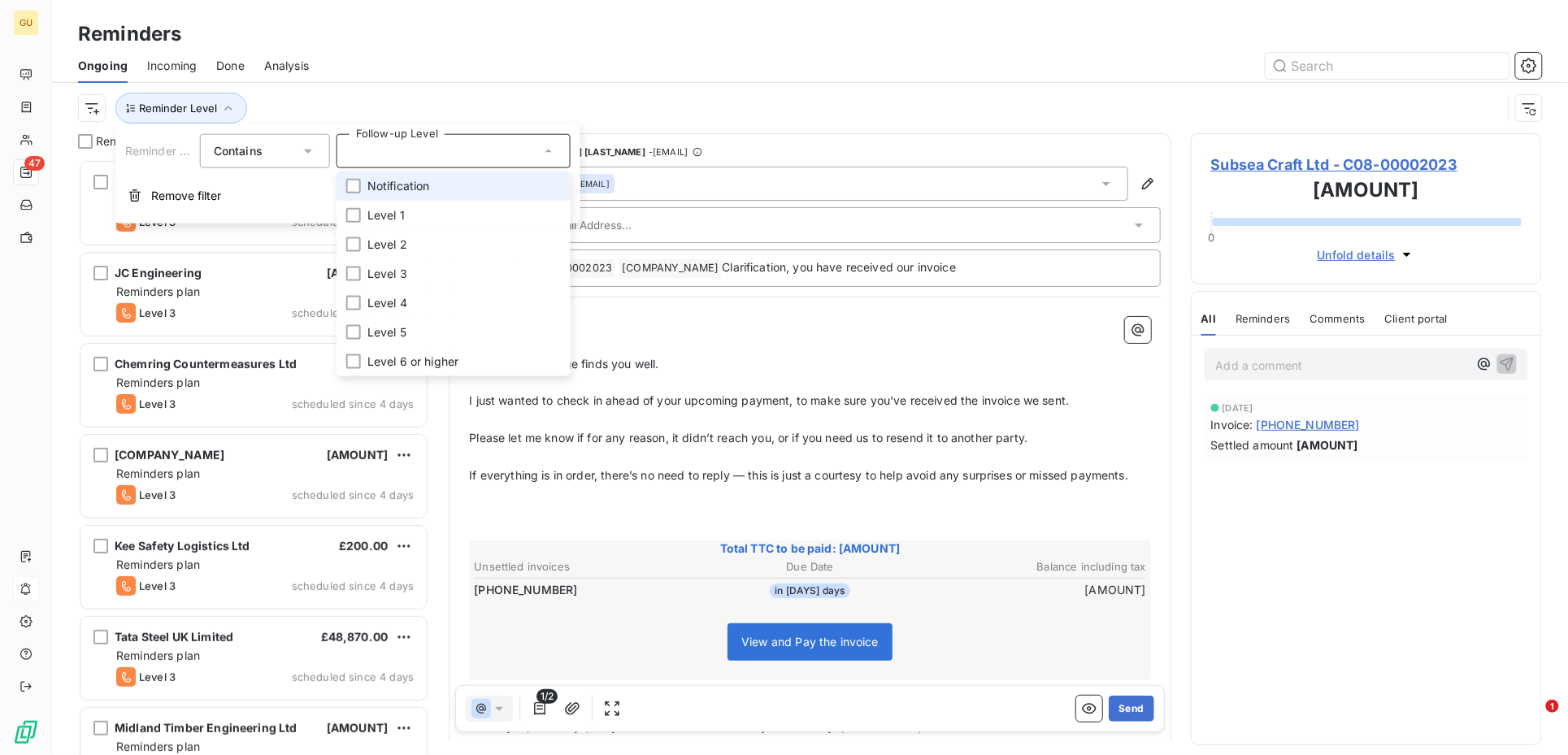 click on "Notification" at bounding box center (398, 186) 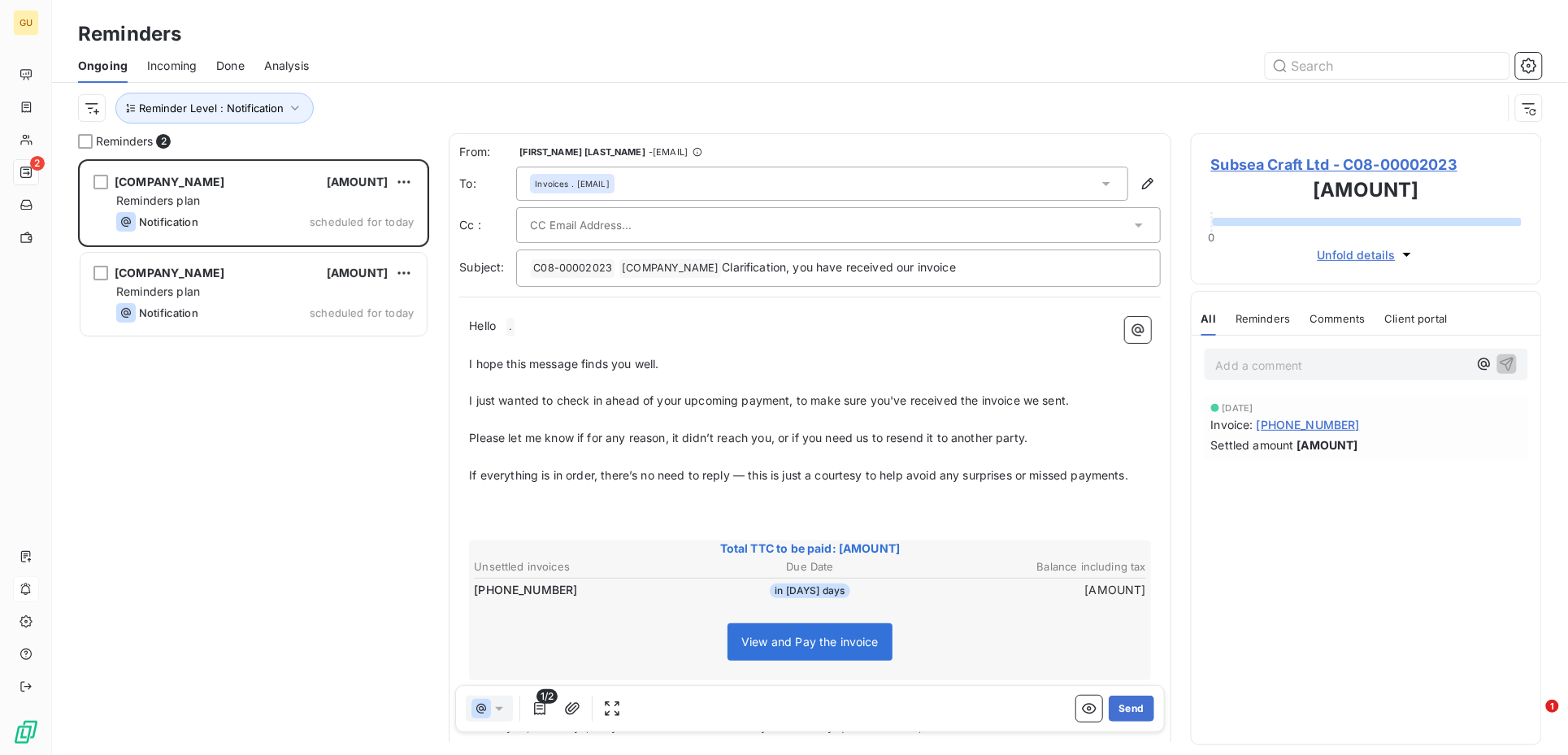 click on "Subsea Craft Ltd £670.00 Reminders plan Notification scheduled for today Sheffield Health and Social Care NHS Foundation Trust £7,944.00 Reminders plan Notification scheduled for today" at bounding box center [254, 457] 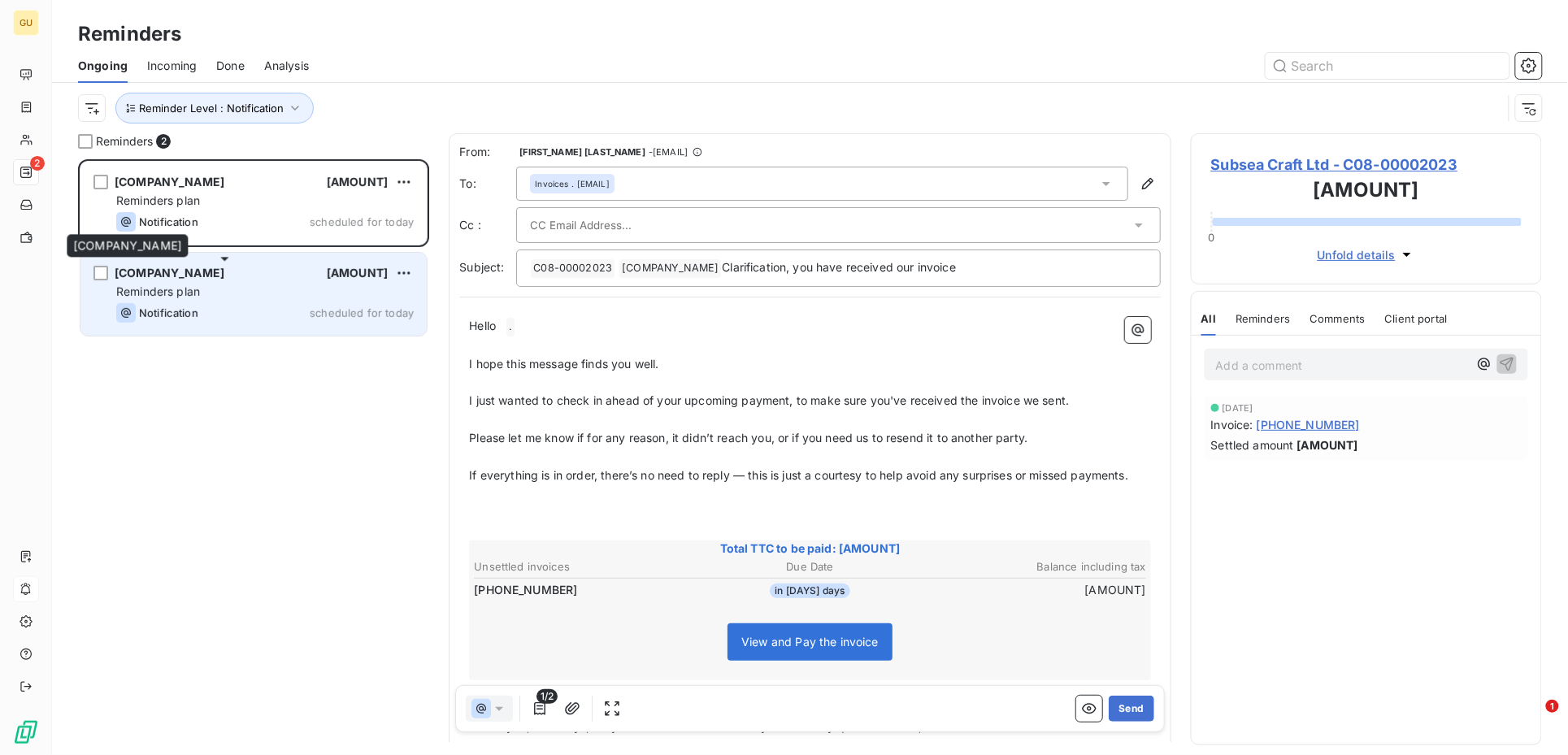 click on "Sheffield Health and Social Care NHS Foundation Trust" at bounding box center (169, 272) 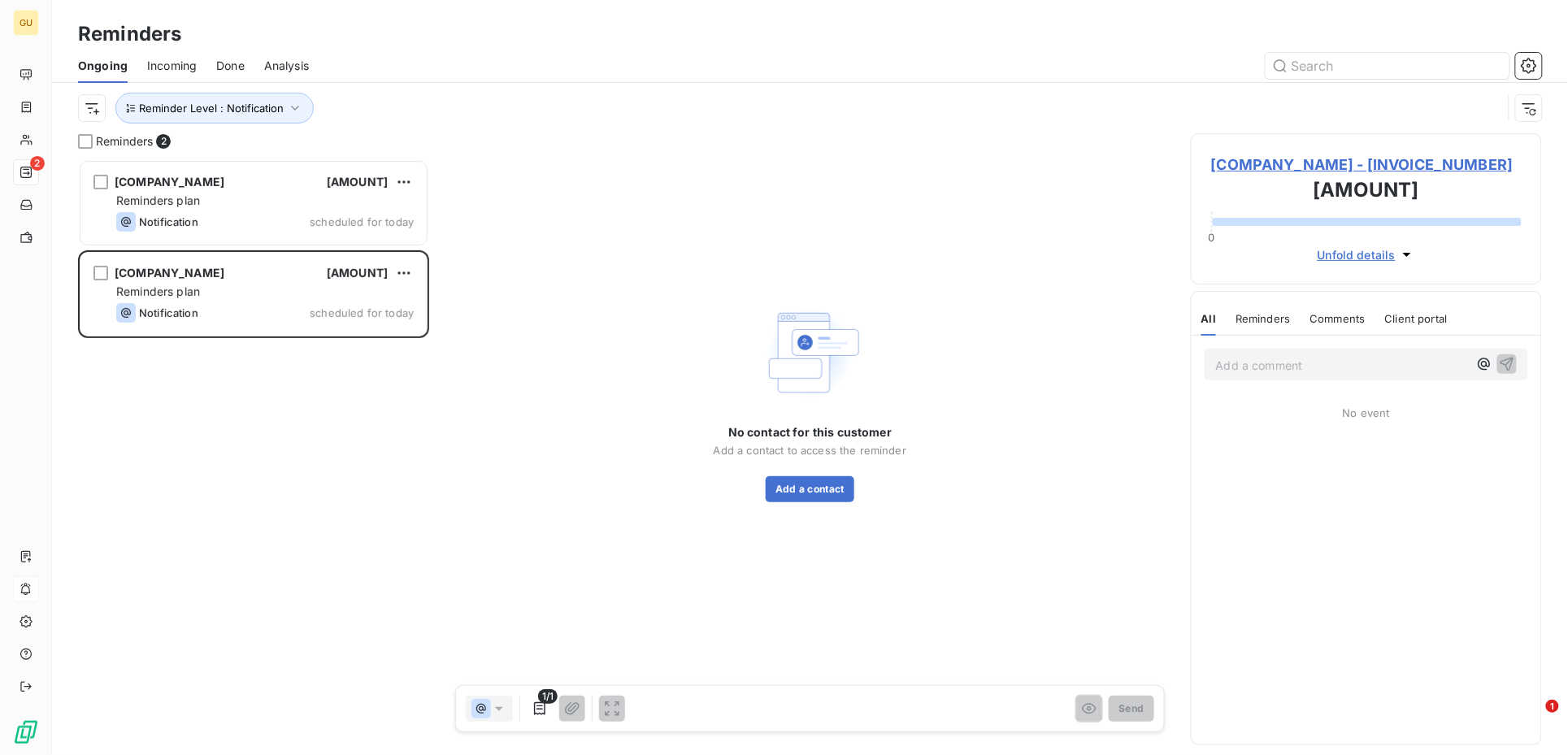 click on "Sheffield Health and Social Care NHS Foundation Trust - C08-00005088" at bounding box center (1366, 164) 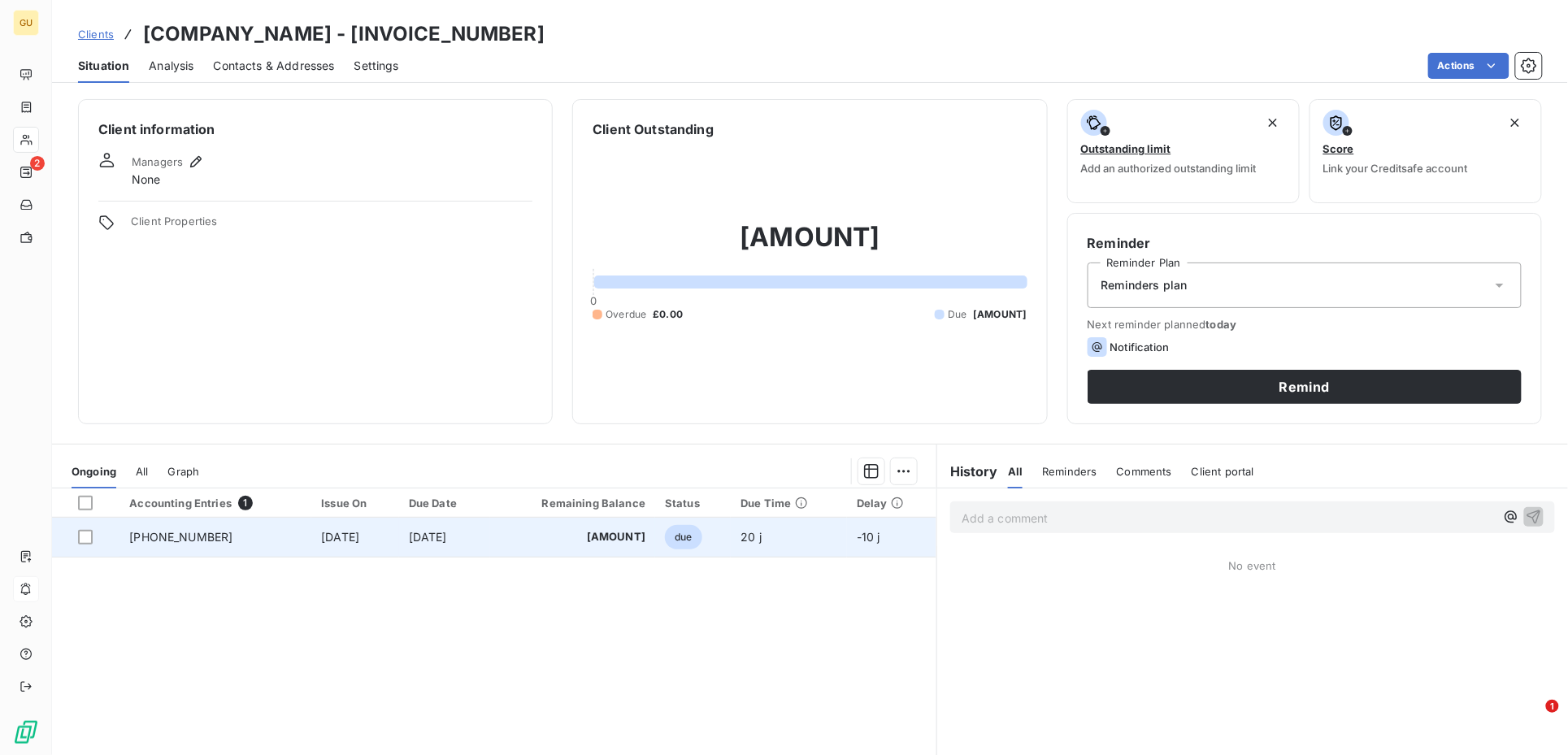 click on "0195320" at bounding box center (215, 537) 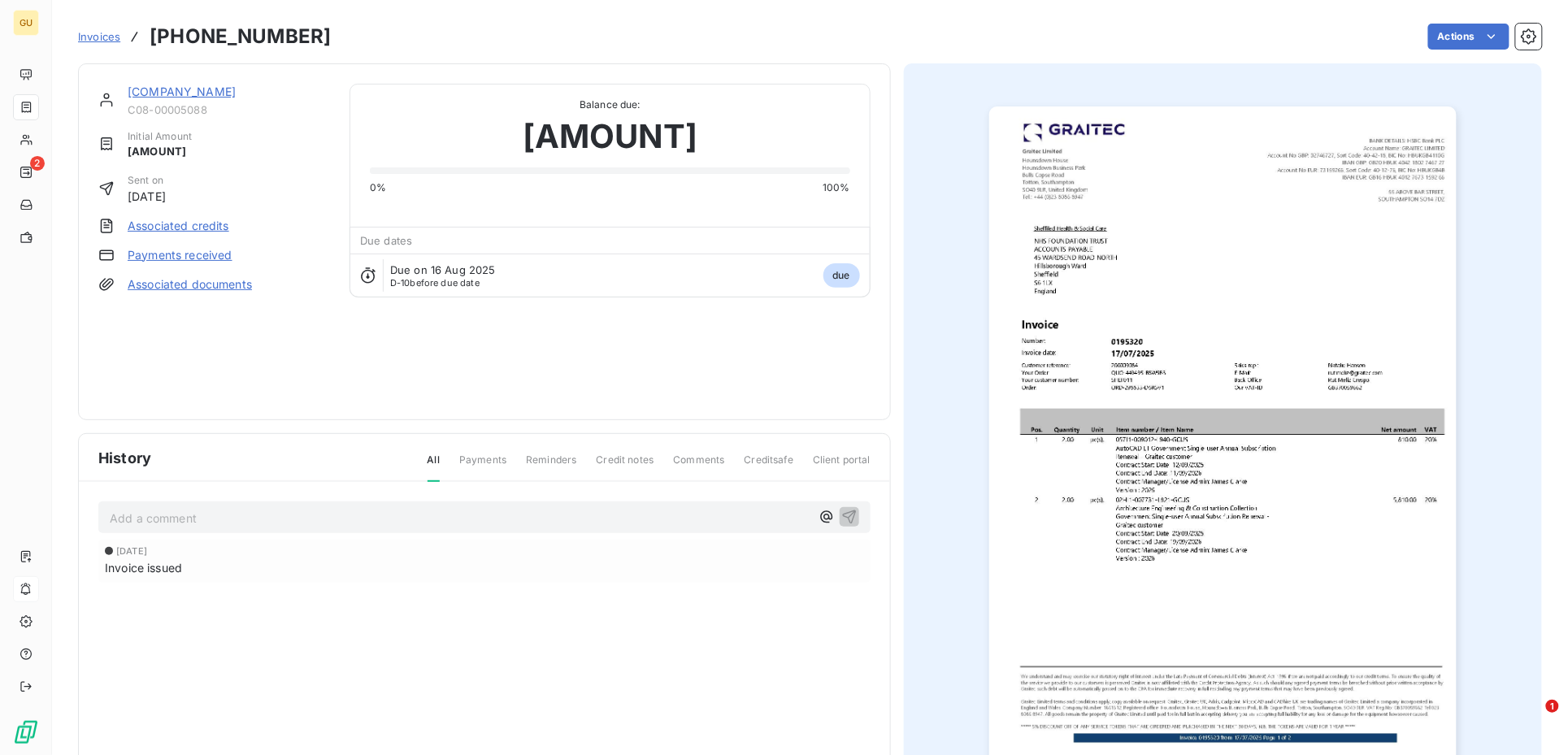 click on "Sheffield Health and Social Care NHS Foundation Trust" at bounding box center (181, 91) 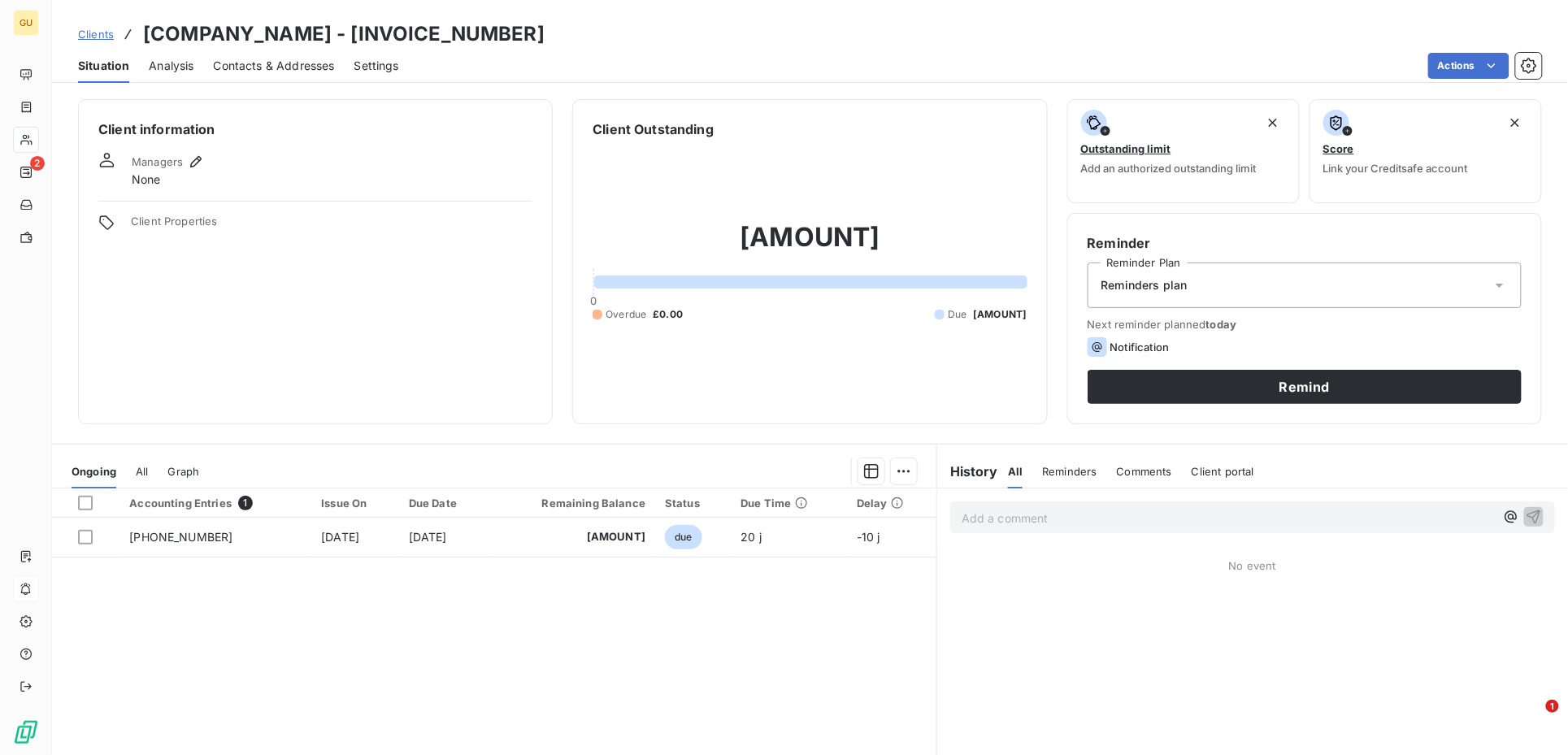 click on "Contacts & Addresses" at bounding box center (274, 66) 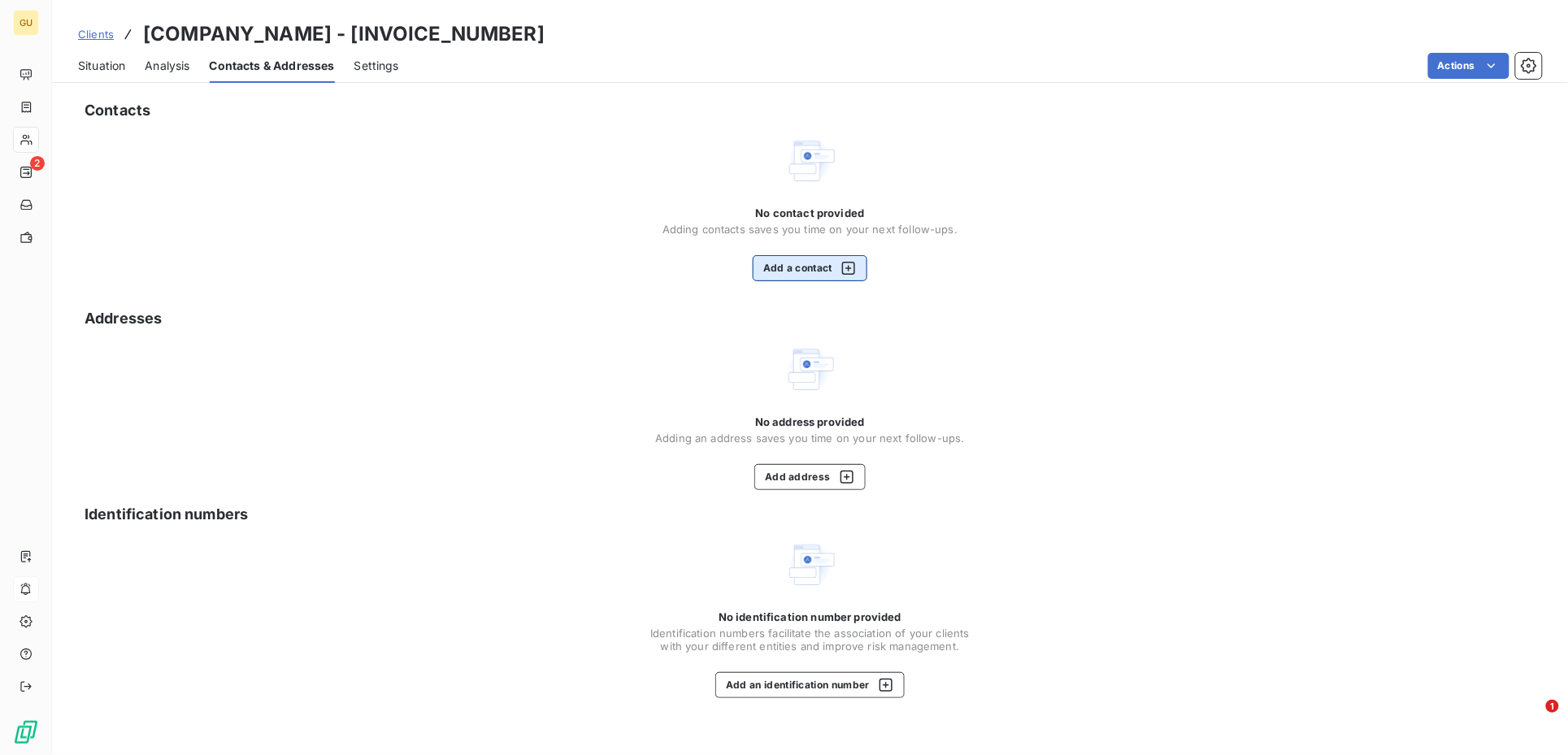 click on "Add a contact" at bounding box center [810, 268] 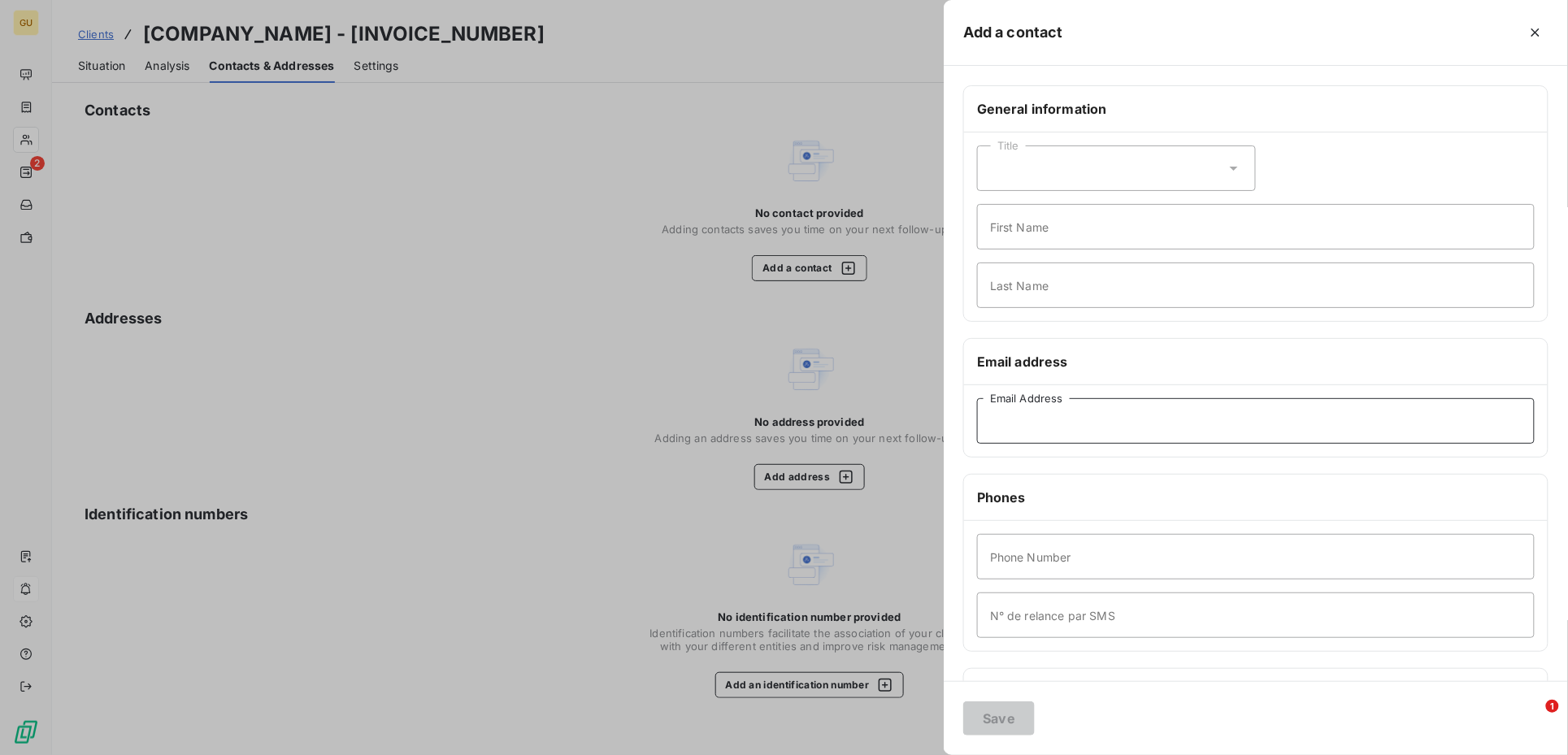 click on "Email Address" at bounding box center [1256, 421] 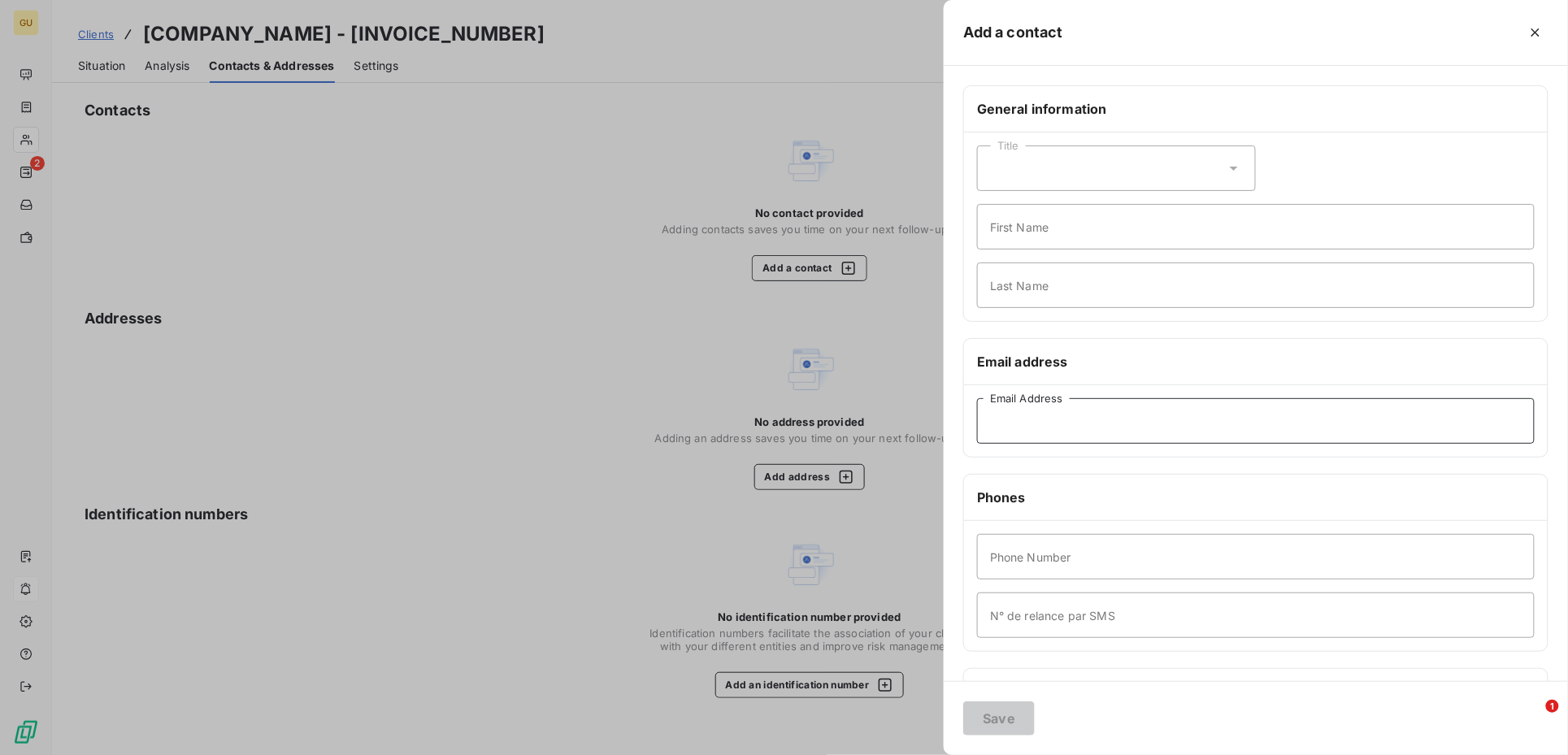 paste on "accounts.payable@shsc.nhs.uk" 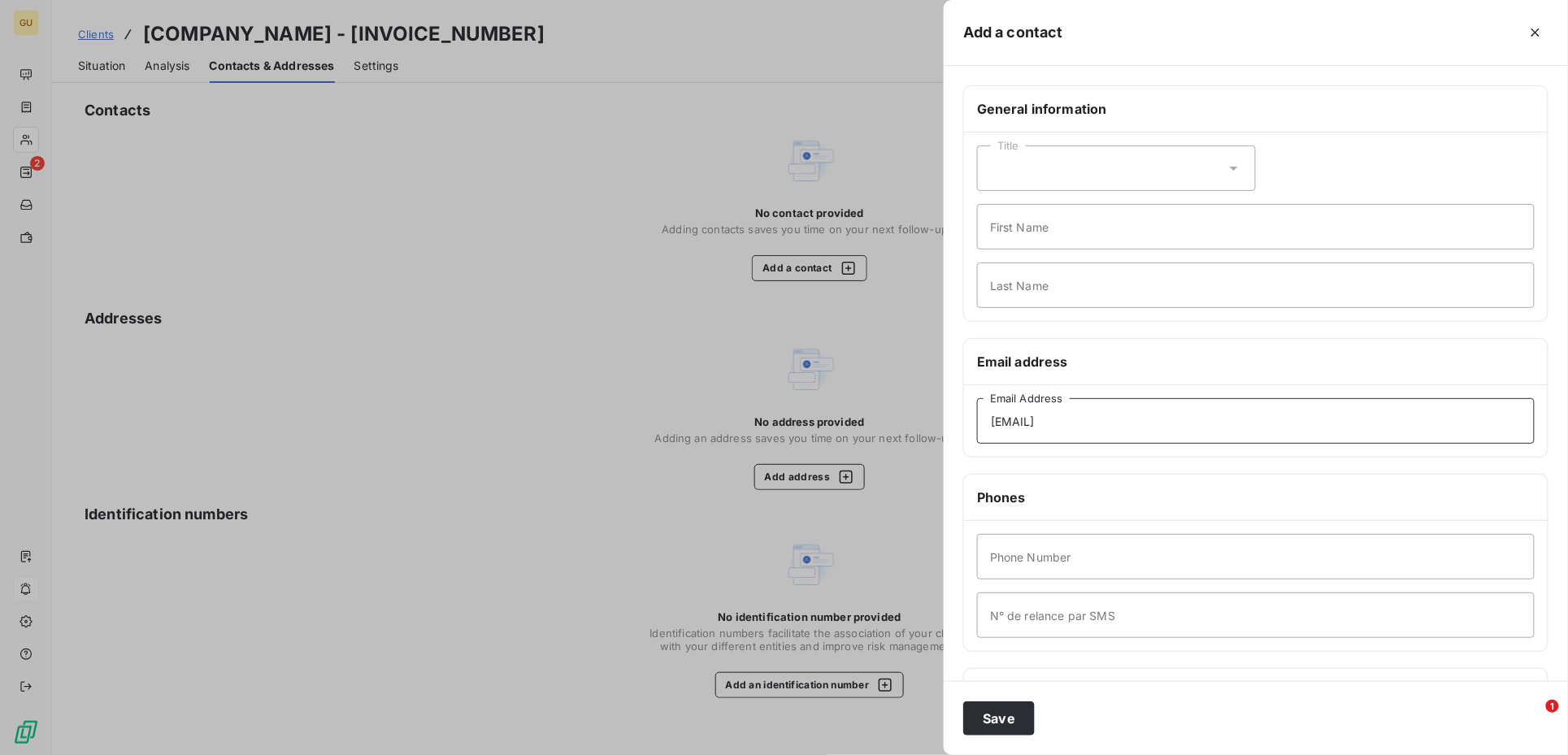 type on "accounts.payable@shsc.nhs.uk" 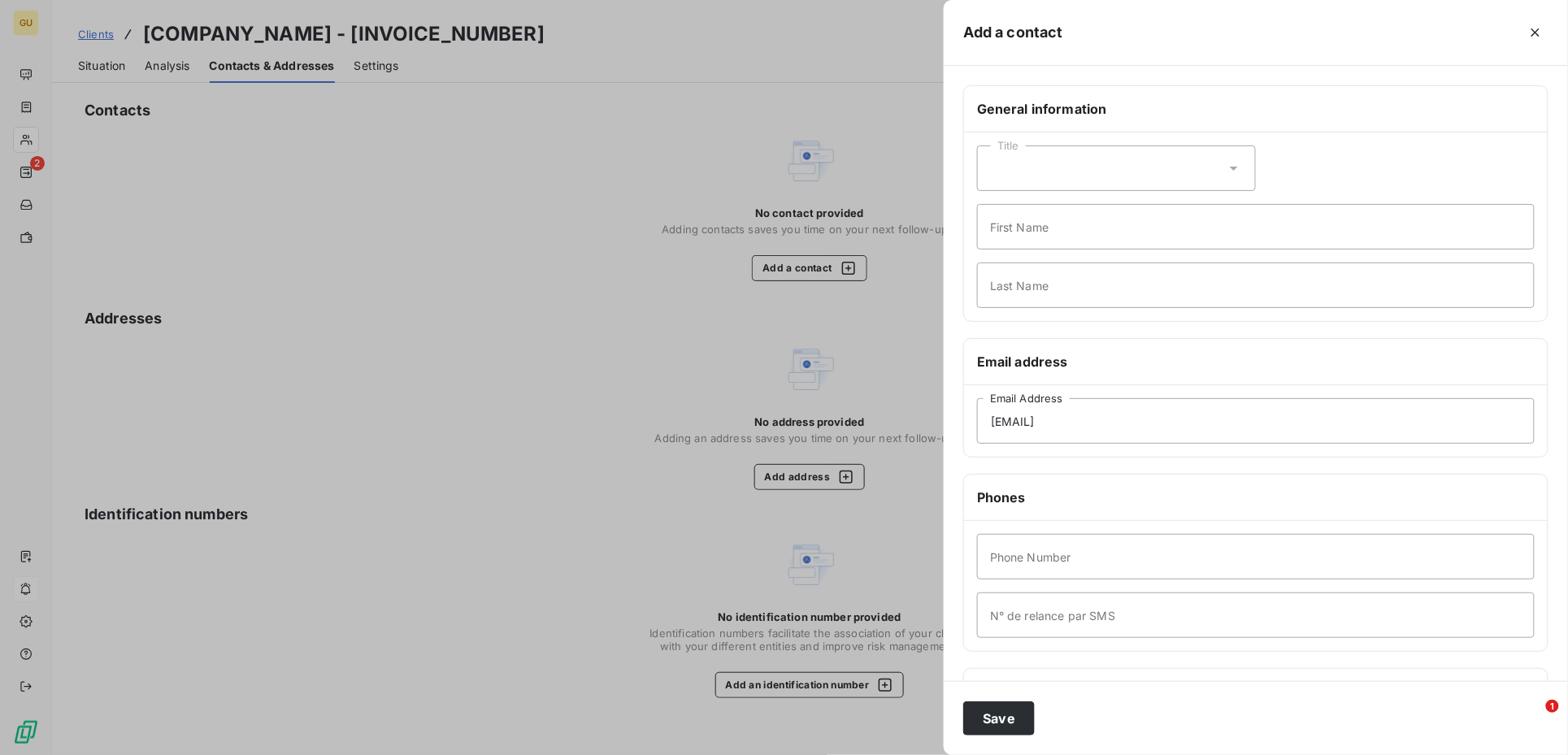 click on "Title First Name Last Name" at bounding box center (1256, 227) 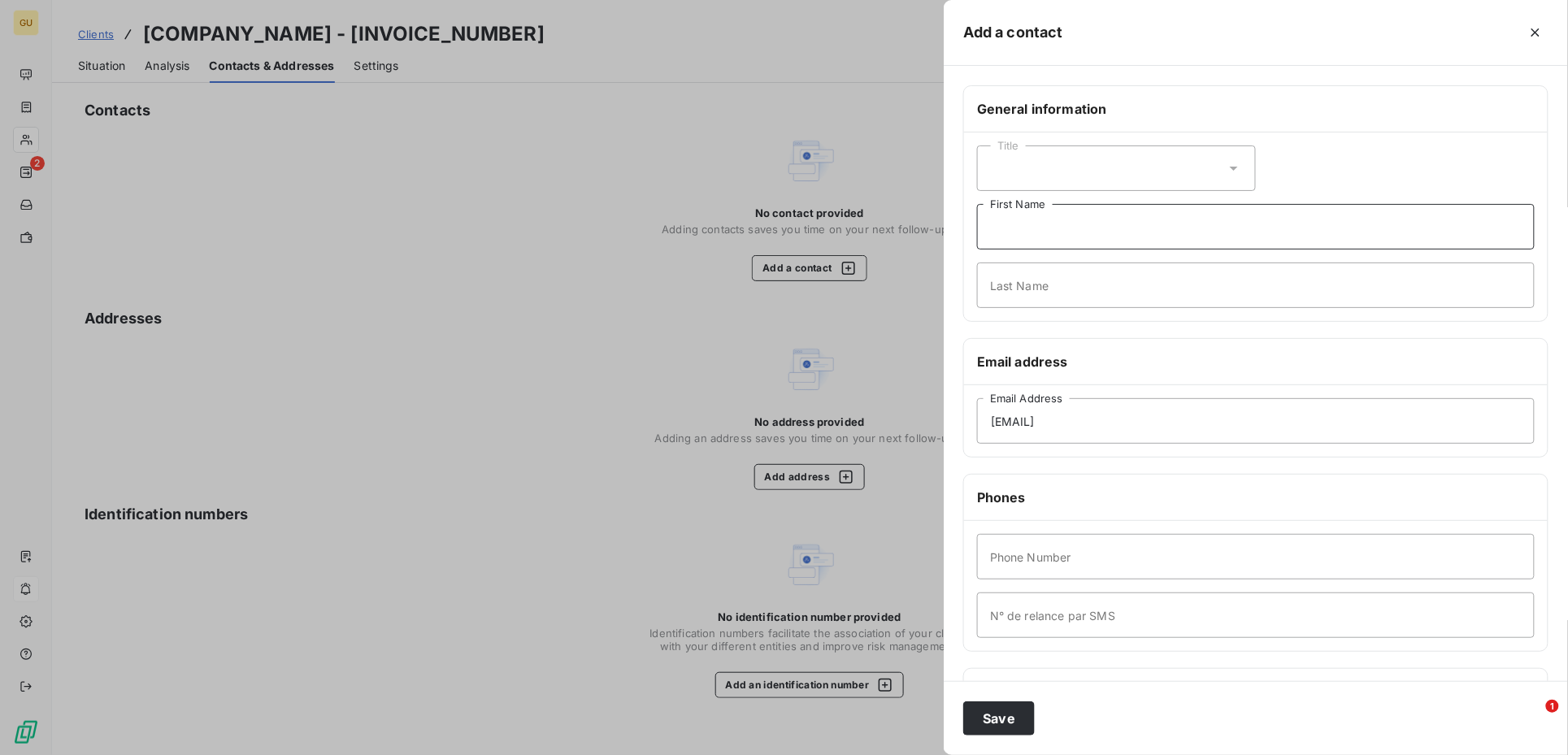click on "First Name" at bounding box center [1256, 227] 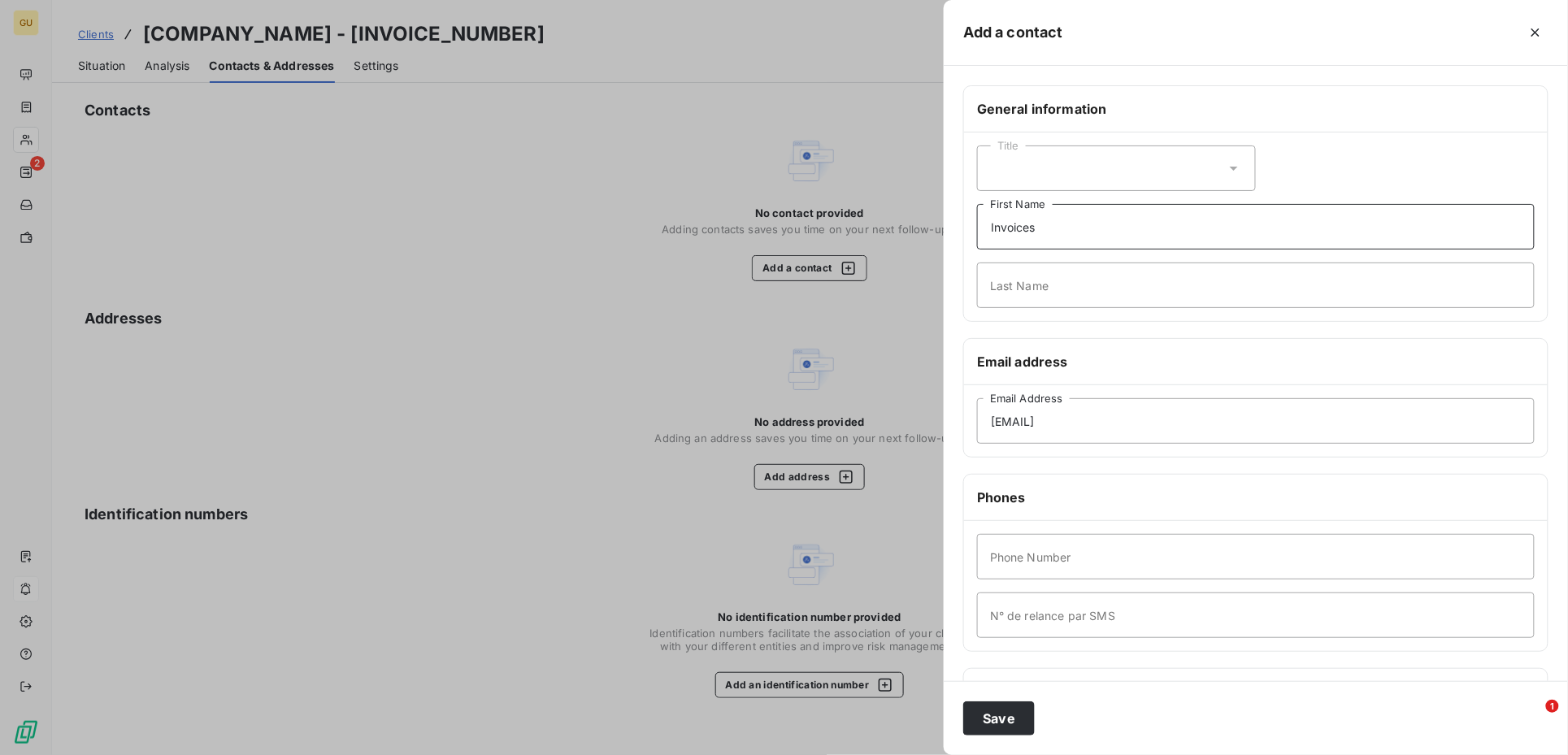 type on "Invoices" 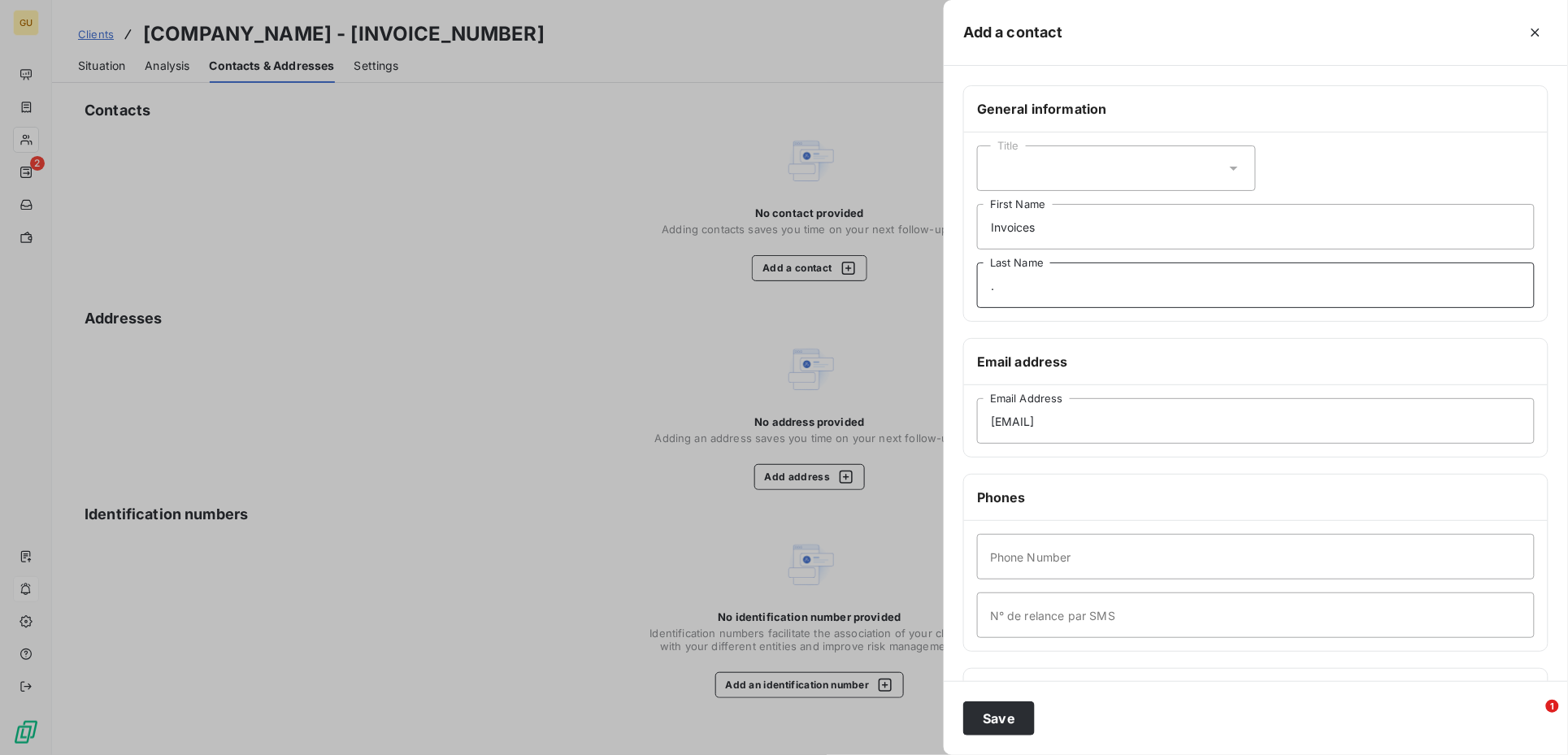 type on "." 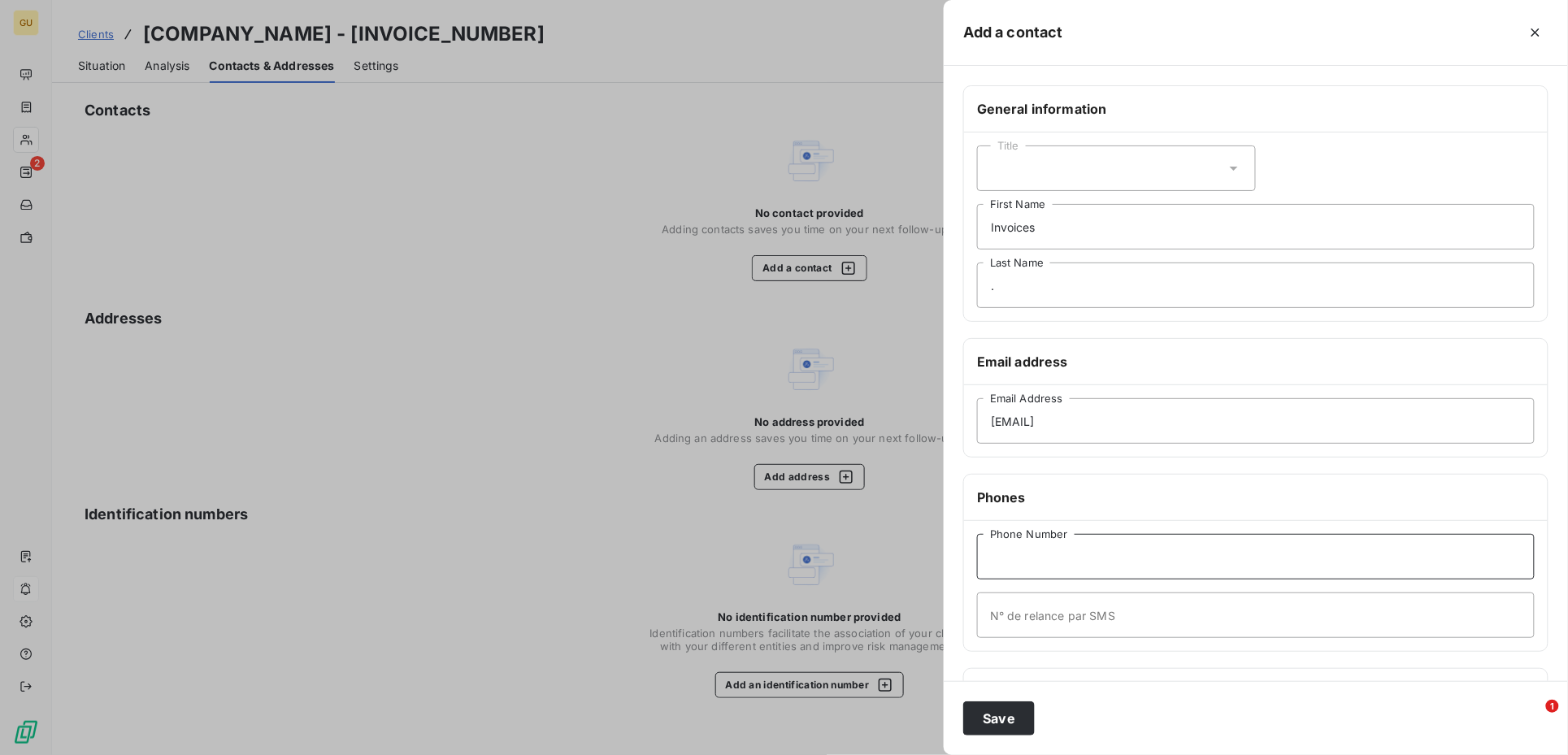 click on "Phone Number" at bounding box center [1256, 557] 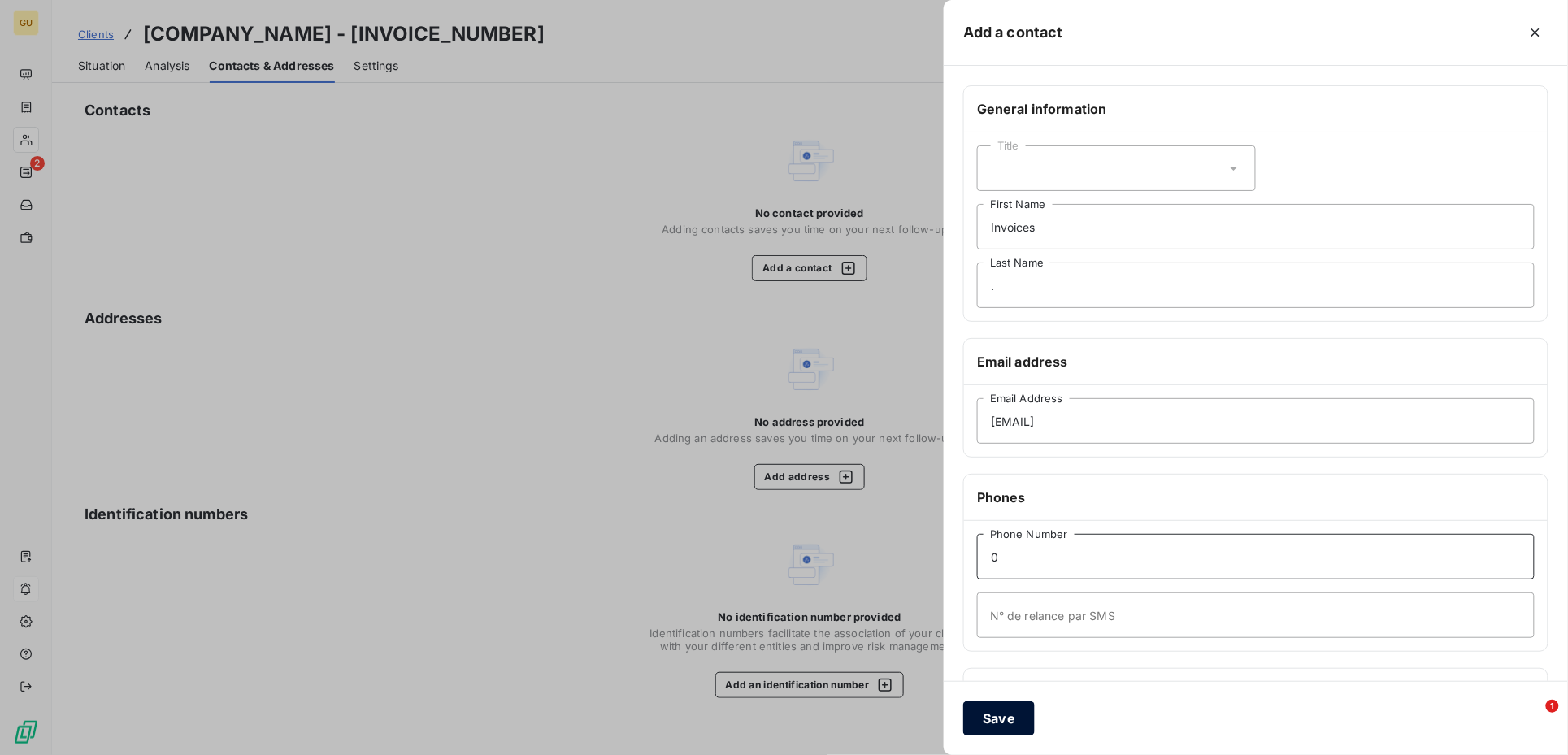 type on "0" 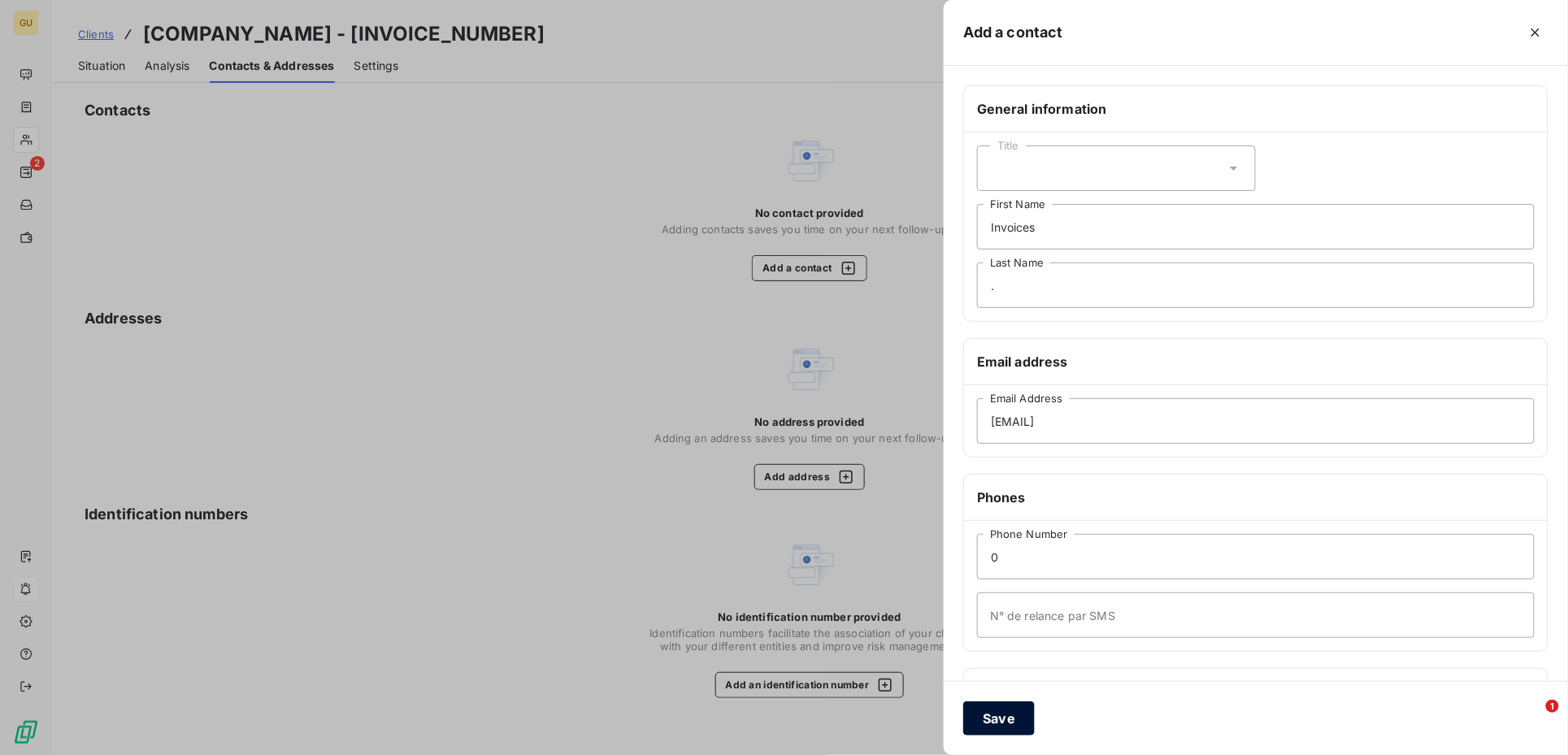 click on "Save" at bounding box center [999, 718] 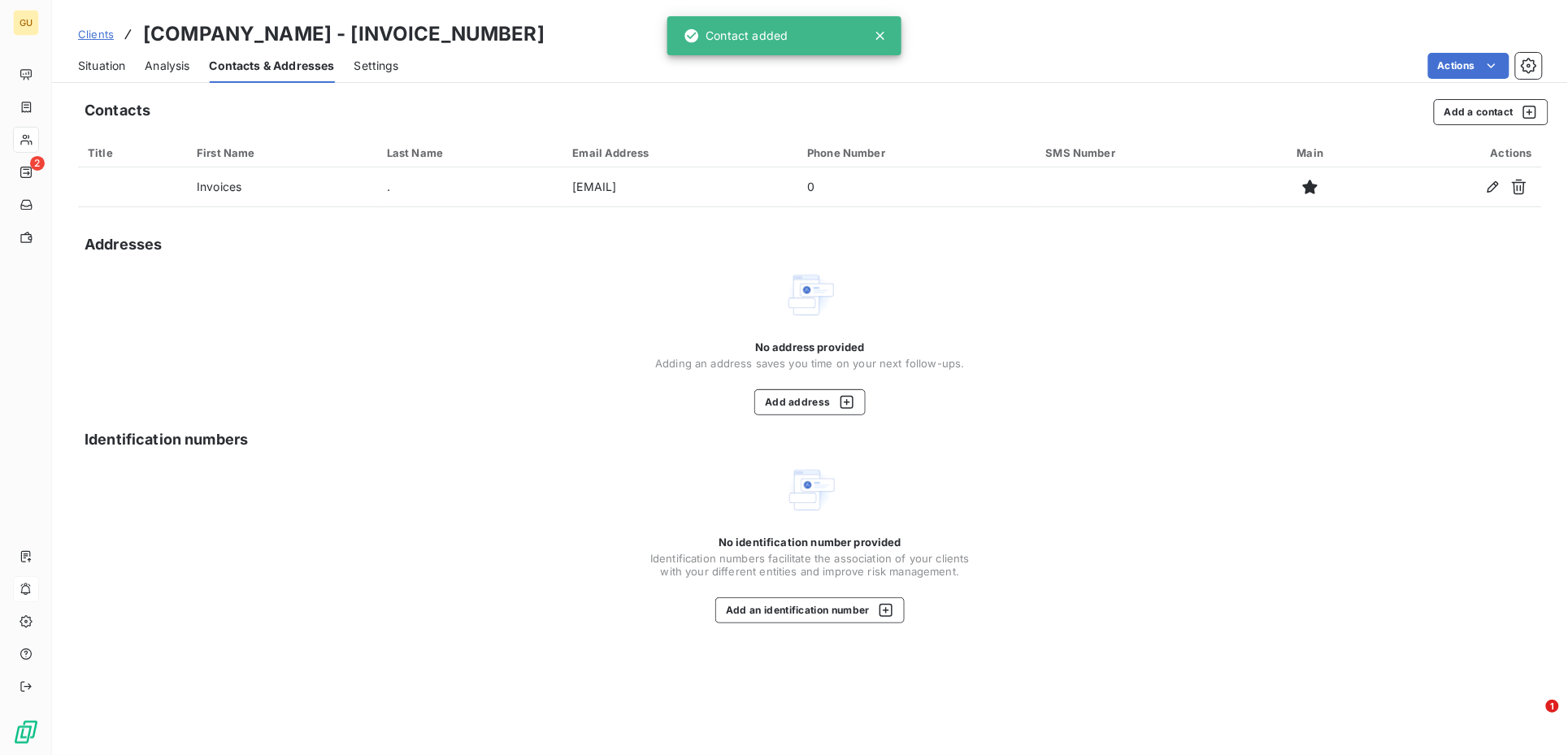 click on "Situation" at bounding box center (102, 66) 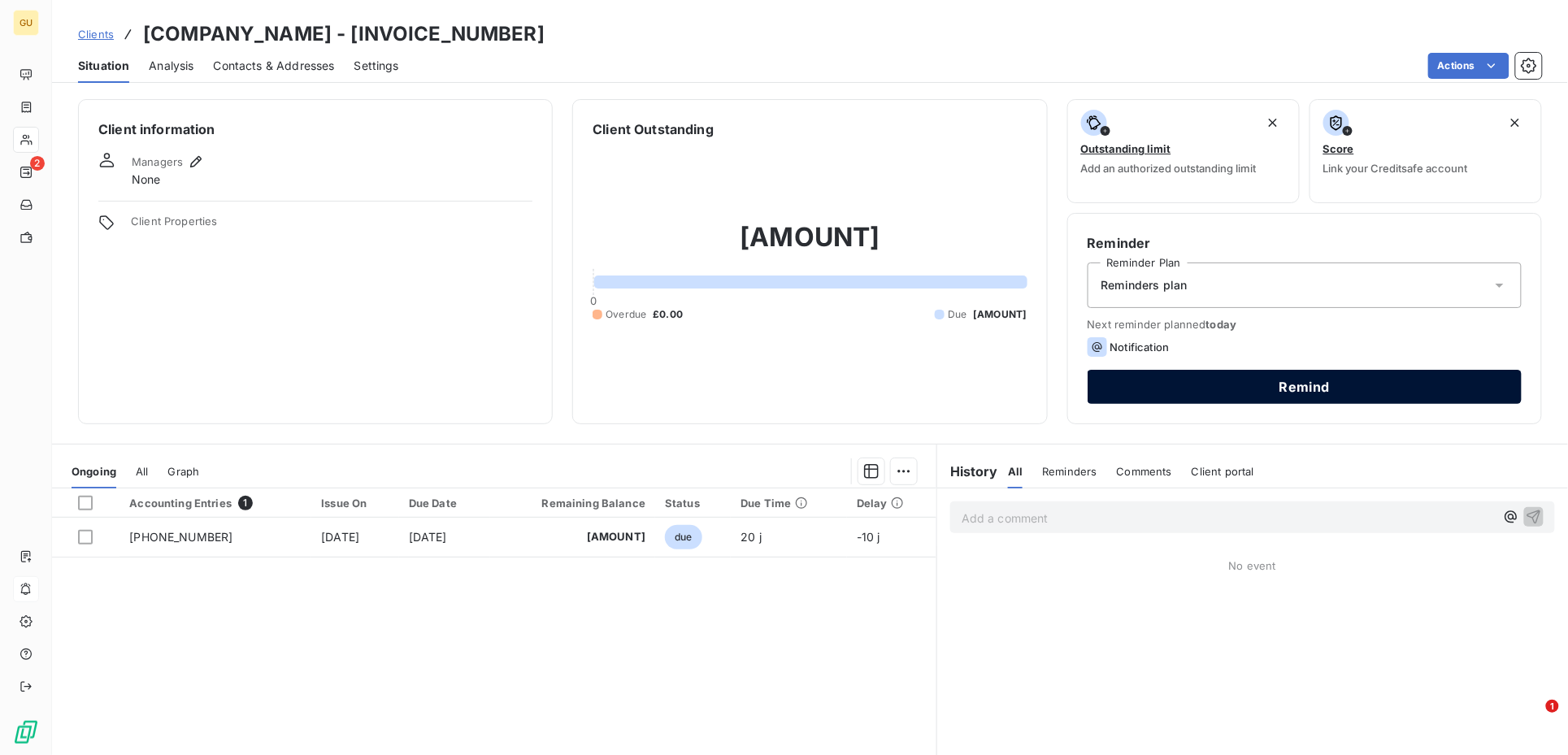 click on "Remind" at bounding box center [1305, 387] 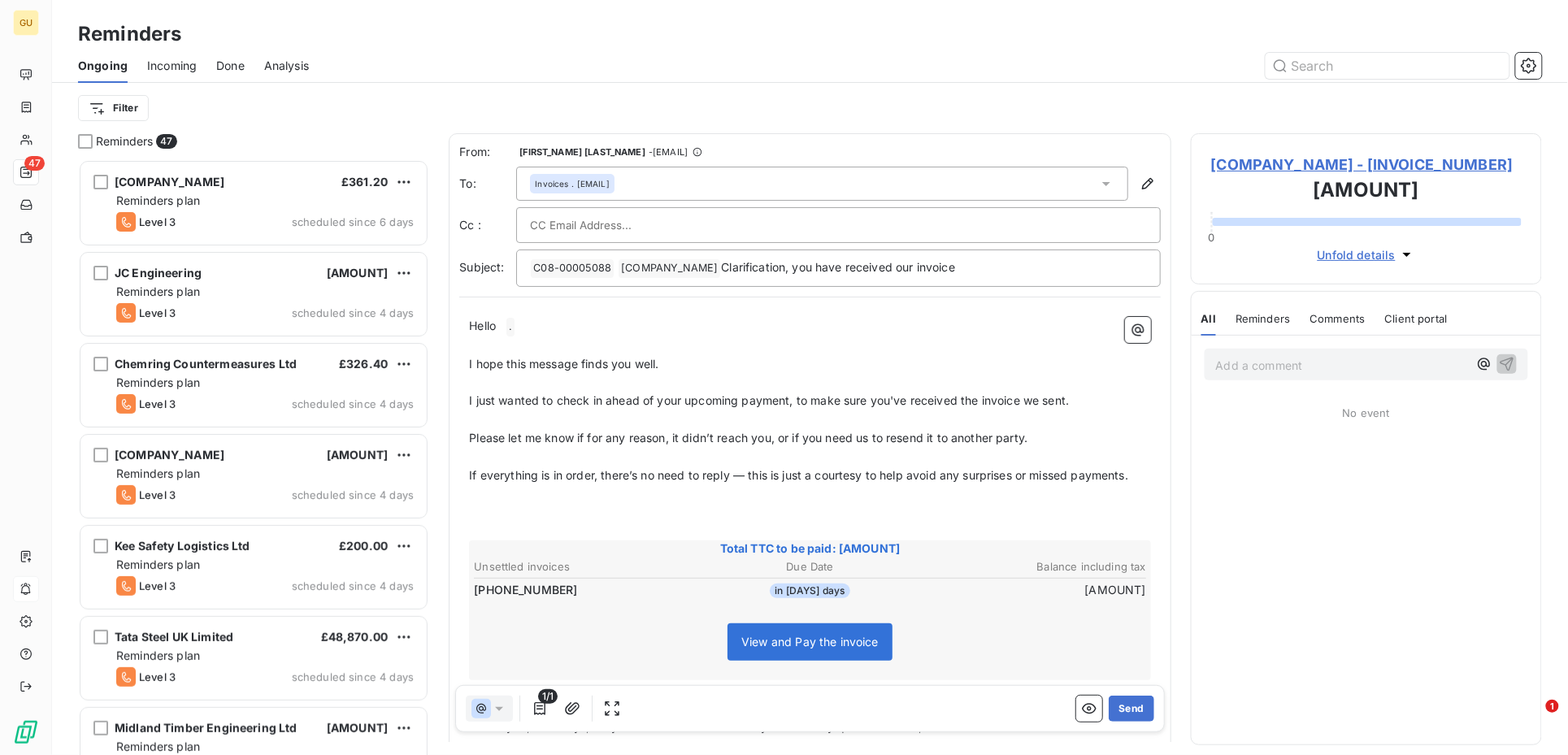 scroll, scrollTop: 17, scrollLeft: 16, axis: both 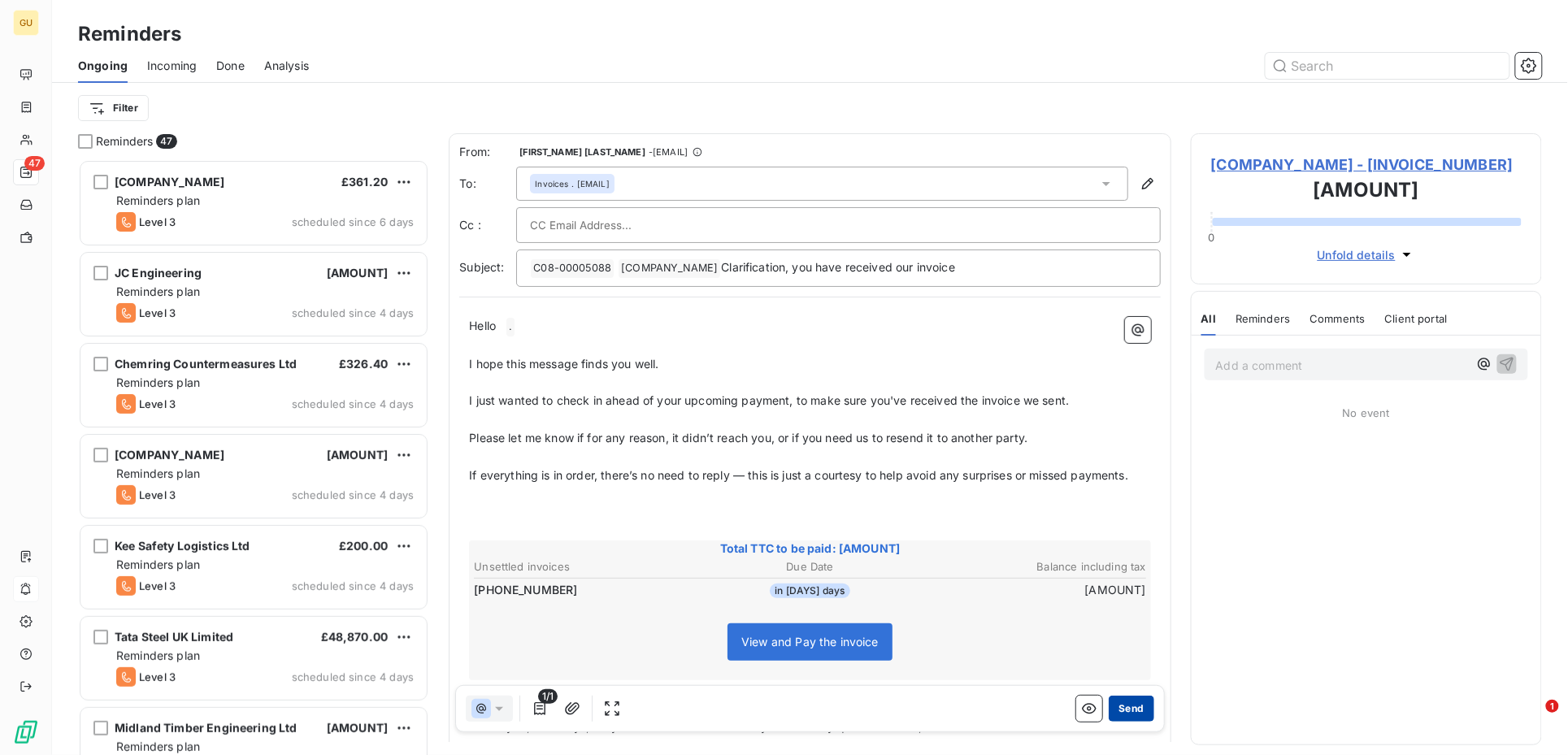 click on "Send" at bounding box center [1131, 709] 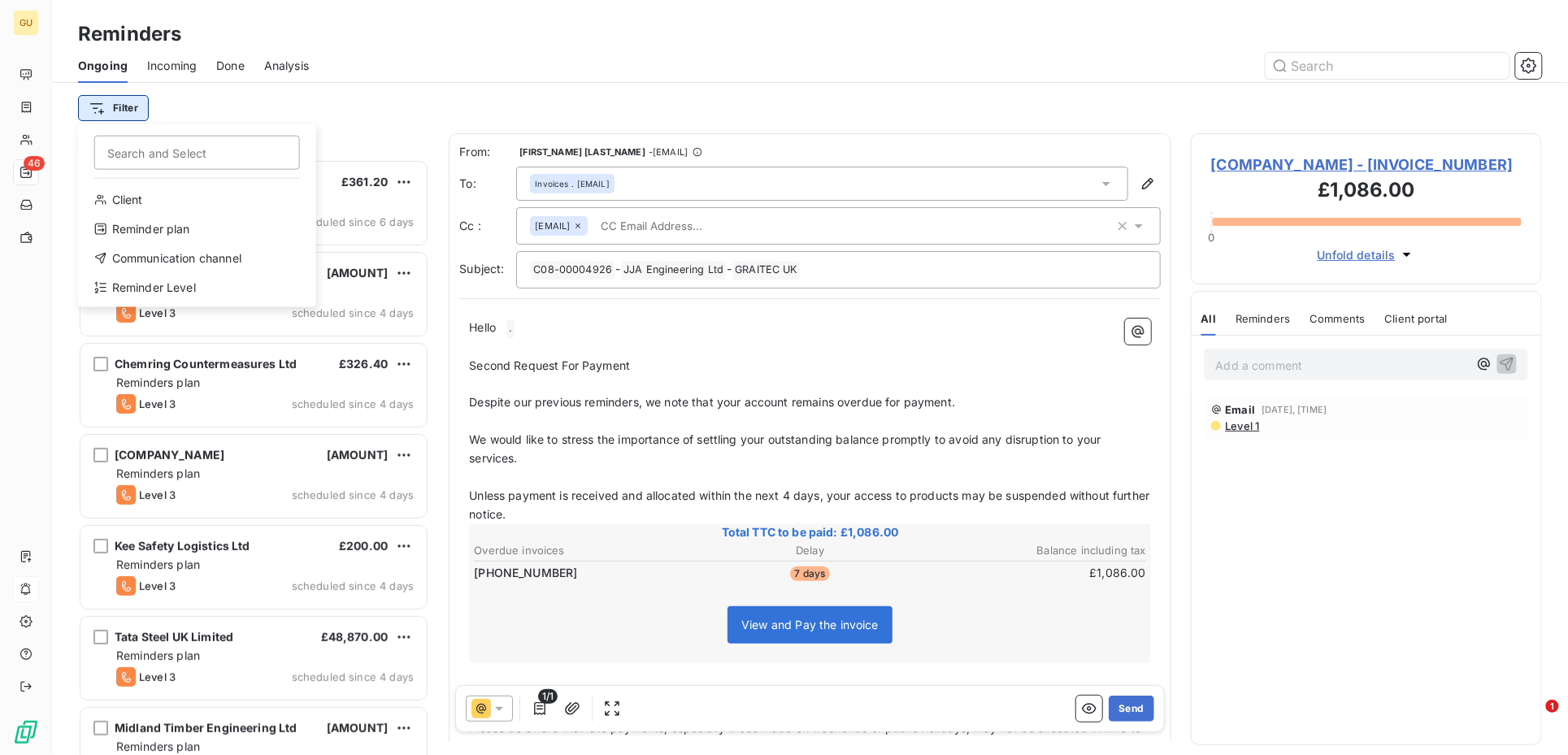 click on "GU 46 Reminders Ongoing Incoming Done Analysis Filter Search and Select Client Reminder plan Communication channel Reminder Level Reminders 46 TSPRO LTD £361.20 Reminders plan Level 3 scheduled since 6 days JC Engineering €1,025.00 Reminders plan Level 3 scheduled since 4 days Chemring Countermeasures Ltd £326.40 Reminders plan Level 3 scheduled since 4 days COUNTY DURHAM & DARLINGTON NHS FOUNDATION TRUST £5,100.00 Reminders plan Level 3 scheduled since 4 days Kee Safety Logistics Ltd £200.00 Reminders plan Level 3 scheduled since 4 days Tata Steel UK Limited £48,870.00 Reminders plan Level 3 scheduled since 4 days Midland Timber Engineering Ltd £9,341.20 Reminders plan Level 3 scheduled since 4 days Government of Jersey £15,786.00 Reminders plan Level 3 scheduled since 4 days ECE Architecture Ltd £2,080.51 Reminders plan Level 2 scheduled since 4 days Gascoyne & Beever Ltd £9,900.41 Reminders plan Level 2 scheduled since 3 days Digitalcrush Limited £1,353.60 Reminders plan From:" at bounding box center (784, 377) 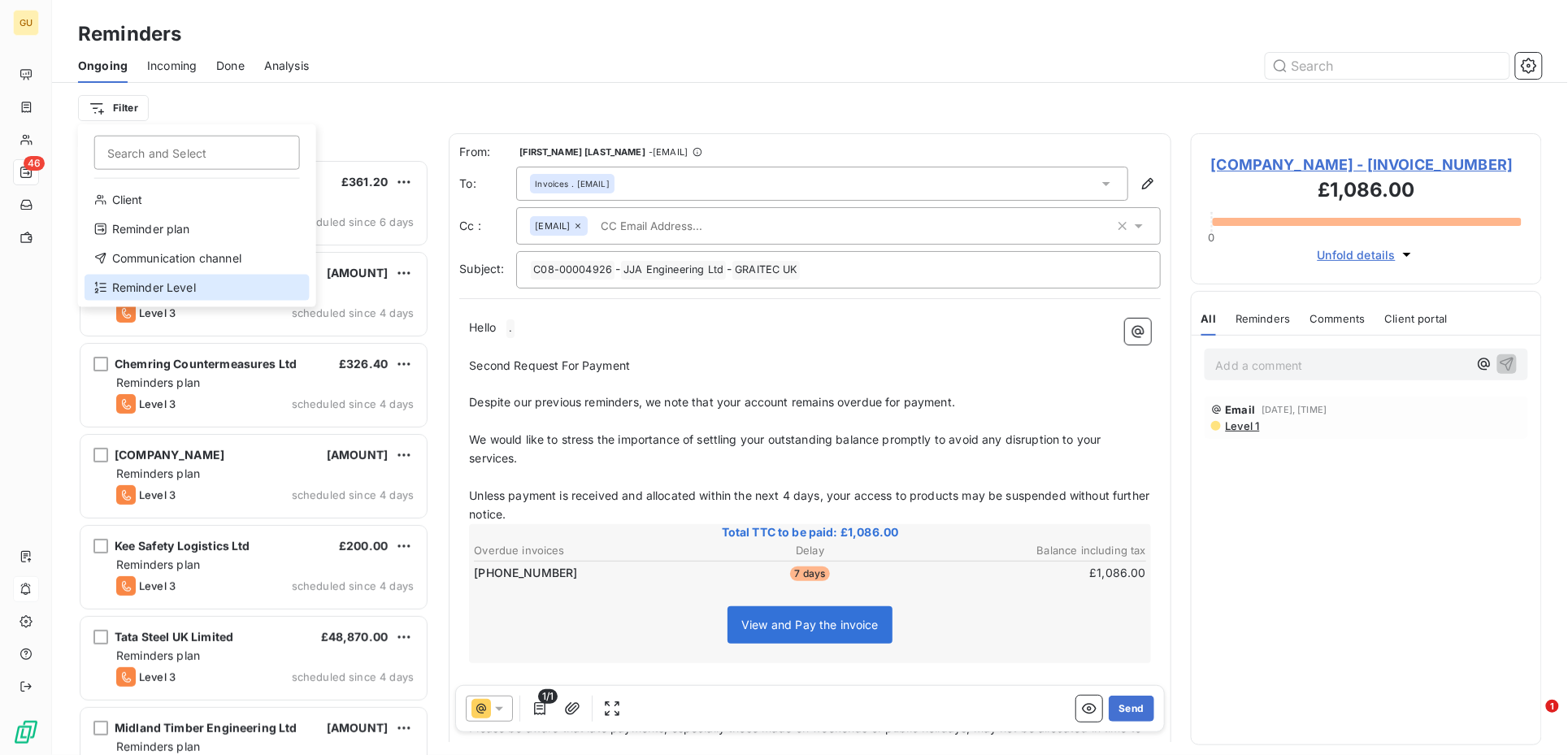 click on "Reminder Level" at bounding box center (197, 288) 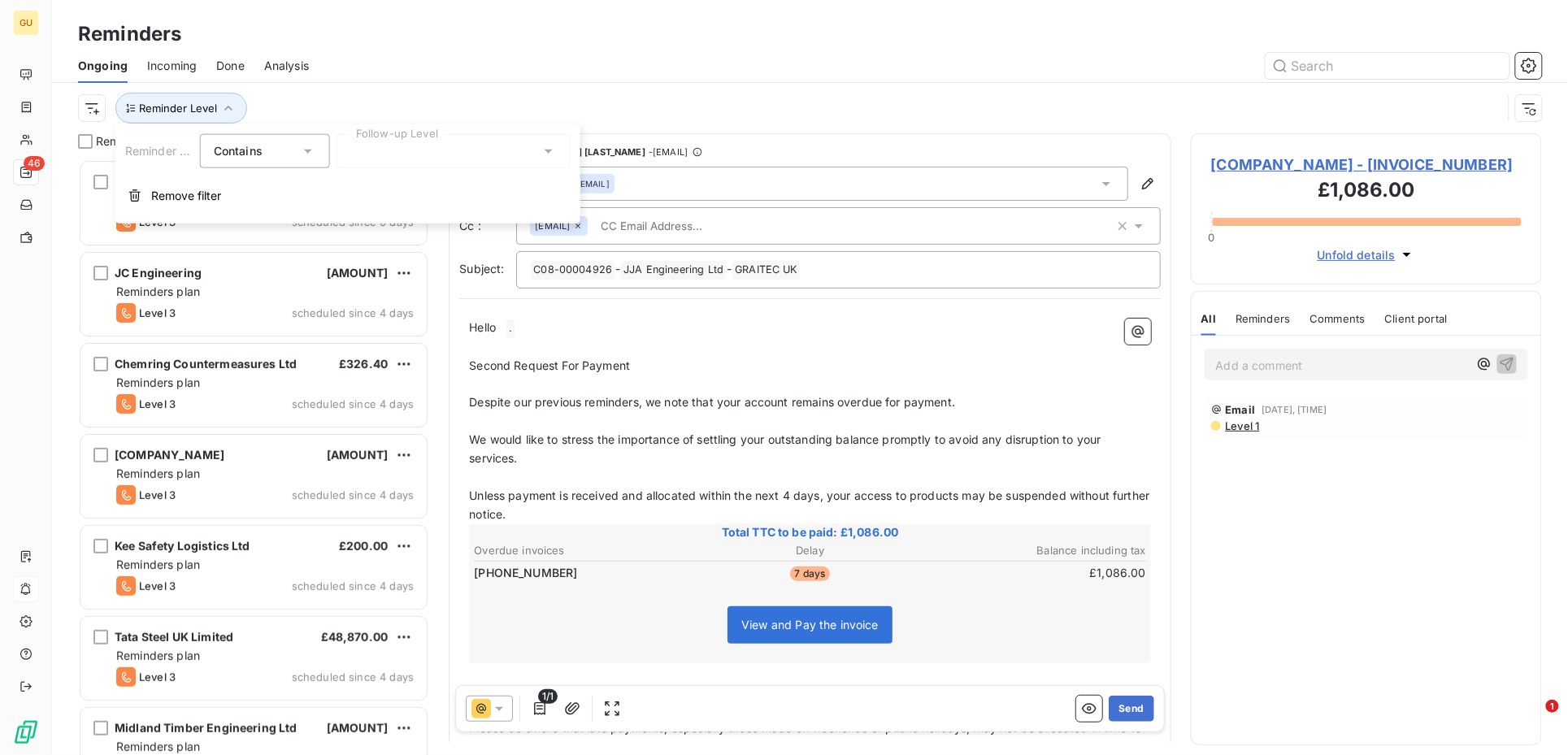 scroll, scrollTop: 579, scrollLeft: 335, axis: both 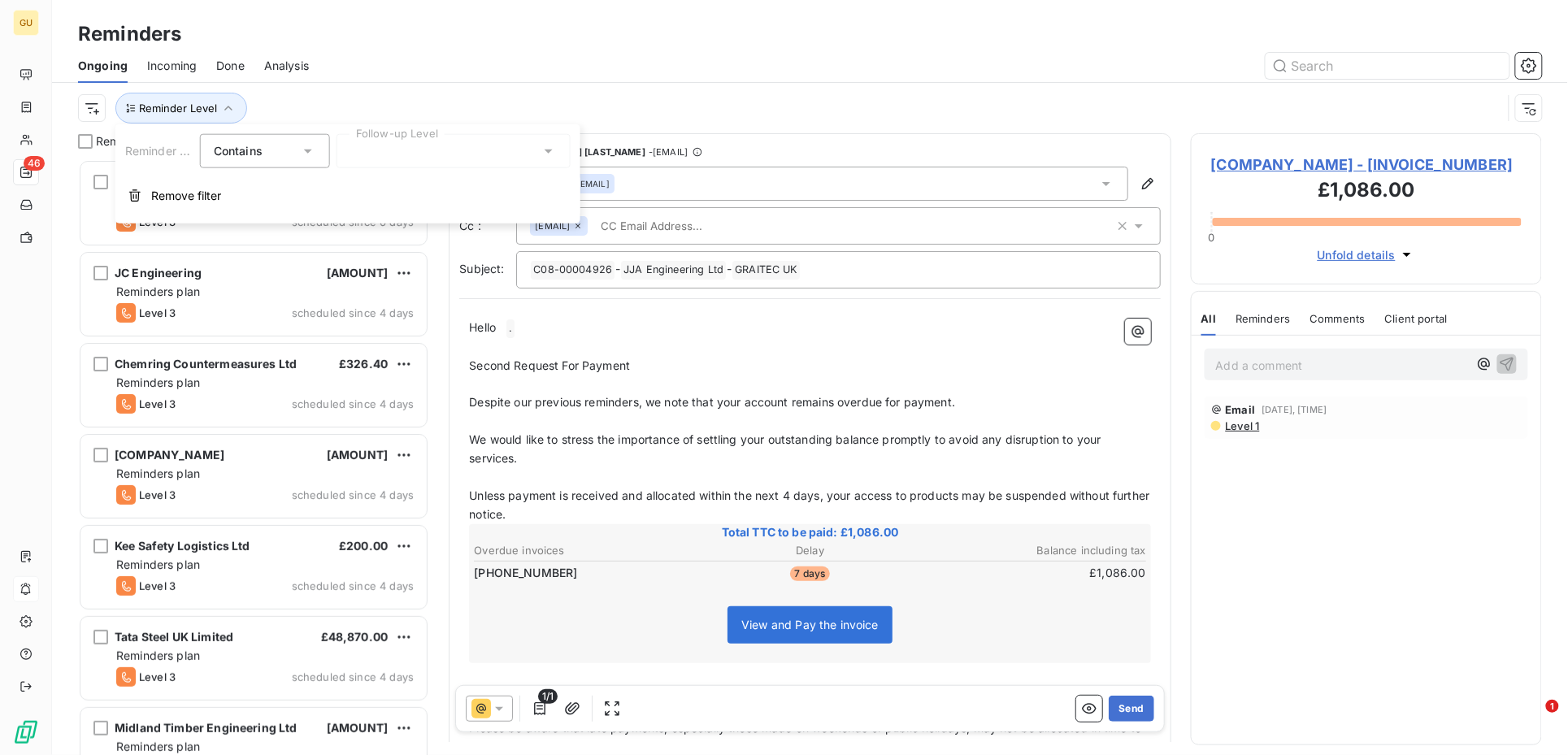 click at bounding box center (454, 151) 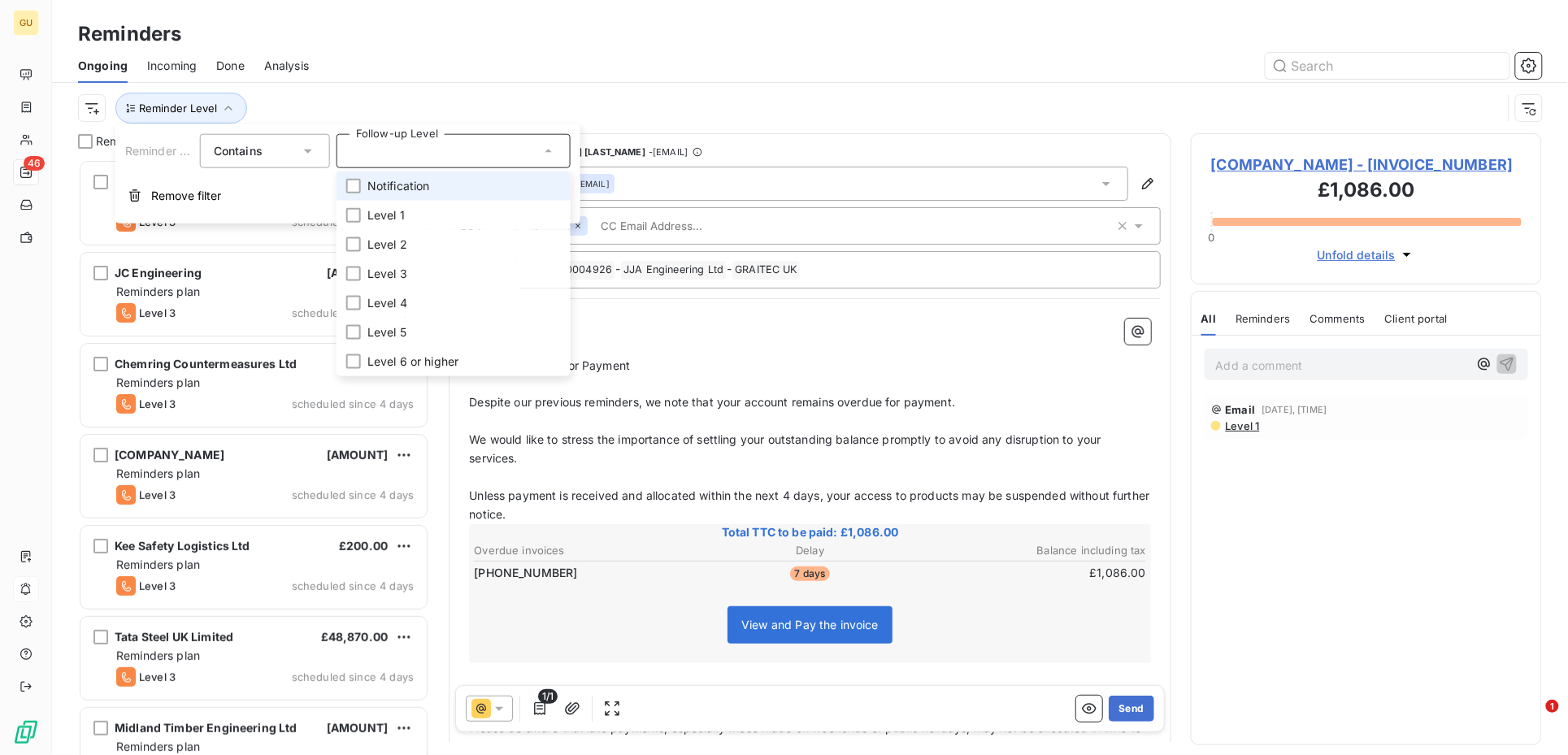click on "Notification" at bounding box center (398, 186) 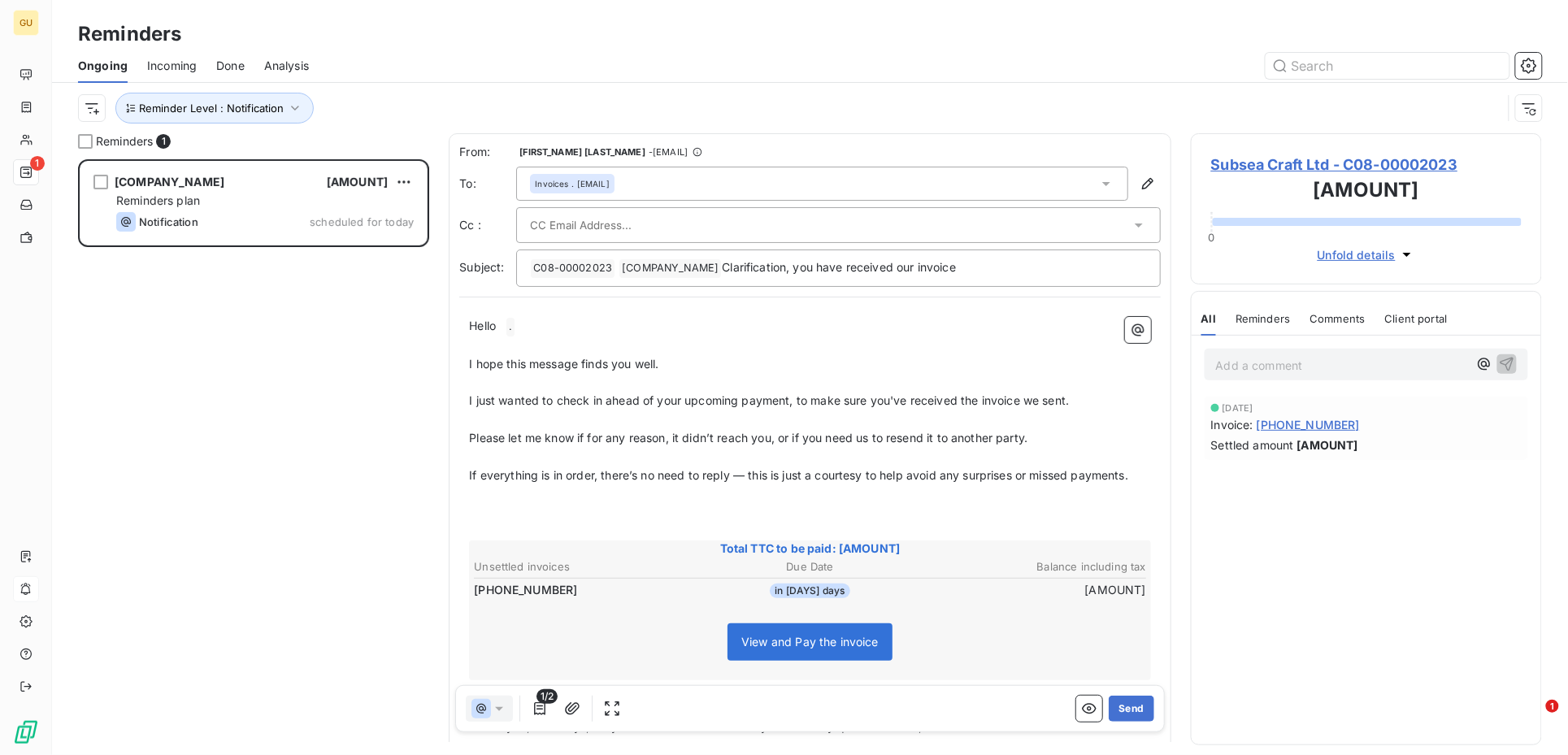 click on "﻿" at bounding box center [810, 345] 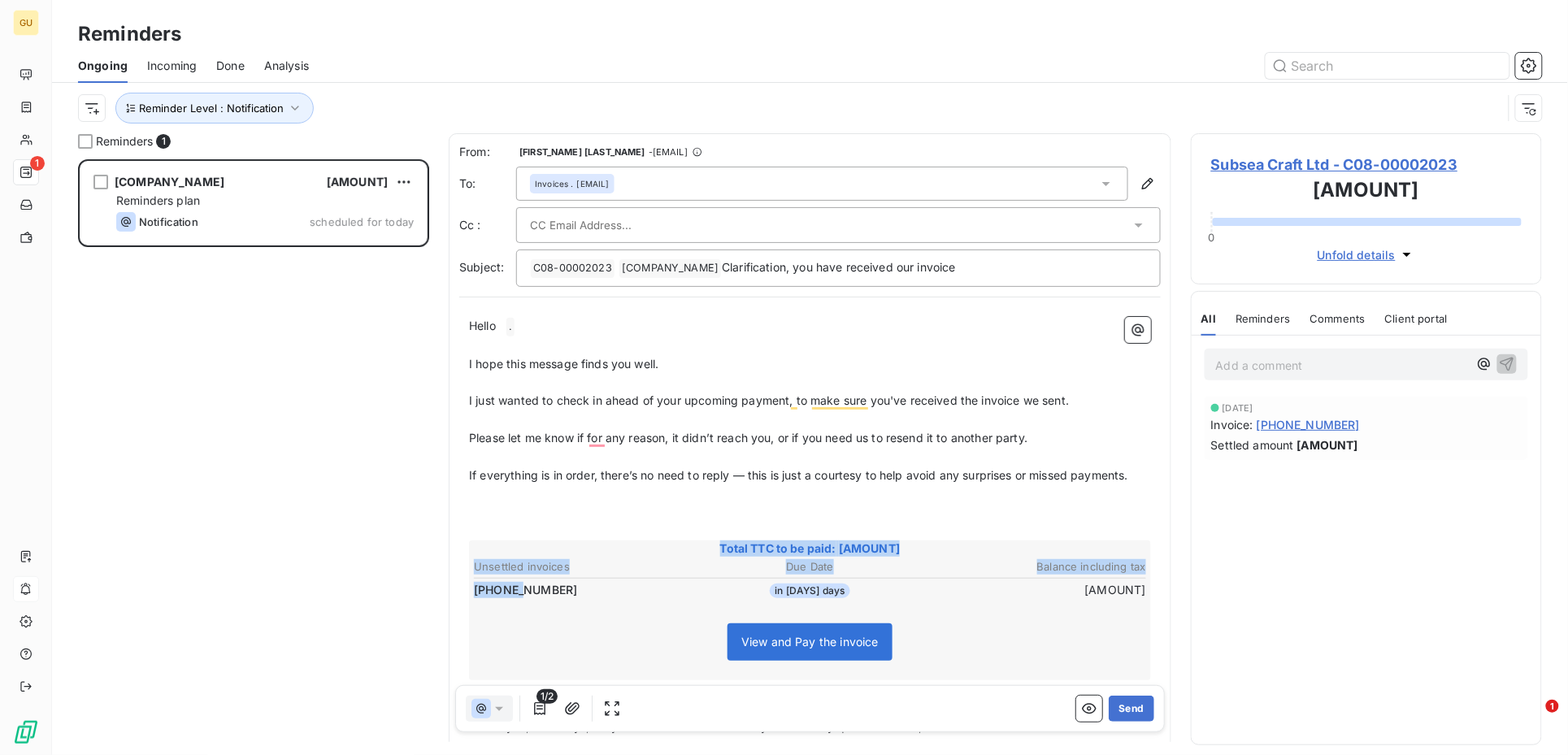 drag, startPoint x: 524, startPoint y: 612, endPoint x: 444, endPoint y: 608, distance: 80.09994 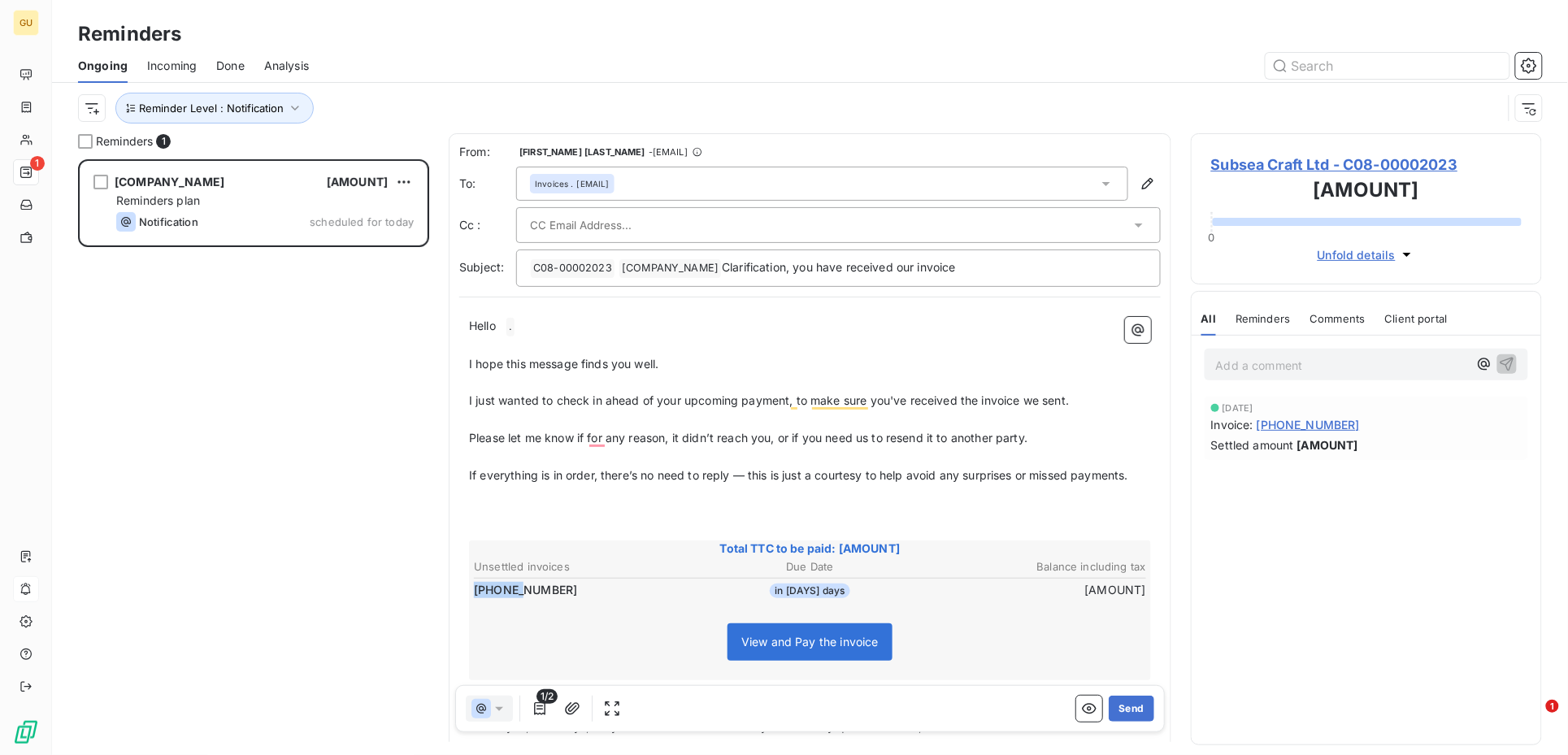drag, startPoint x: 528, startPoint y: 605, endPoint x: 474, endPoint y: 610, distance: 54.23099 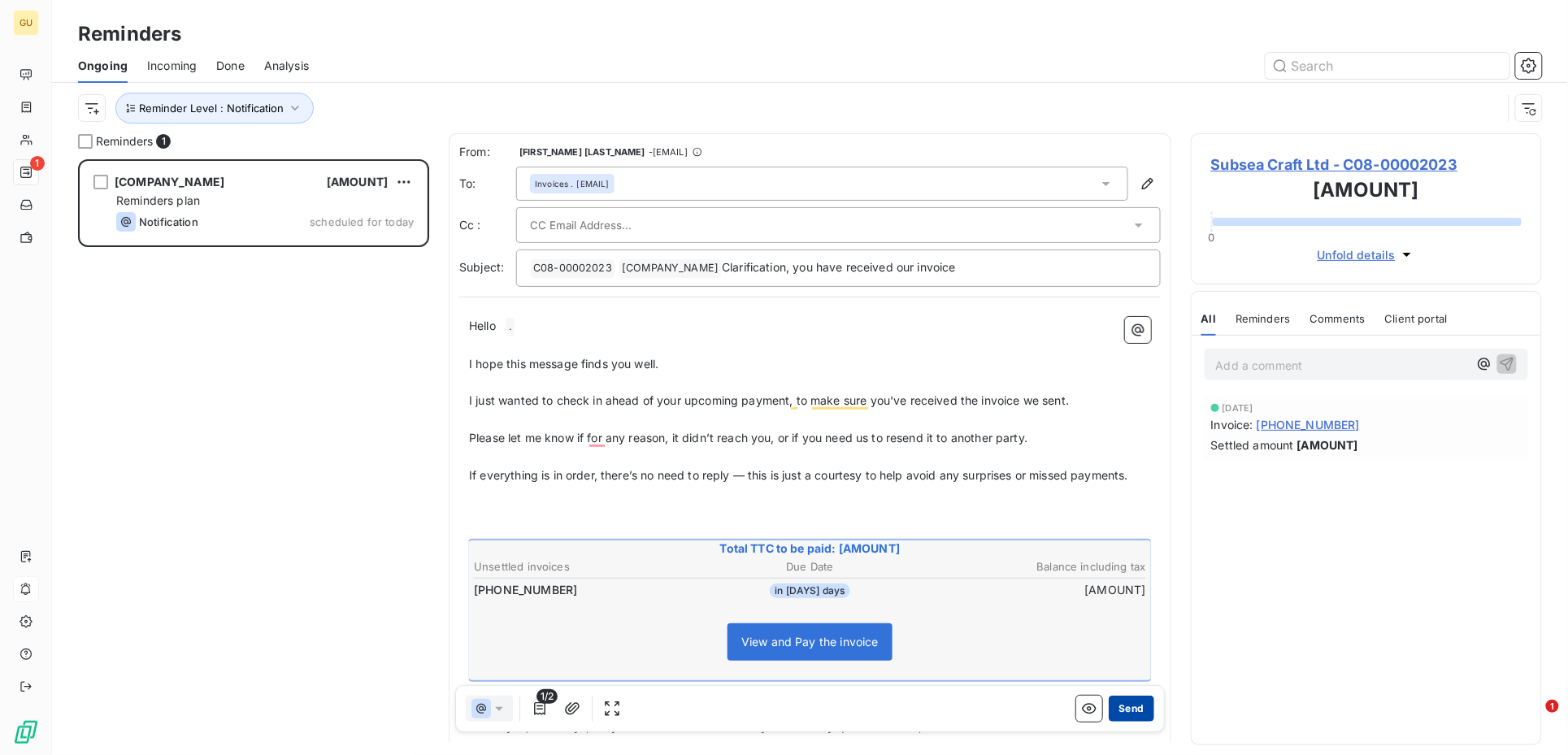 click on "Send" at bounding box center [1131, 709] 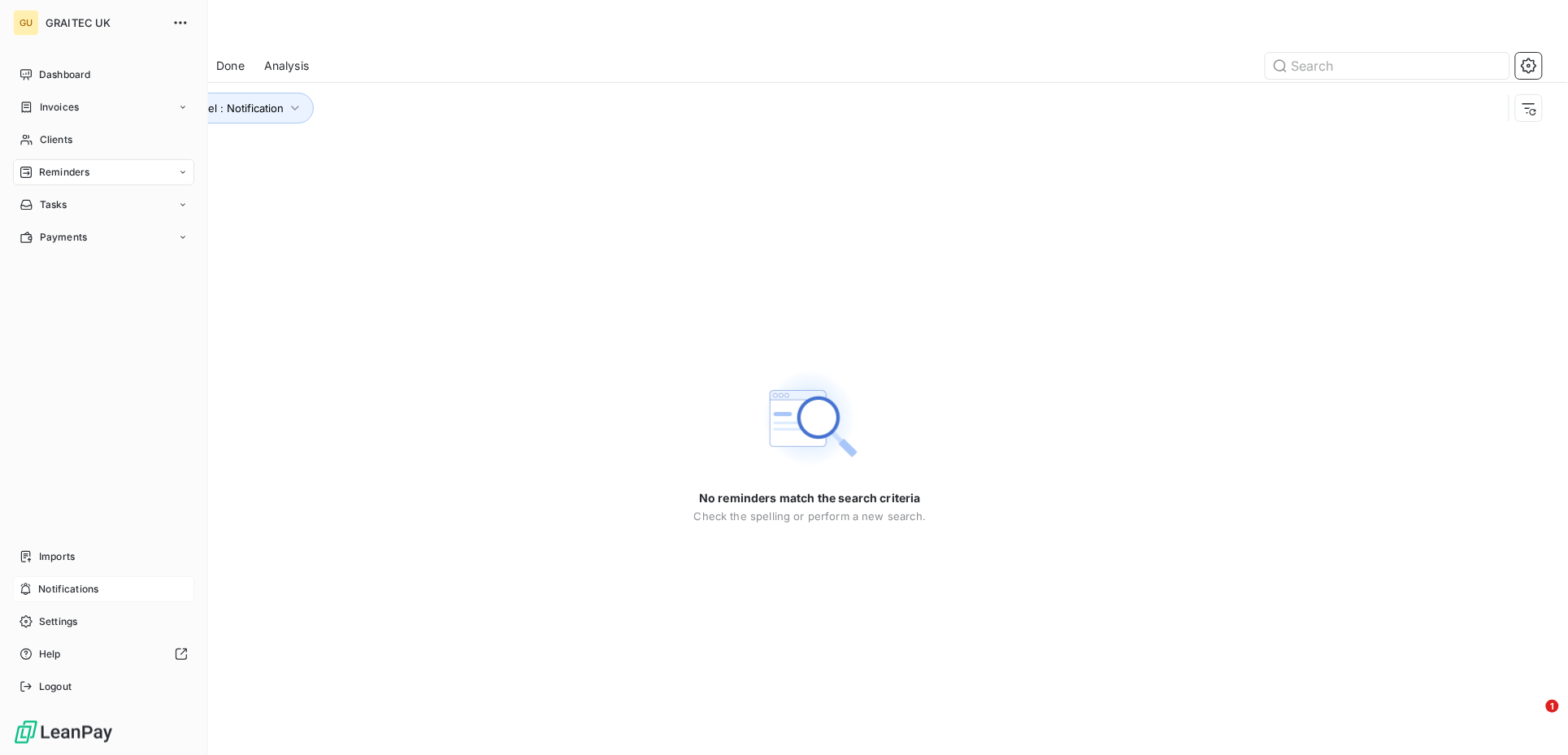 click on "Reminders" at bounding box center (103, 172) 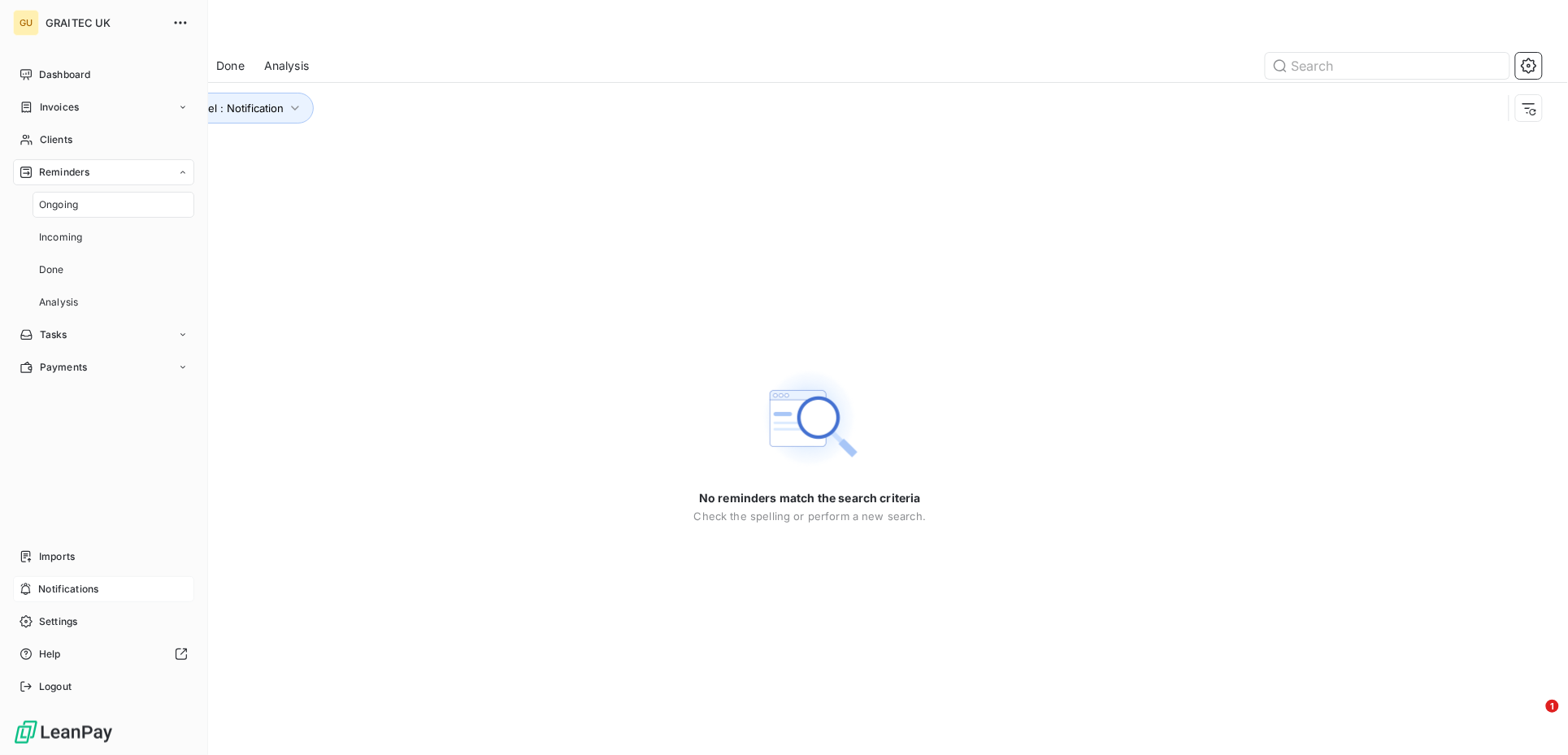 click on "Ongoing" at bounding box center [59, 205] 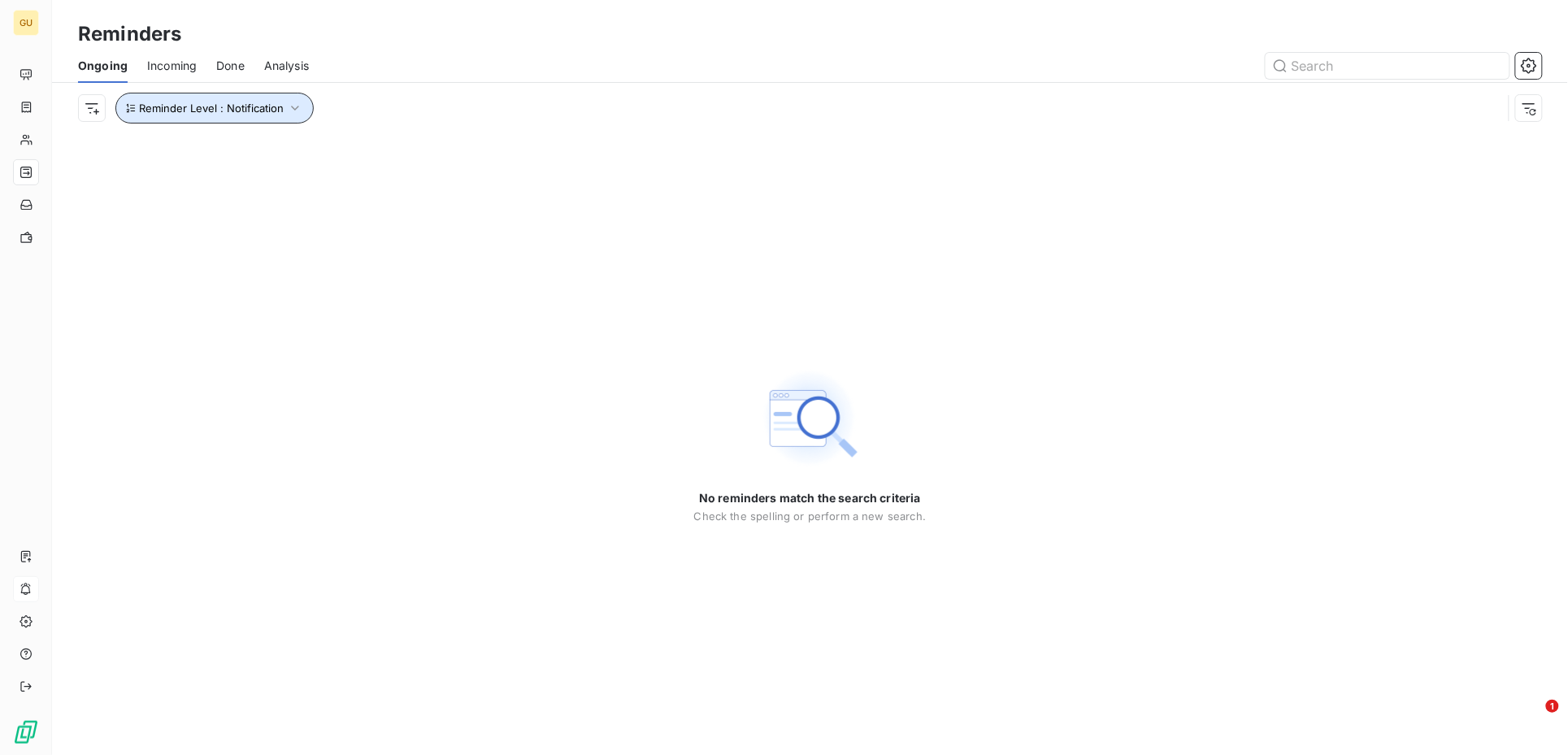 click on "Reminder Level  : Notification" at bounding box center (211, 108) 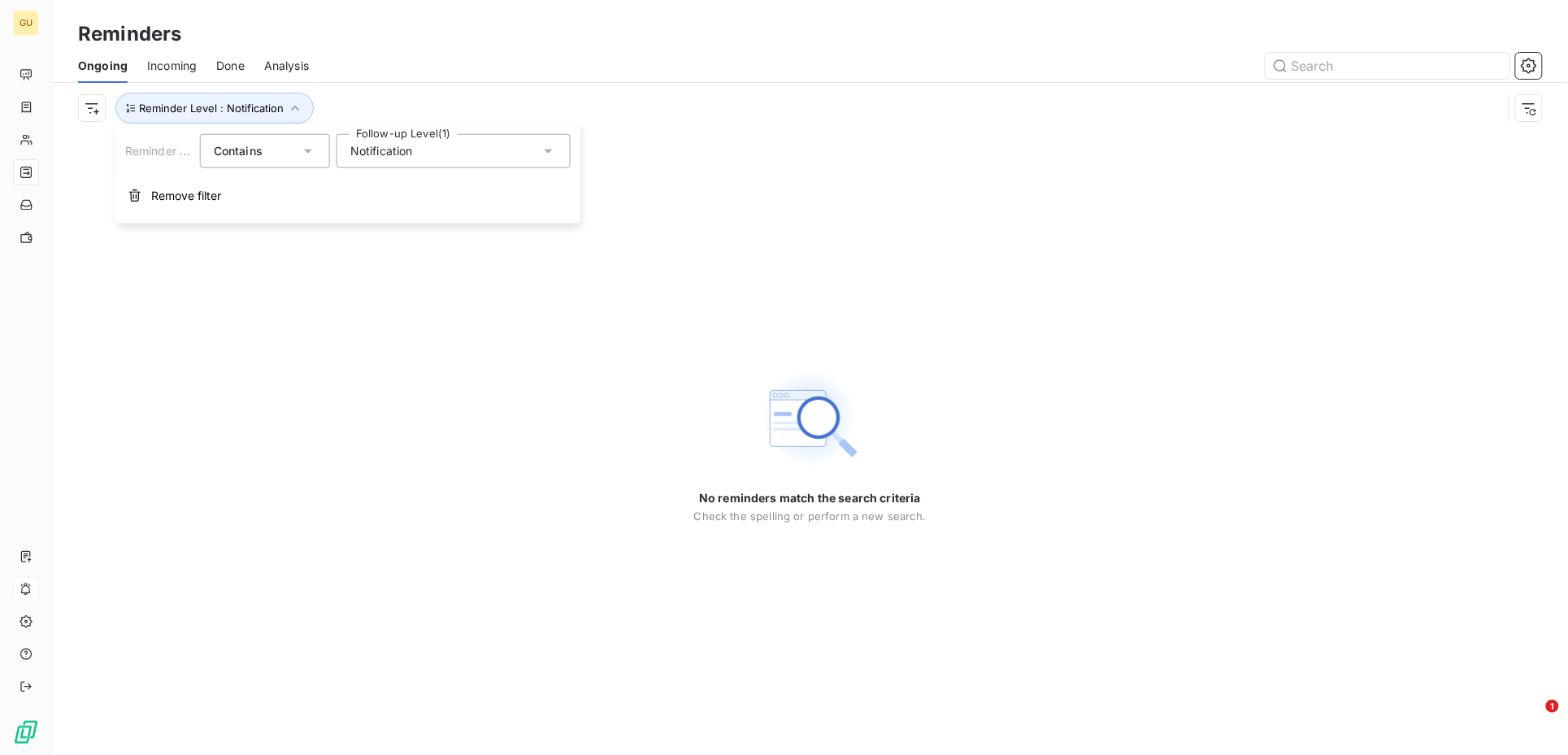 click on "Notification" at bounding box center (454, 151) 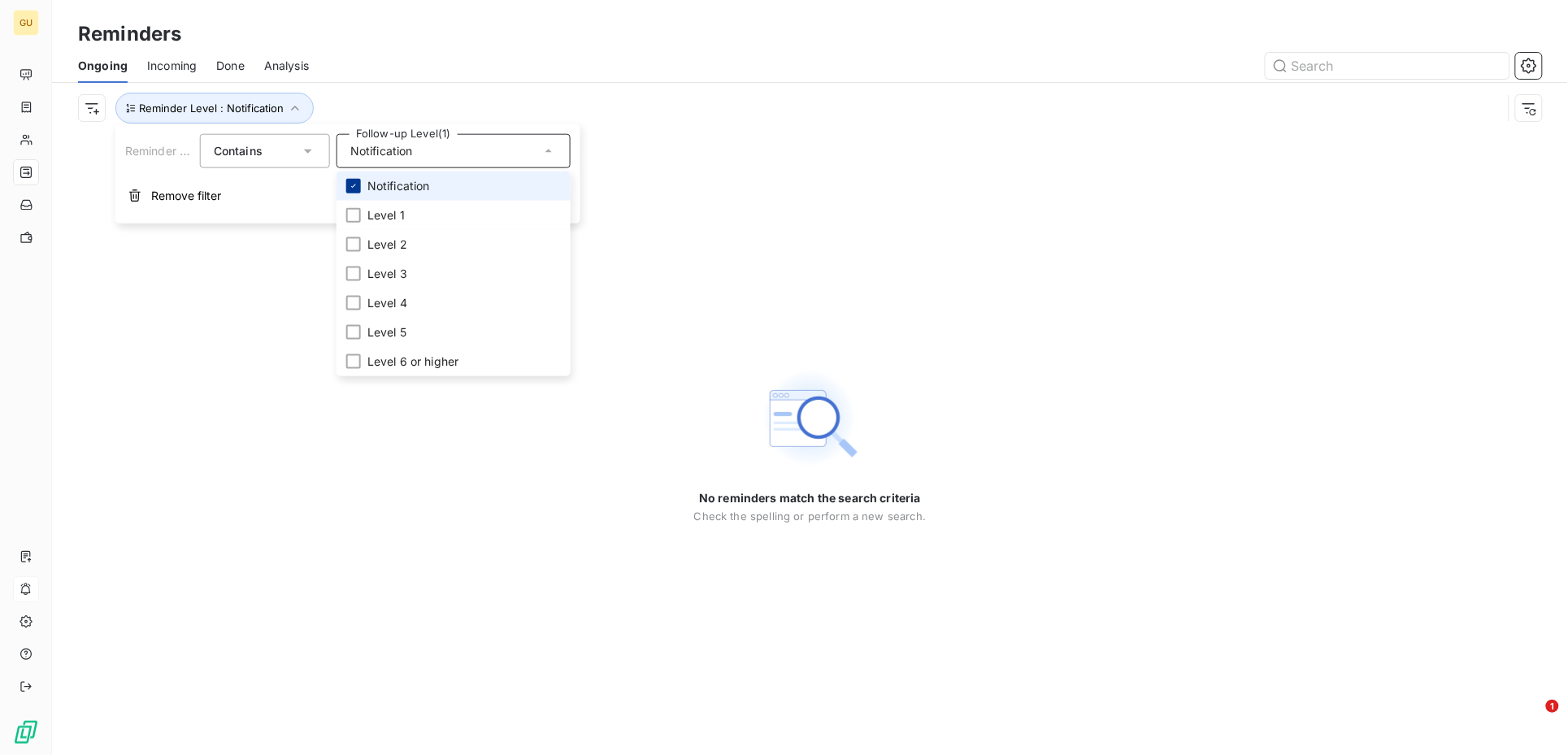 click 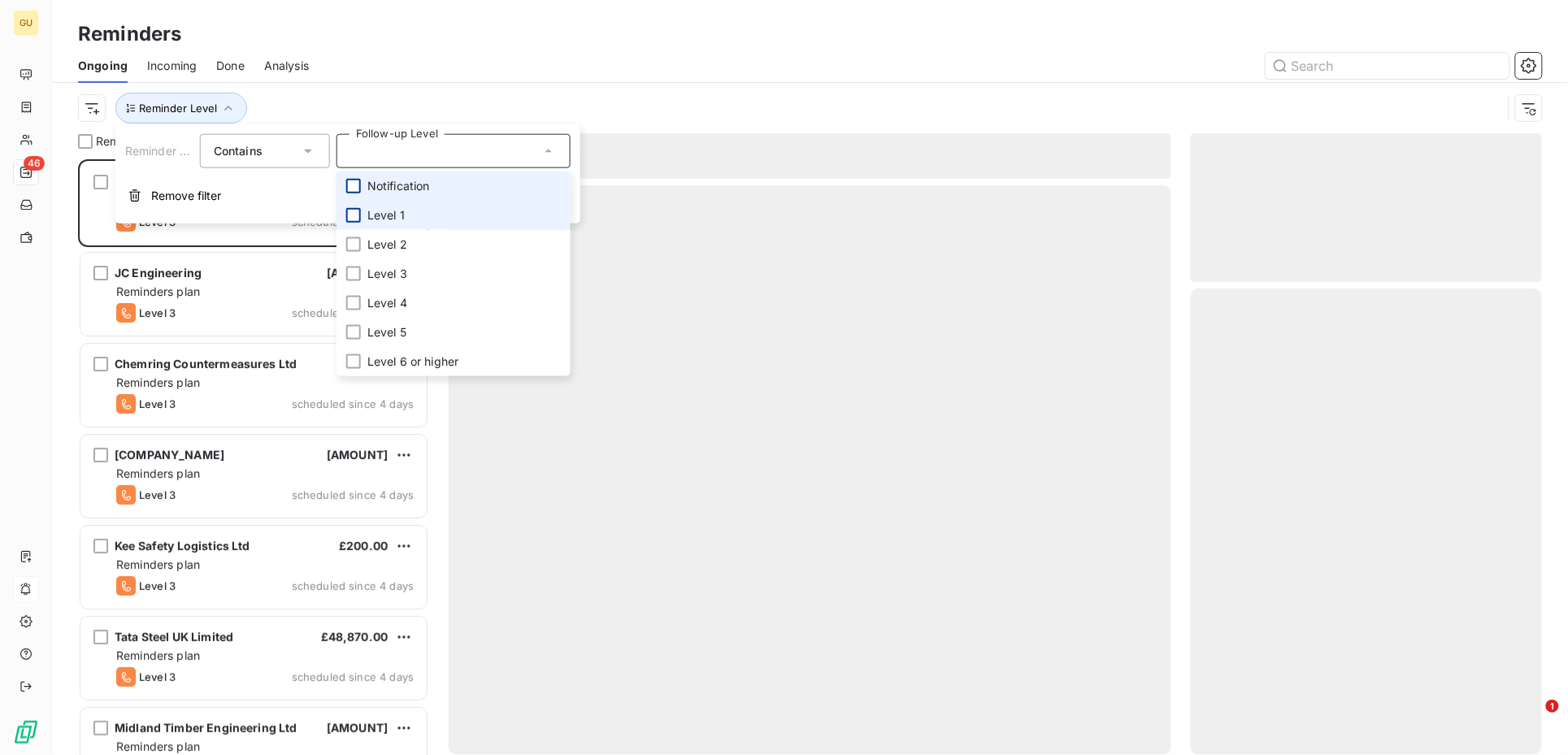 scroll, scrollTop: 17, scrollLeft: 16, axis: both 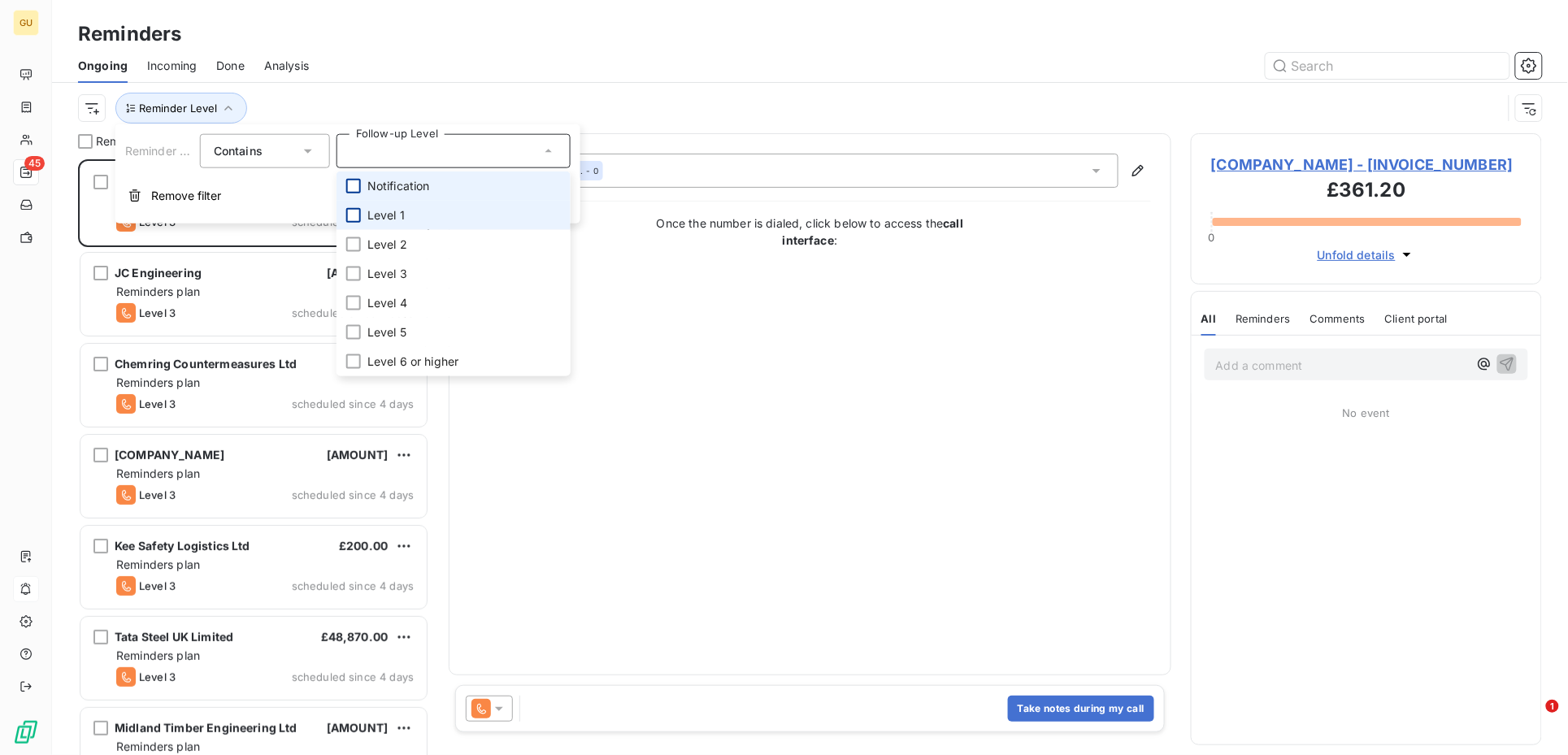 click at bounding box center [354, 215] 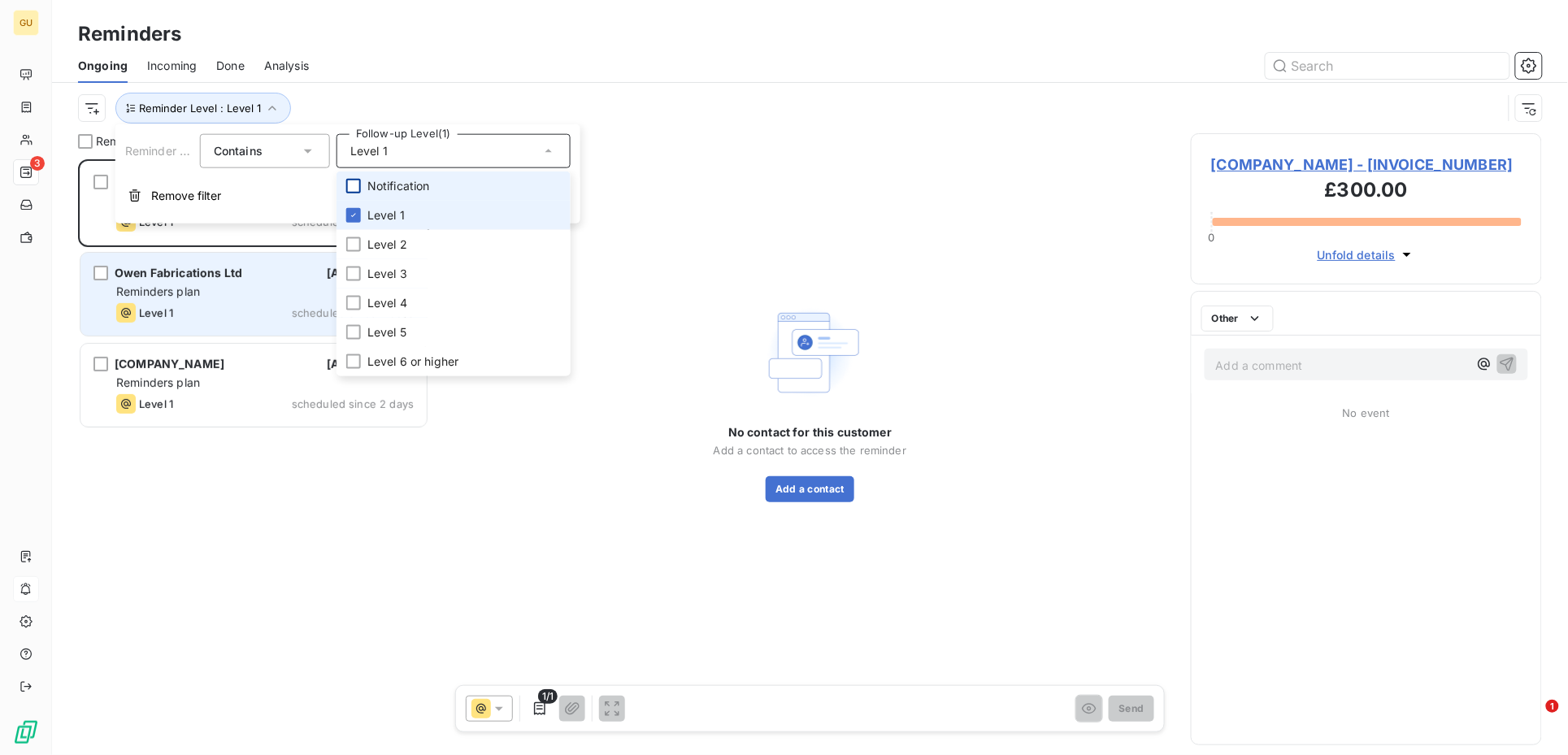 scroll, scrollTop: 17, scrollLeft: 16, axis: both 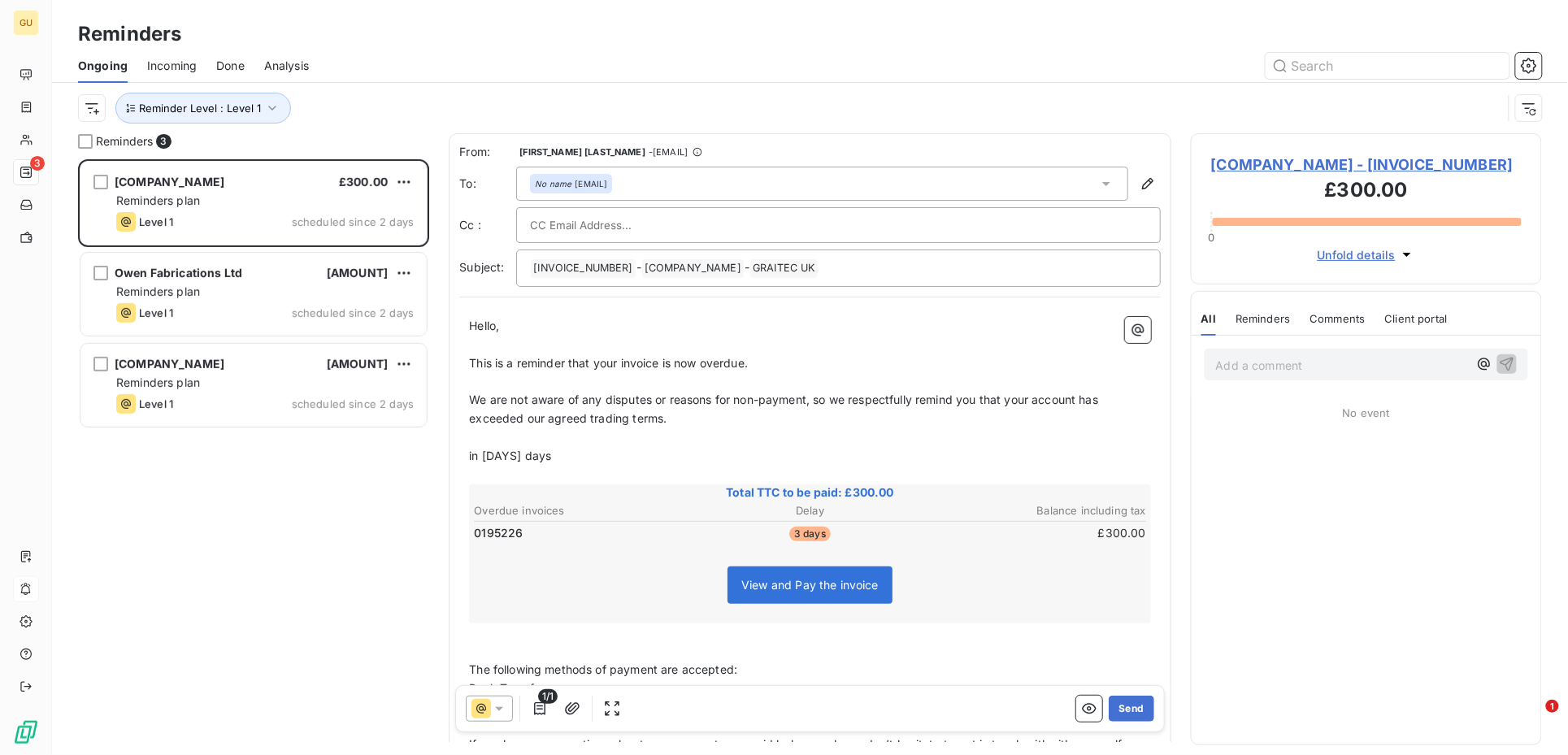 click on "Essex PFCC FRA £300.00 Reminders plan Level 1 scheduled since 2 days Owen Fabrications Ltd £894.00 Reminders plan Level 1 scheduled since 2 days Dorset Council £41,664.00 Reminders plan Level 1 scheduled since 2 days" at bounding box center [254, 457] 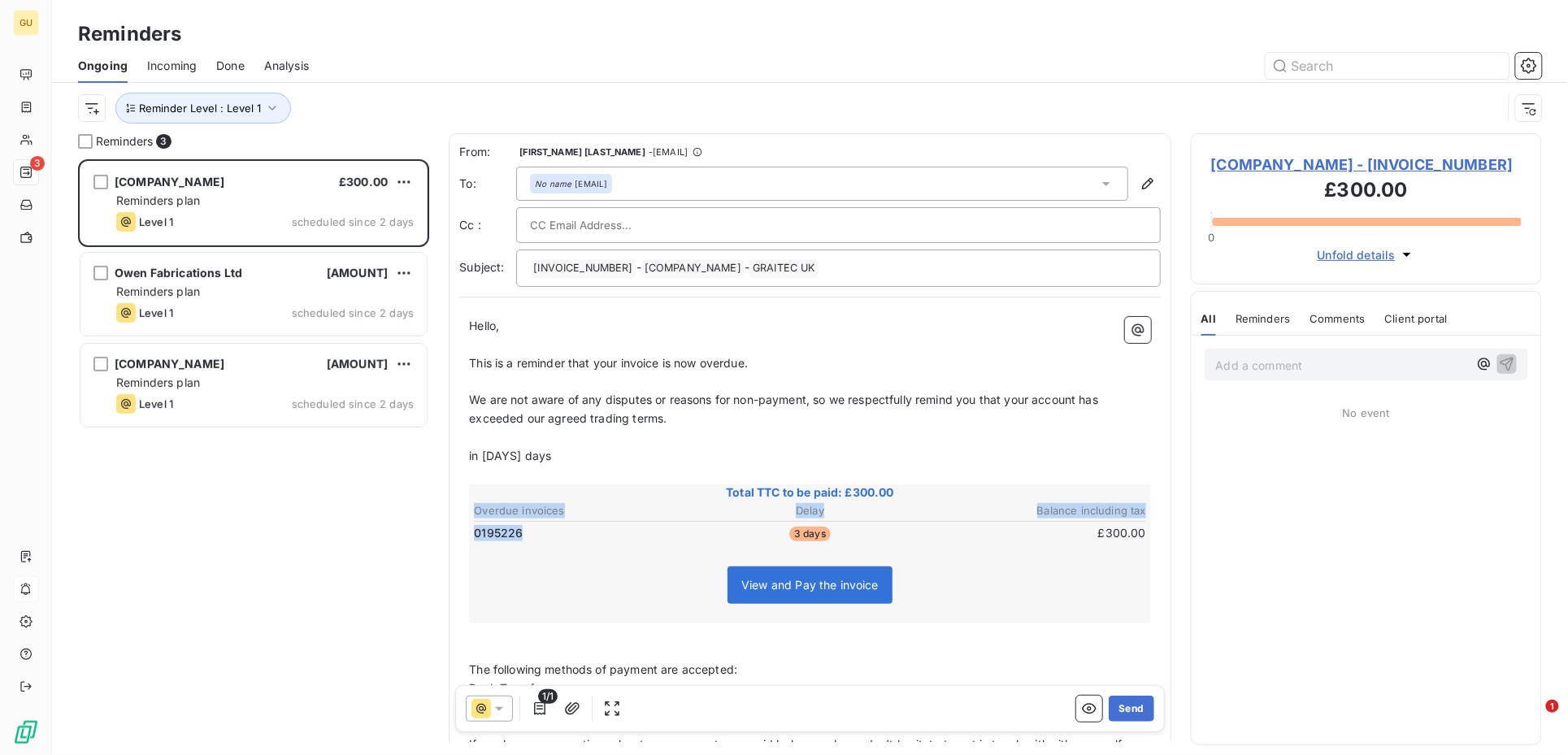 drag, startPoint x: 532, startPoint y: 528, endPoint x: 469, endPoint y: 527, distance: 63.00794 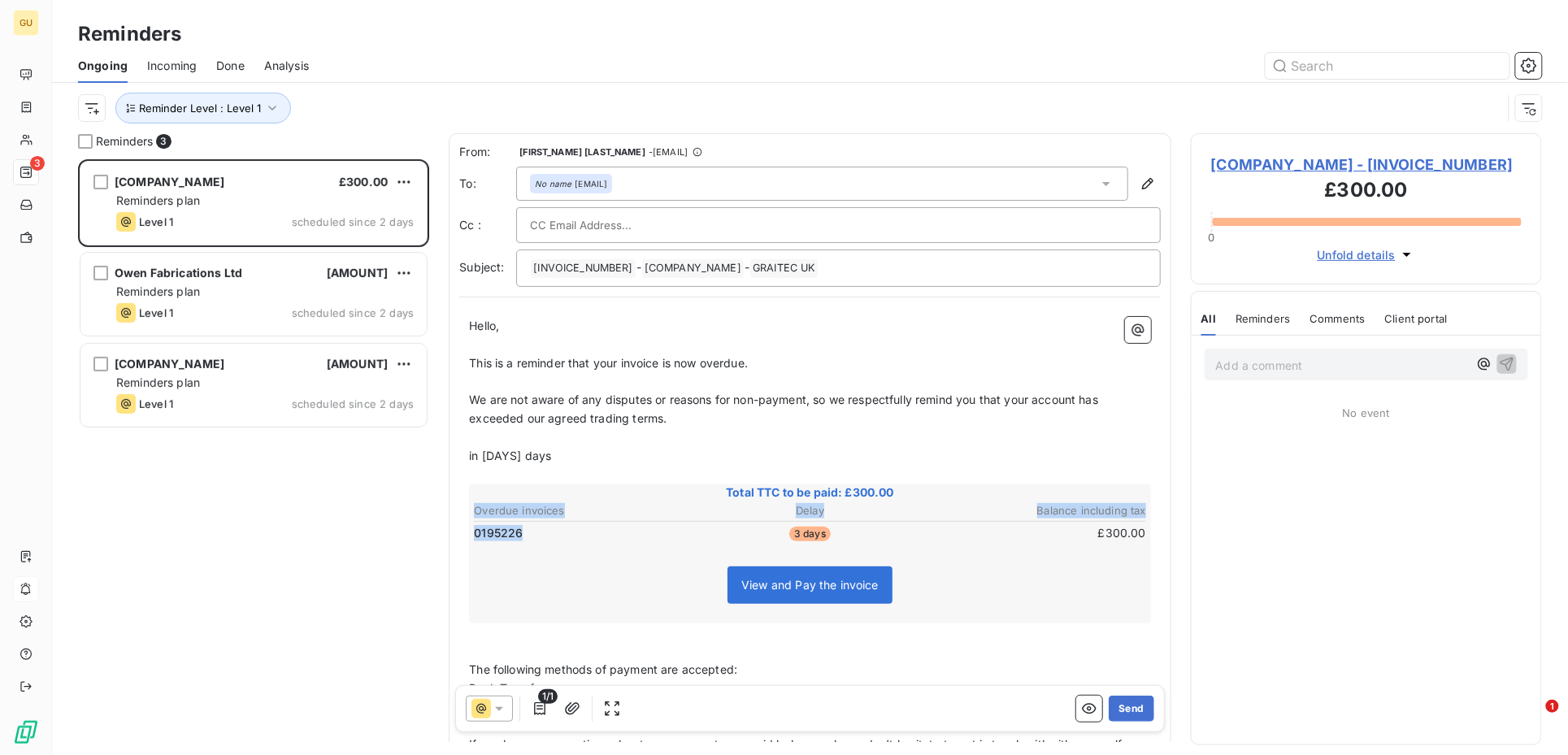 click on "Total TTC to be paid:   £300.00 Overdue invoices Delay Balance including tax 0195226 3 days   £300.00 View and Pay   the invoice" at bounding box center [810, 554] 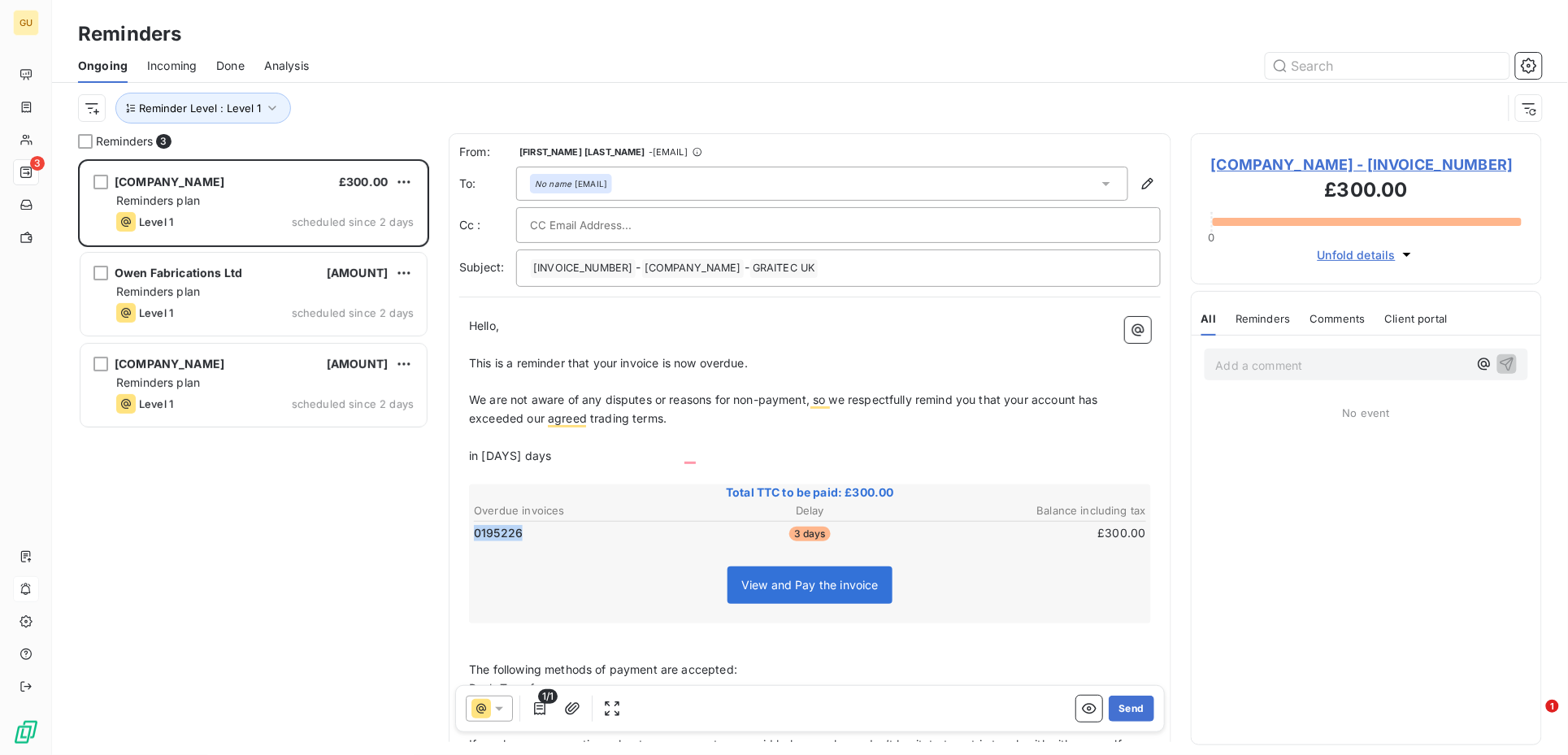 drag, startPoint x: 535, startPoint y: 533, endPoint x: 474, endPoint y: 536, distance: 61.07373 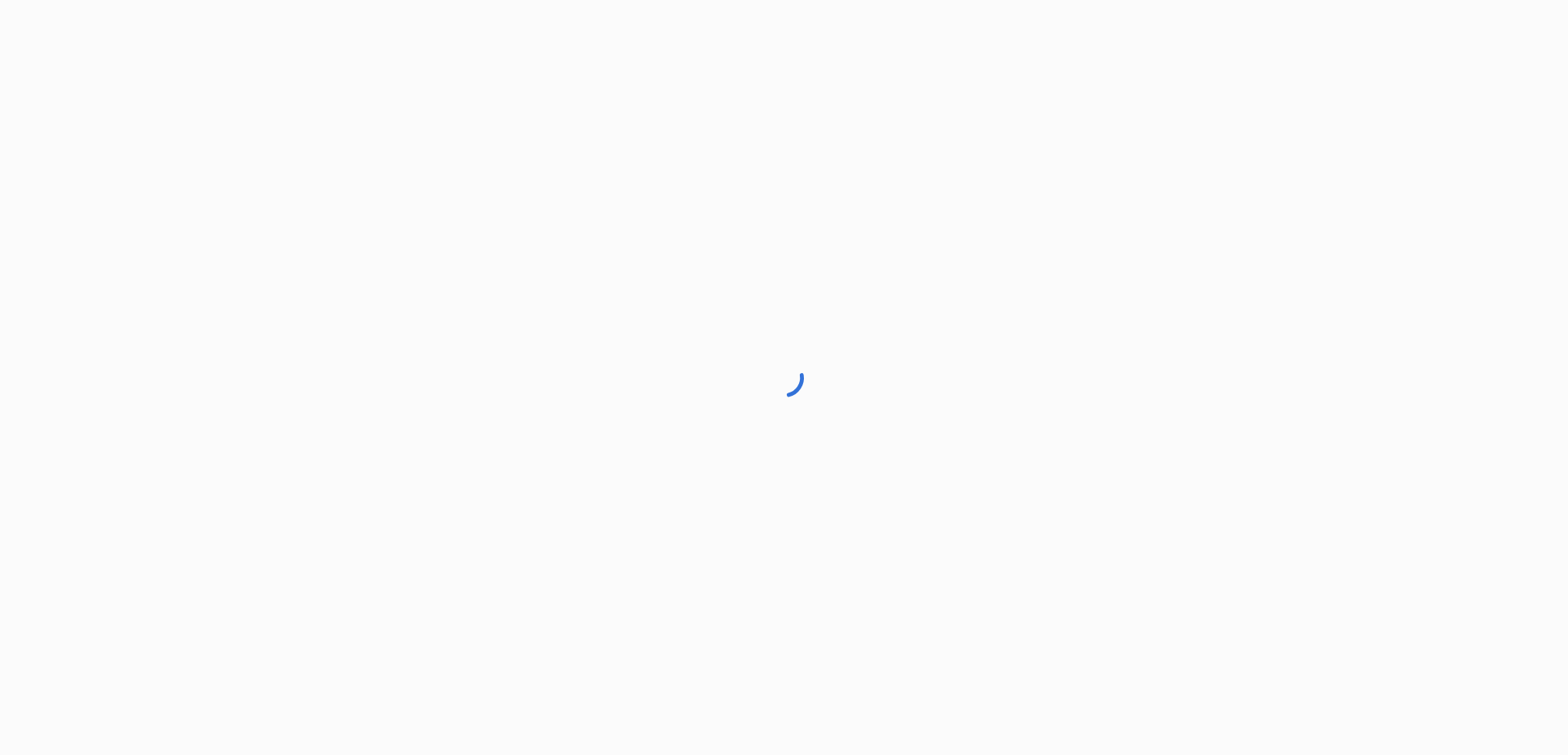 scroll, scrollTop: 0, scrollLeft: 0, axis: both 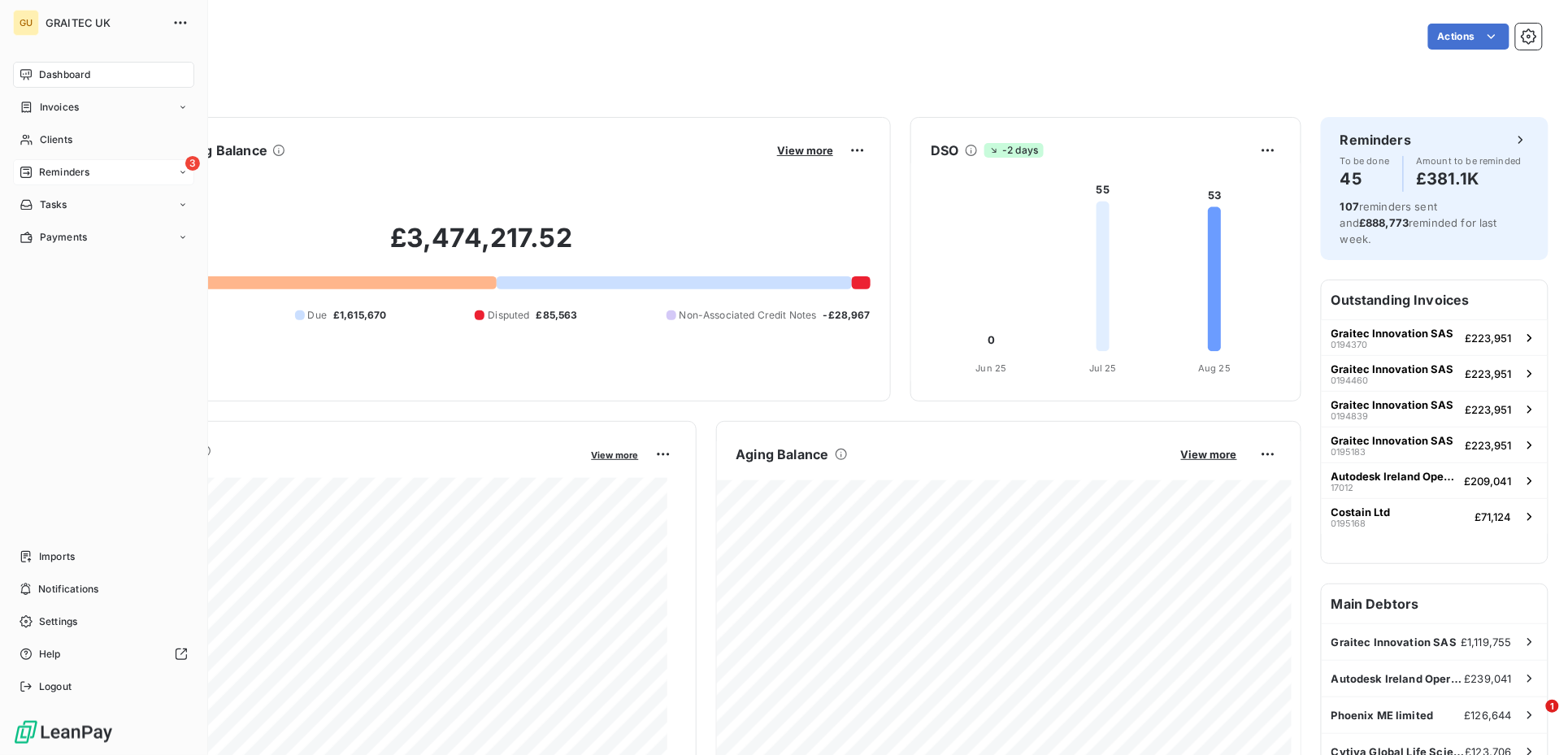 click on "Reminders" at bounding box center [64, 172] 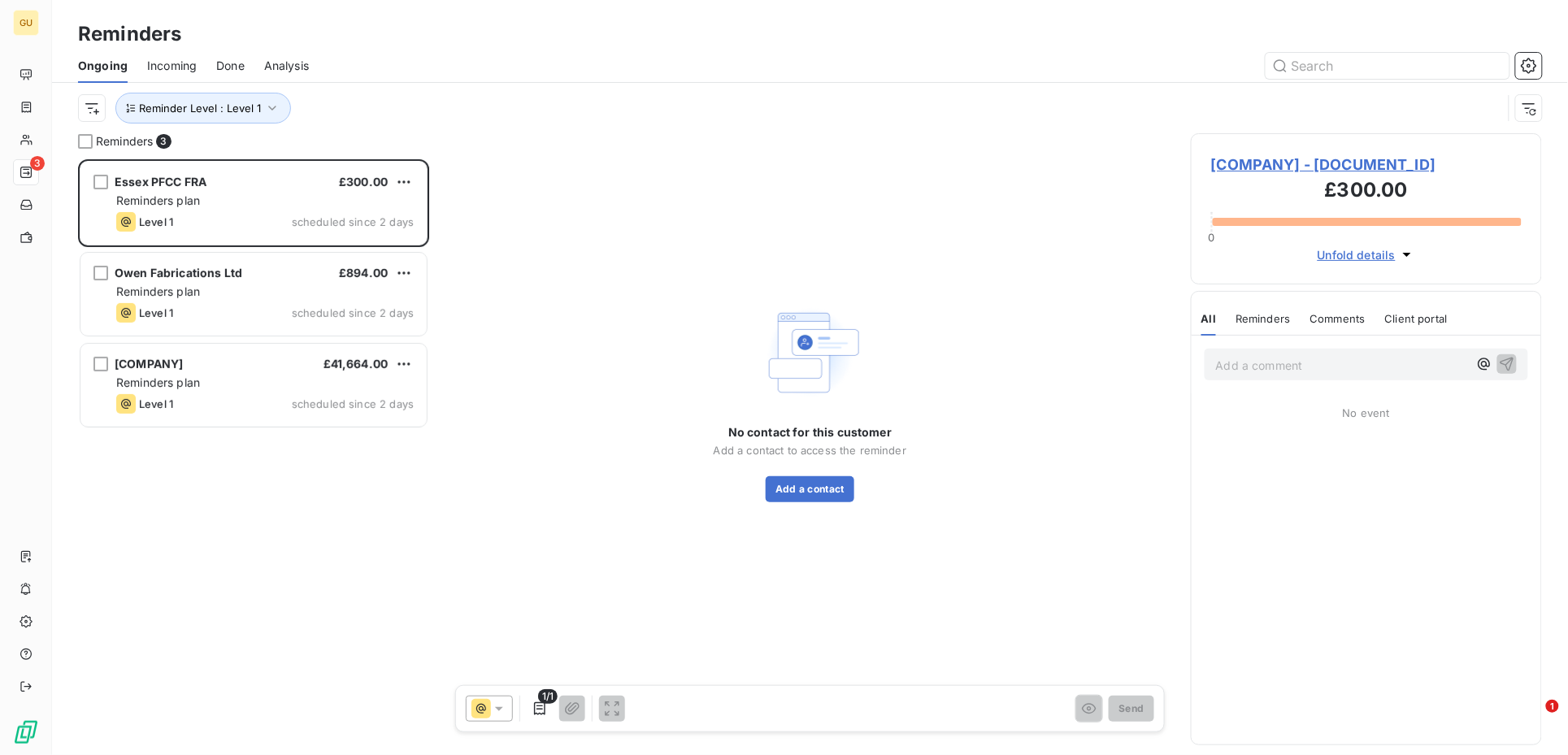 scroll, scrollTop: 17, scrollLeft: 16, axis: both 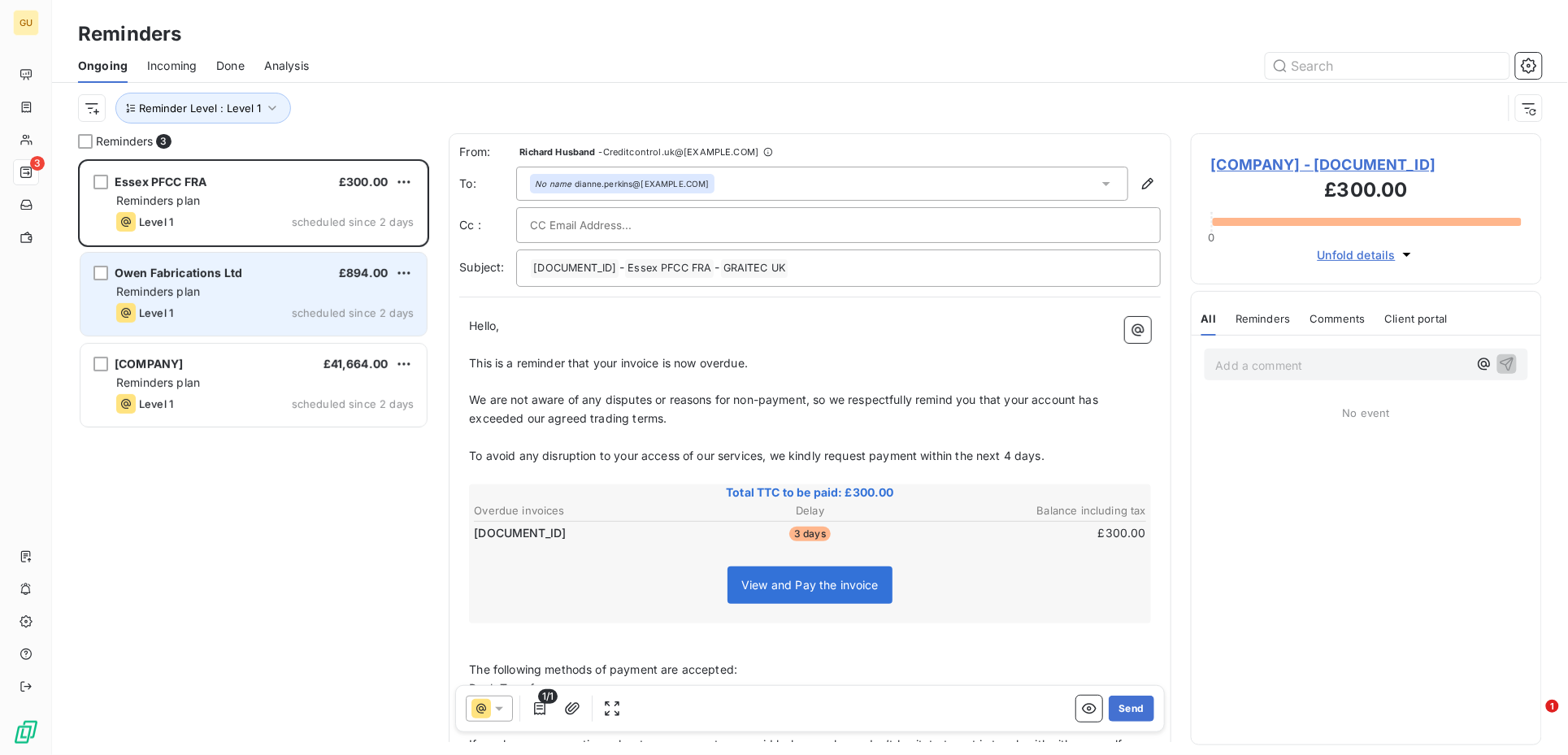 click on "Reminders plan" at bounding box center [265, 292] 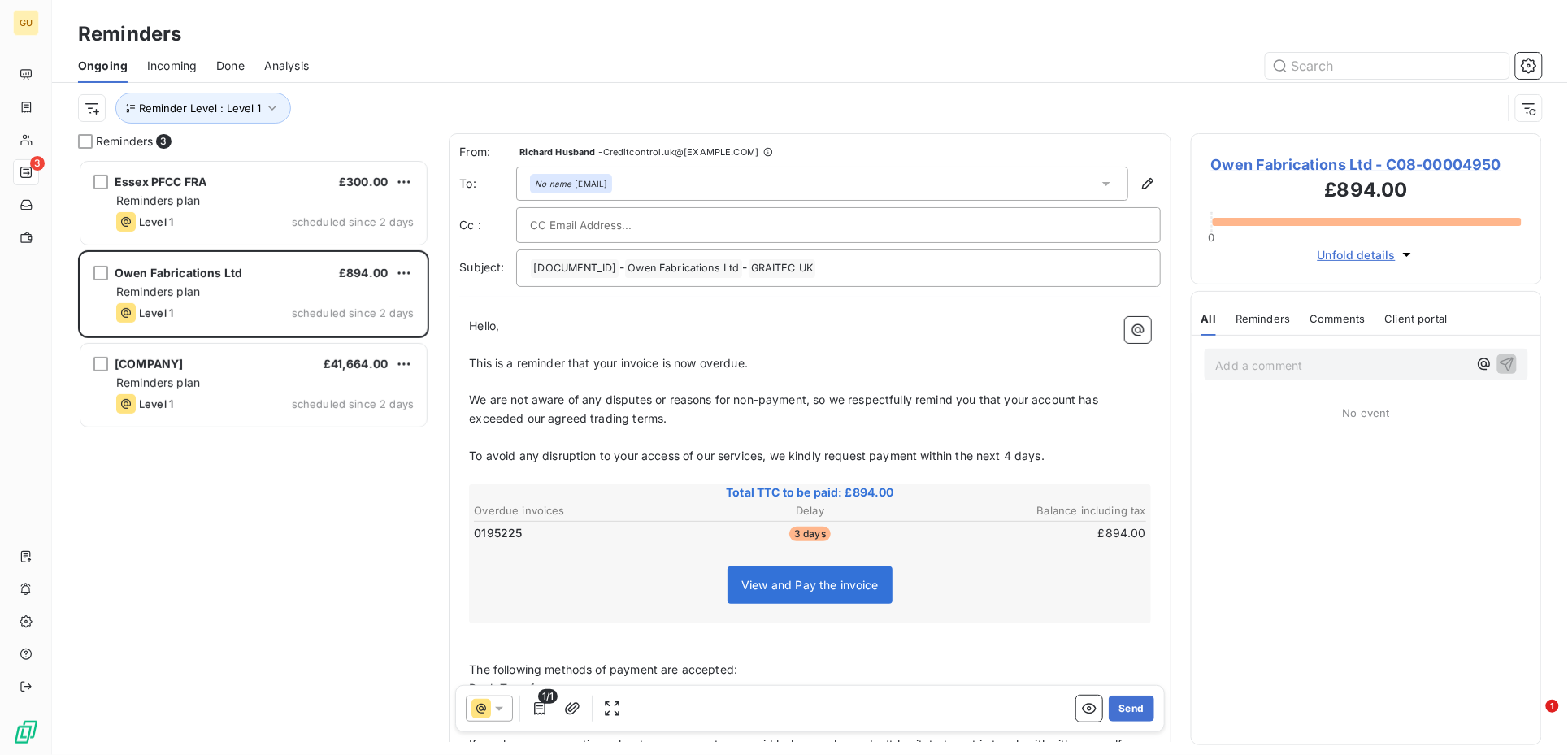 click on "[COMPANY] £[AMOUNT] Reminders plan Level 1 scheduled since 2 days [COMPANY] £[AMOUNT] Reminders plan Level 1 scheduled since 2 days [COMPANY] £[AMOUNT] Reminders plan Level 1 scheduled since 2 days" at bounding box center (254, 457) 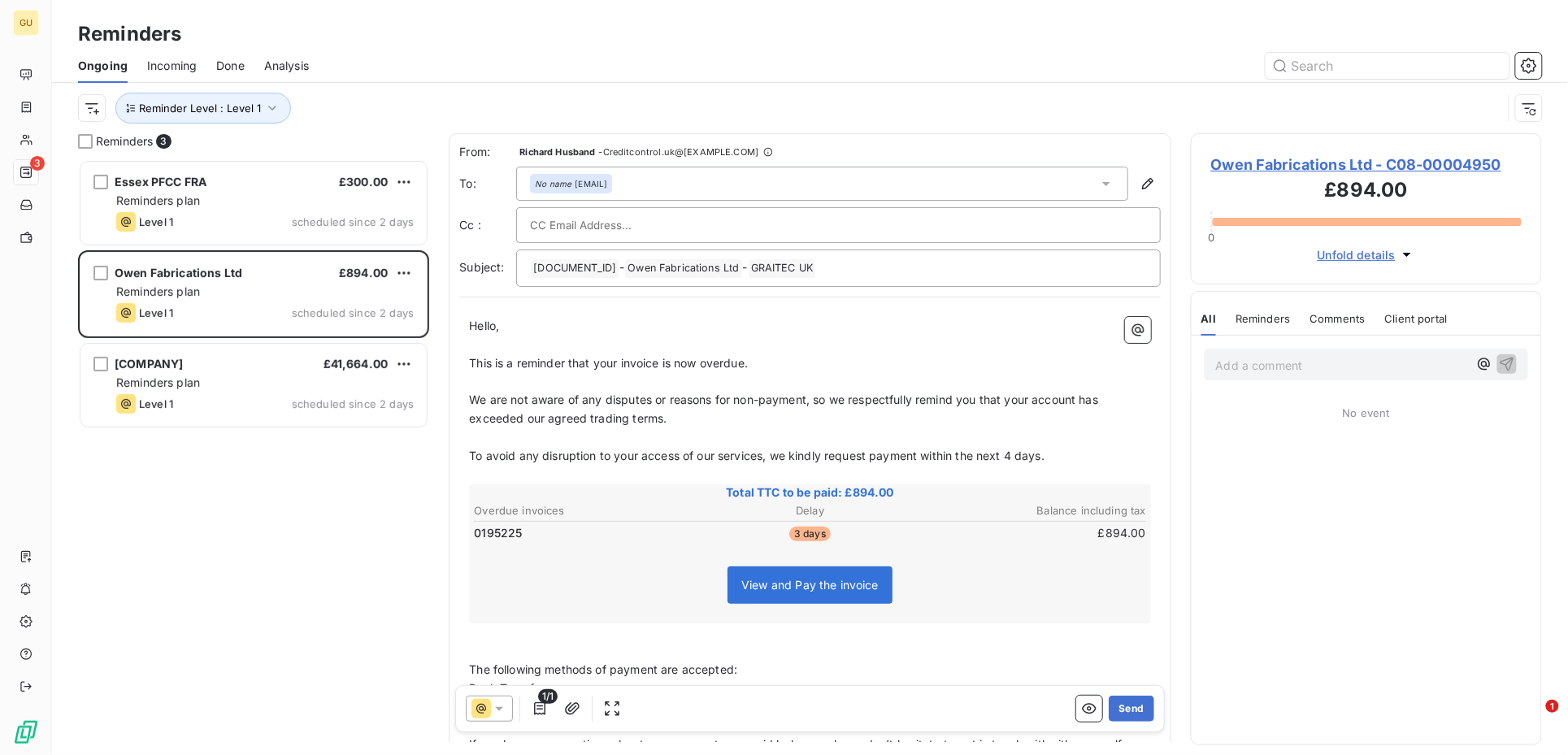 click on "Owen Fabrications Ltd - C08-00004950" at bounding box center [1366, 164] 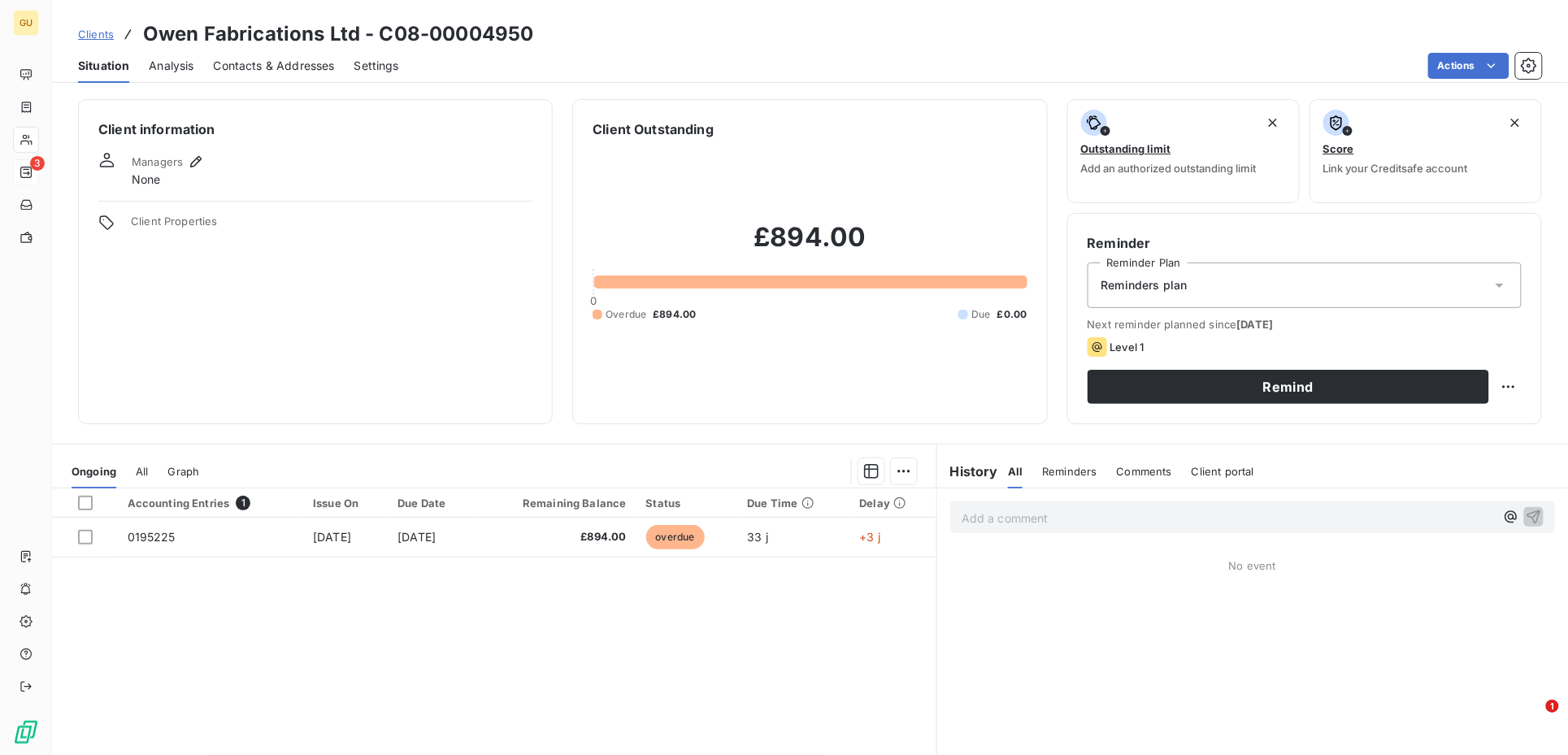 click on "Contacts & Addresses" at bounding box center [274, 66] 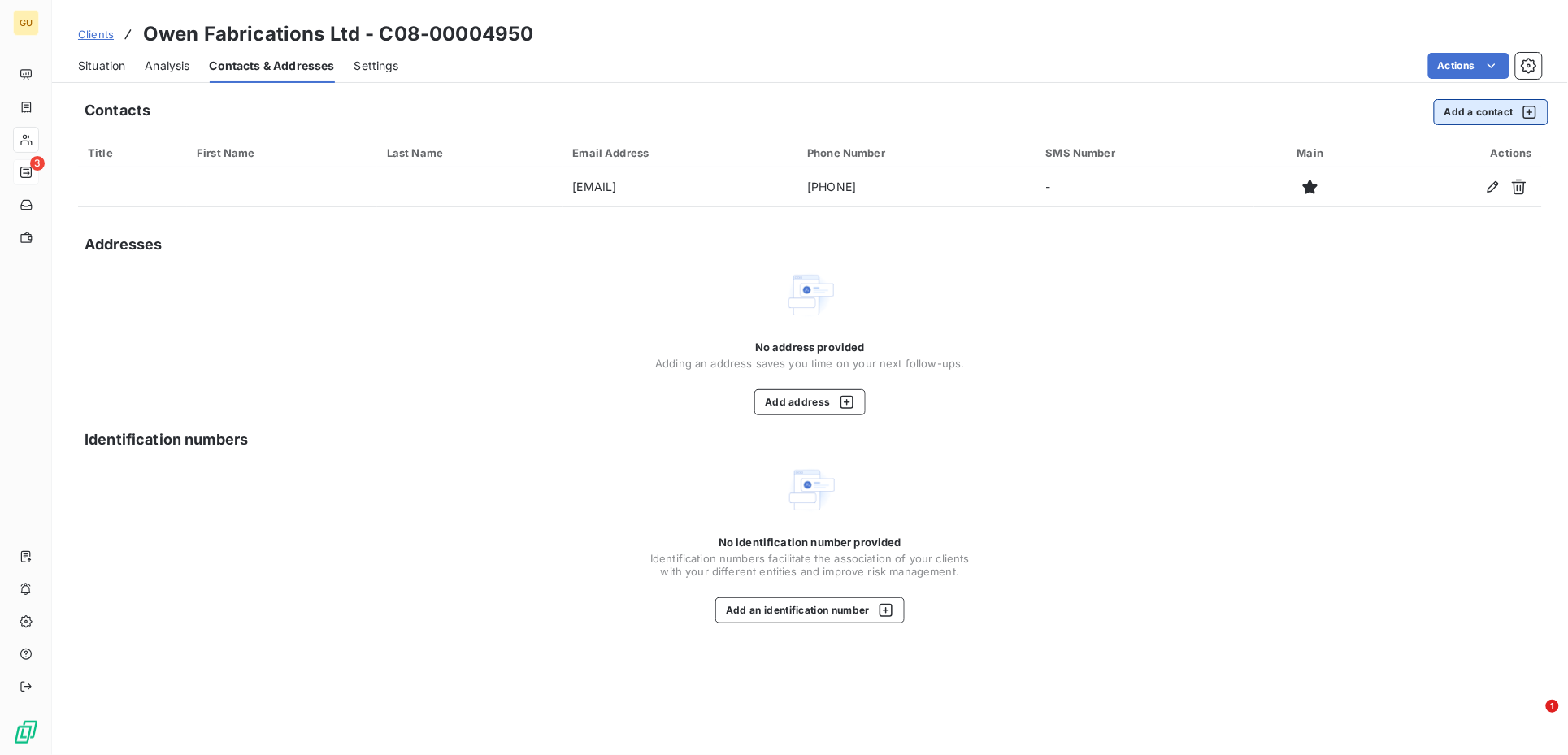 click on "Add a contact" at bounding box center (1491, 112) 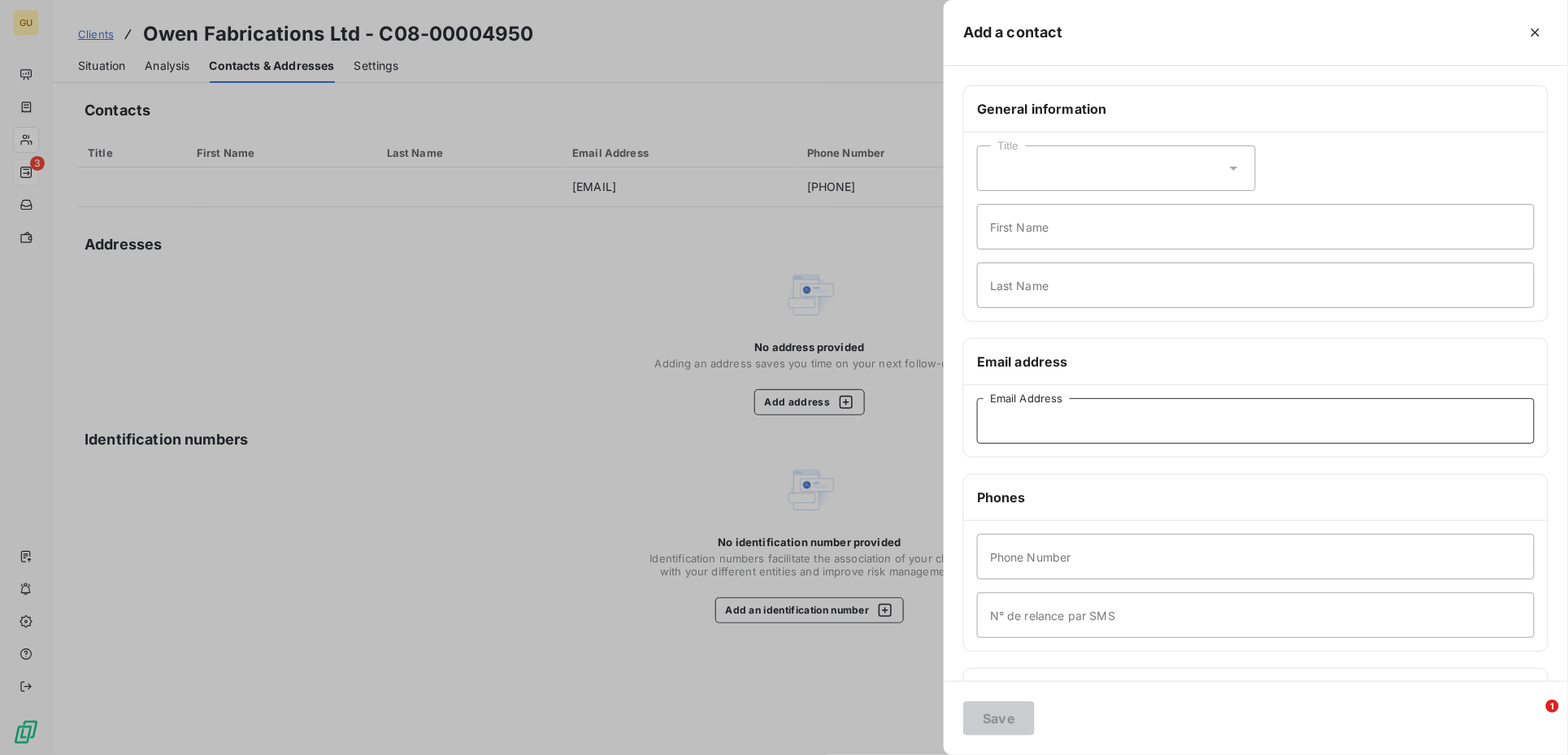 click on "Email Address" at bounding box center (1256, 421) 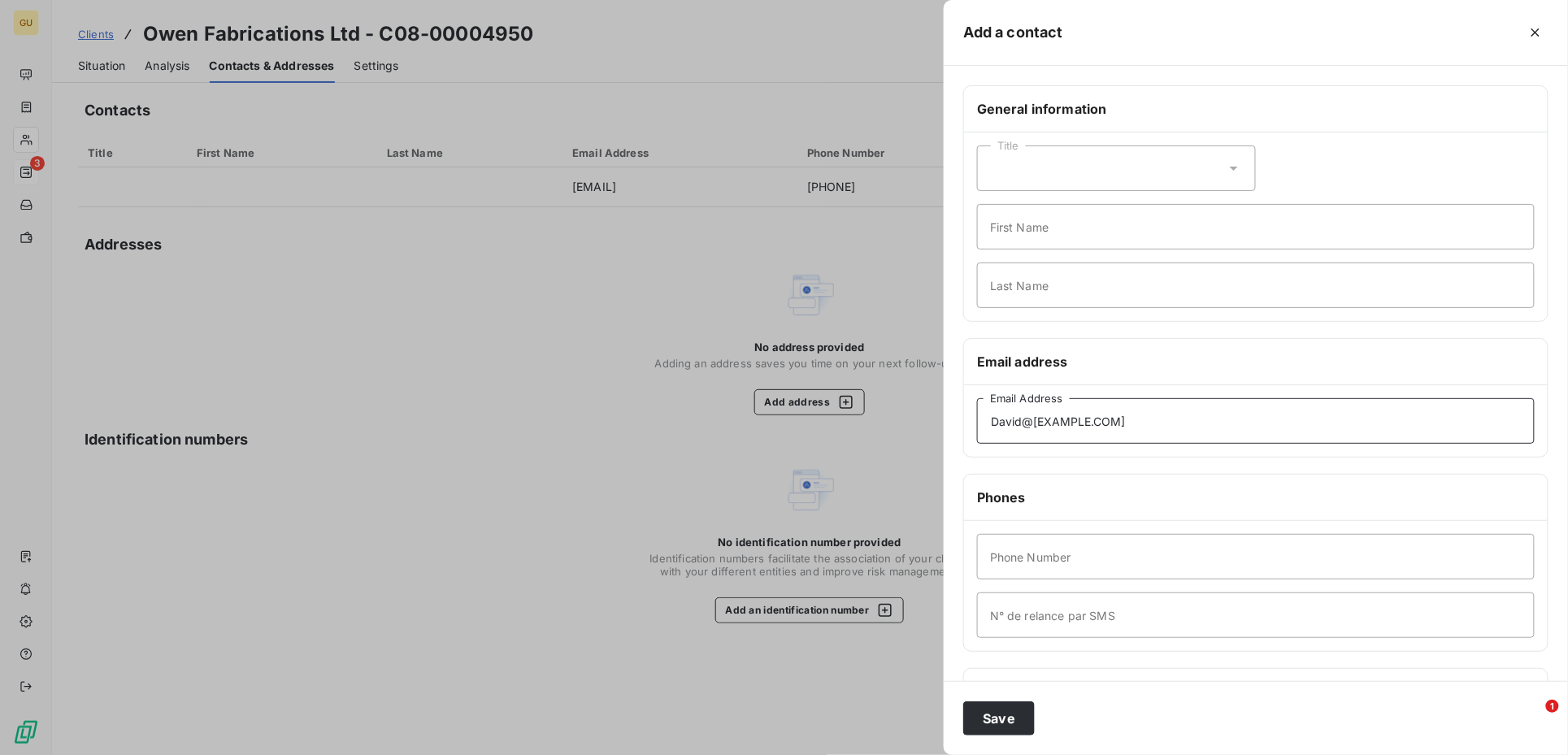 type on "David@[EXAMPLE.COM]" 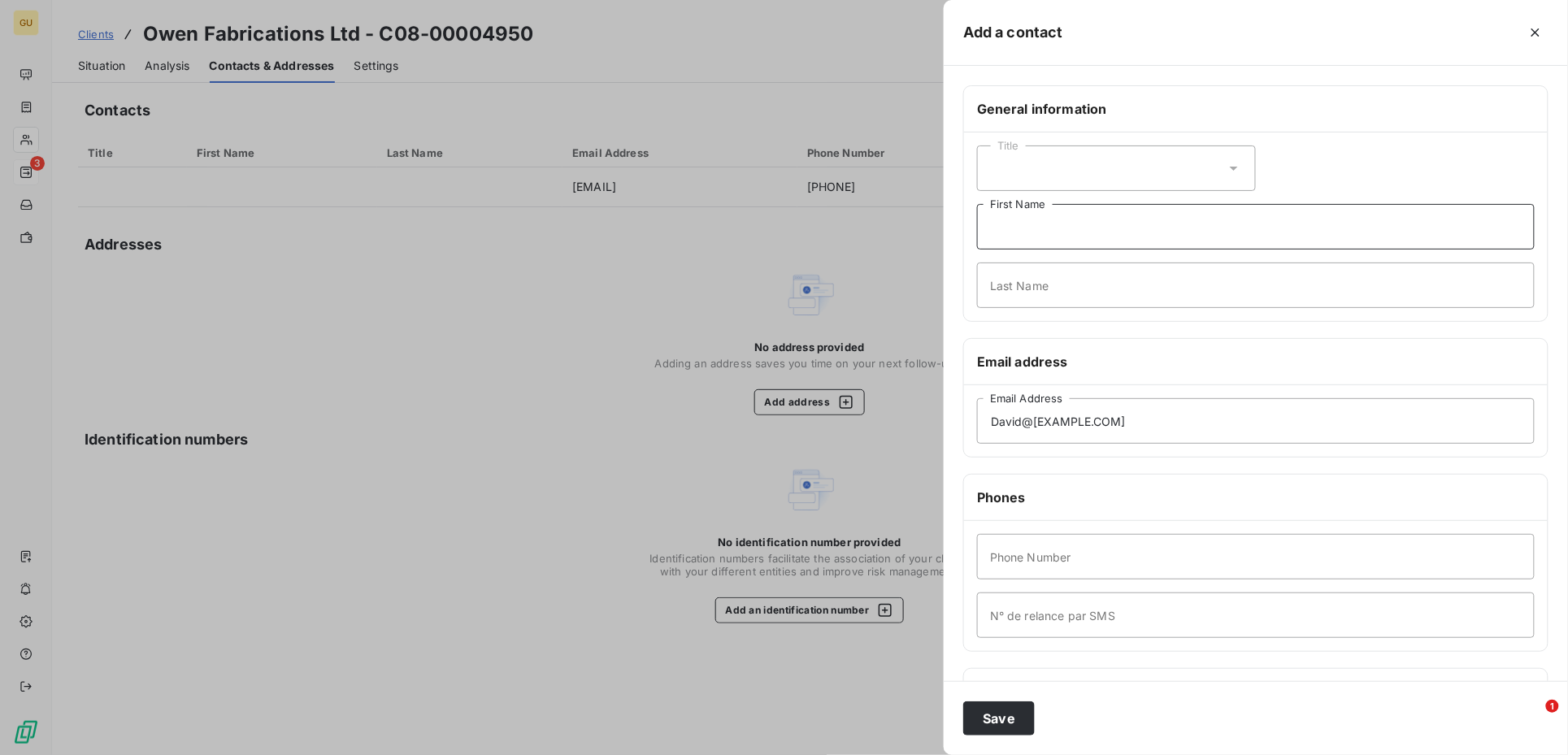 click on "First Name" at bounding box center [1256, 227] 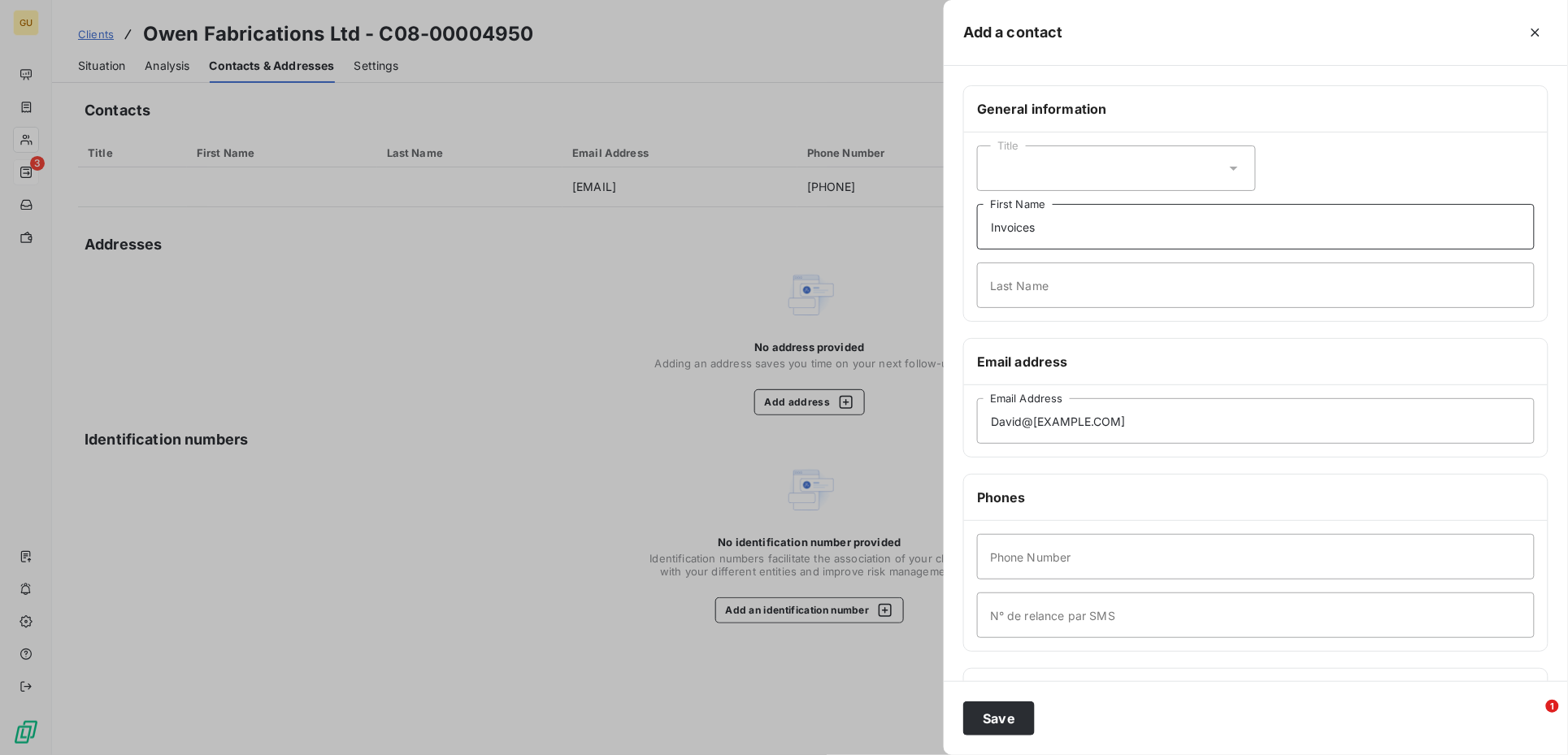 type on "Invoices" 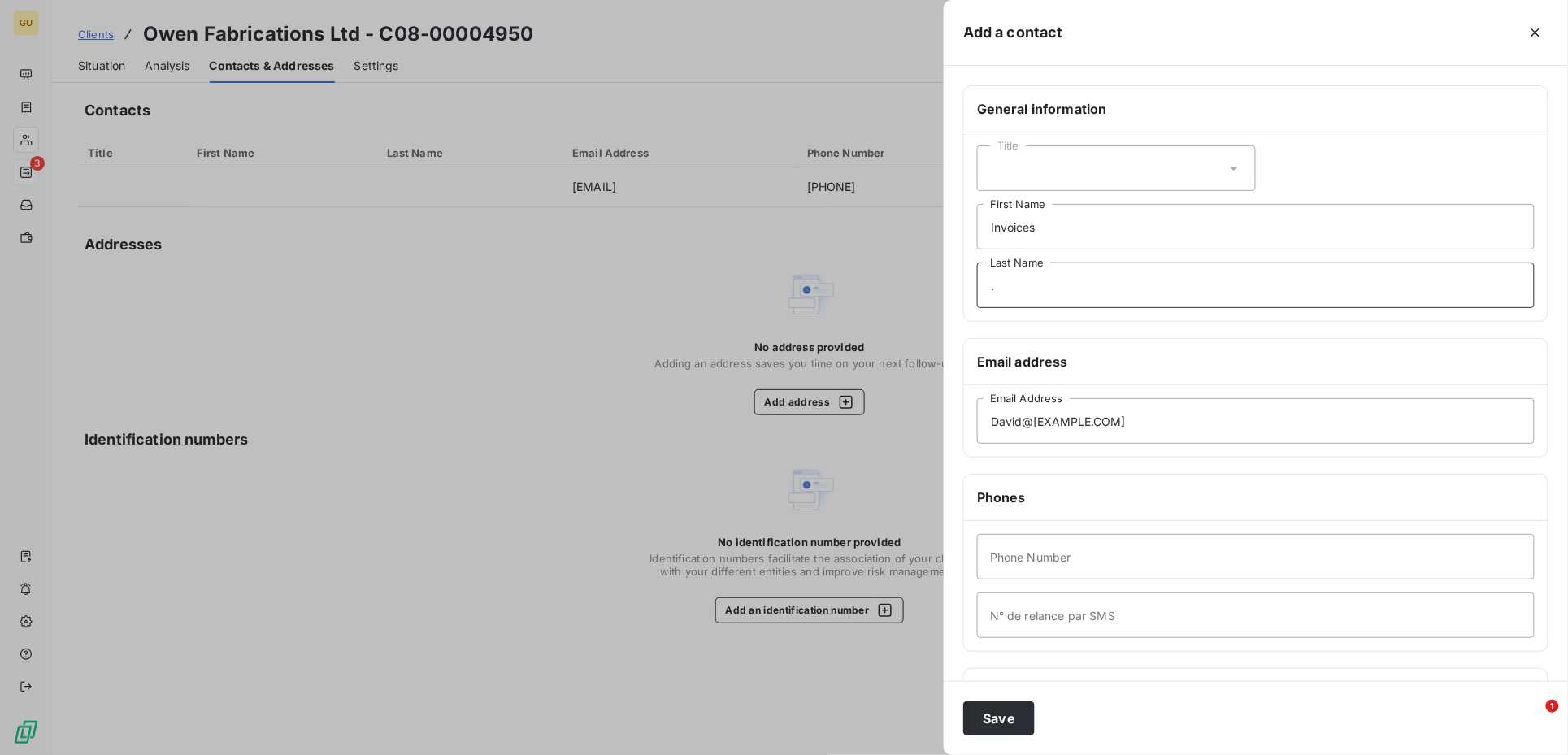 type on "." 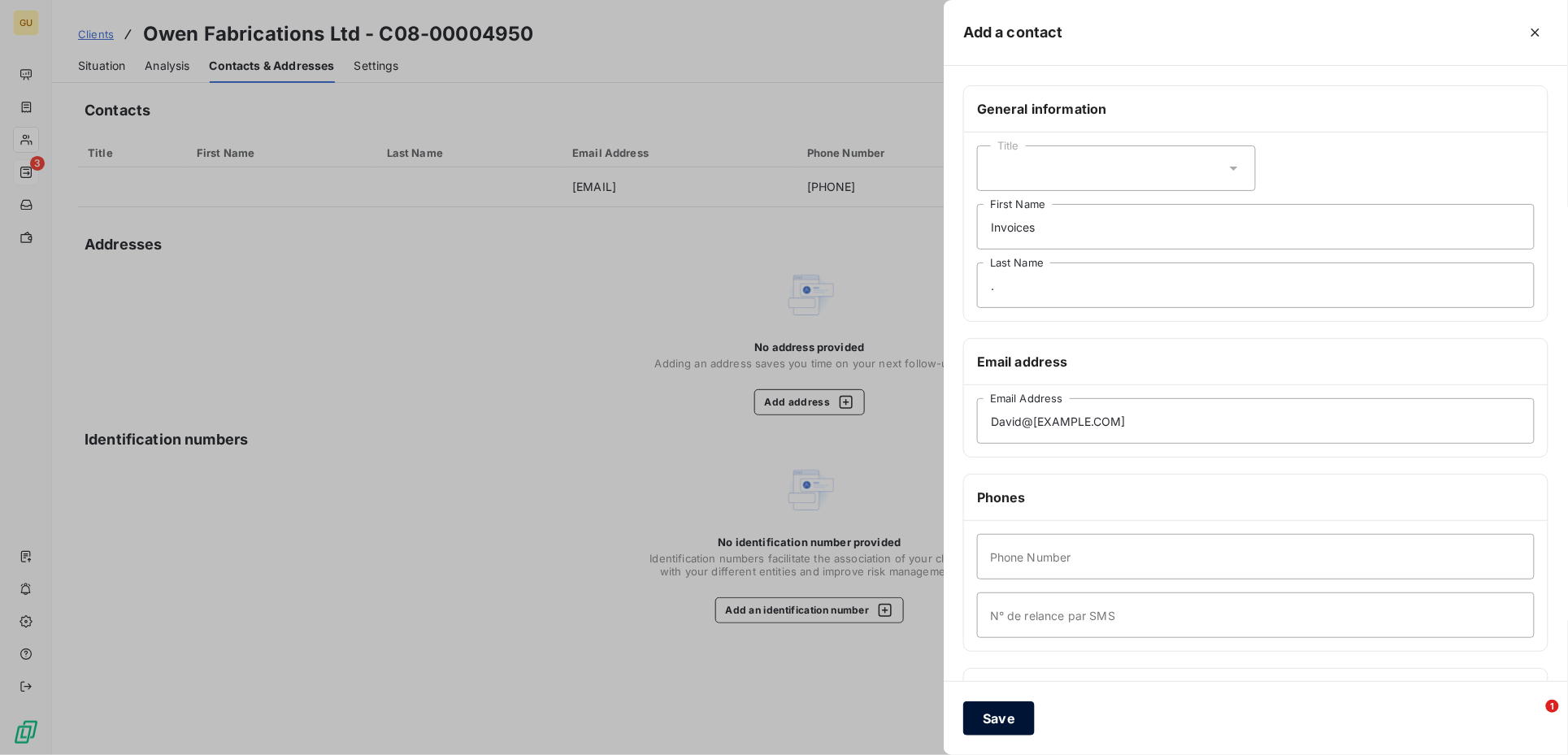 click on "Save" at bounding box center [999, 718] 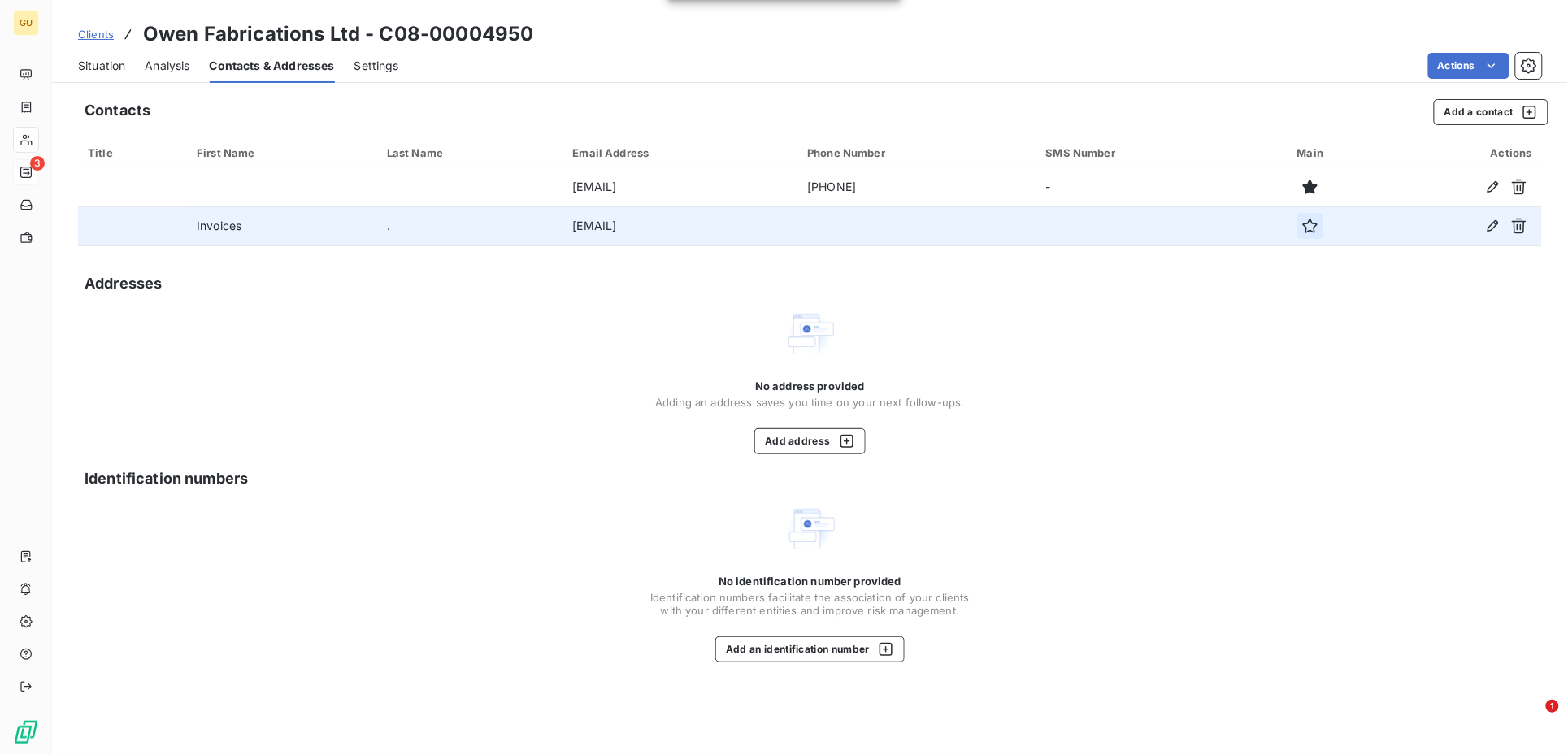 click 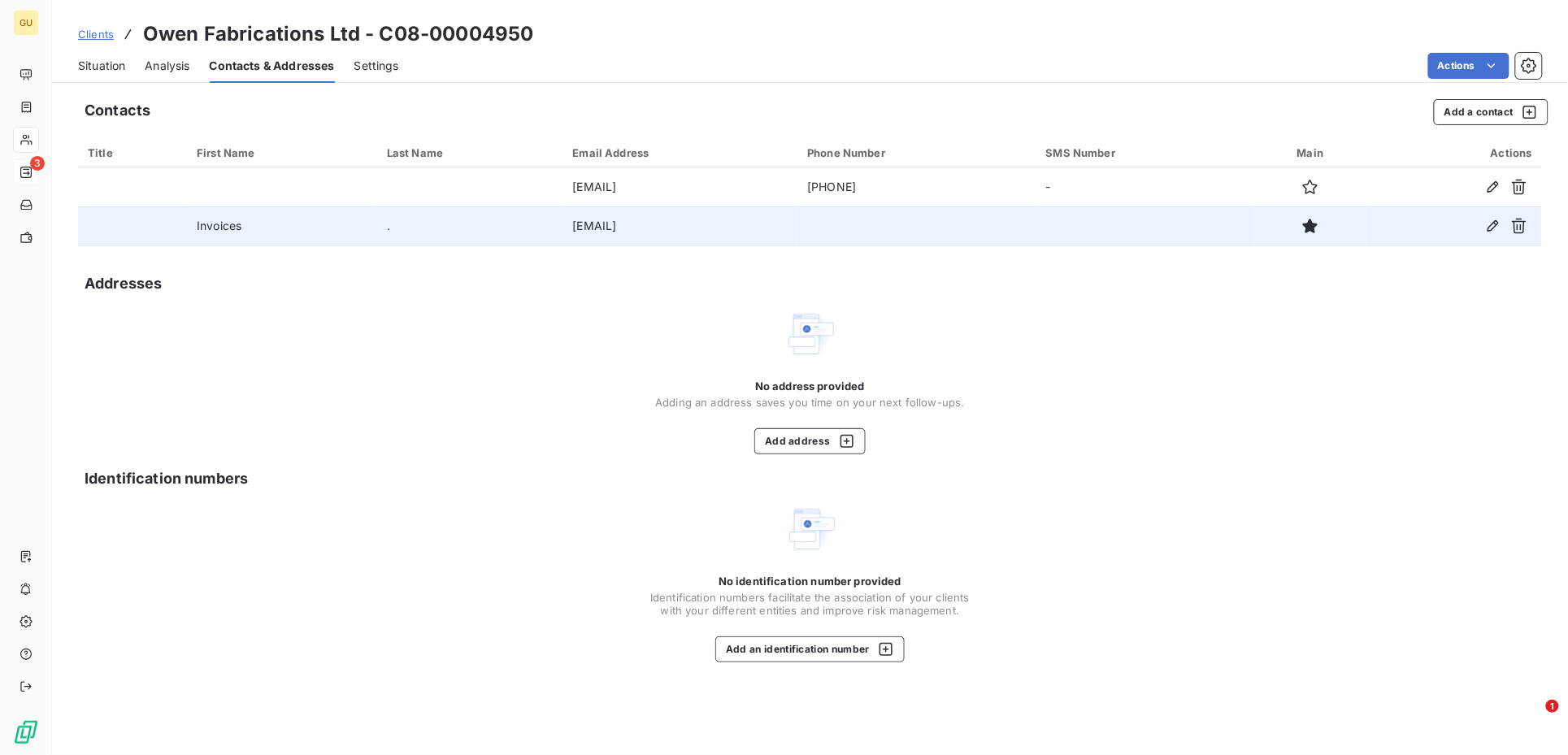 click on "Situation" at bounding box center (102, 66) 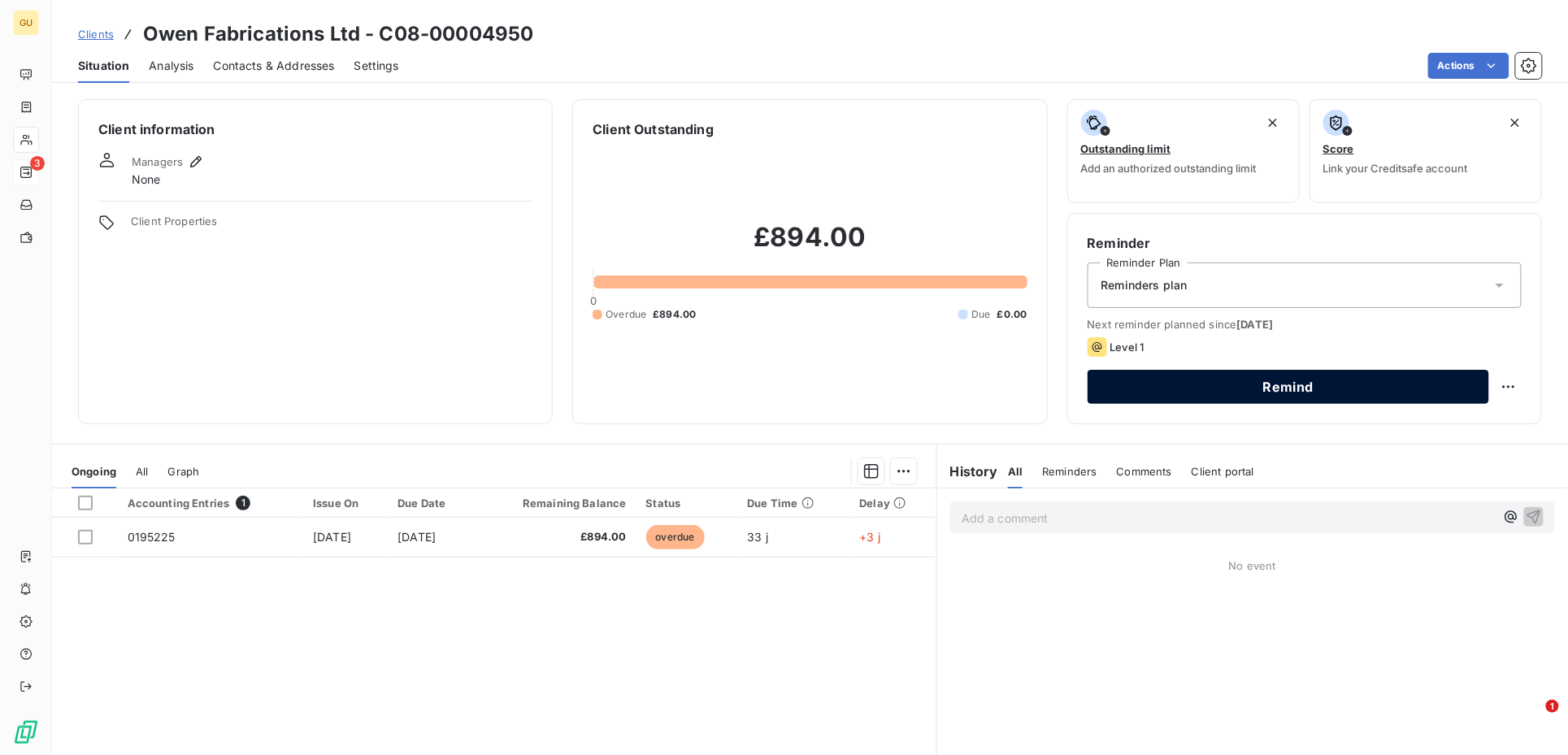 click on "Remind" at bounding box center (1288, 387) 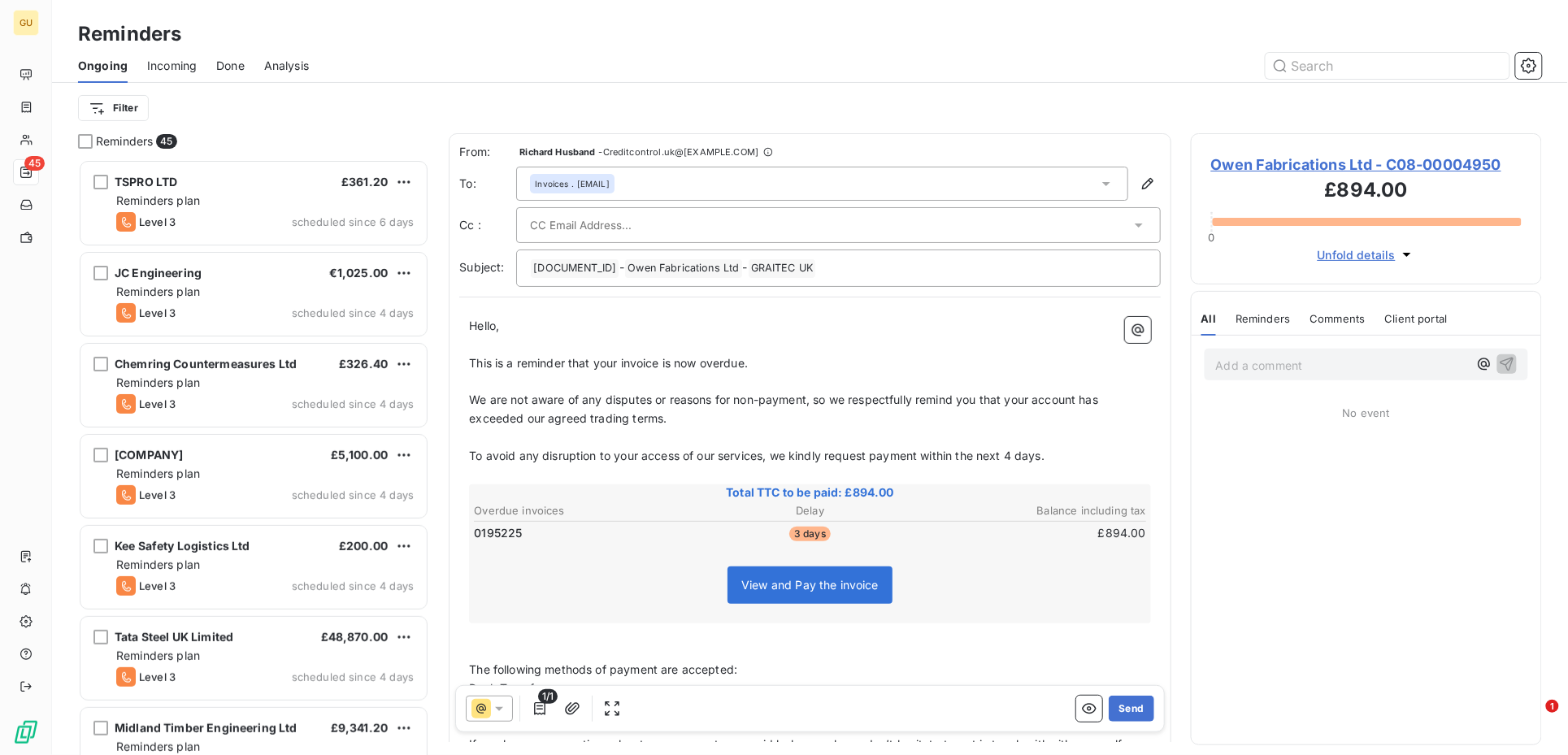 scroll, scrollTop: 17, scrollLeft: 16, axis: both 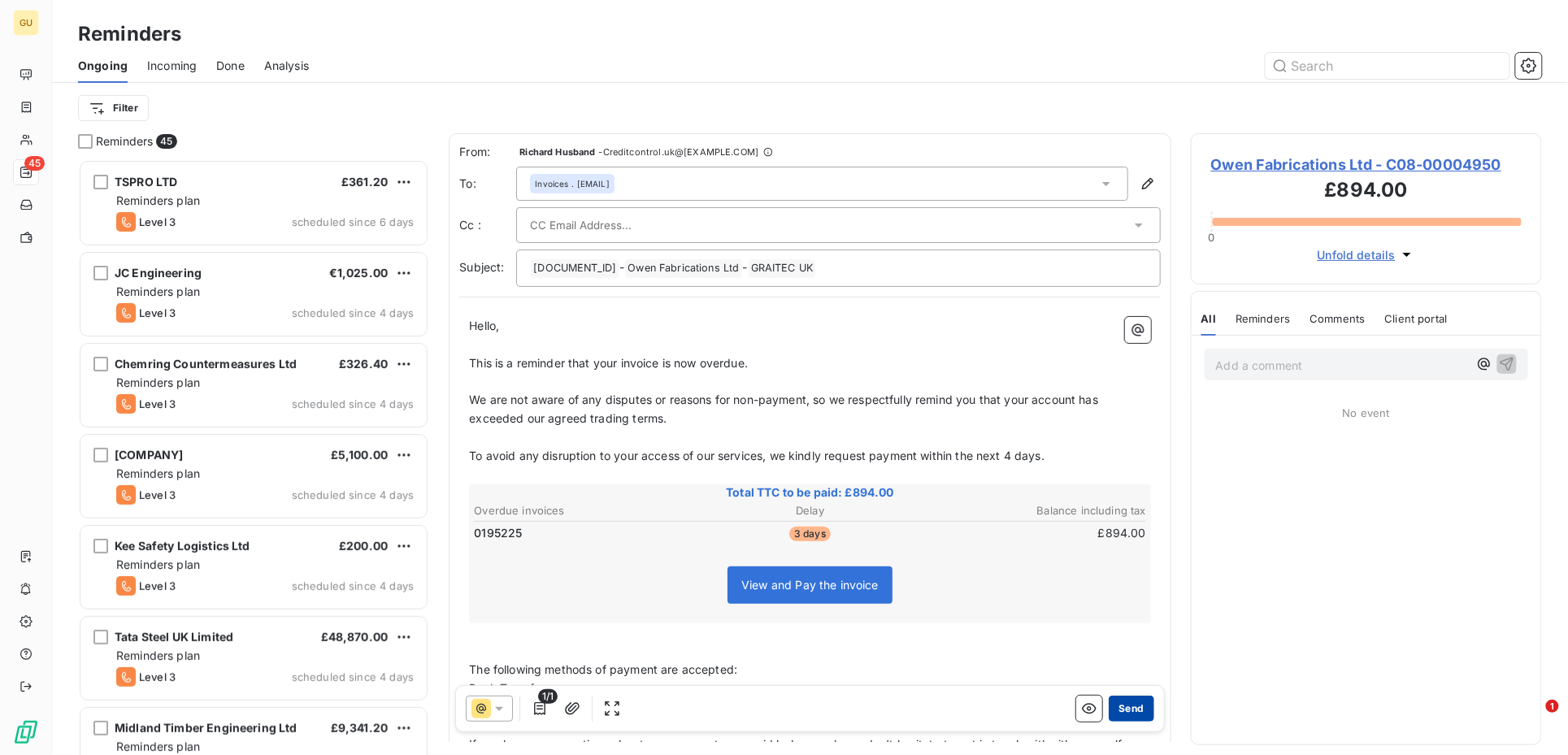 click on "Send" at bounding box center [1131, 709] 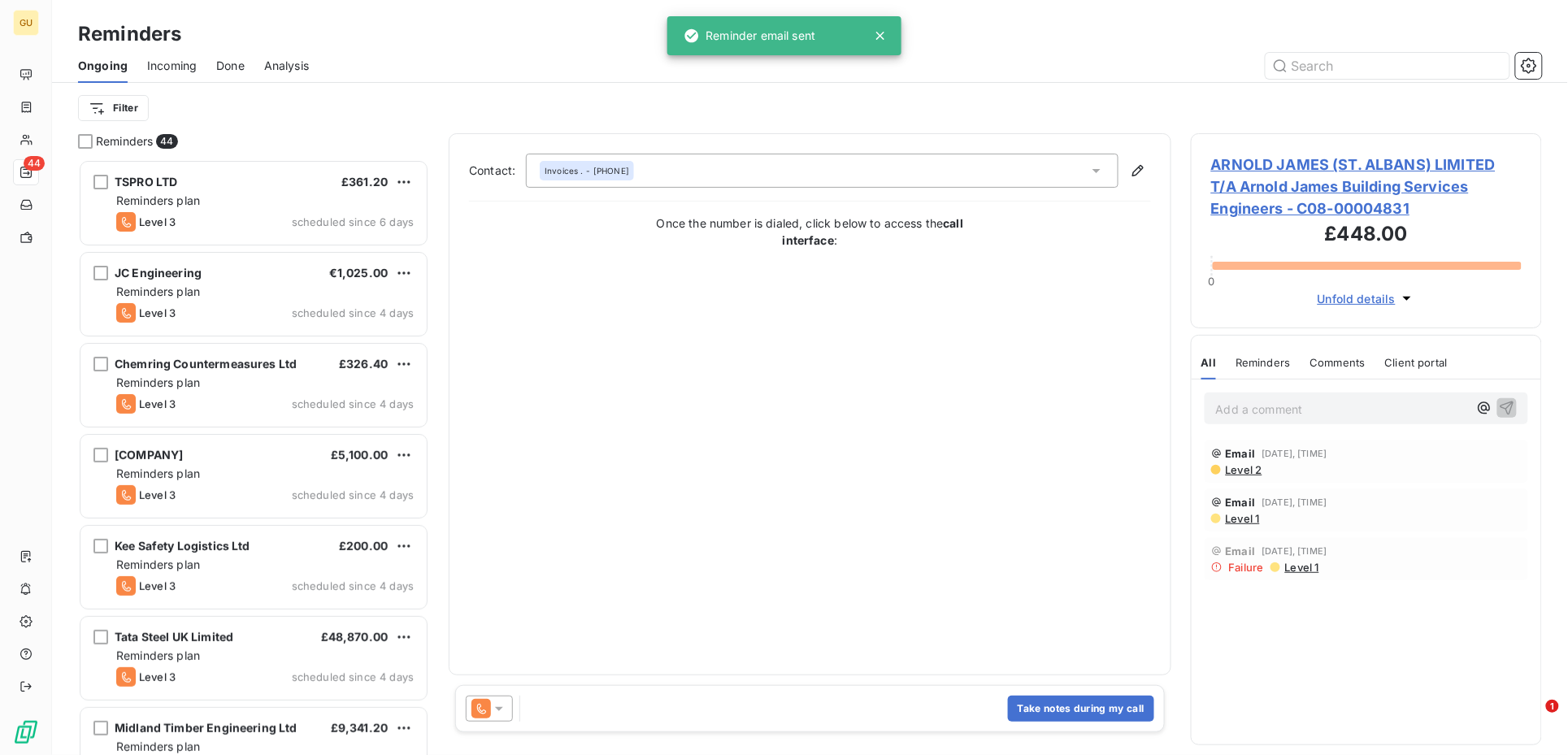click on "Reminders" at bounding box center (124, 141) 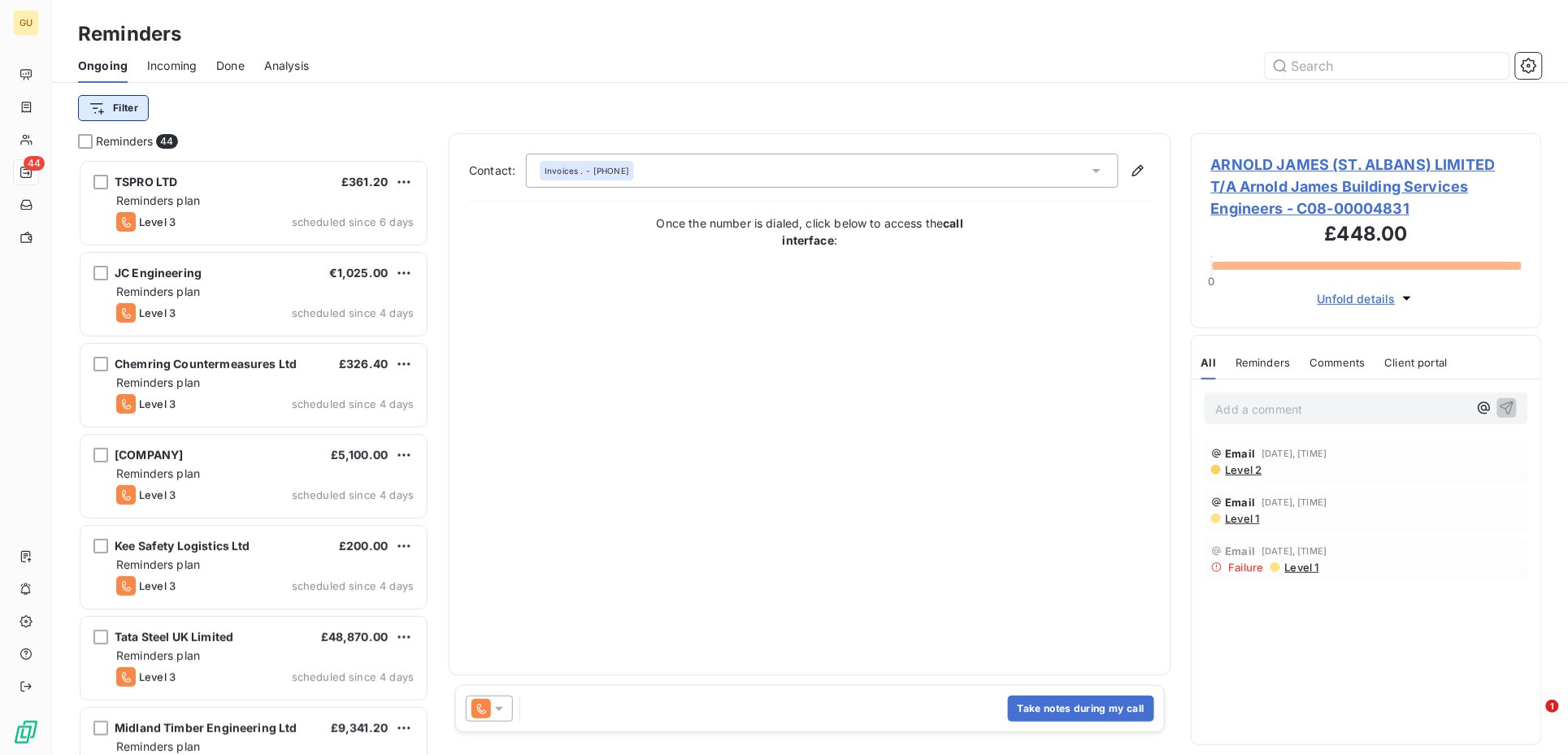 click on "GU 44 Reminders Ongoing Incoming Done Analysis Filter Reminders 44 TSPRO LTD £361.20 Reminders plan Level 3 scheduled since 6 days JC Engineering €1,025.00 Reminders plan Level 3 scheduled since 4 days Chemring Countermeasures Ltd £326.40 Reminders plan Level 3 scheduled since 4 days COUNTY DURHAM & DARLINGTON NHS FOUNDATION TRUST £5,100.00 Reminders plan Level 3 scheduled since 4 days Kee Safety Logistics Ltd £200.00 Reminders plan Level 3 scheduled since 4 days Tata Steel UK Limited £48,870.00 Reminders plan Level 3 scheduled since 4 days Midland Timber Engineering Ltd £9,341.20 Reminders plan Level 3 scheduled since 4 days Government of Jersey £15,786.00 Reminders plan Level 3 scheduled since 4 days ECE Architecture Ltd £2,080.51 Reminders plan Level 2 scheduled since 4 days Gascoyne & Beever Ltd £9,900.41 Reminders plan Level 2 scheduled since 3 days Digitalcrush Limited £1,353.60 Reminders plan Level 2 scheduled since 3 days NBC News Worldwide LLC £1,660.01 Reminders plan" at bounding box center (784, 377) 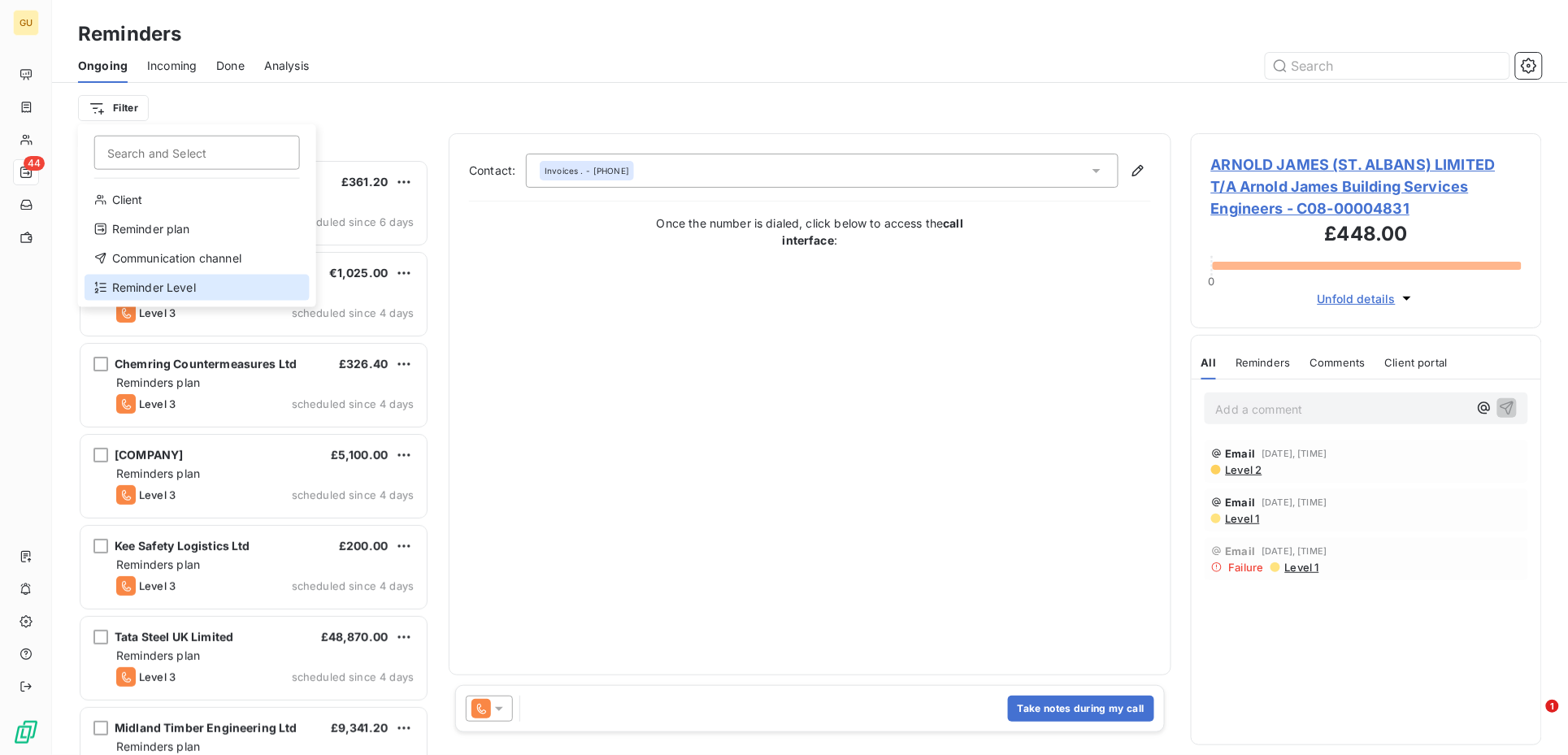 click on "Reminder Level" at bounding box center (197, 288) 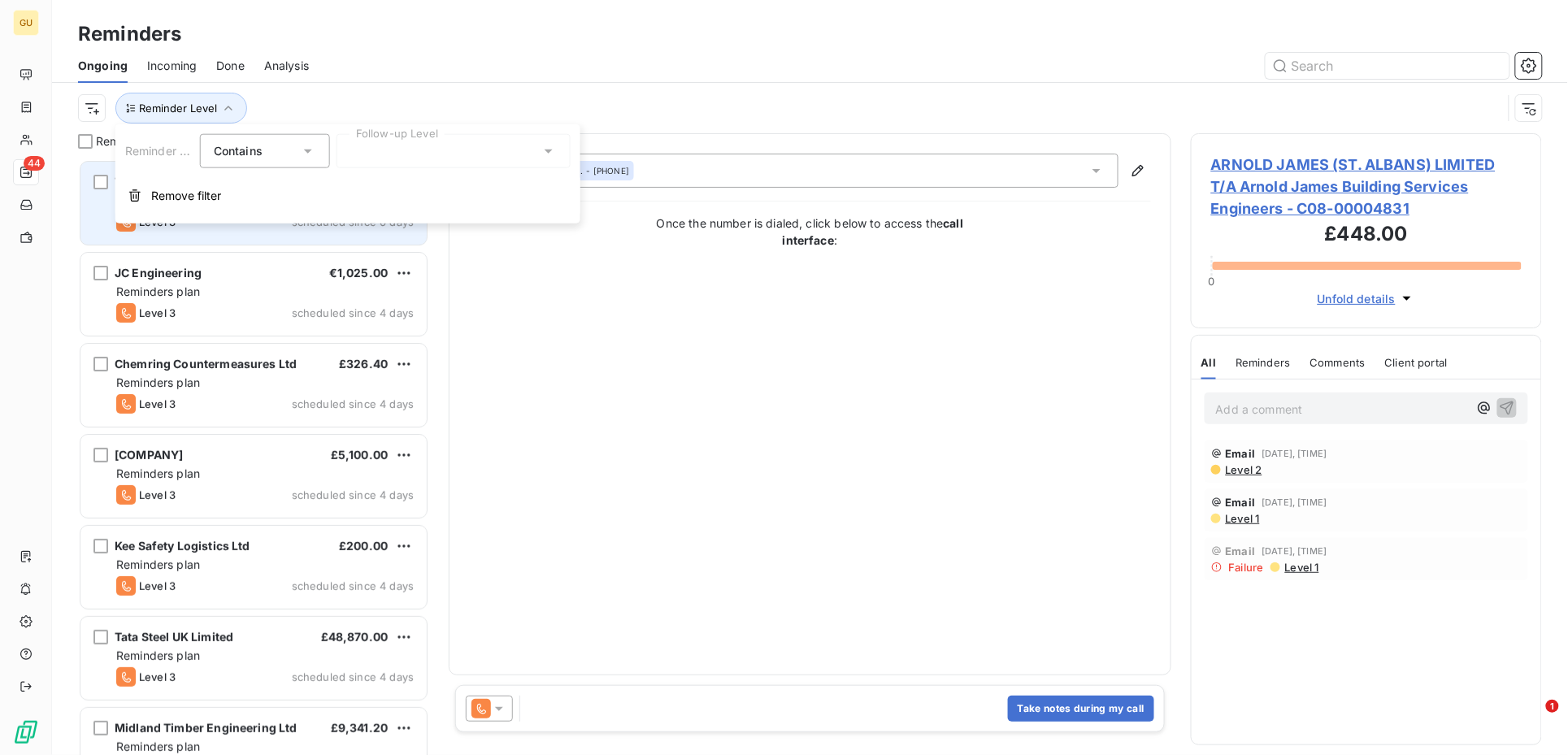 scroll, scrollTop: 579, scrollLeft: 335, axis: both 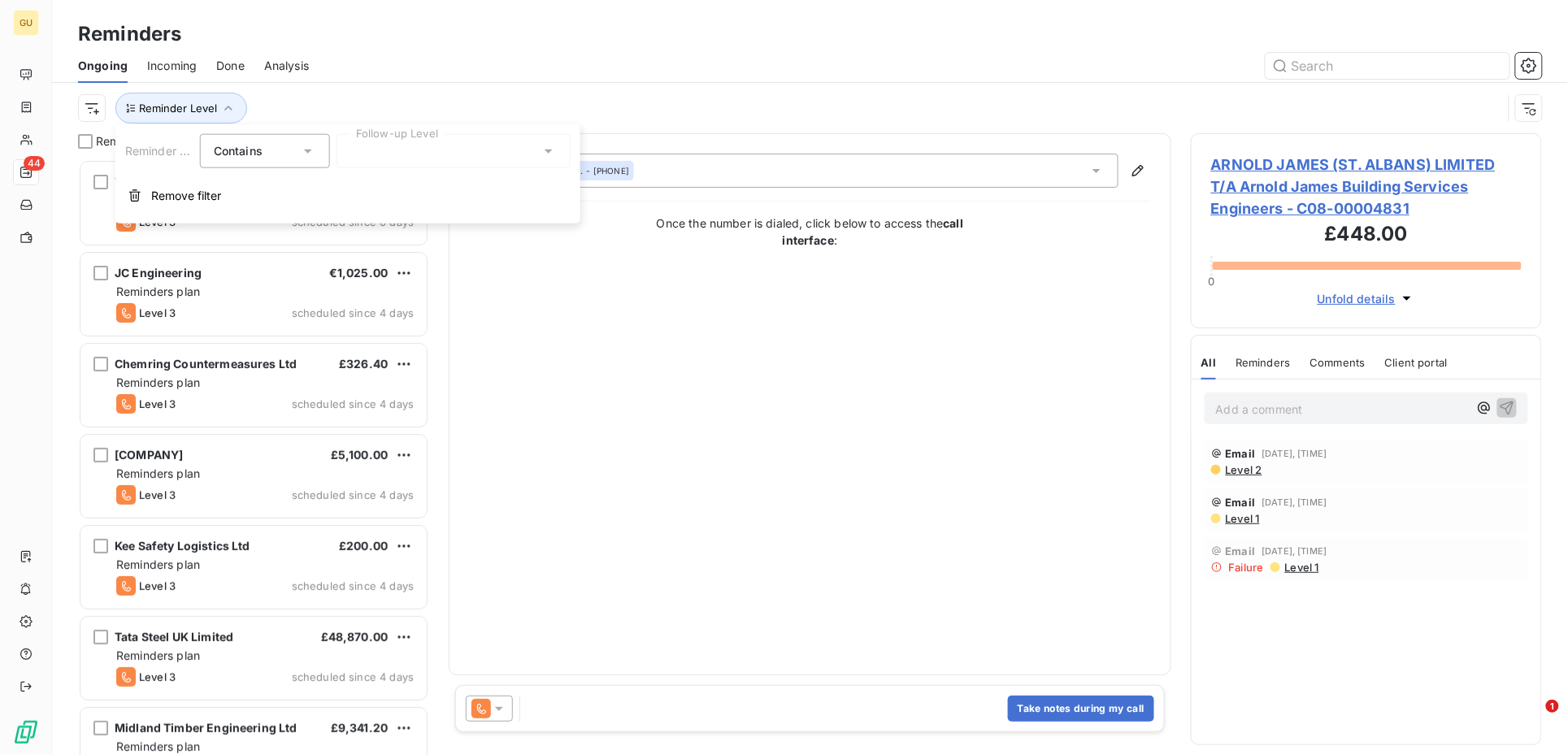 click at bounding box center (454, 151) 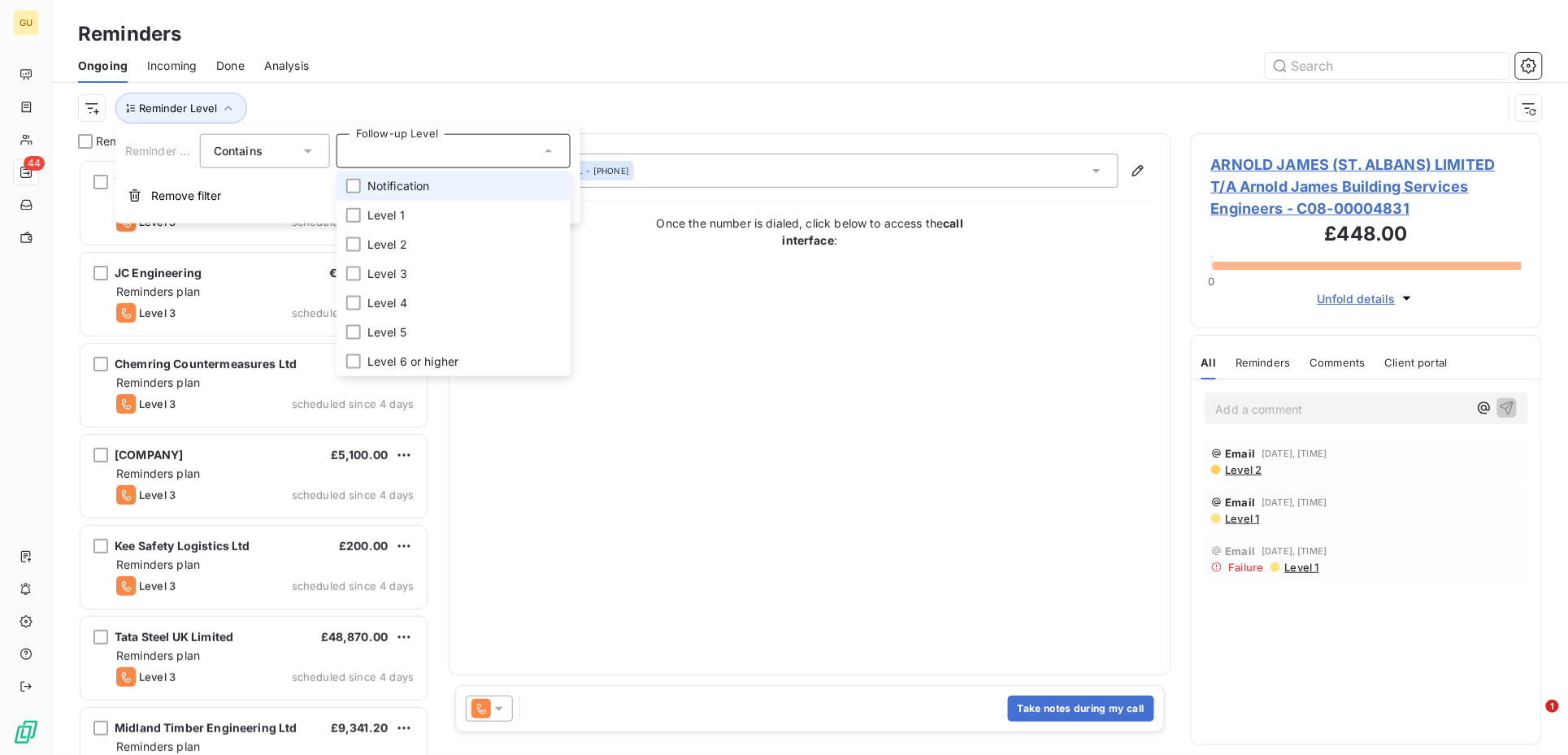 click on "Notification" at bounding box center [398, 186] 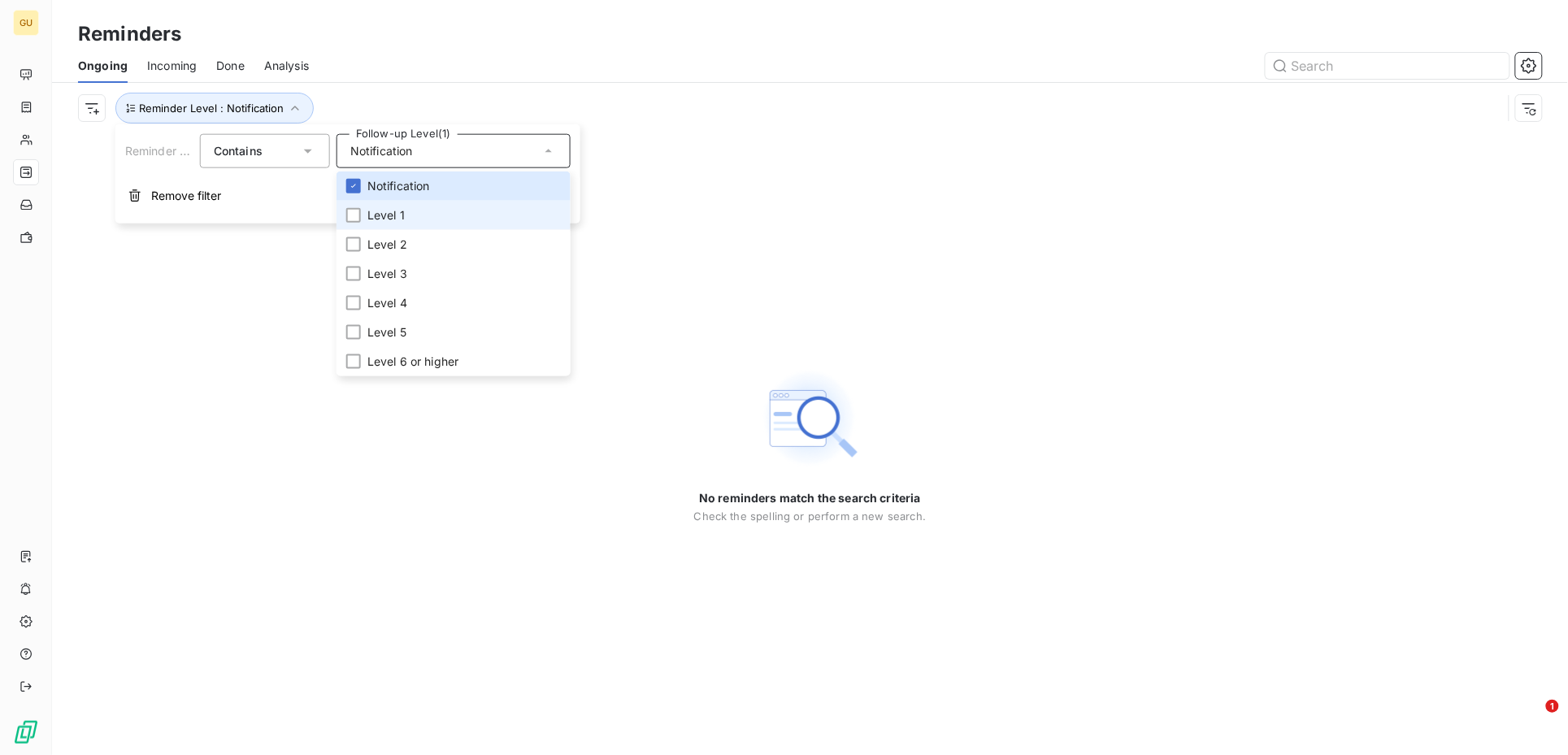 click on "Level 1" at bounding box center (386, 215) 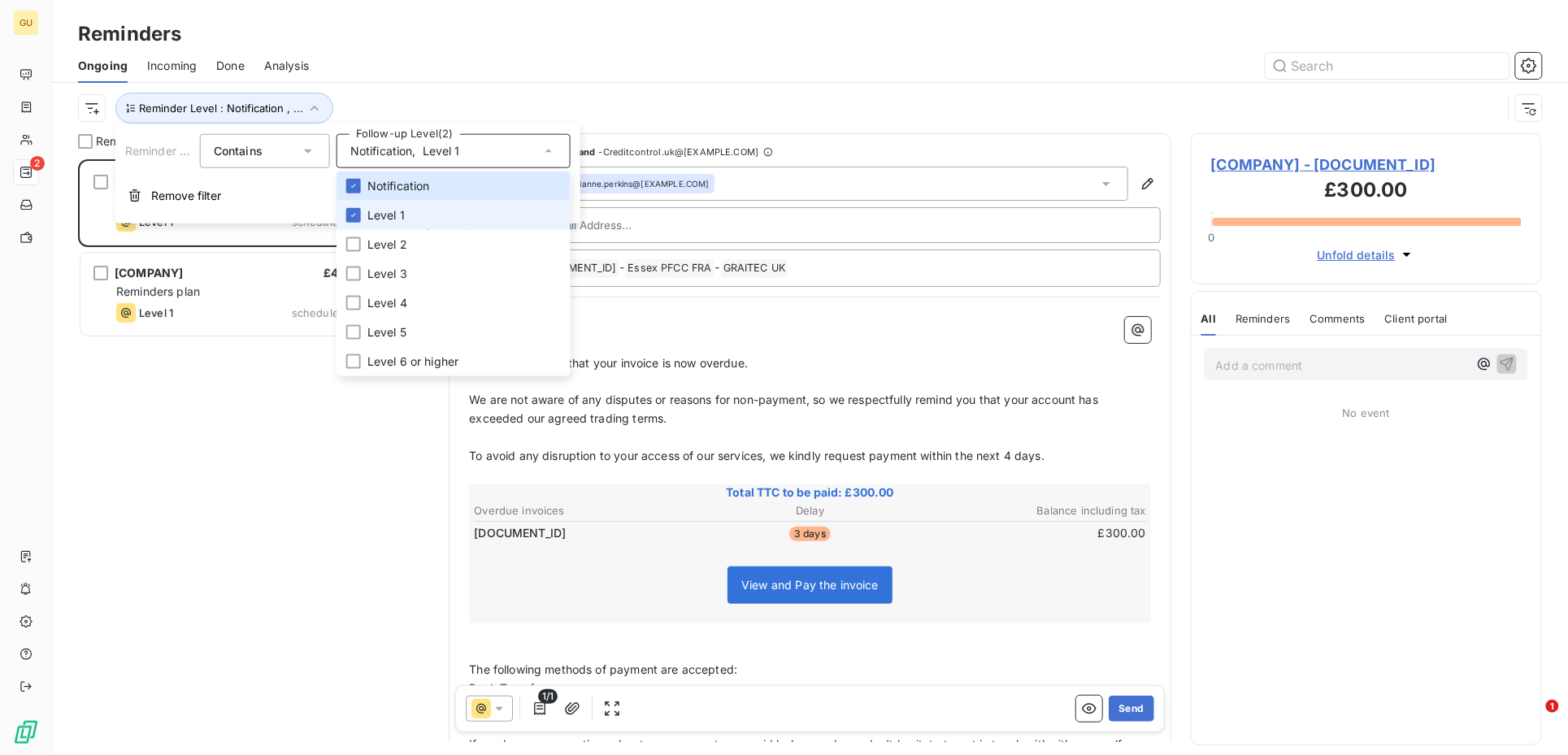 scroll, scrollTop: 17, scrollLeft: 16, axis: both 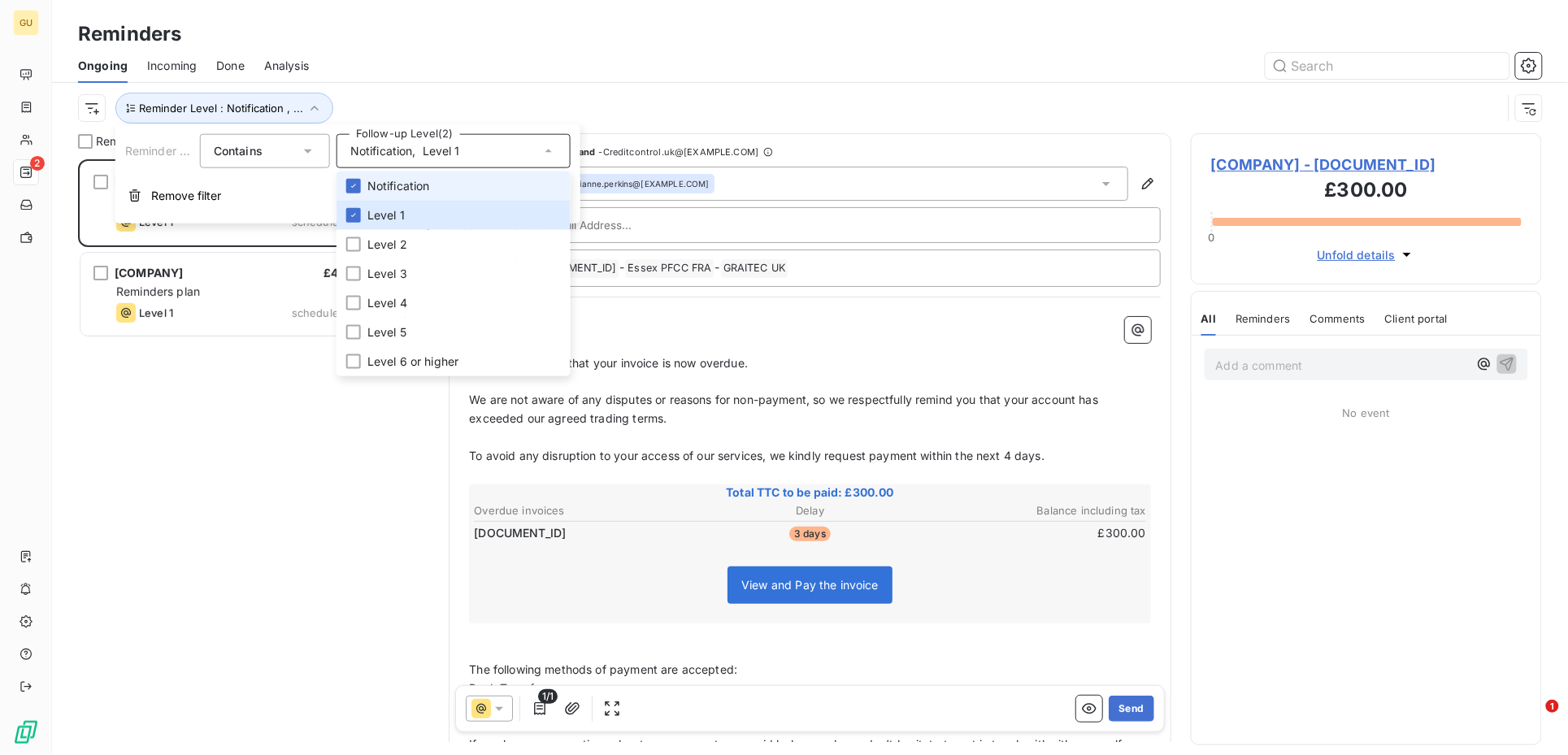 click on "Notification" at bounding box center (398, 186) 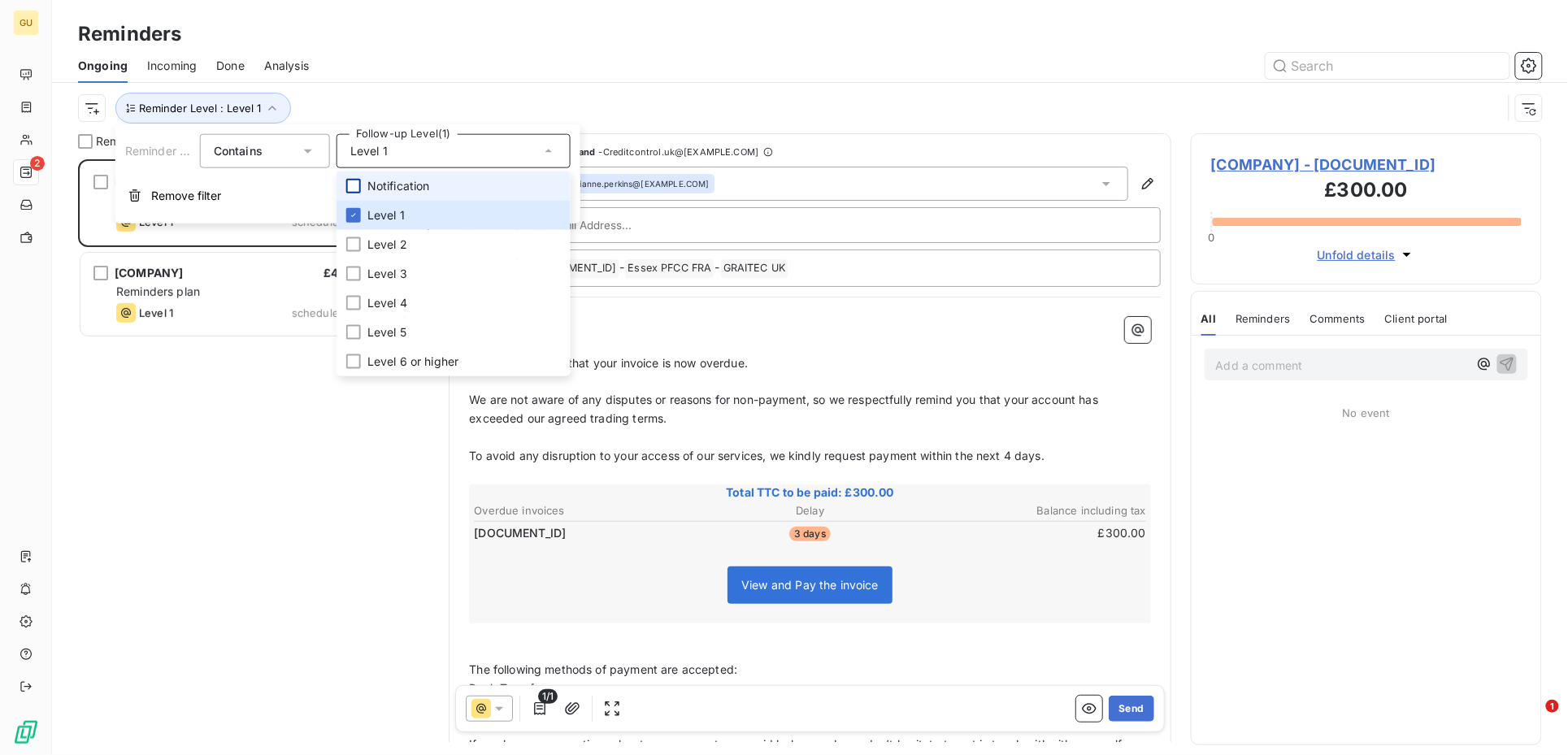 click at bounding box center (354, 186) 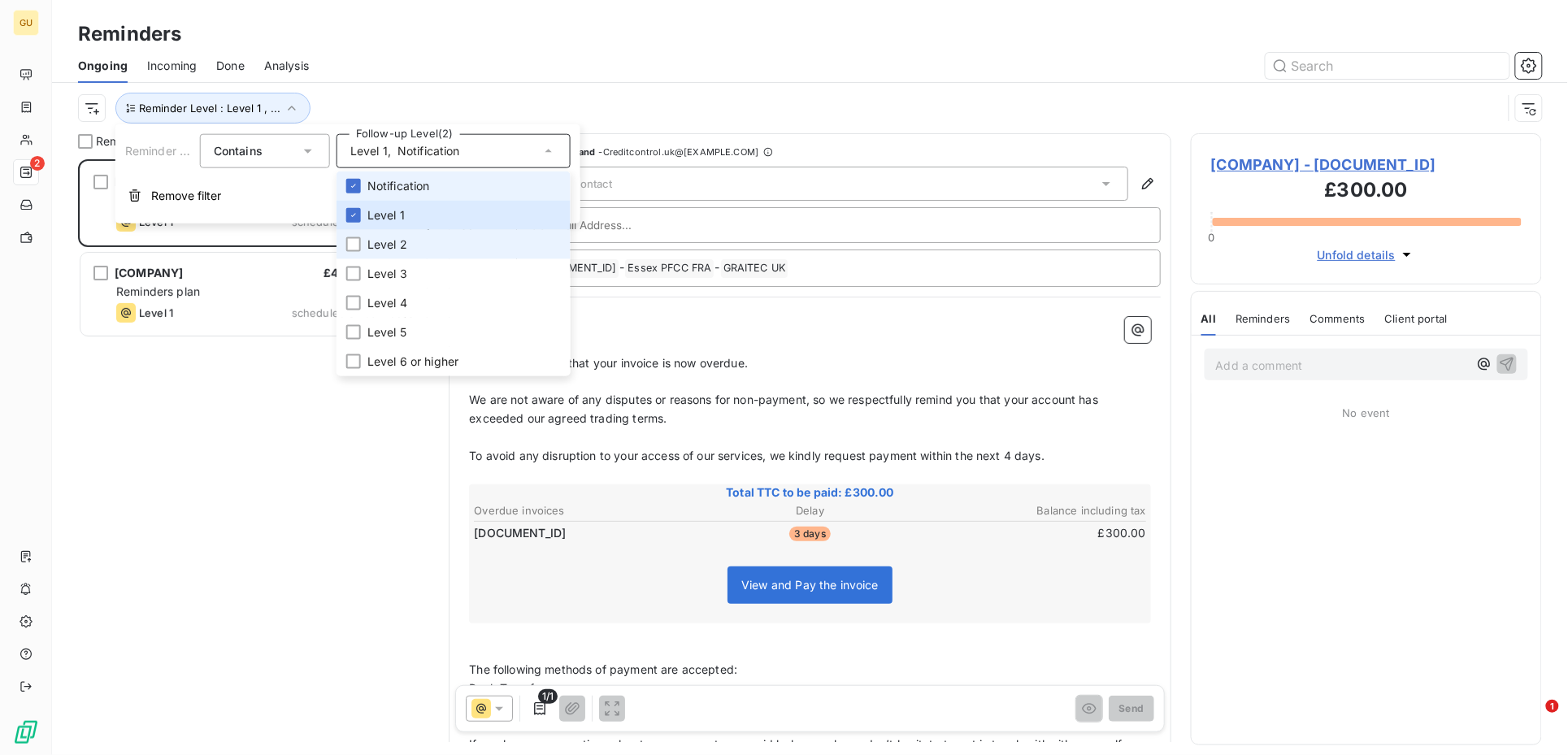 scroll, scrollTop: 17, scrollLeft: 16, axis: both 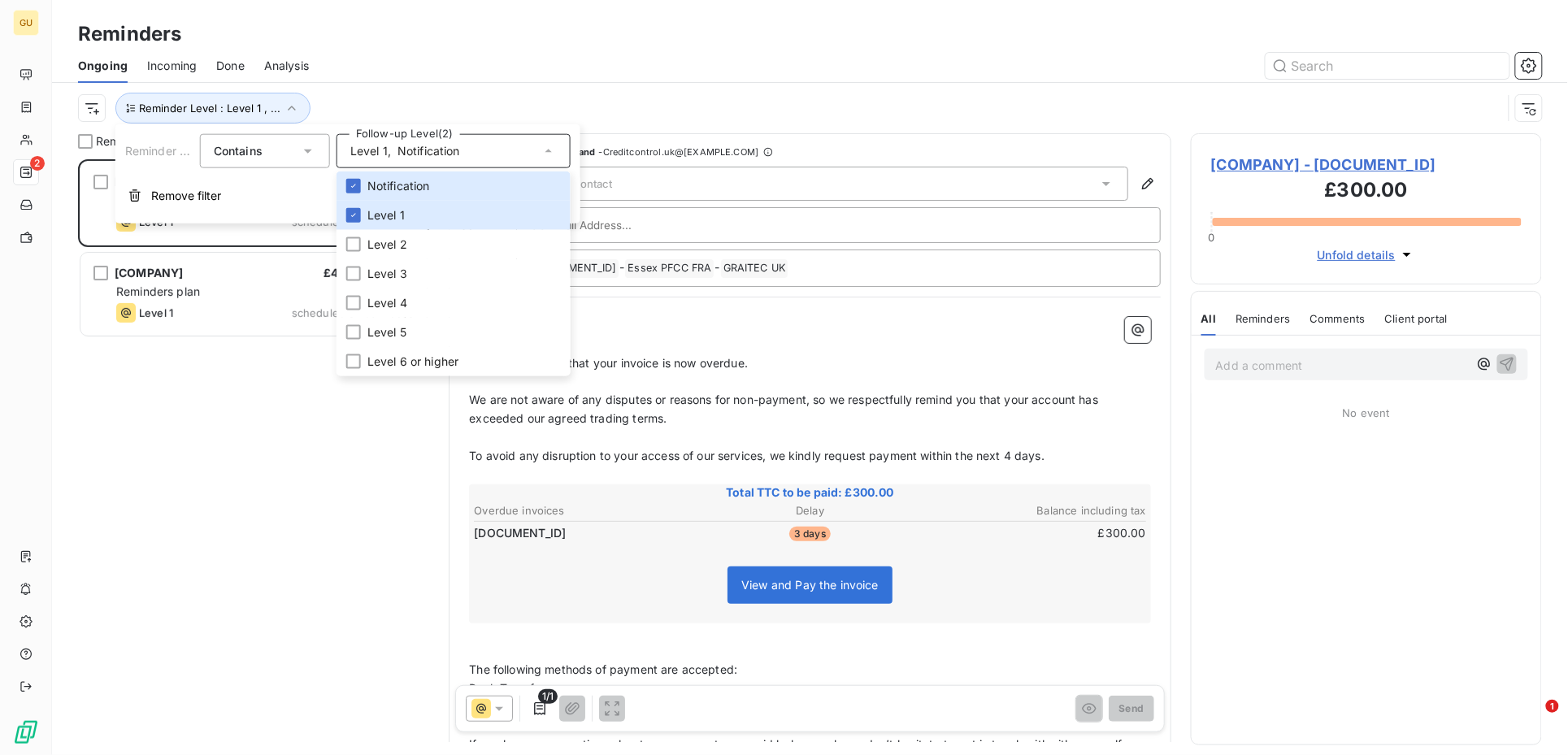 click on "Essex PFCC FRA £300.00 Reminders plan Level 1 scheduled since 2 days Dorset Council £41,664.00 Reminders plan Level 1 scheduled since 2 days" at bounding box center [254, 457] 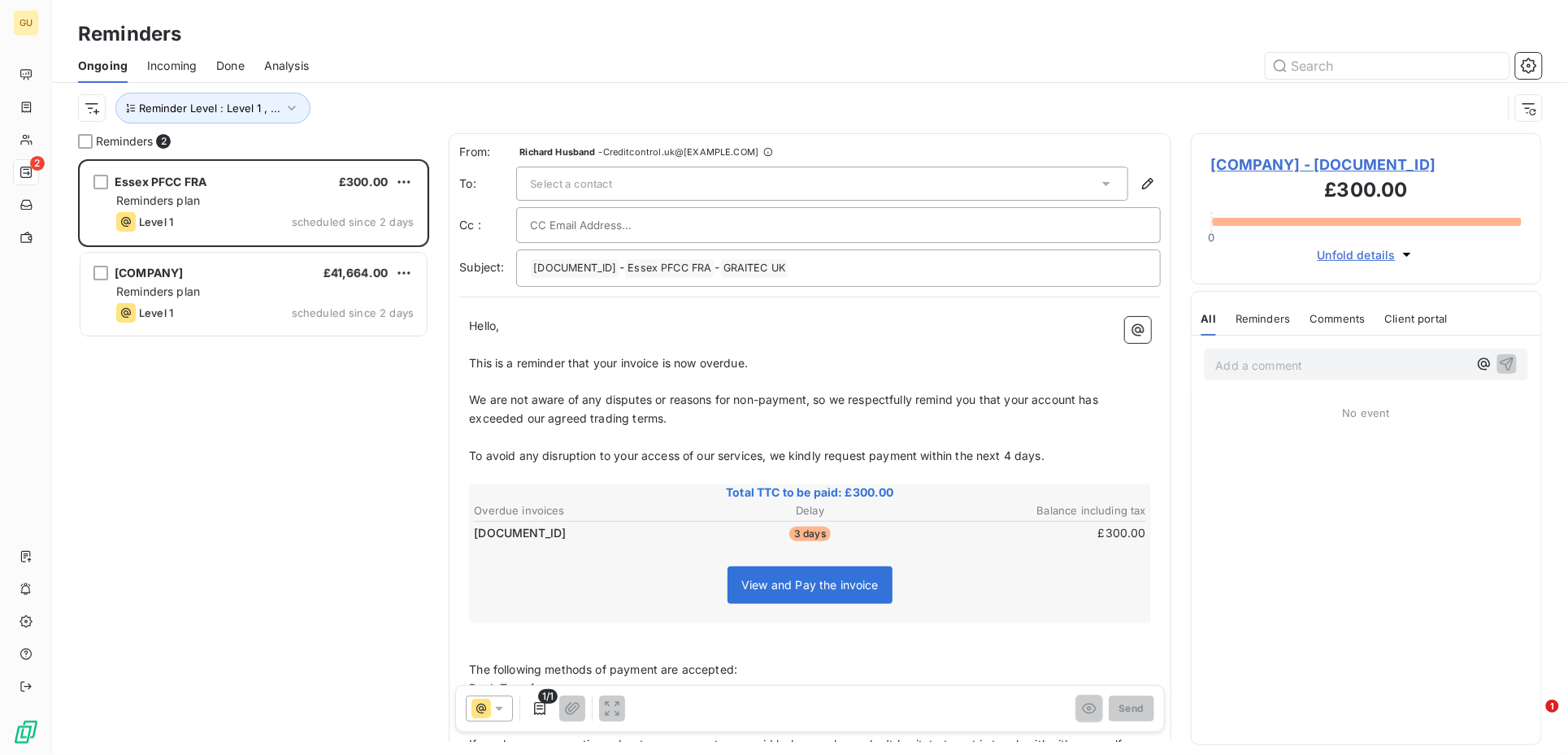 click on "Reminders 2 Essex PFCC FRA £300.00 Reminders plan Level 1 scheduled since 2 days Dorset Council £41,664.00 Reminders plan Level 1 scheduled since 2 days From: Richard Husband -  Creditcontrol.uk@graitec.com To: Select a contact Cc : Subject: ﻿ C08-00004991 ﻿ -  Essex PFCC FRA ﻿  -  GRAITEC UK ﻿ ﻿ Hello, ﻿ This is a reminder that your invoice is now overdue. ﻿ We are not aware of any disputes or reasons for non-payment, so we respectfully remind you that your account has exceeded our agreed trading terms.  ﻿ To avoid any disruption to your access of our services, we kindly request payment within the next 4 days. ﻿ Total TTC to be paid:   £300.00 Overdue invoices Delay Balance including tax 0195226 3 days   £300.00 View and Pay   the invoice ﻿ ﻿   The following methods of payment are accepted: Bank Transfer Card payment ﻿ If you have any questions about your account or unpaid balance, please don’t hesitate to get in touch with either myself or your Customer Contact.   Kind regards" at bounding box center [810, 444] 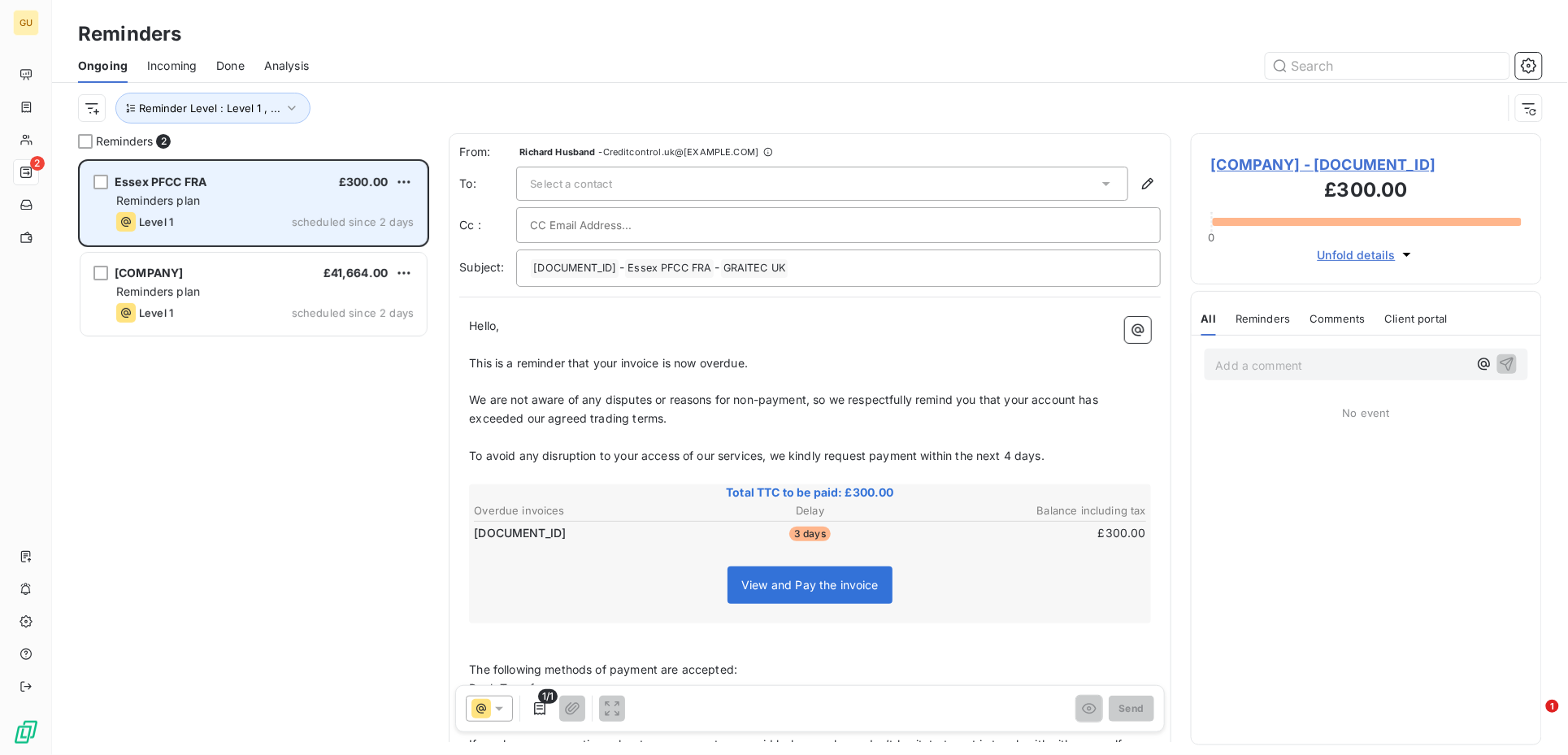 click on "Essex PFCC FRA £300.00 Reminders plan Level 1 scheduled since 2 days" at bounding box center (254, 203) 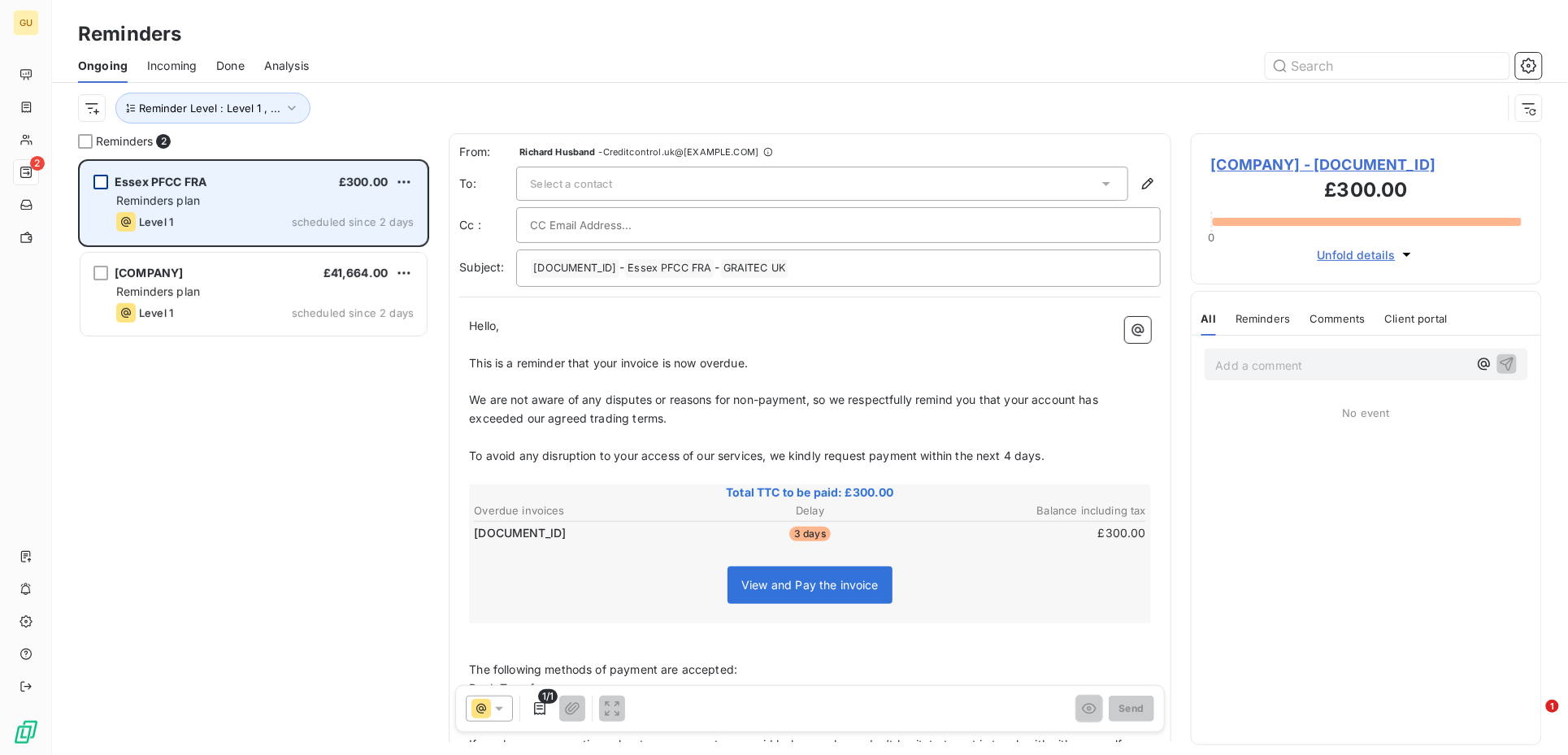 click at bounding box center [101, 182] 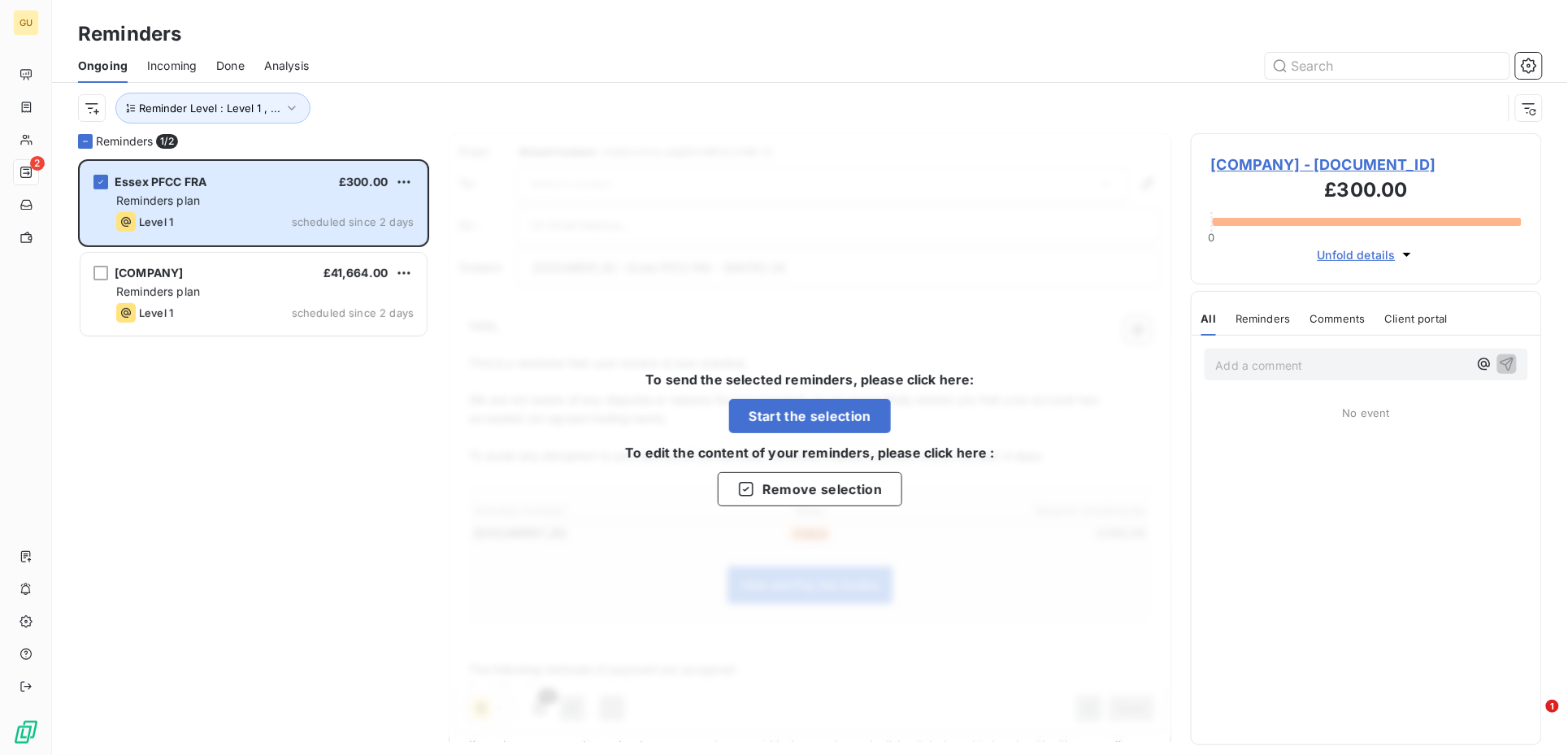 click on "[COMPANY_NAME] - [INVOICE_NUMBER]" at bounding box center (1366, 164) 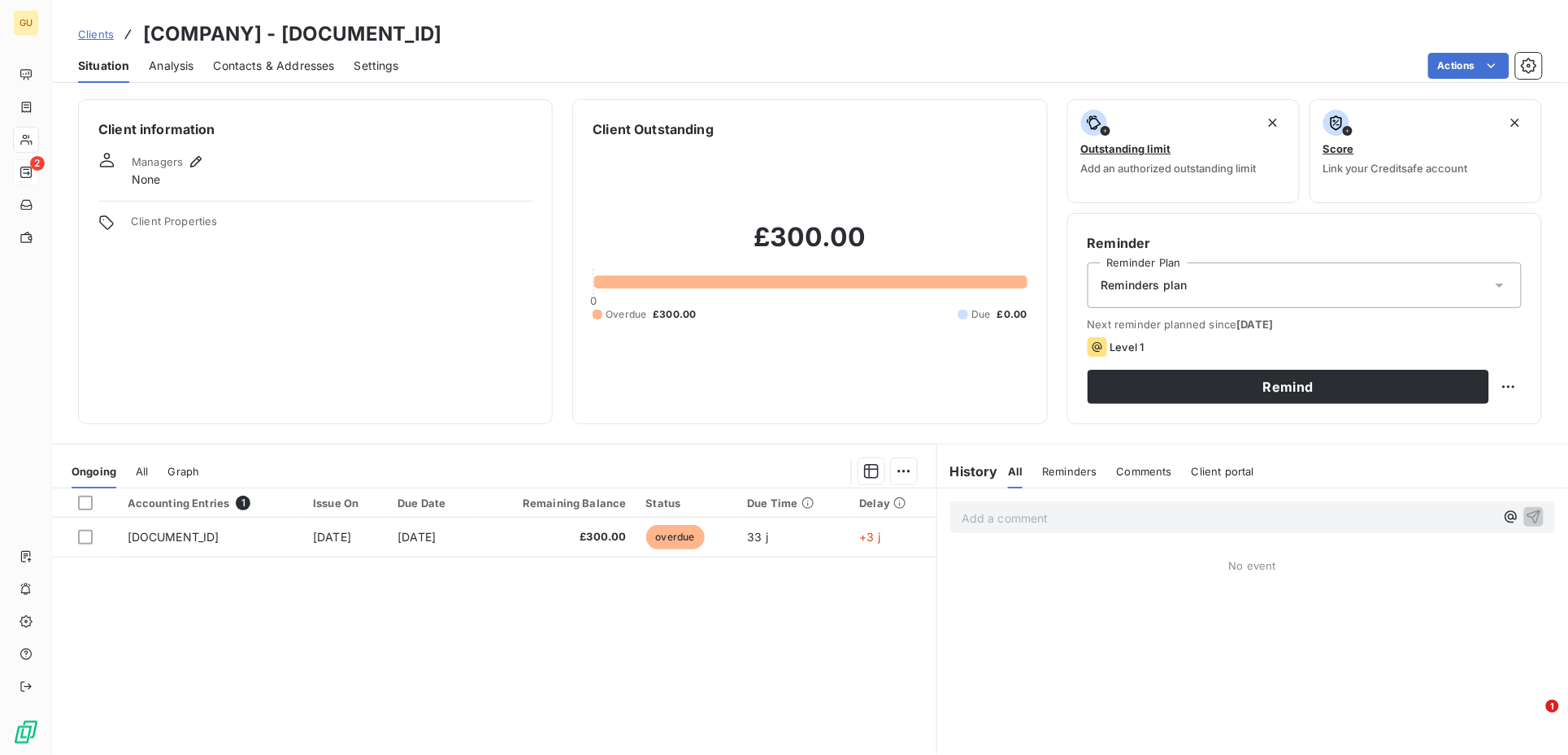 click on "Contacts & Addresses" at bounding box center (274, 66) 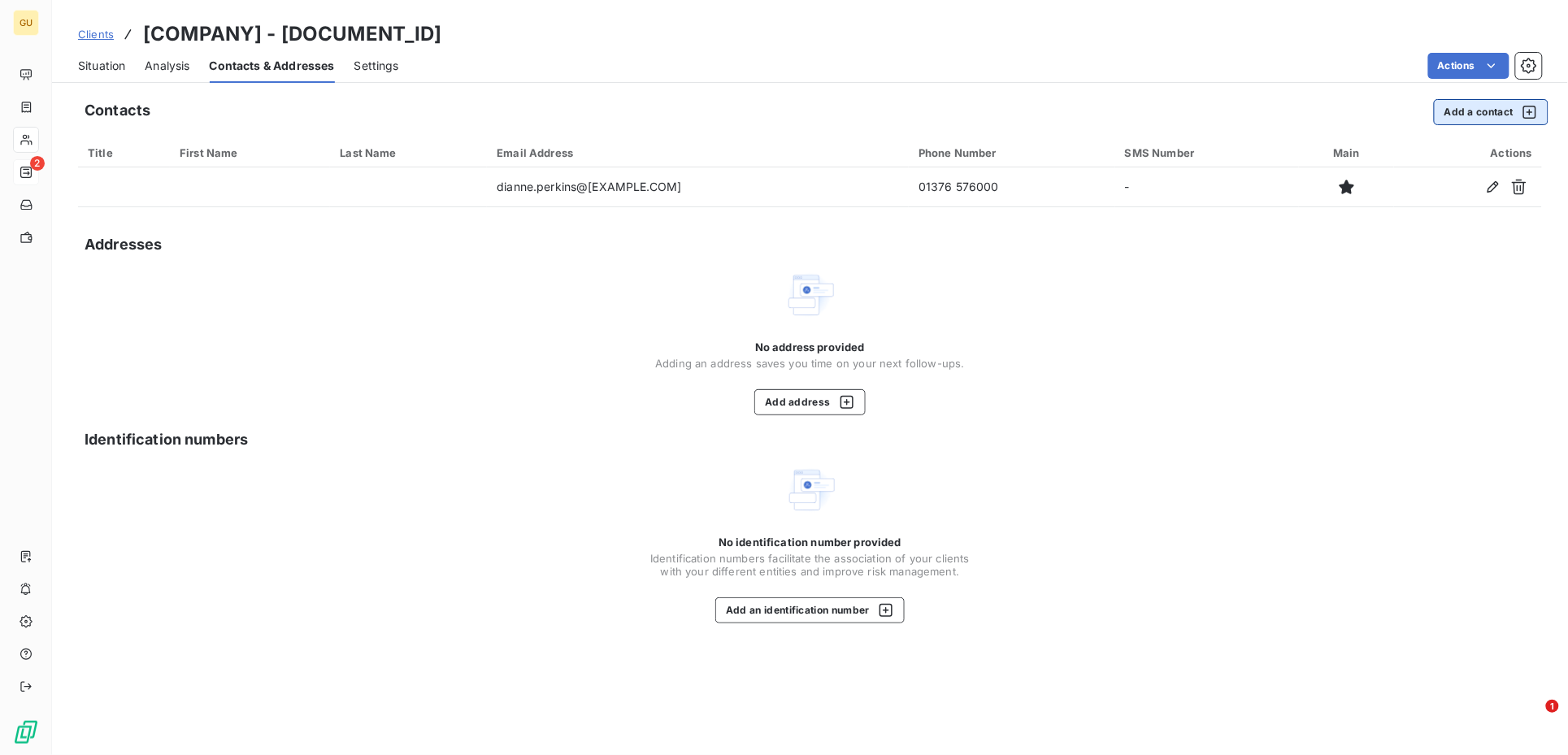 click on "Add a contact" at bounding box center (1491, 112) 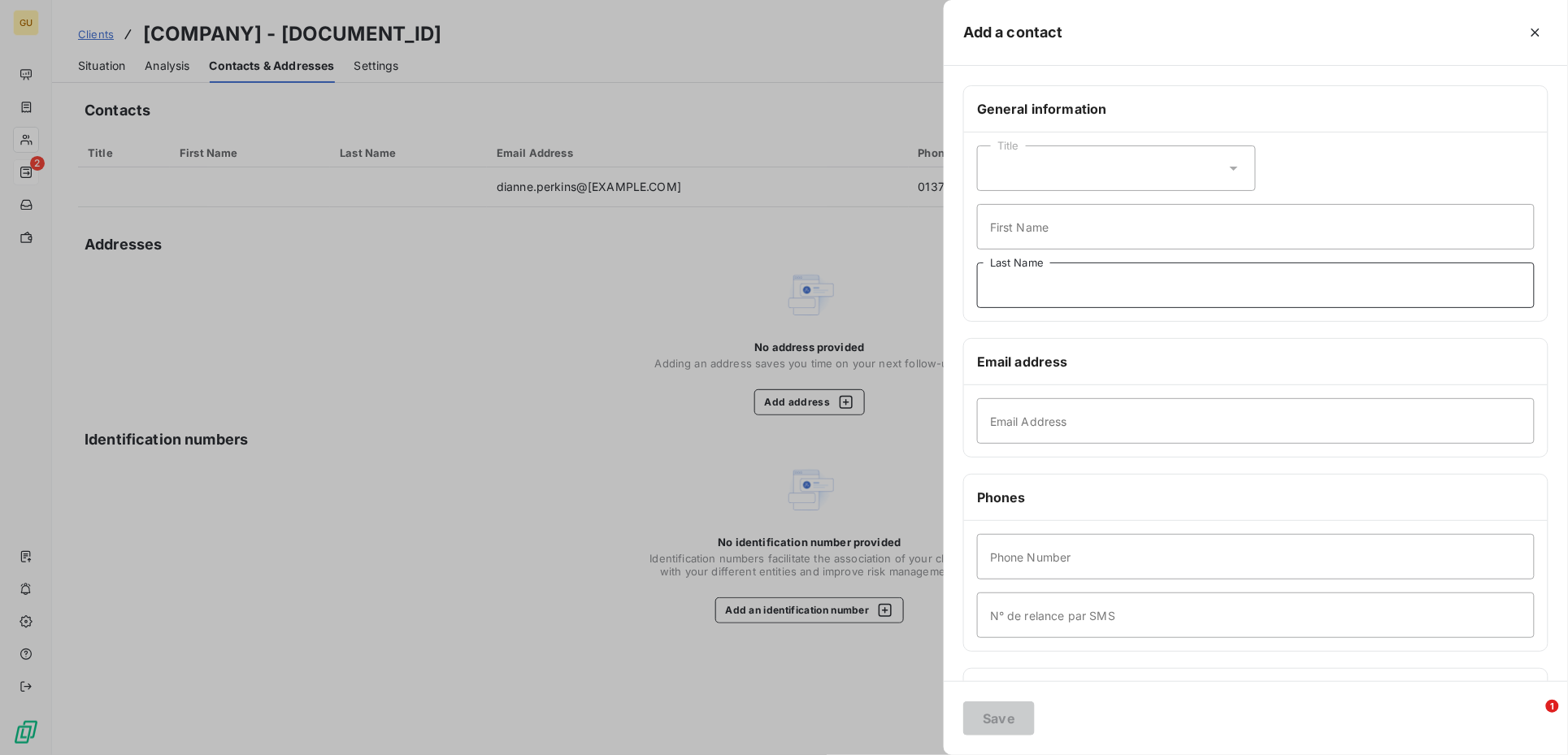 drag, startPoint x: 1075, startPoint y: 289, endPoint x: 1062, endPoint y: 276, distance: 18.384776 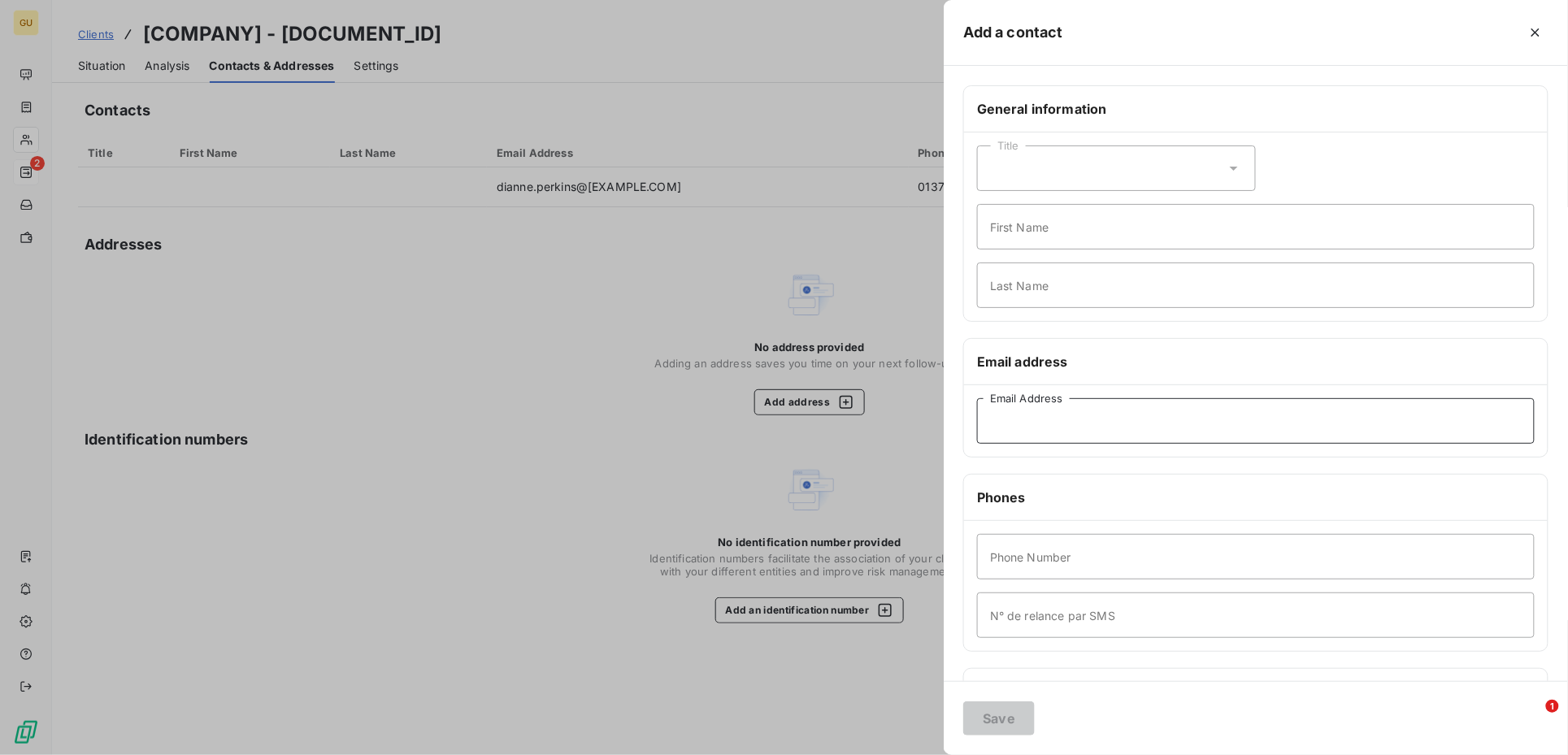 click on "Email Address" at bounding box center [1256, 421] 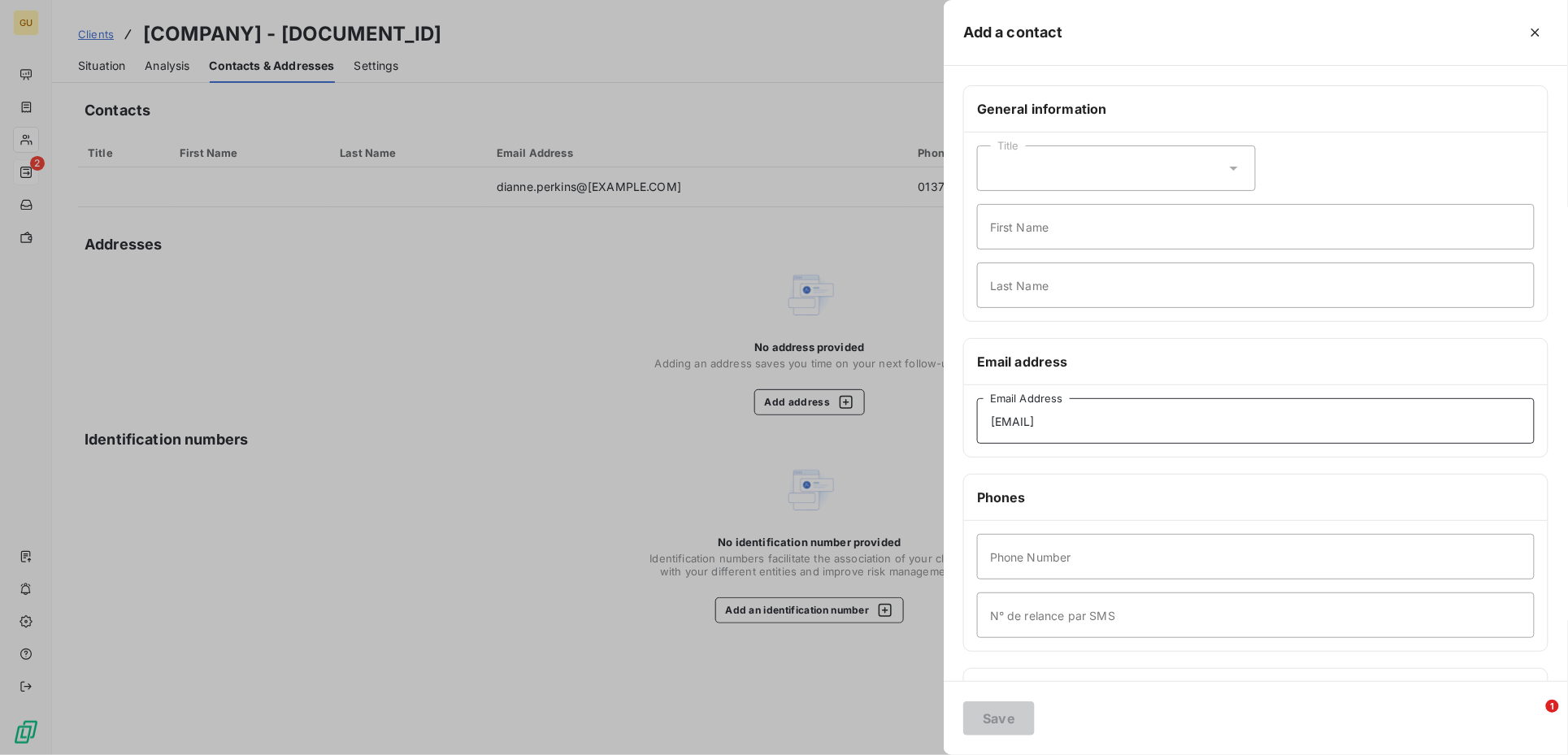 type on "ict.servicedesk@essex-fire.gov.uk" 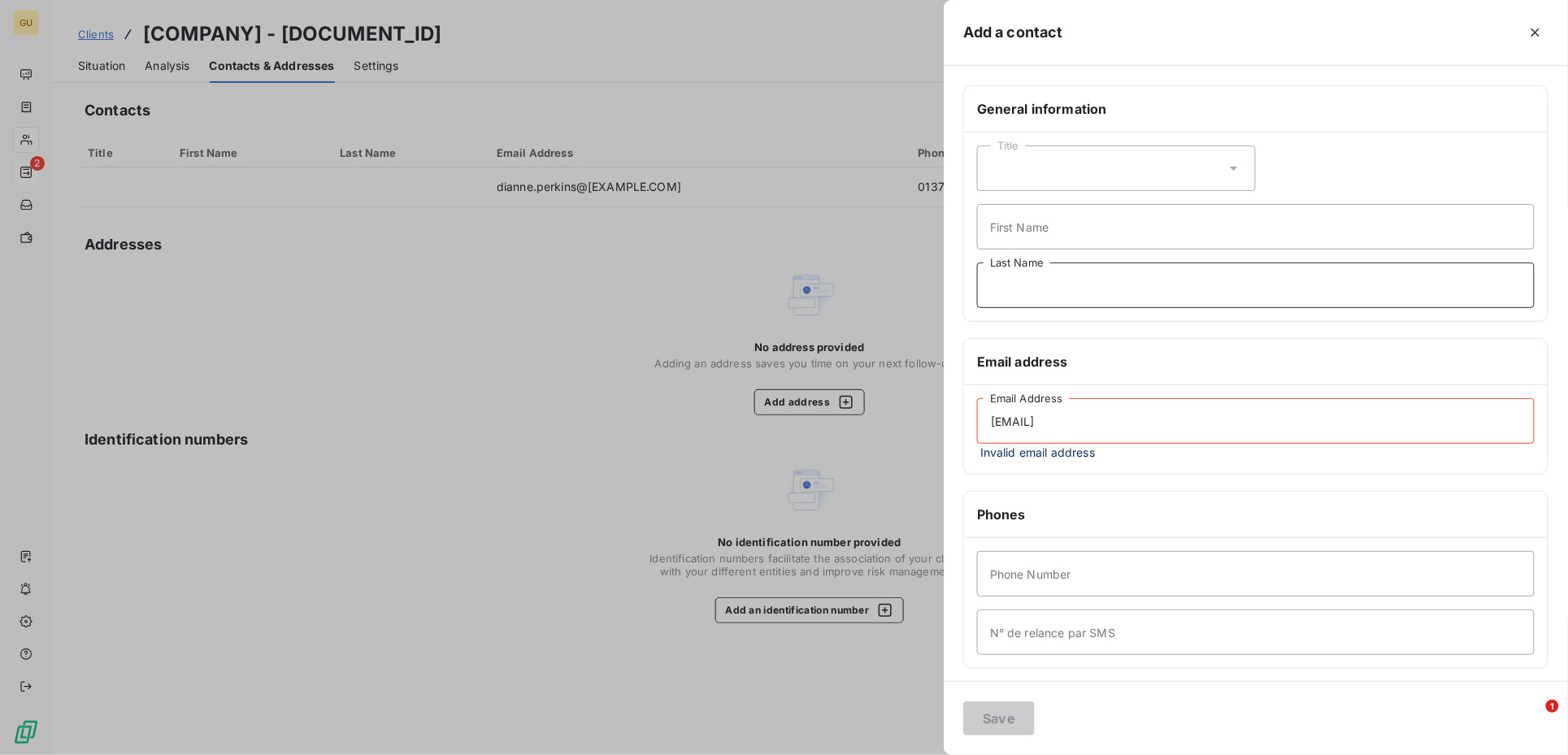 click on "Last Name" at bounding box center (1256, 285) 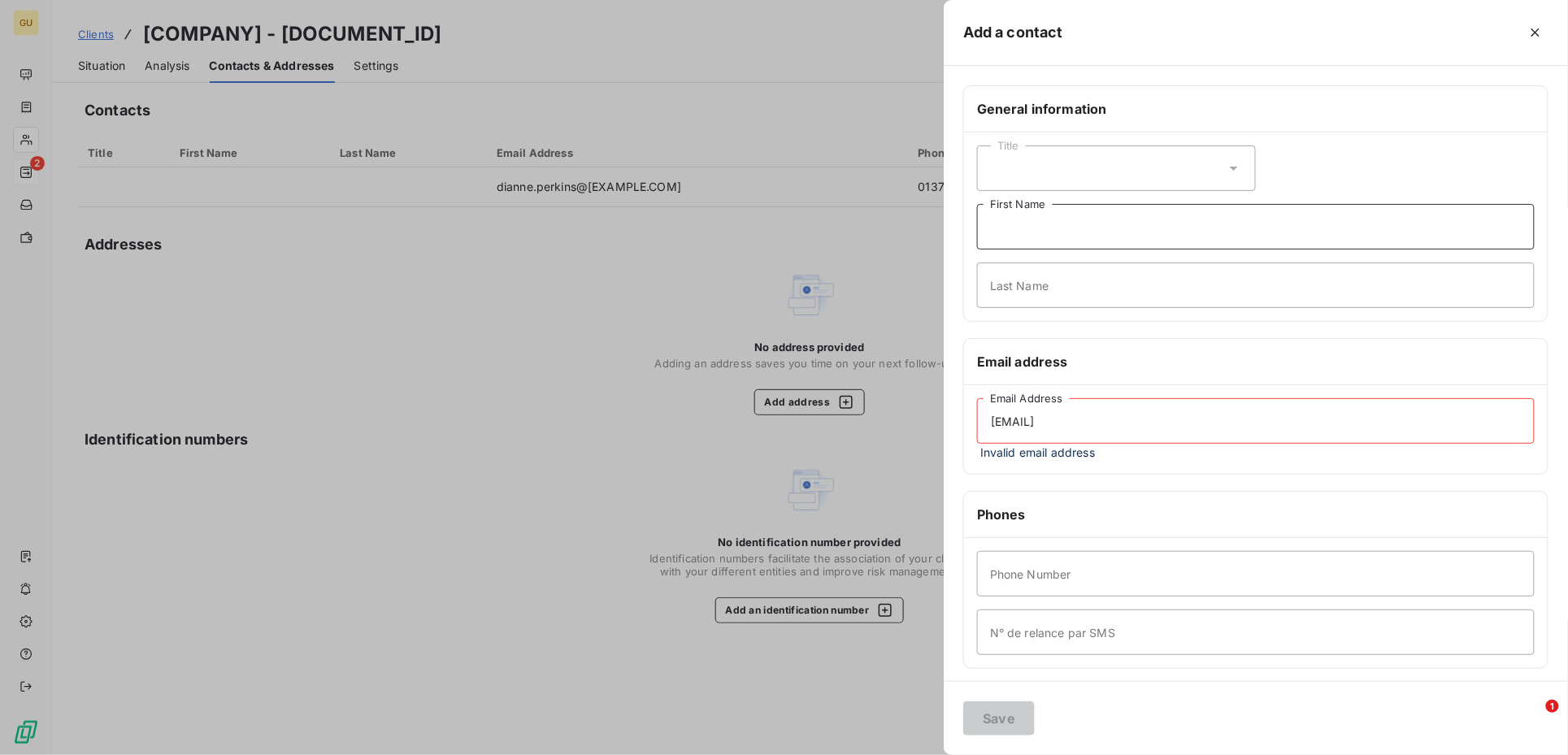 click on "First Name" at bounding box center (1256, 227) 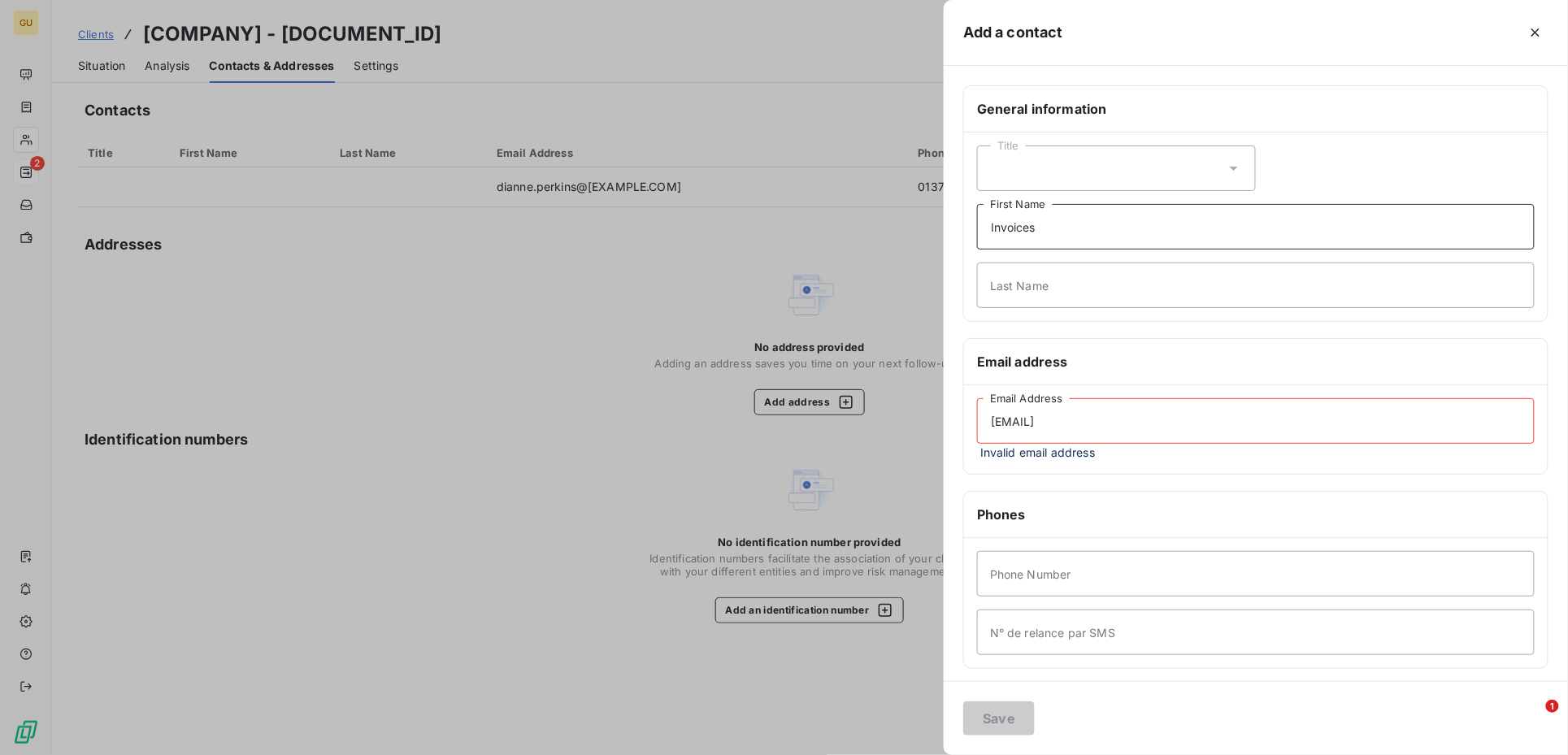 type on "Invoices" 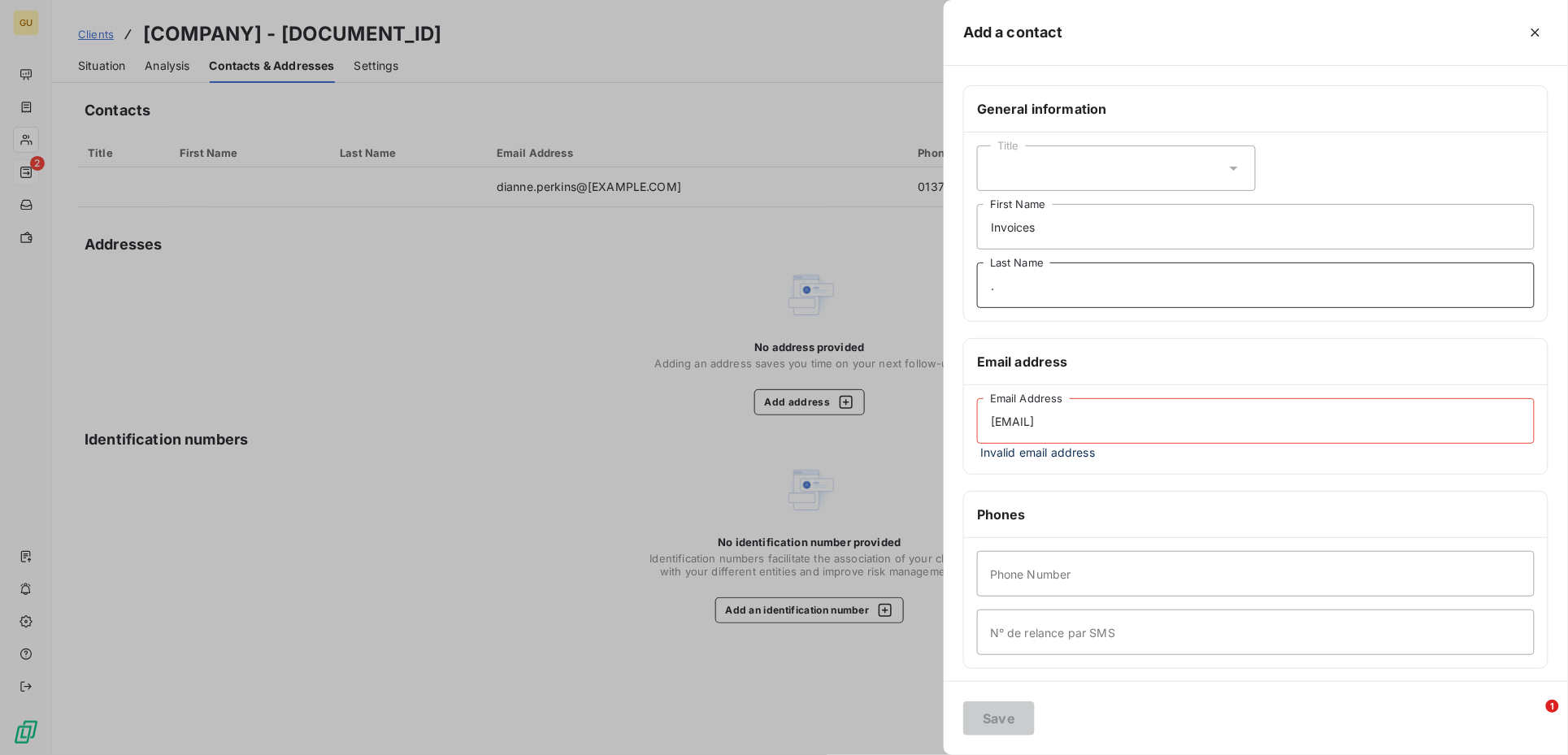 type on "." 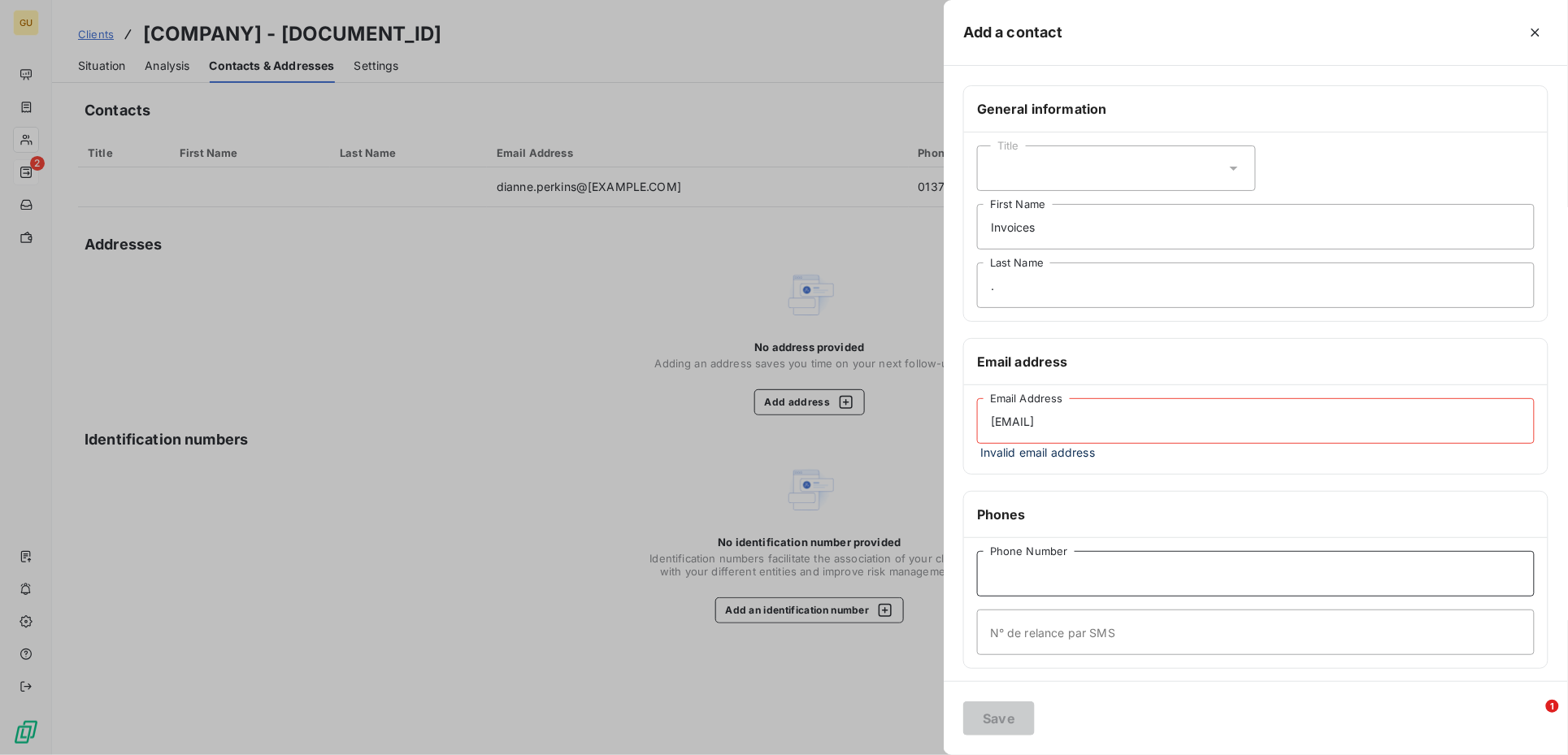 click on "Phone Number" at bounding box center [1256, 574] 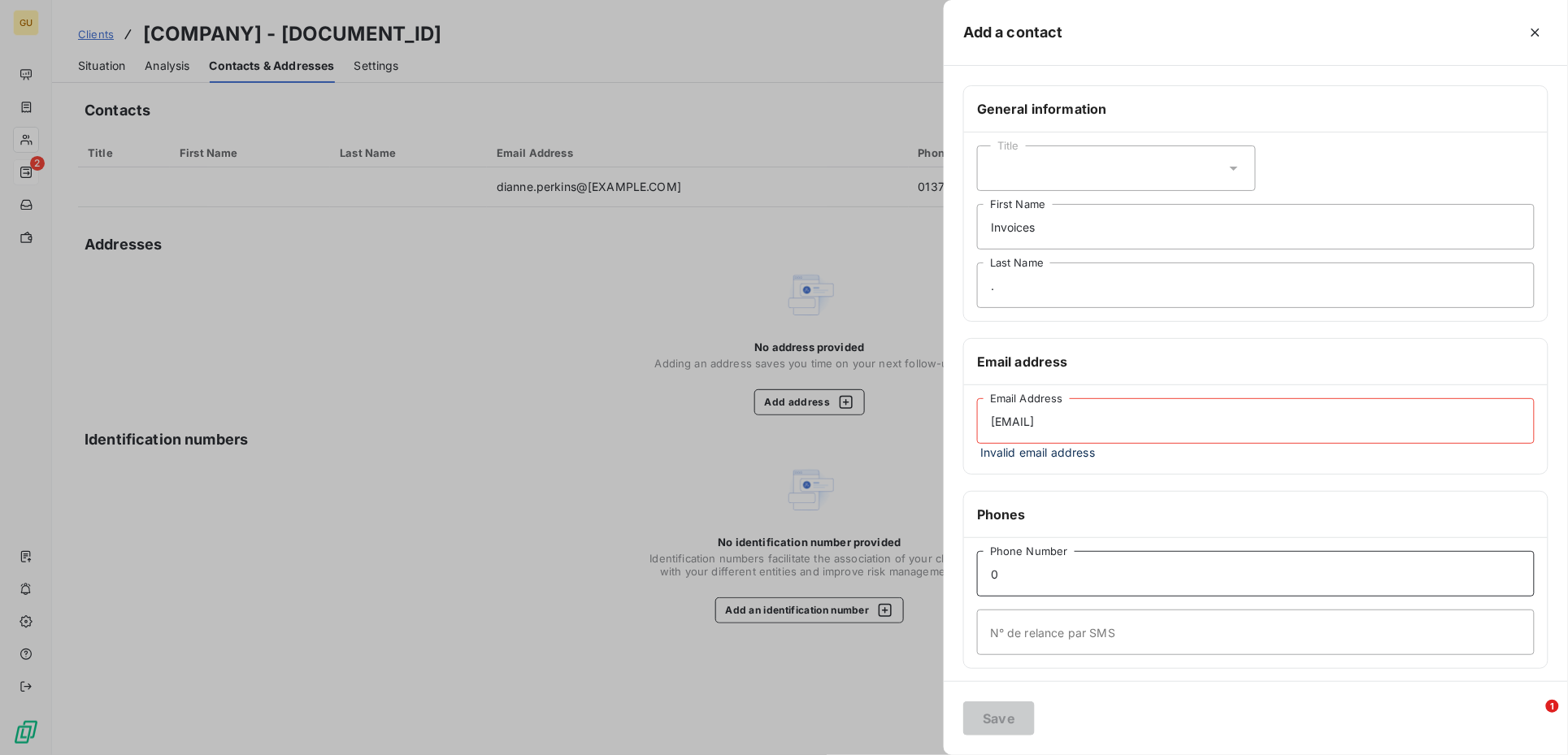 type on "0" 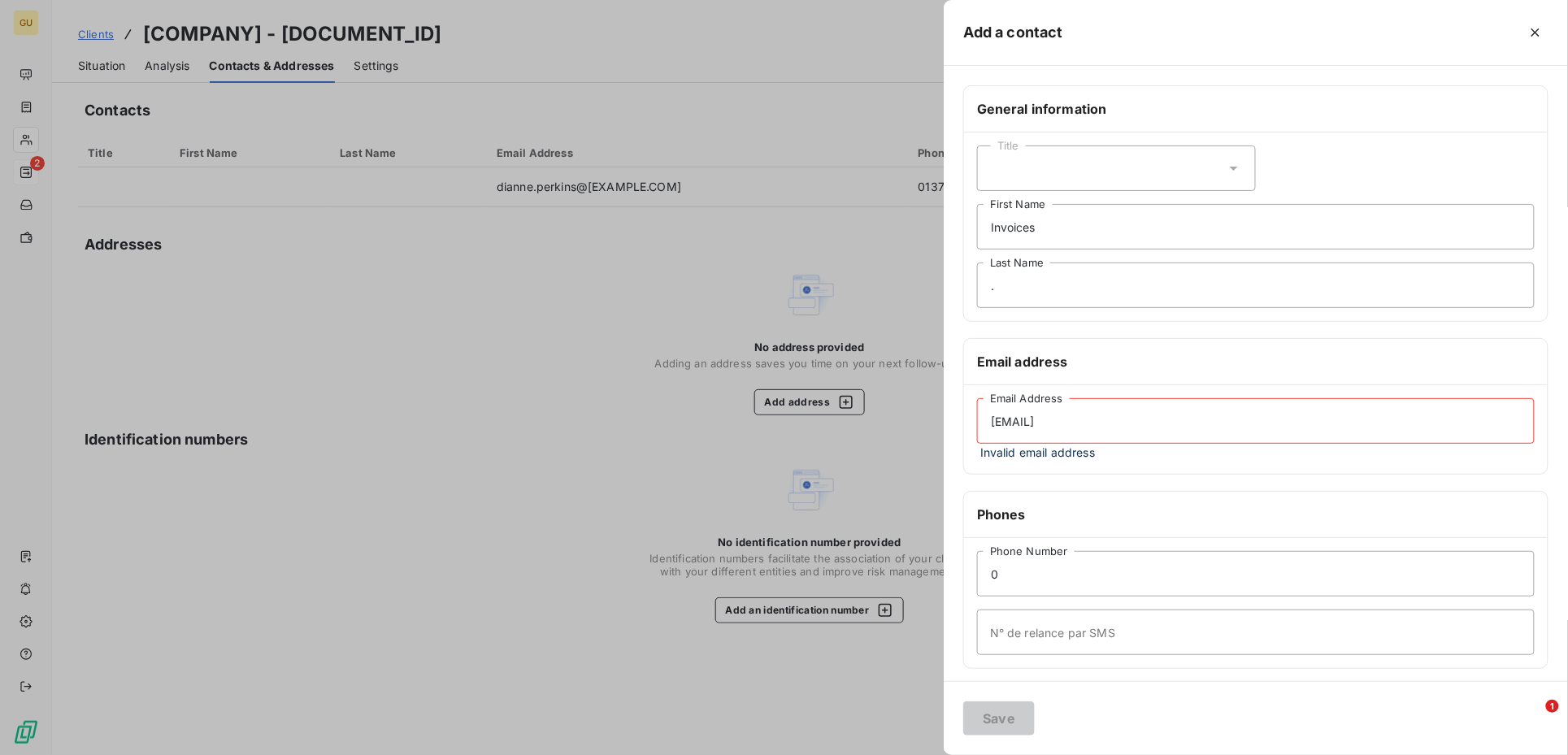 click on "ict.servicedesk@essex-fire.gov.uk" at bounding box center (1256, 421) 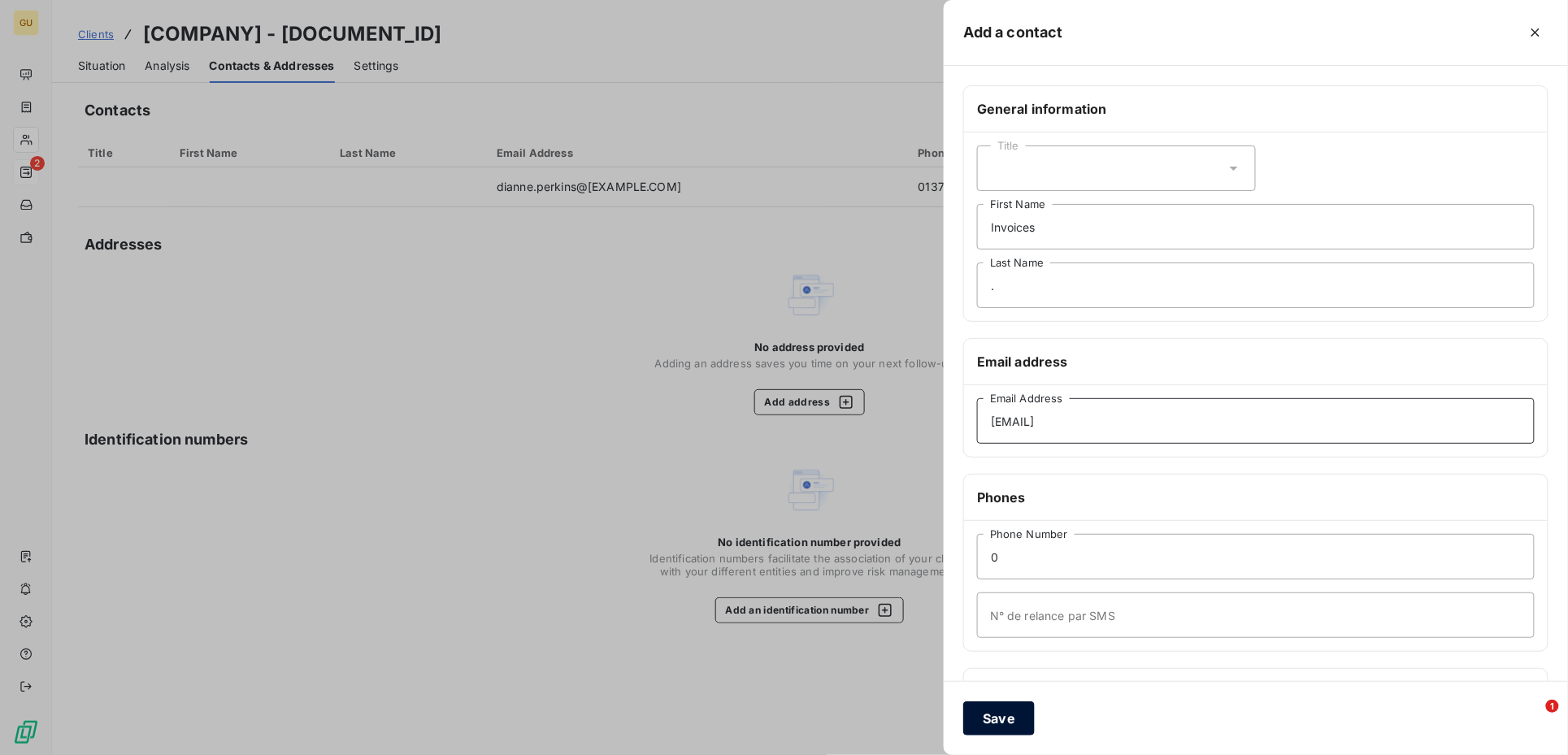 type on "ict.servicedesk@essex-fire.gov.uk" 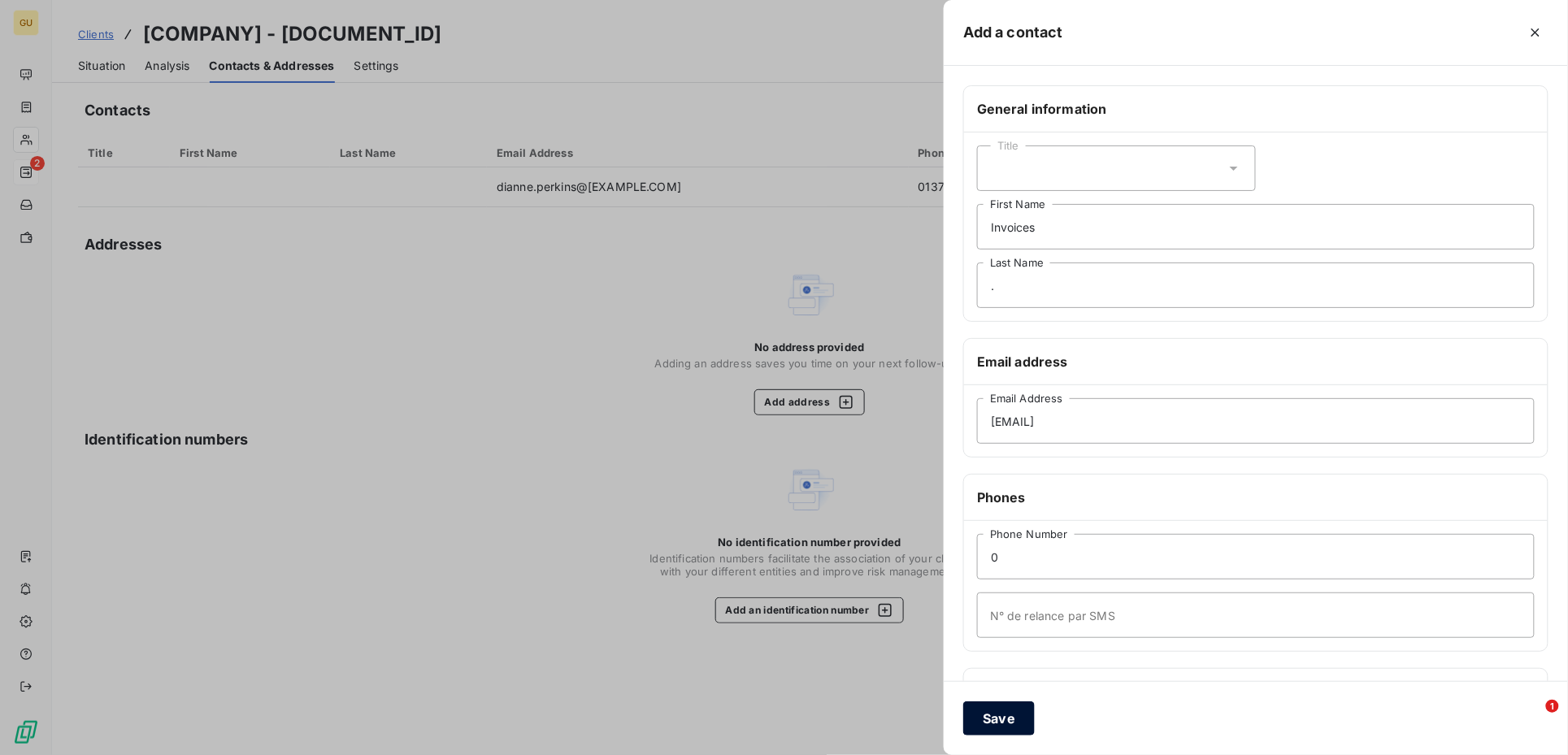 click on "Save" at bounding box center [999, 718] 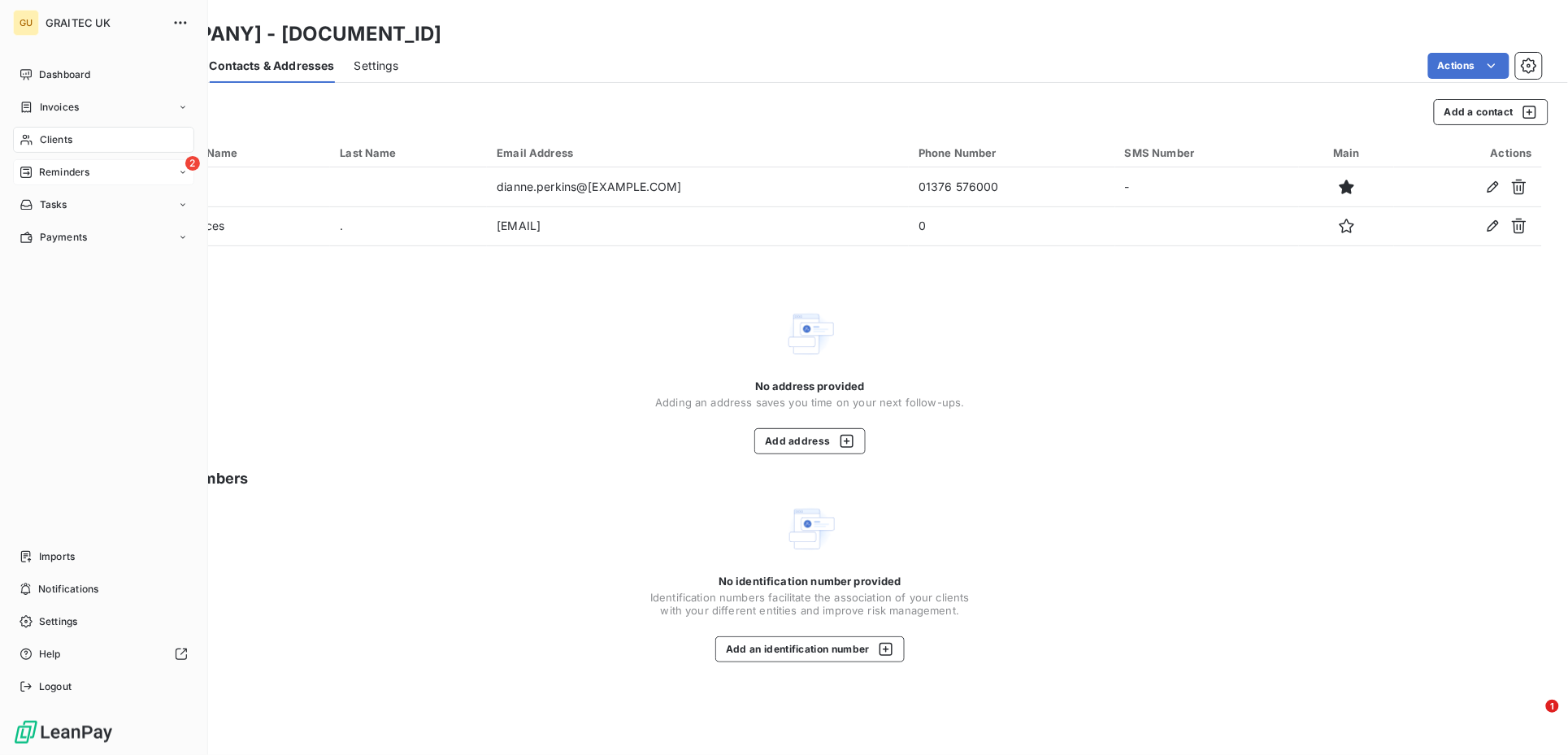 click on "Reminders" at bounding box center (64, 172) 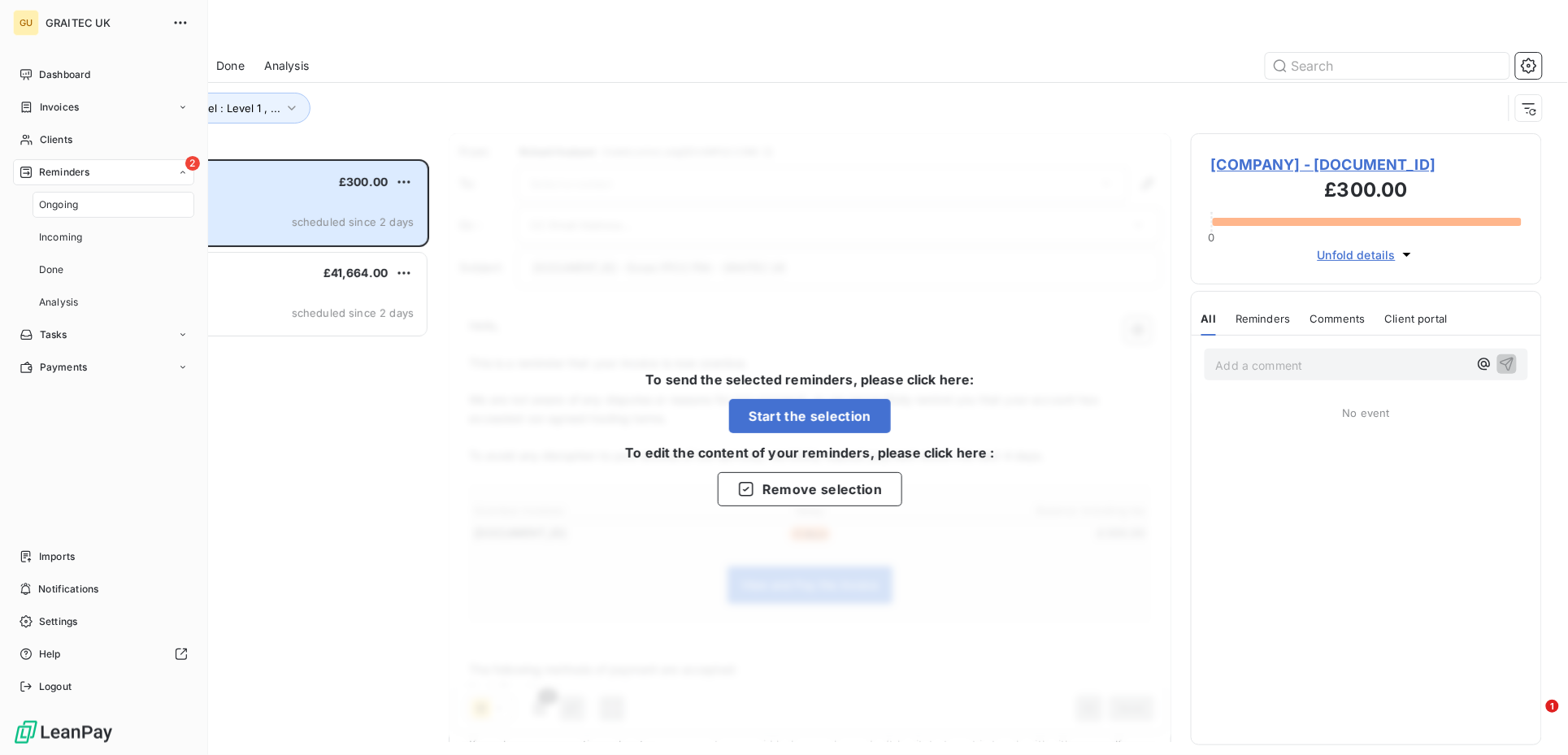 scroll, scrollTop: 17, scrollLeft: 16, axis: both 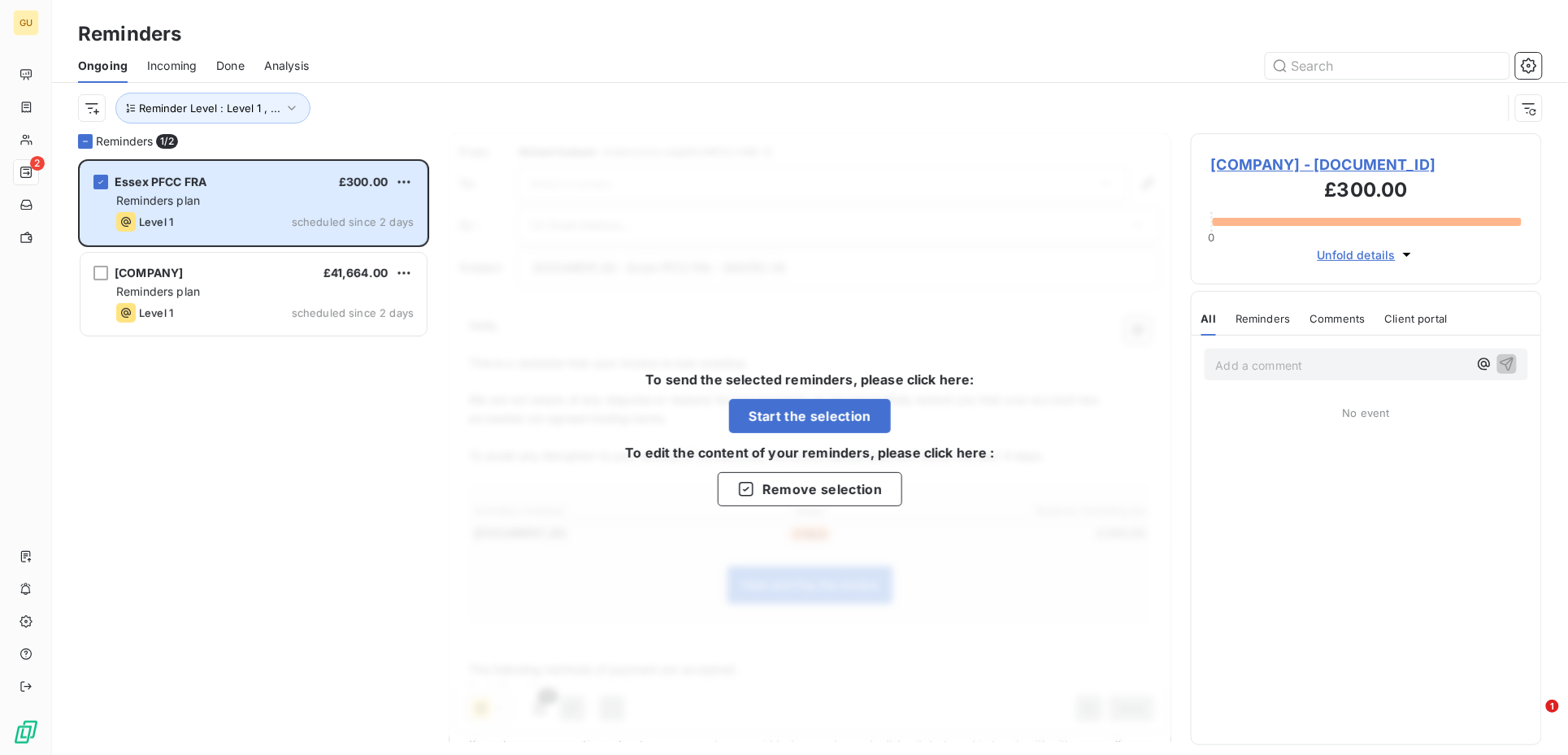 click on "[COMPANY_NAME] - [INVOICE_NUMBER]" at bounding box center [1366, 164] 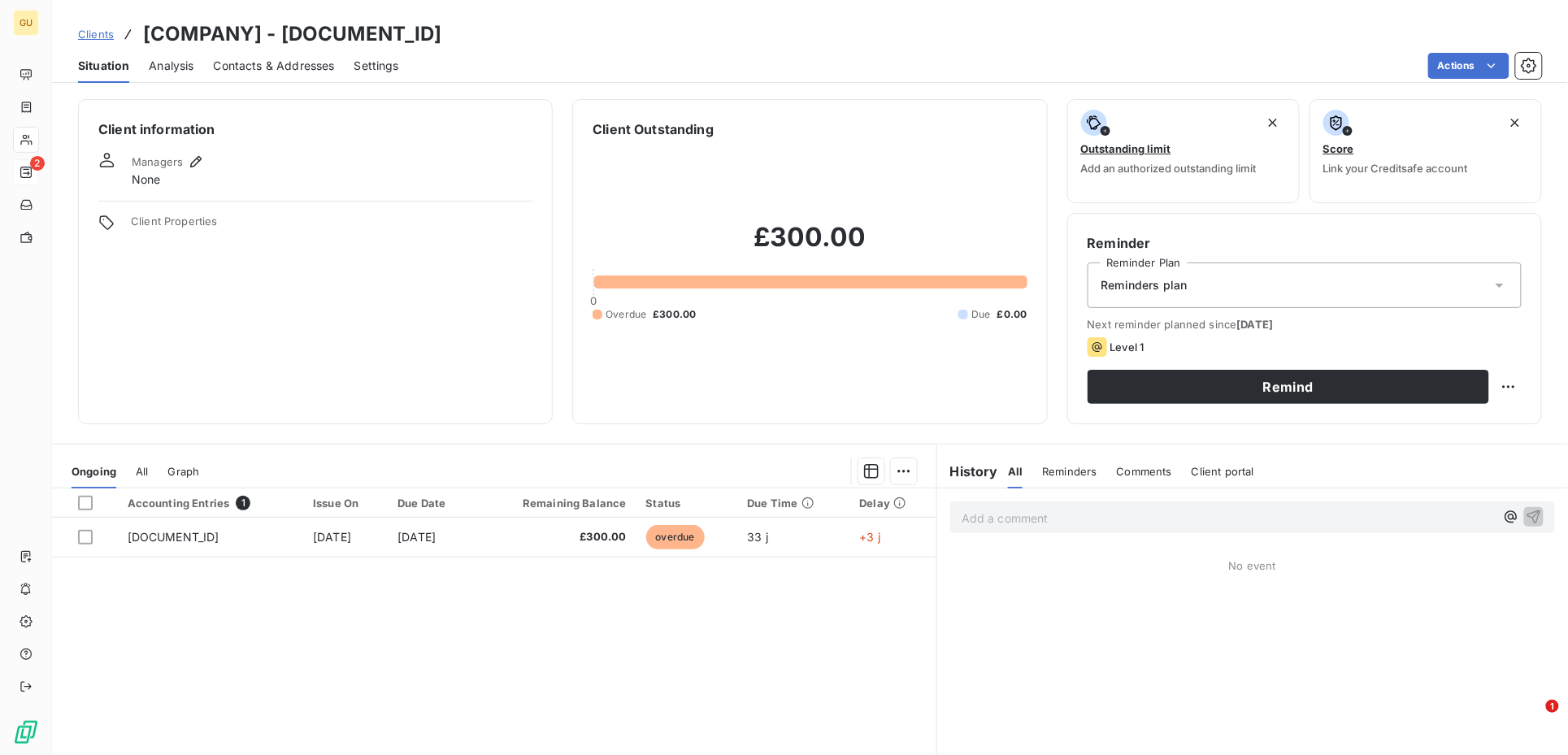 click on "Contacts & Addresses" at bounding box center (274, 66) 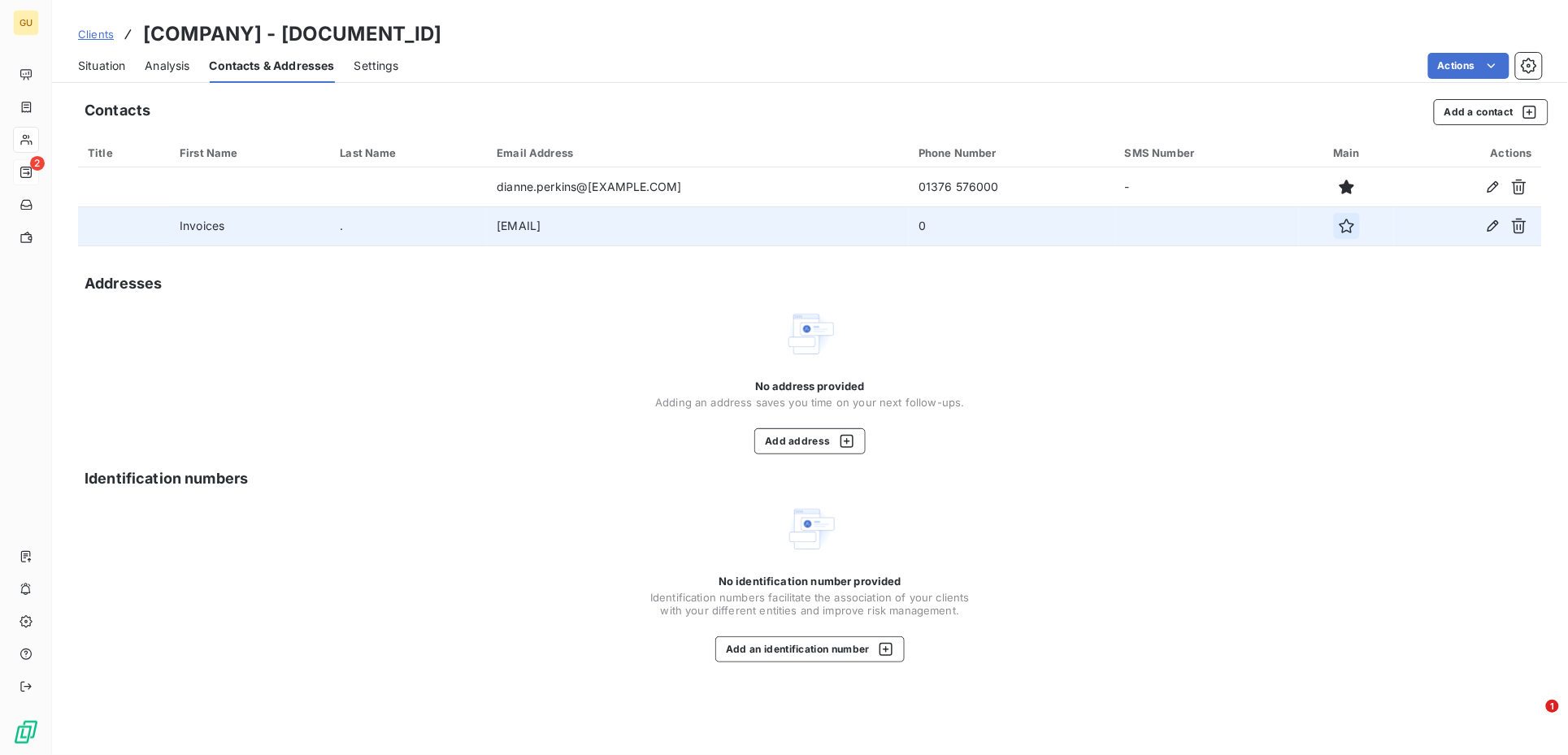 click 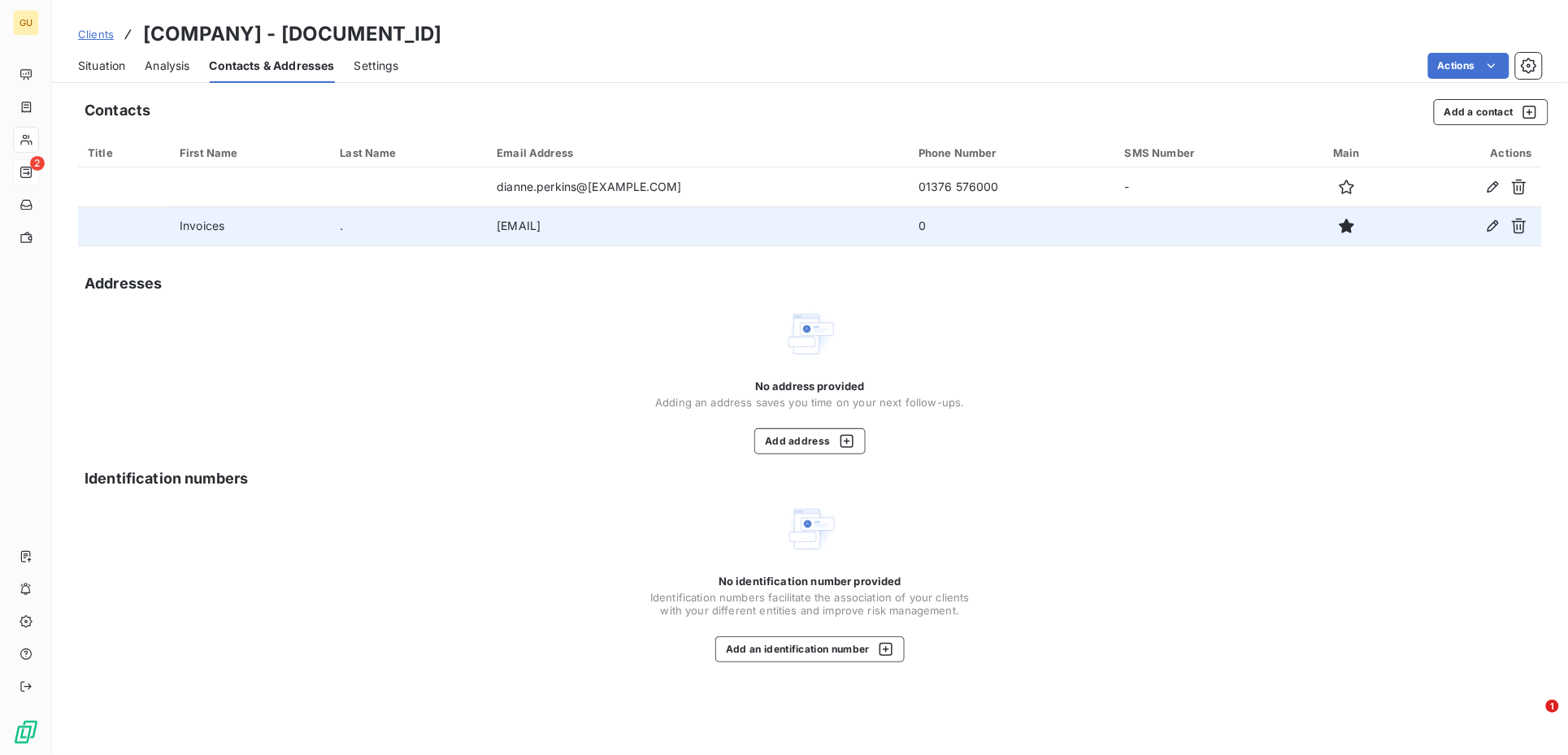 click on "Situation" at bounding box center (102, 66) 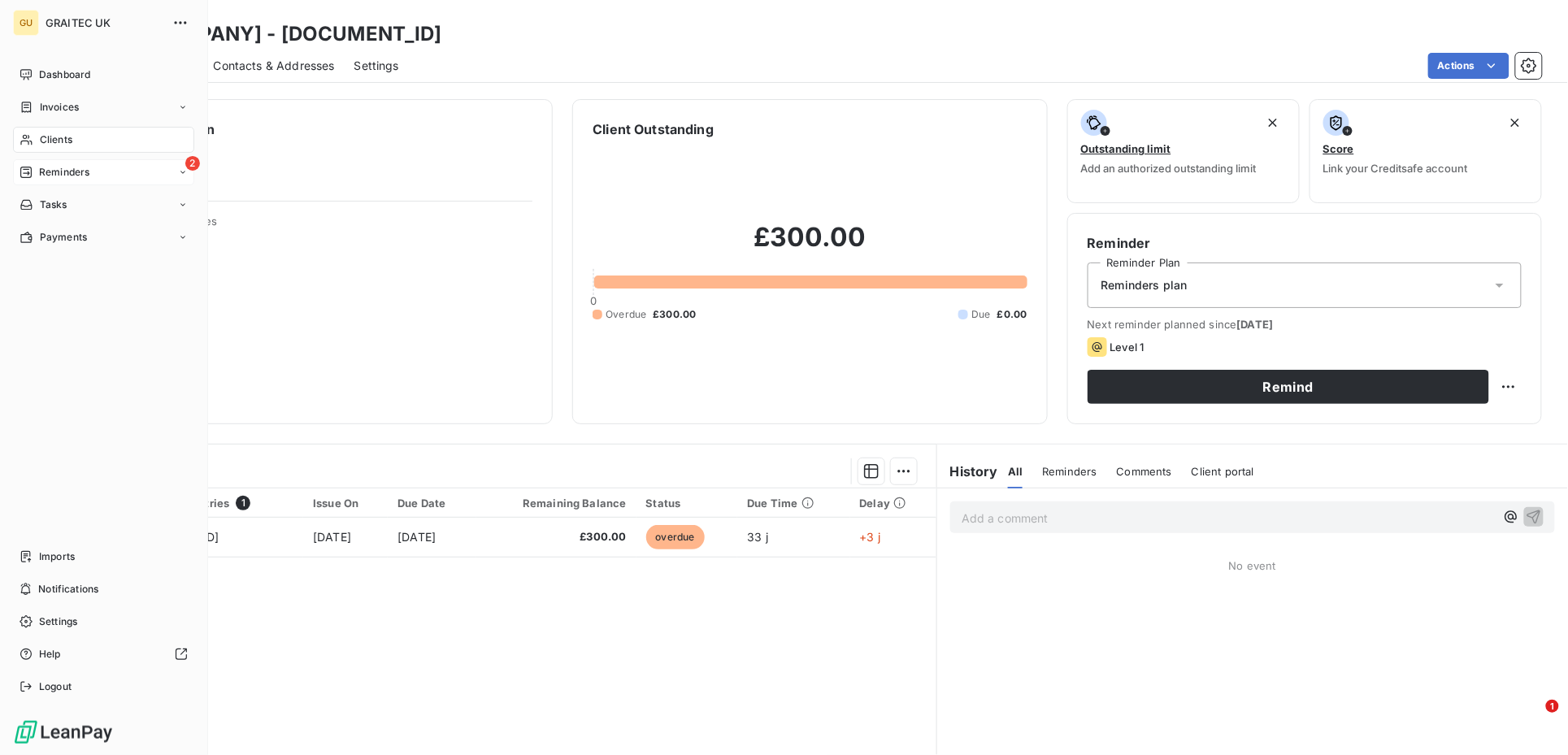 click on "Reminders" at bounding box center [64, 172] 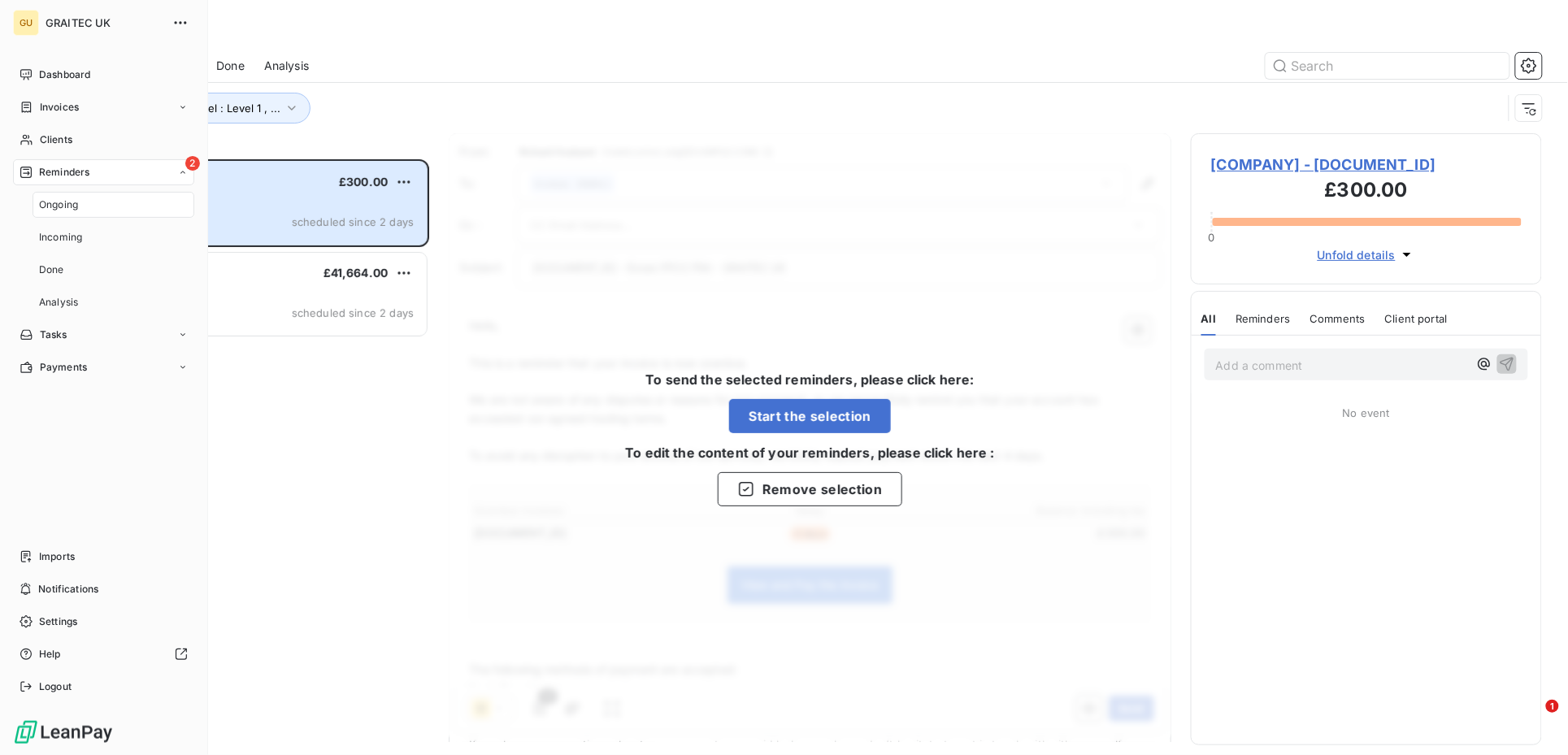 scroll, scrollTop: 17, scrollLeft: 16, axis: both 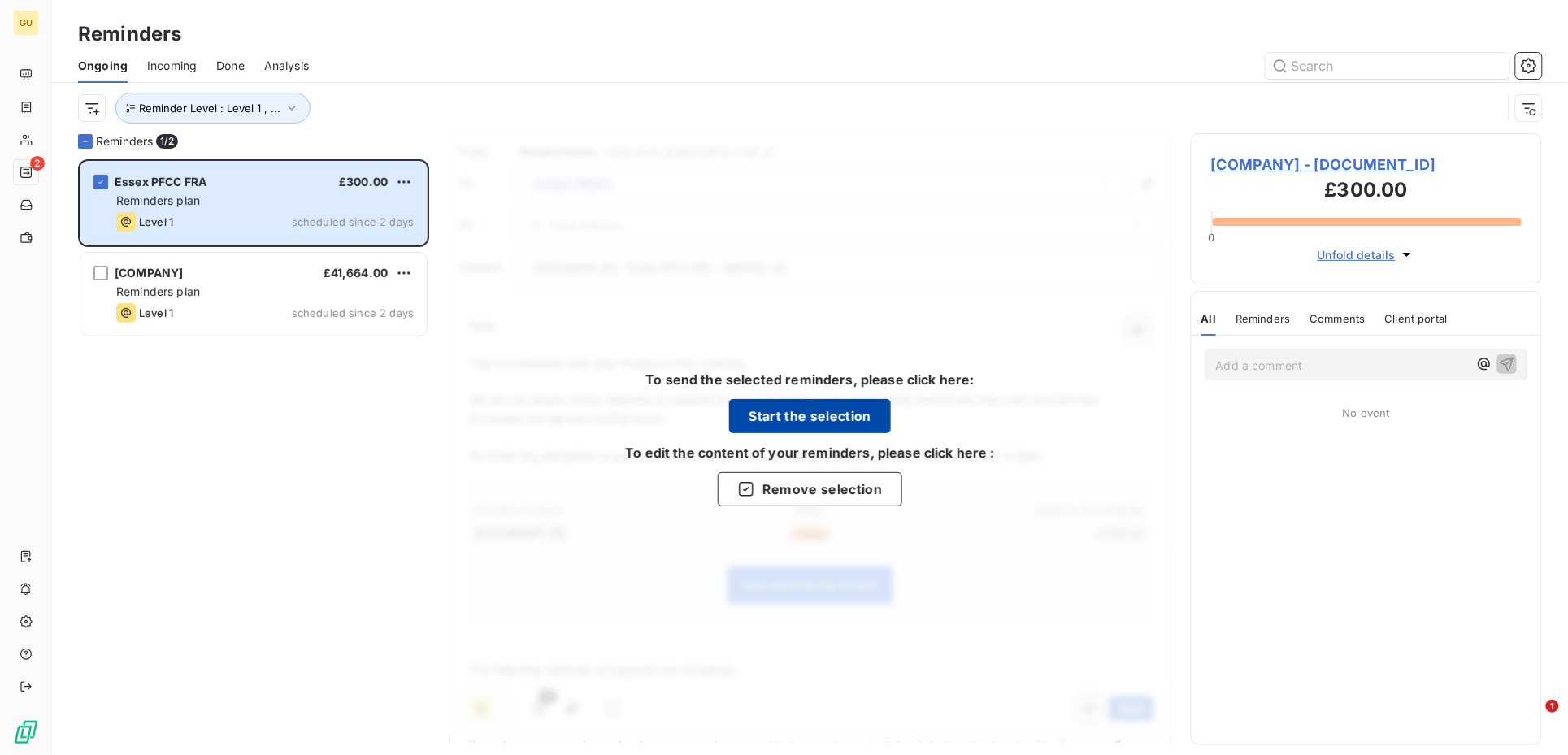click on "Start the selection" at bounding box center [810, 416] 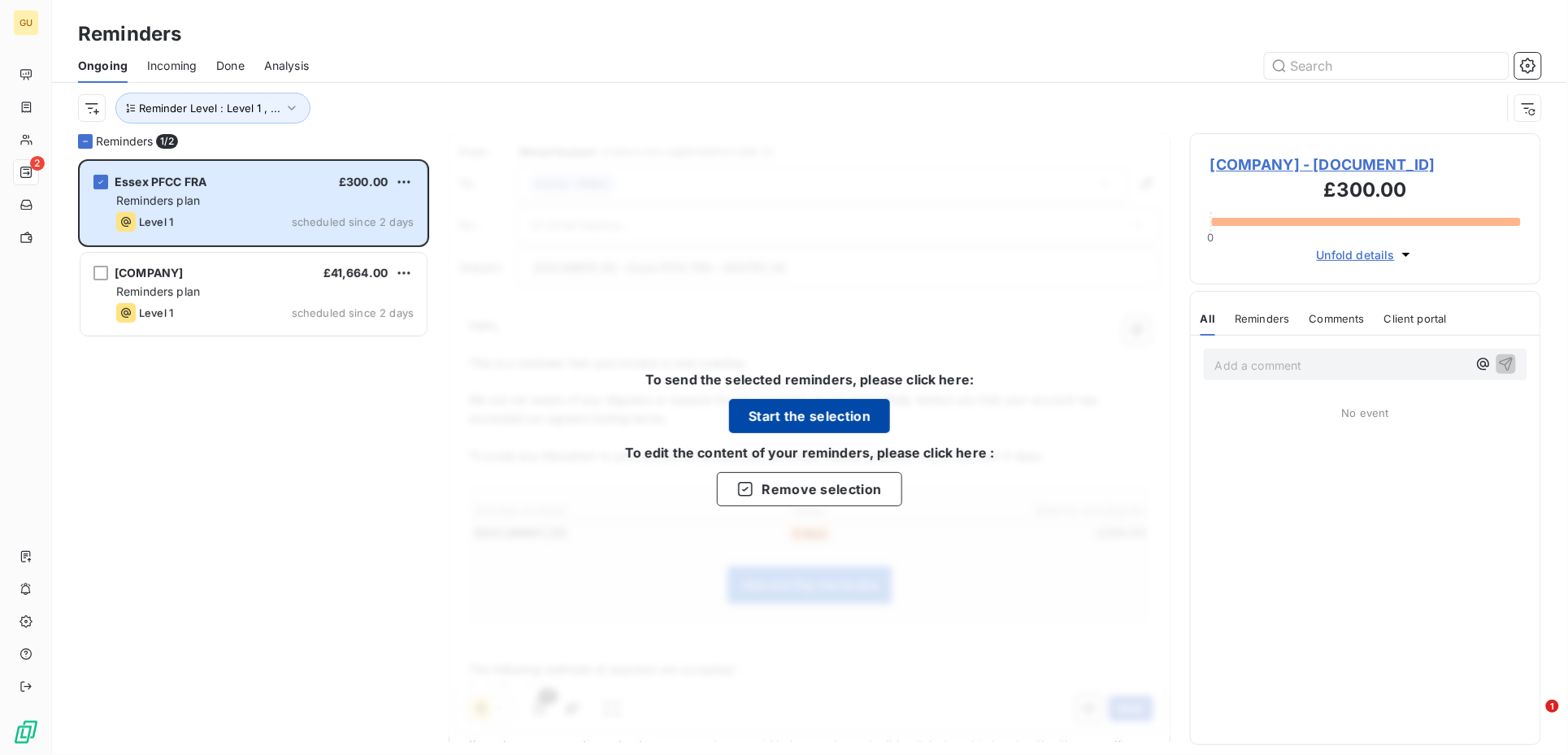 scroll, scrollTop: 579, scrollLeft: 333, axis: both 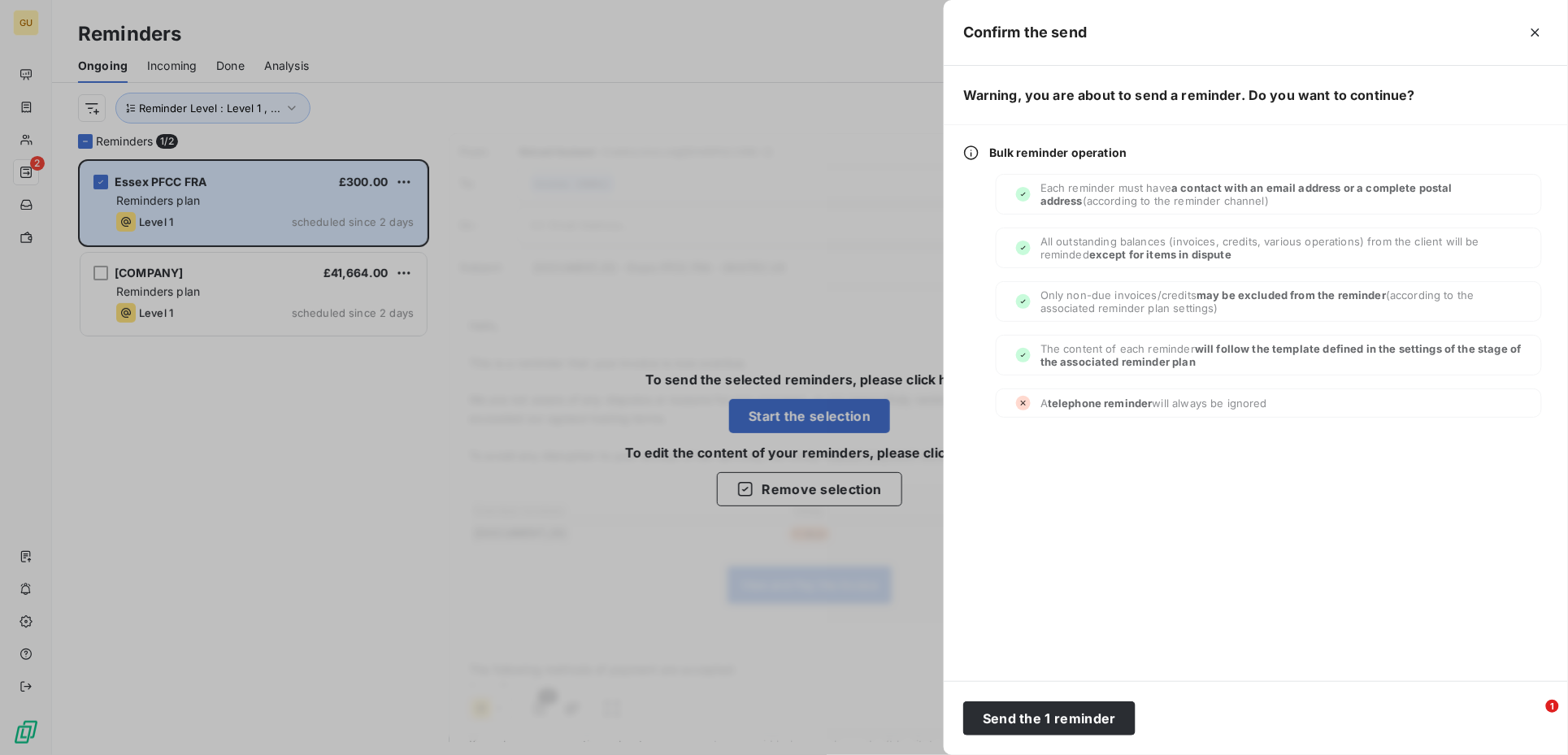 click at bounding box center (784, 377) 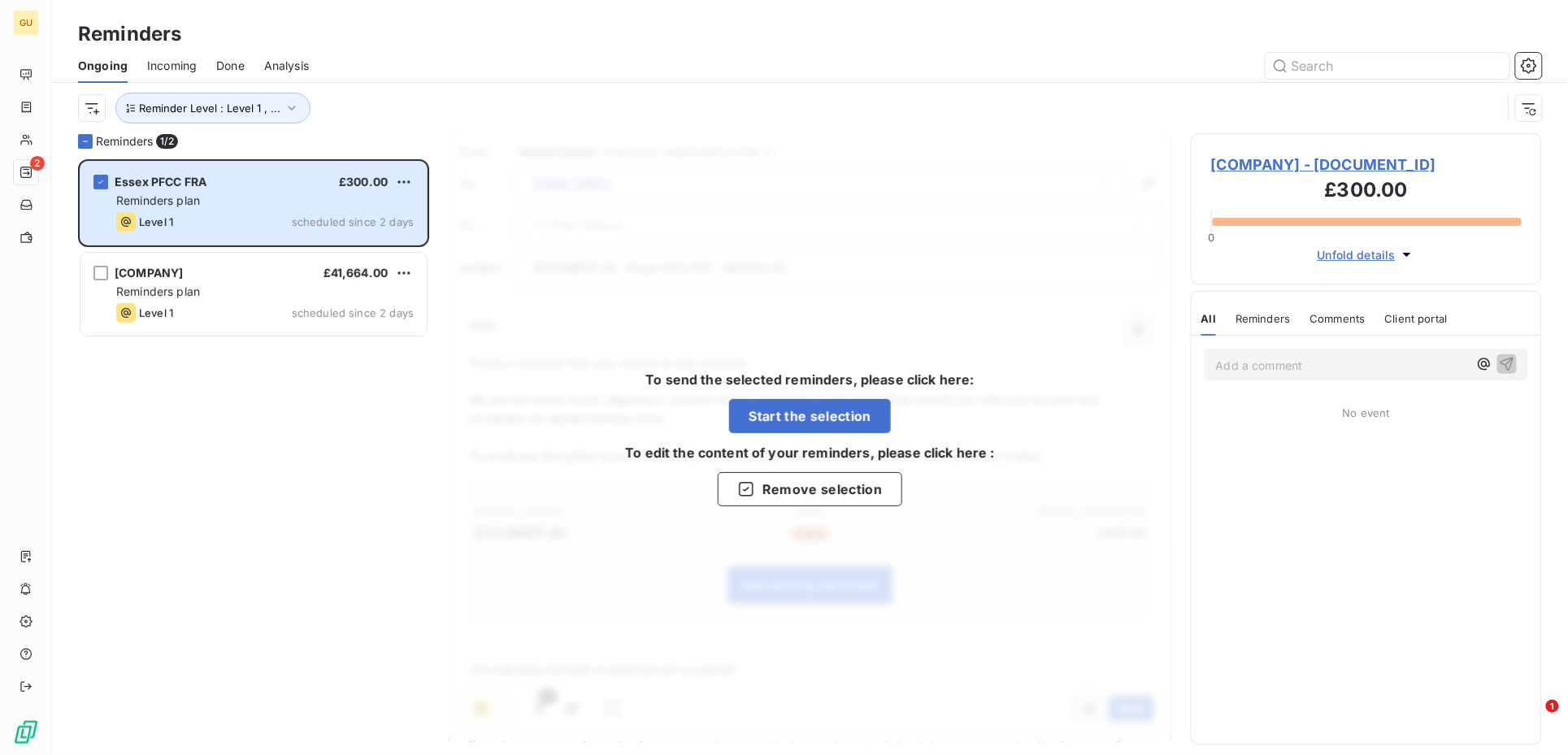 click on "[COMPANY_NAME] - [INVOICE_NUMBER]" at bounding box center [1366, 164] 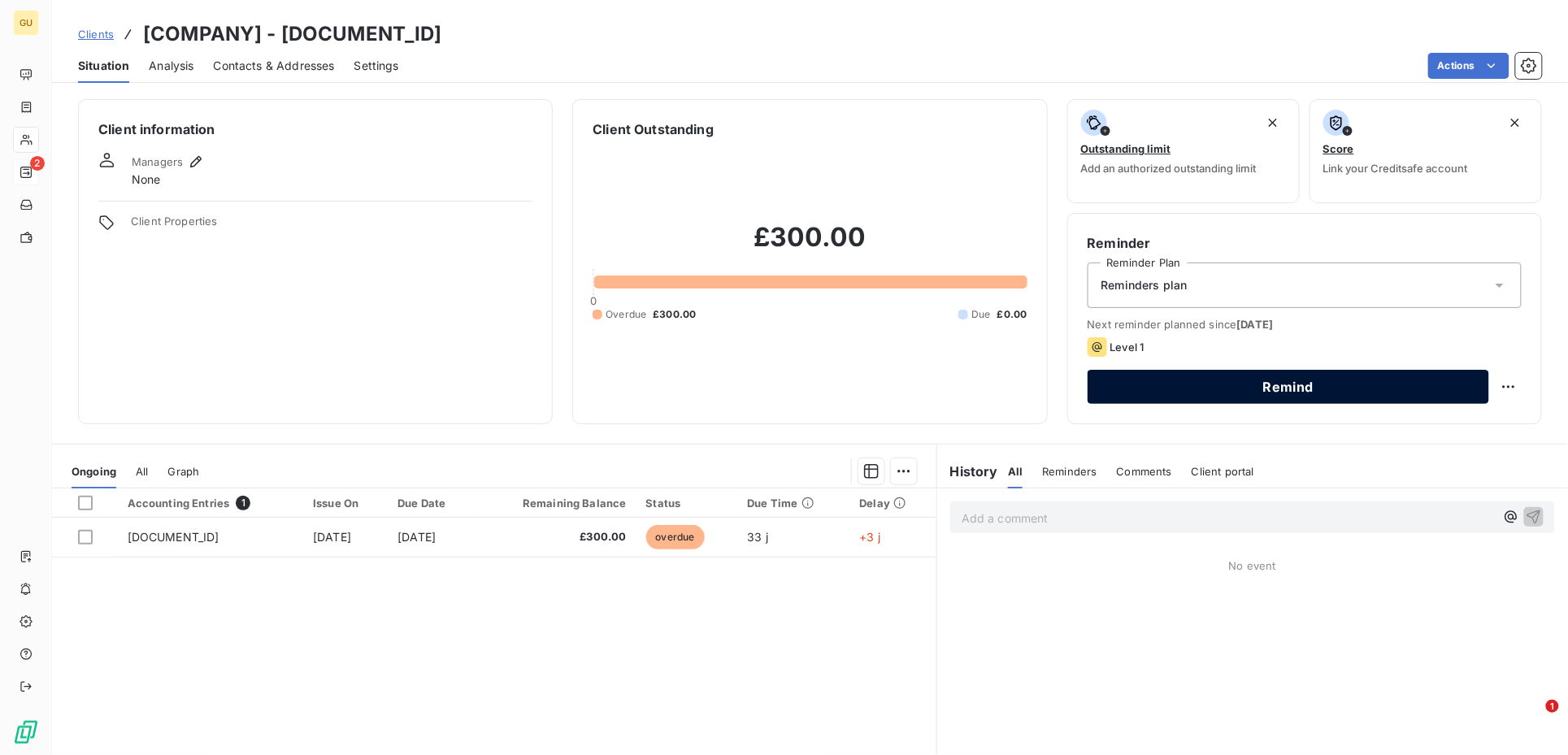 click on "Remind" at bounding box center [1288, 387] 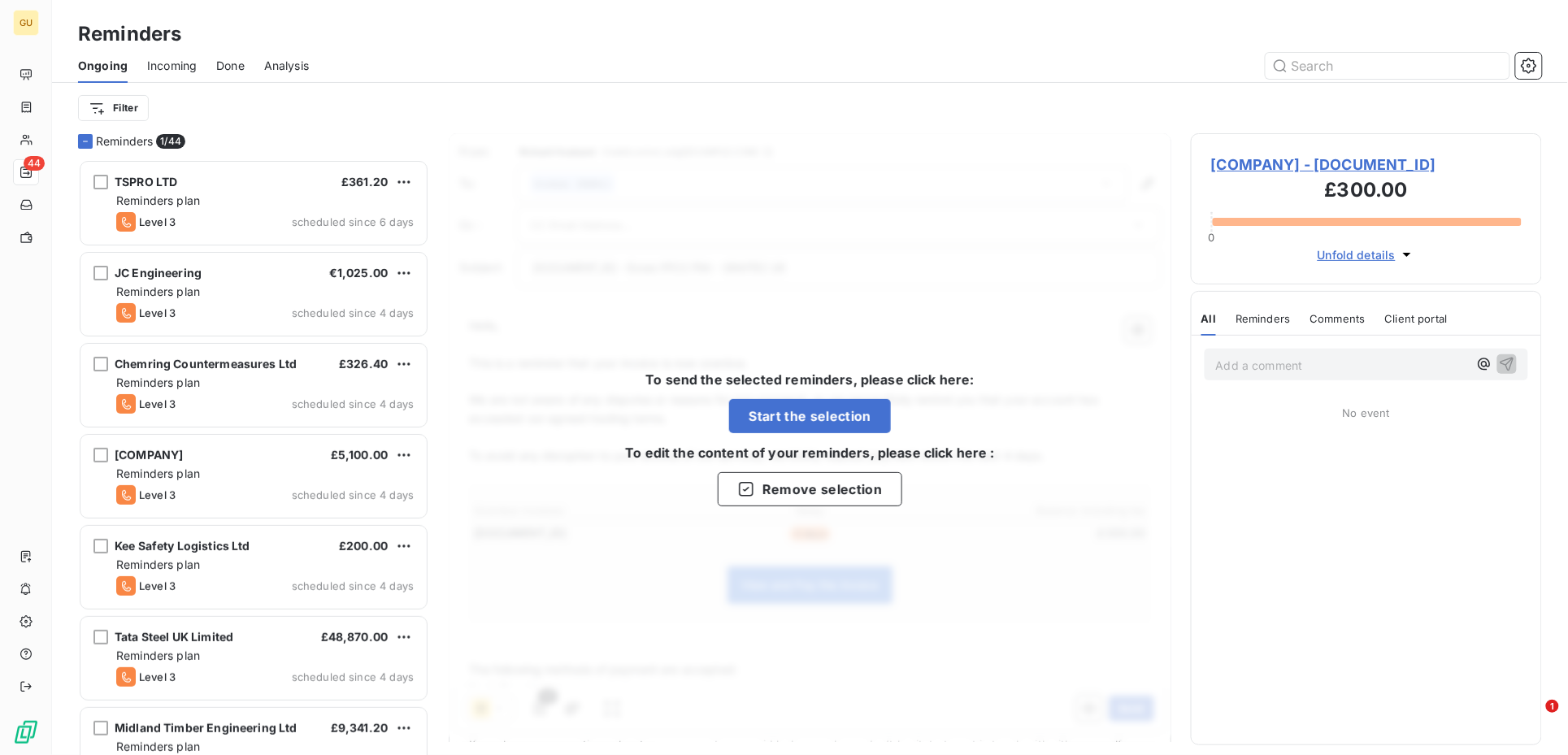 scroll, scrollTop: 17, scrollLeft: 16, axis: both 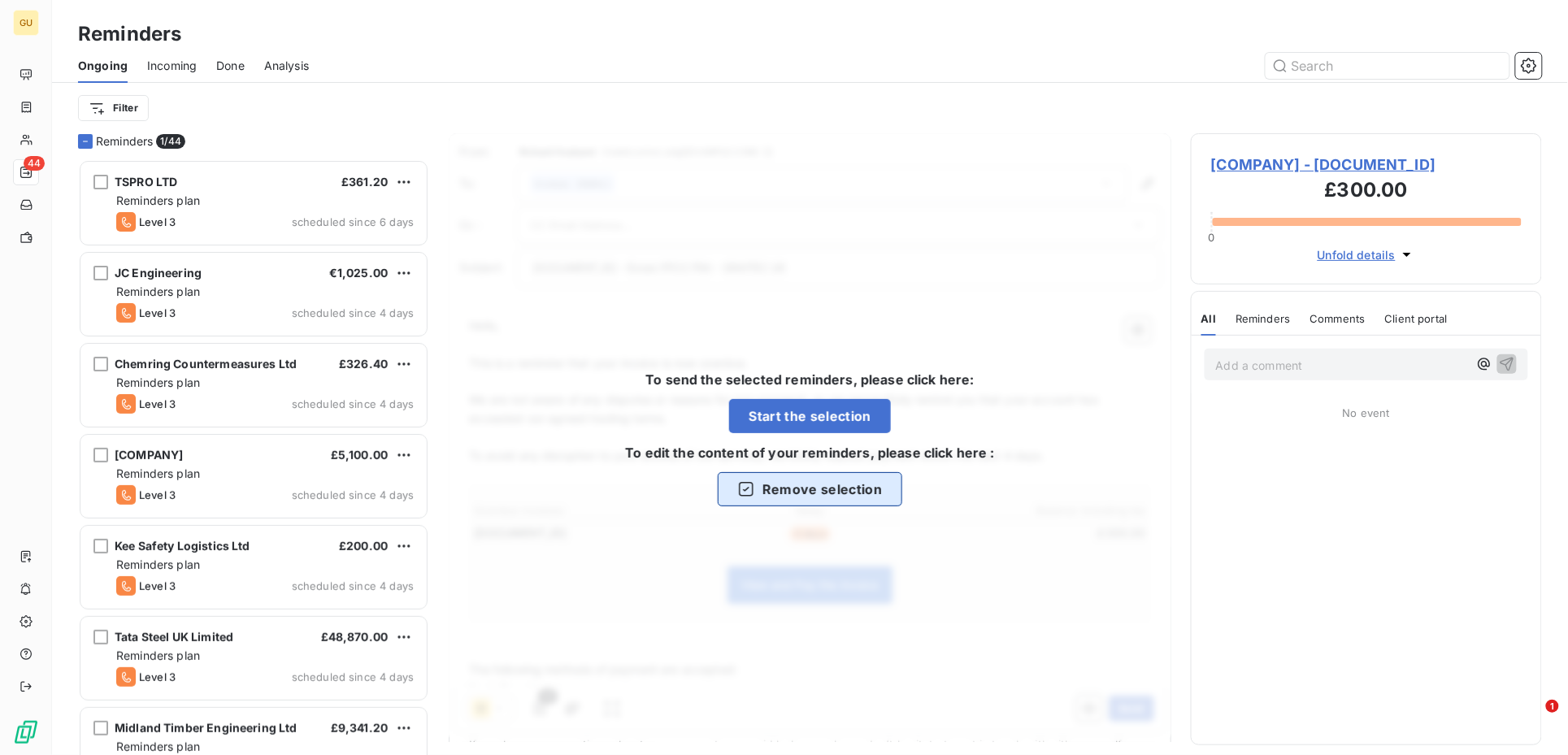 click on "Remove selection" at bounding box center (810, 489) 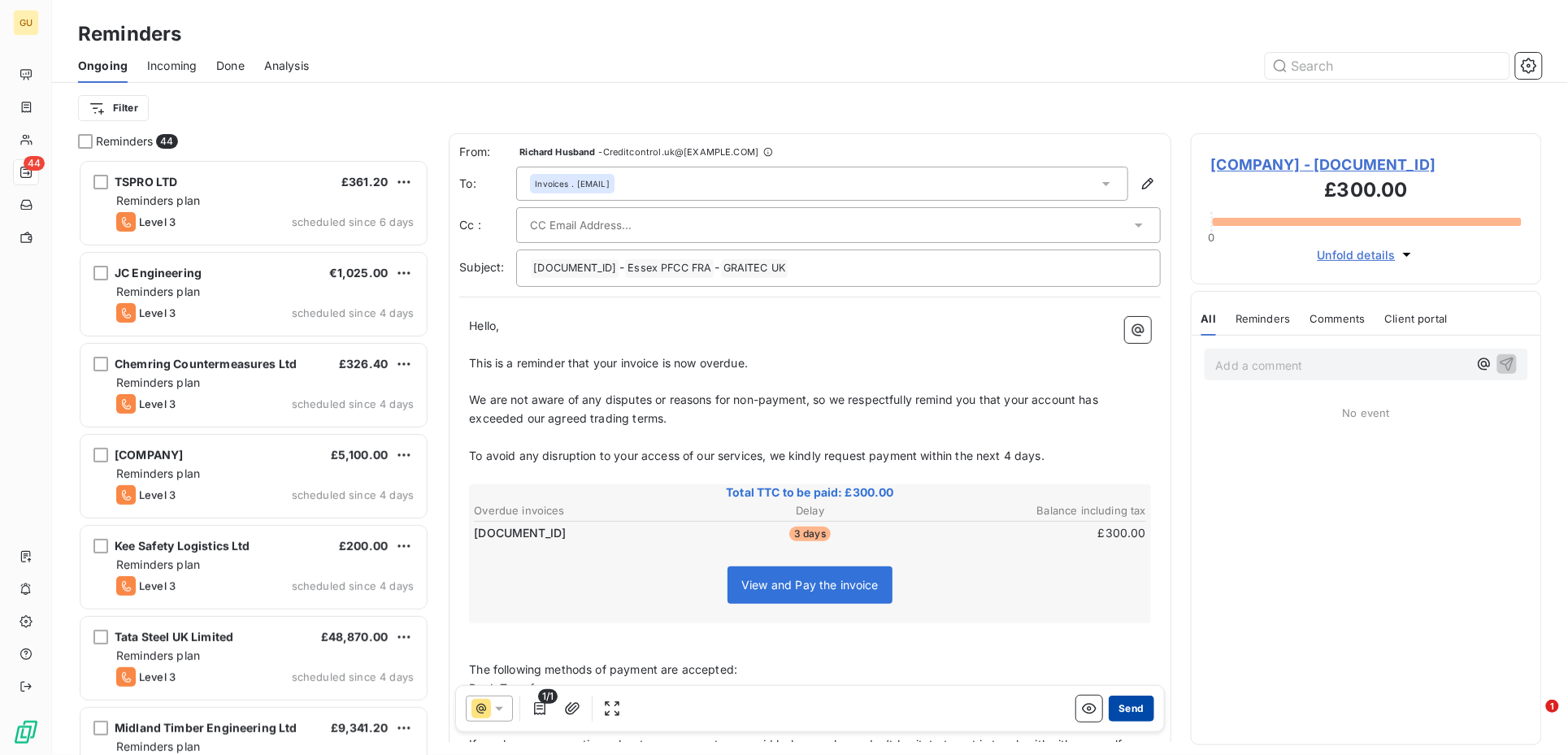click on "Send" at bounding box center (1131, 709) 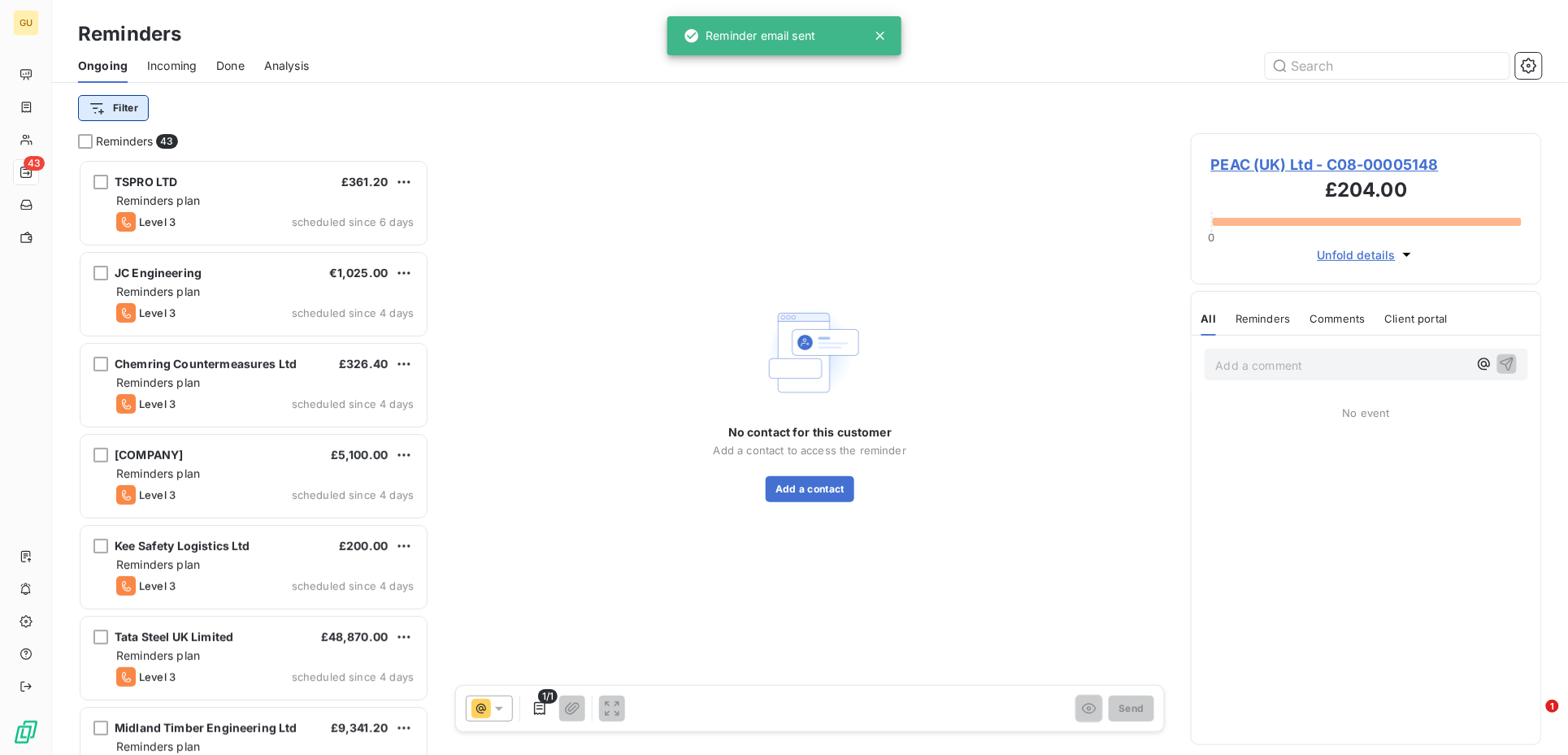 click on "GU 43 Reminders Ongoing Incoming Done Analysis Filter Reminders 43 TSPRO LTD £361.20 Reminders plan Level 3 scheduled since 6 days JC Engineering €1,025.00 Reminders plan Level 3 scheduled since 4 days Chemring Countermeasures Ltd £326.40 Reminders plan Level 3 scheduled since 4 days COUNTY DURHAM & DARLINGTON NHS FOUNDATION TRUST £5,100.00 Reminders plan Level 3 scheduled since 4 days Kee Safety Logistics Ltd £200.00 Reminders plan Level 3 scheduled since 4 days Tata Steel UK Limited £48,870.00 Reminders plan Level 3 scheduled since 4 days Midland Timber Engineering Ltd £9,341.20 Reminders plan Level 3 scheduled since 4 days Government of Jersey £15,786.00 Reminders plan Level 3 scheduled since 4 days ECE Architecture Ltd £2,080.51 Reminders plan Level 2 scheduled since 4 days Gascoyne & Beever Ltd £9,900.41 Reminders plan Level 2 scheduled since 3 days Digitalcrush Limited £1,353.60 Reminders plan Level 2 scheduled since 3 days NBC News Worldwide LLC £1,660.01 Reminders plan 0" at bounding box center (784, 377) 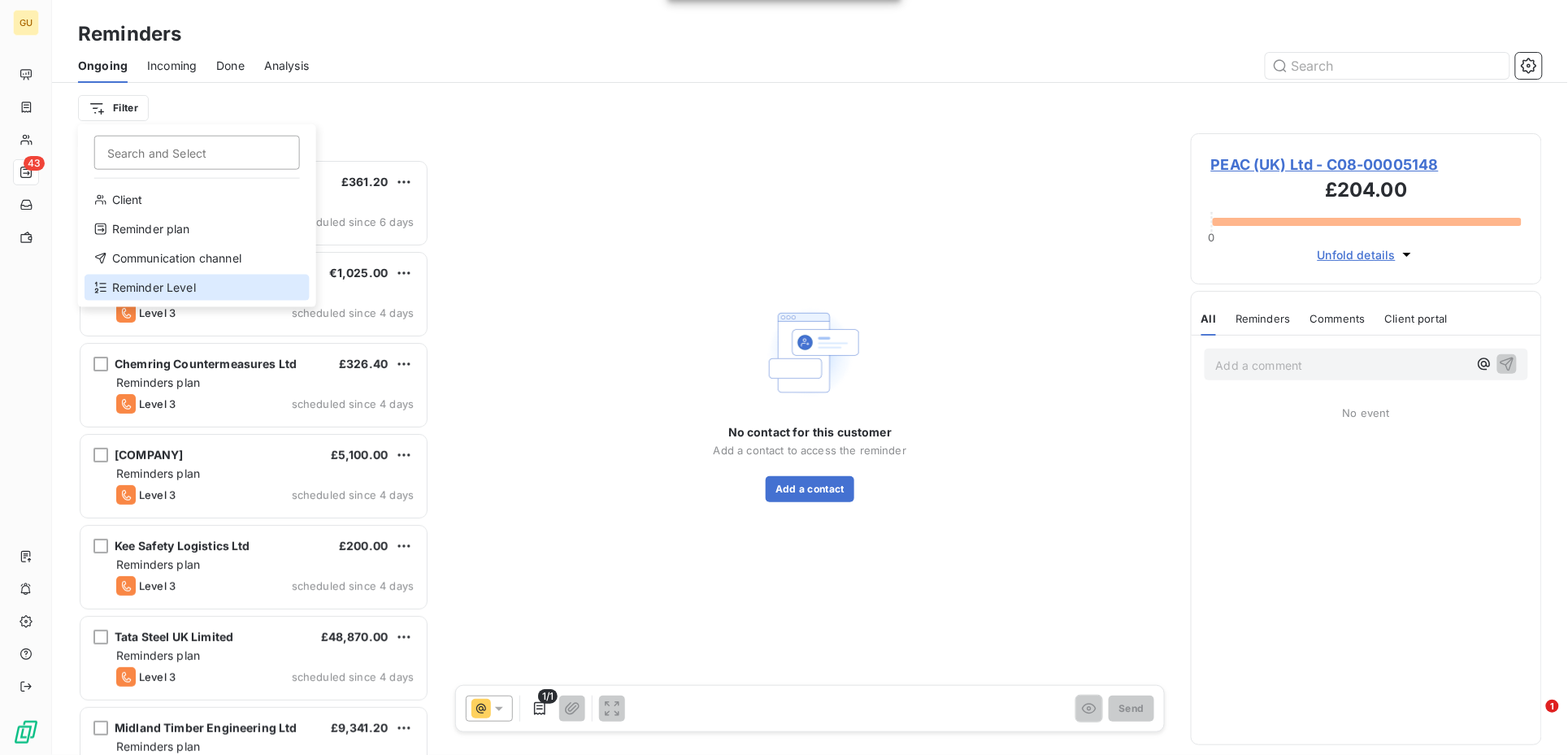 click on "Reminder Level" at bounding box center [197, 288] 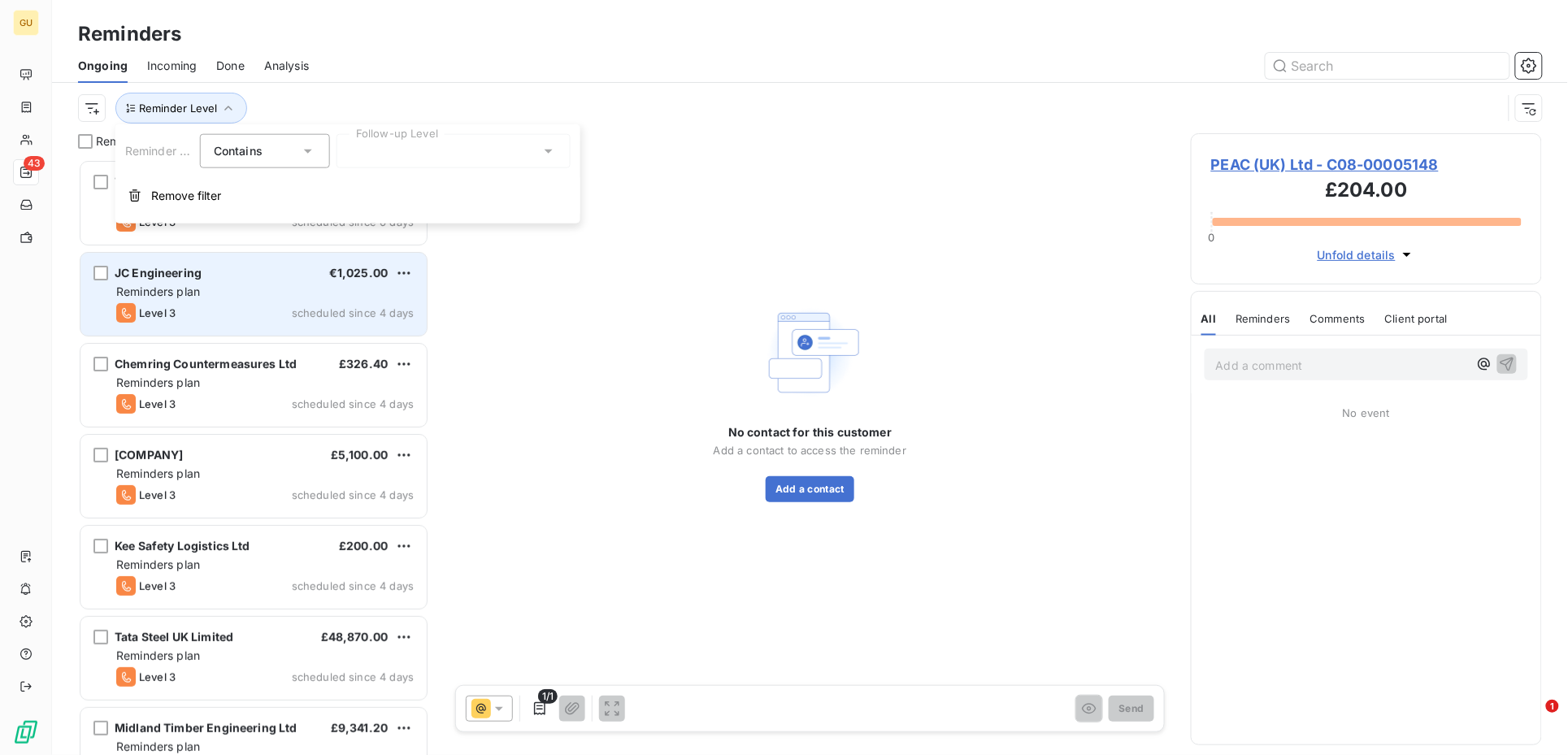 scroll, scrollTop: 579, scrollLeft: 335, axis: both 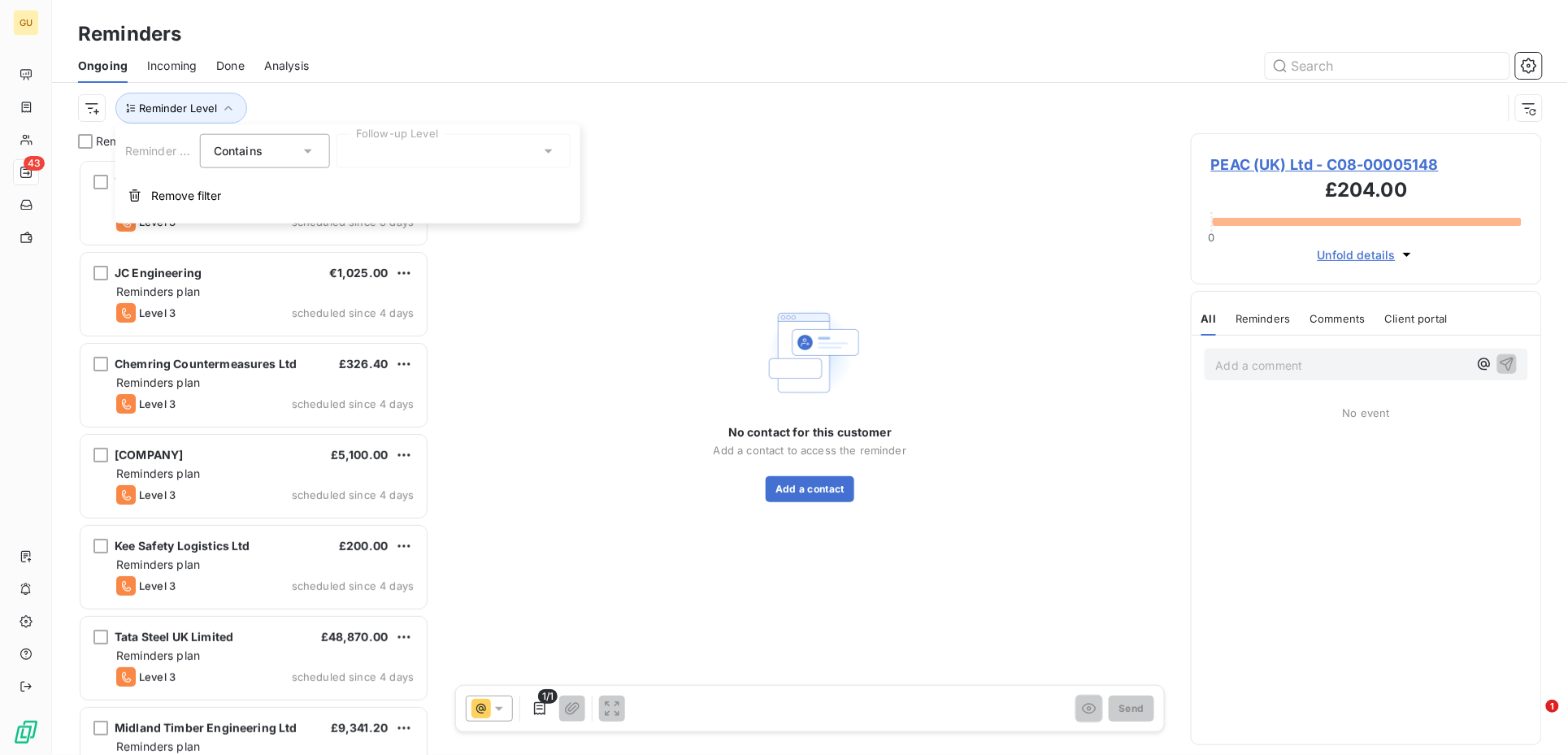 click at bounding box center (454, 151) 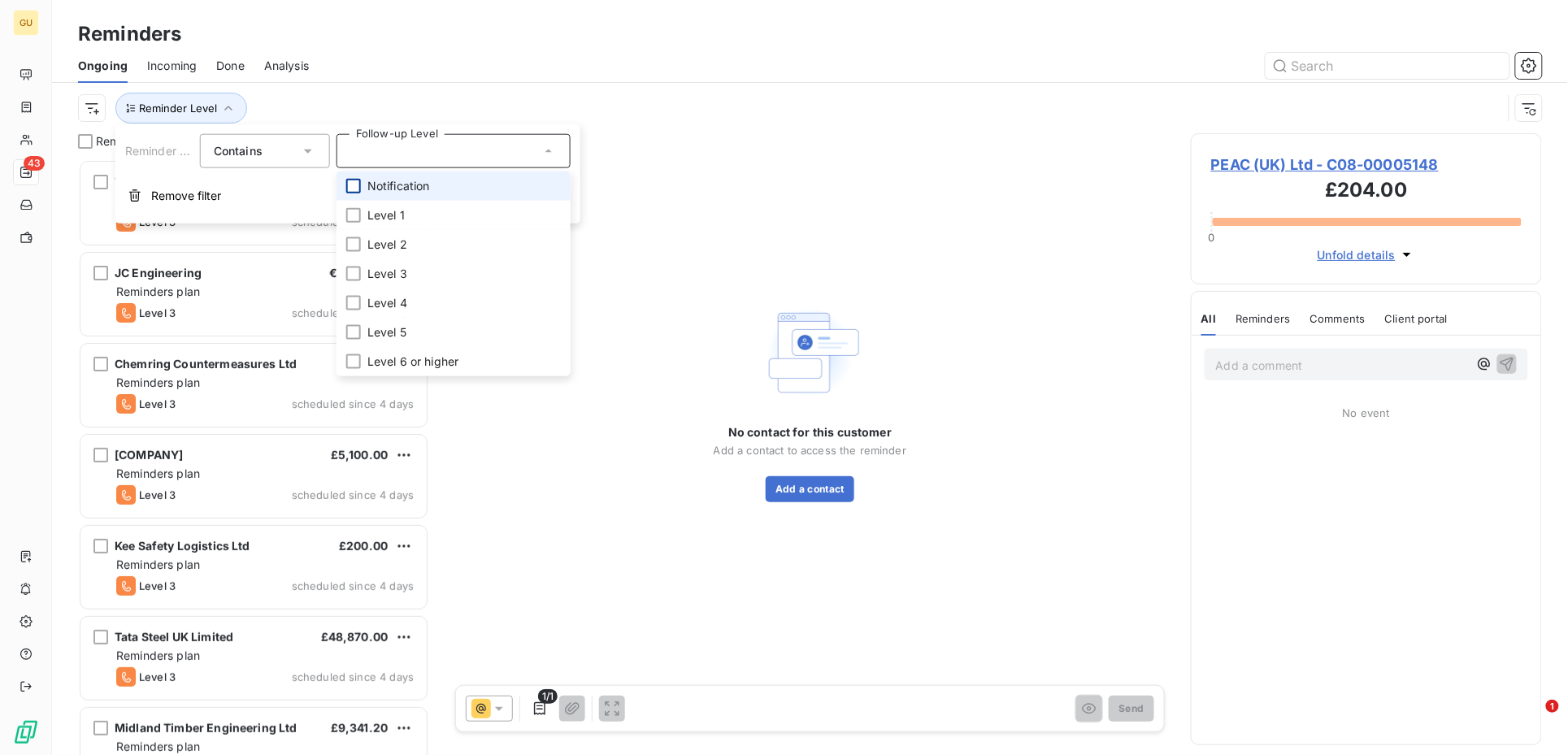 type 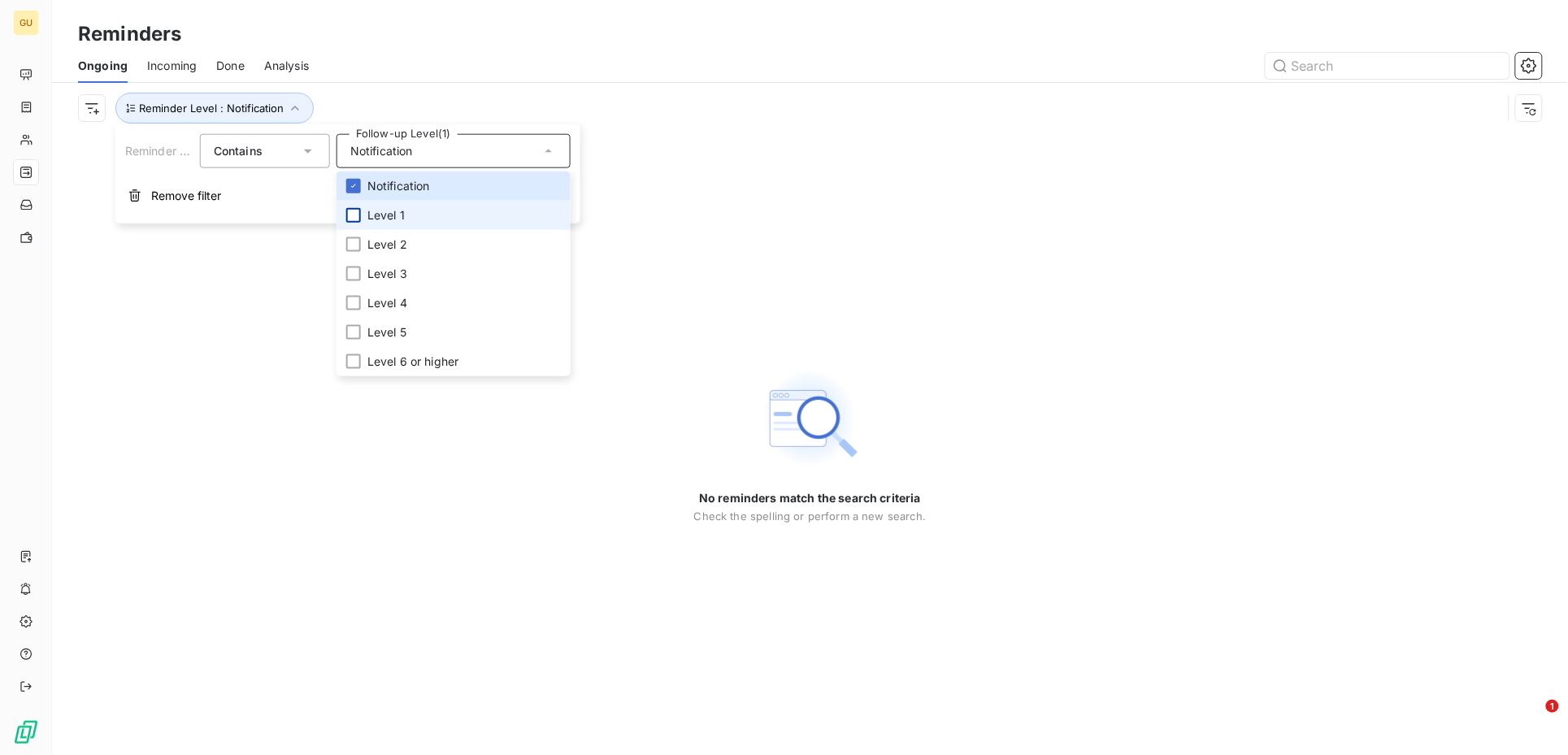 type 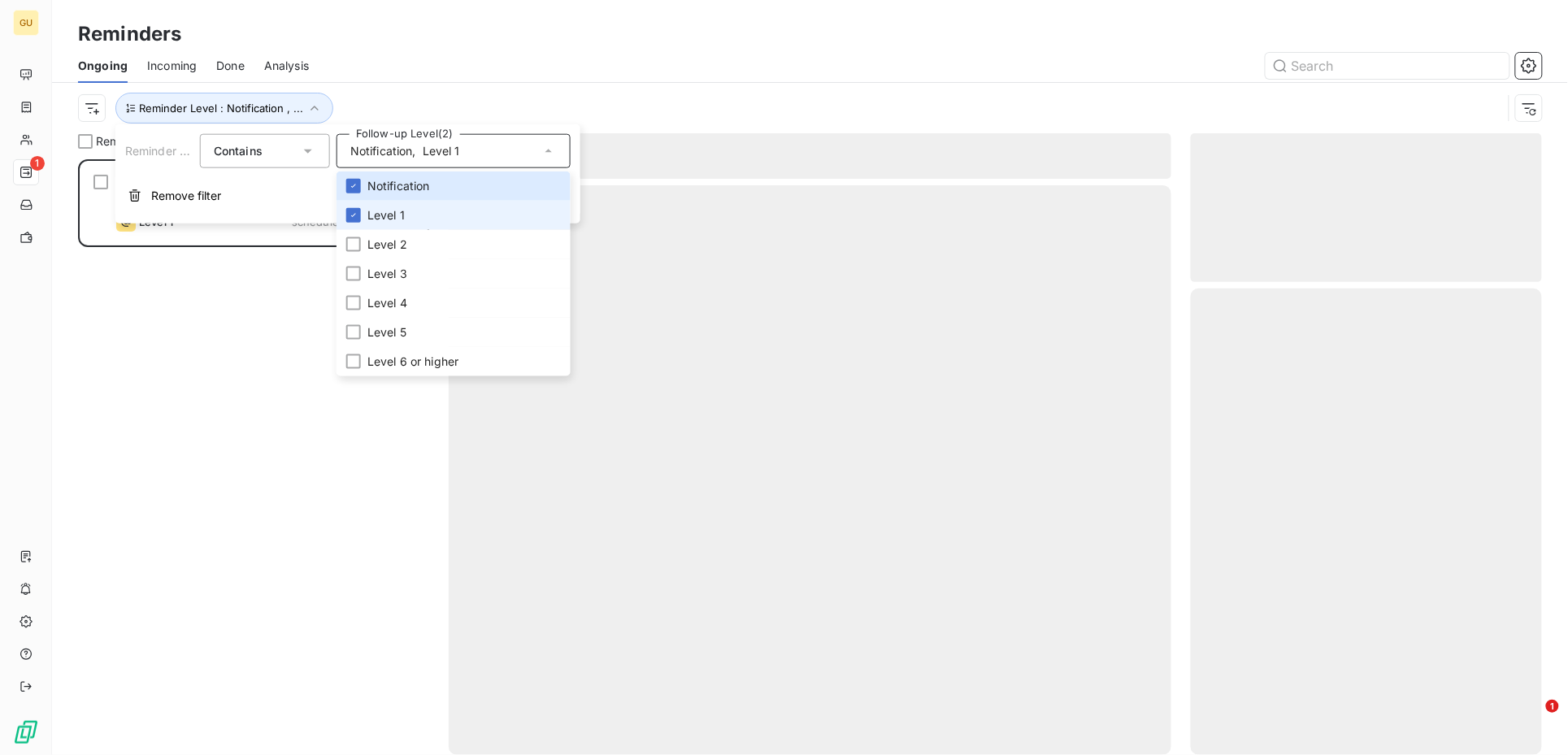 scroll, scrollTop: 17, scrollLeft: 16, axis: both 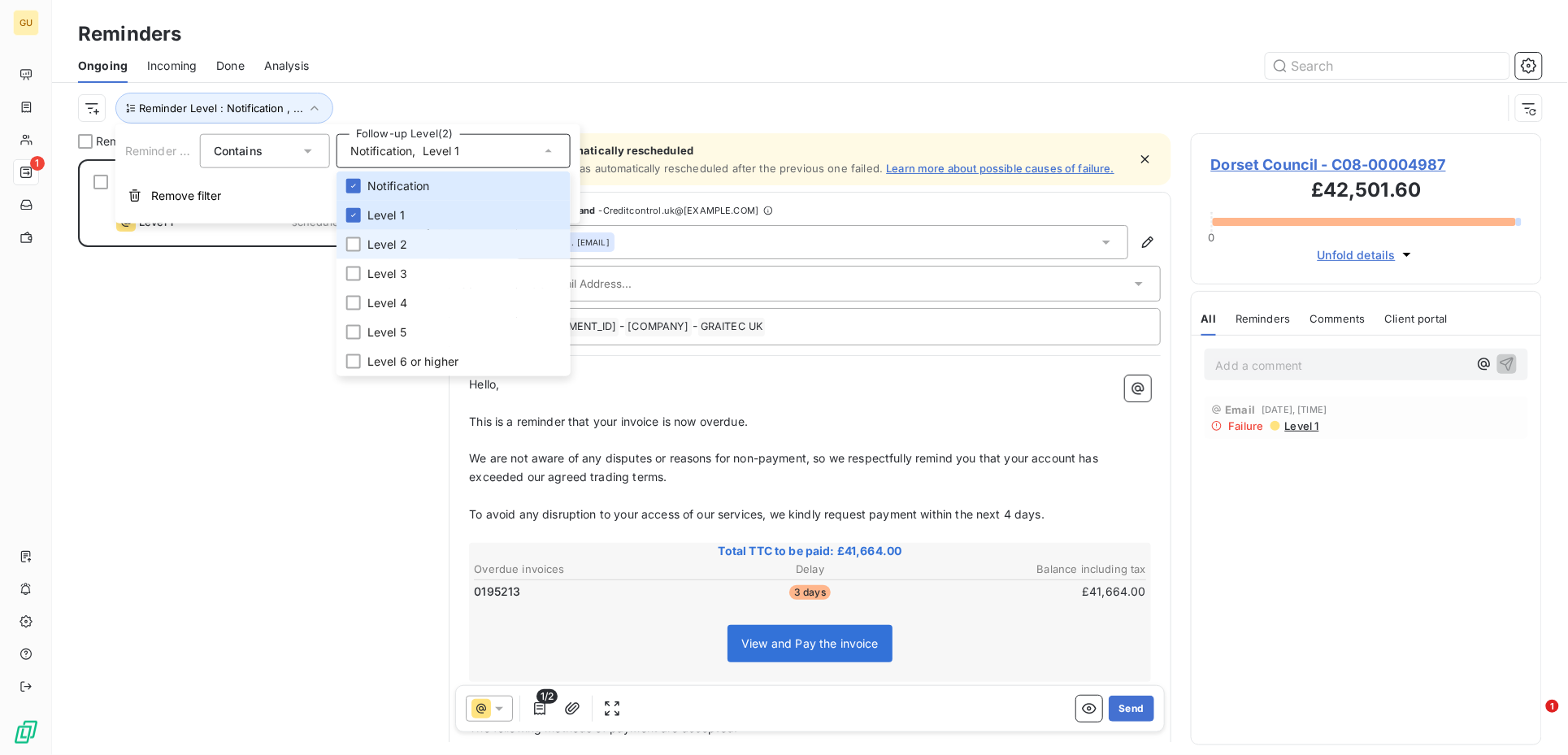 type 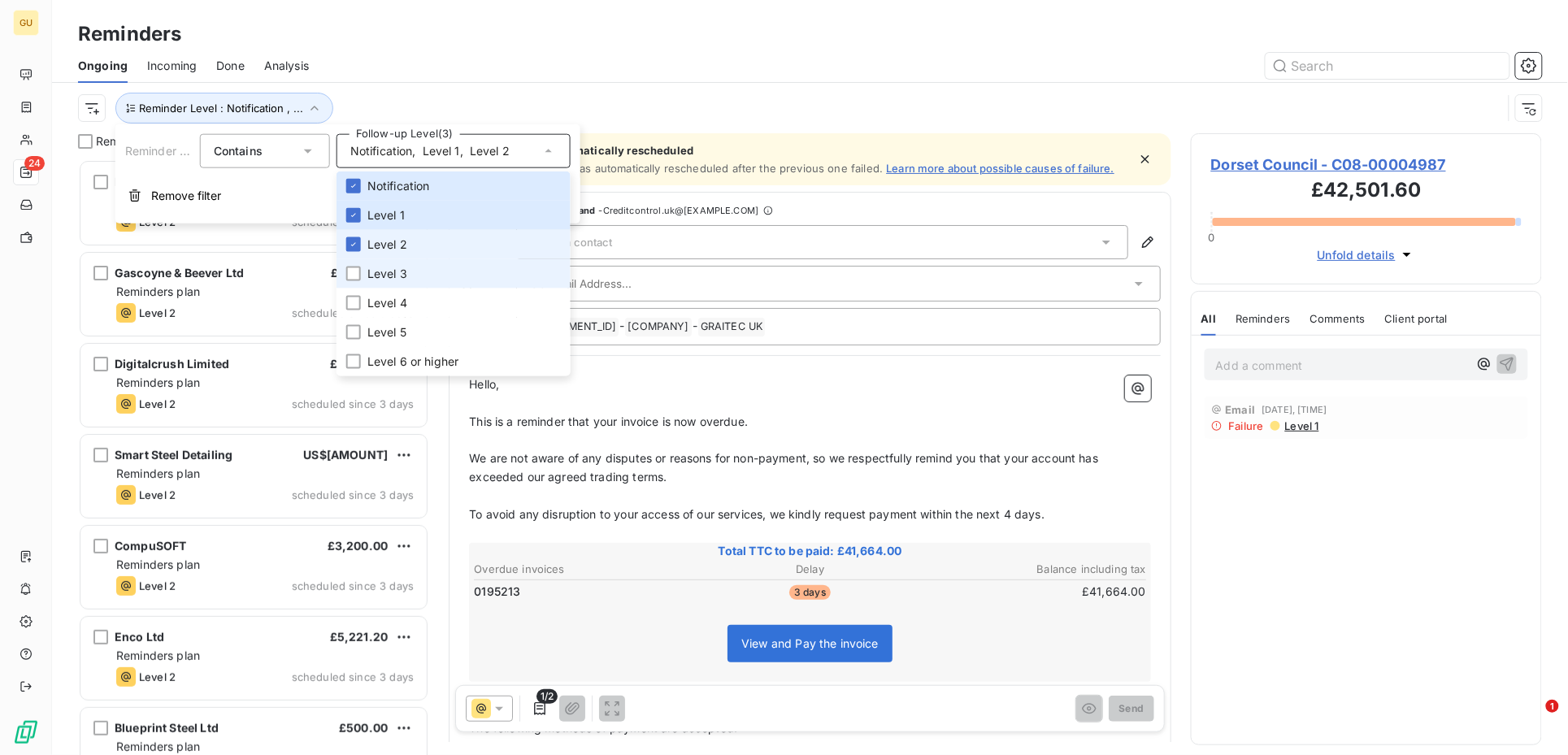 scroll, scrollTop: 17, scrollLeft: 16, axis: both 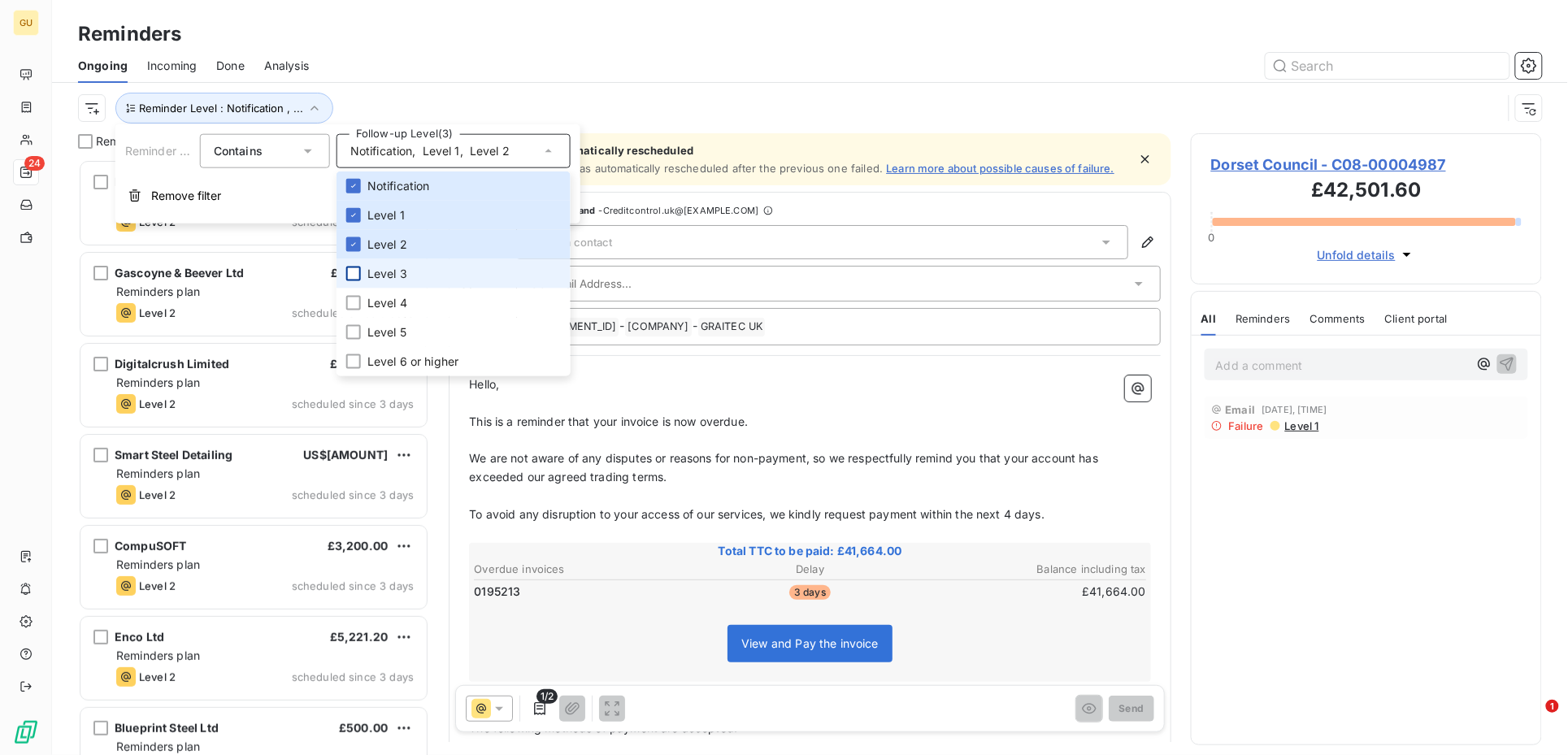 type 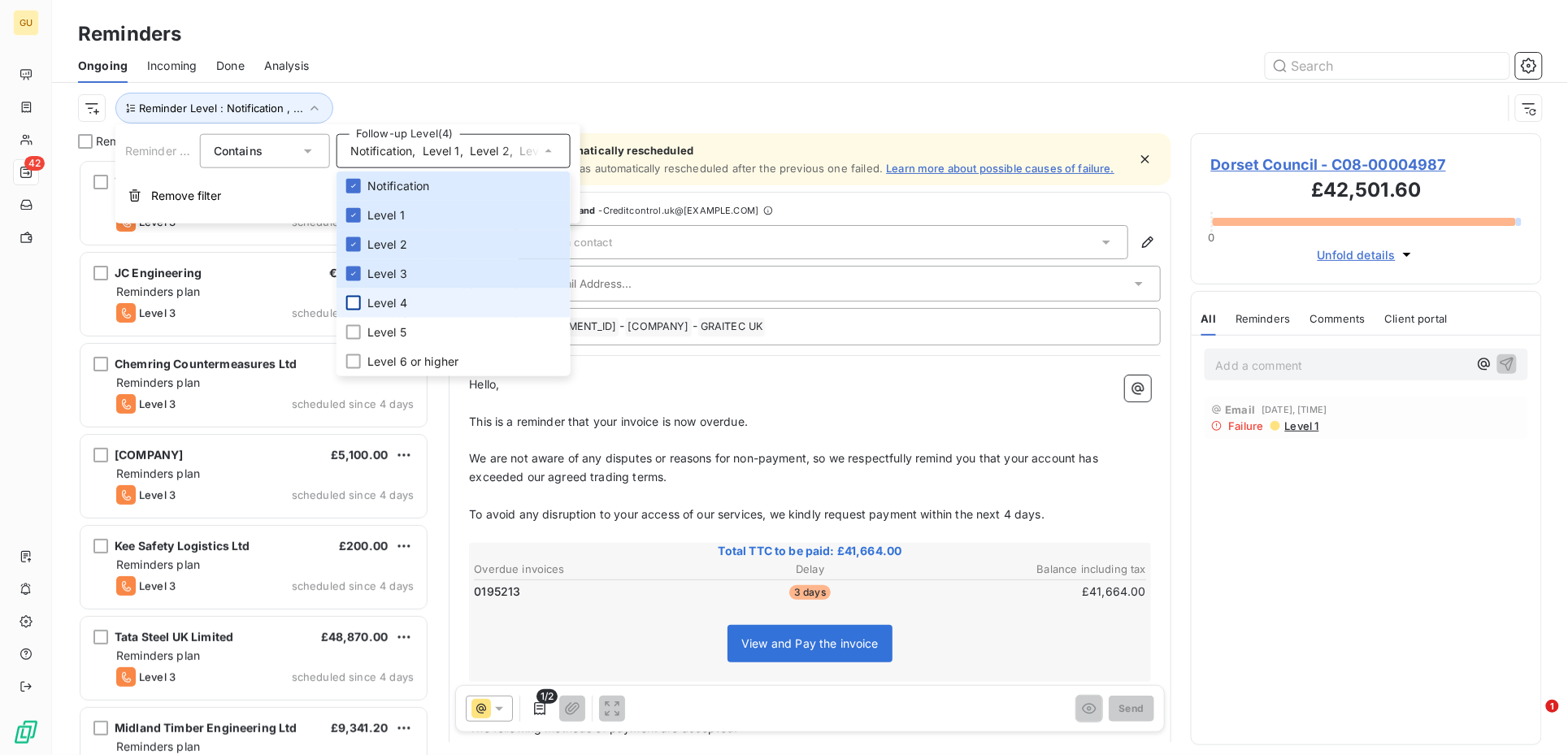 scroll, scrollTop: 17, scrollLeft: 16, axis: both 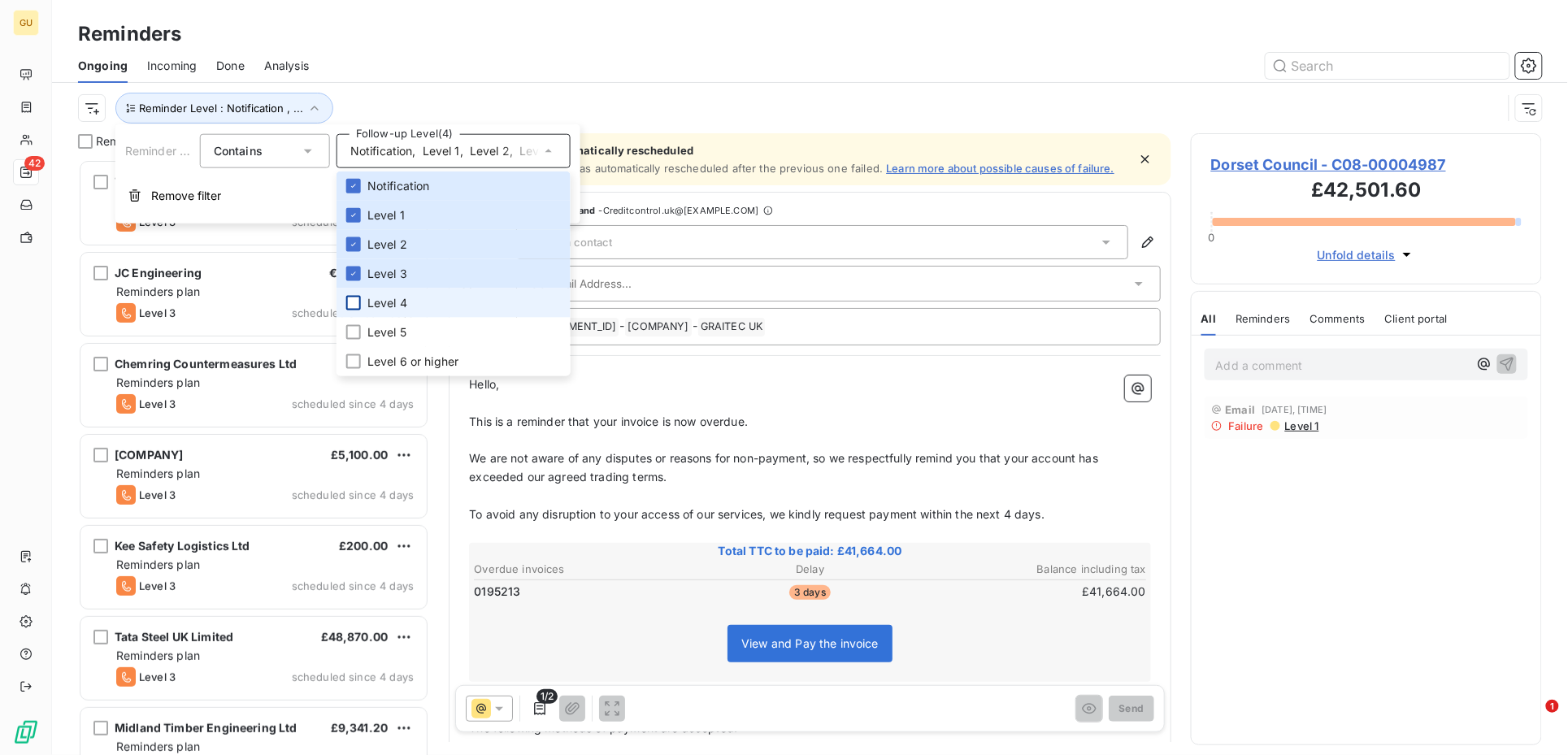 type 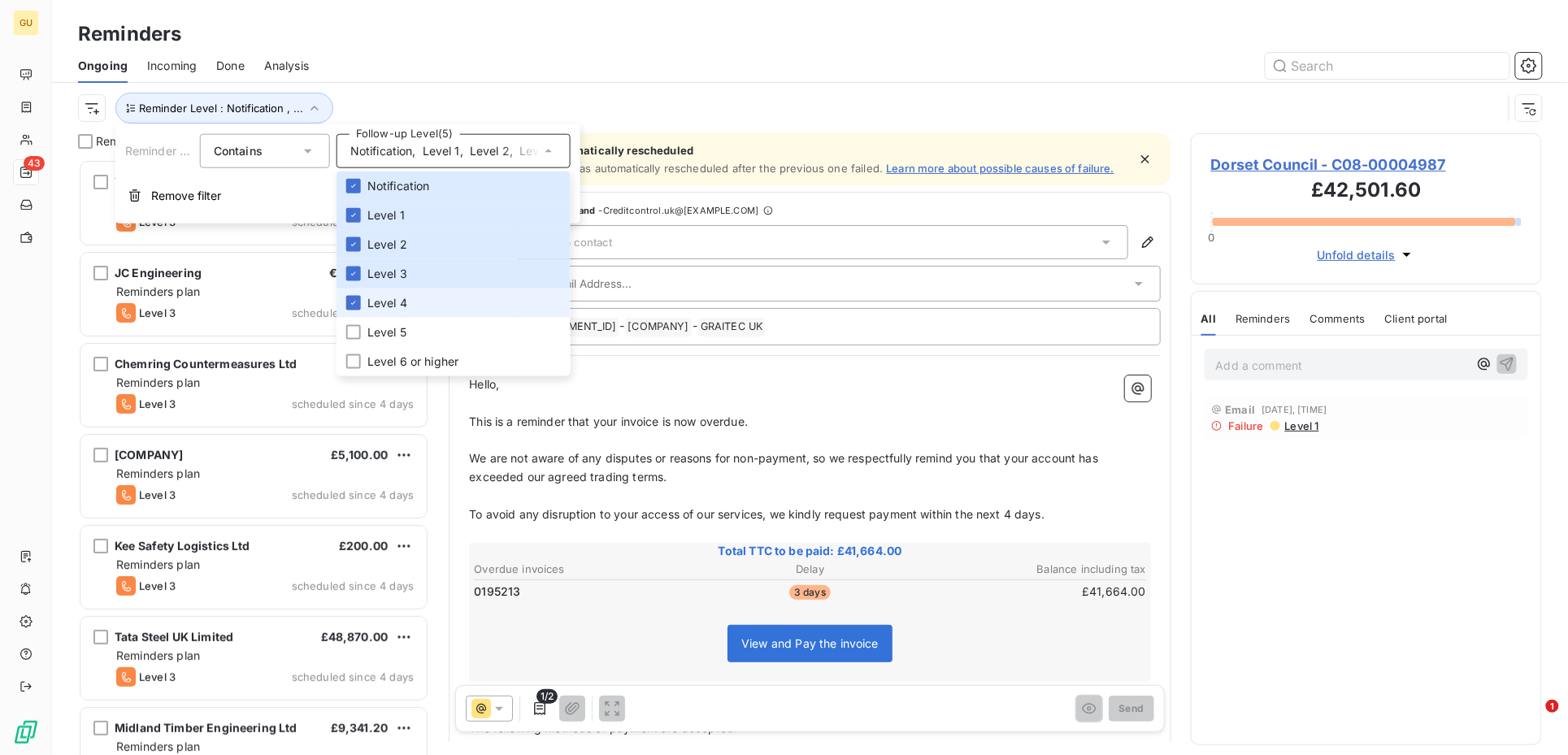 scroll, scrollTop: 17, scrollLeft: 16, axis: both 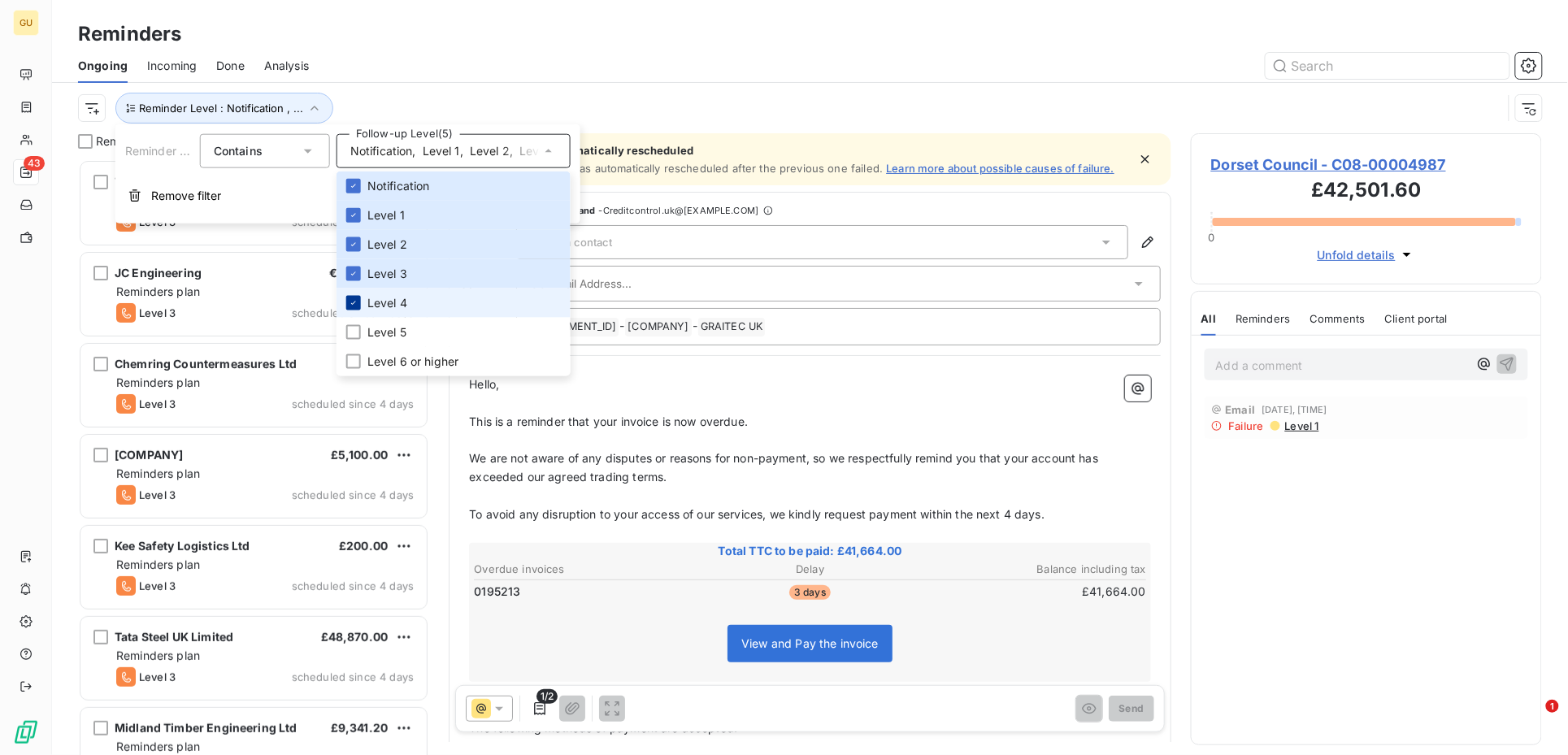 click 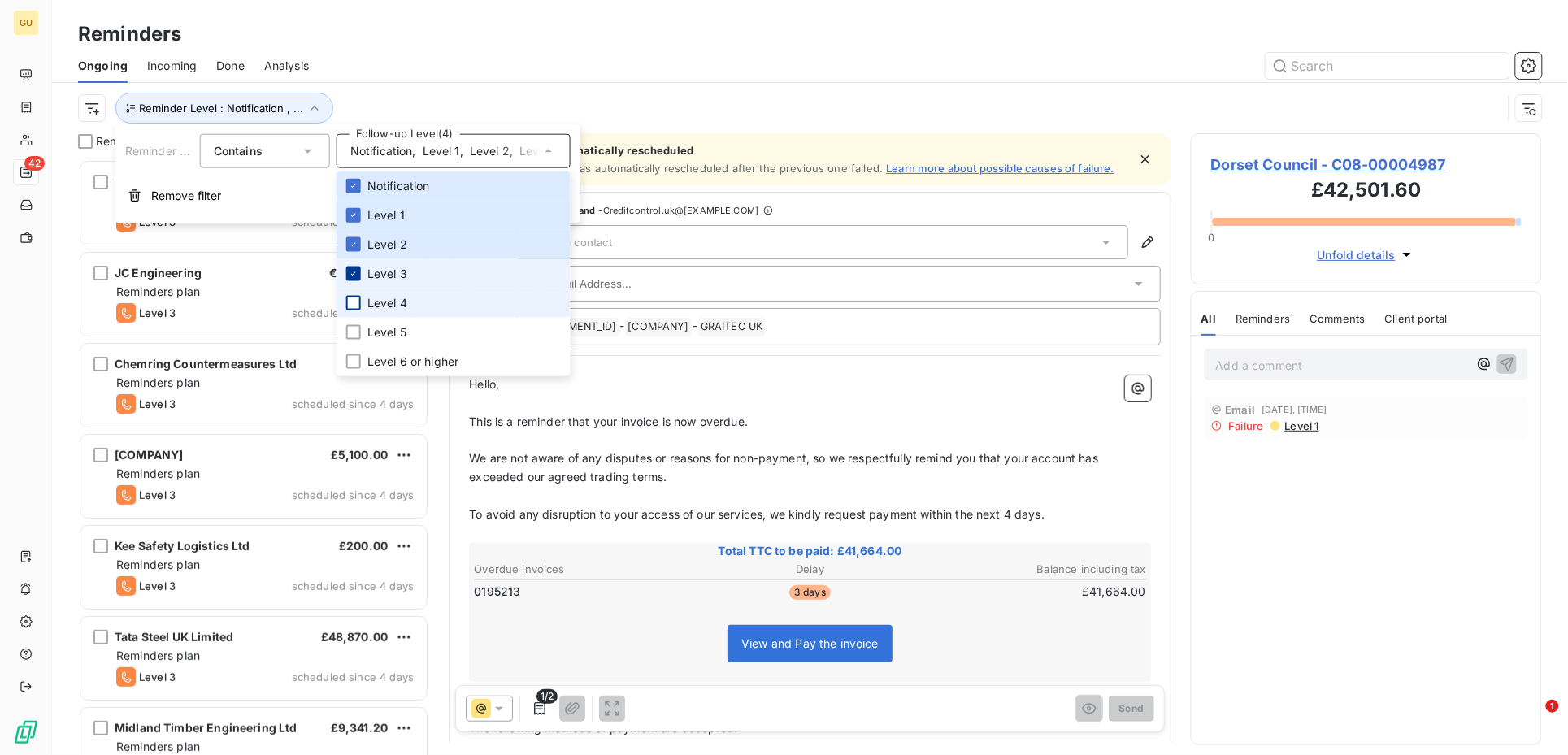 click 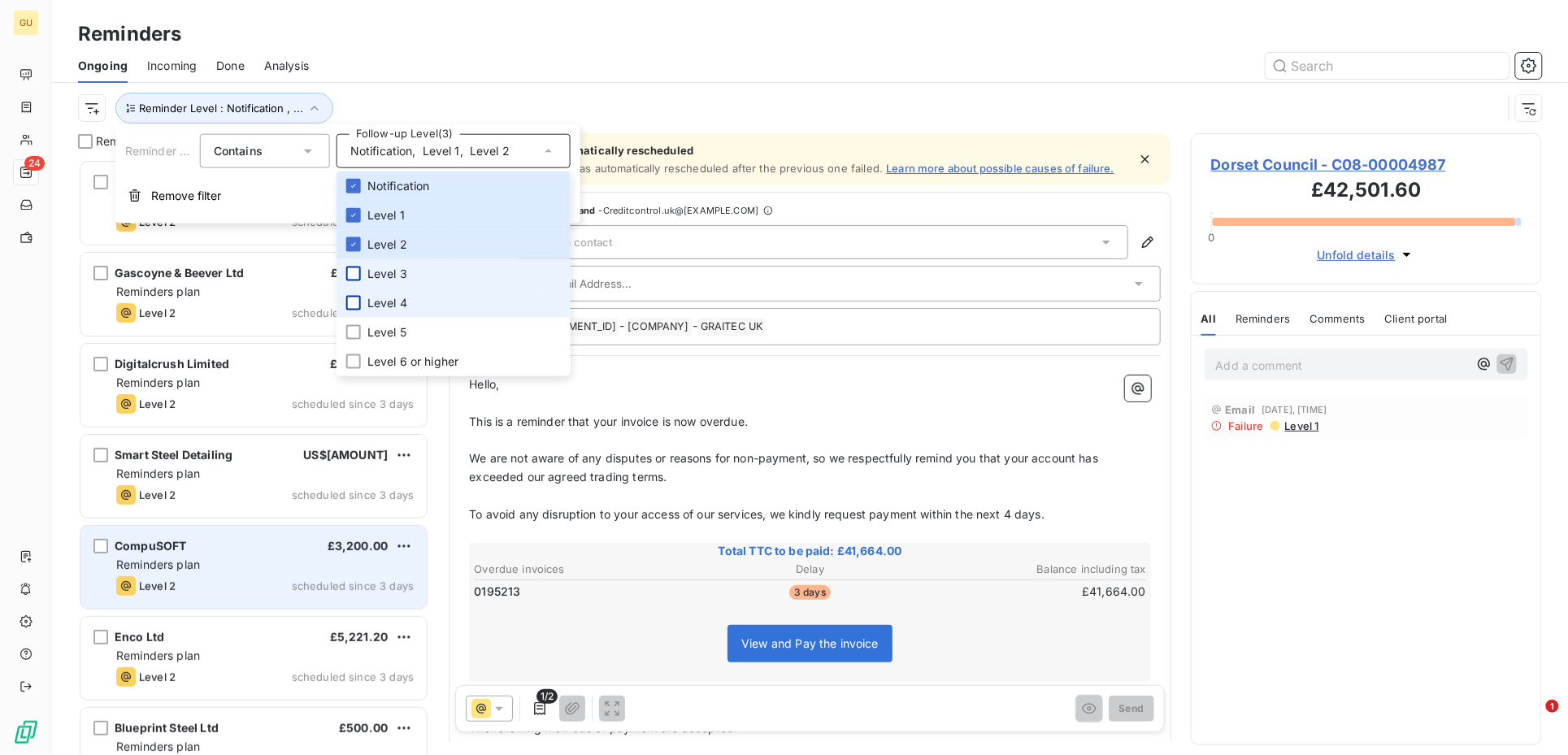 click on "CompuSOFT £3,200.00" at bounding box center (265, 546) 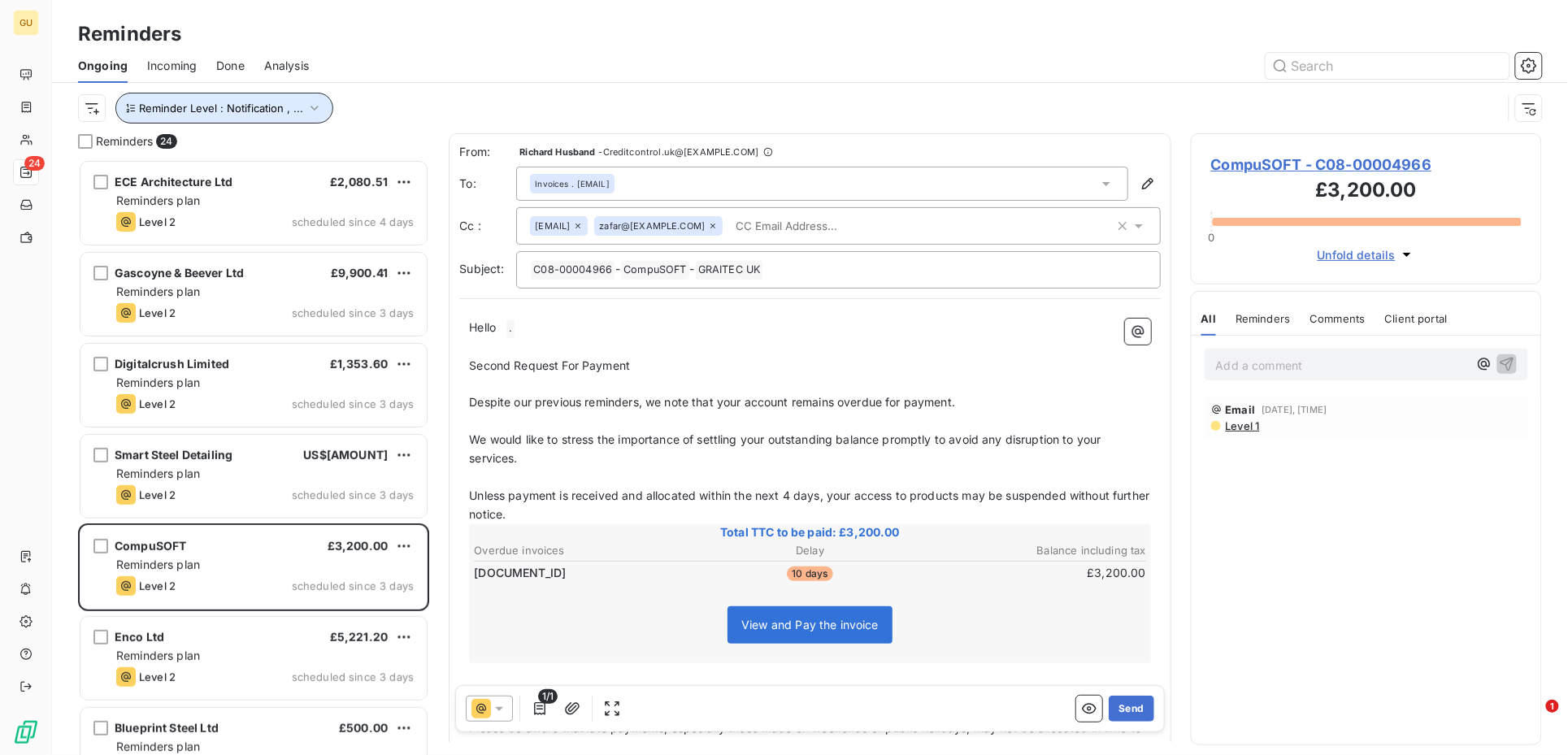 click on "Reminder Level  : Notification , ..." at bounding box center (221, 108) 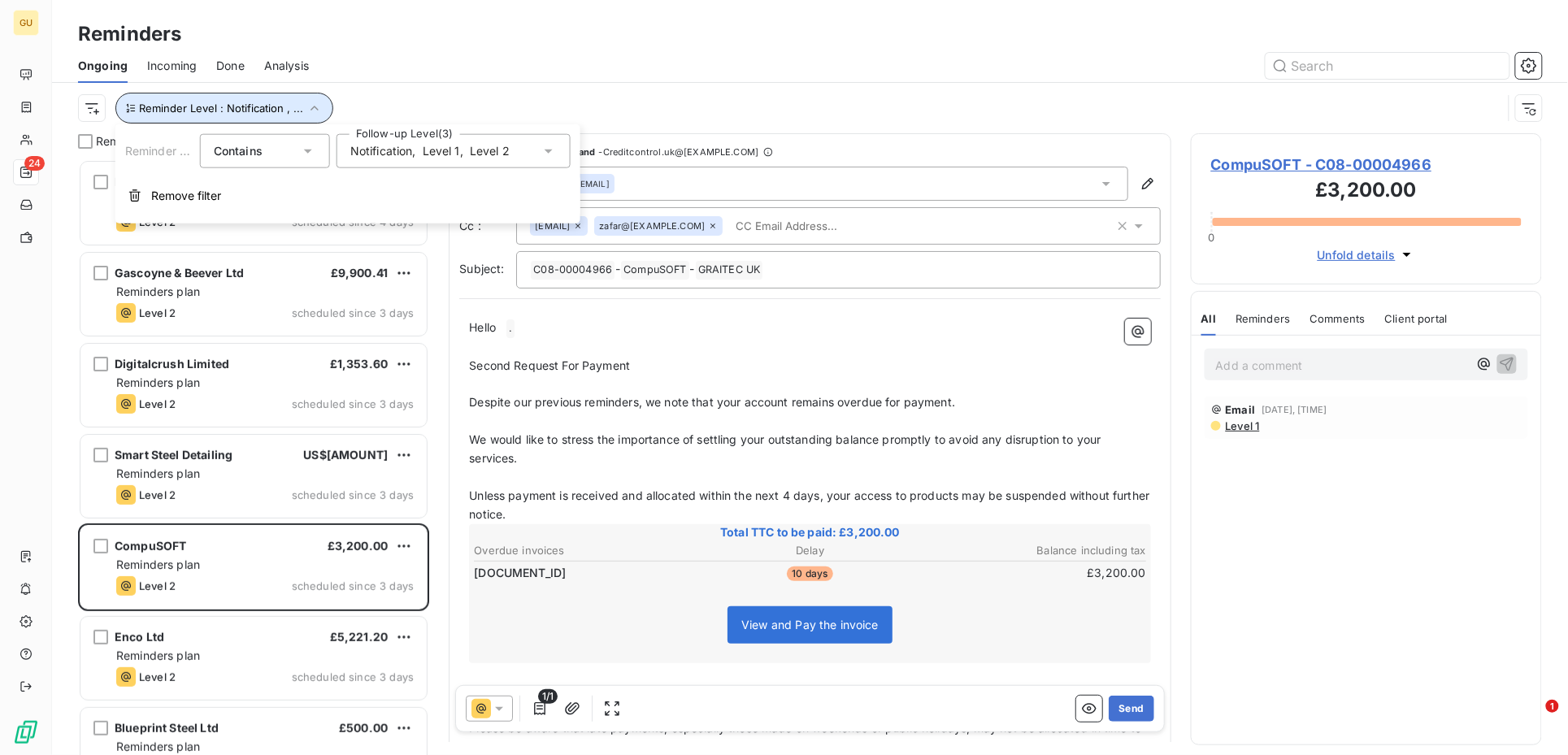 type 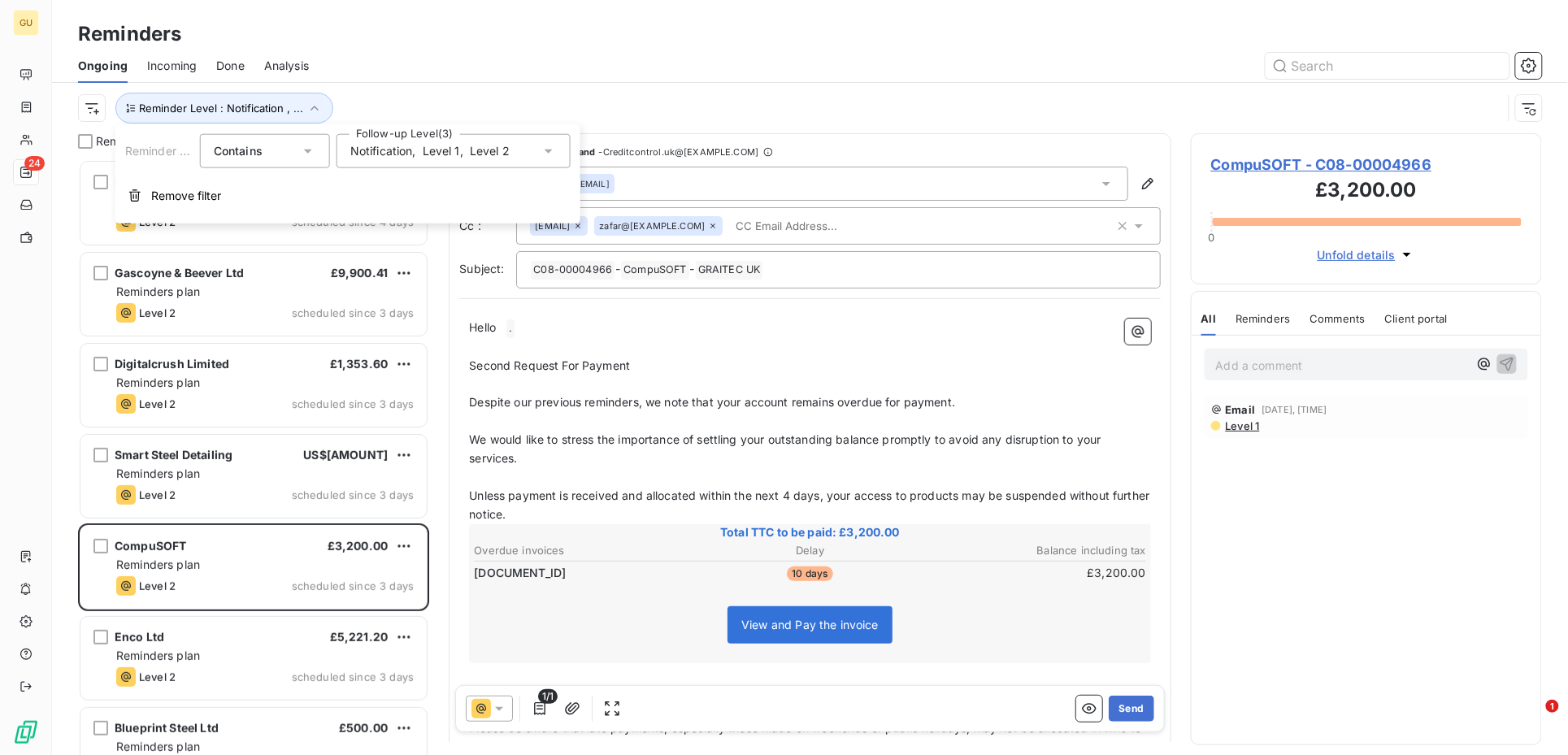 click on "Level 2" at bounding box center [489, 151] 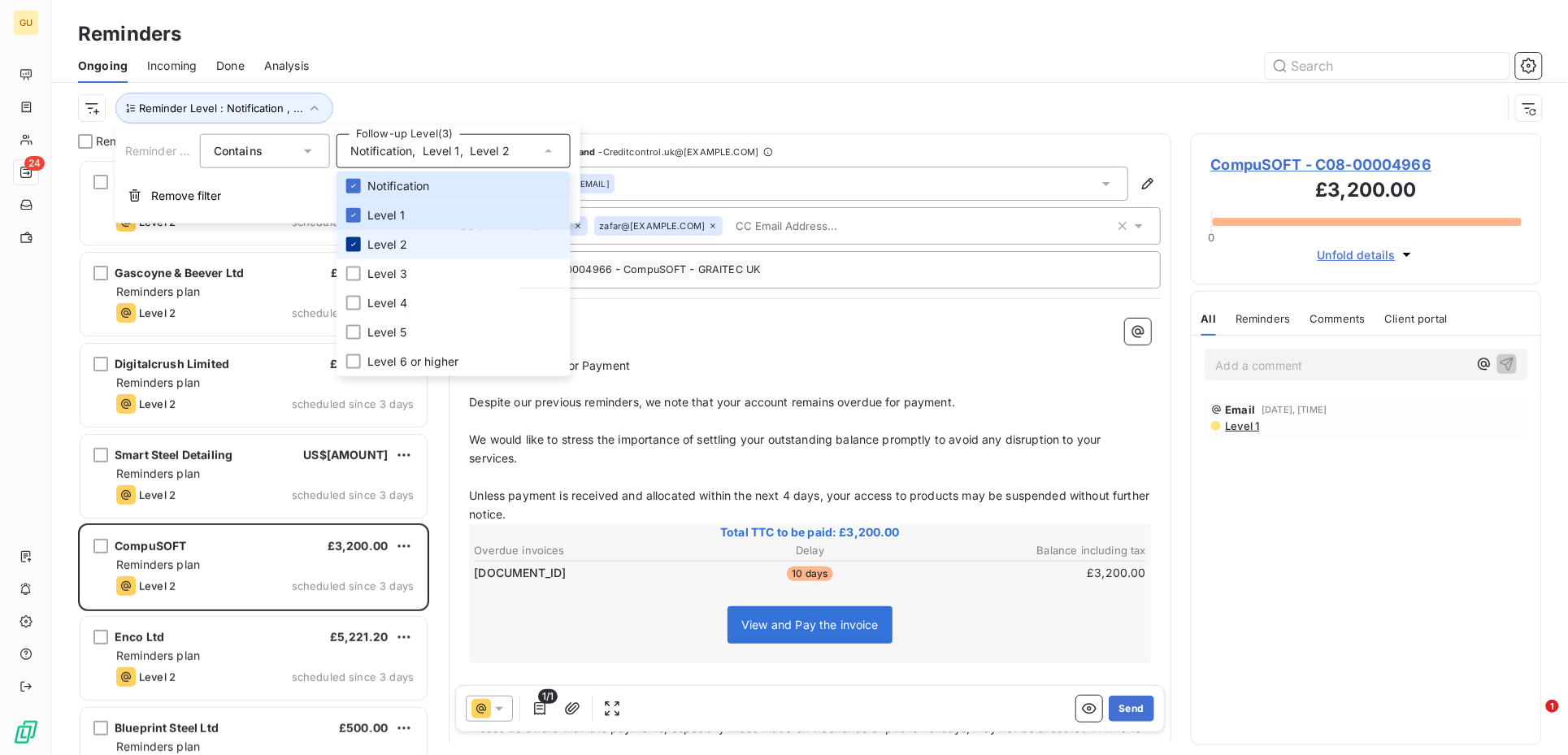 type 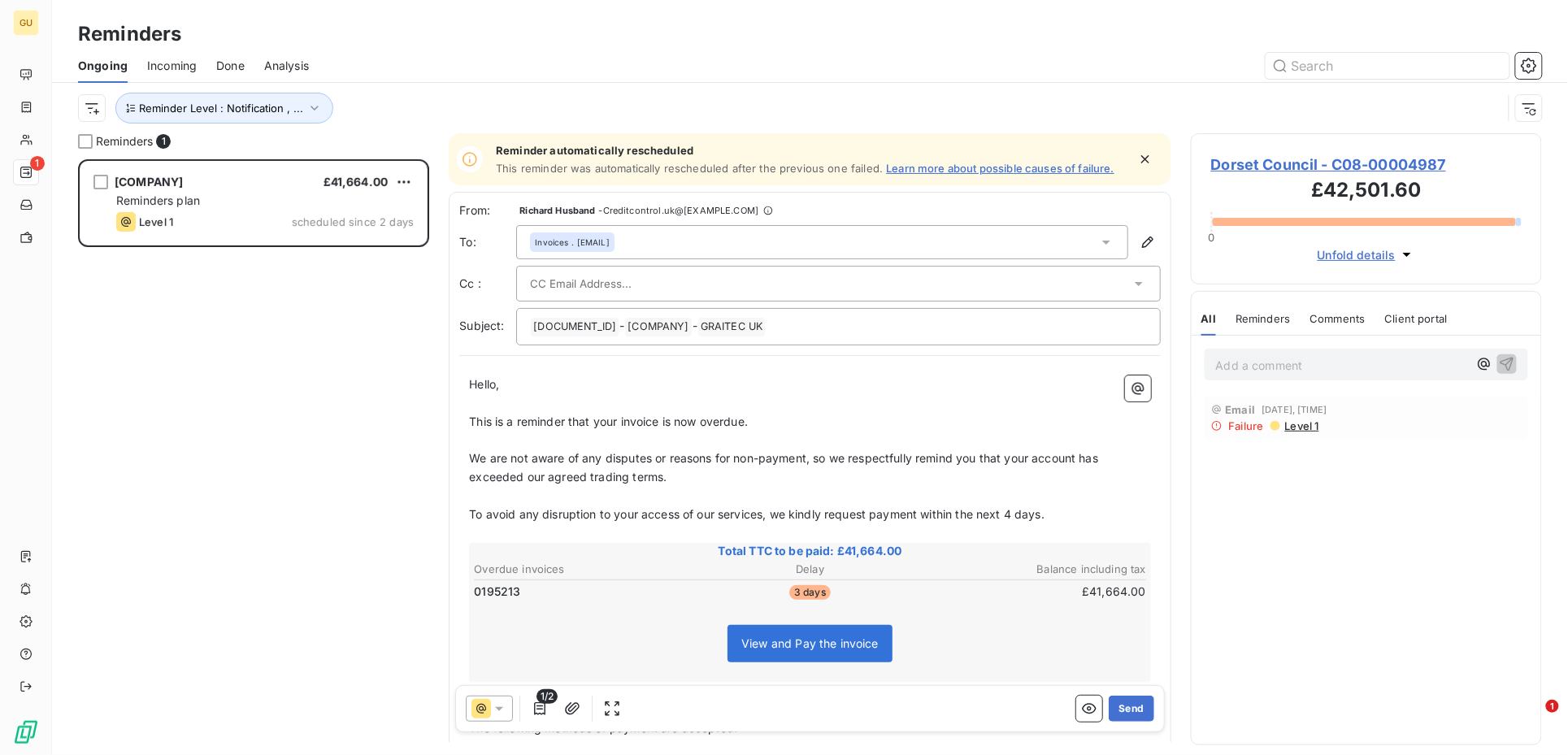 click on "Dorset Council £41,664.00 Reminders plan Level 1 scheduled since 2 days" at bounding box center [254, 457] 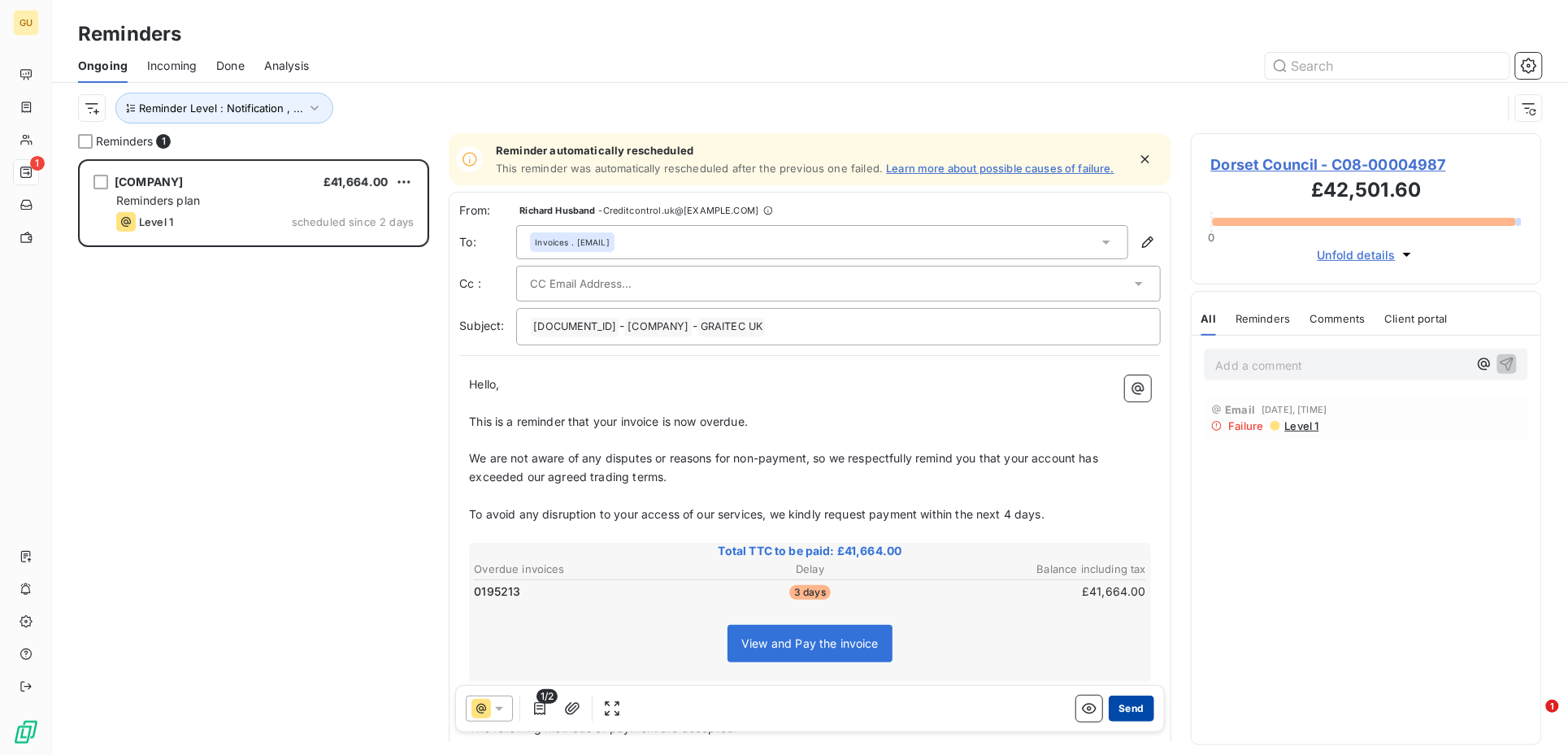 click on "Send" at bounding box center (1131, 709) 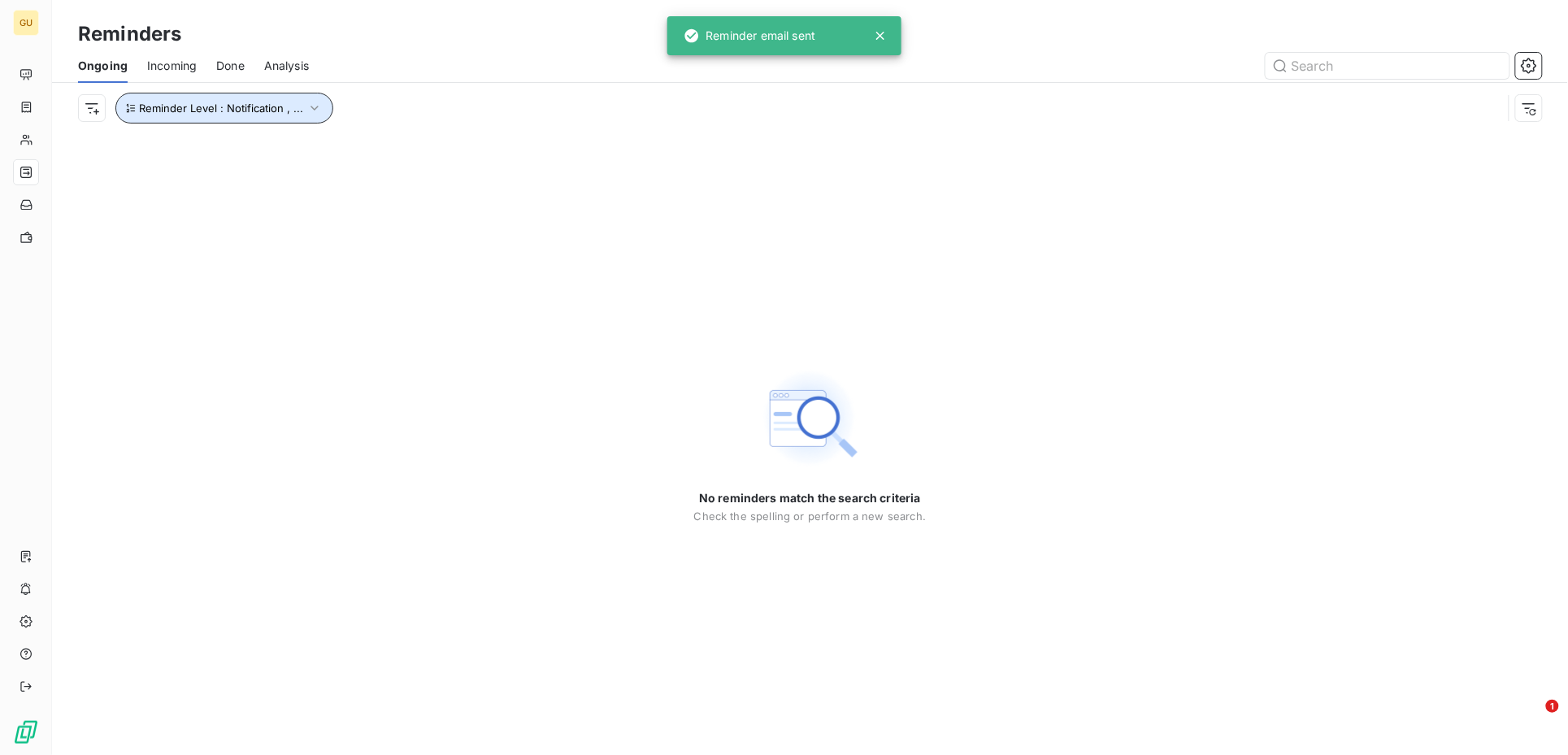 click on "Reminder Level  : Notification , ..." at bounding box center (224, 108) 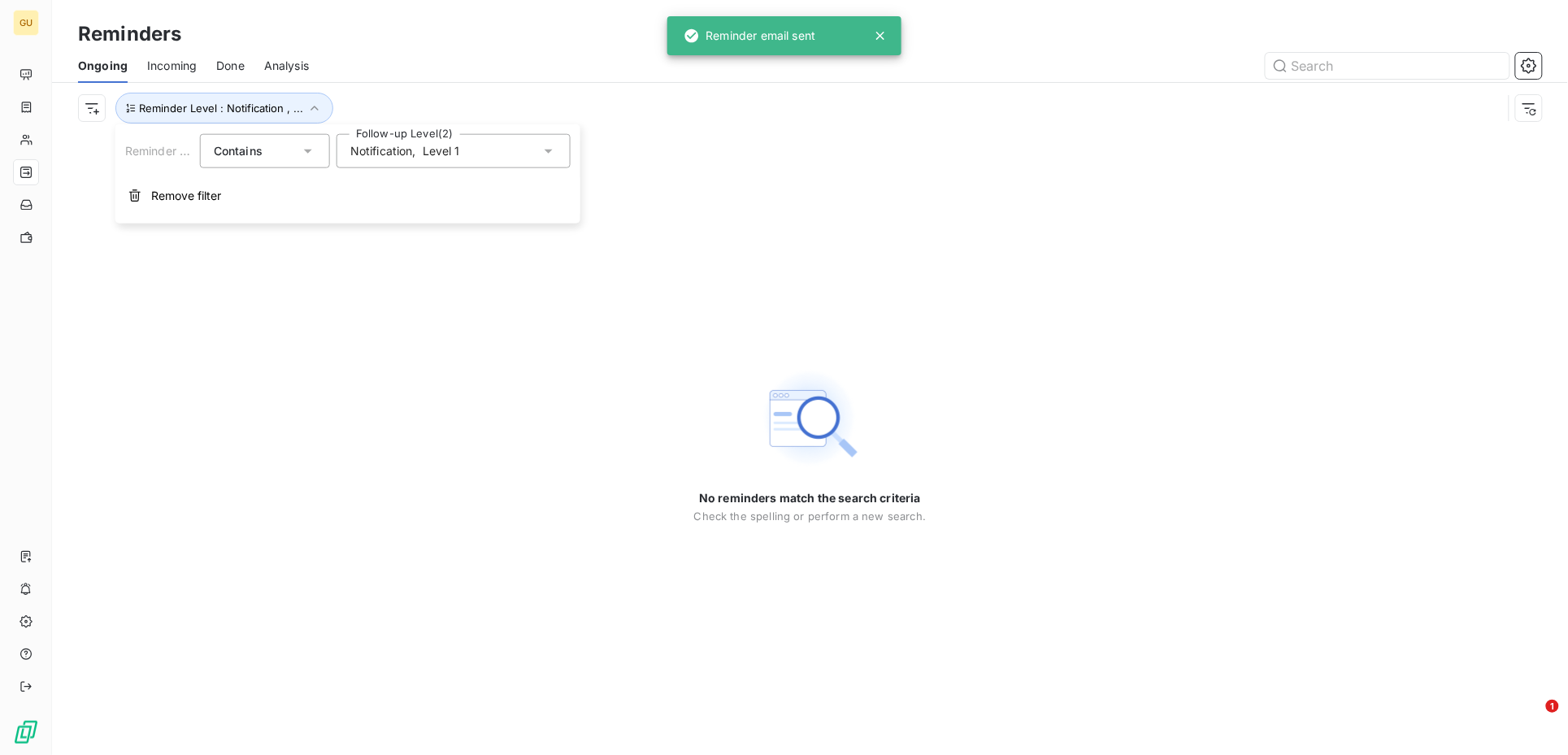 click on "Level 1" at bounding box center [441, 151] 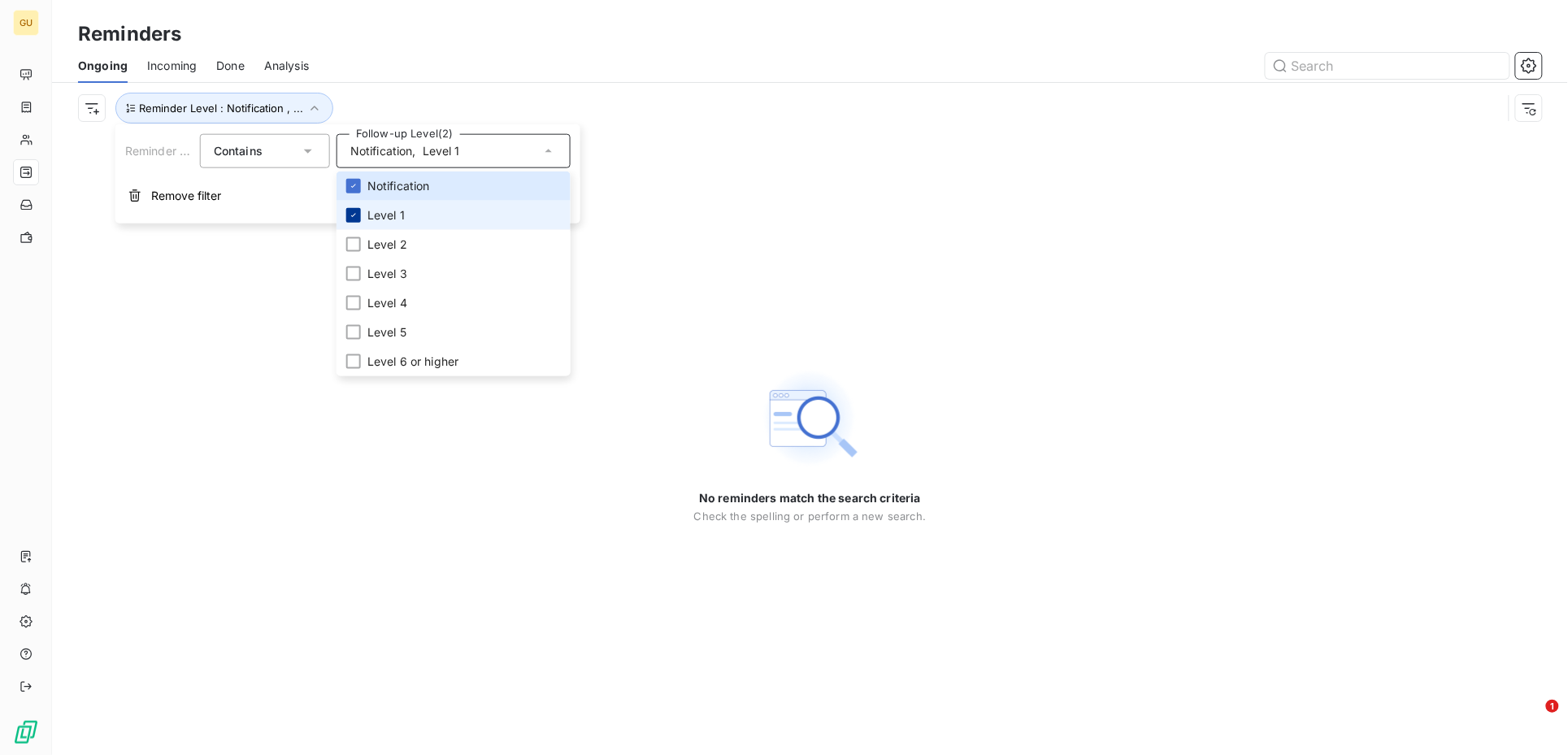 type 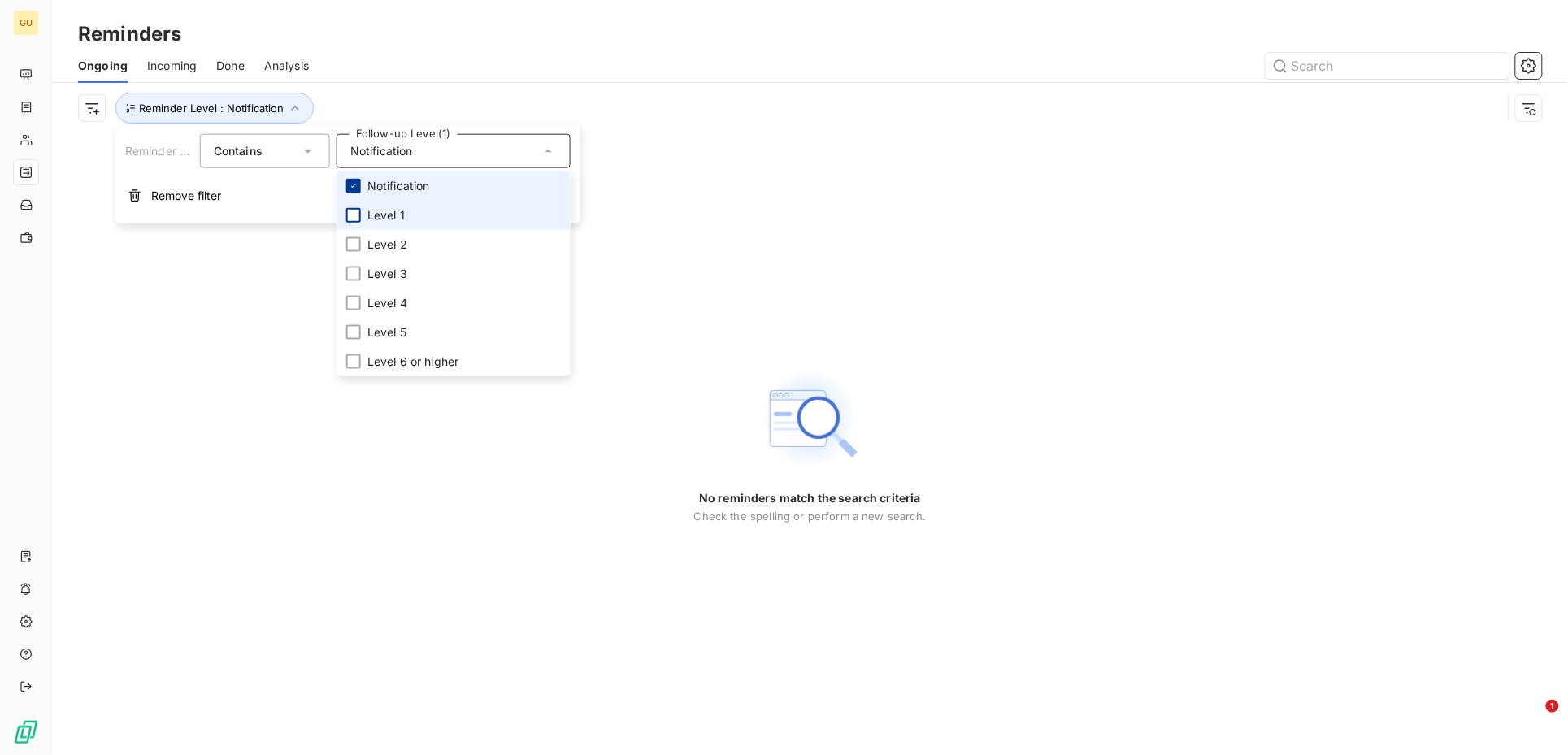 type 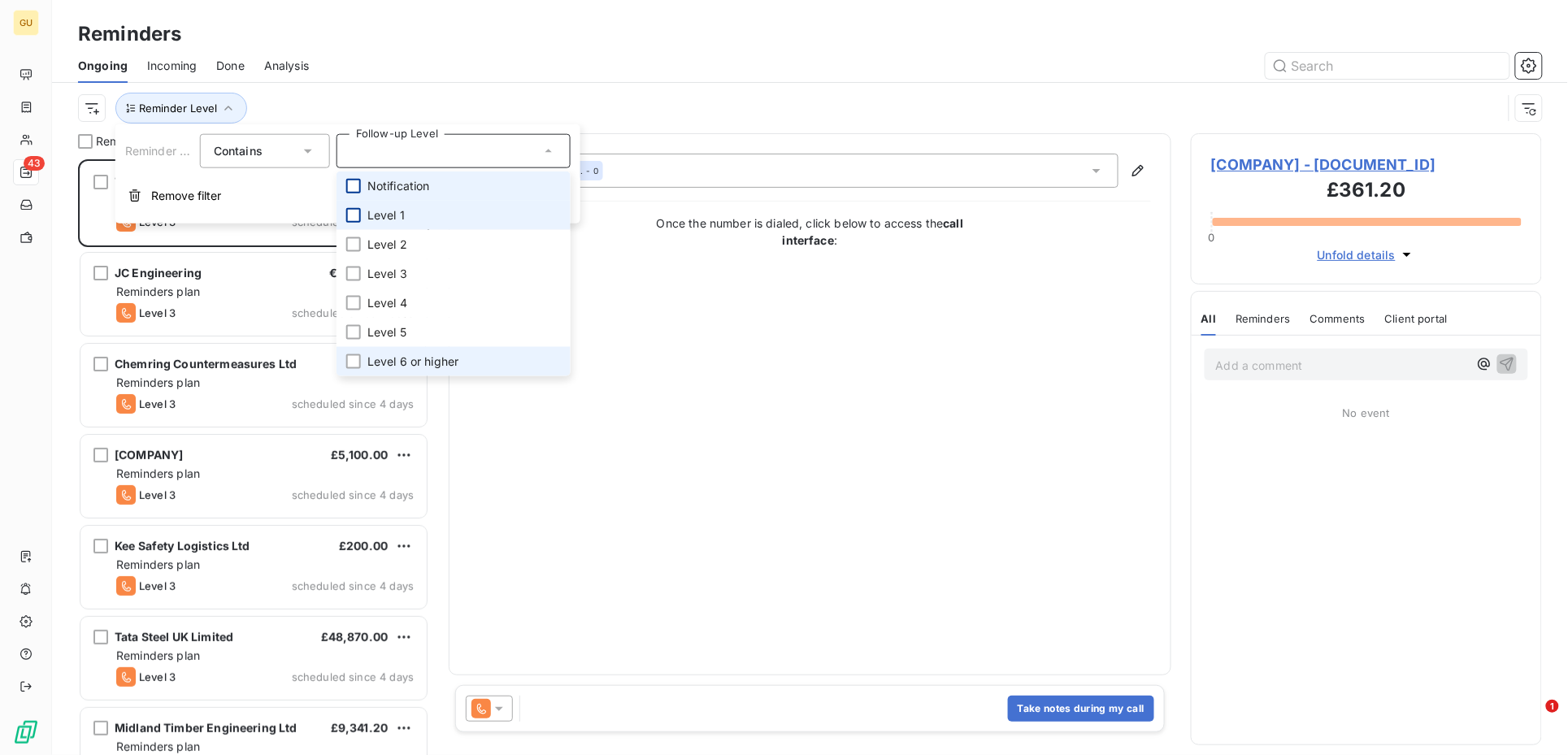 scroll, scrollTop: 17, scrollLeft: 16, axis: both 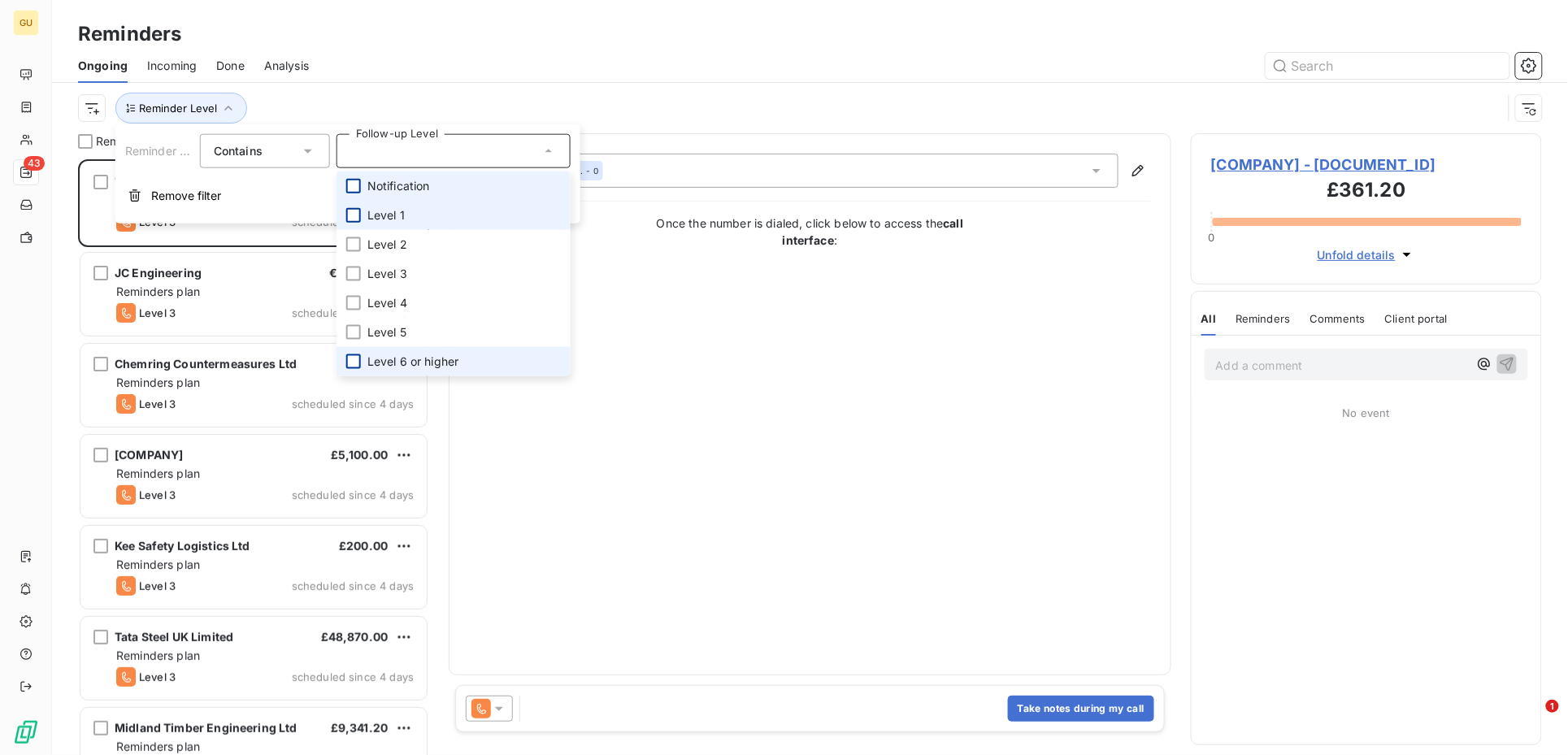 type 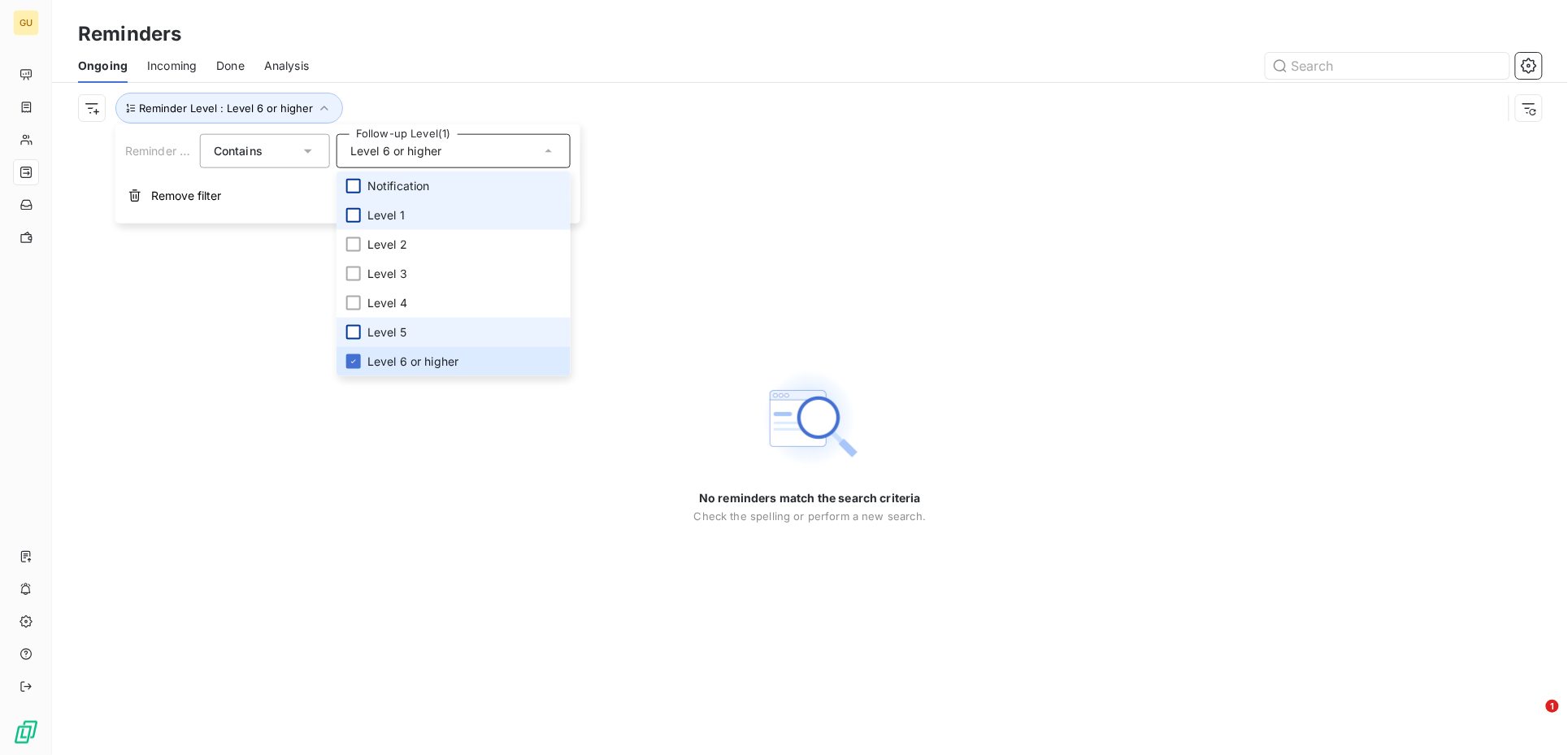 type 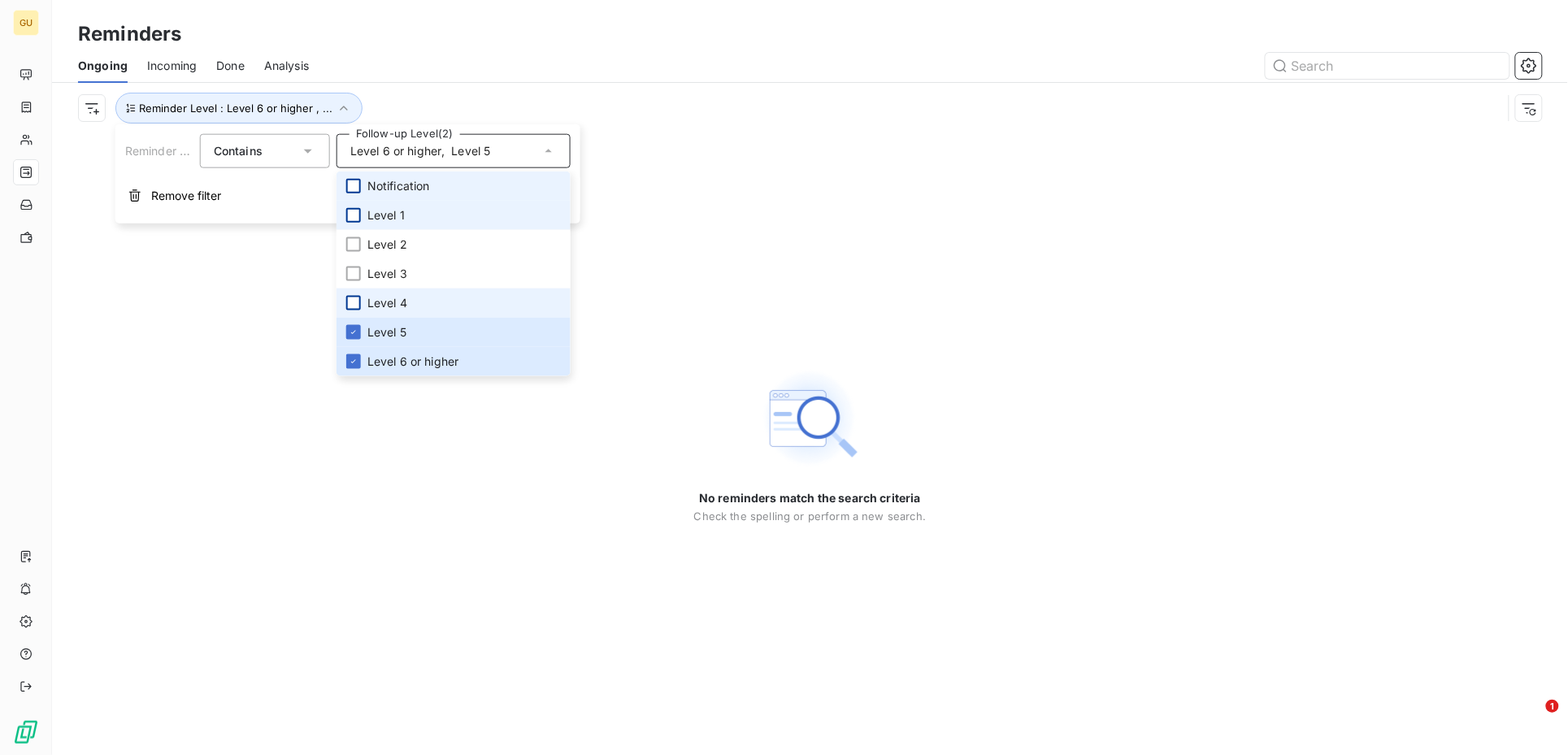 type 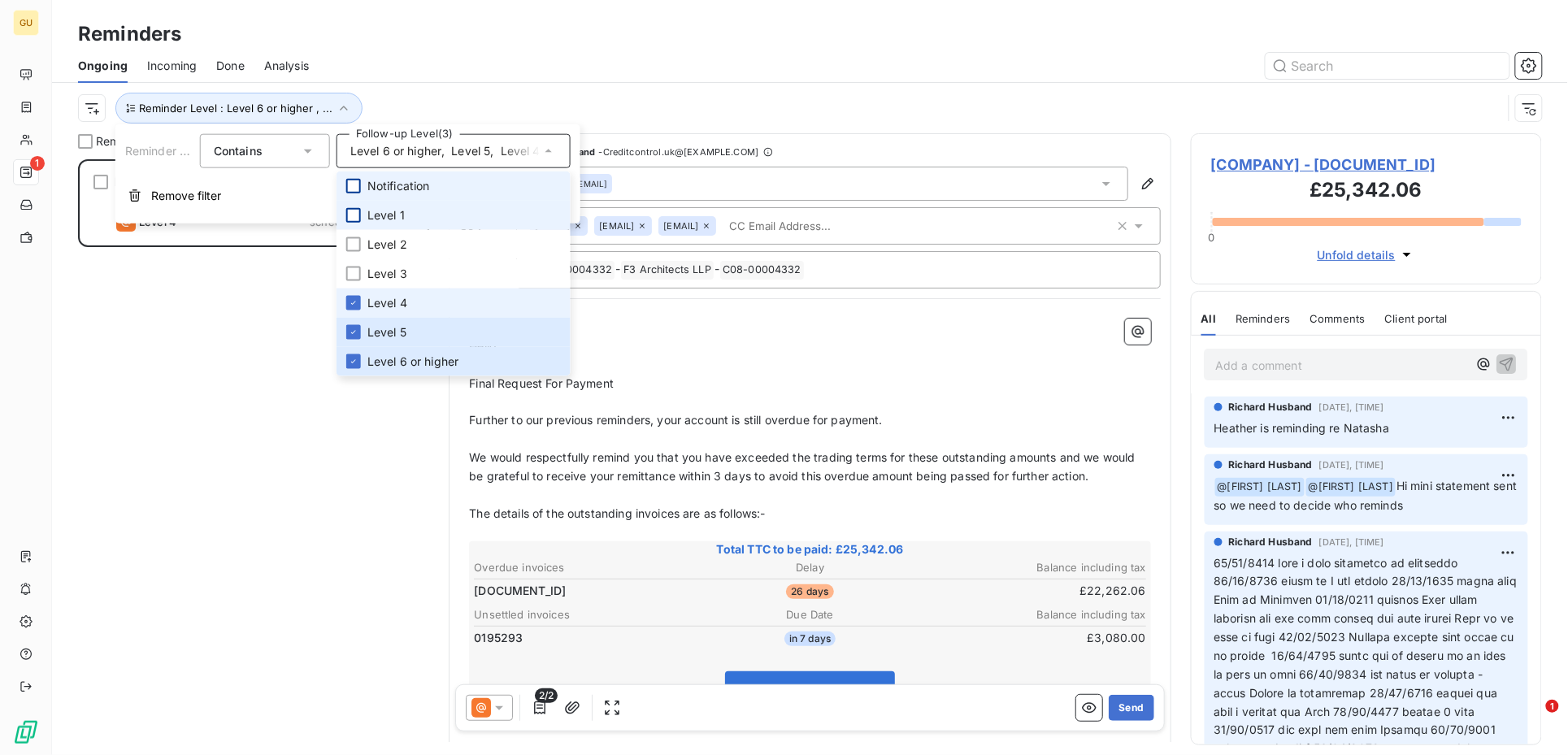 scroll, scrollTop: 17, scrollLeft: 16, axis: both 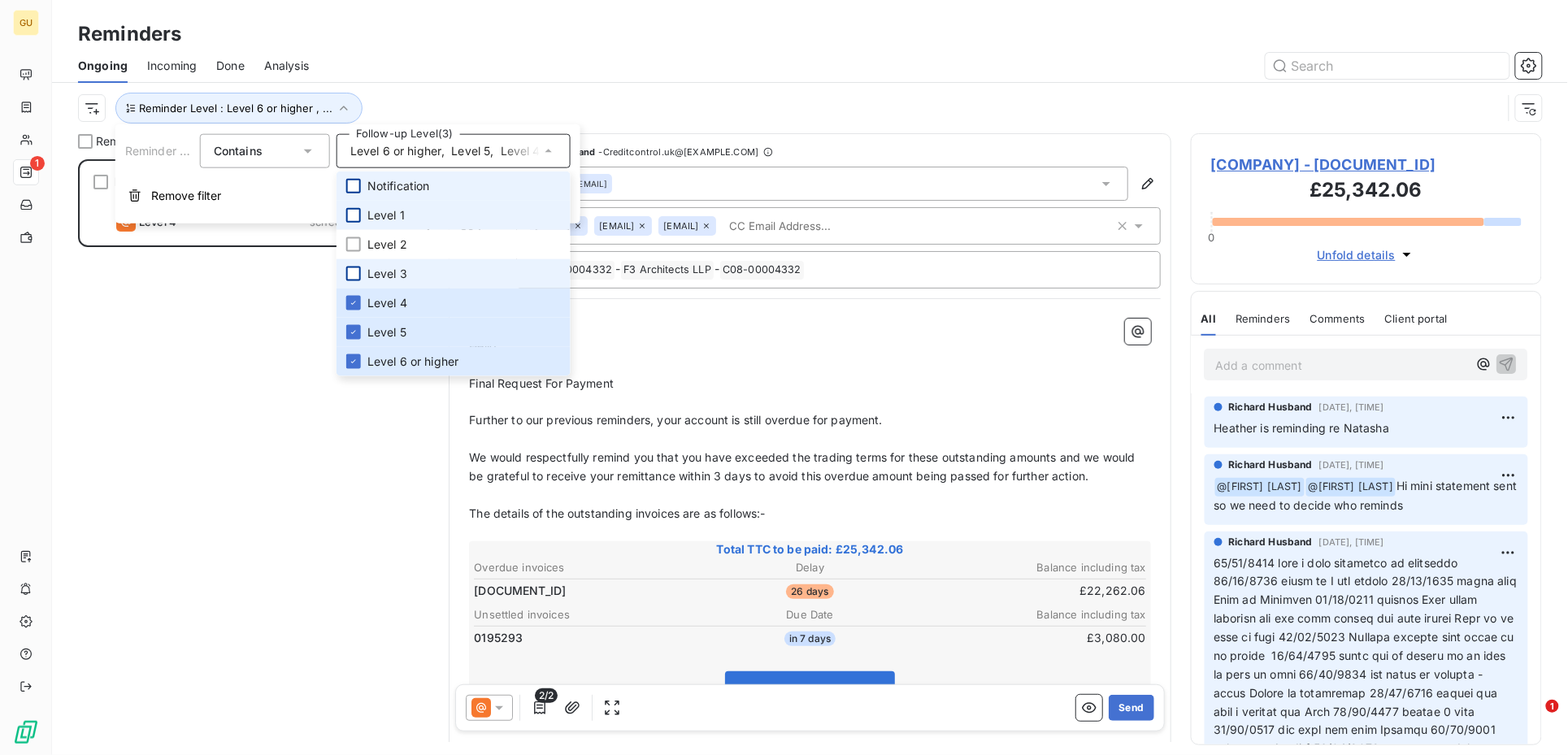 type 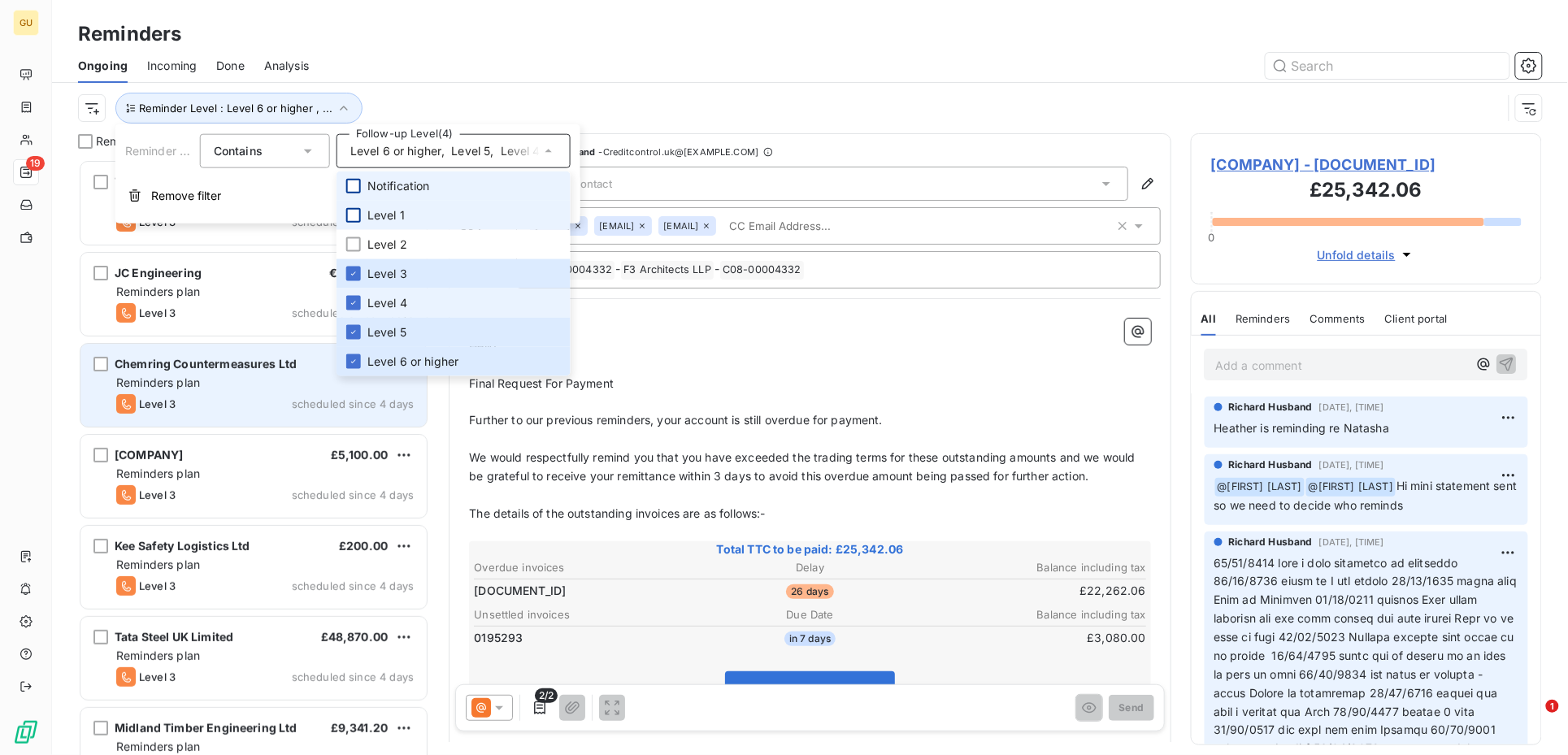 scroll, scrollTop: 17, scrollLeft: 16, axis: both 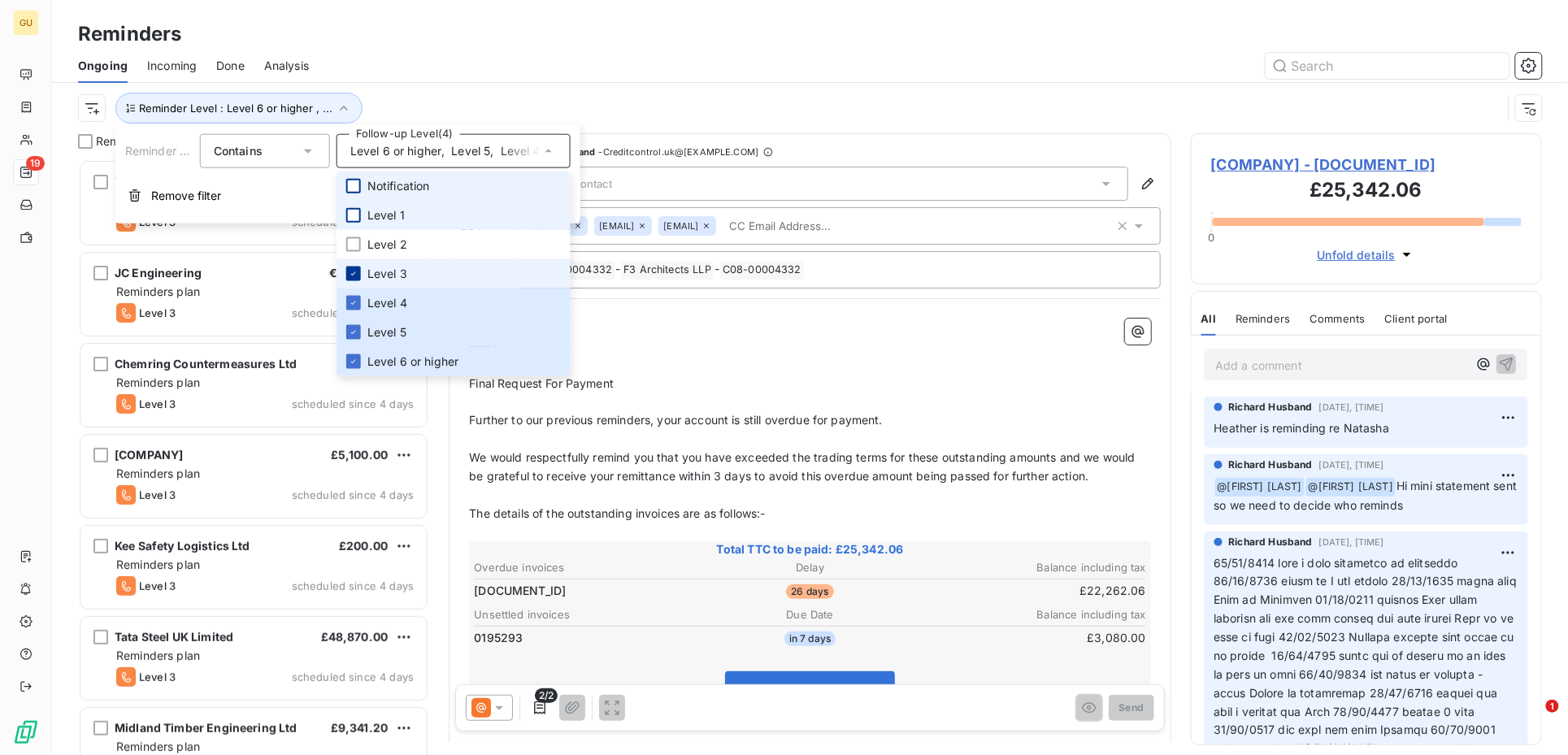 click 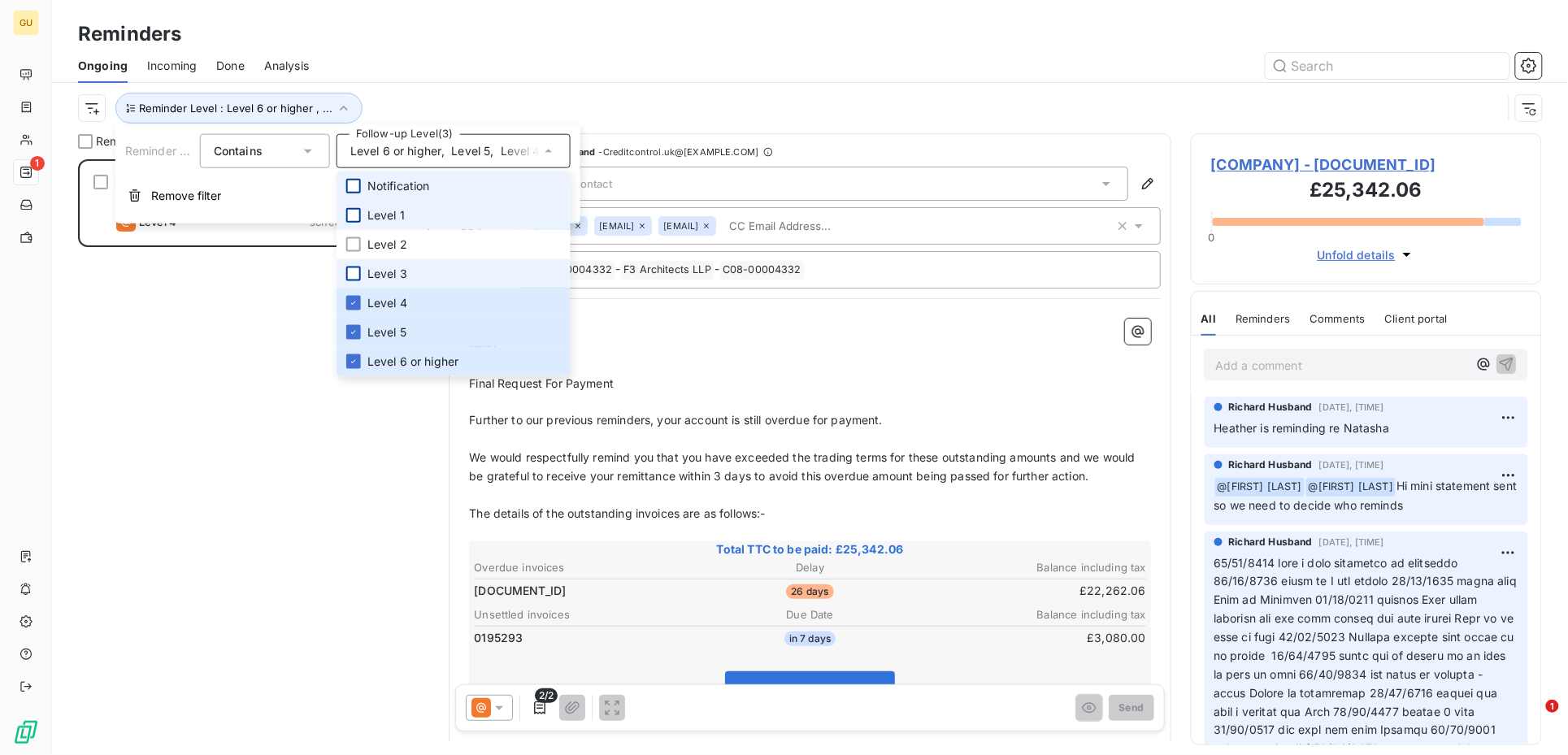 click on "F3 Architects LLP £25,342.06 Reminders plan Level 4 scheduled for today" at bounding box center [254, 457] 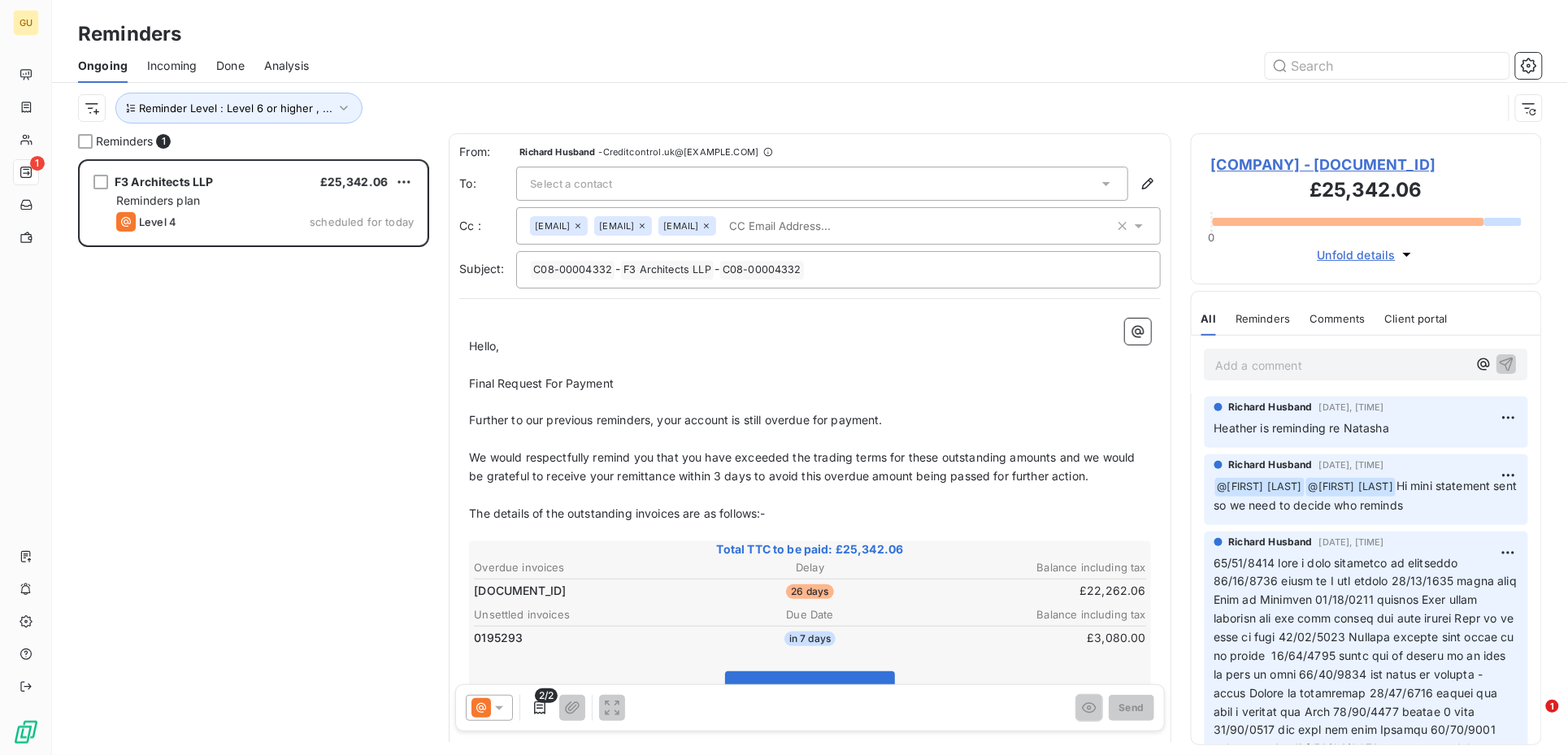 click on "Select a contact" at bounding box center (571, 184) 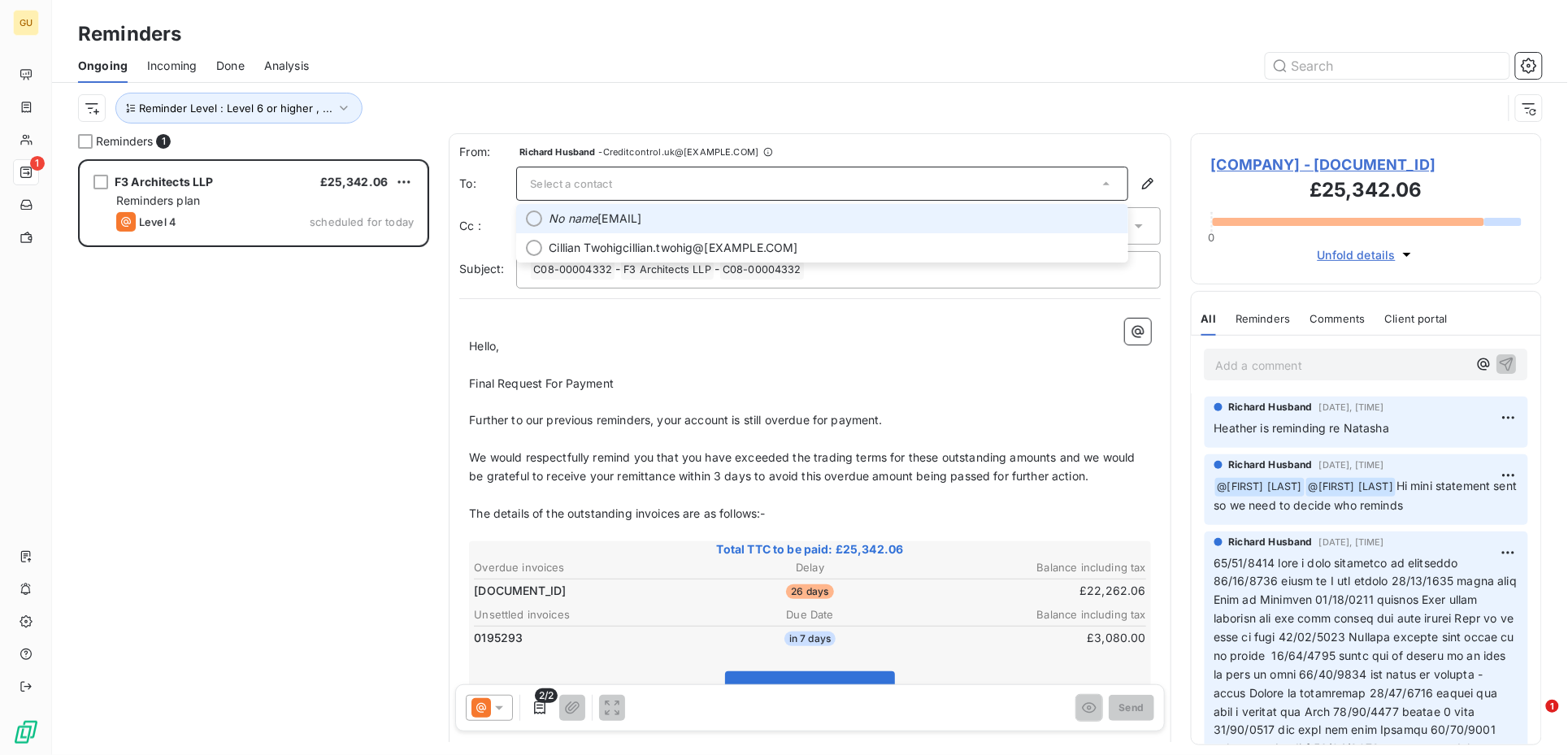 click on "Select a contact" at bounding box center [571, 184] 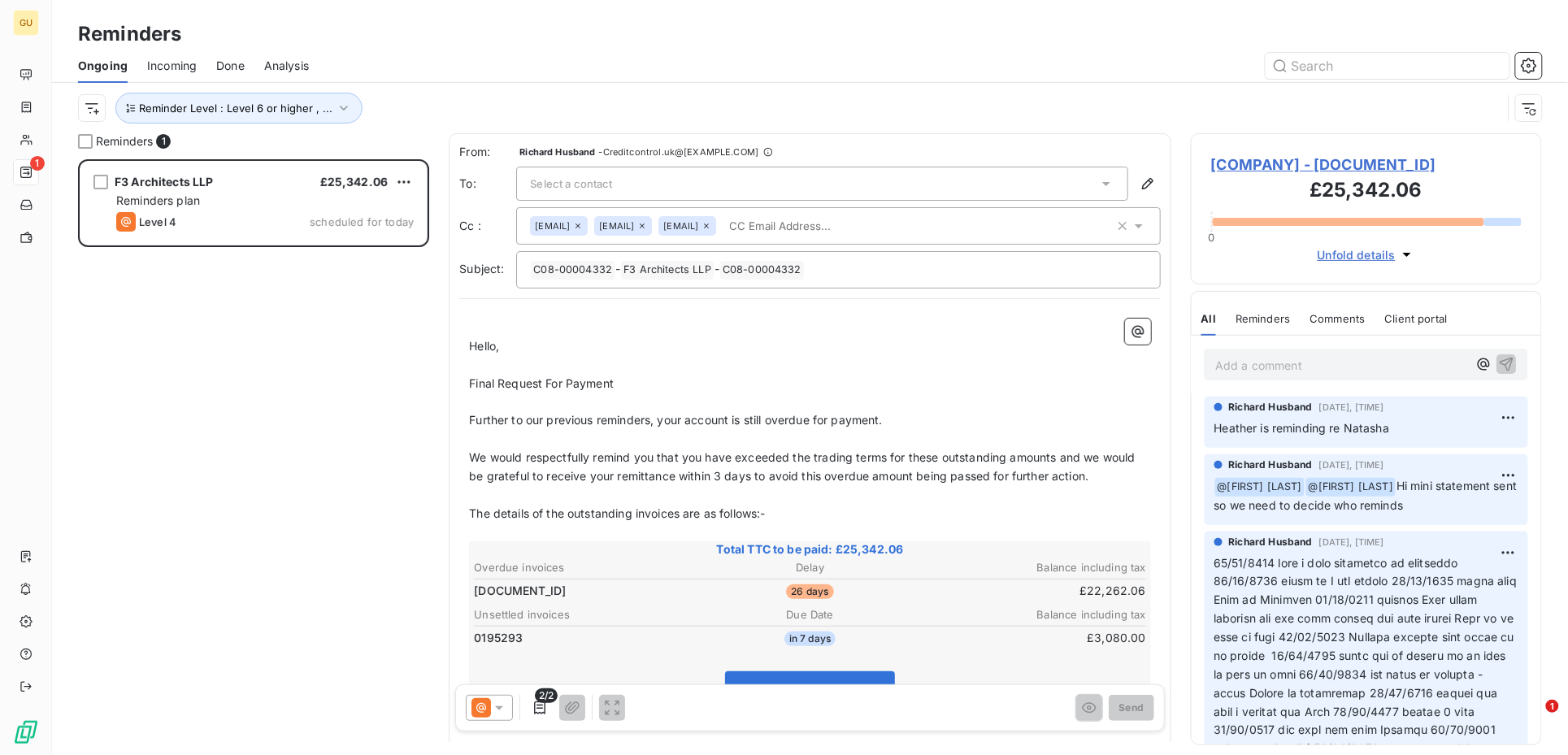 click 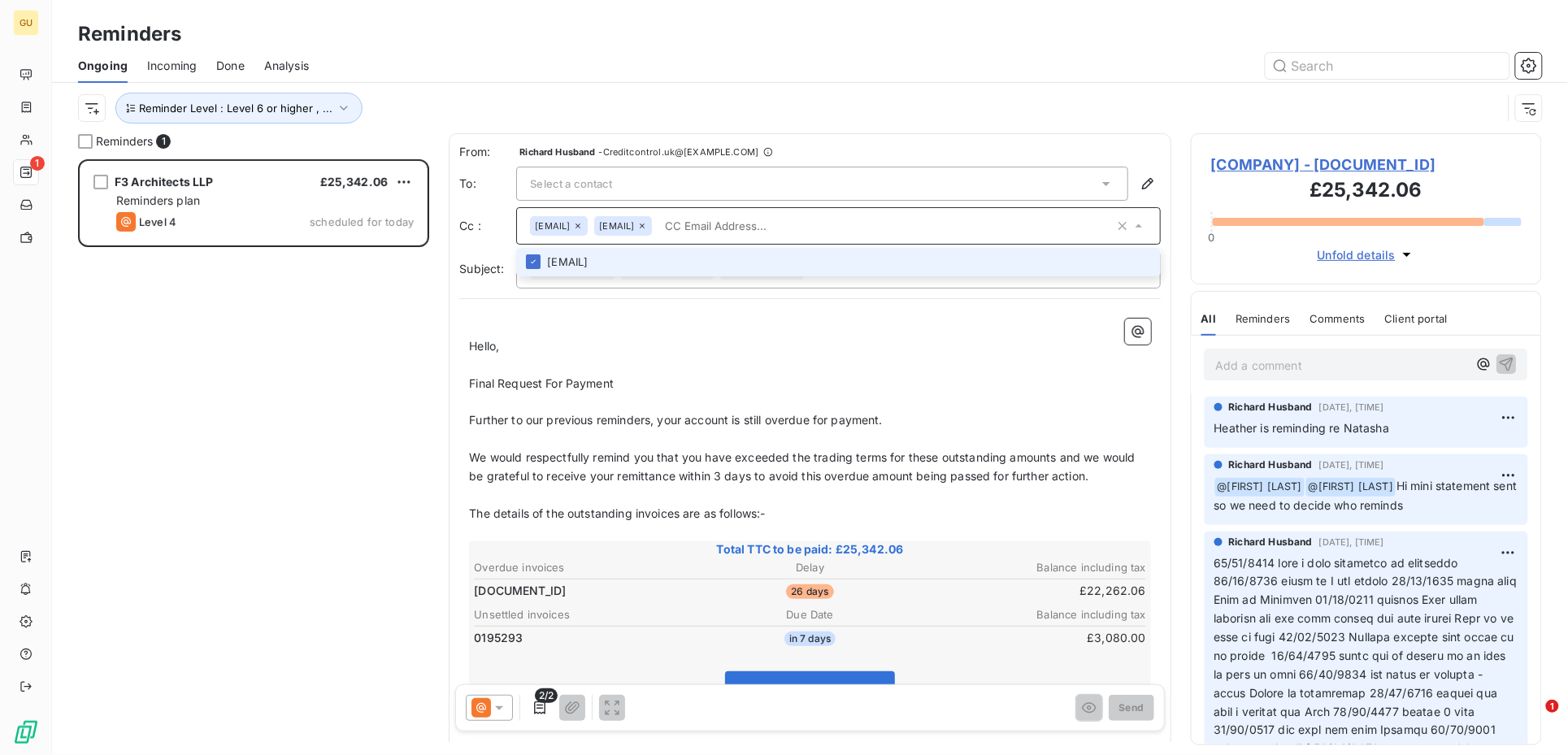 click 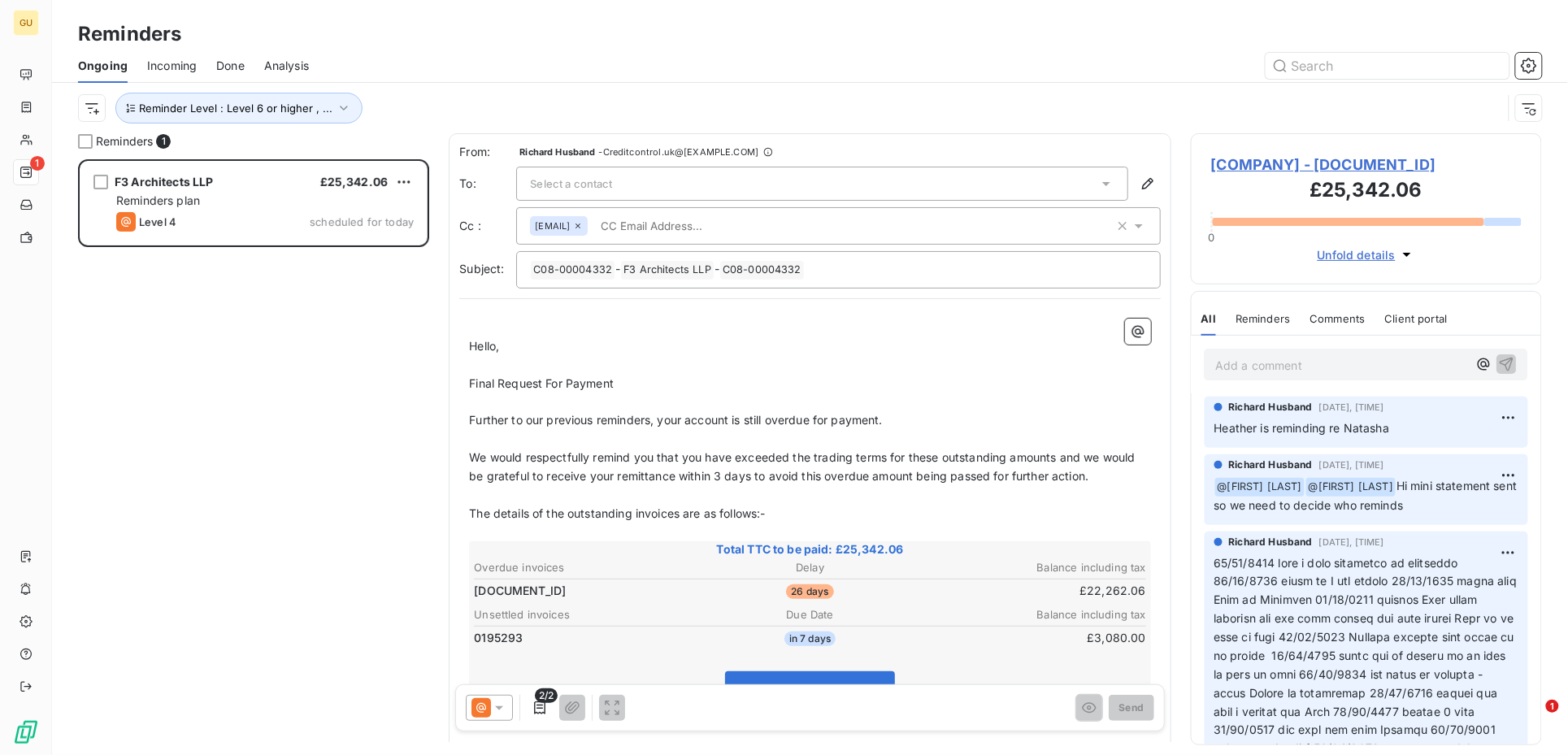 click on "Hello," at bounding box center (810, 346) 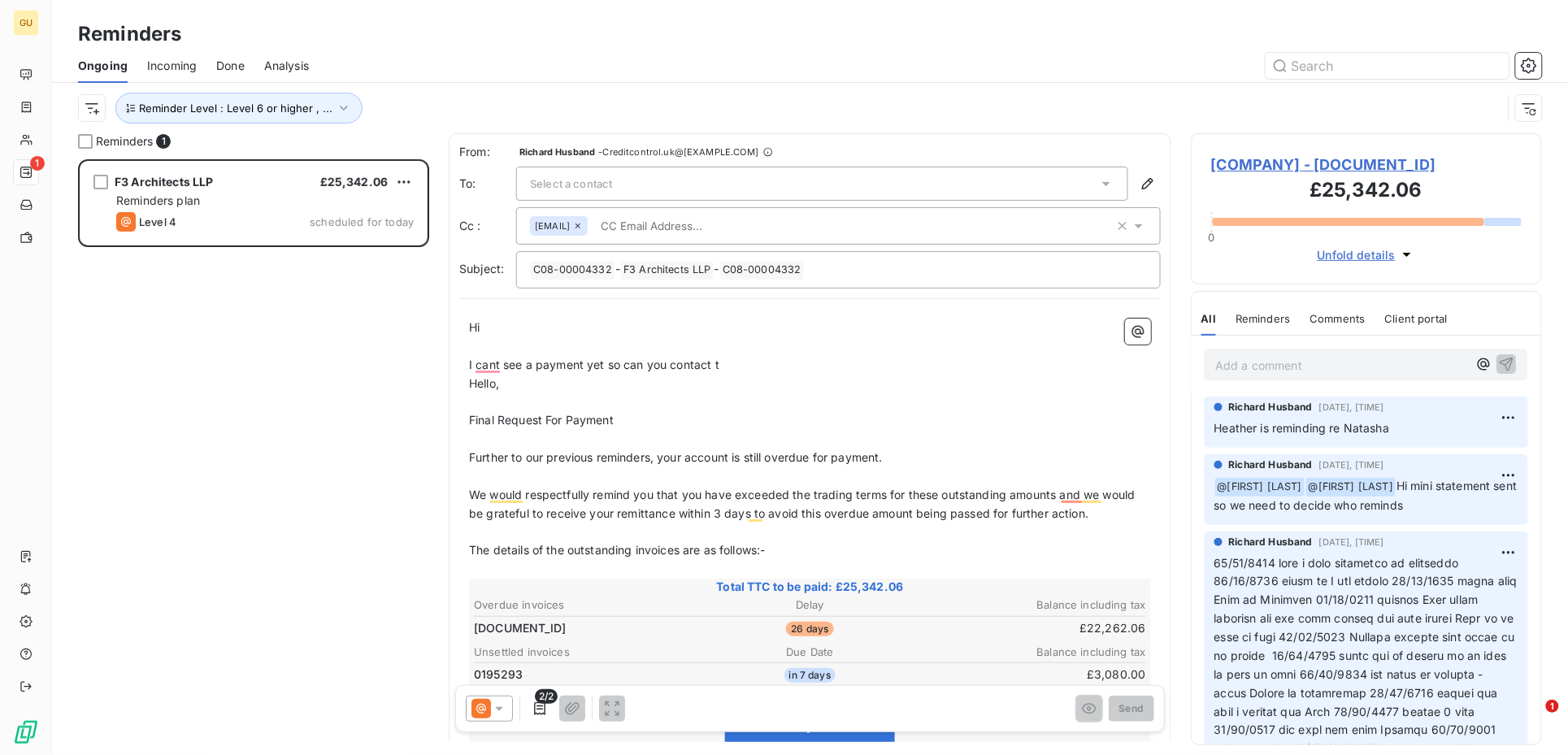click on "F3 Architects LLP - C08-00004332" at bounding box center [1366, 164] 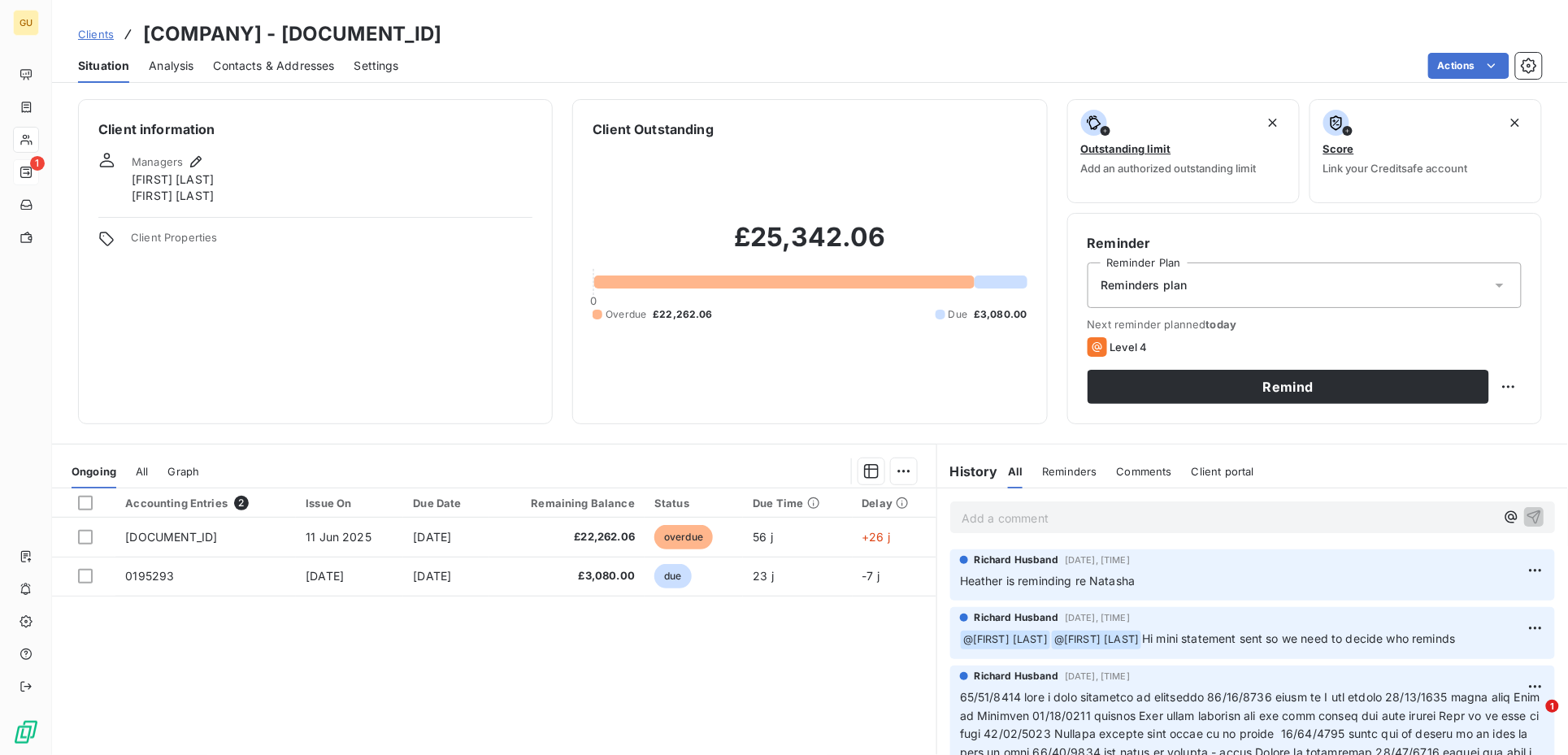 click on "Level 4" at bounding box center (1129, 347) 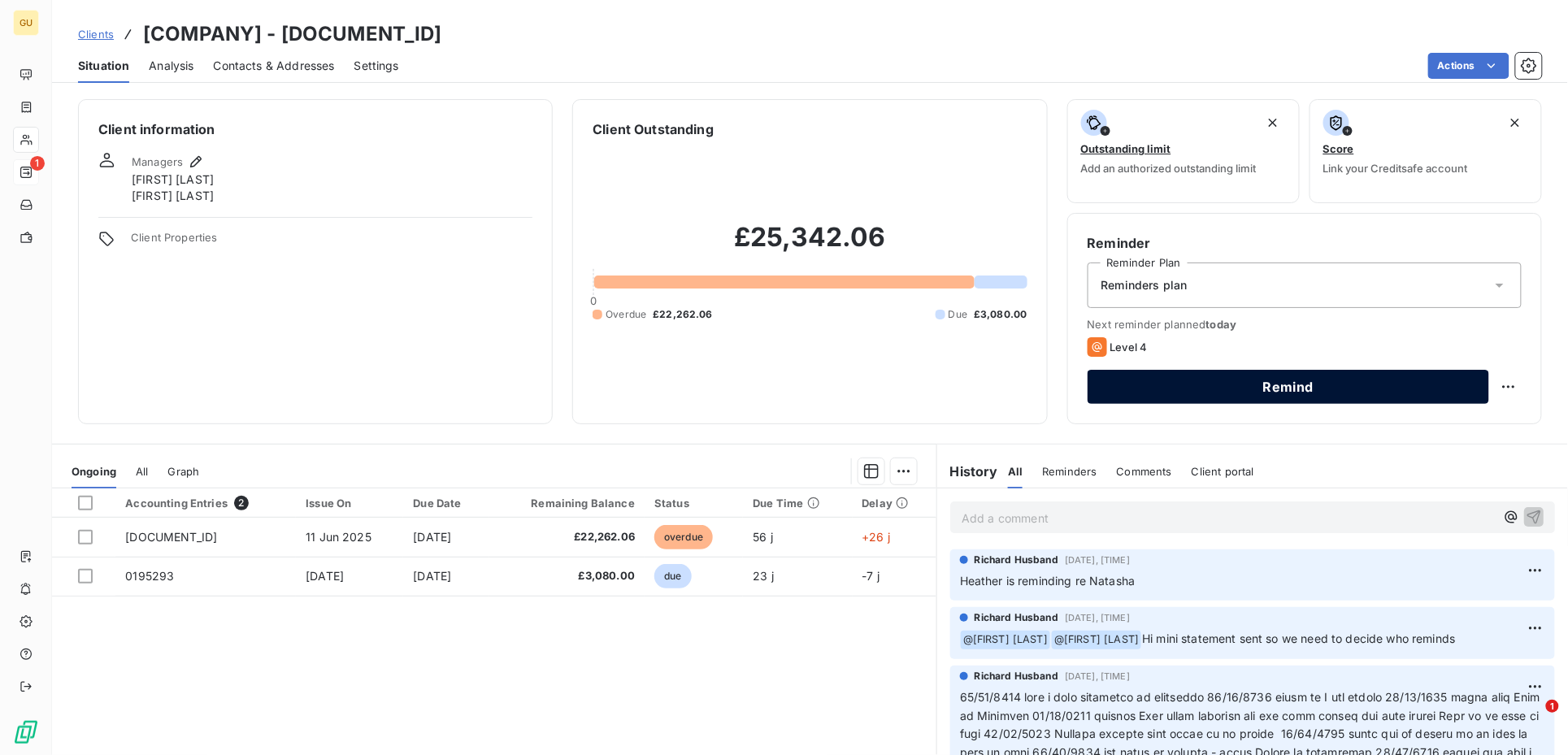 click on "Remind" at bounding box center [1288, 387] 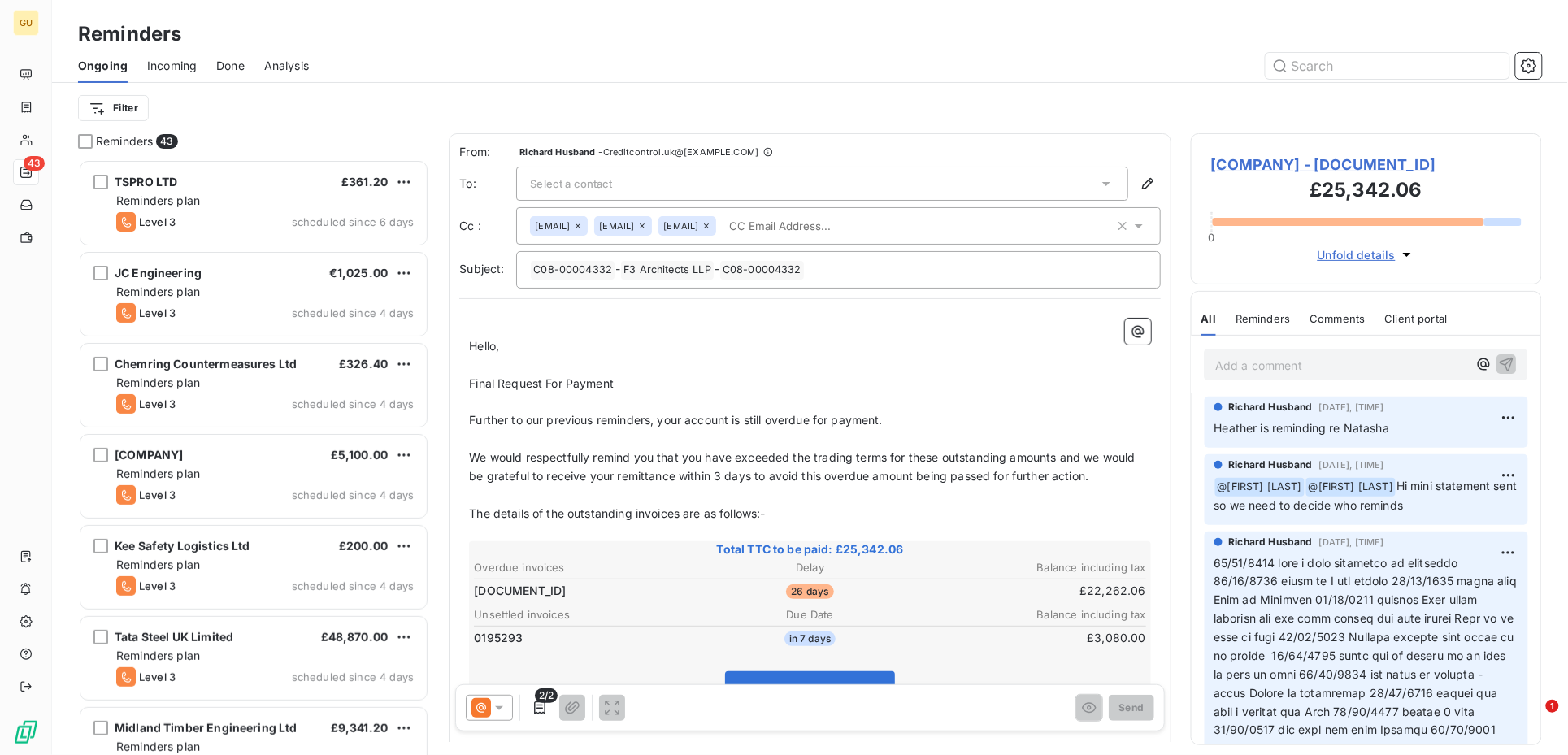 scroll, scrollTop: 17, scrollLeft: 16, axis: both 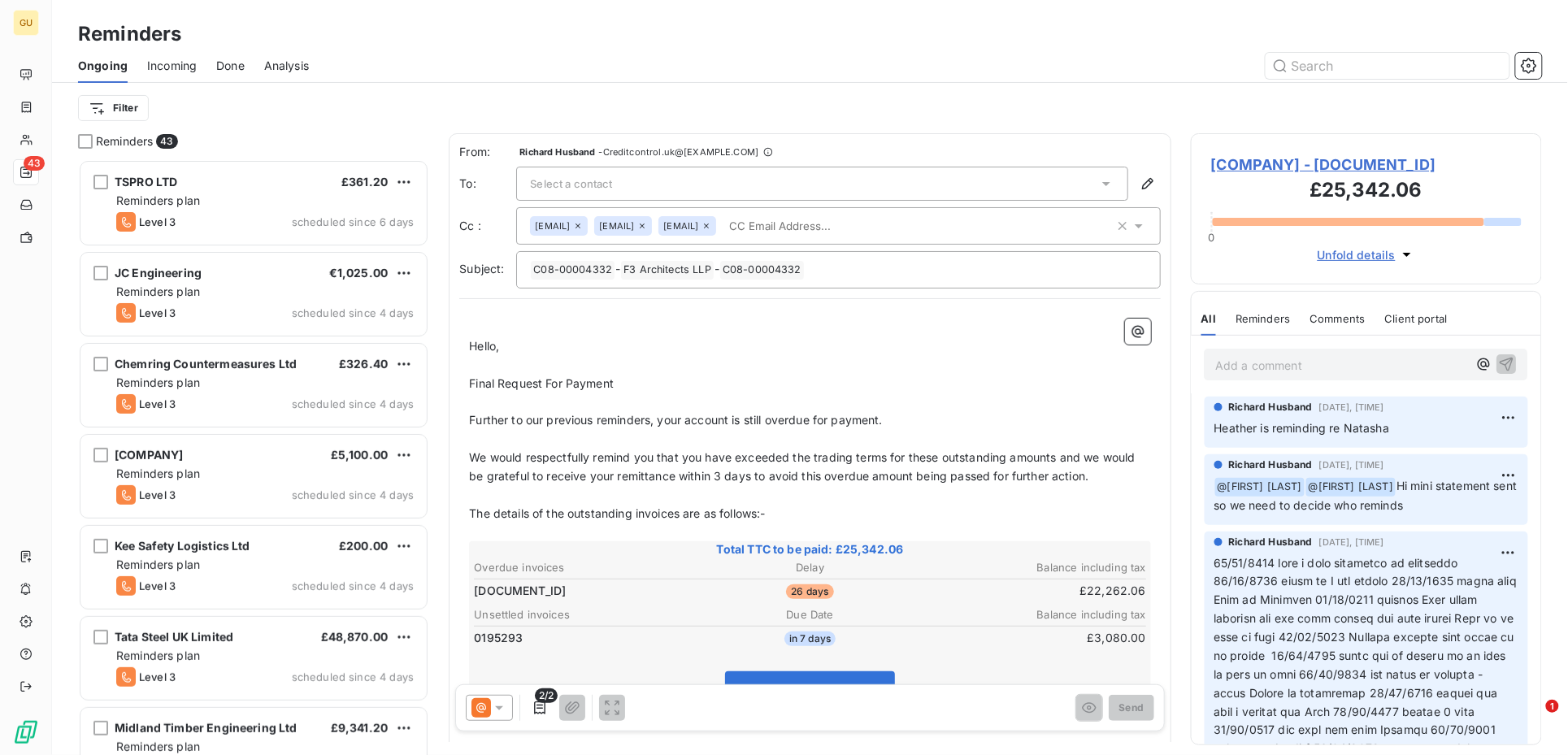 click on "cillian.twohig@f3architects.co.uk" at bounding box center (552, 226) 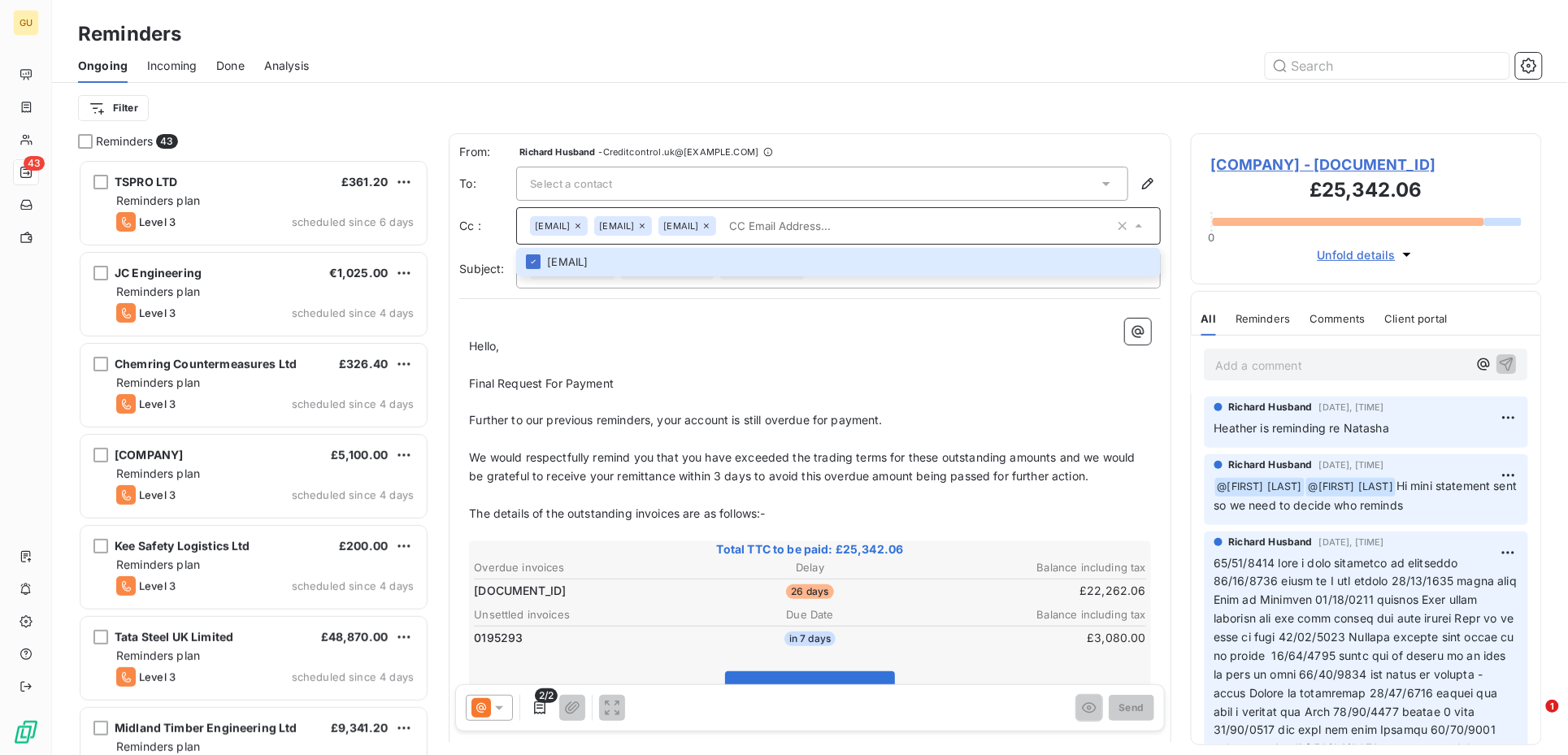 click 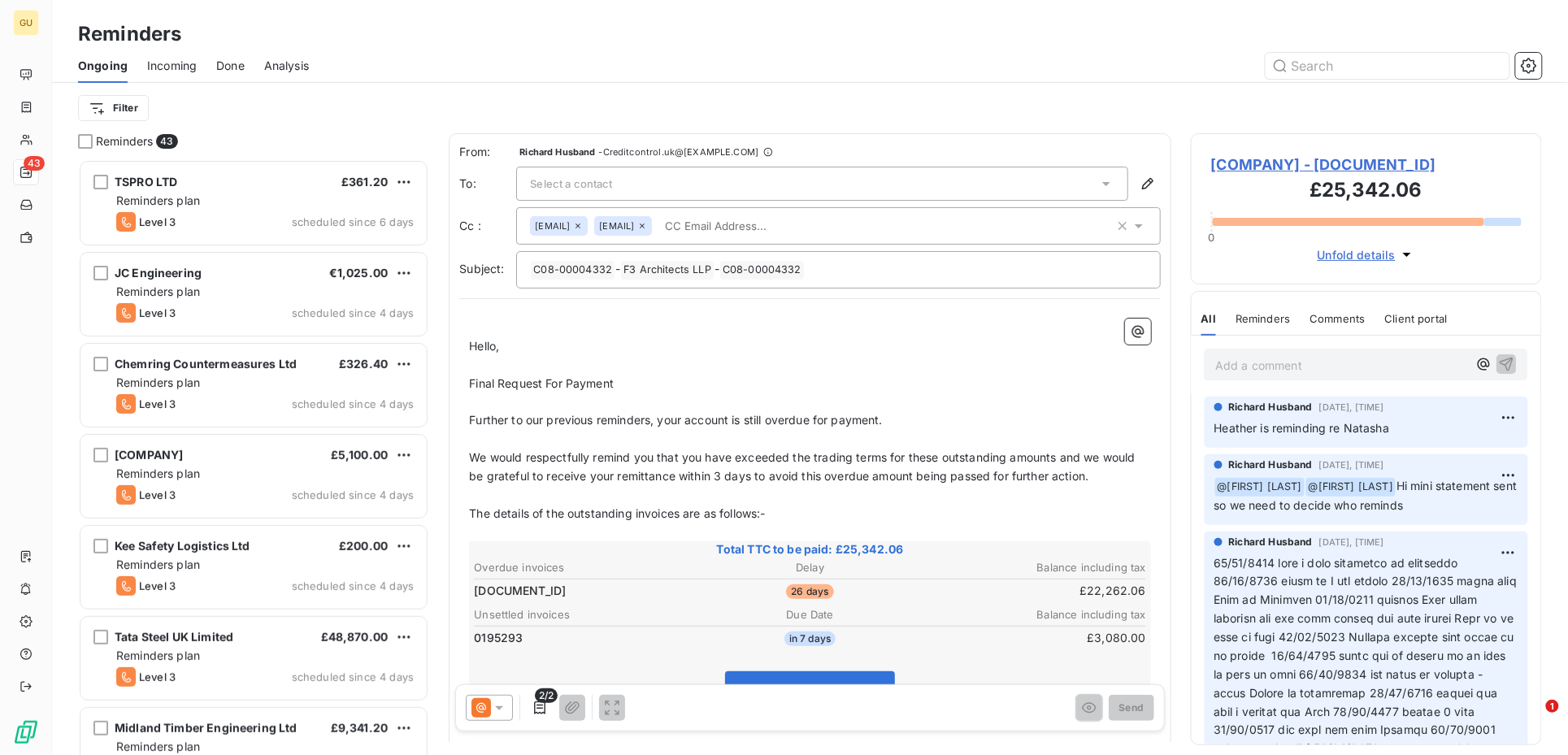 drag, startPoint x: 614, startPoint y: 226, endPoint x: 592, endPoint y: 184, distance: 47.413078 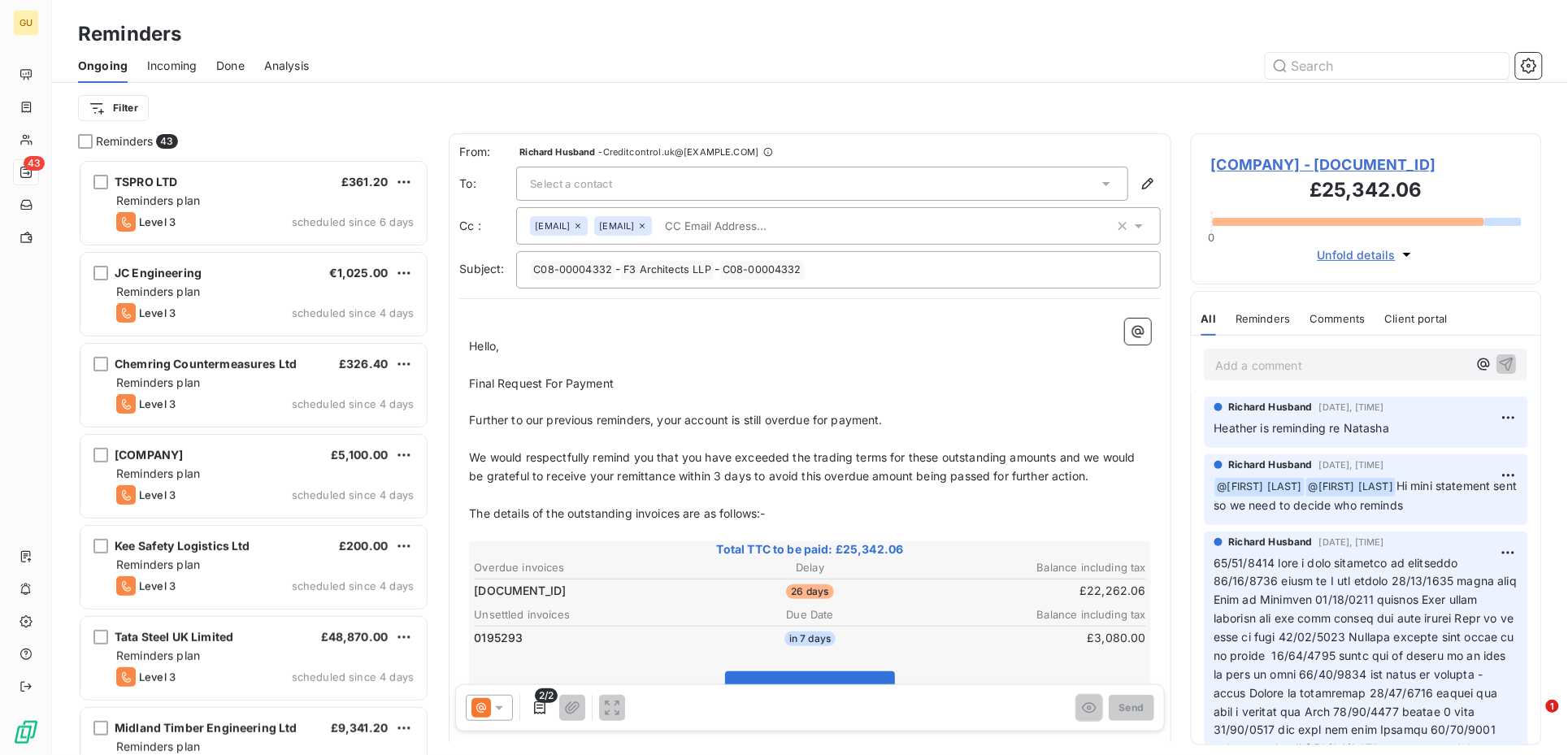 click on "Select a contact" at bounding box center (822, 184) 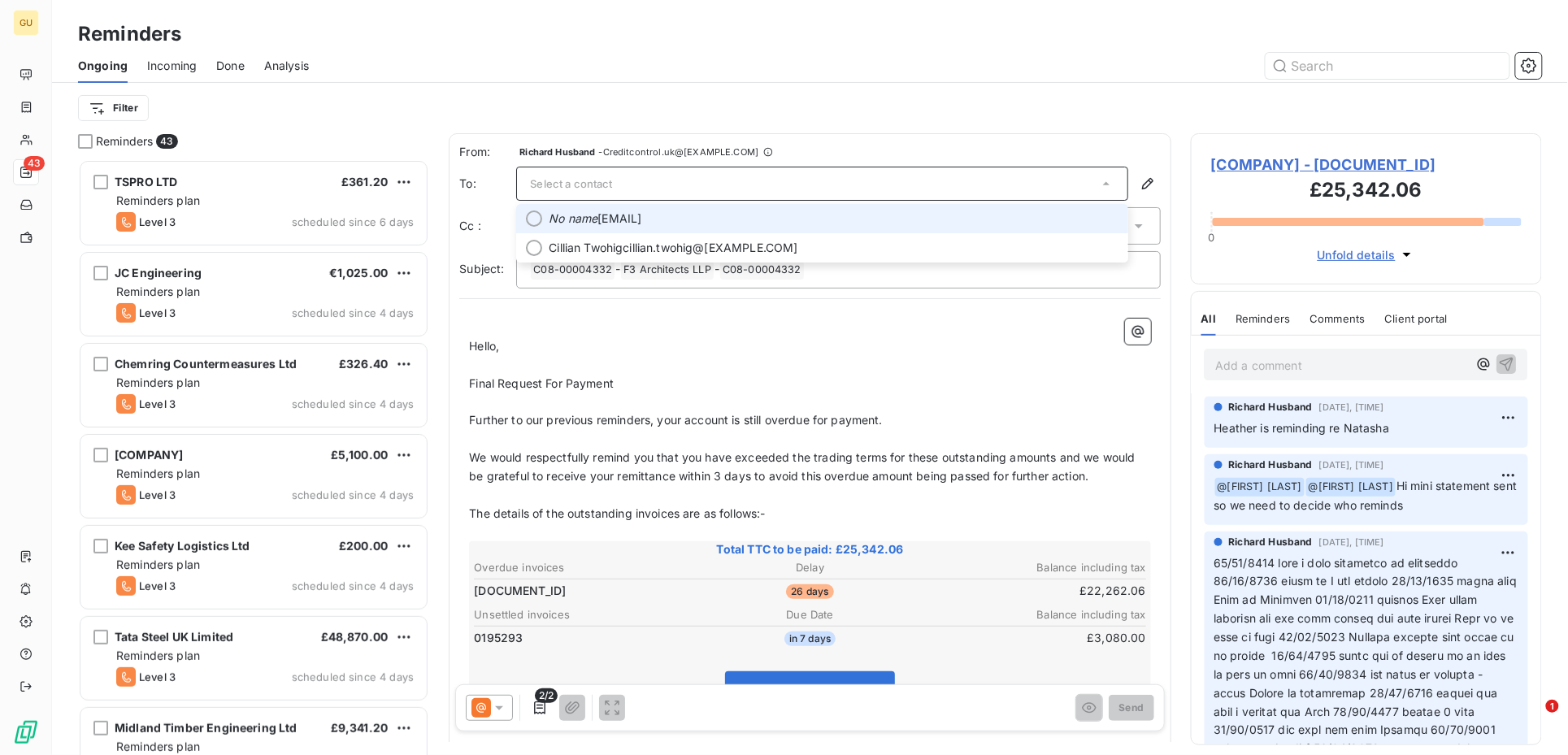 click on "Select a contact" at bounding box center [571, 184] 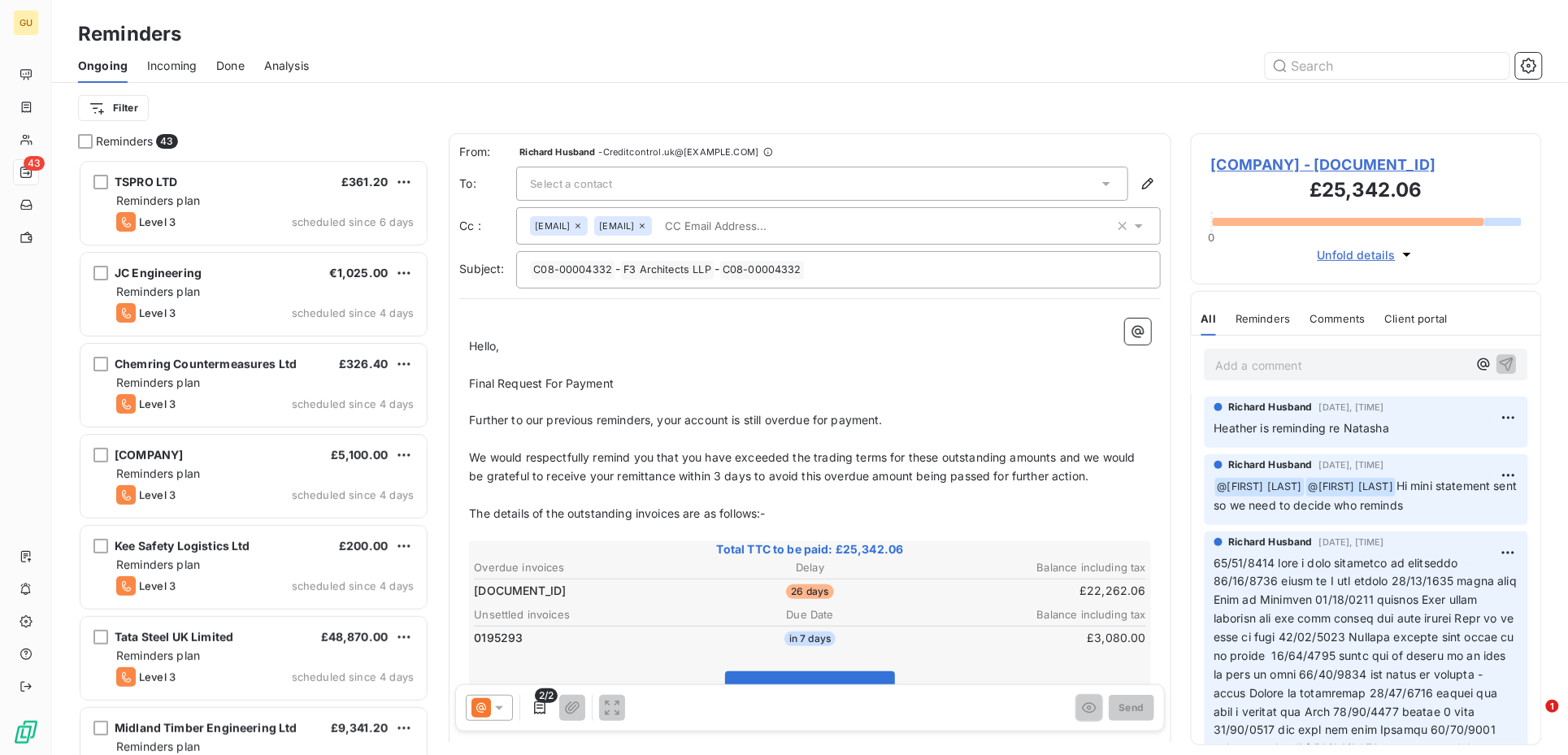 click on "Select a contact" at bounding box center [571, 184] 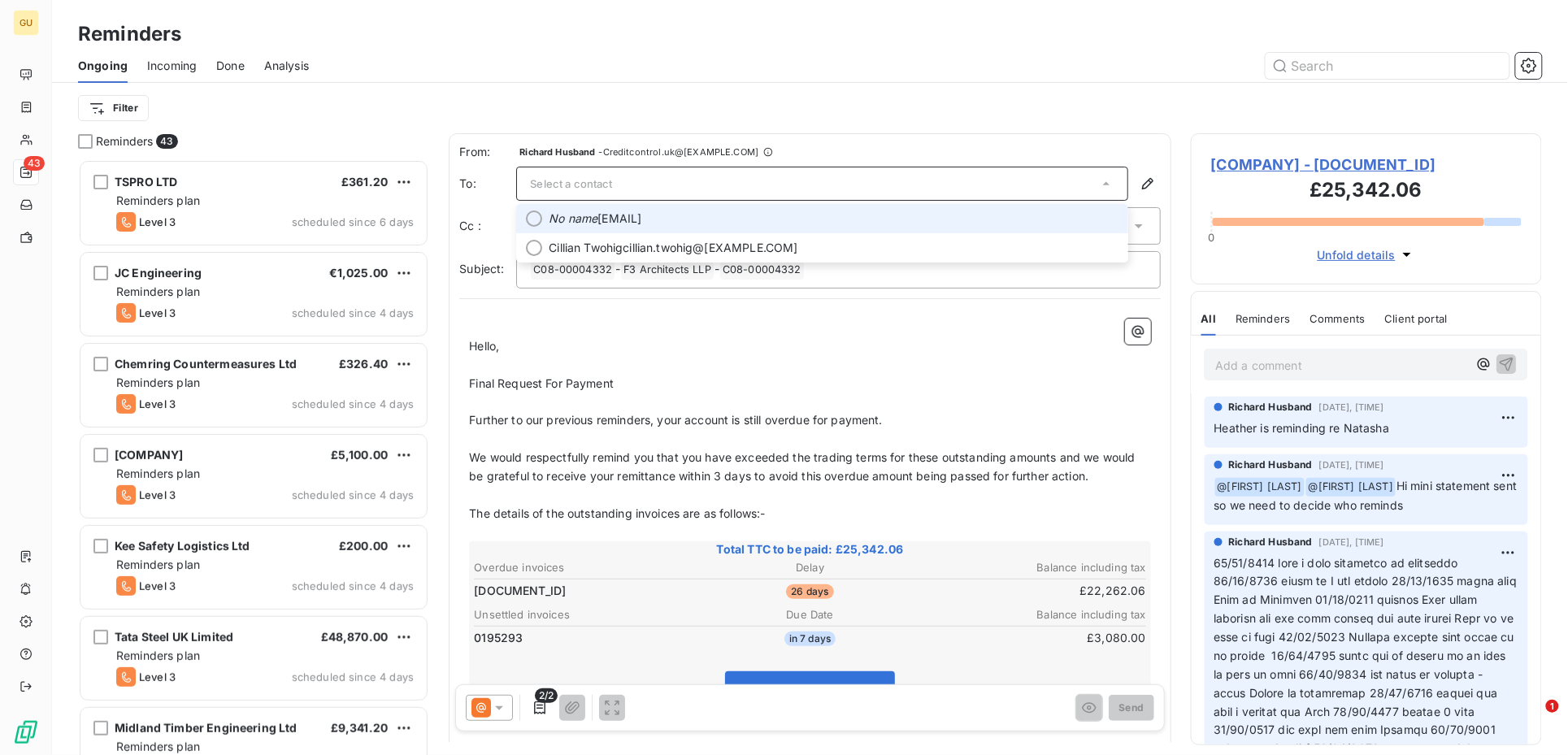 click on "Select a contact" at bounding box center [822, 184] 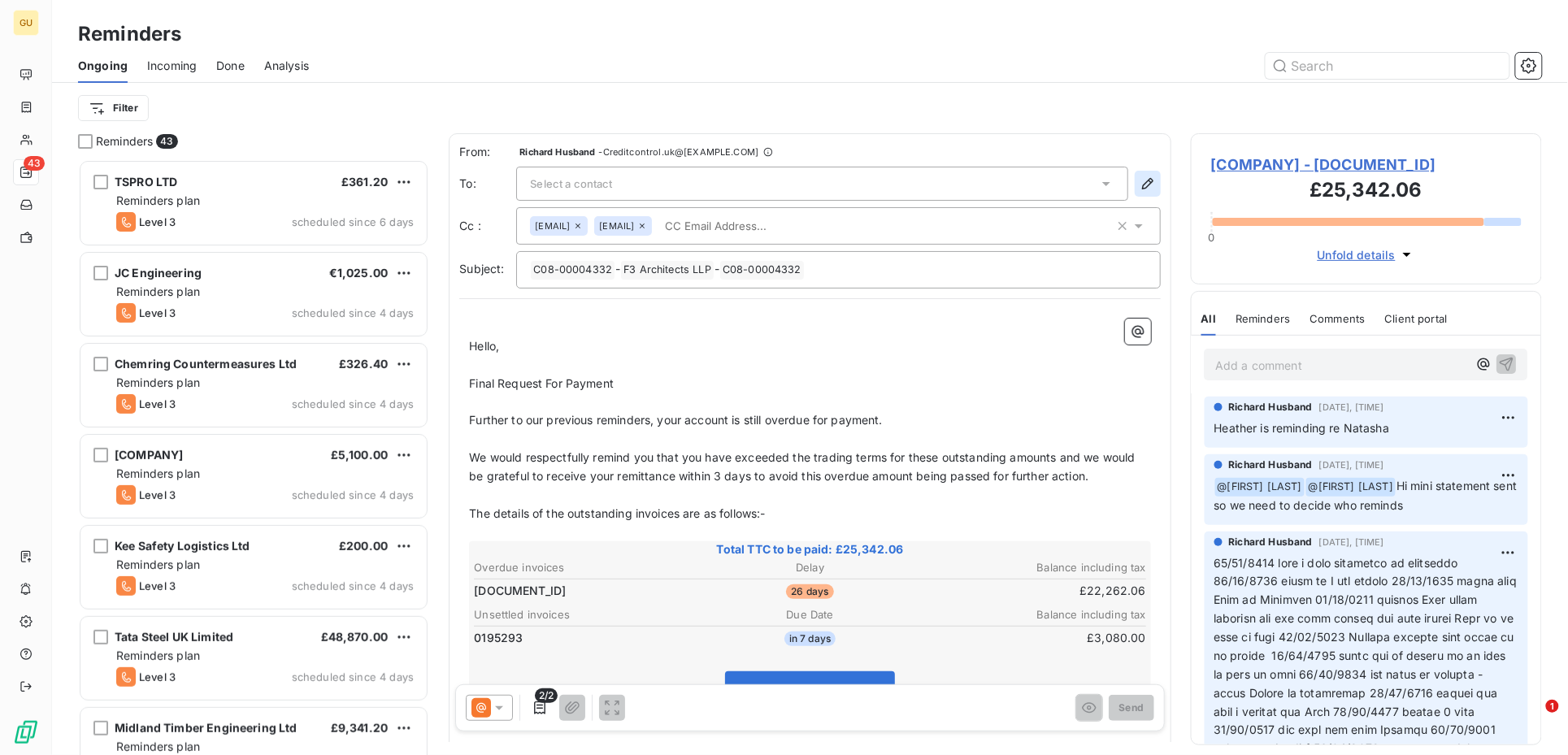 click 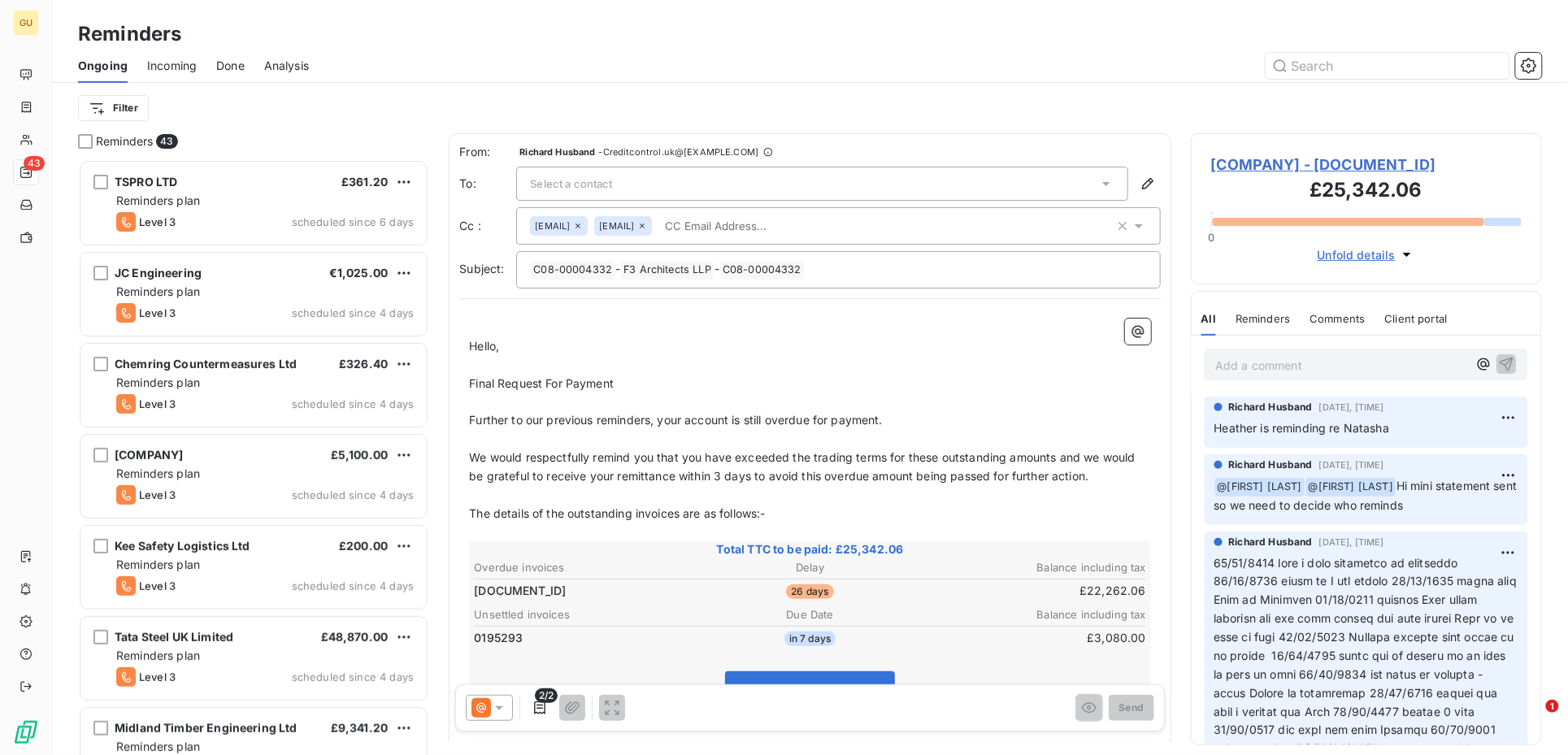 click on "Select a contact" at bounding box center (822, 184) 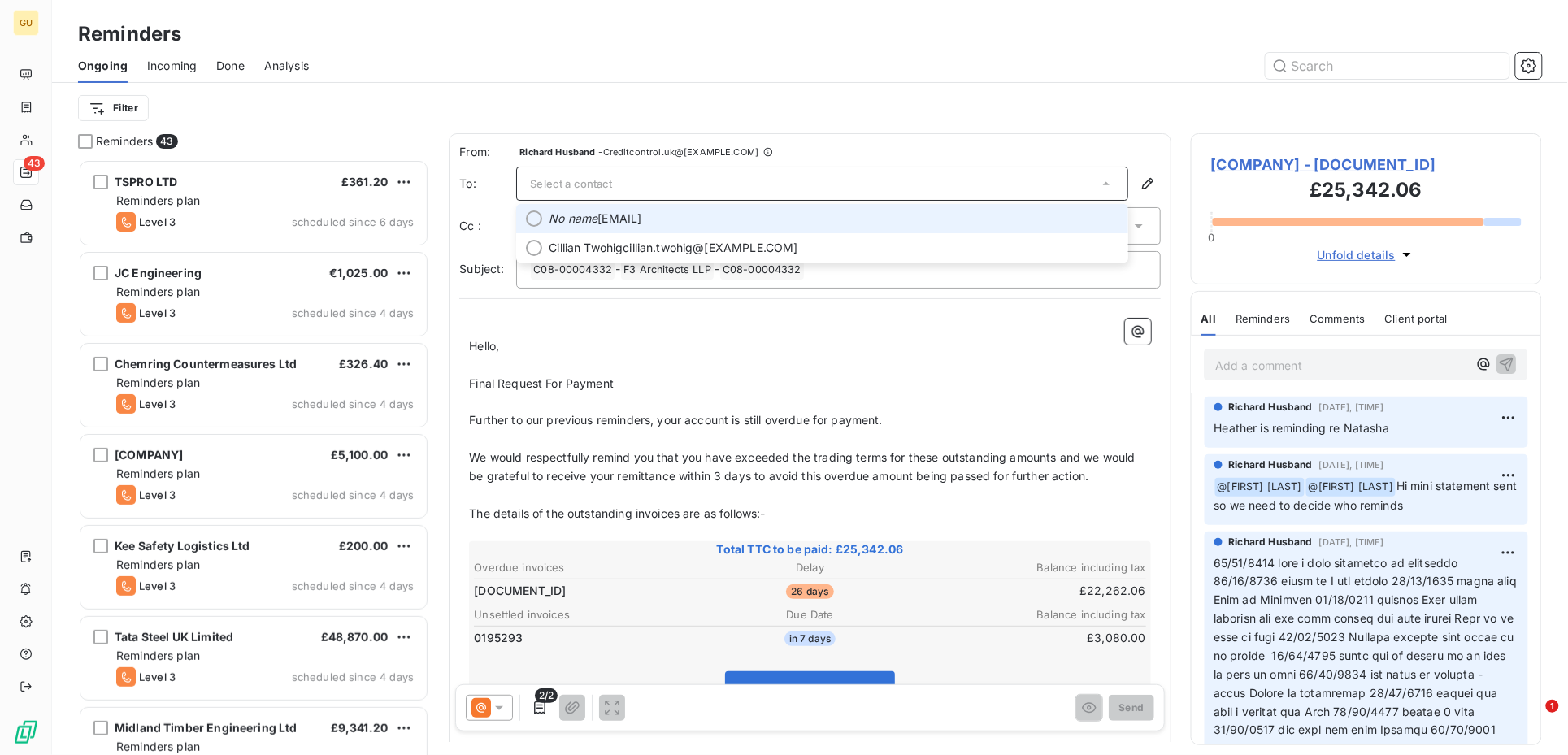 click on "Select a contact" at bounding box center [822, 184] 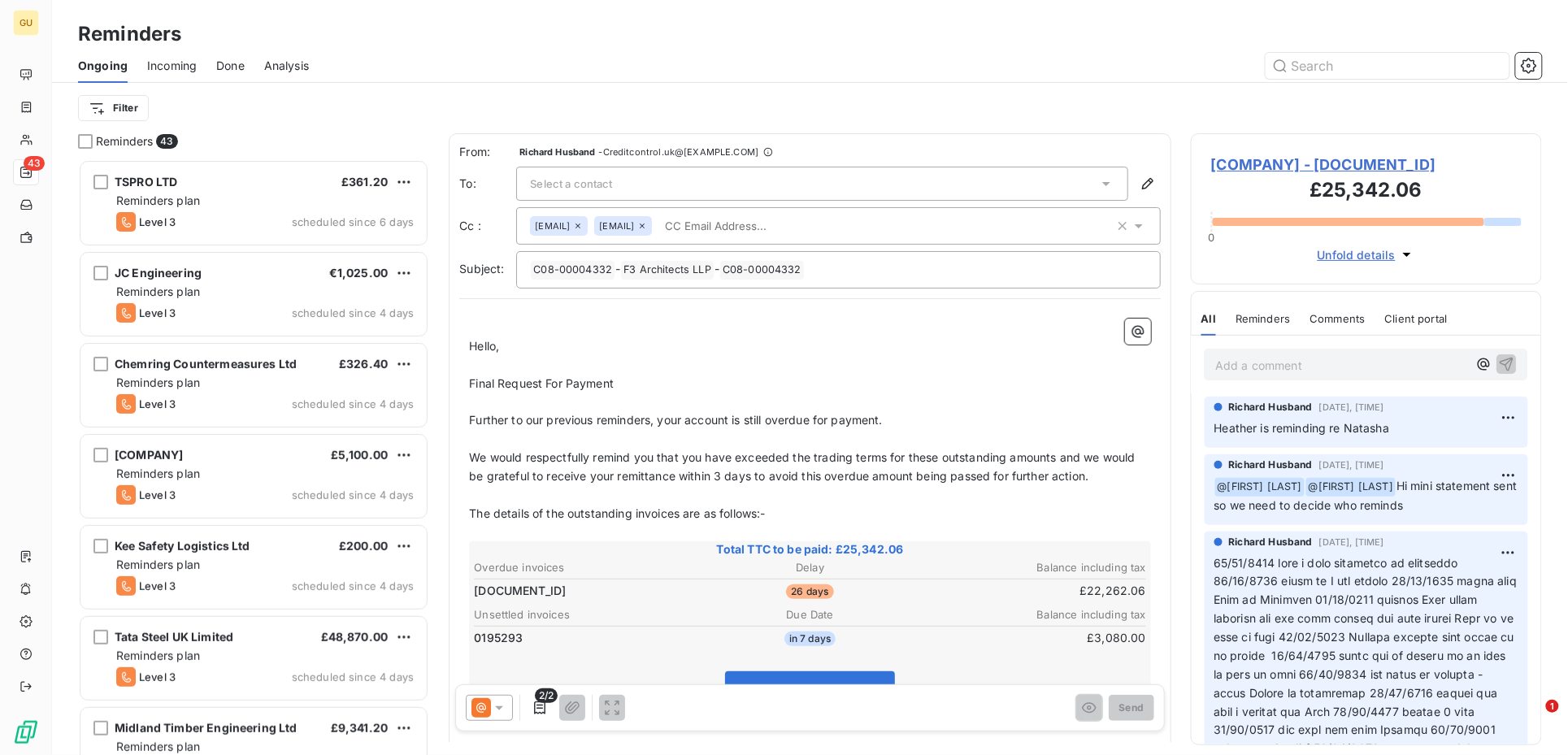 click on "Hello," at bounding box center [810, 346] 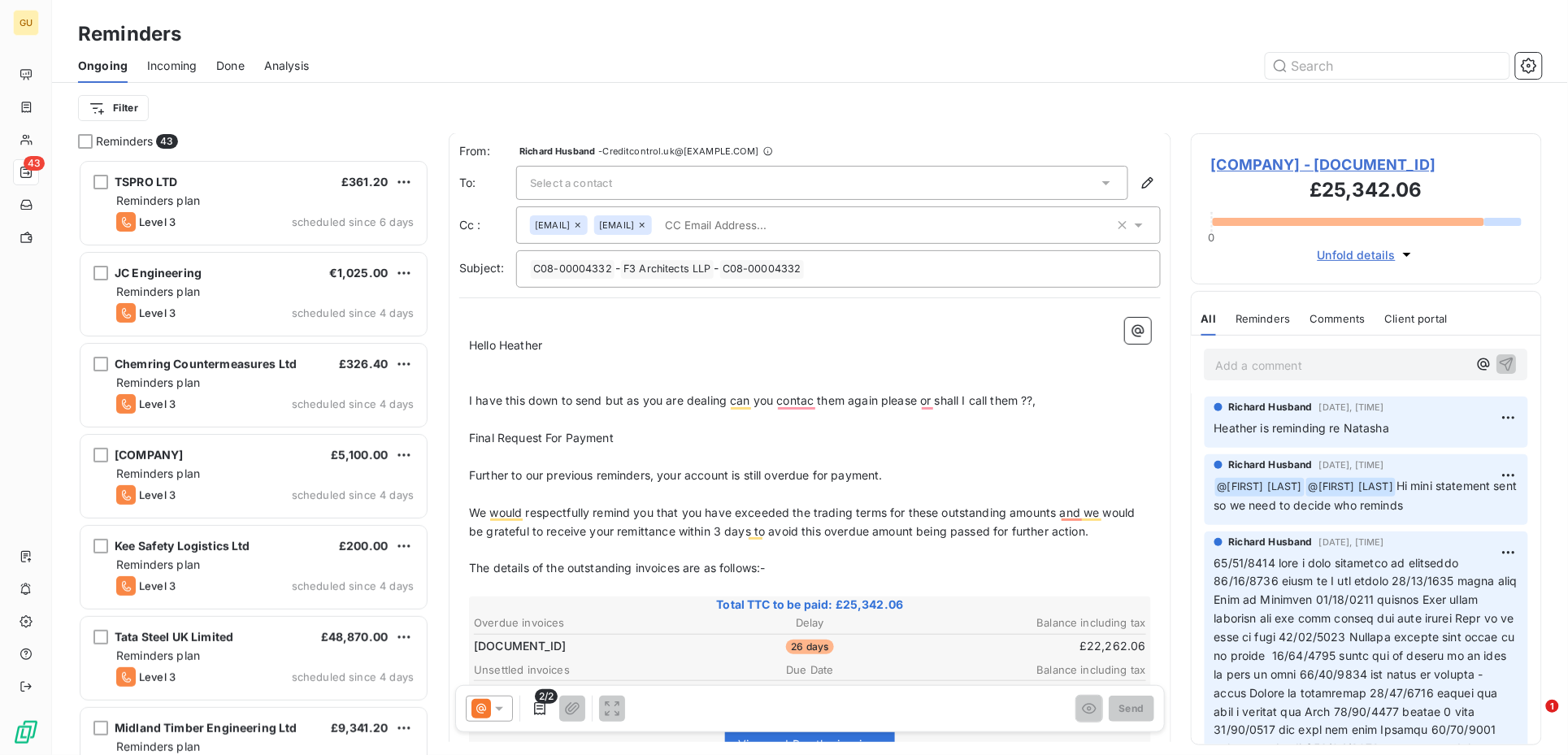 scroll, scrollTop: 0, scrollLeft: 0, axis: both 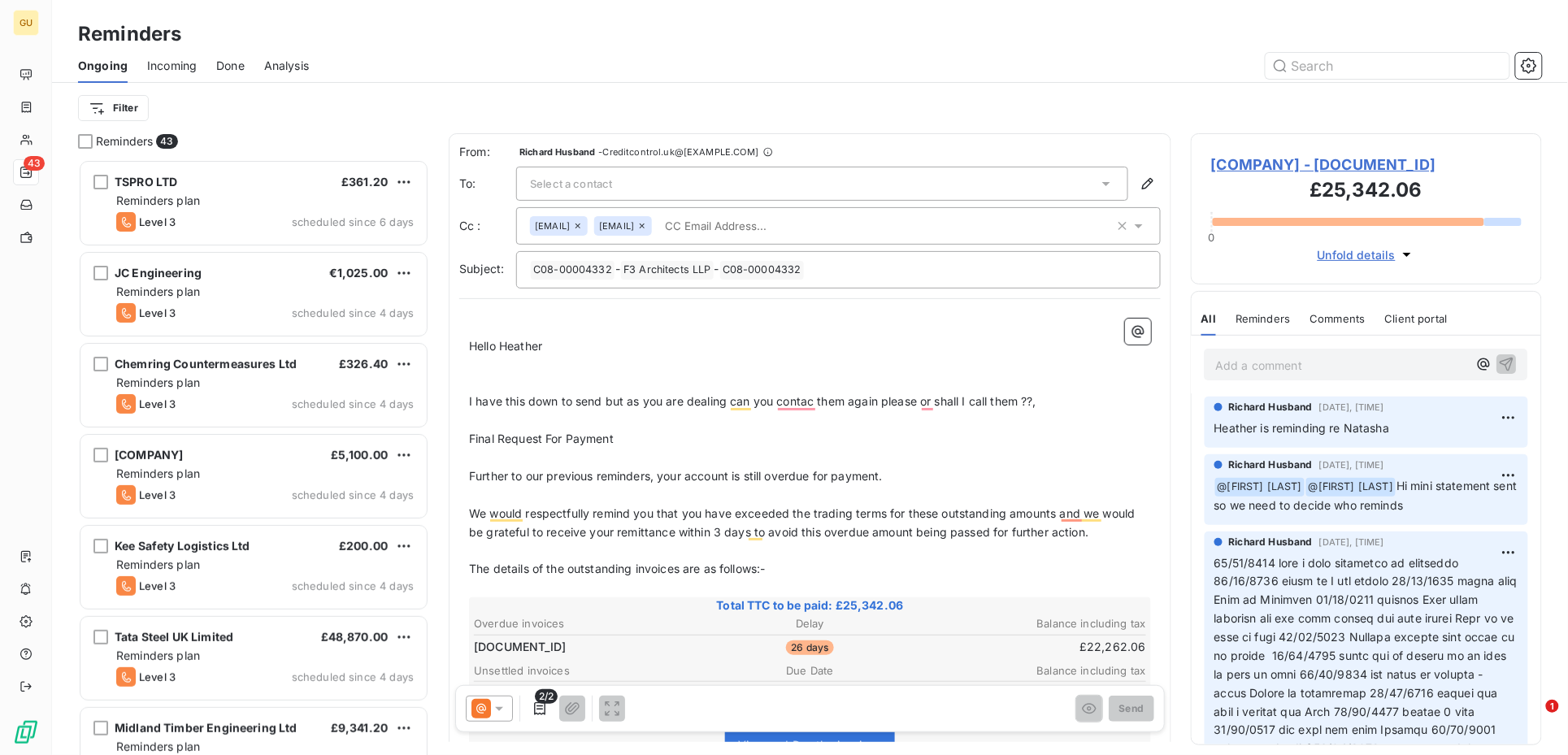 click on "Select a contact" at bounding box center [822, 184] 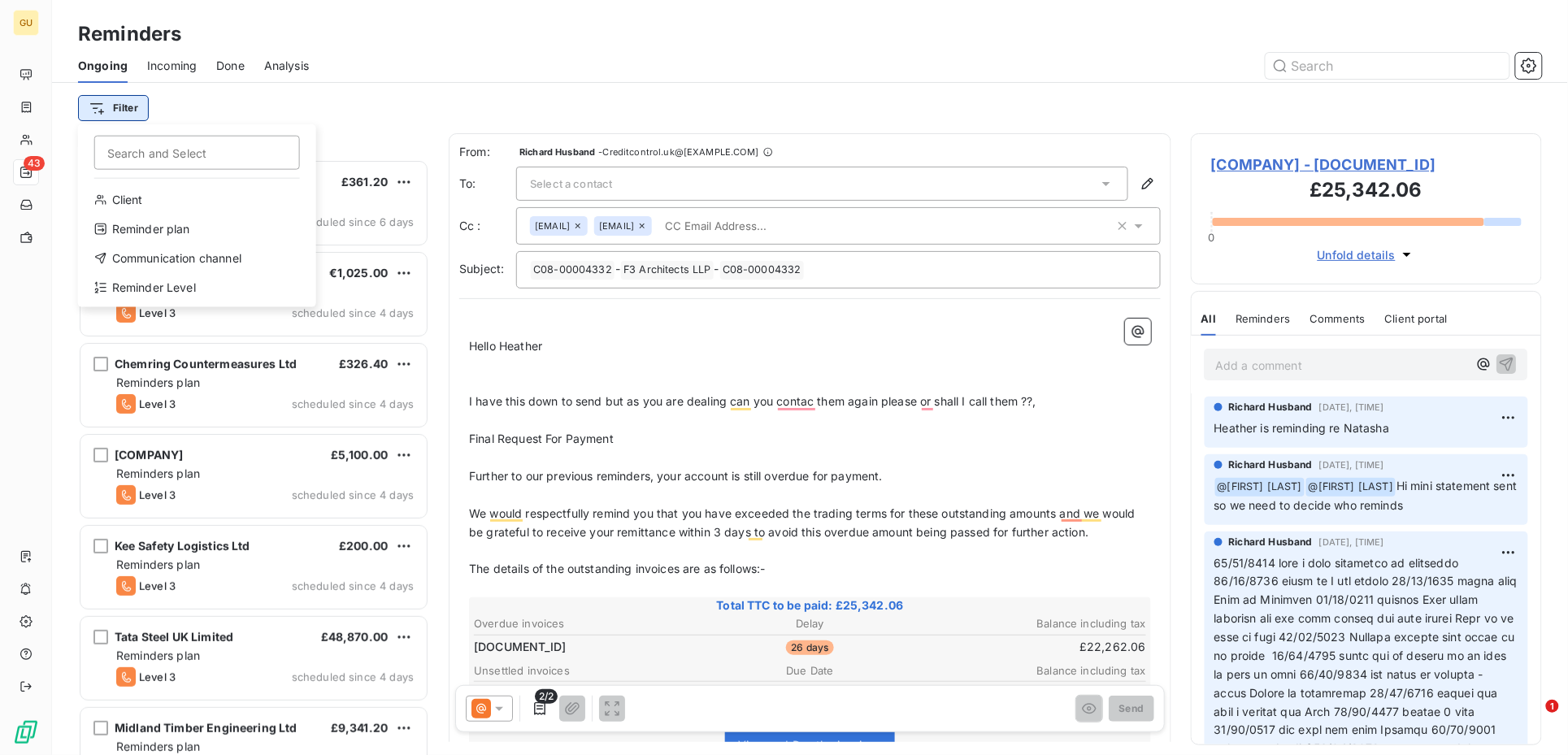 click on "GU 43 Reminders Ongoing Incoming Done Analysis Filter Search and Select Client Reminder plan Communication channel Reminder Level Reminders 43 TSPRO LTD £361.20 Reminders plan Level 3 scheduled since 6 days JC Engineering €1,025.00 Reminders plan Level 3 scheduled since 4 days Chemring Countermeasures Ltd £326.40 Reminders plan Level 3 scheduled since 4 days COUNTY DURHAM & DARLINGTON NHS FOUNDATION TRUST £5,100.00 Reminders plan Level 3 scheduled since 4 days Kee Safety Logistics Ltd £200.00 Reminders plan Level 3 scheduled since 4 days Tata Steel UK Limited £48,870.00 Reminders plan Level 3 scheduled since 4 days Midland Timber Engineering Ltd £9,341.20 Reminders plan Level 3 scheduled since 4 days Government of Jersey £15,786.00 Reminders plan Level 3 scheduled since 4 days ECE Architecture Ltd £2,080.51 Reminders plan Level 2 scheduled since 4 days Gascoyne & Beever Ltd £9,900.41 Reminders plan Level 2 scheduled since 3 days Digitalcrush Limited £1,353.60 Reminders plan From:" at bounding box center [784, 377] 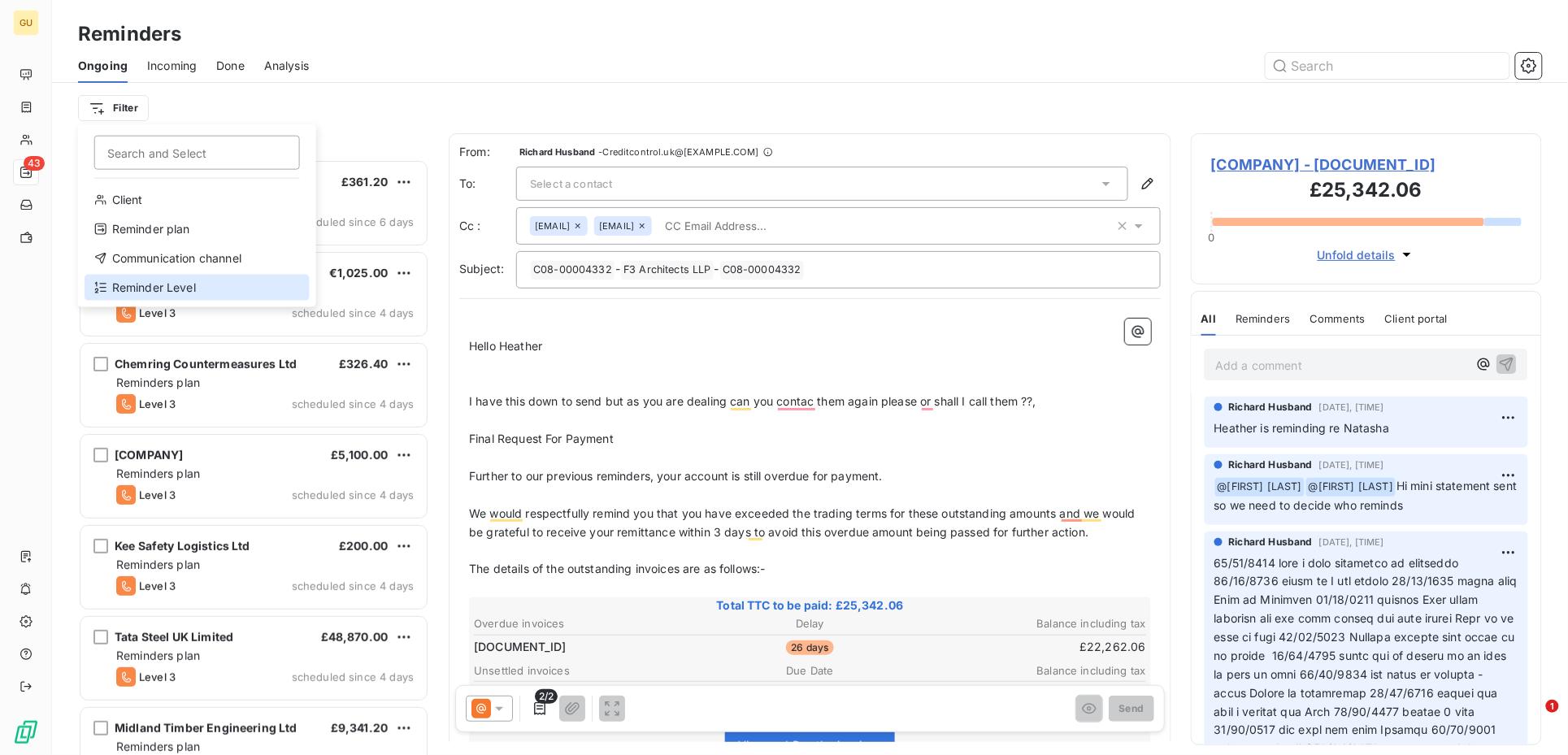 click on "Reminder Level" at bounding box center [197, 288] 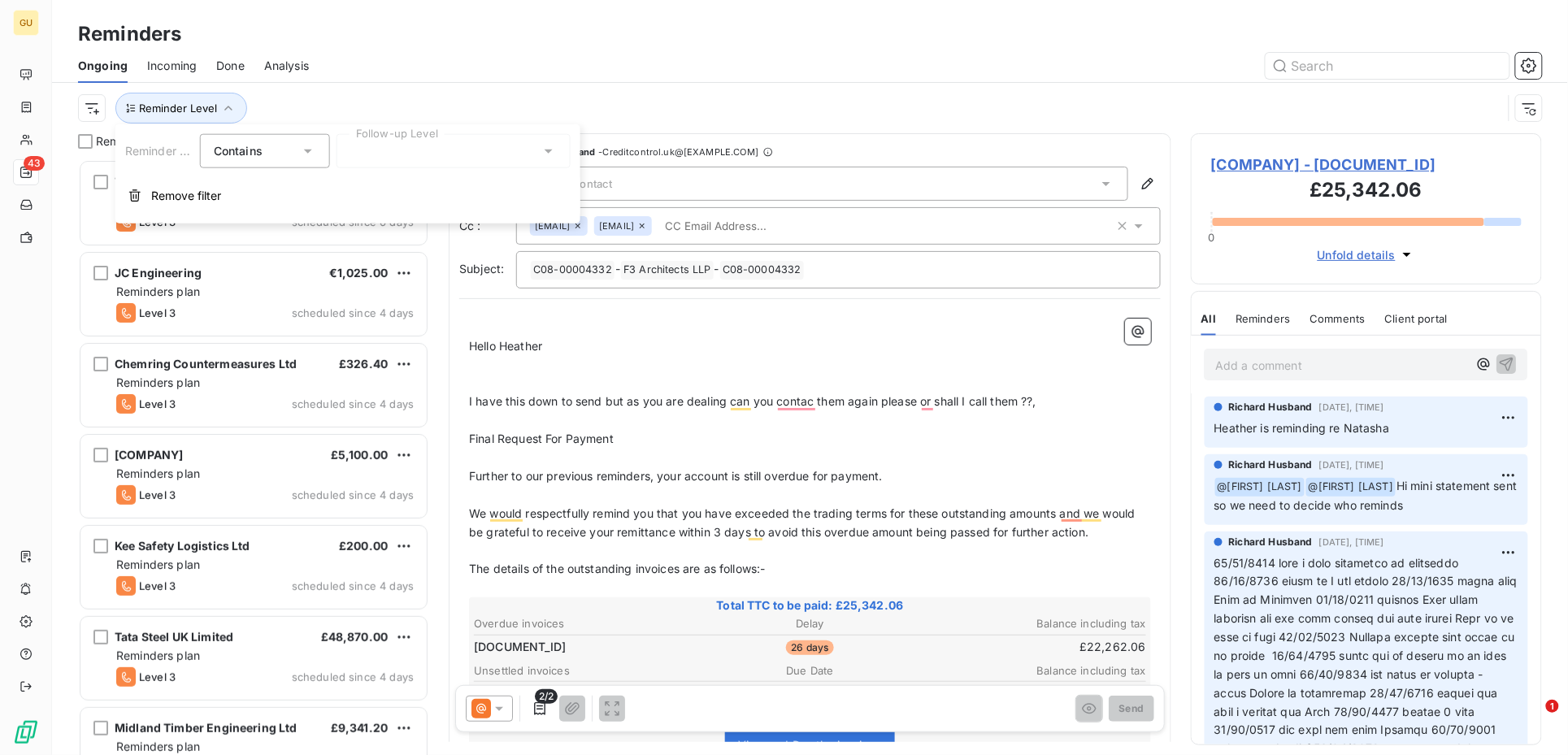 scroll, scrollTop: 579, scrollLeft: 335, axis: both 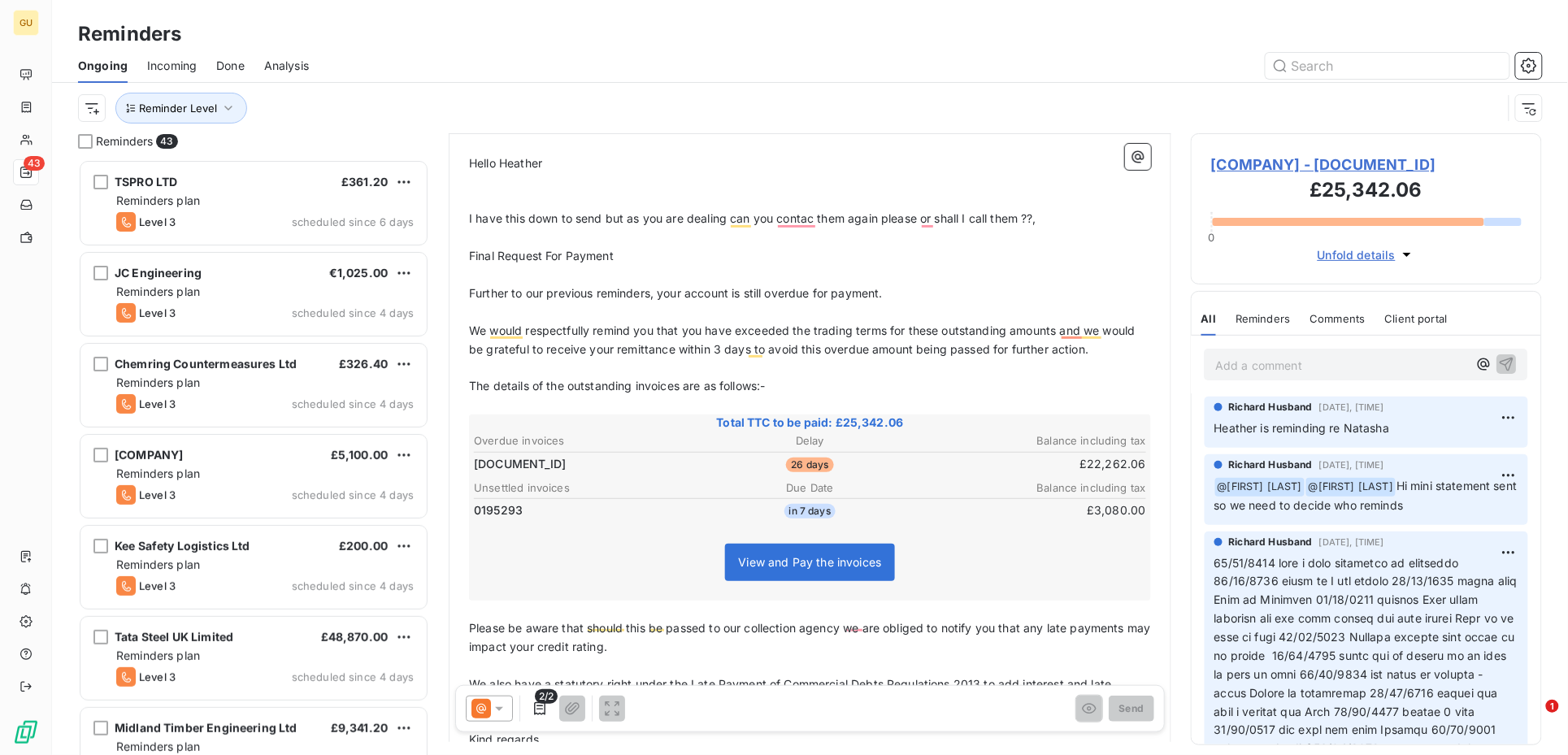 click at bounding box center (935, 66) 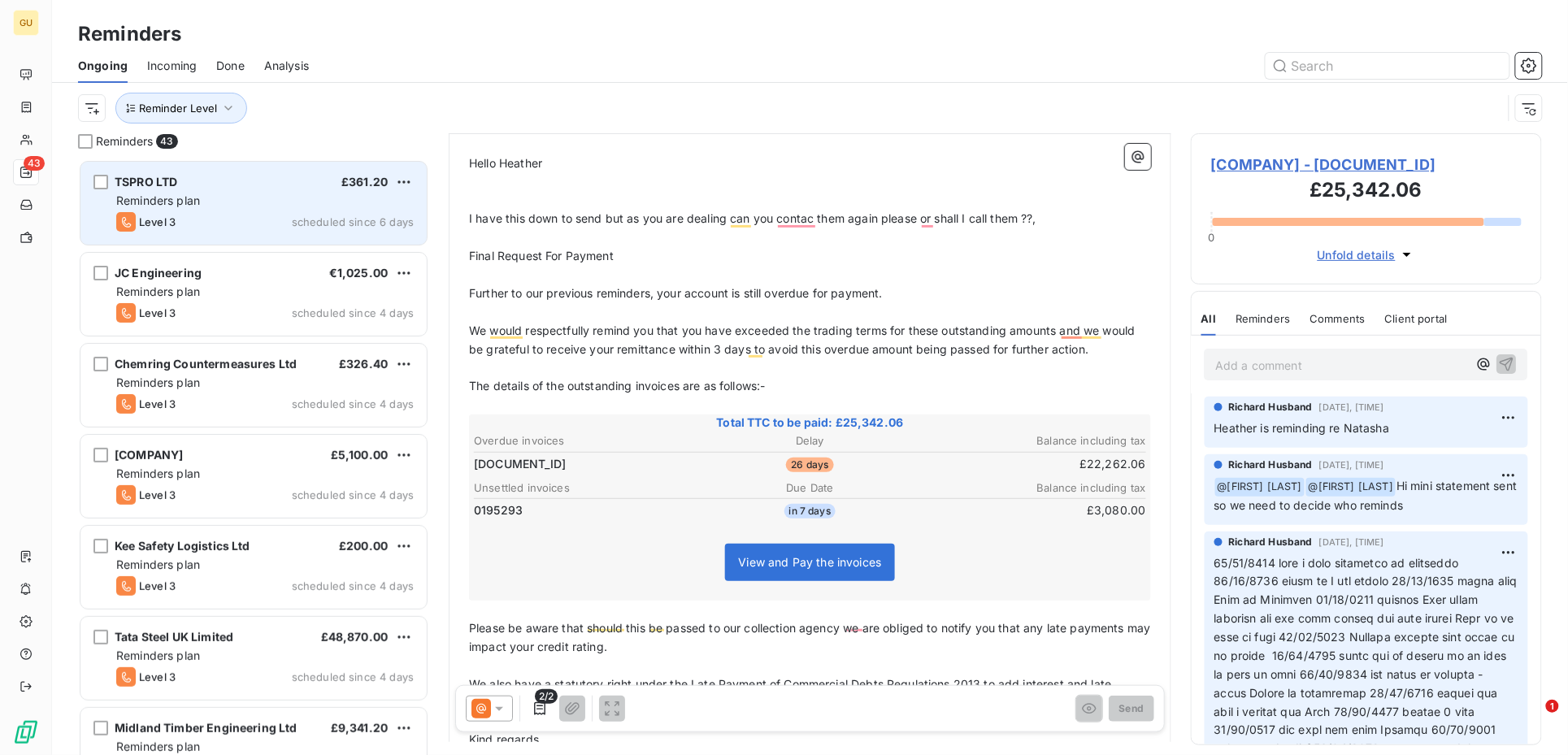 click on "Reminders plan" at bounding box center [265, 201] 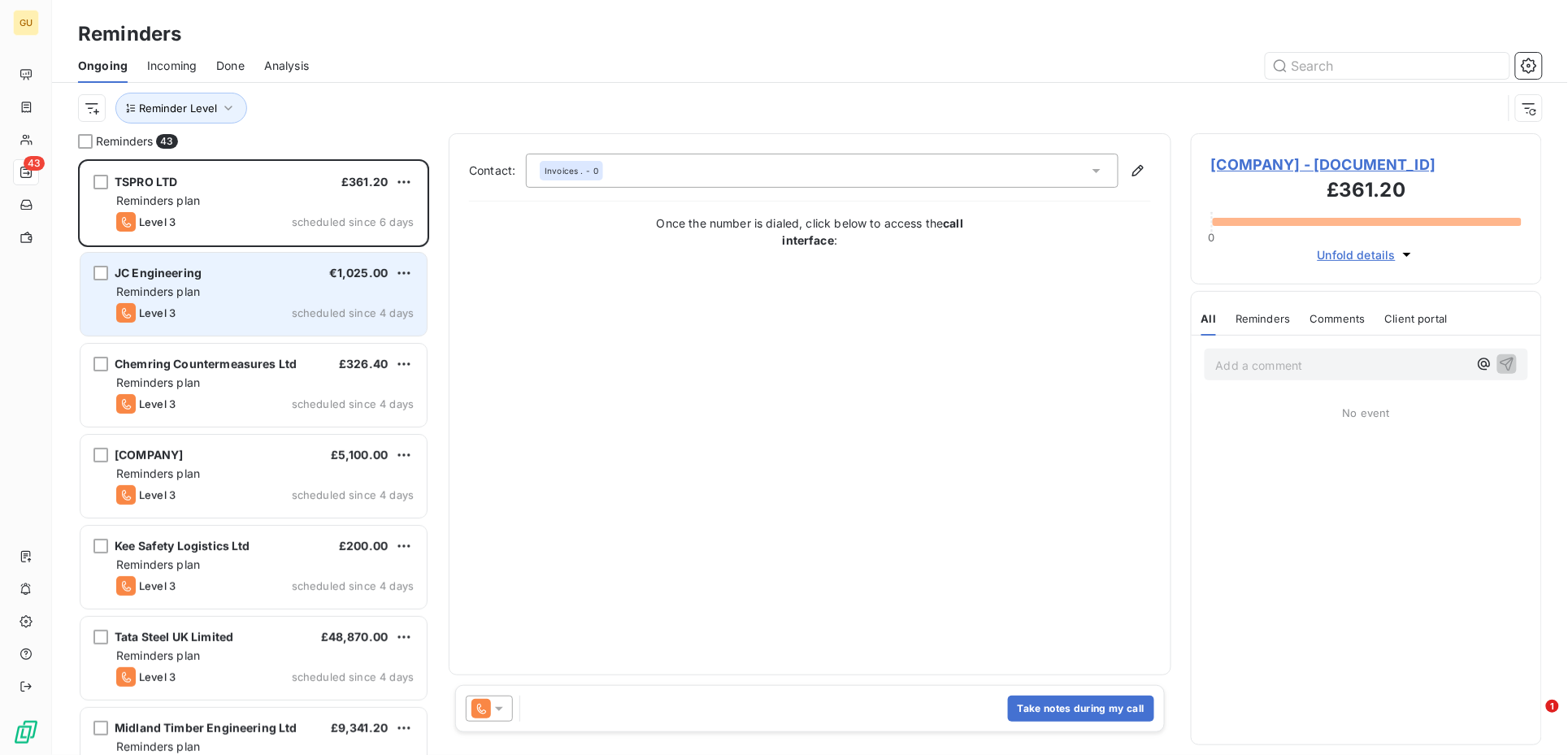 click on "JC Engineering €1,025.00" at bounding box center (265, 273) 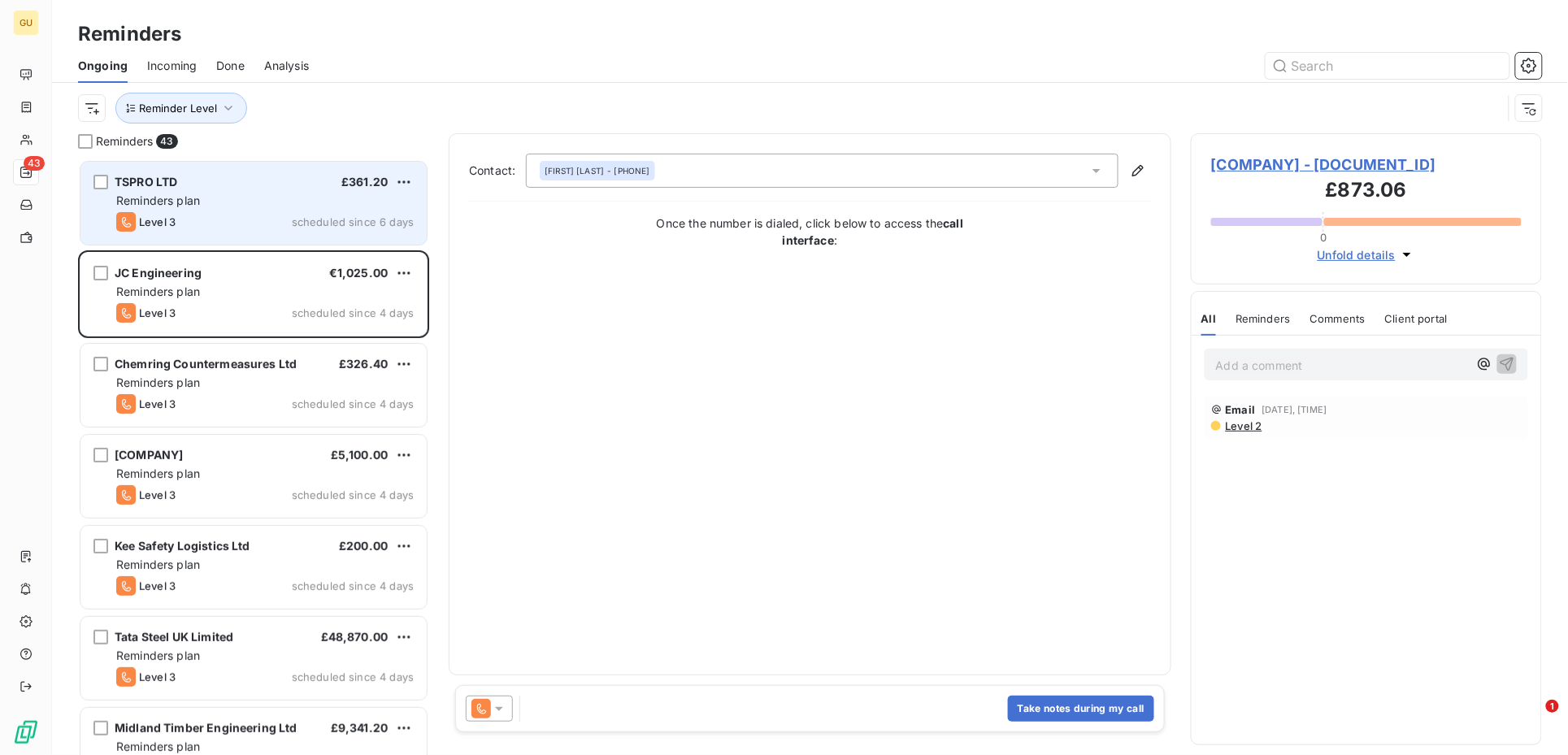 click on "Level 3 scheduled since 6 days" at bounding box center [265, 222] 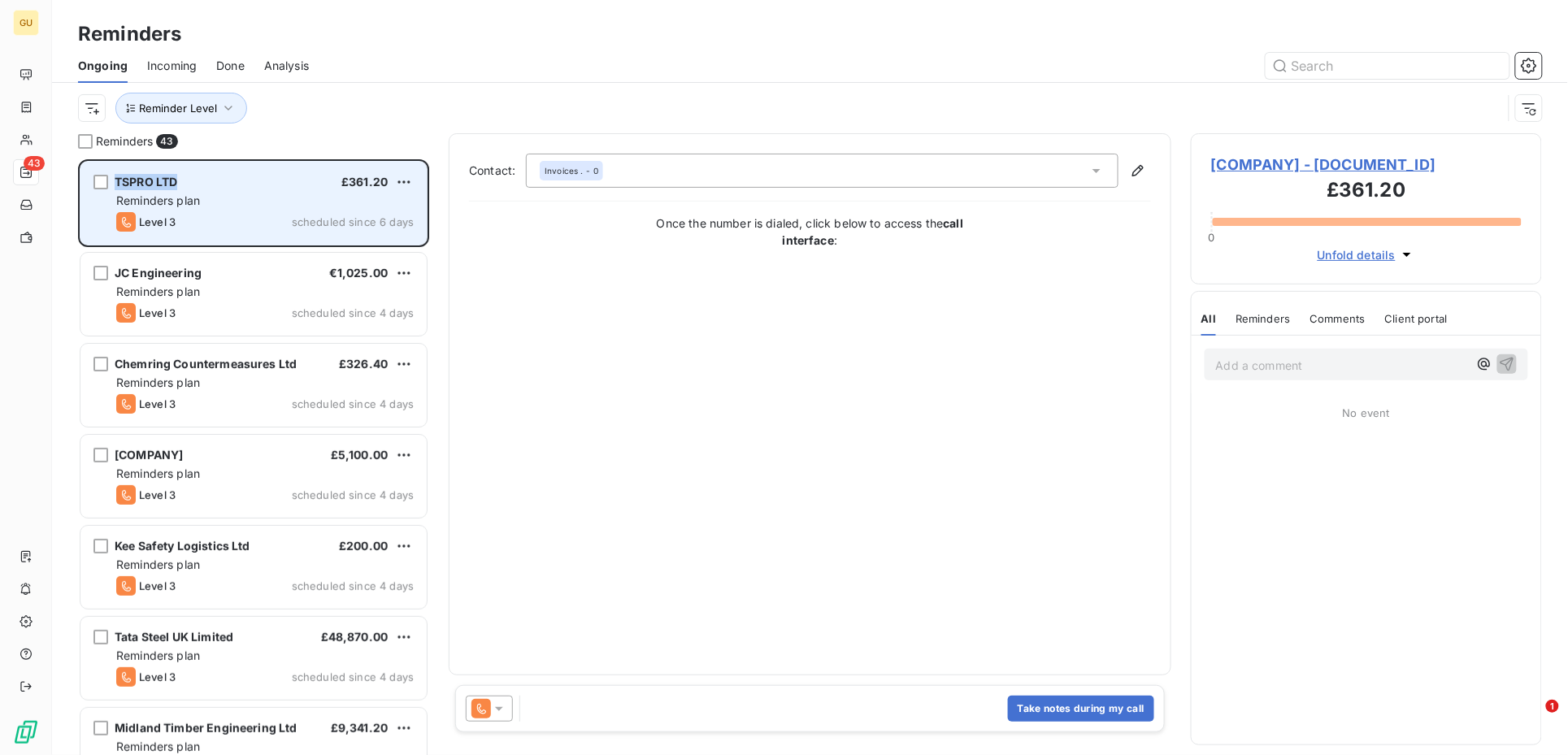 drag, startPoint x: 189, startPoint y: 180, endPoint x: 111, endPoint y: 180, distance: 78 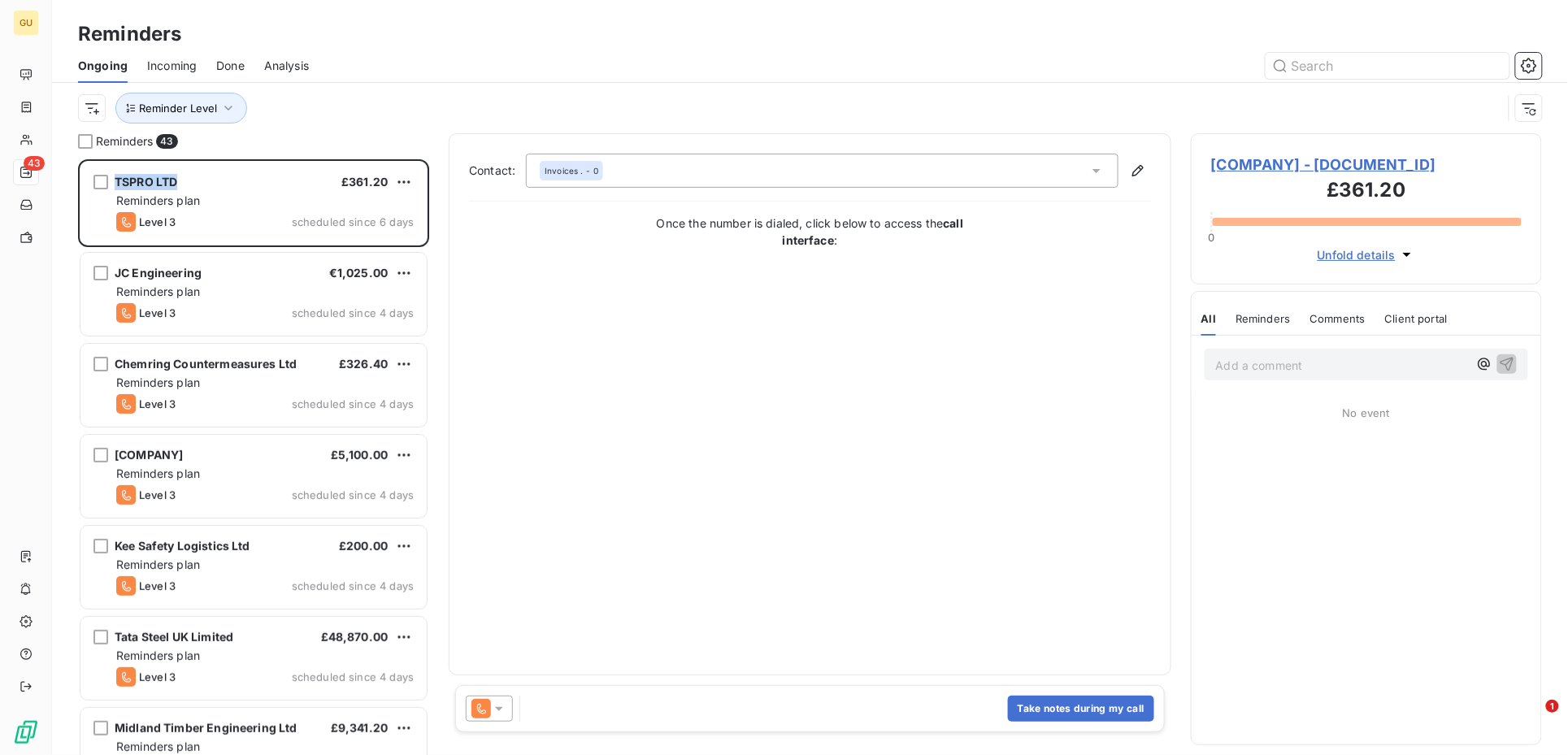 copy on "TSPRO LTD" 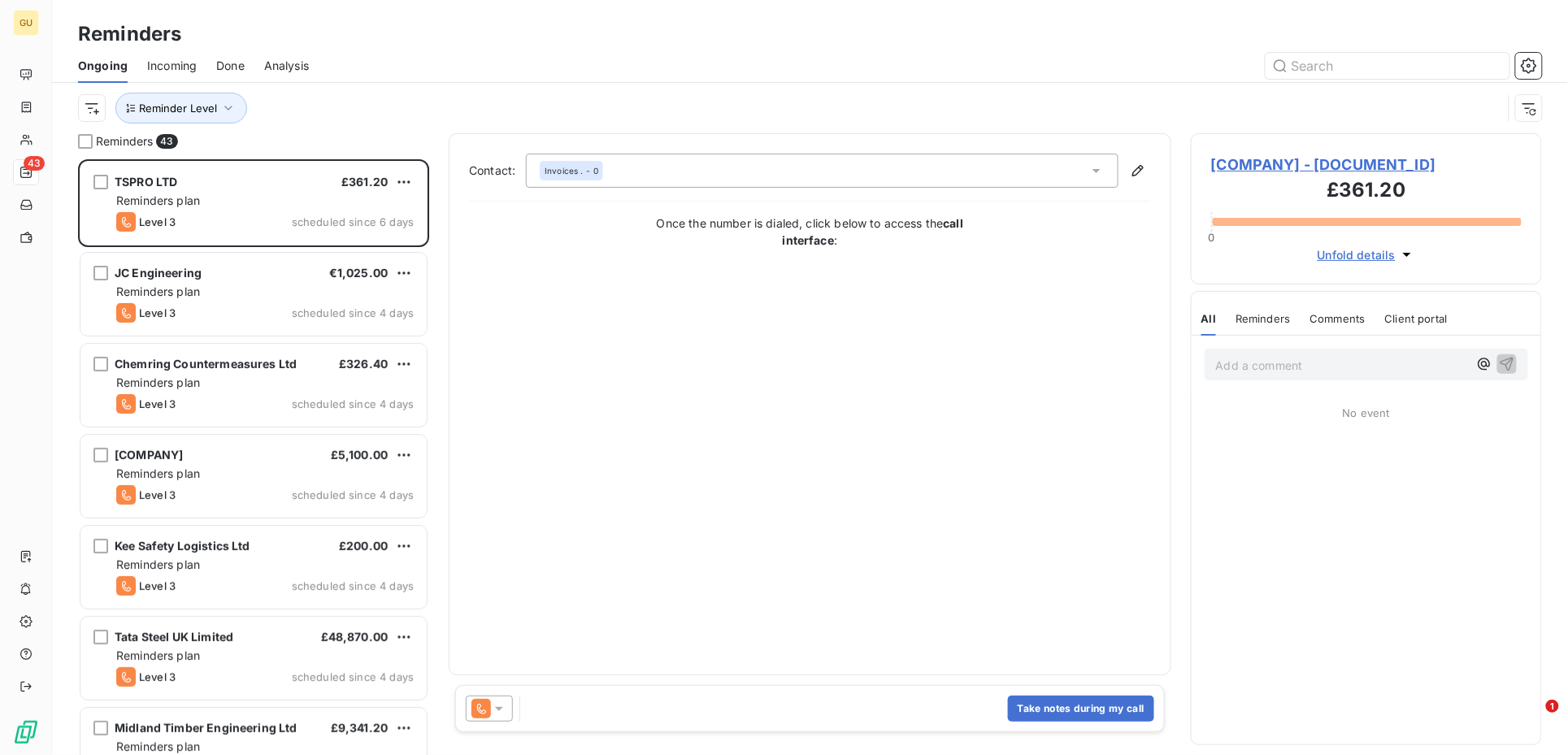 click on "TSPRO LTD - C08-00005086" at bounding box center (1366, 164) 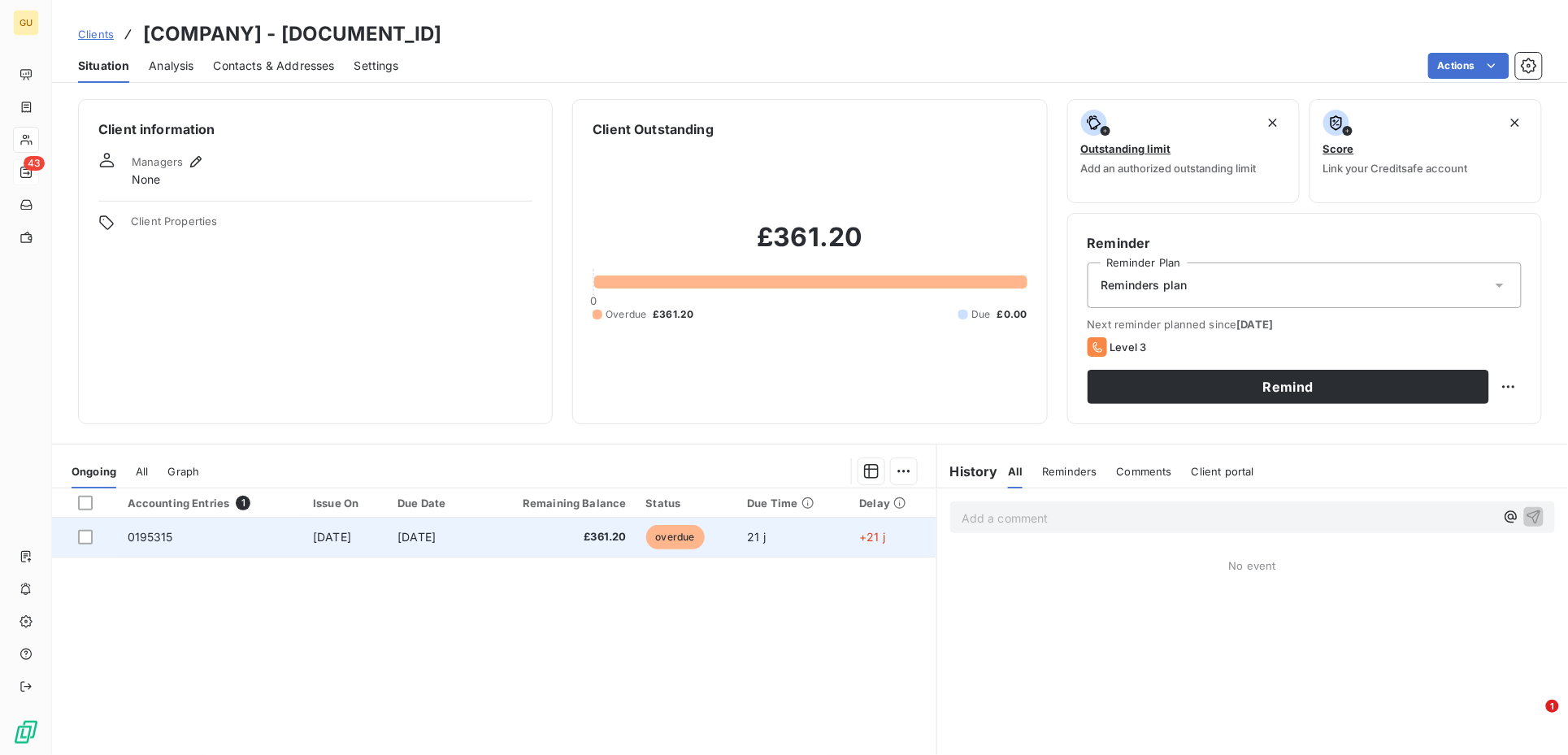 click on "0195315" at bounding box center [150, 536] 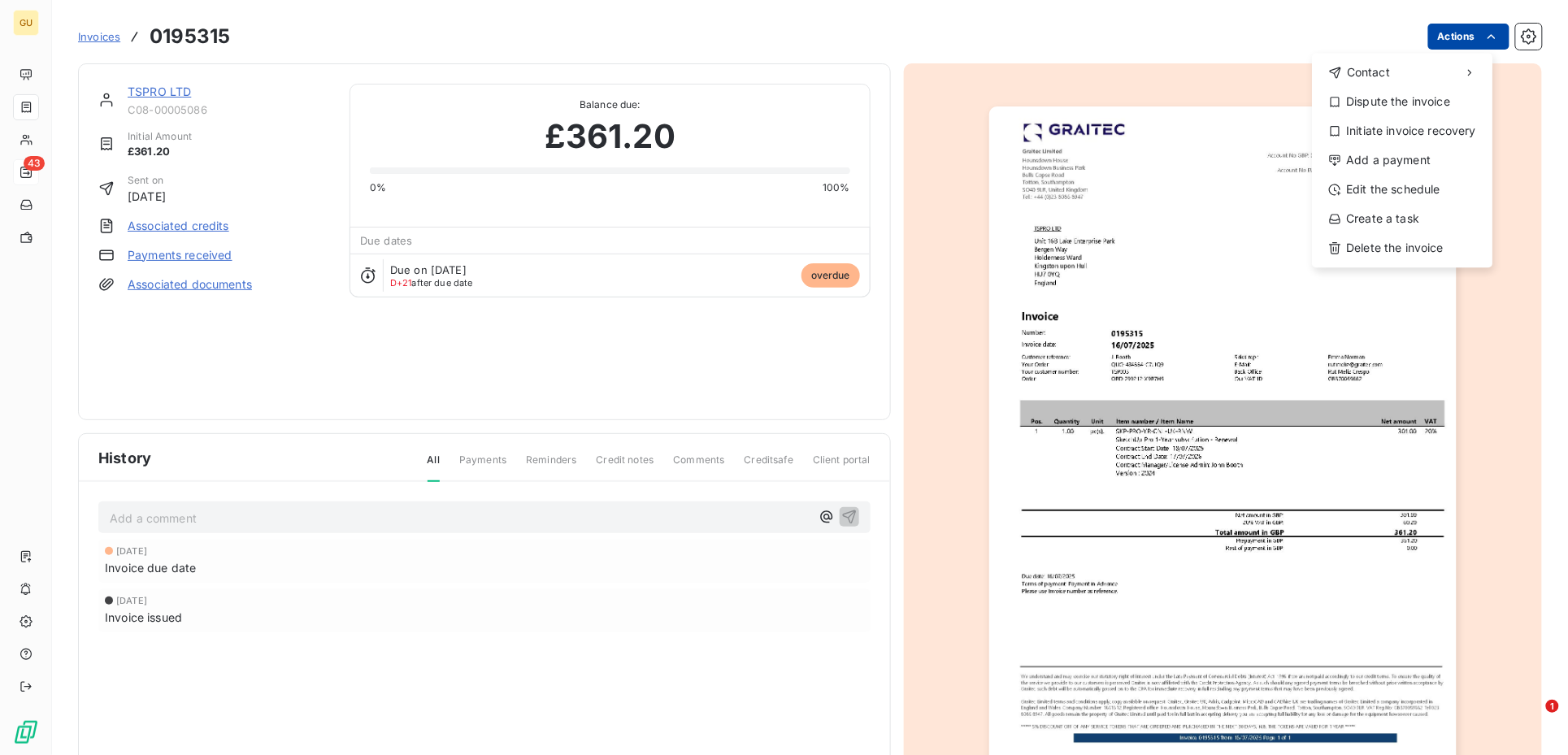 click on "GU 43 Invoices 0195315 Actions Contact Dispute the invoice Initiate invoice recovery Add a payment Edit the schedule Create a task Delete the invoice TSPRO LTD C08-00005086 Initial Amount £361.20 Sent on 16 Jul 2025 Associated credits Payments received Associated documents Balance due: £361.20 0% 100% Due dates Due on 16 Jul 2025 D+21  after due date overdue History All Payments Reminders Credit notes Comments Creditsafe Client portal Add a comment ﻿ 16 Jul 2025 Invoice due date 16 Jul 2025 Invoice issued
1" at bounding box center (784, 377) 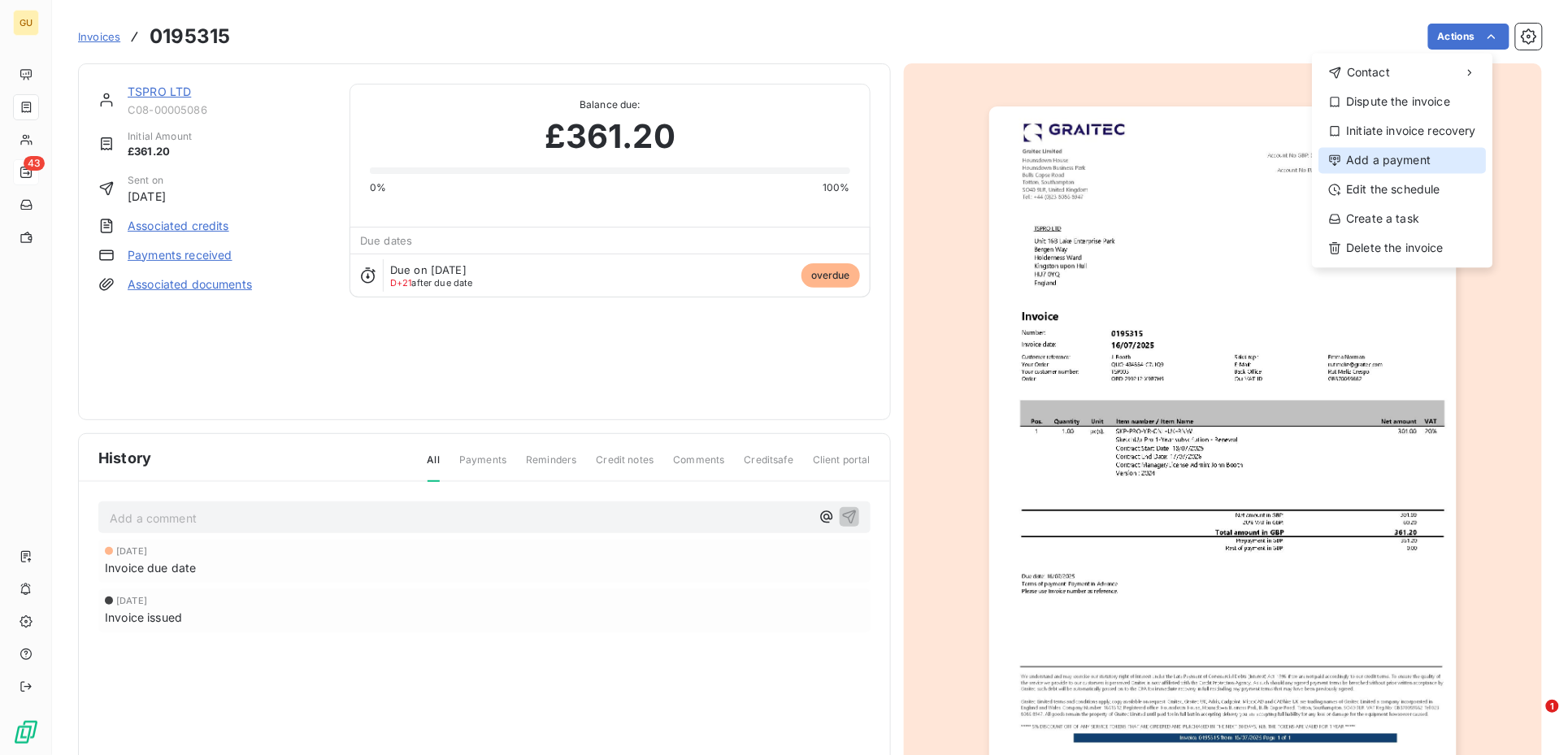 click on "Add a payment" at bounding box center (1403, 160) 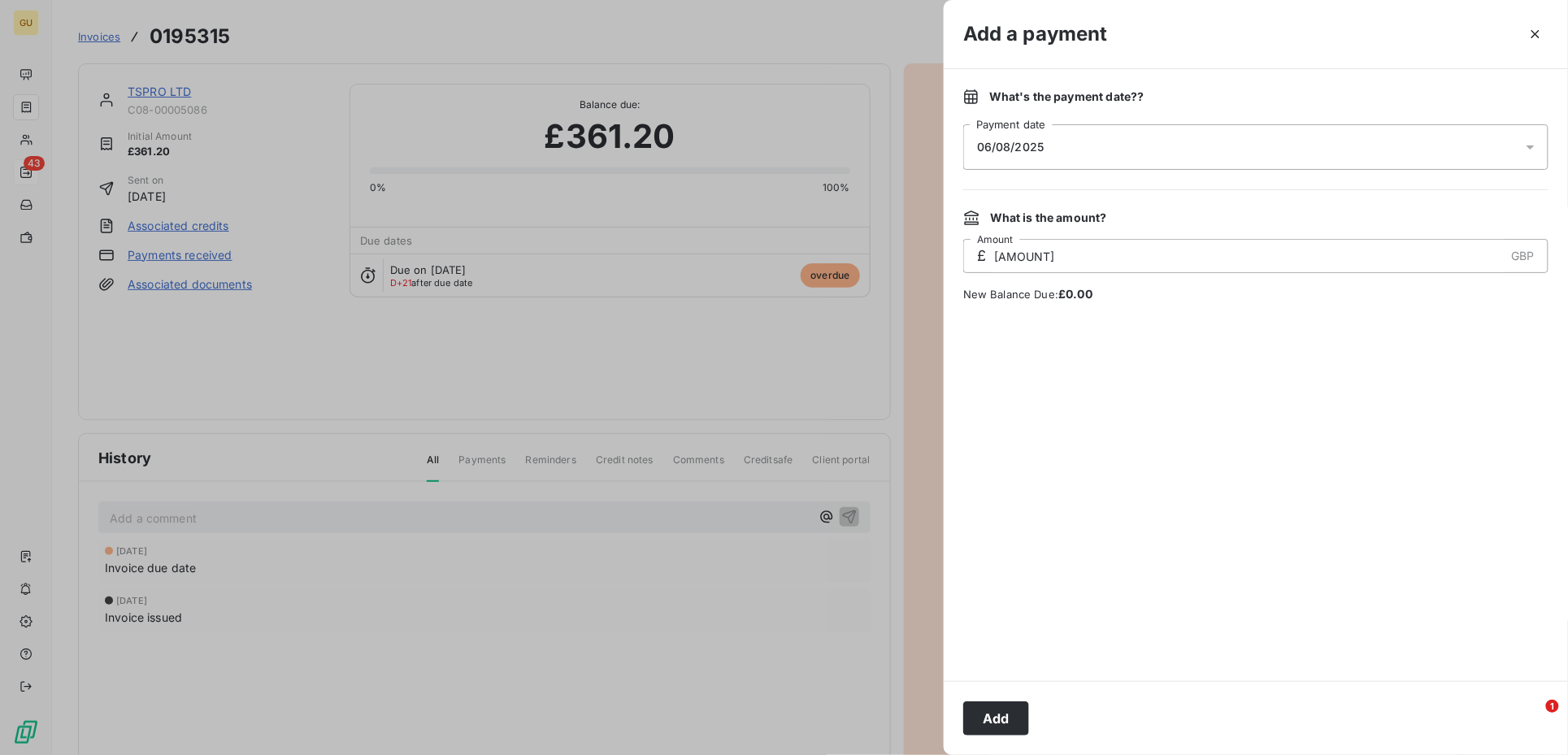 click on "06/08/2025" at bounding box center (1010, 147) 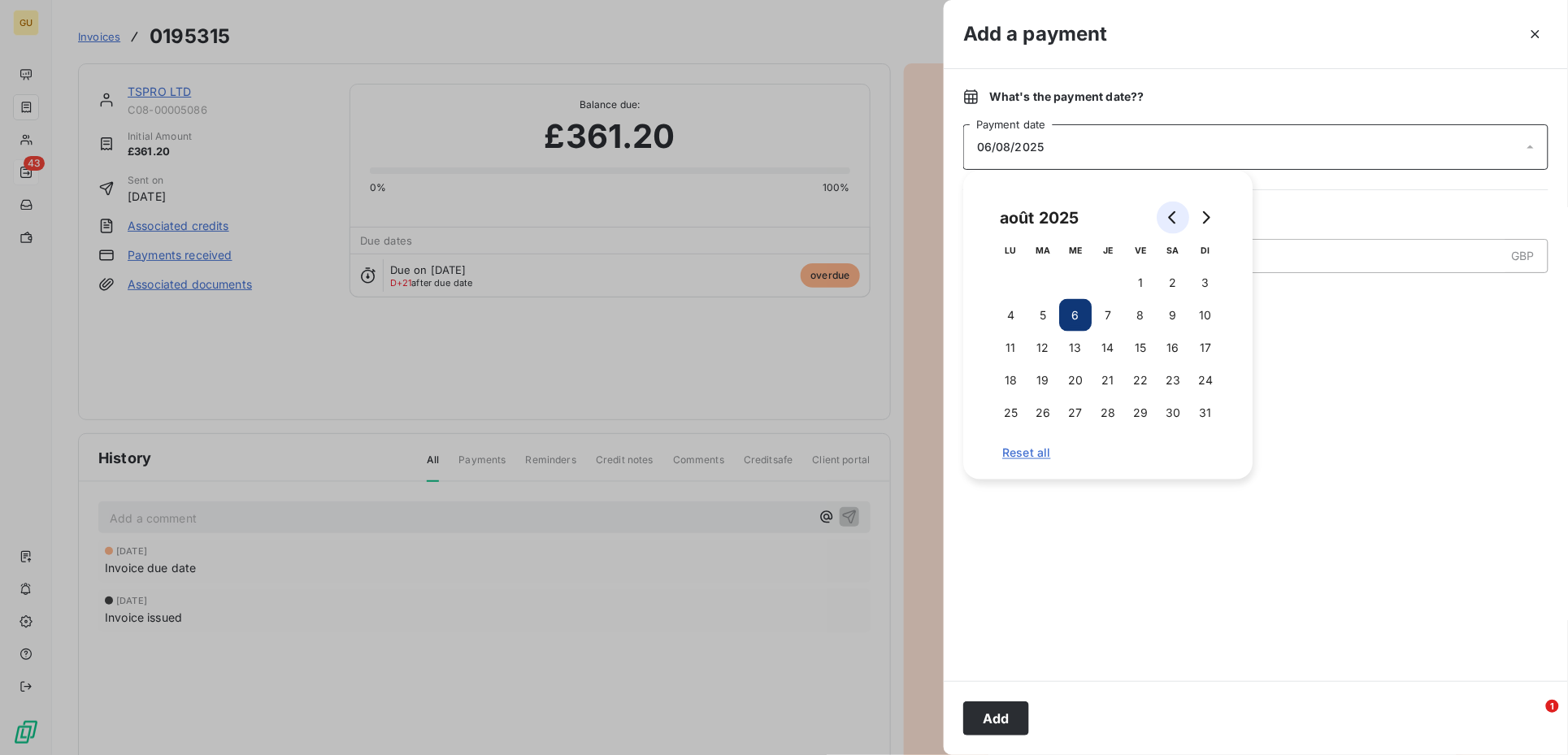 click at bounding box center [1173, 218] 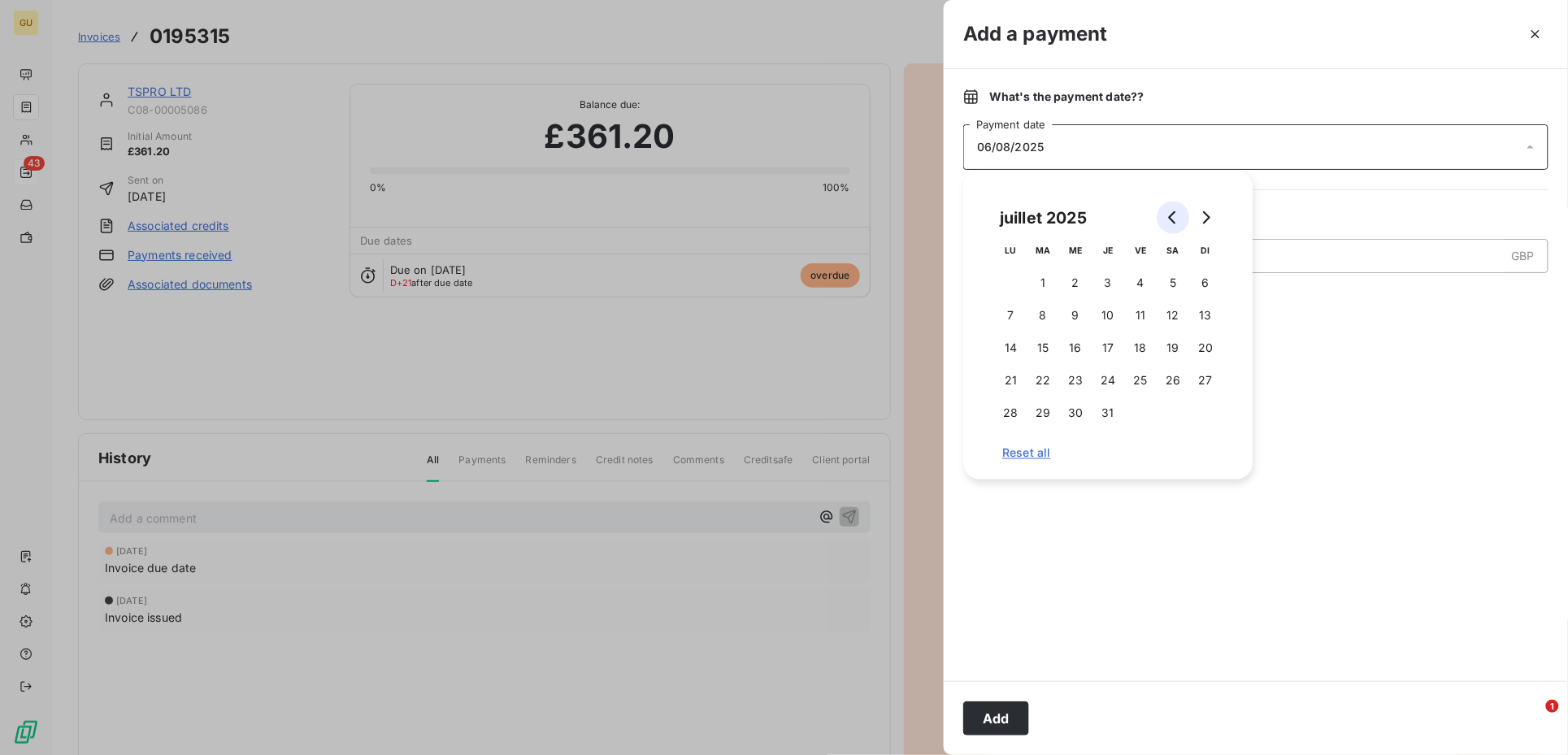 click at bounding box center (1173, 218) 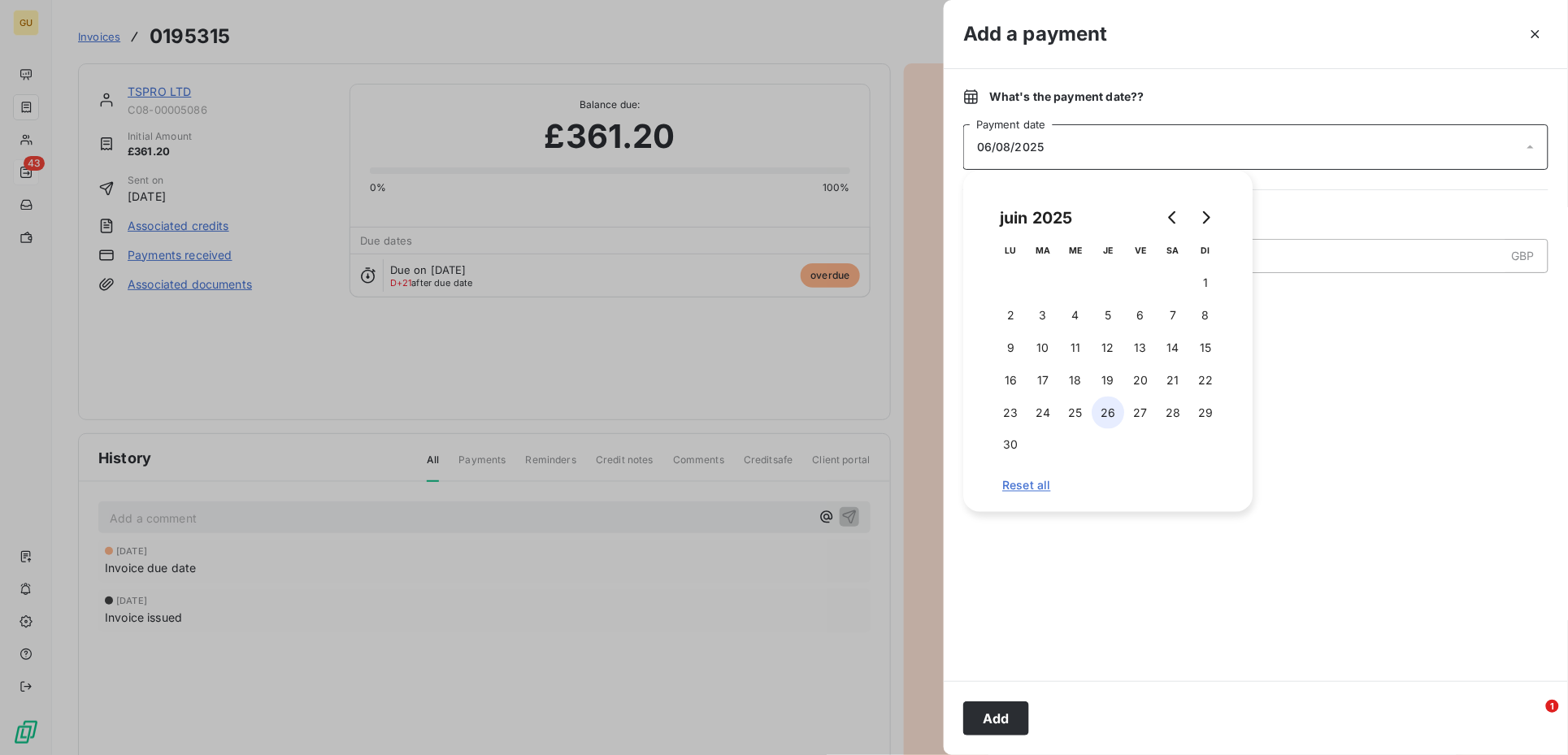 click on "26" at bounding box center (1108, 413) 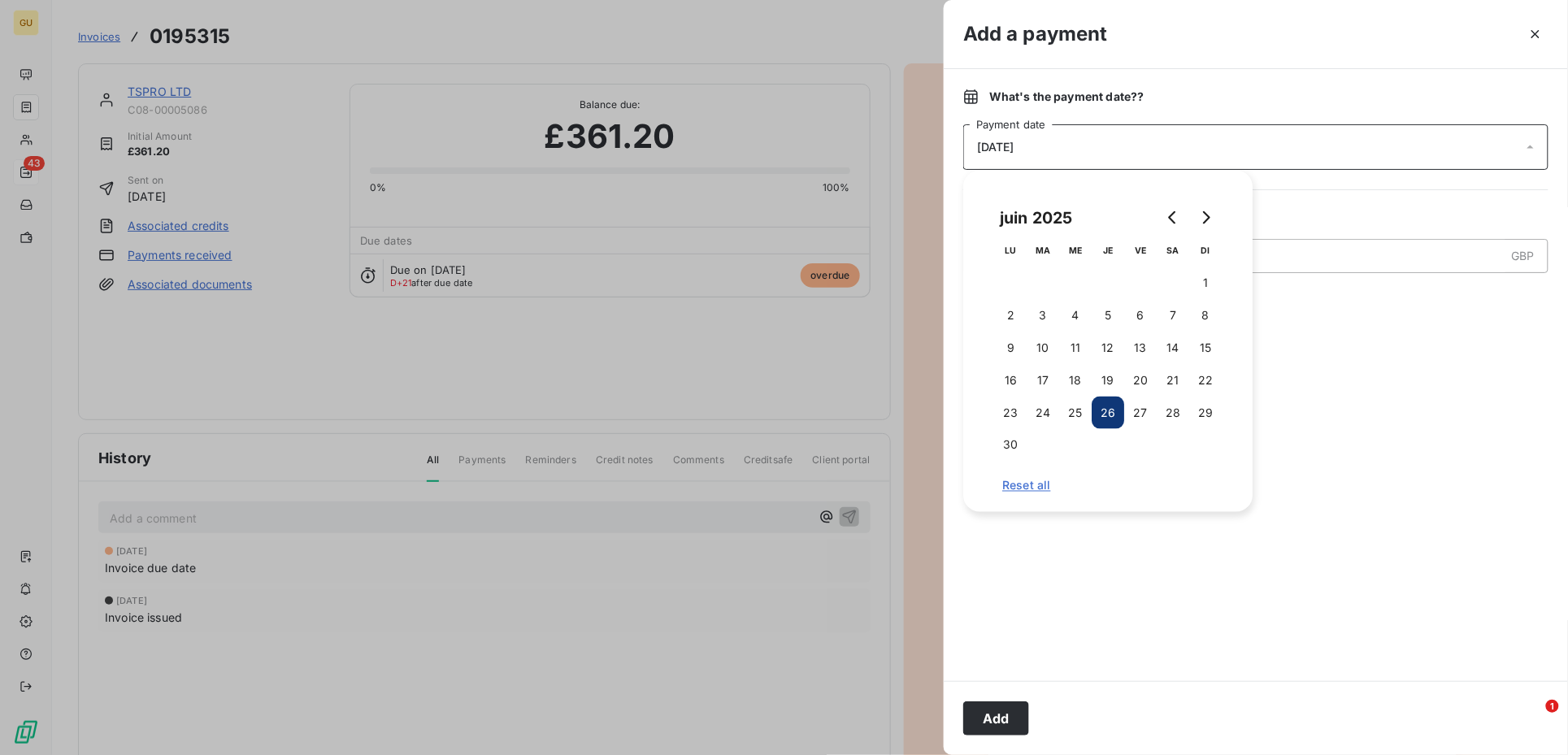 click on "26" at bounding box center [1108, 413] 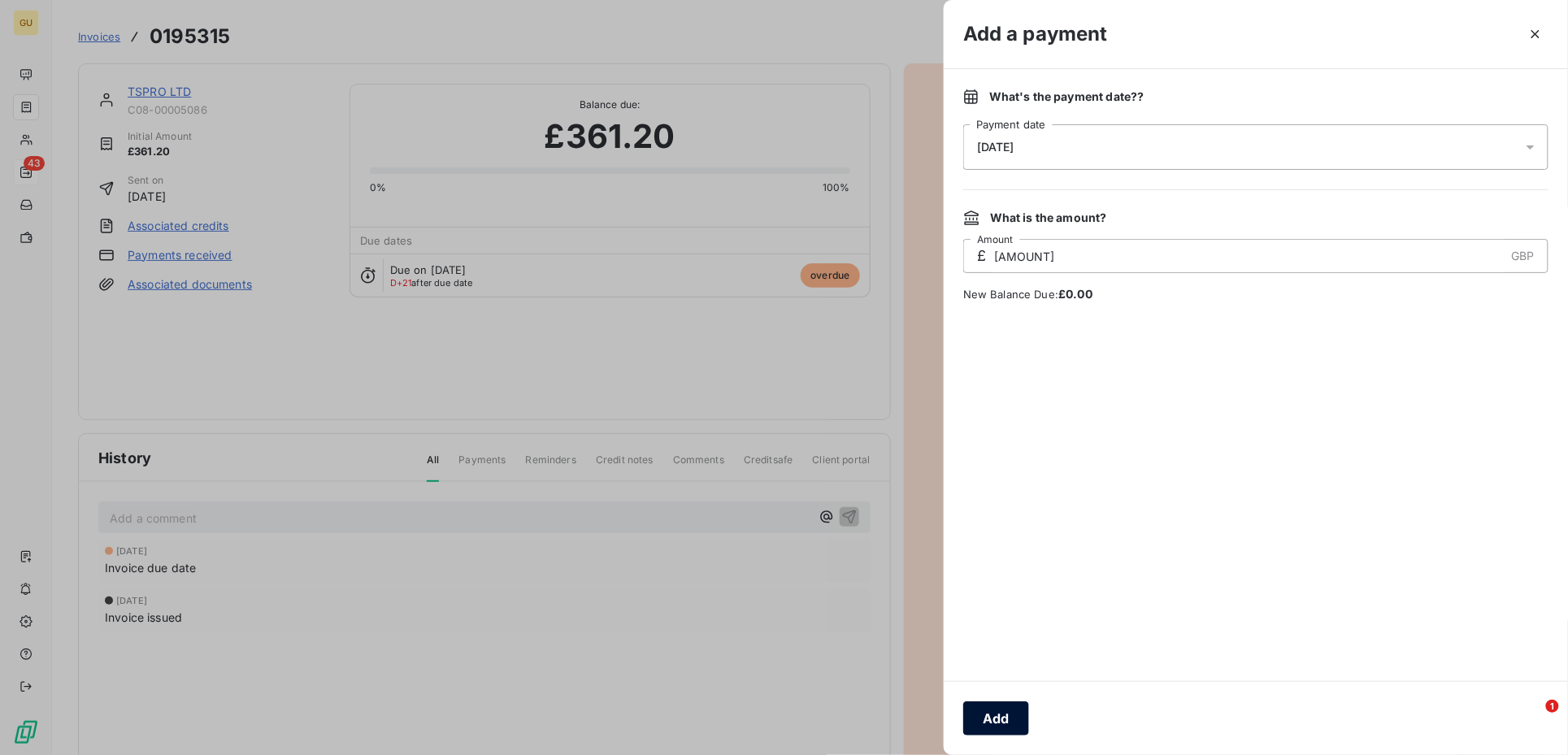 click on "Add" at bounding box center (996, 718) 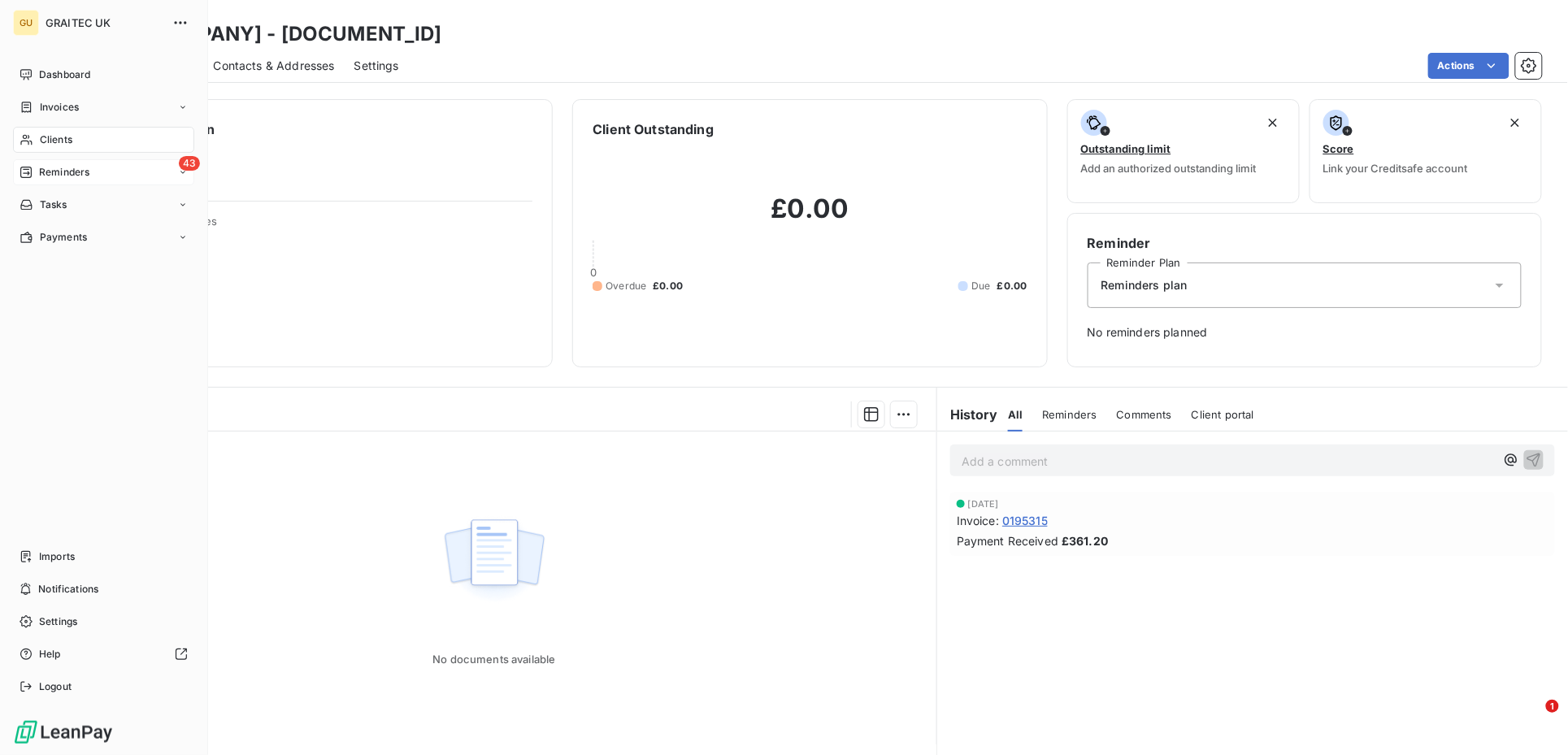 click on "Reminders" at bounding box center (64, 172) 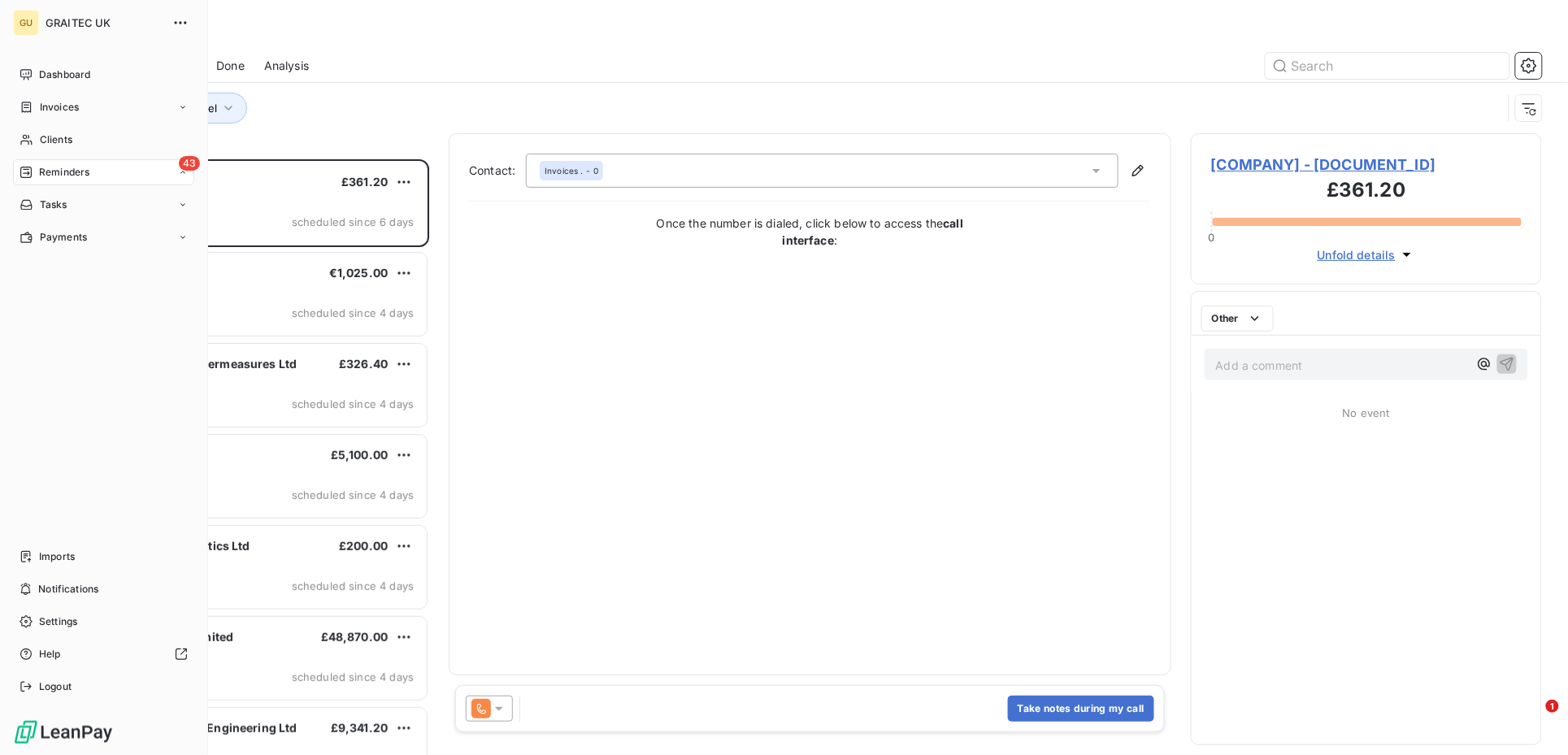 scroll, scrollTop: 17, scrollLeft: 16, axis: both 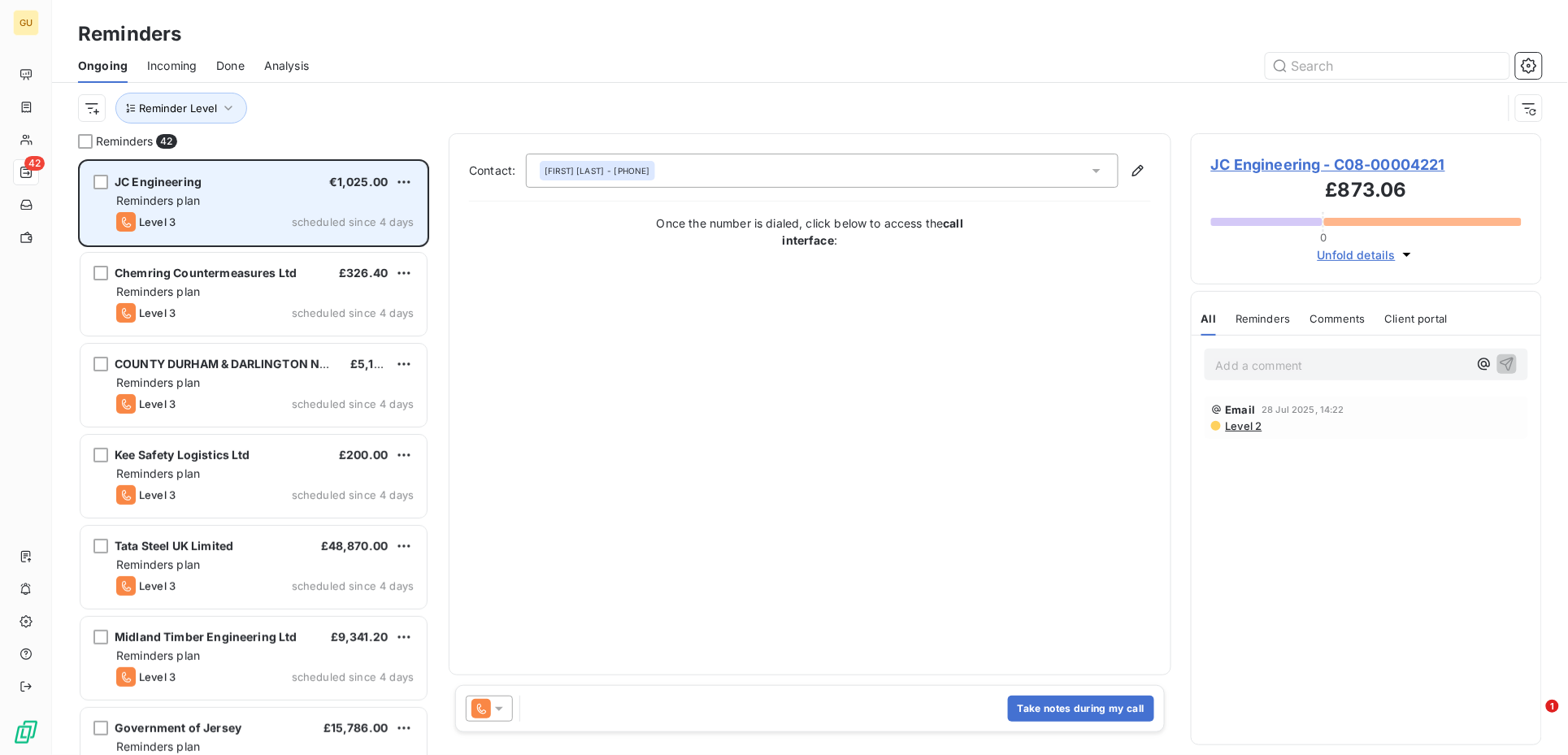 click on "Reminders plan" at bounding box center [265, 201] 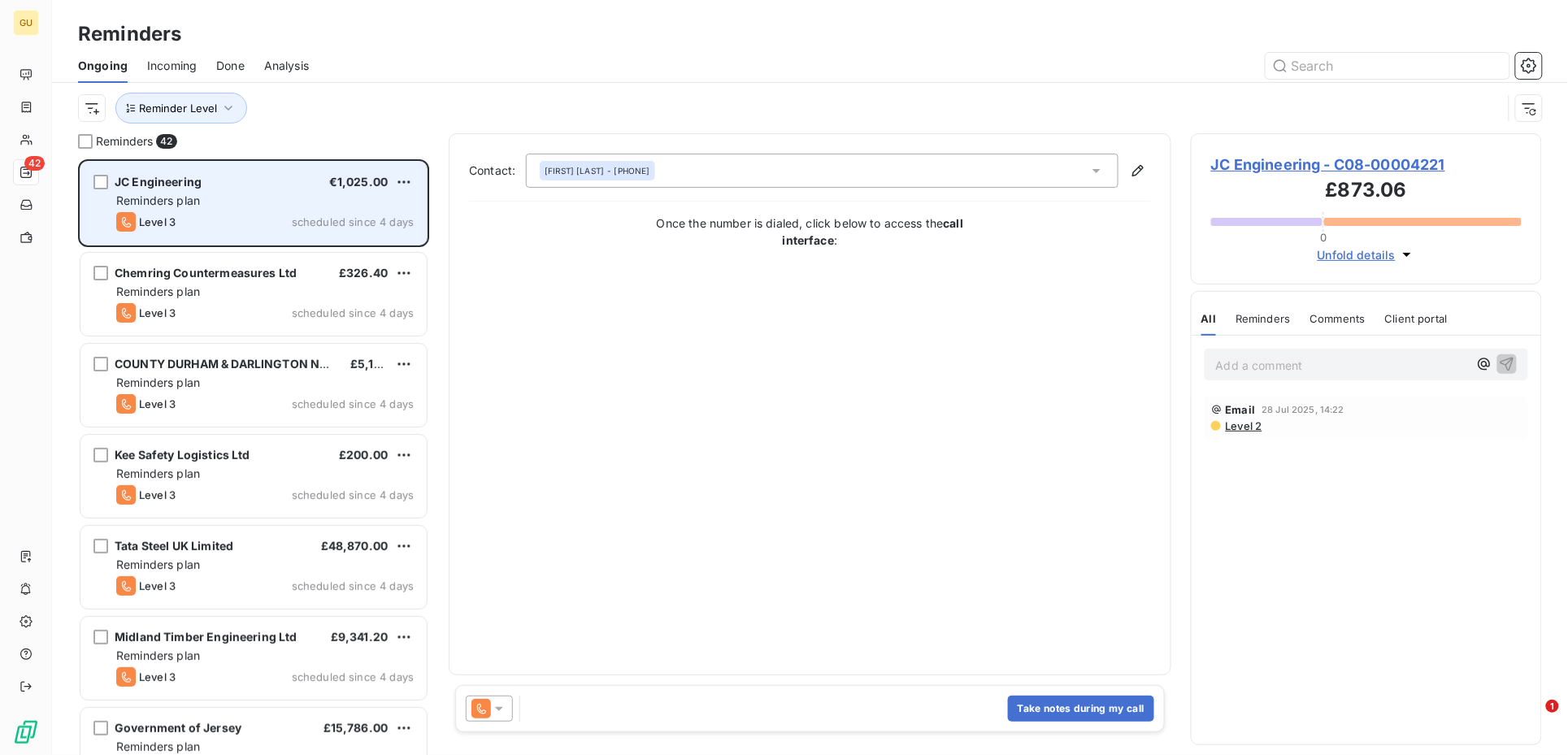click on "JC Engineering" at bounding box center (158, 181) 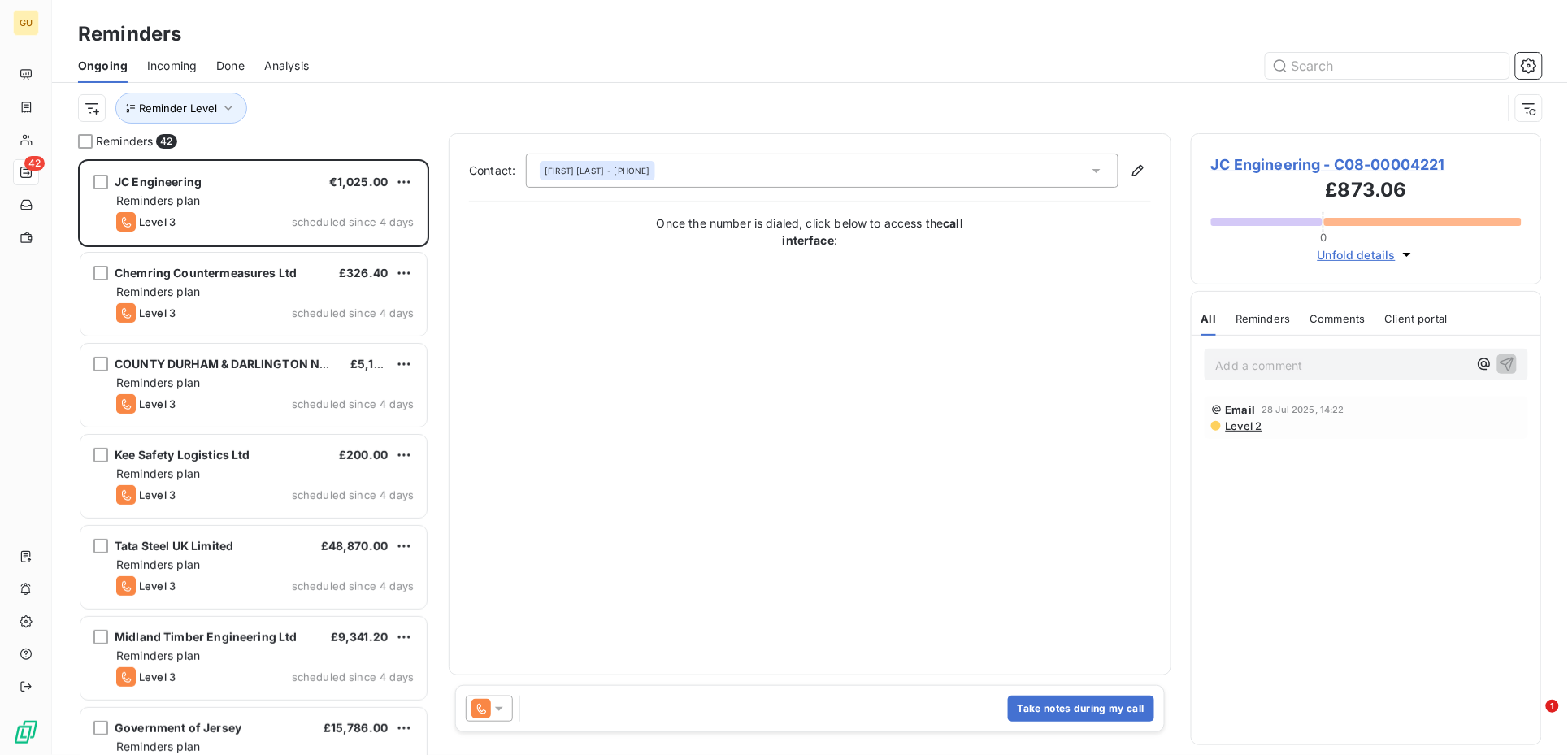 click on "JC Engineering - C08-00004221" at bounding box center (1366, 164) 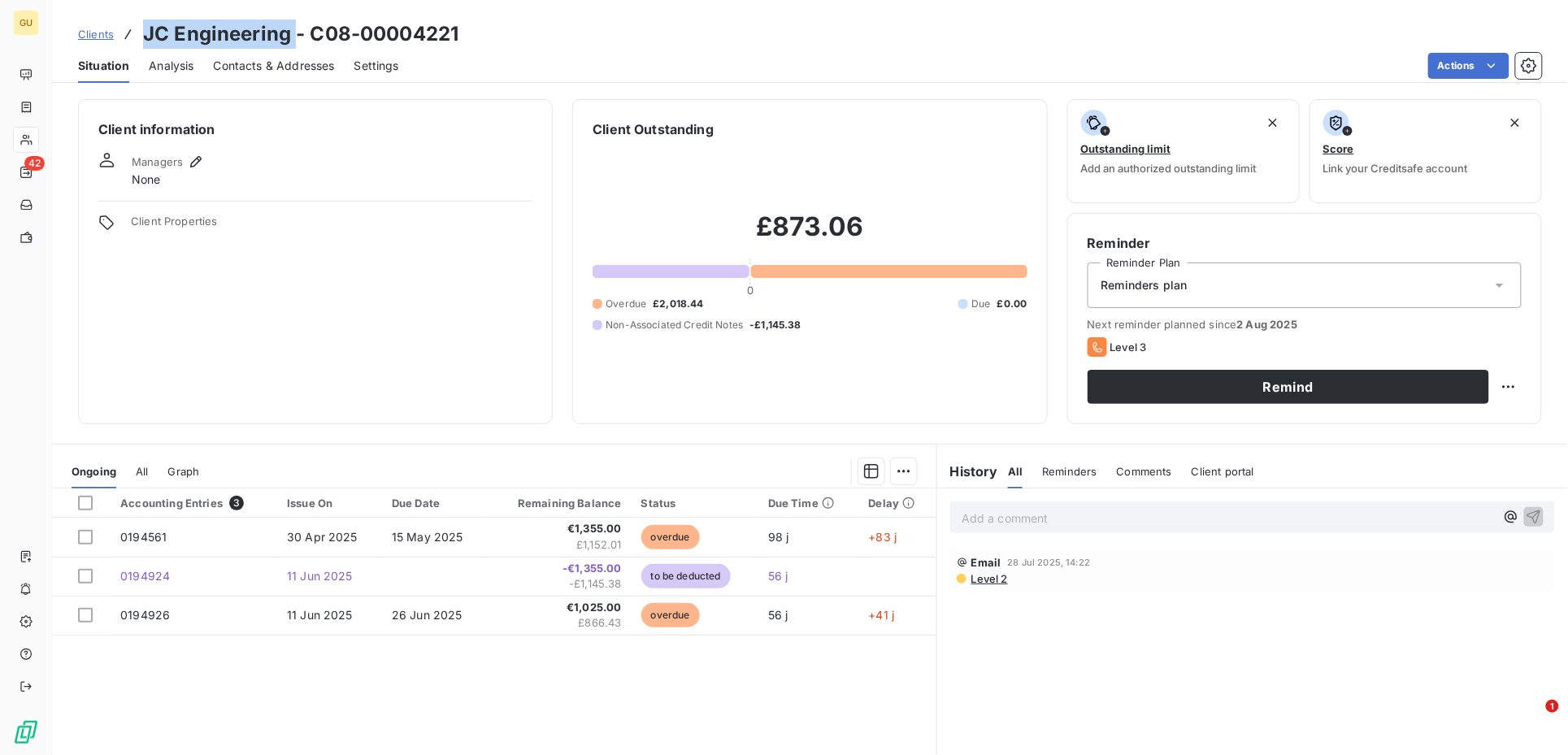 drag, startPoint x: 146, startPoint y: 33, endPoint x: 291, endPoint y: 37, distance: 145.0552 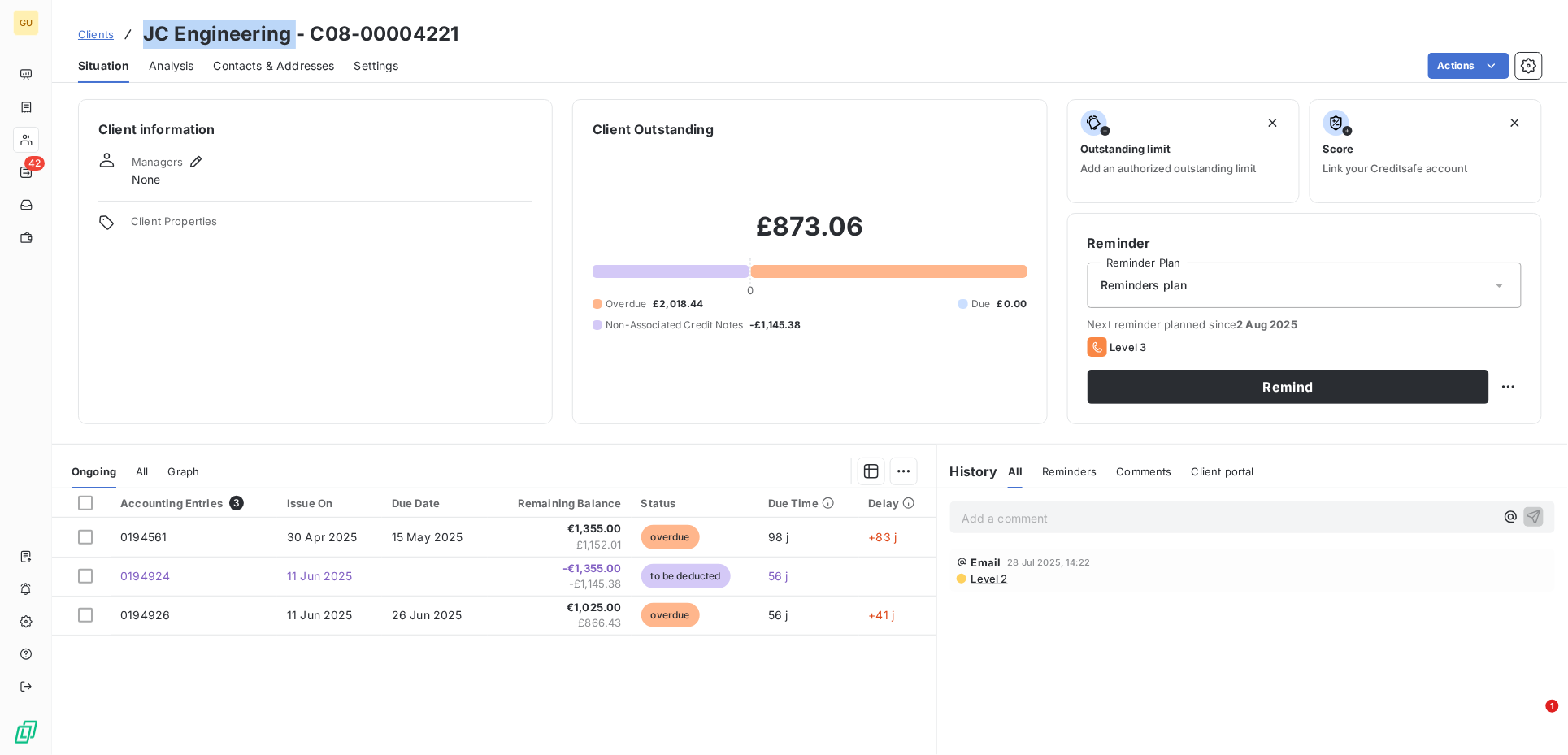 click on "JC Engineering - C08-00004221" at bounding box center [301, 34] 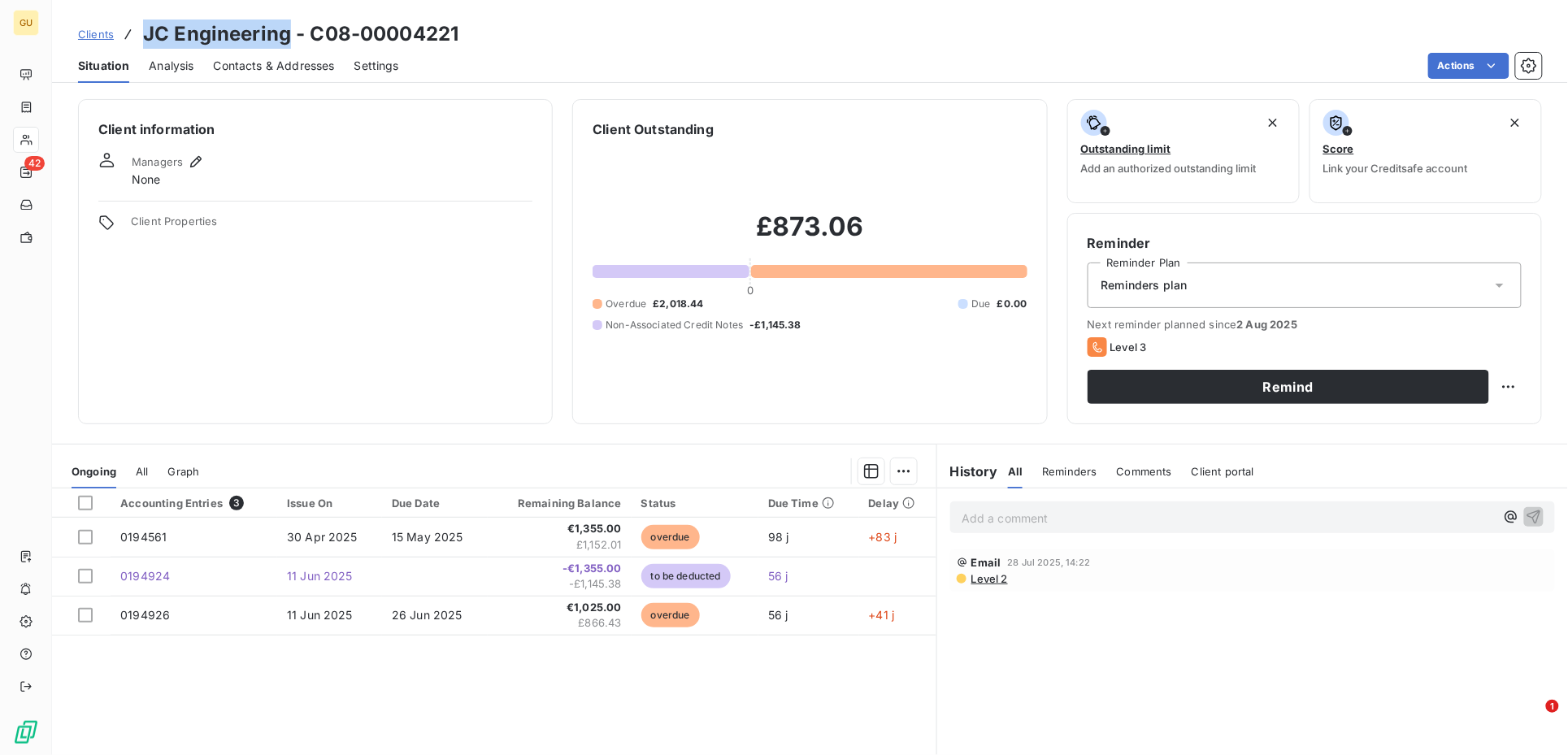 copy on "JC Engineering" 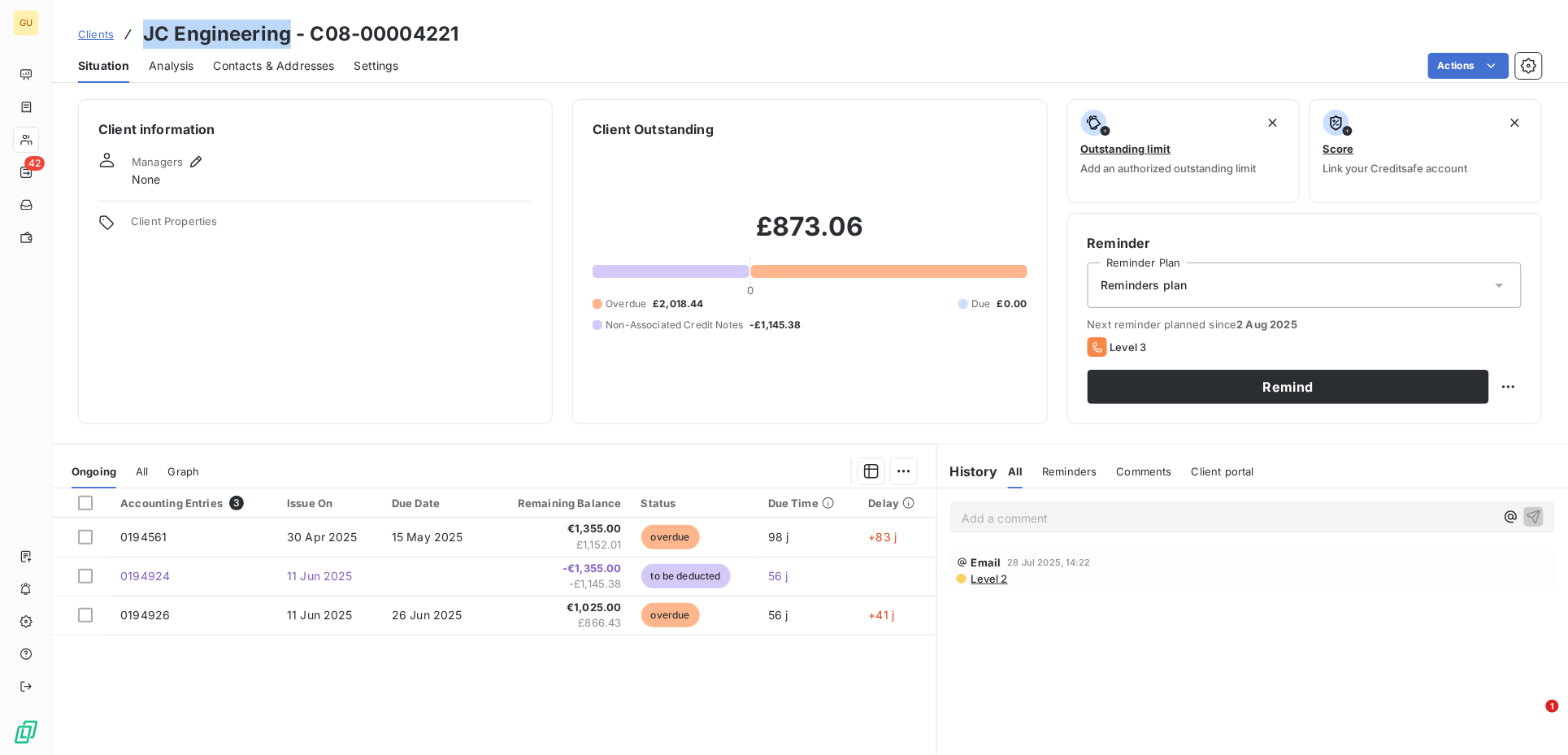 click on "Contacts & Addresses" at bounding box center [274, 66] 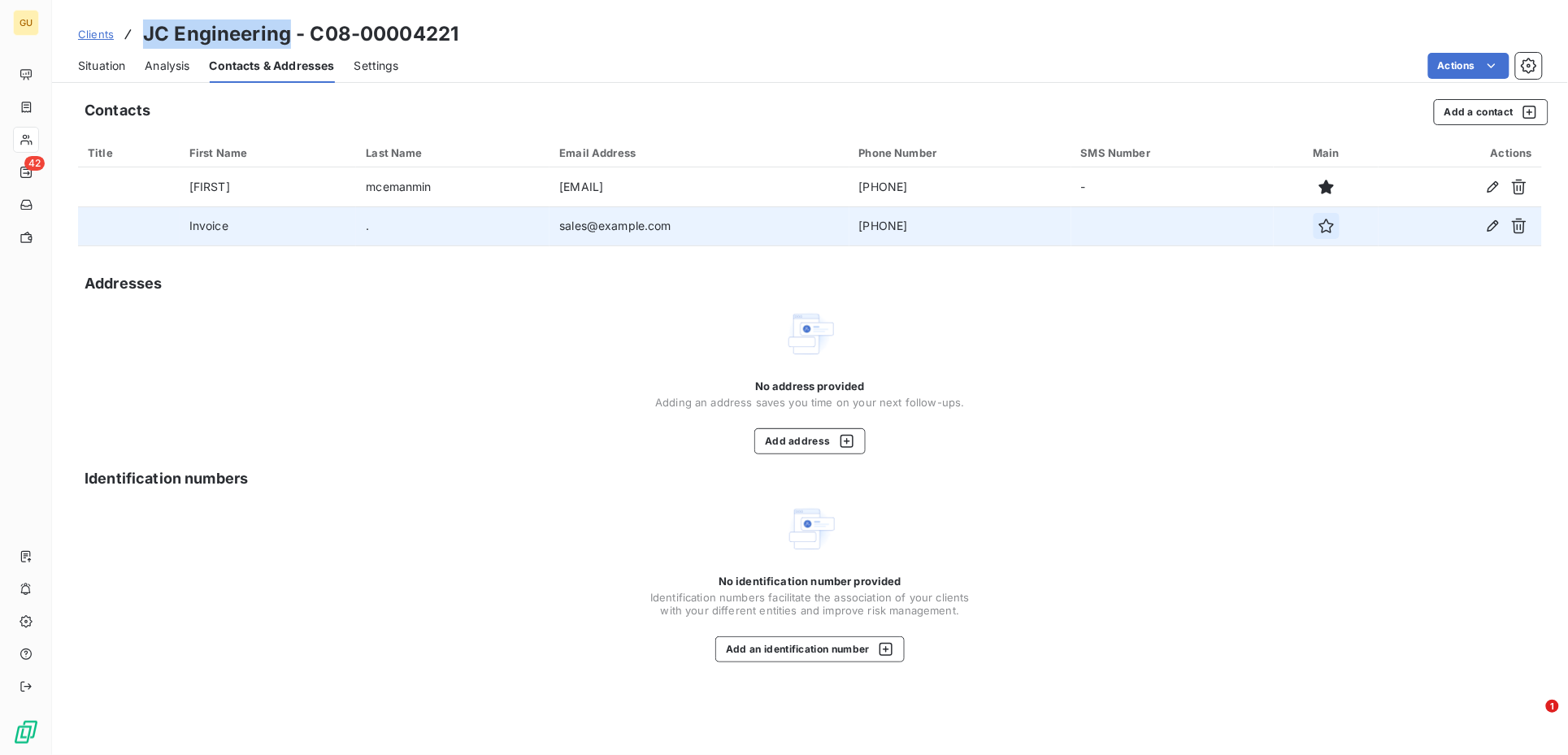 click 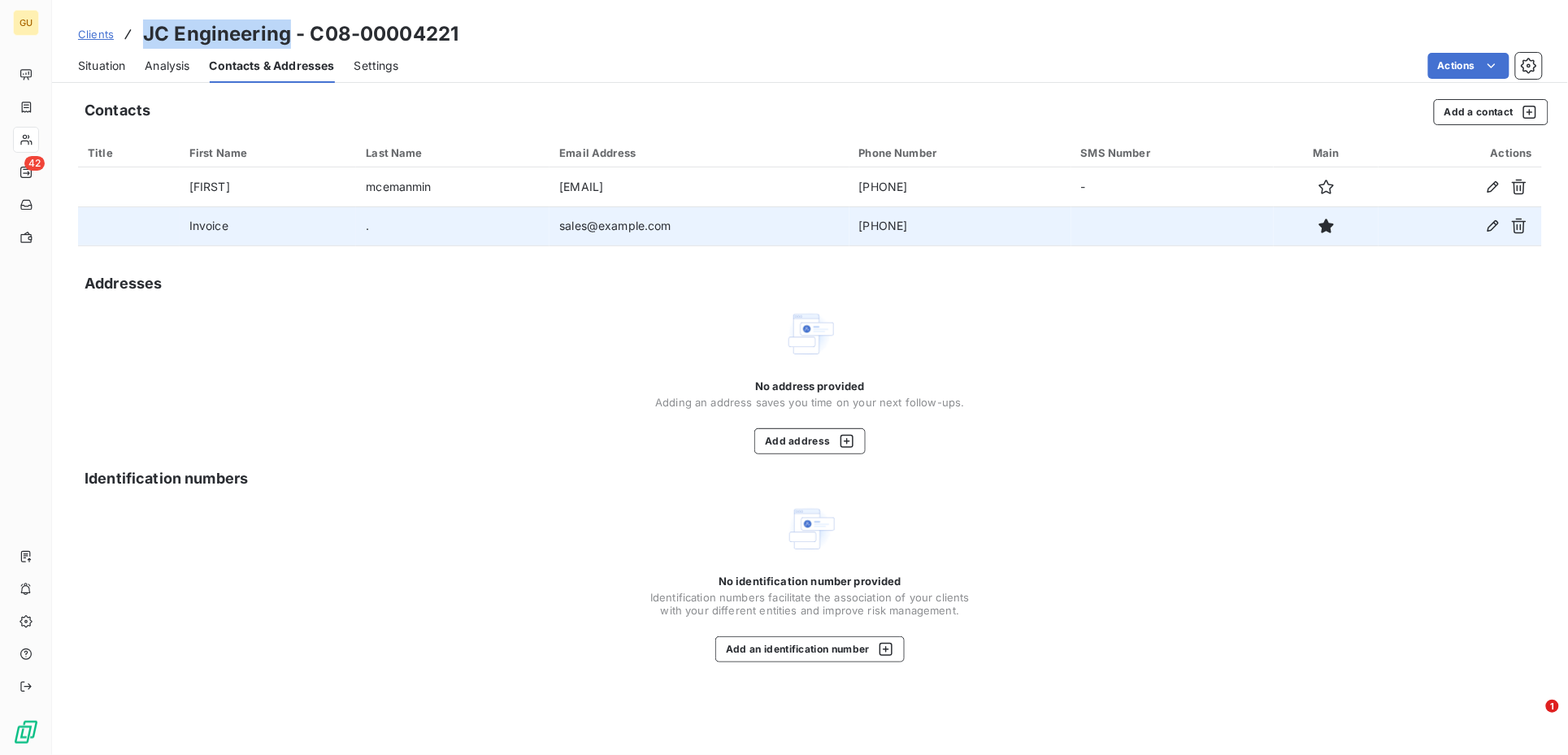 click on "Situation" at bounding box center [102, 66] 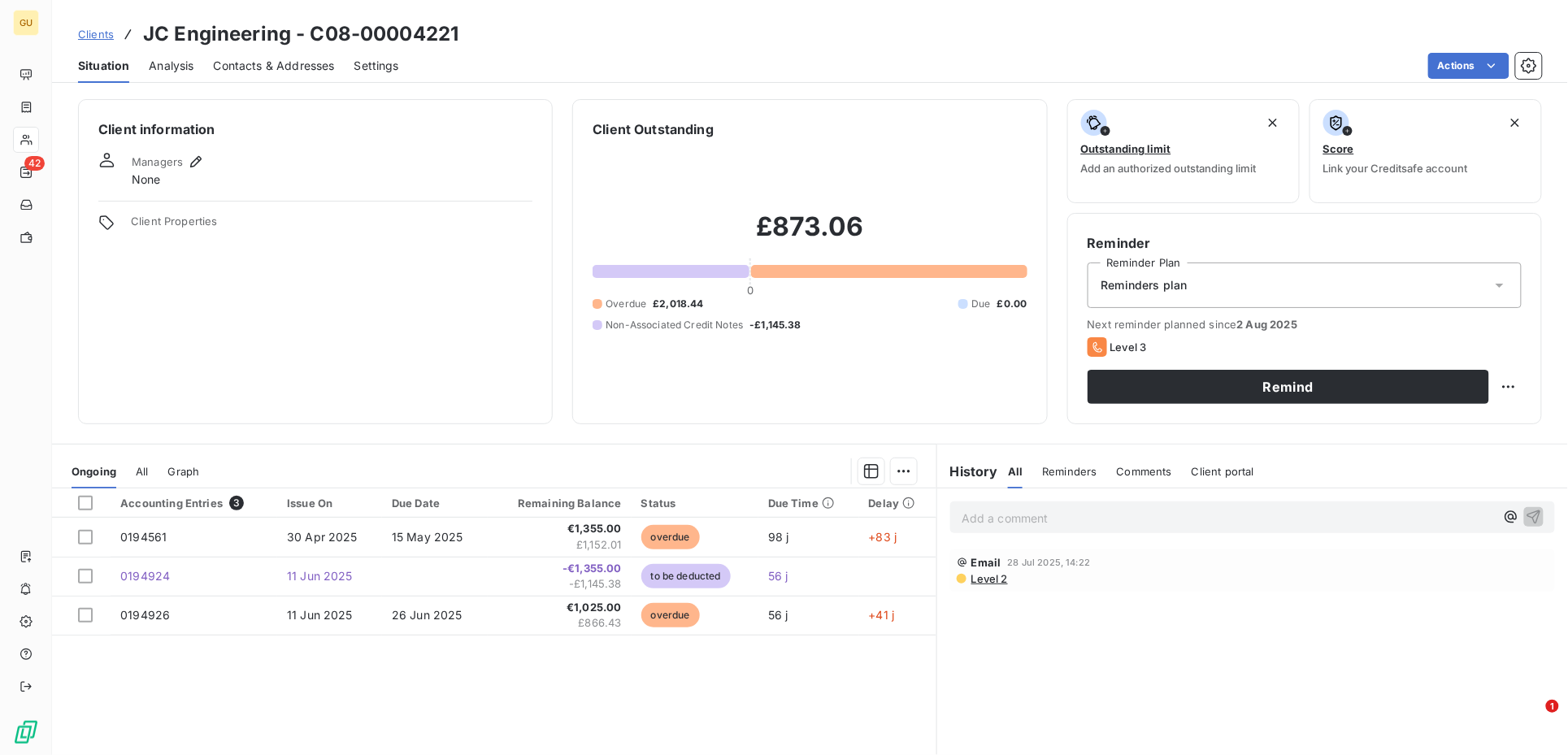 click on "Add a comment ﻿" at bounding box center (1228, 518) 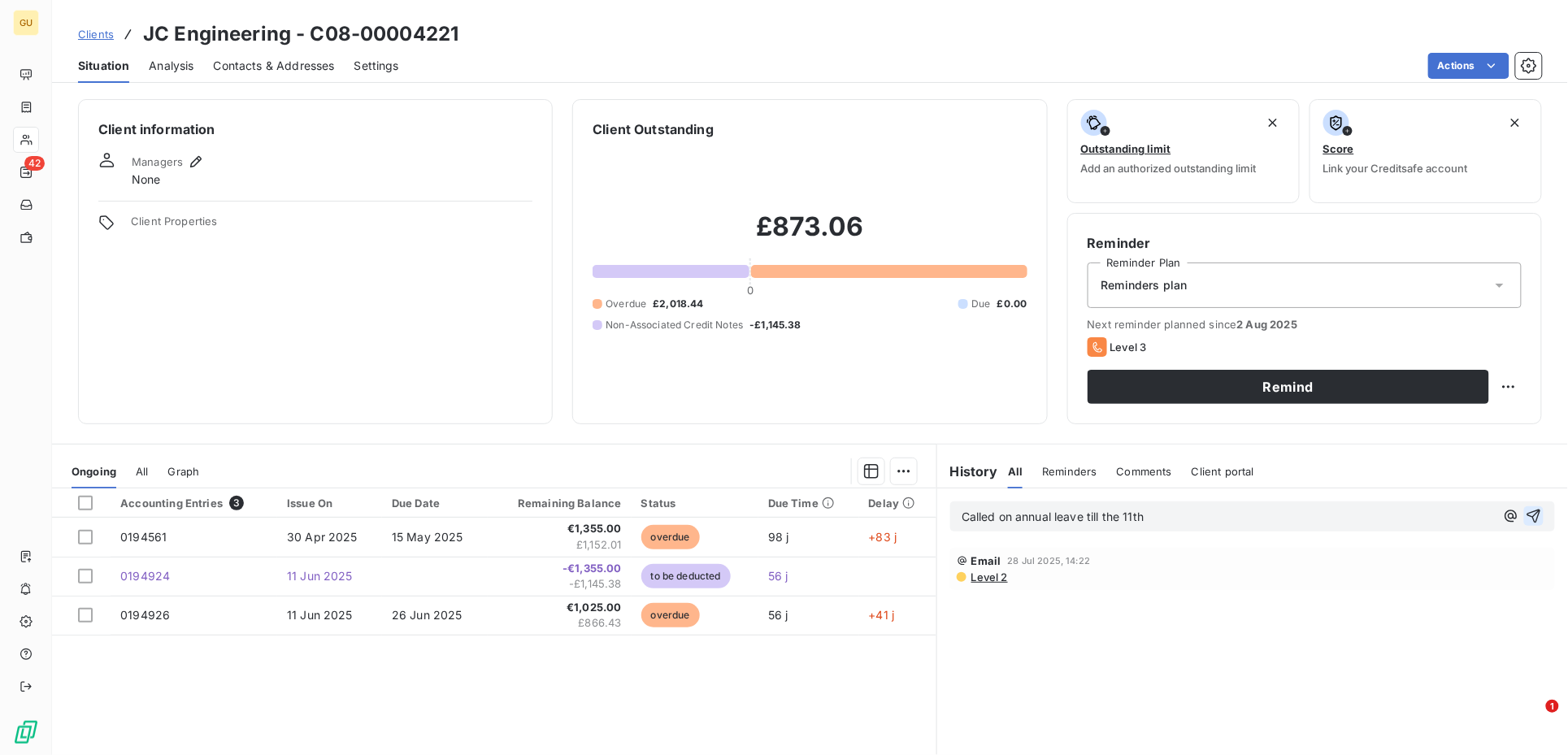 click 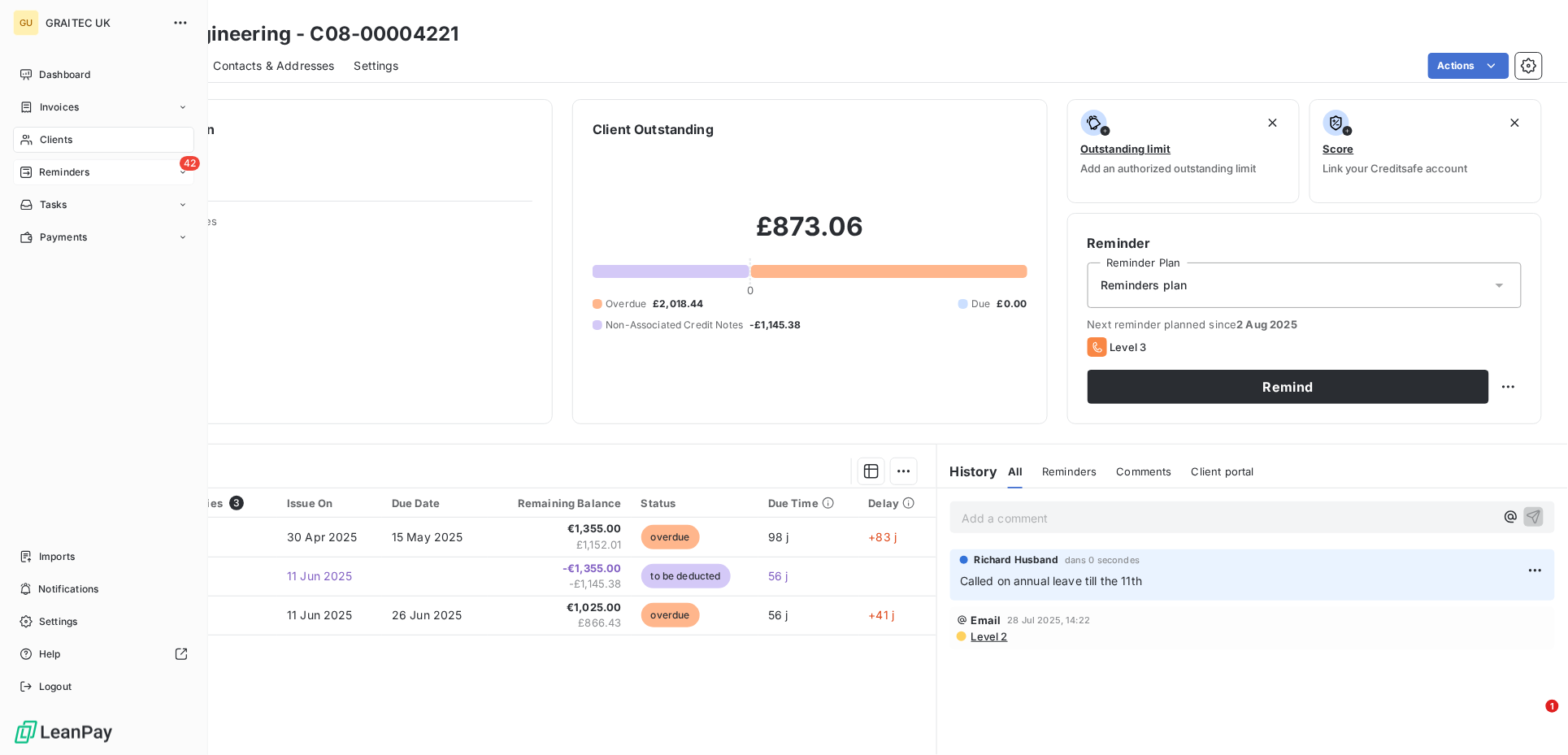 click on "Reminders" at bounding box center (64, 172) 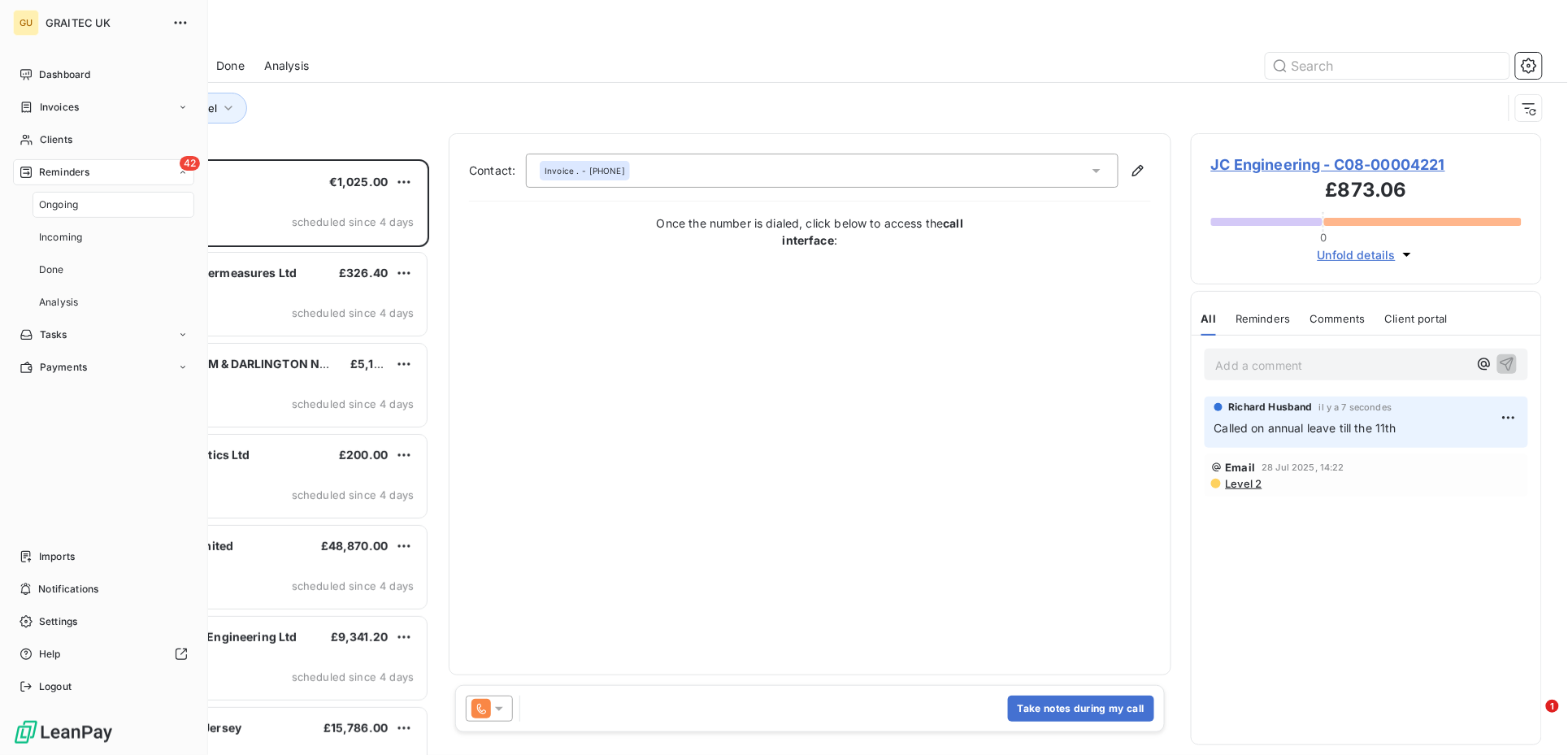 scroll, scrollTop: 17, scrollLeft: 16, axis: both 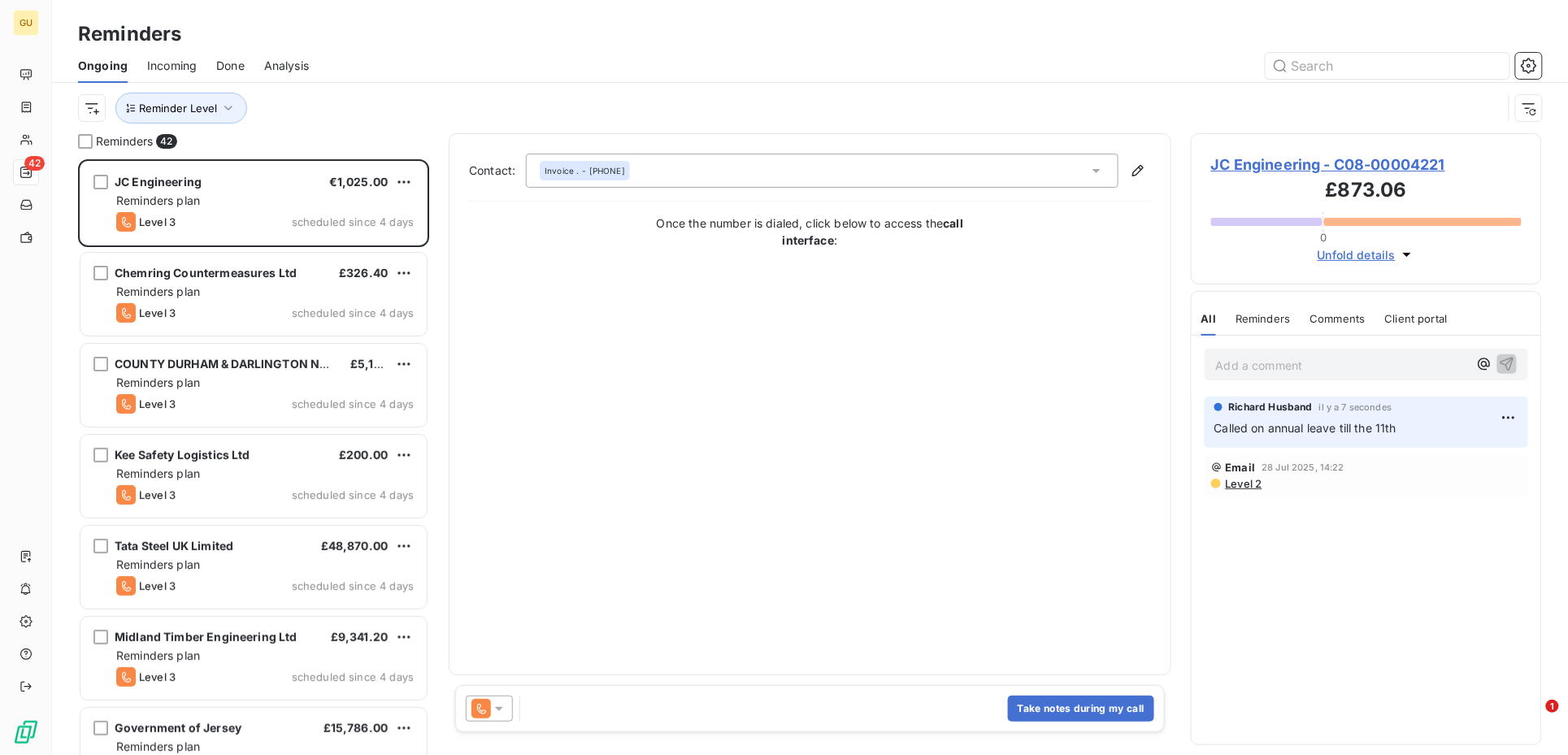 click on "Add a comment ﻿" at bounding box center [1342, 365] 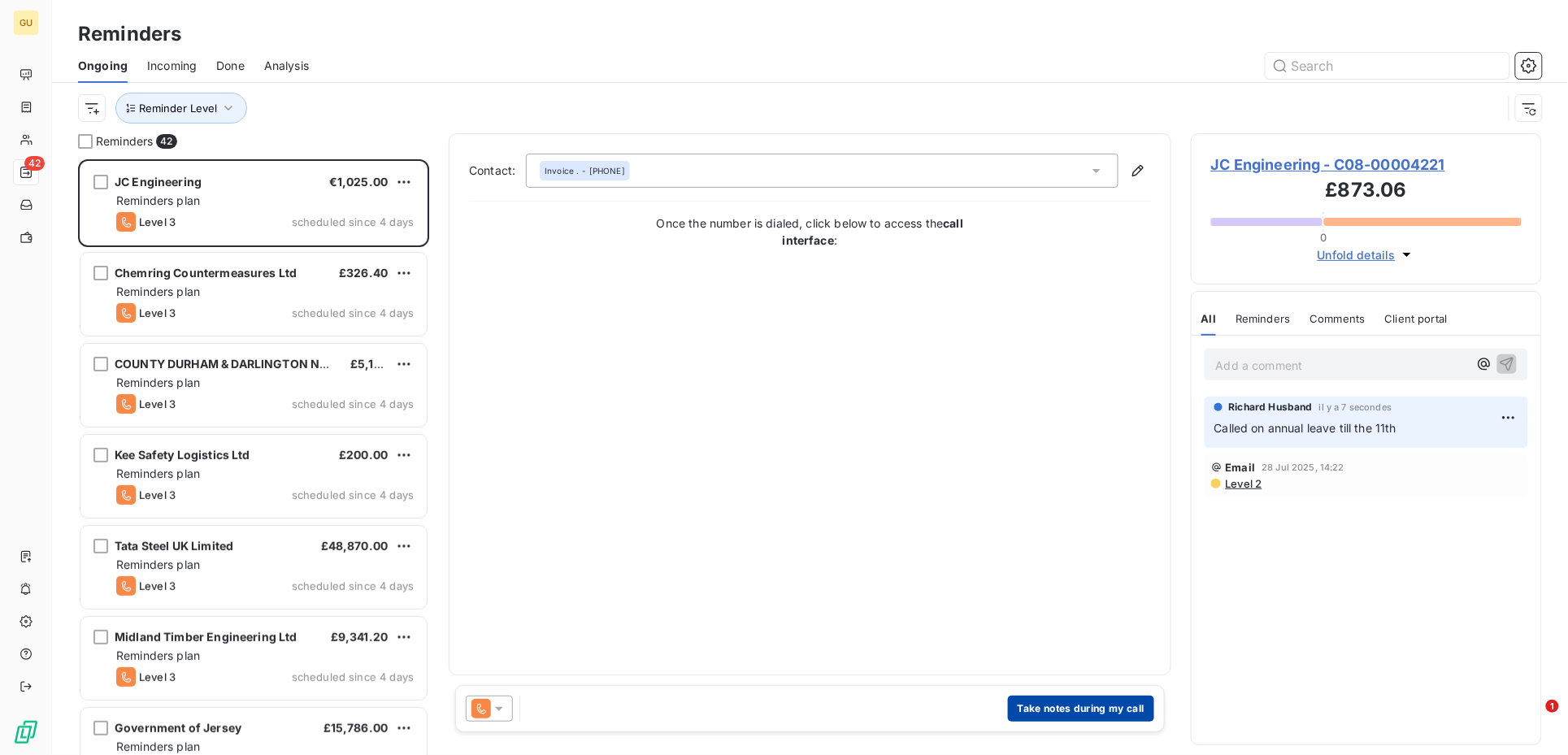 click on "Take notes during my call" at bounding box center (1081, 709) 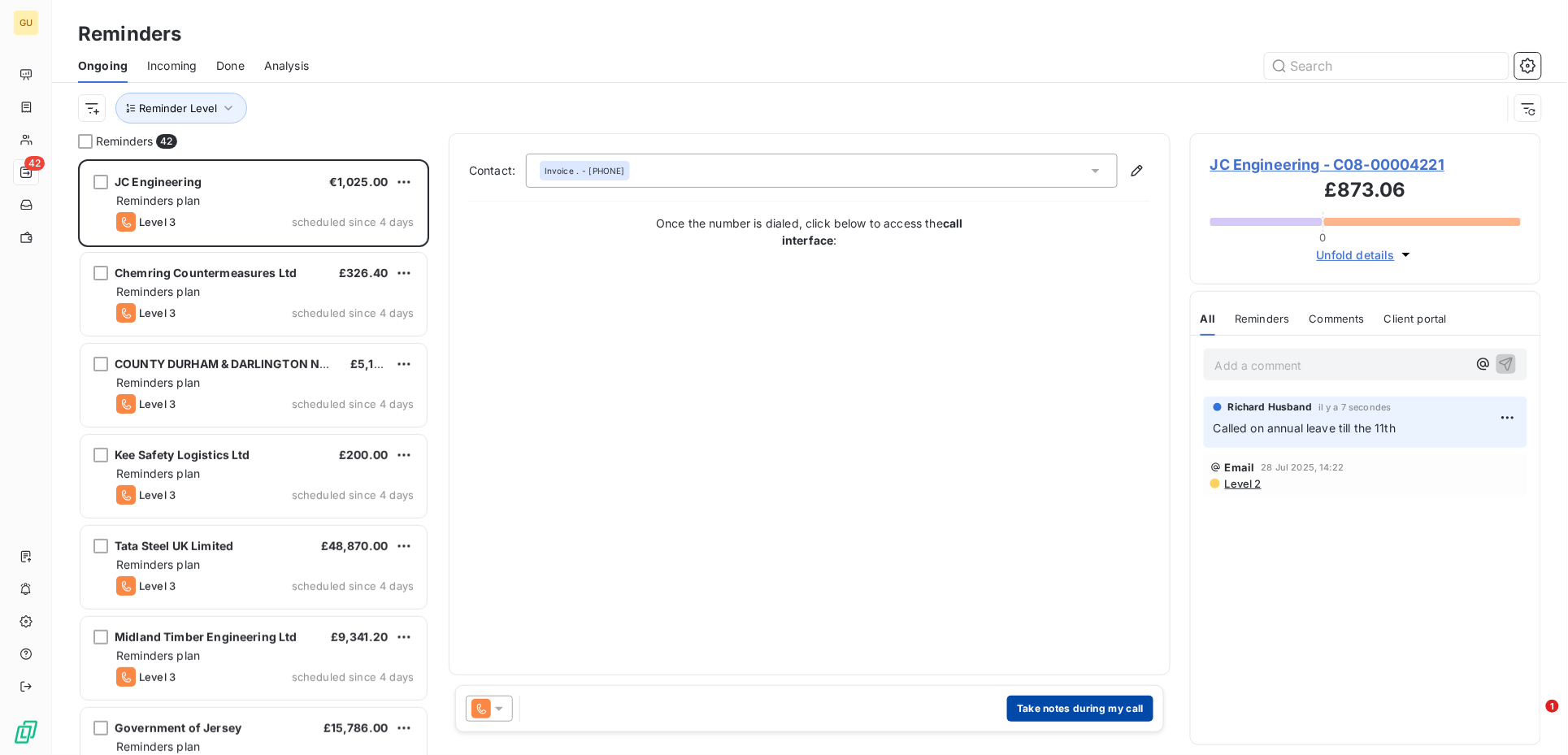 scroll, scrollTop: 579, scrollLeft: 333, axis: both 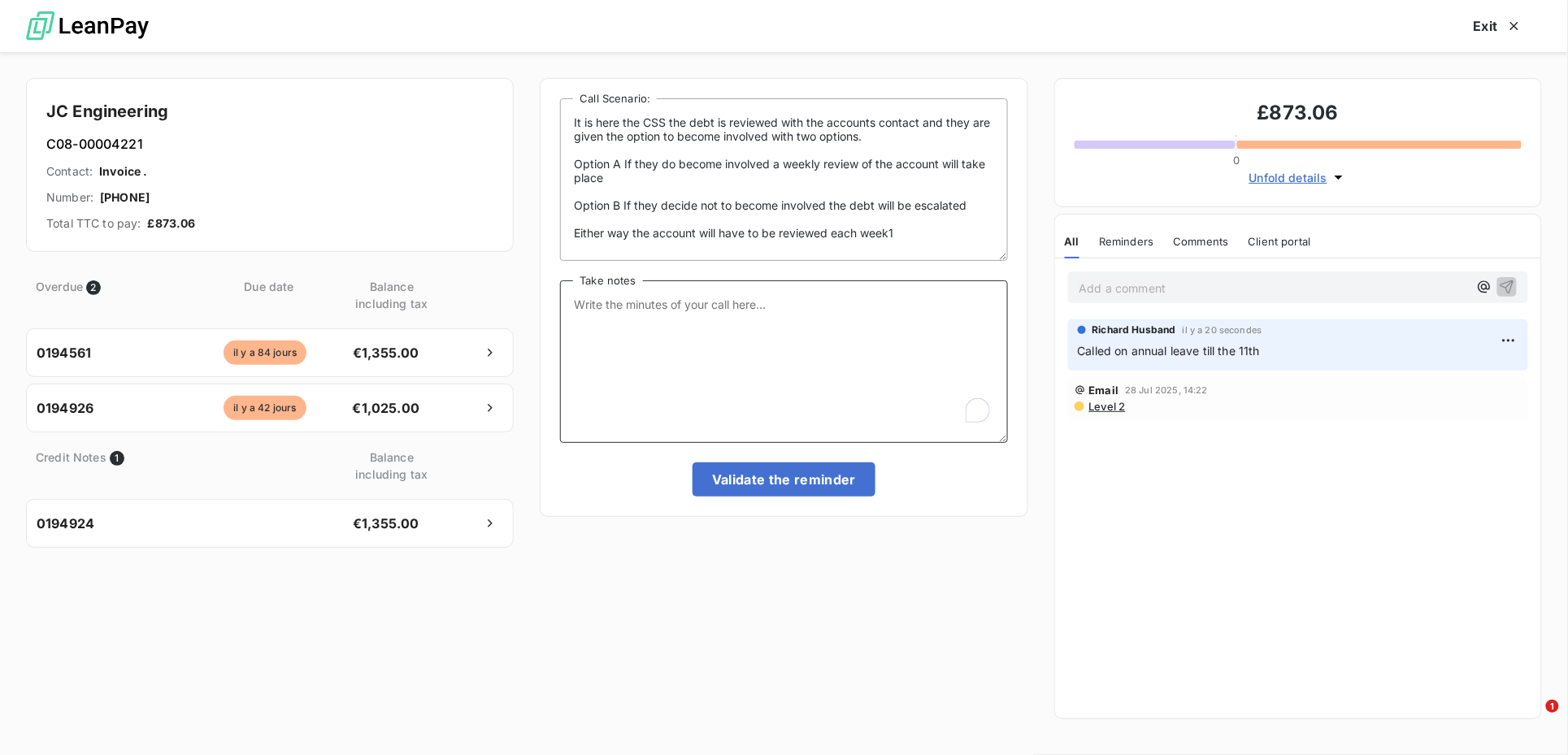click on "Take notes" at bounding box center (784, 362) 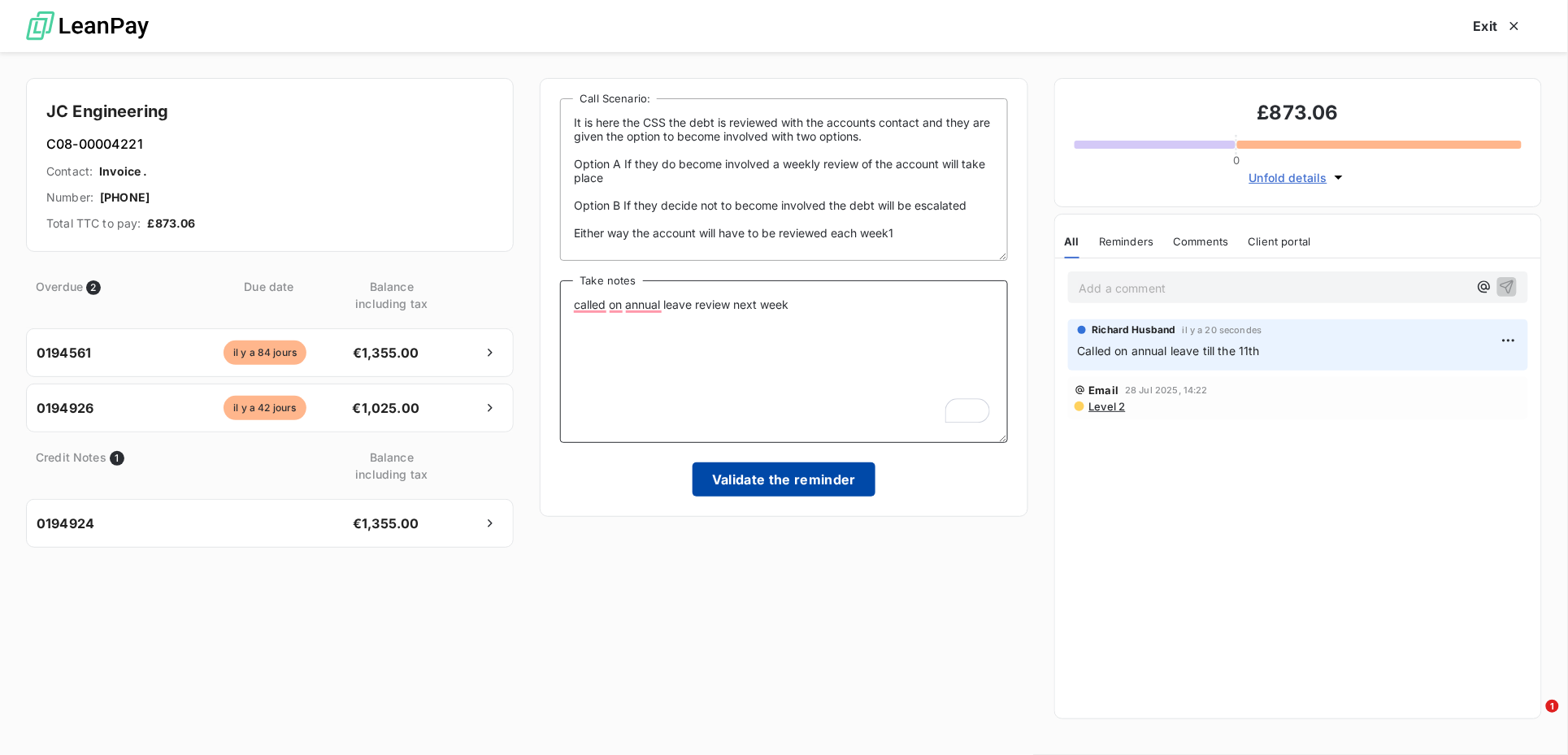 type on "called on annual leave review next week" 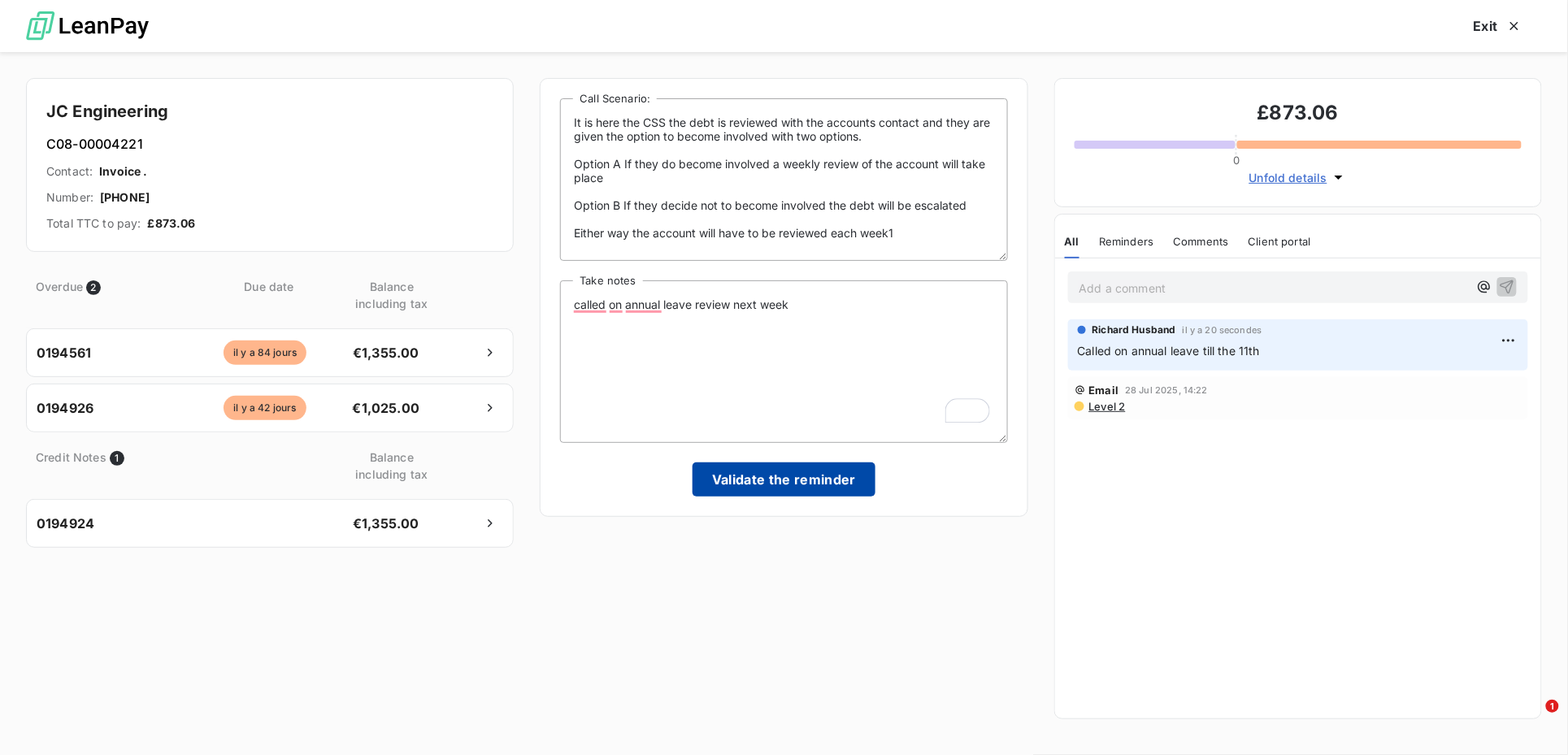click on "Validate the reminder" at bounding box center [784, 479] 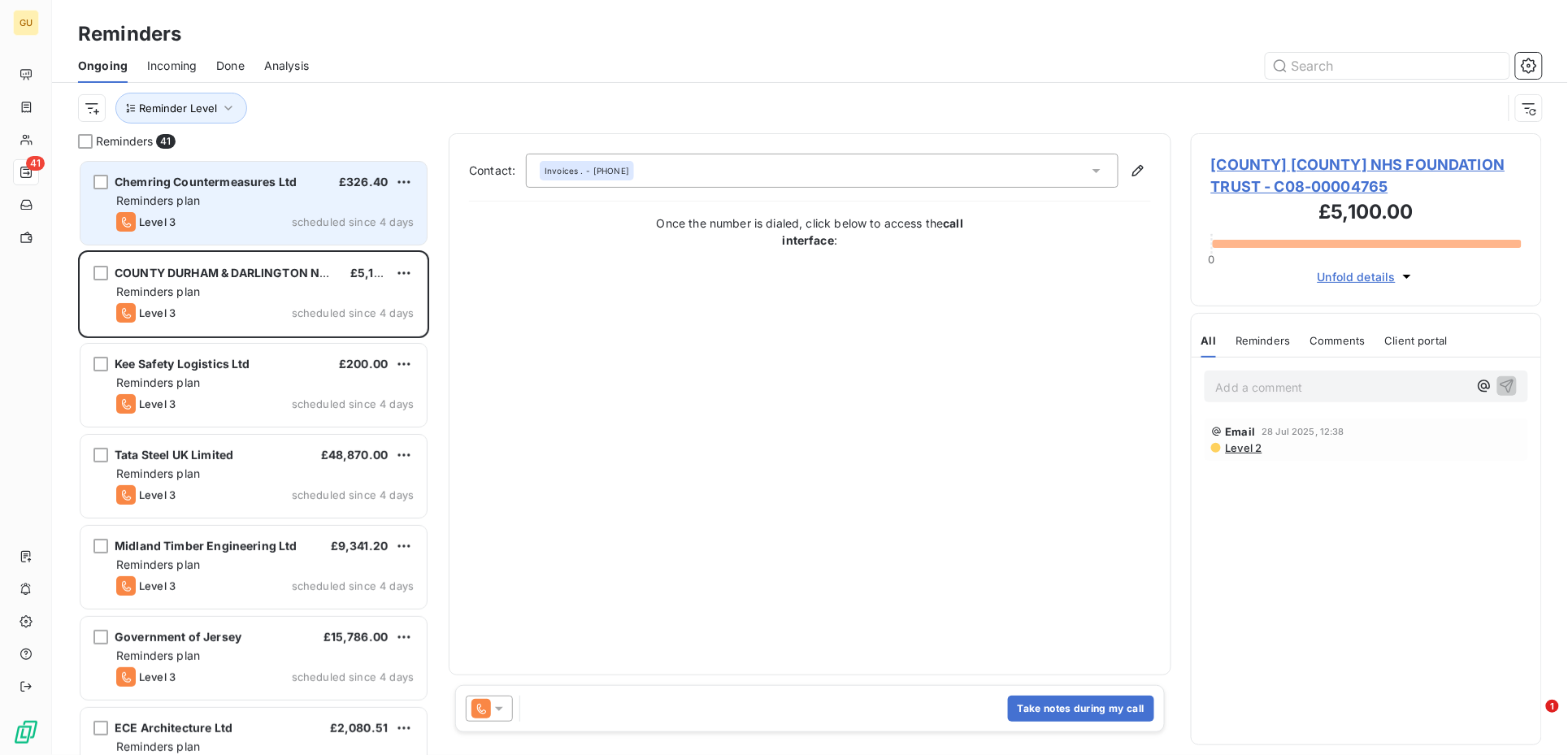 click on "Chemring Countermeasures Ltd" at bounding box center (206, 181) 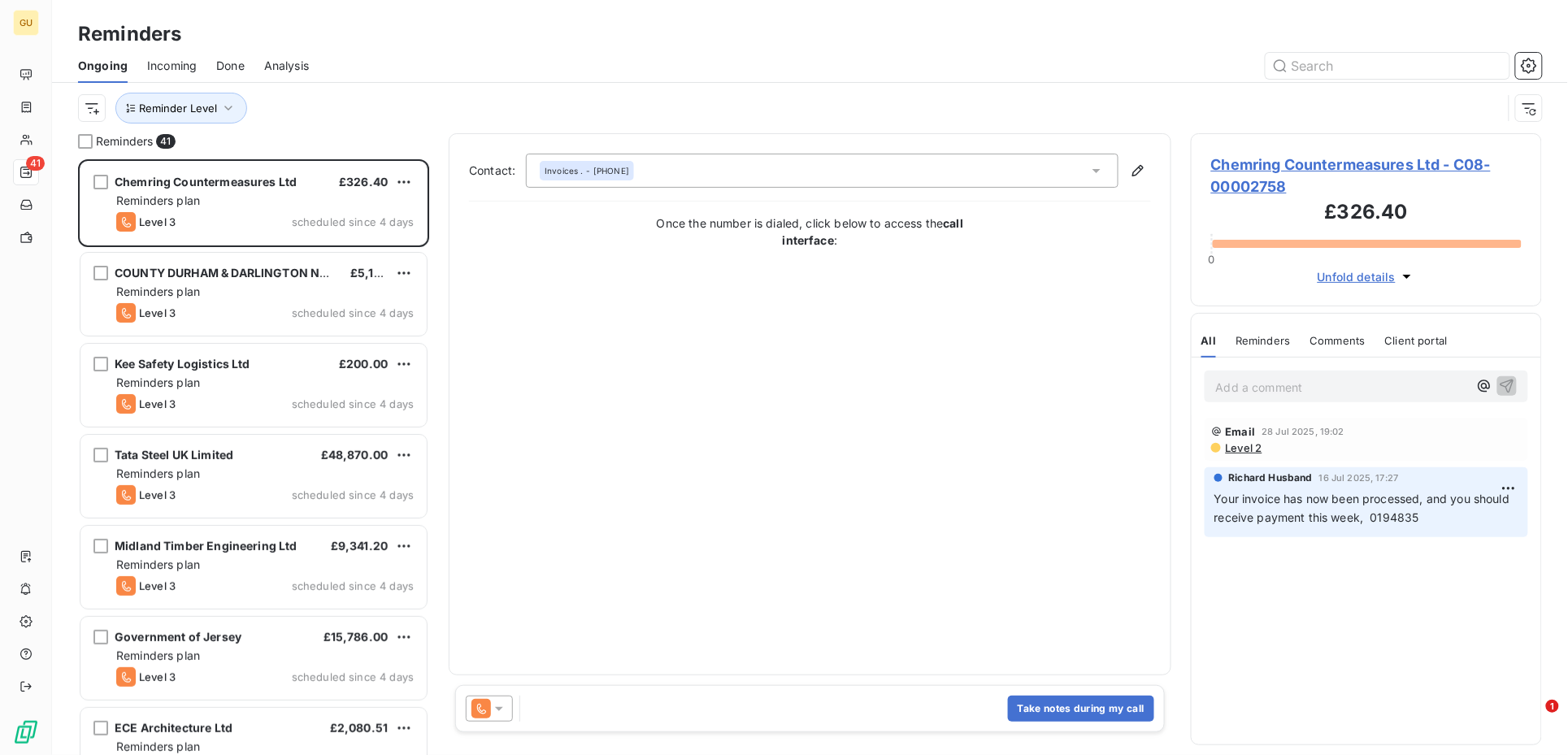 click on "Chemring Countermeasures Ltd - C08-00002758" at bounding box center (1366, 176) 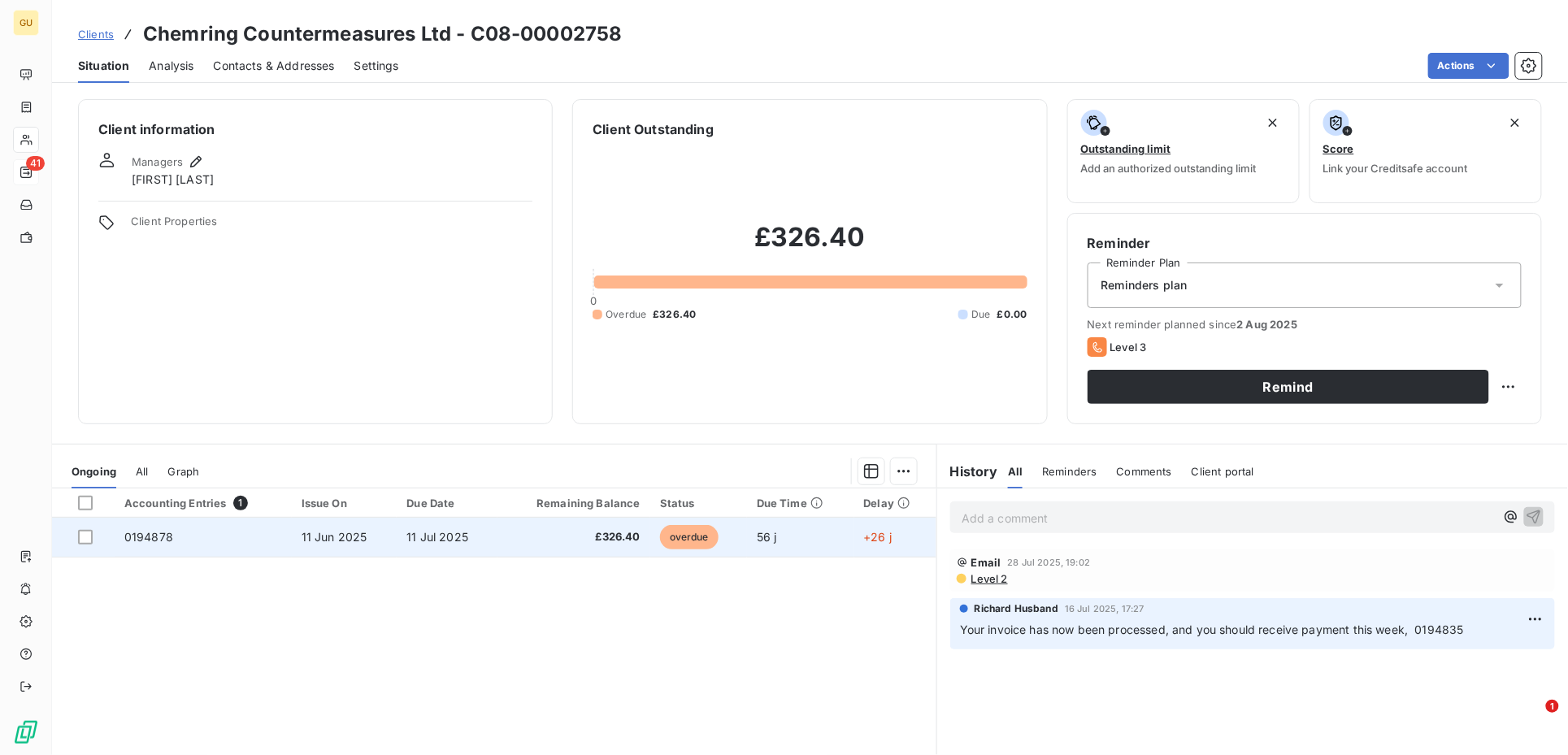 click on "0194878" at bounding box center [149, 536] 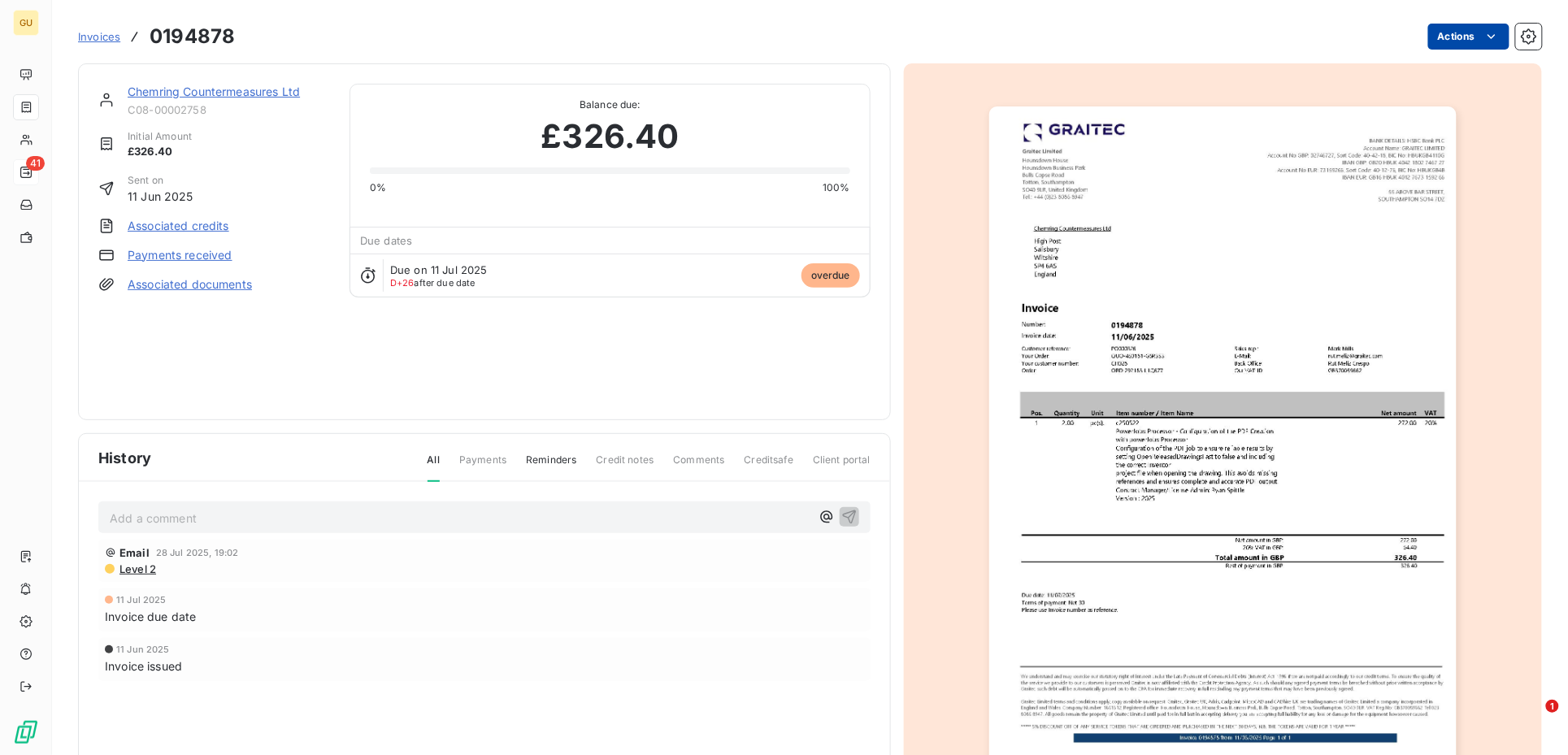 click on "GU 41 Invoices 0194878 Actions Chemring Countermeasures Ltd C08-00002758 Initial Amount £326.40 Sent on 11 Jun 2025 Associated credits Payments received Associated documents Balance due: £326.40 0% 100% Due dates Due on 11 Jul 2025 D+26 after due date overdue History All Payments Reminders Credit notes Comments Creditsafe Client portal Add a comment ﻿ Email 28 Jul 2025, 19:02 Level 2 11 Jul 2025 Invoice due date 11 Jun 2025 Invoice issued" at bounding box center (784, 377) 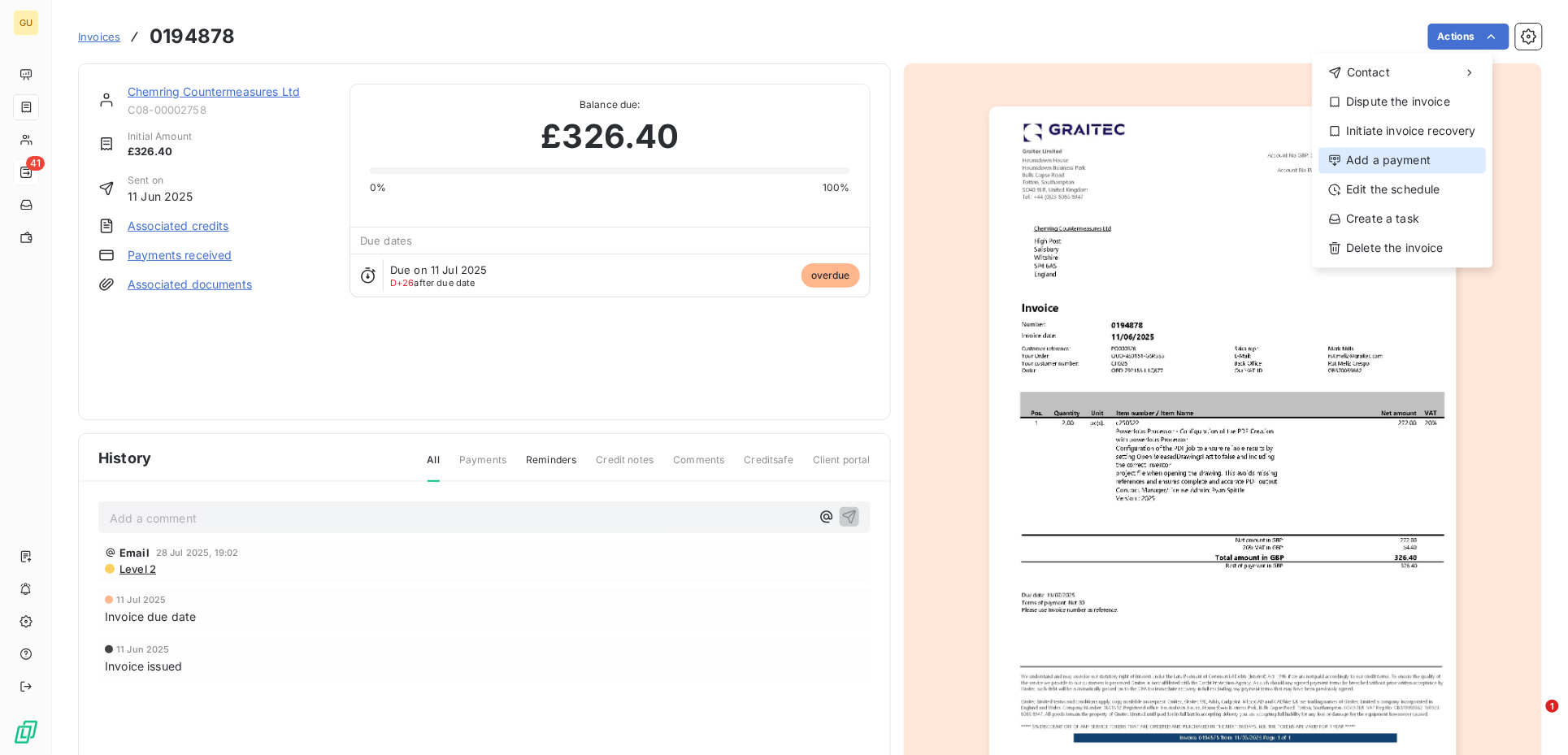click on "Add a payment" at bounding box center (1403, 160) 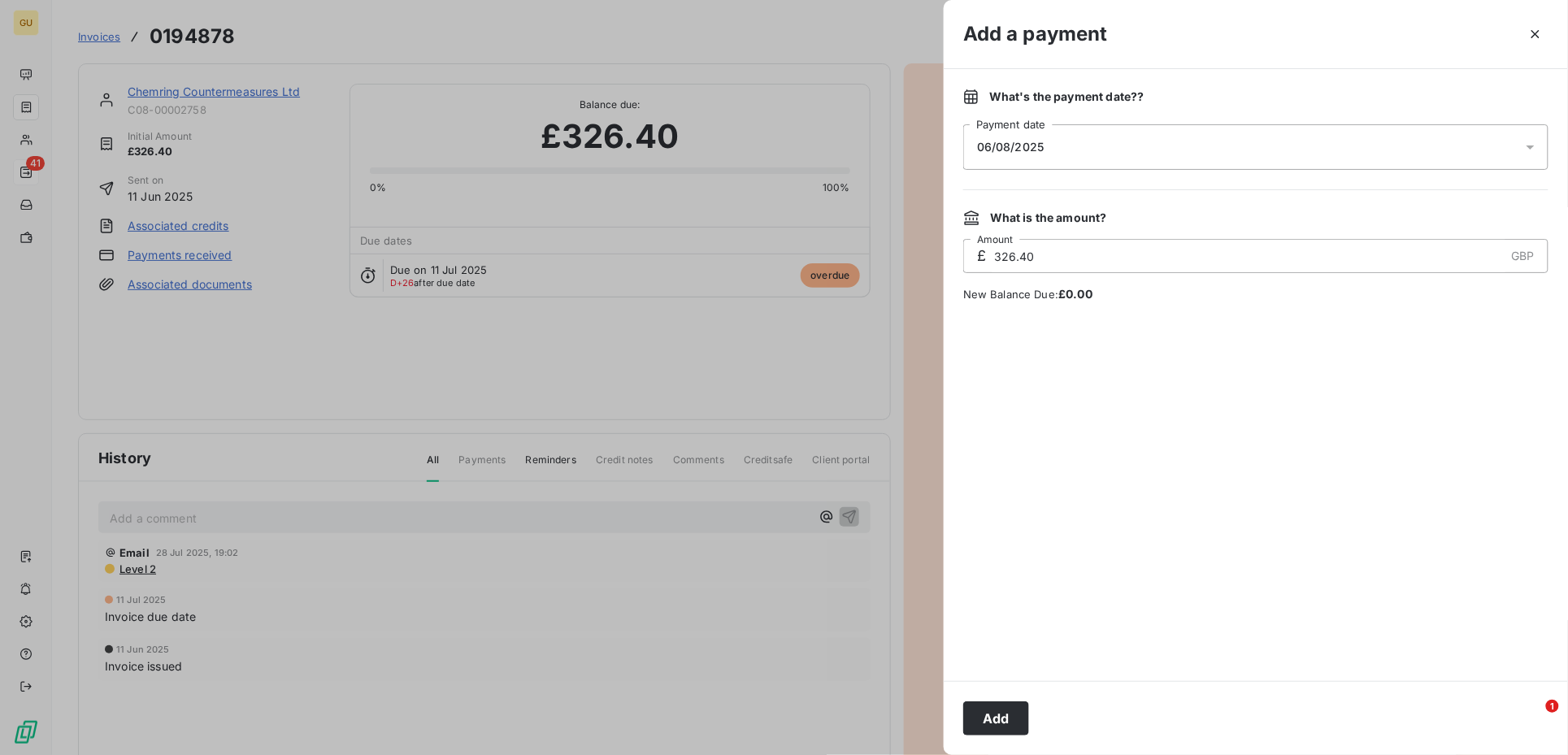 click on "06/08/2025" at bounding box center (1010, 147) 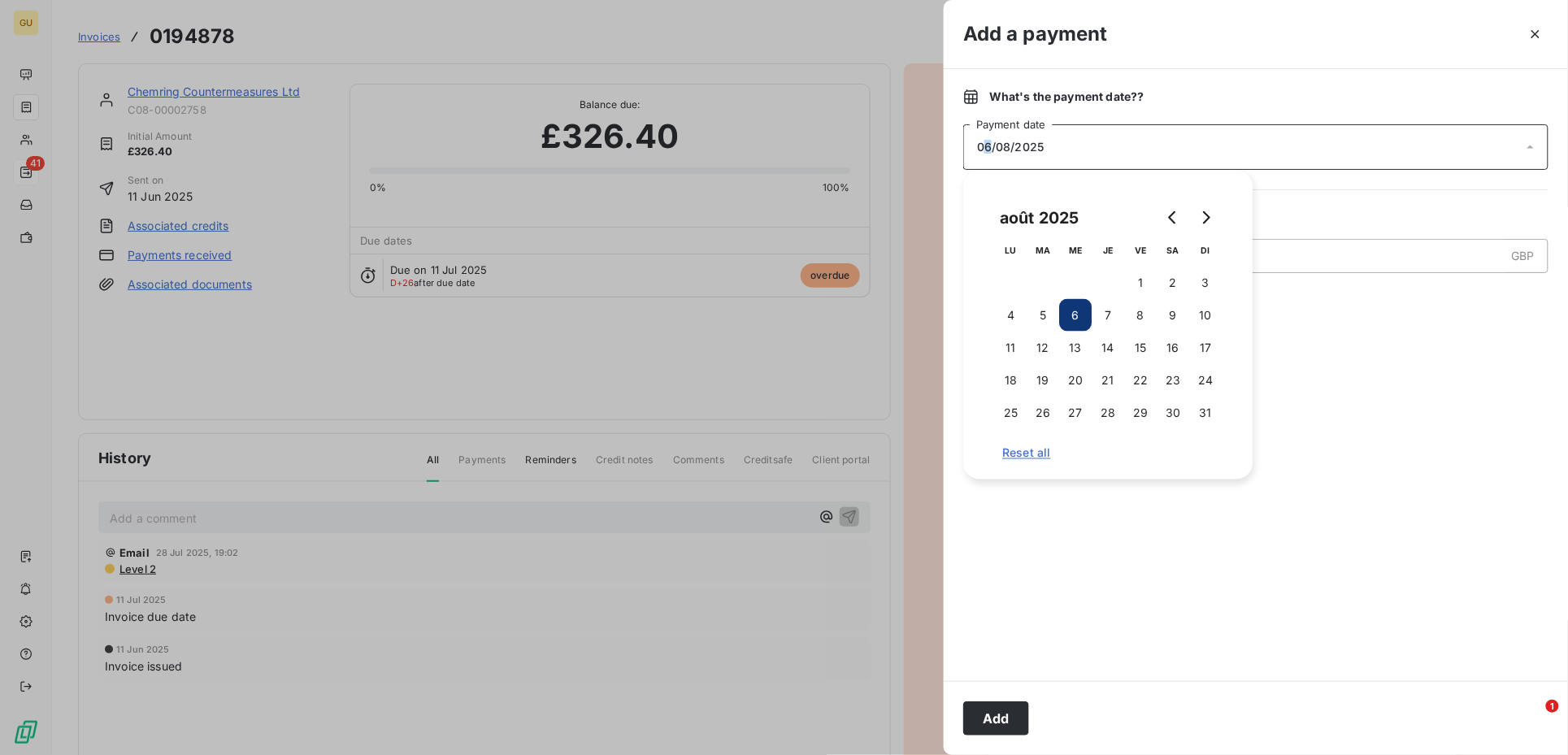 click on "06/08/2025" at bounding box center (1010, 147) 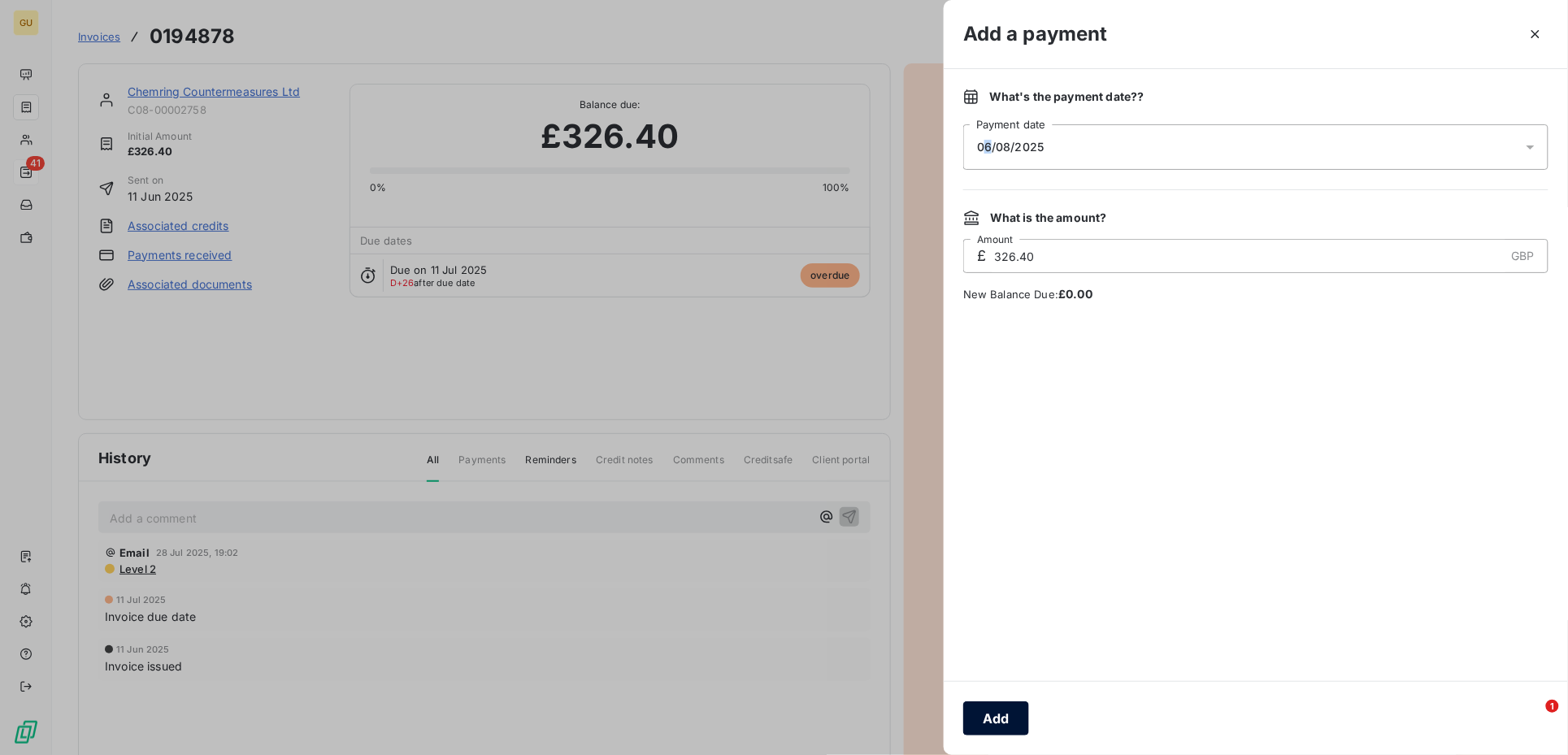 click on "Add" at bounding box center (996, 718) 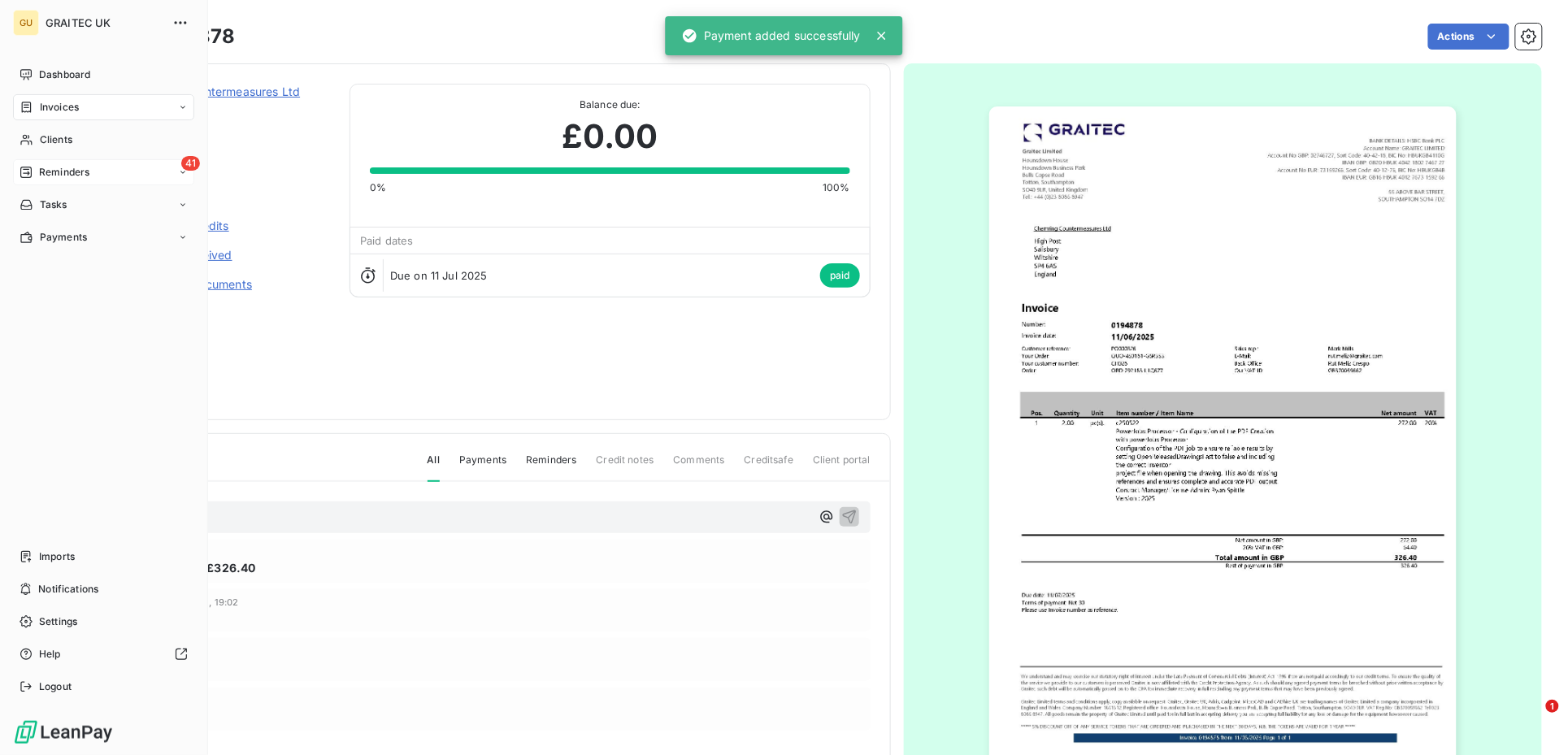 click on "Reminders" at bounding box center [64, 172] 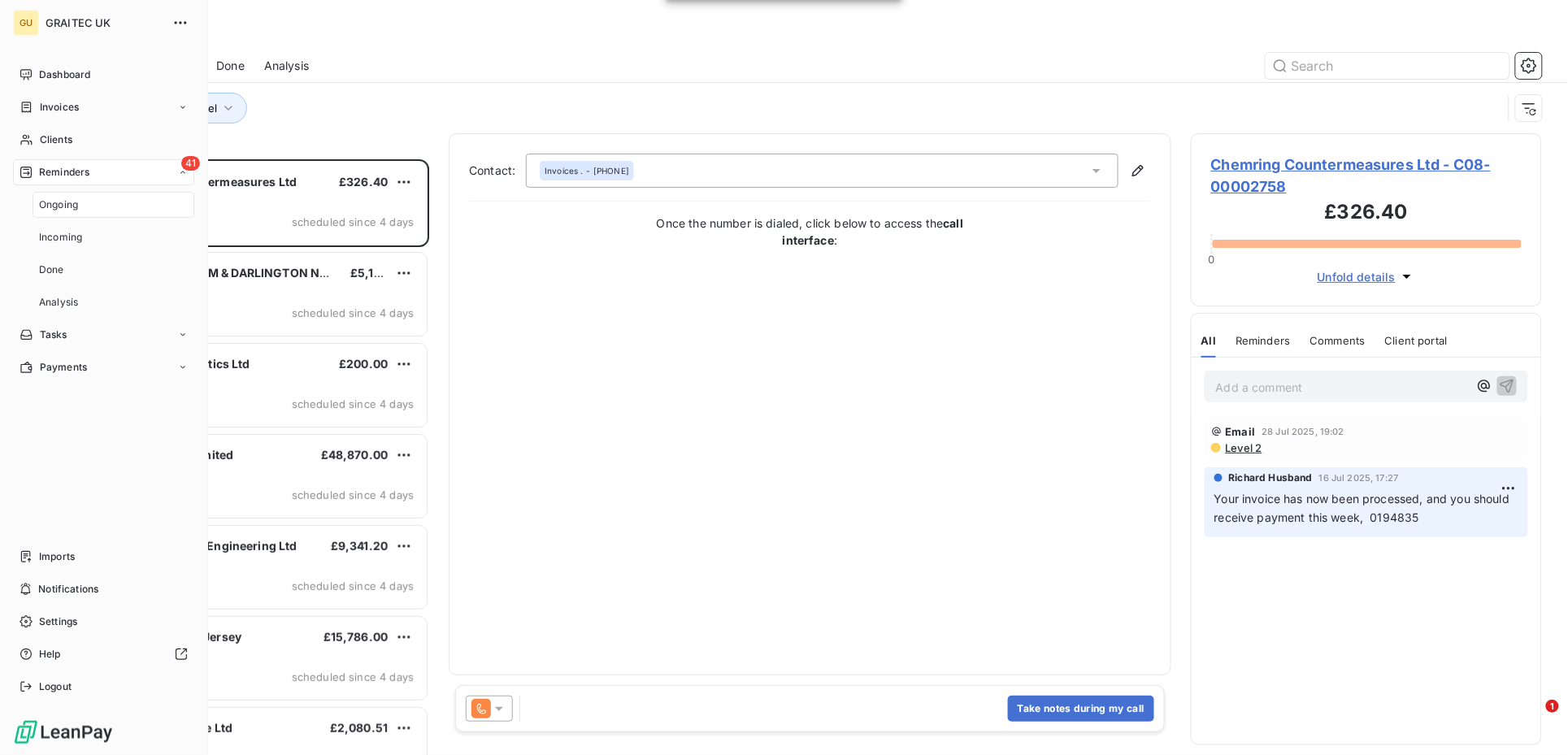 scroll, scrollTop: 17, scrollLeft: 16, axis: both 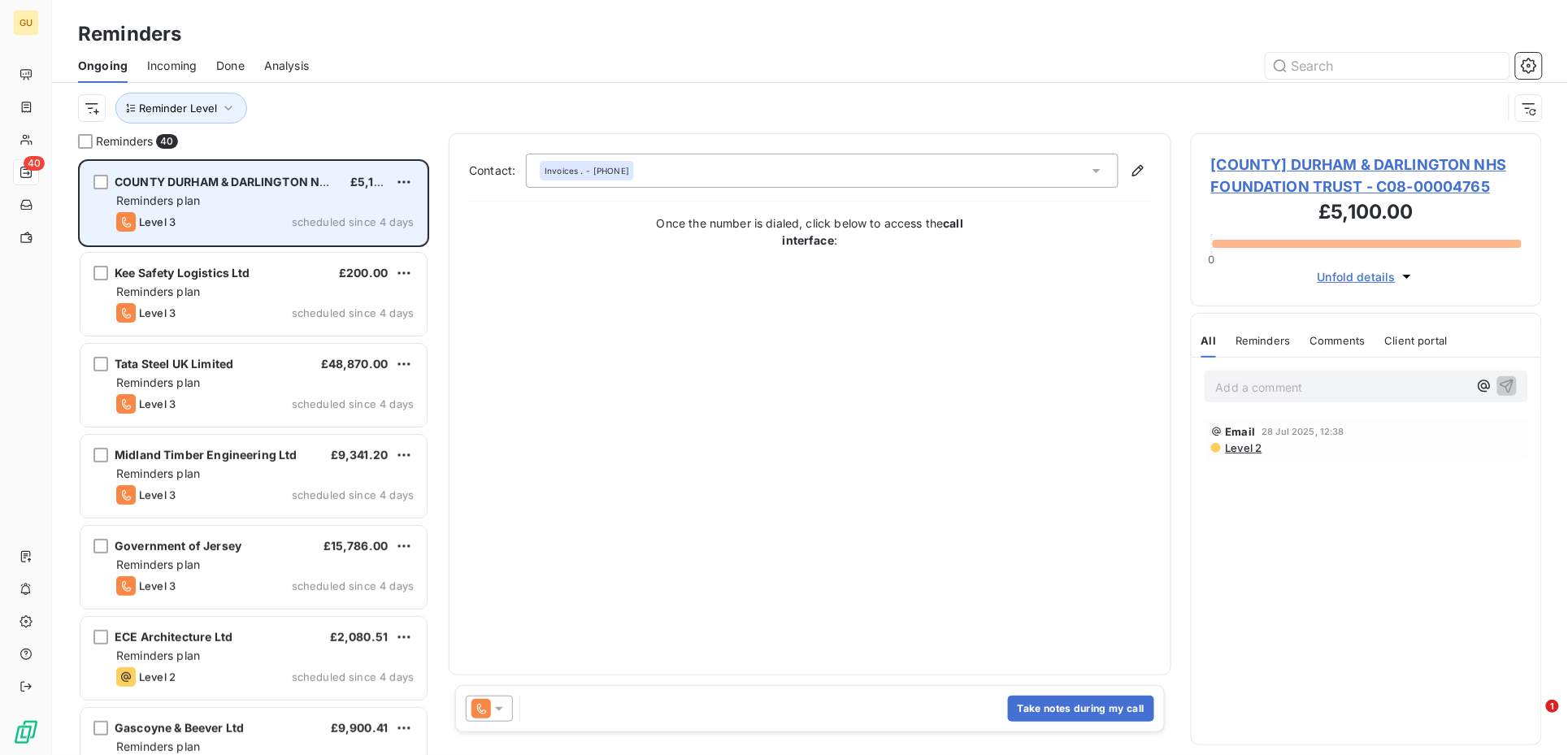 click on "COUNTY DURHAM & DARLINGTON NHS FOUNDATION TRUST" at bounding box center [284, 181] 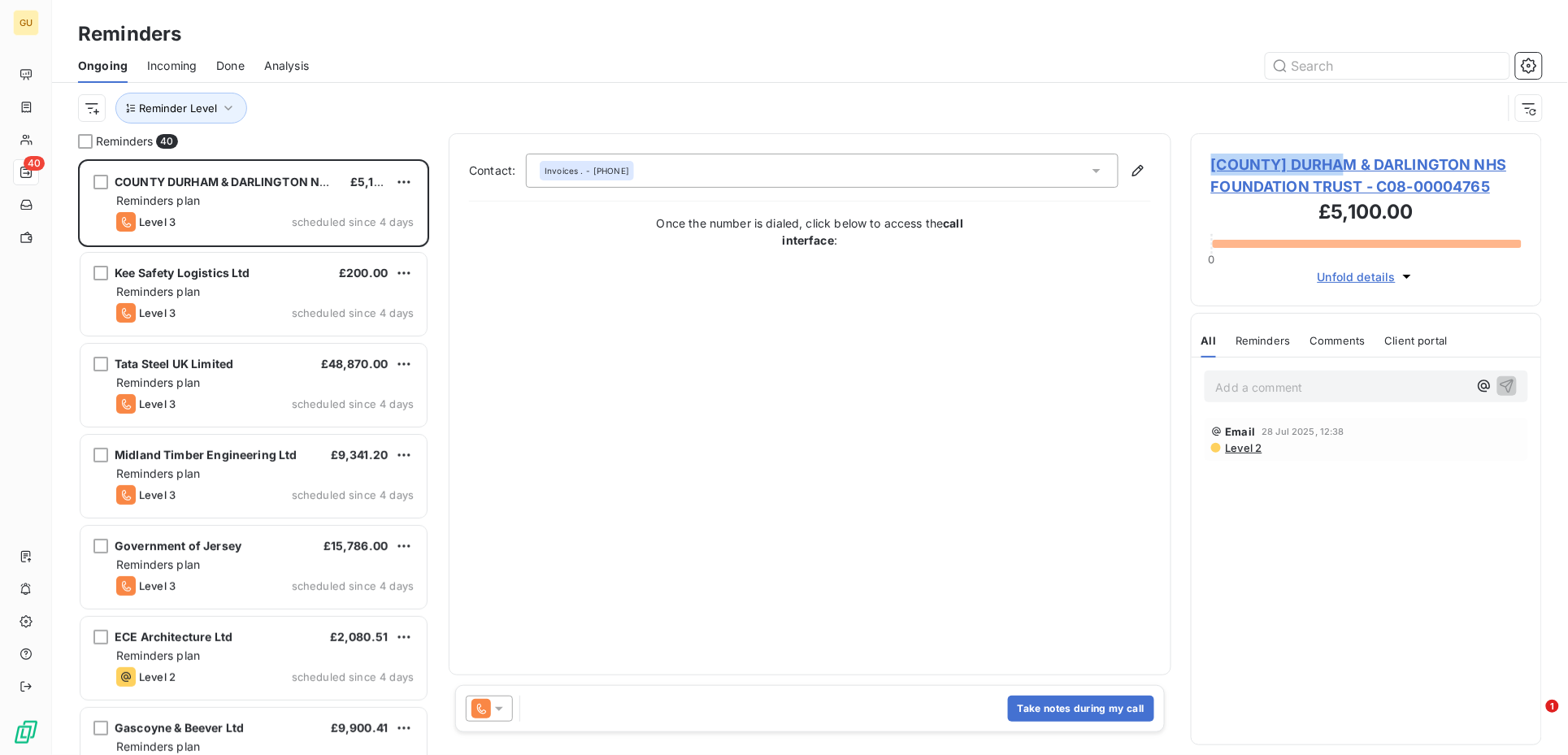 drag, startPoint x: 1214, startPoint y: 158, endPoint x: 1349, endPoint y: 165, distance: 135.18136 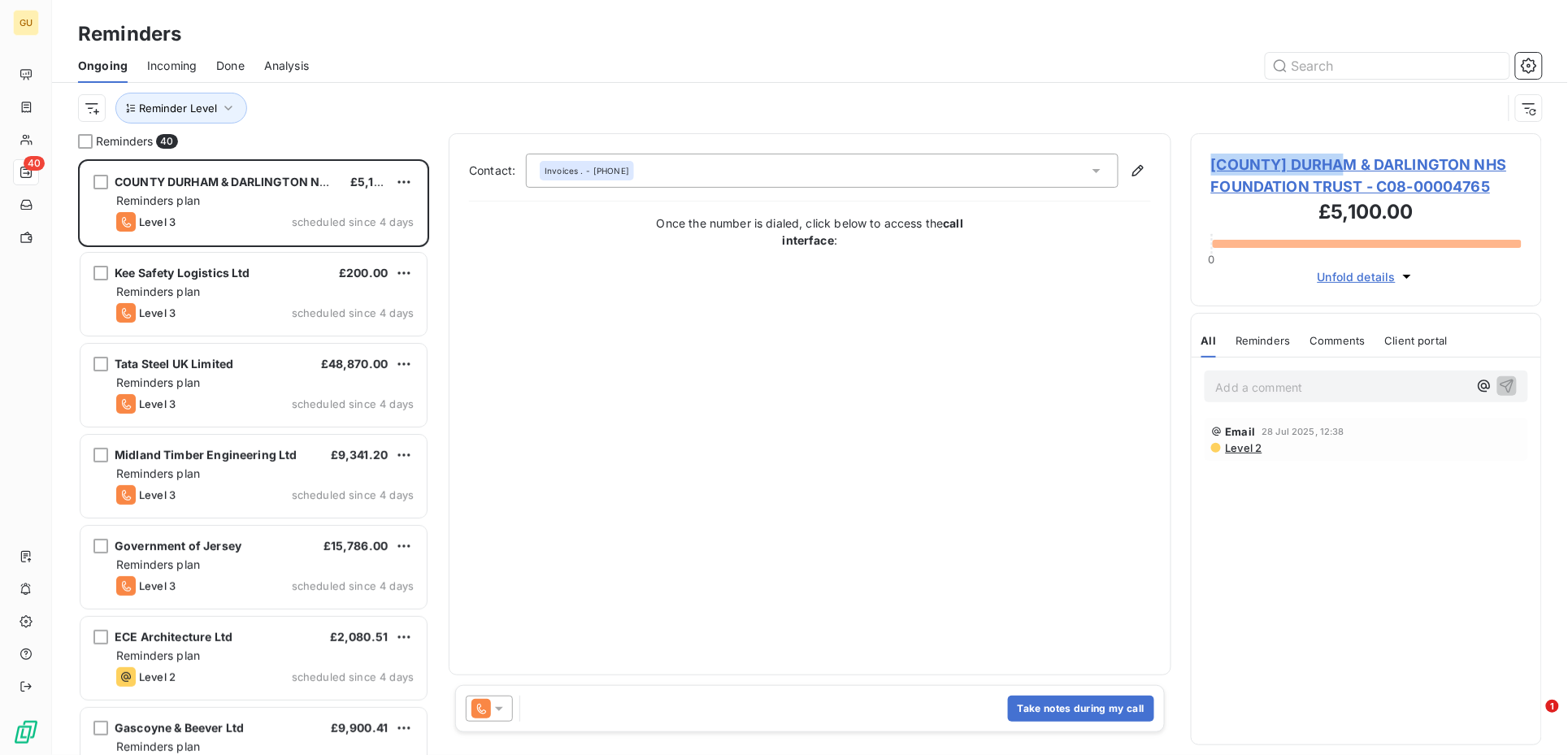 click on "[COUNTY] DURHAM & DARLINGTON NHS FOUNDATION TRUST - C08-00004765" at bounding box center [1366, 176] 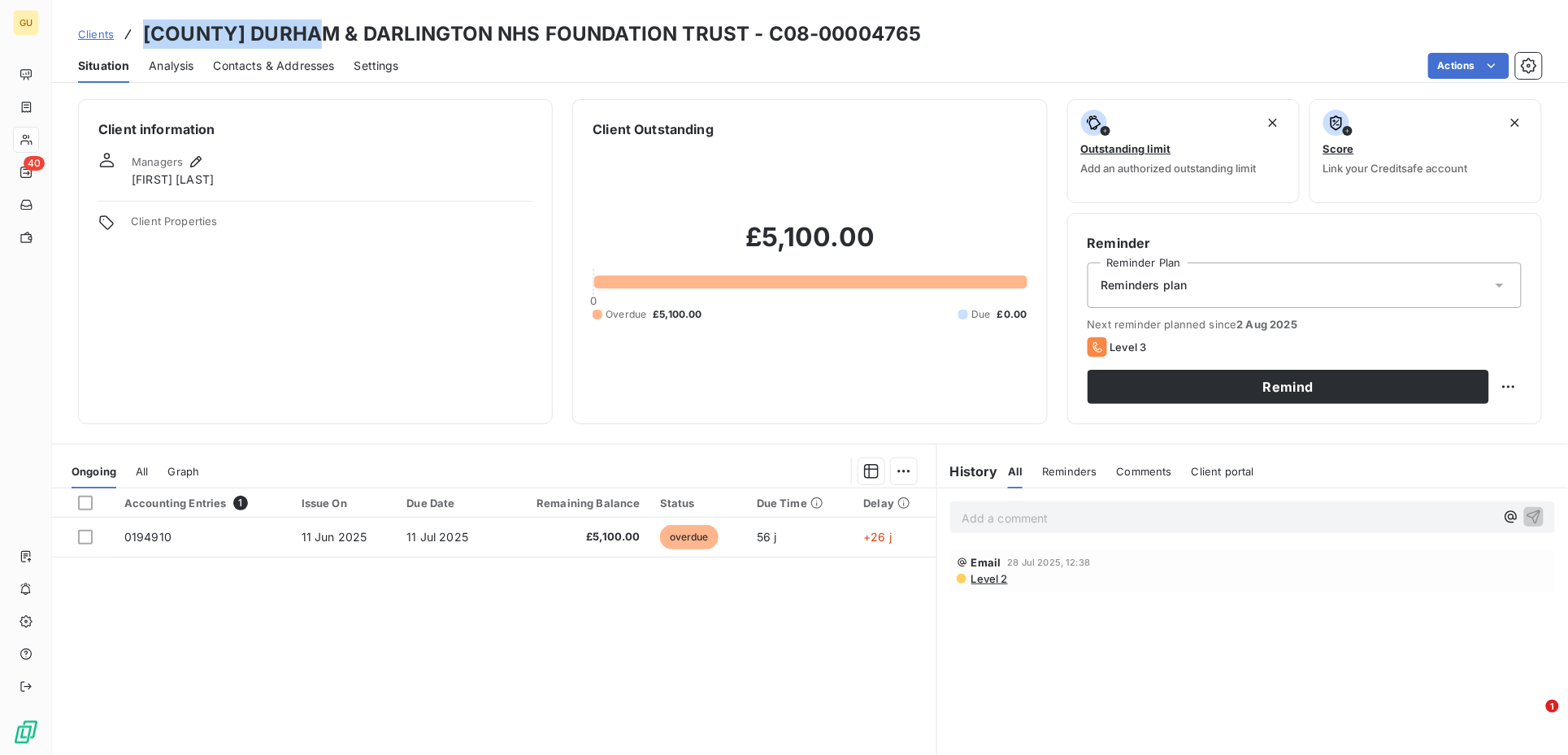 drag, startPoint x: 140, startPoint y: 35, endPoint x: 332, endPoint y: 38, distance: 192.02344 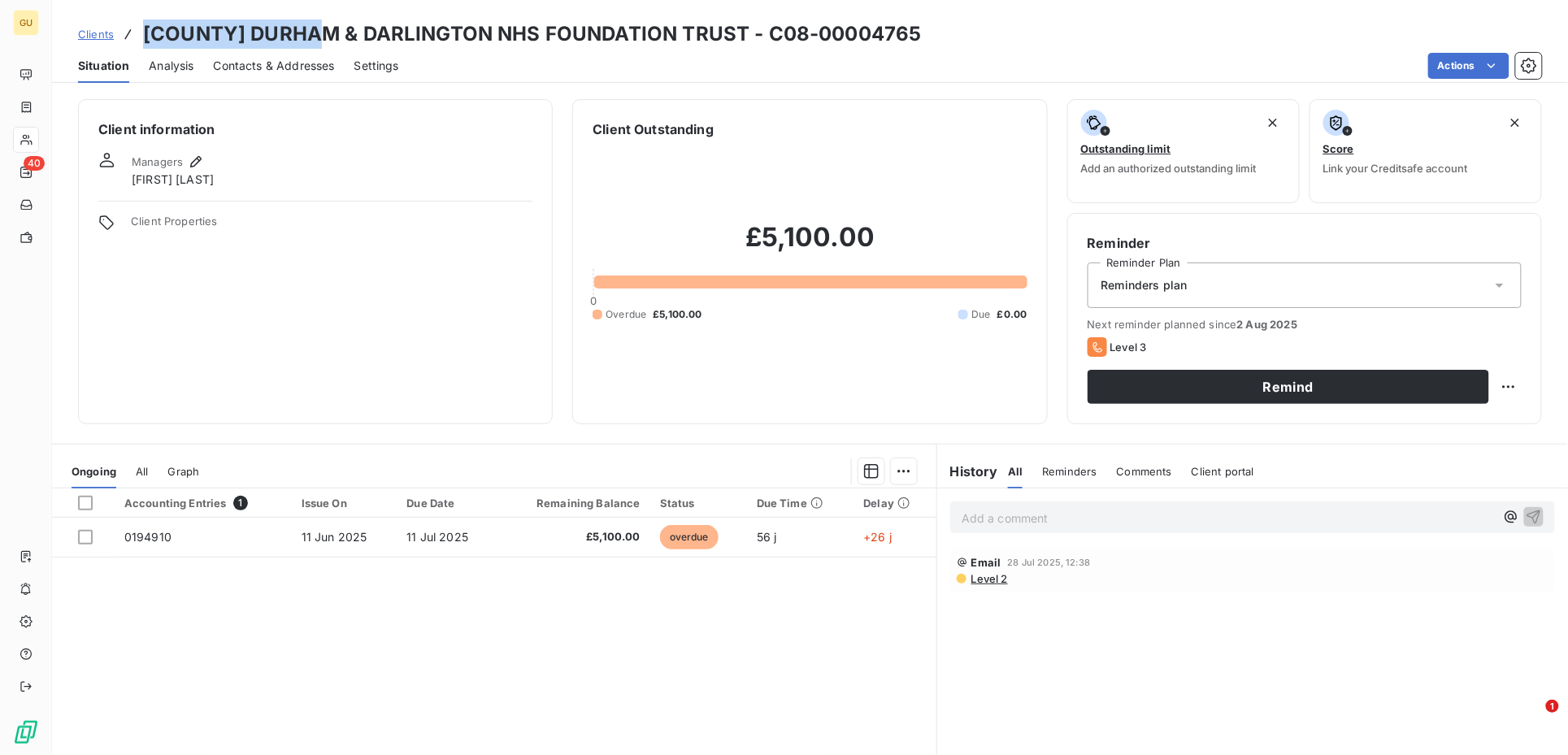 click on "Clients [COUNTY] DURHAM & DARLINGTON NHS FOUNDATION TRUST - C08-00004765" at bounding box center (500, 34) 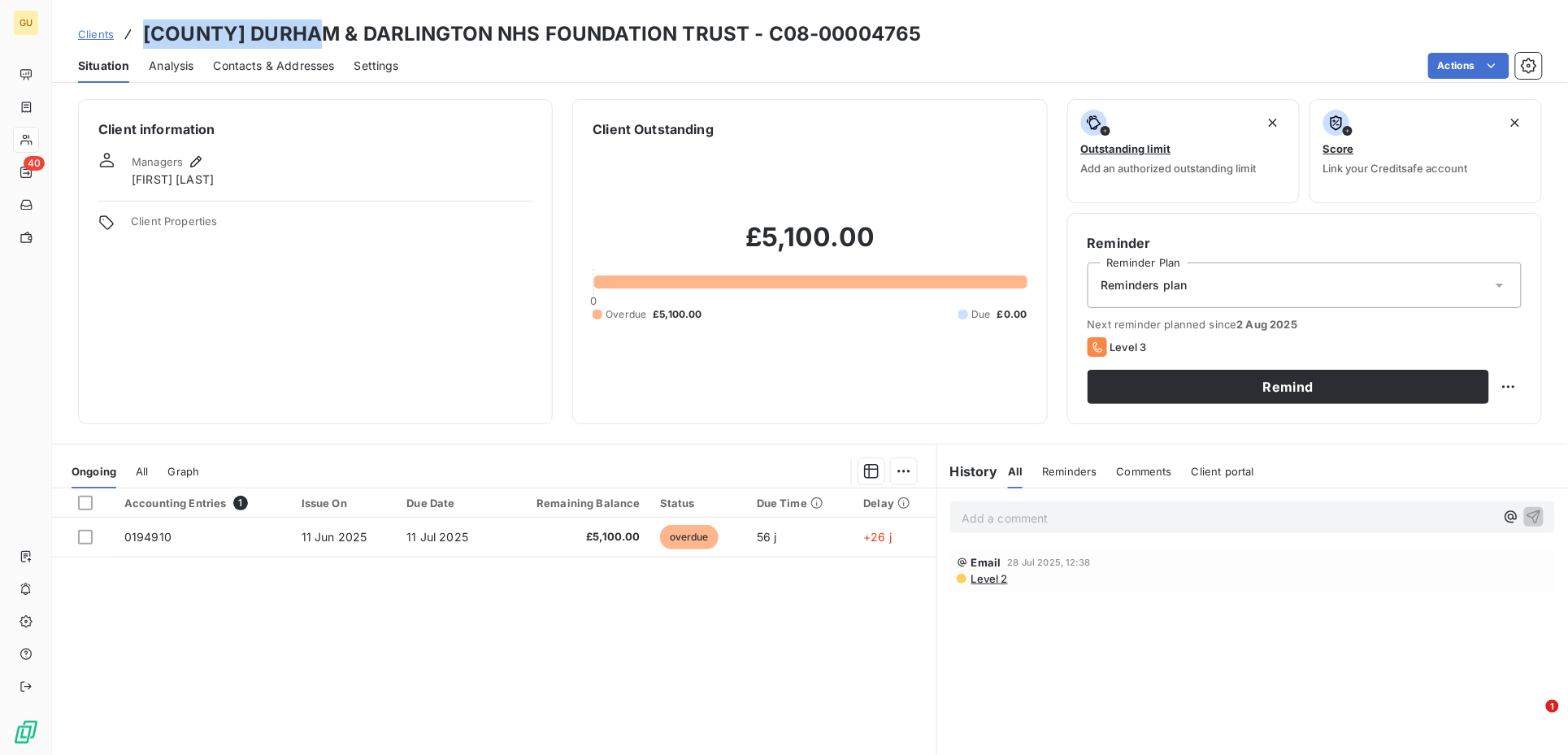 copy on "[COUNTY] DURHAM" 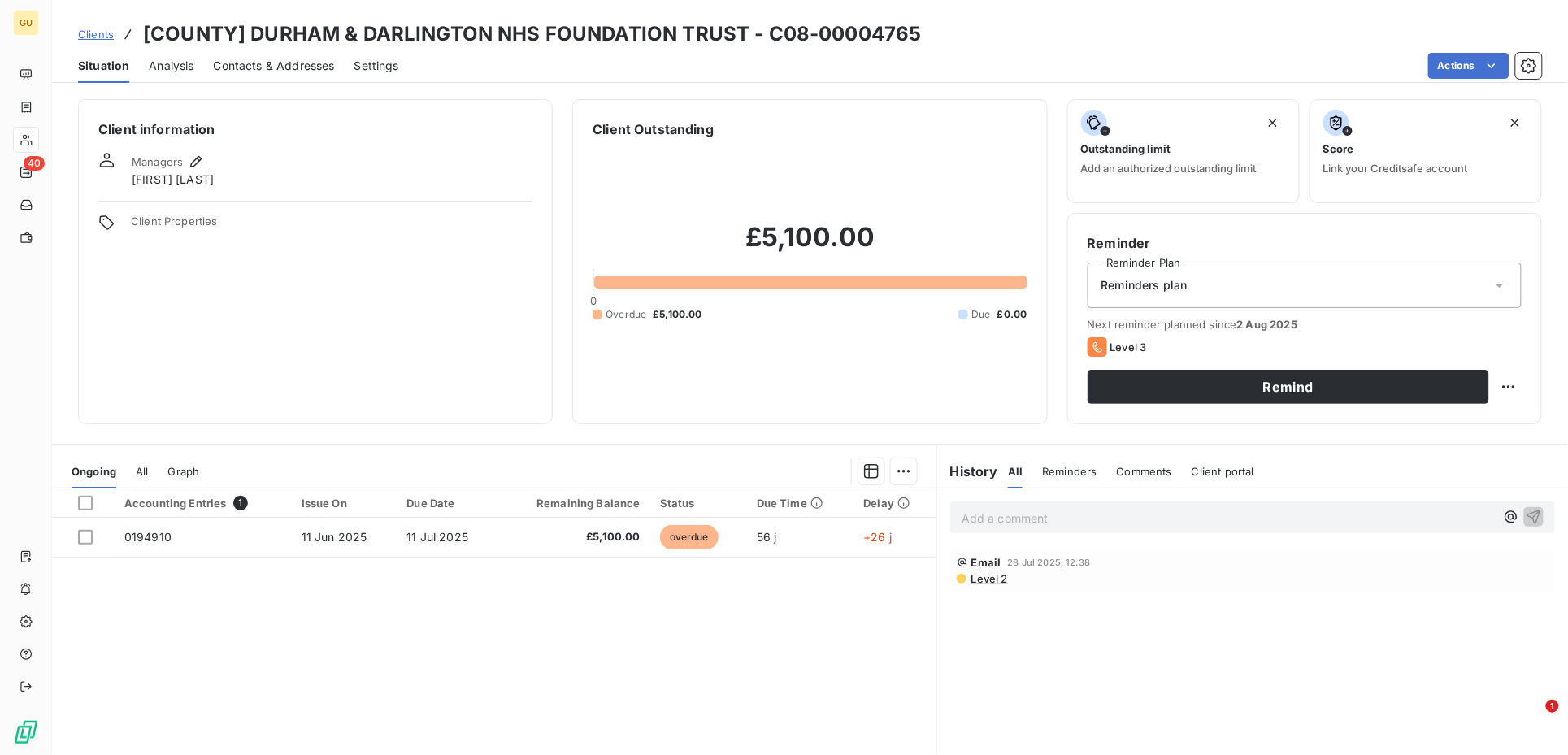 click on "Accounting Entries 1 Issue On Due Date Remaining Balance Status Due Time   Delay   0194910 [DD] [MON] [YYYY] [DD] [MON] [YYYY] £5,100.00 overdue 56 j +26 j" at bounding box center [494, 644] 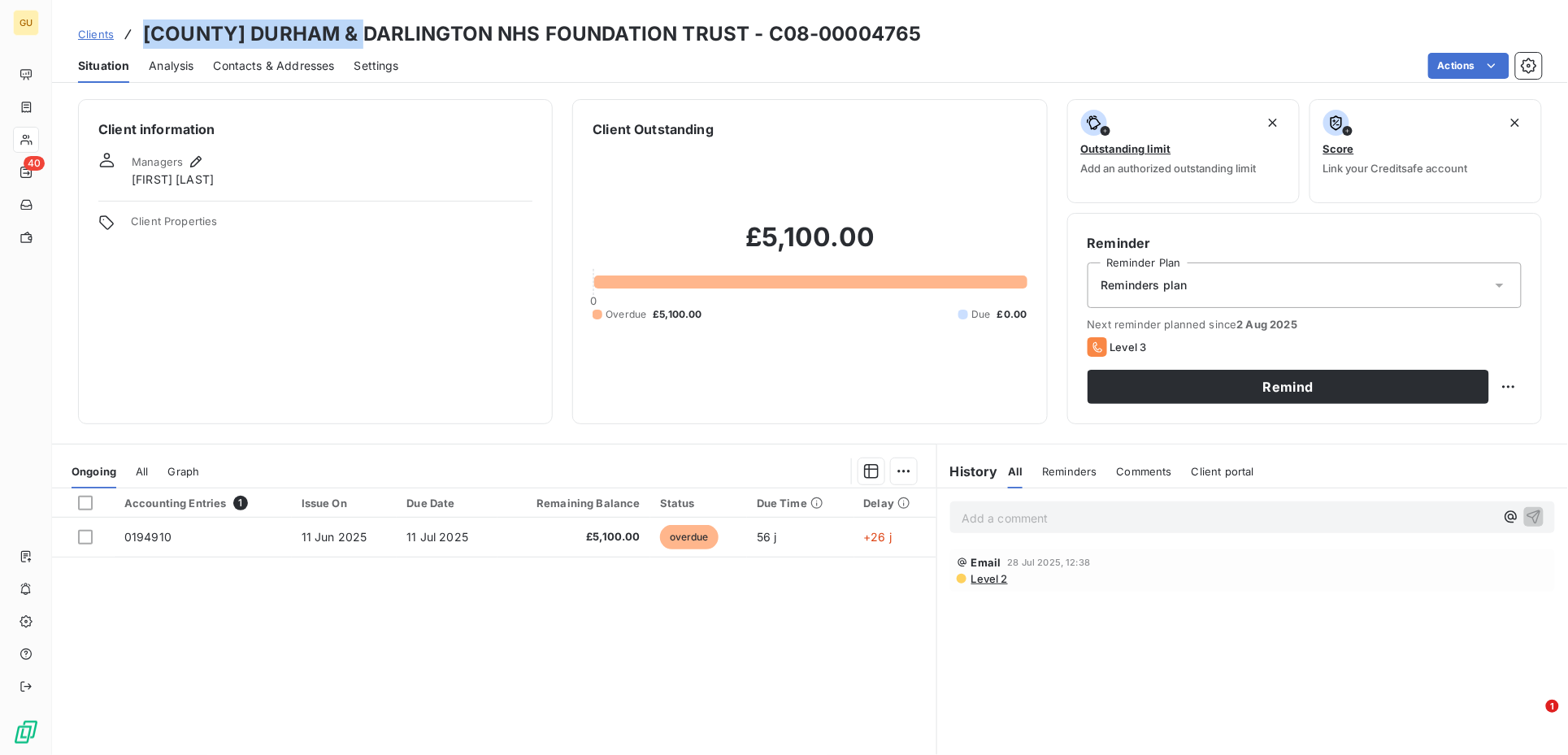 drag, startPoint x: 148, startPoint y: 33, endPoint x: 375, endPoint y: 41, distance: 227.1409 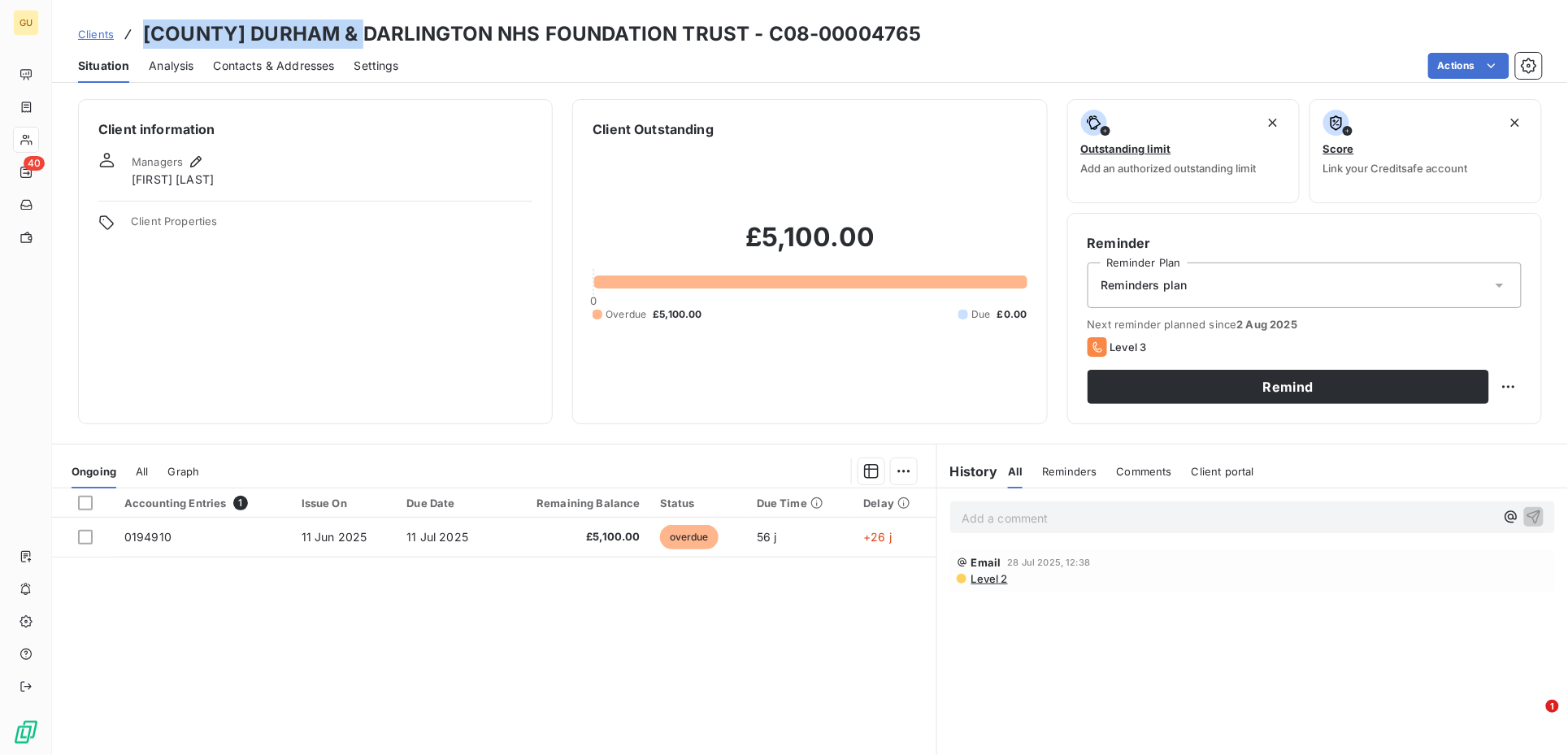 click on "[COUNTY] DURHAM & DARLINGTON NHS FOUNDATION TRUST - C08-00004765" at bounding box center [532, 34] 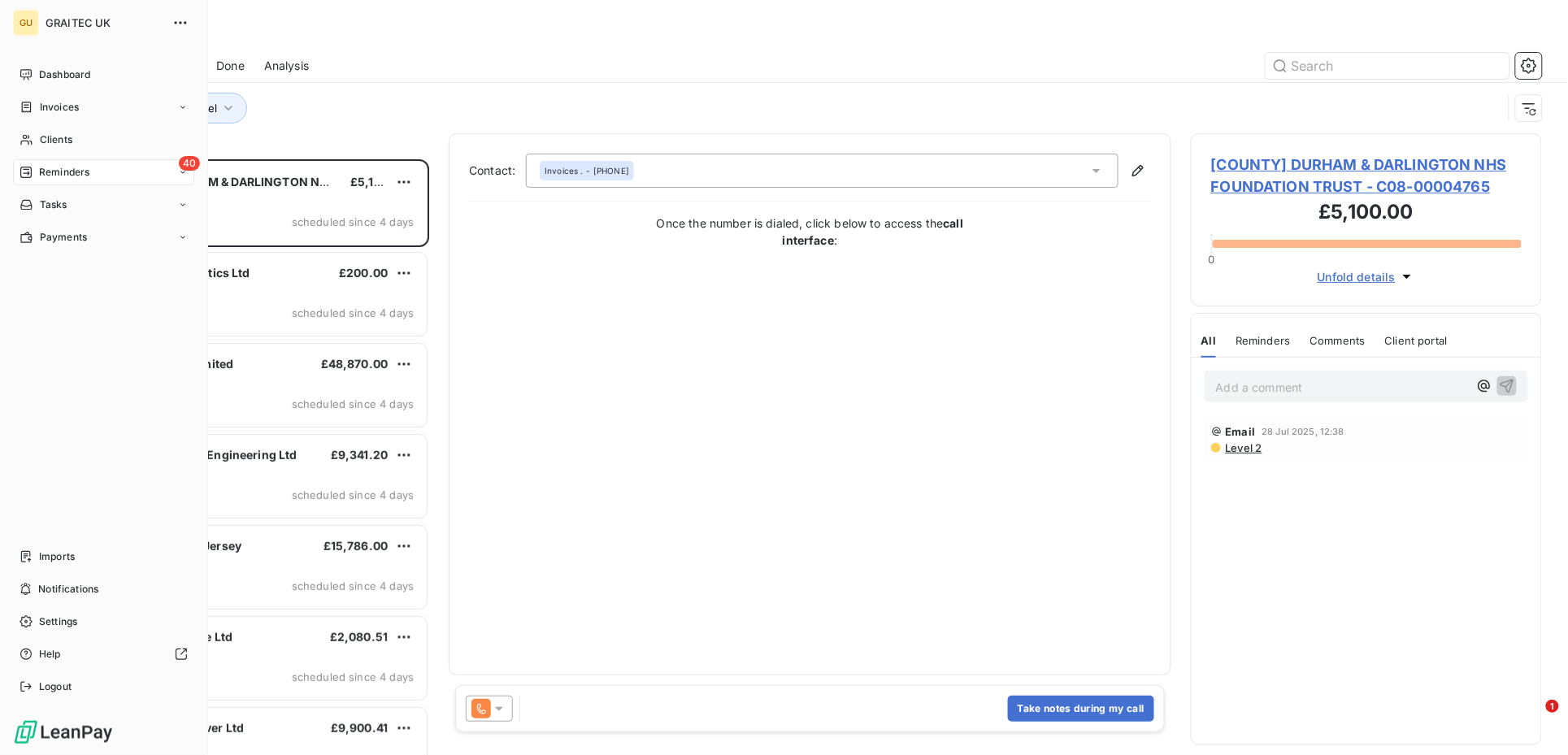 scroll, scrollTop: 17, scrollLeft: 16, axis: both 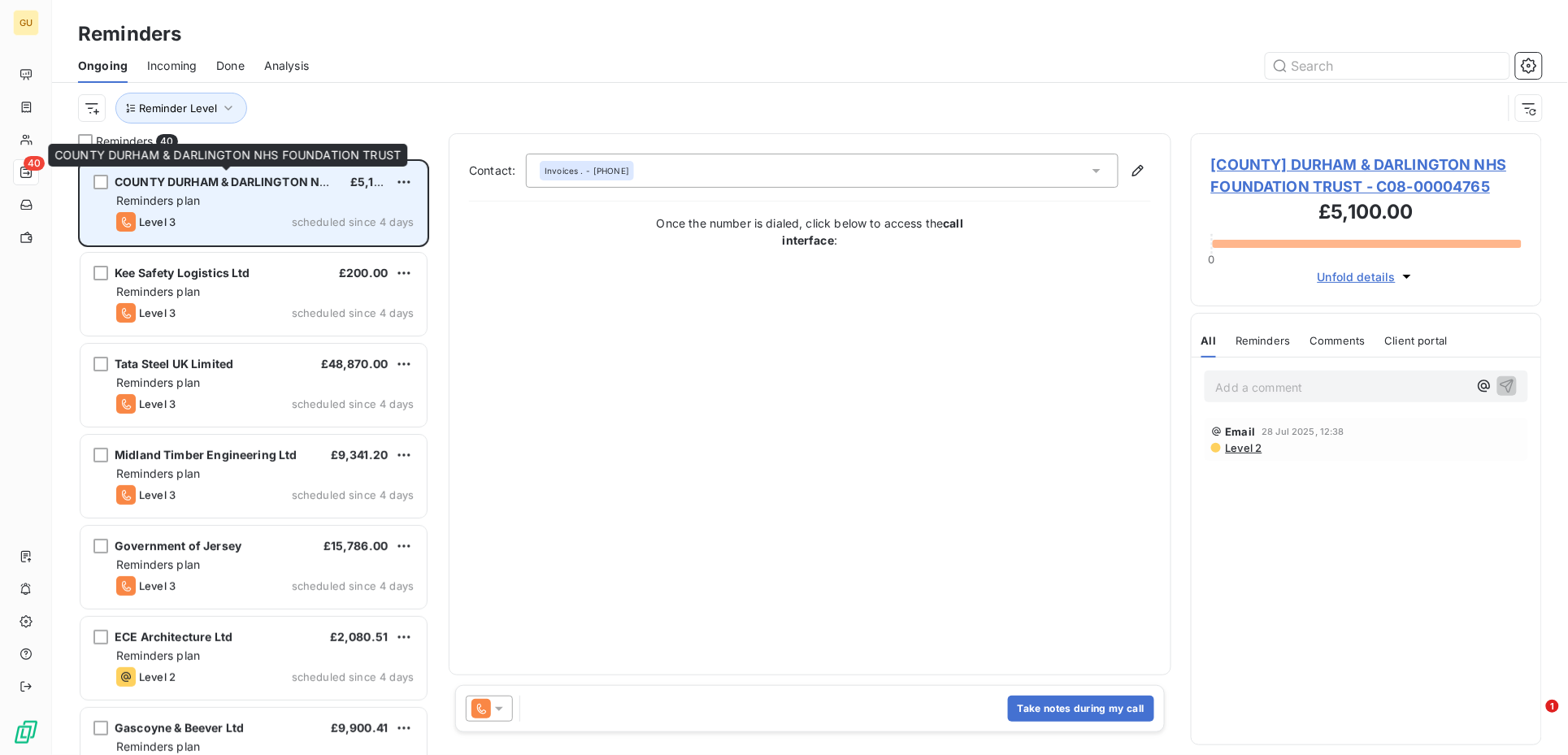 click on "COUNTY DURHAM & DARLINGTON NHS FOUNDATION TRUST" at bounding box center [284, 181] 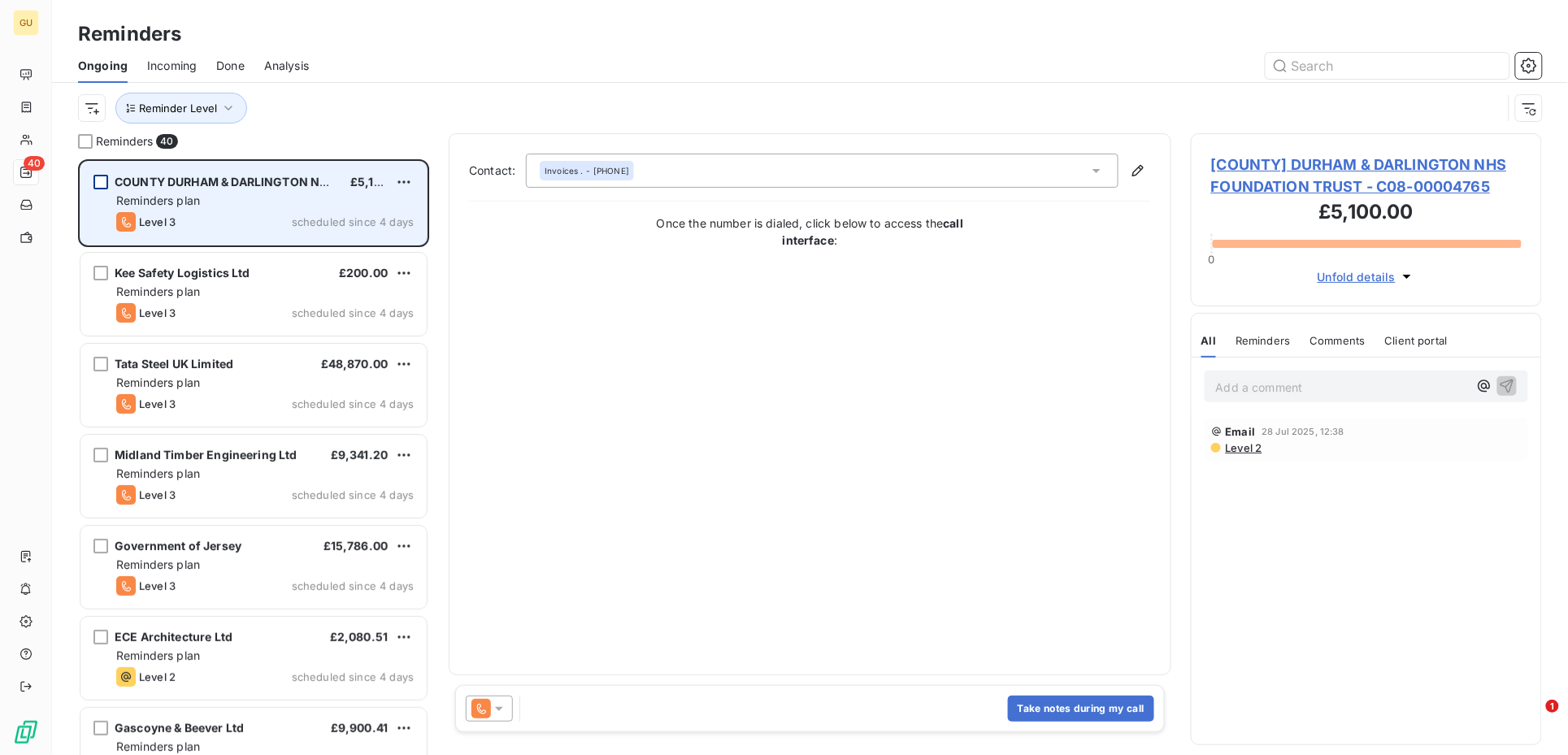 click at bounding box center [101, 182] 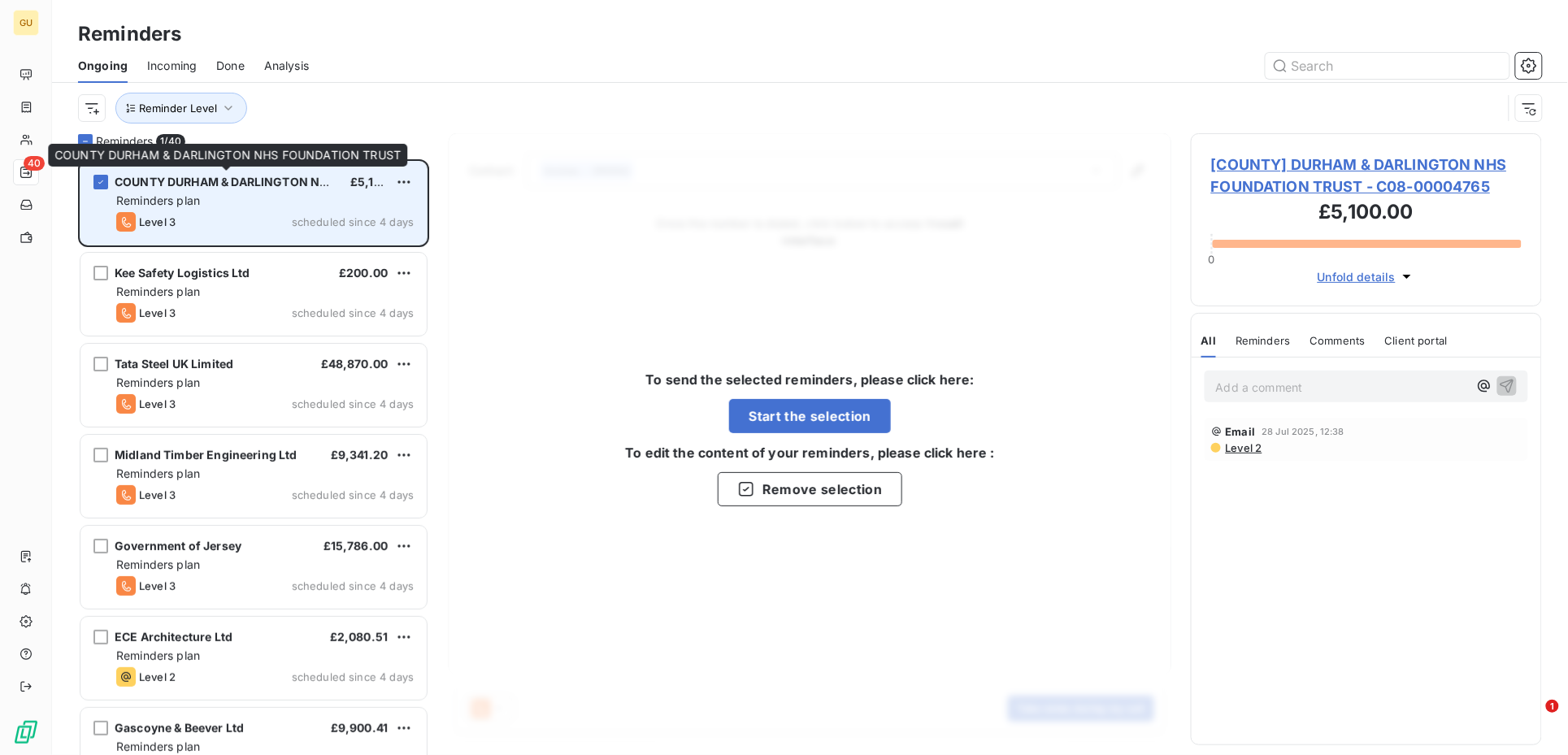 click on "COUNTY DURHAM & DARLINGTON NHS FOUNDATION TRUST" at bounding box center [284, 181] 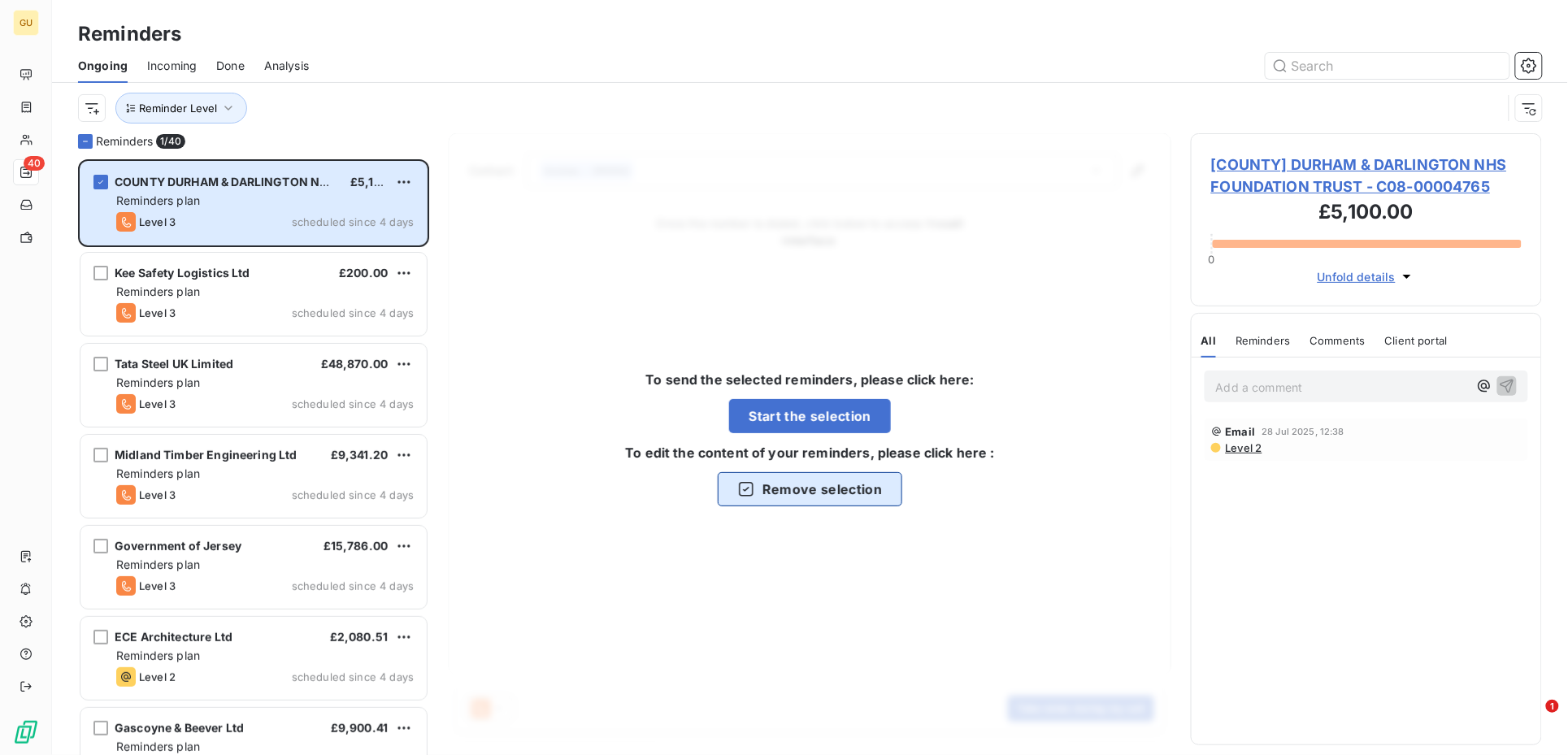 click on "Remove selection" at bounding box center [810, 489] 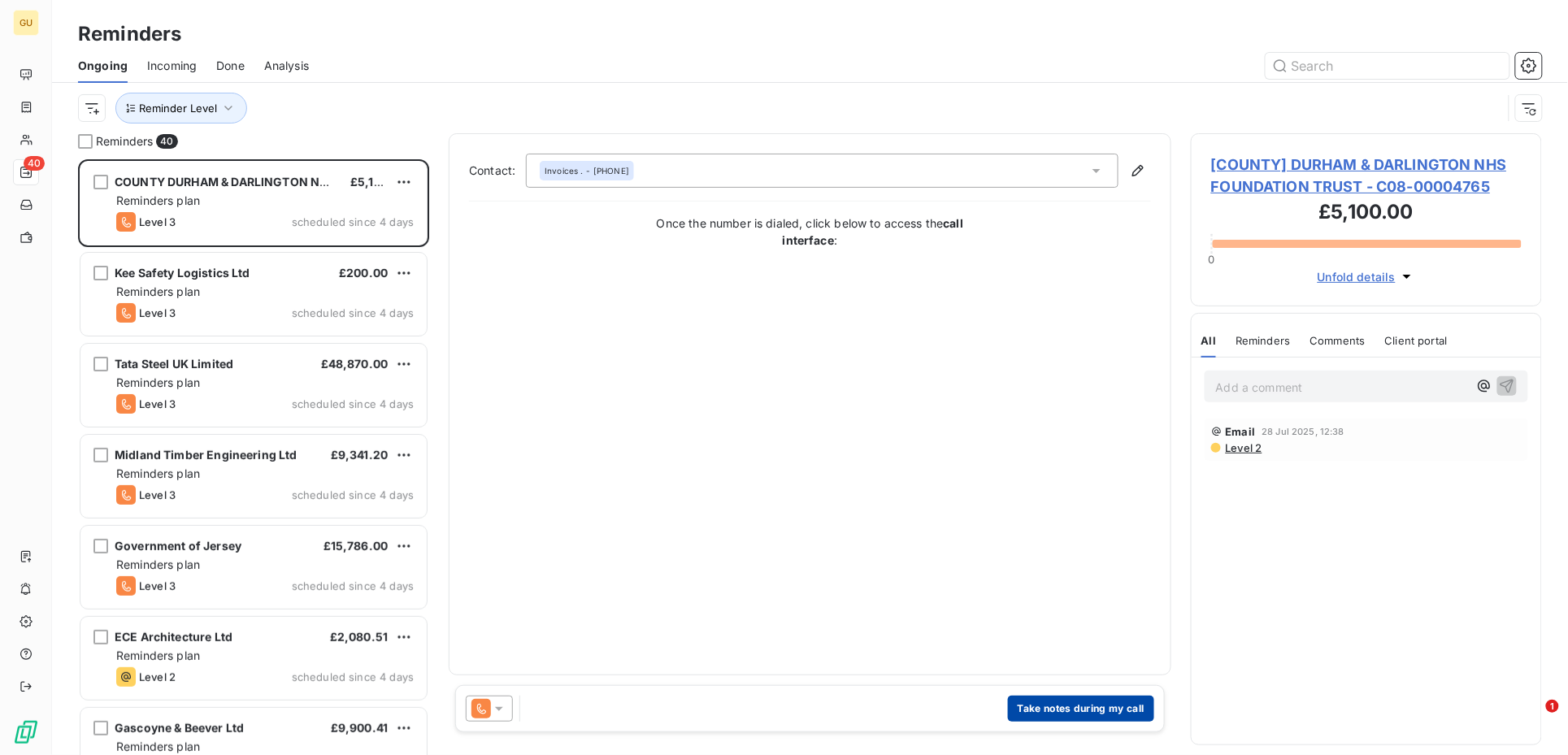 click on "Take notes during my call" at bounding box center (1081, 709) 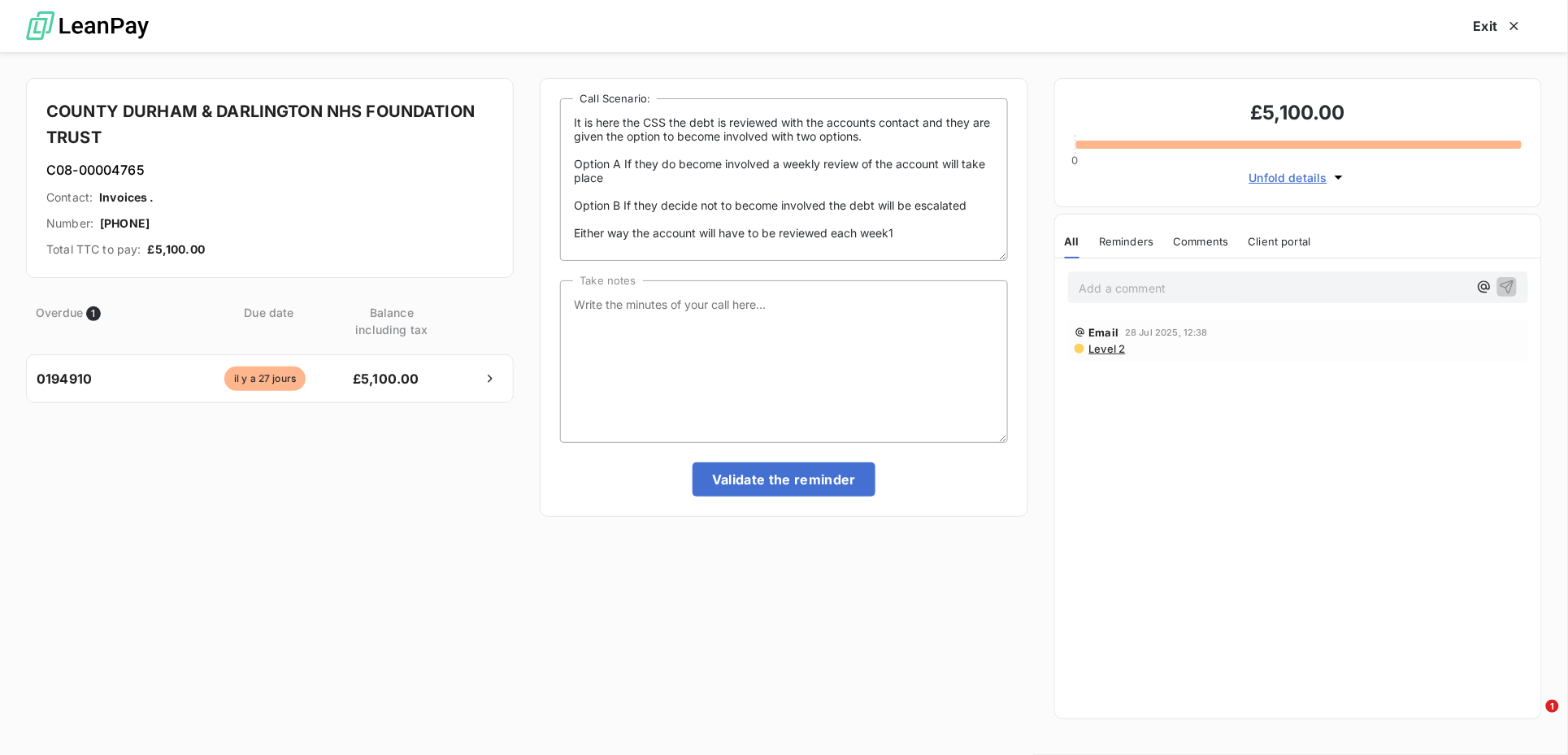 scroll, scrollTop: 579, scrollLeft: 333, axis: both 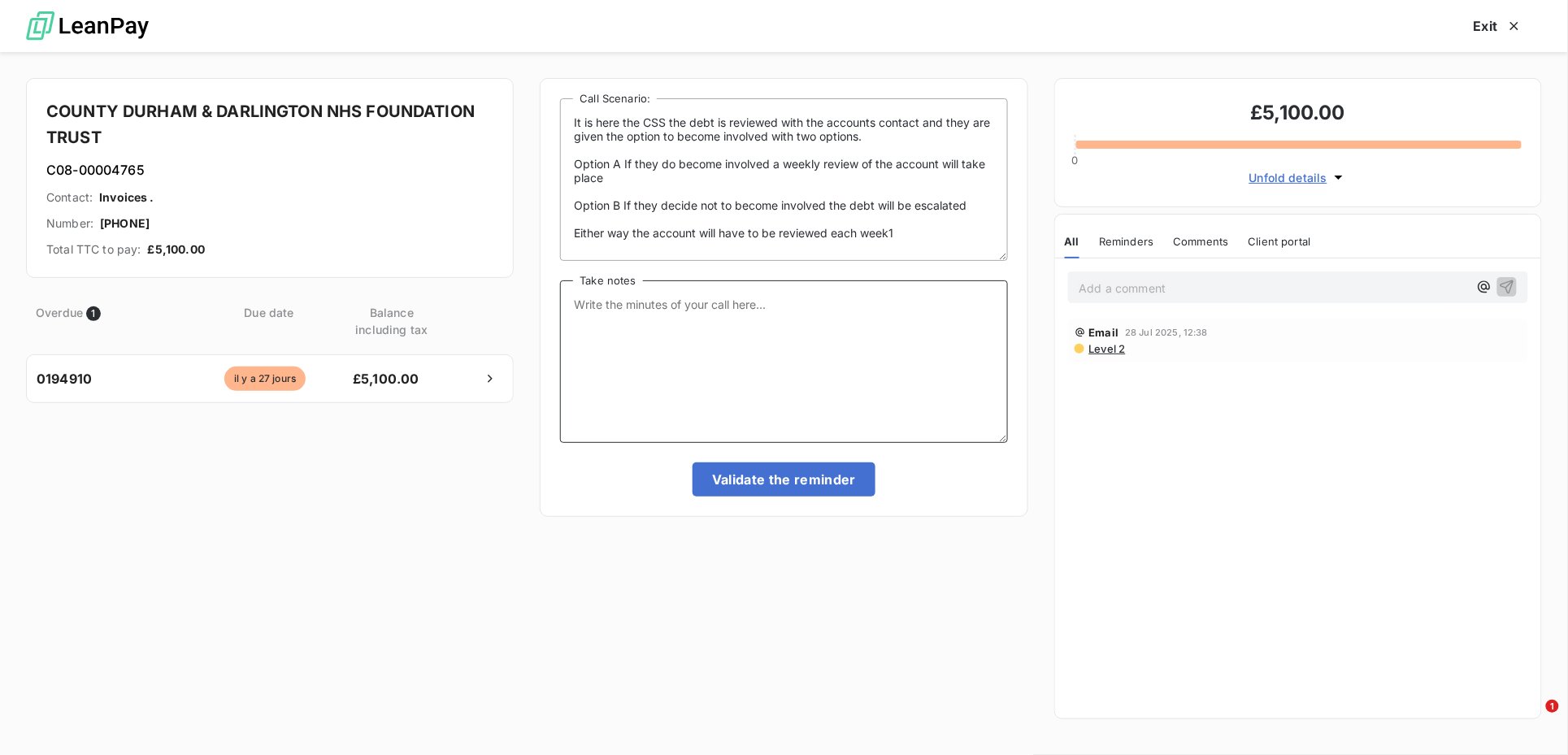 click on "Take notes" at bounding box center [784, 362] 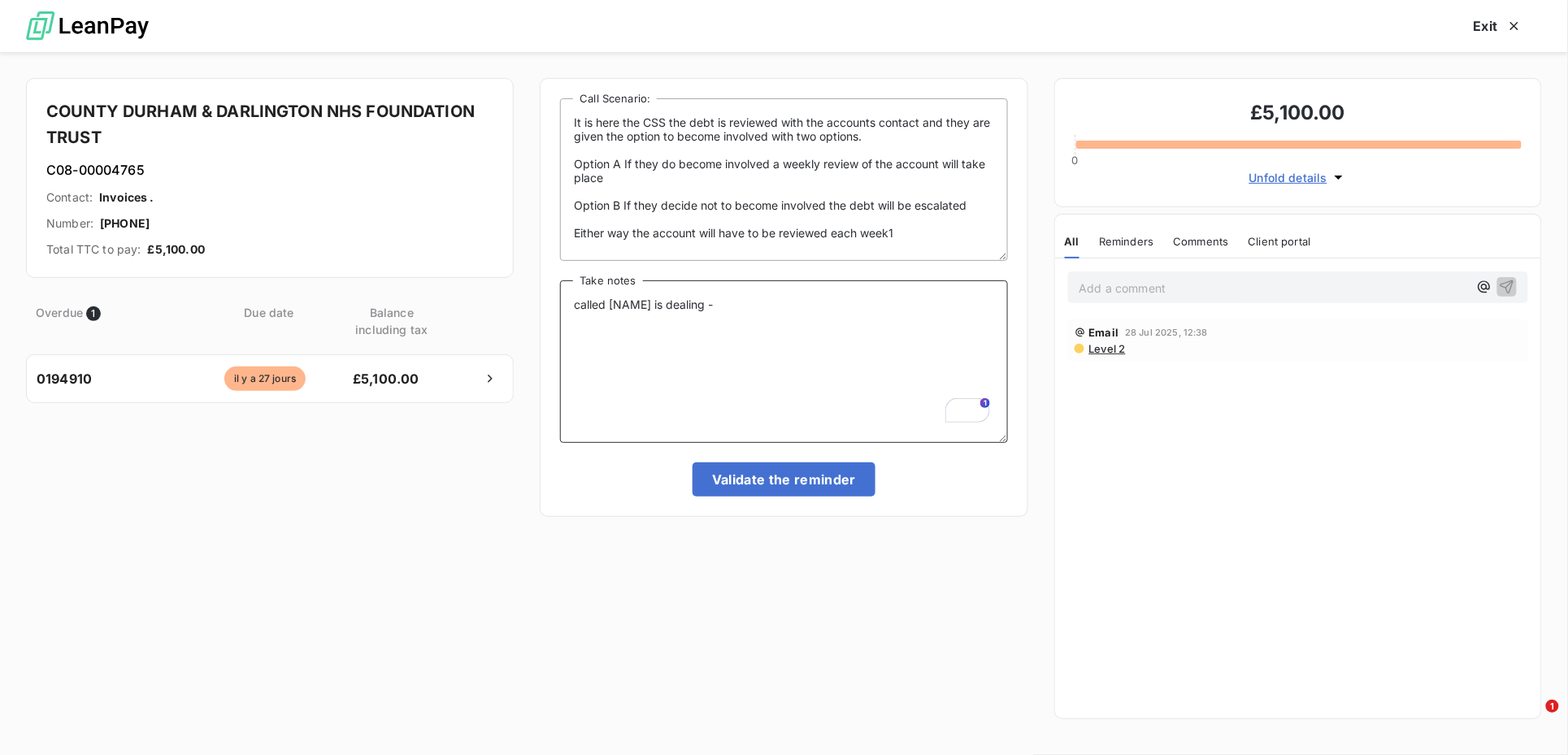 type on "called [NAME] is dealing -" 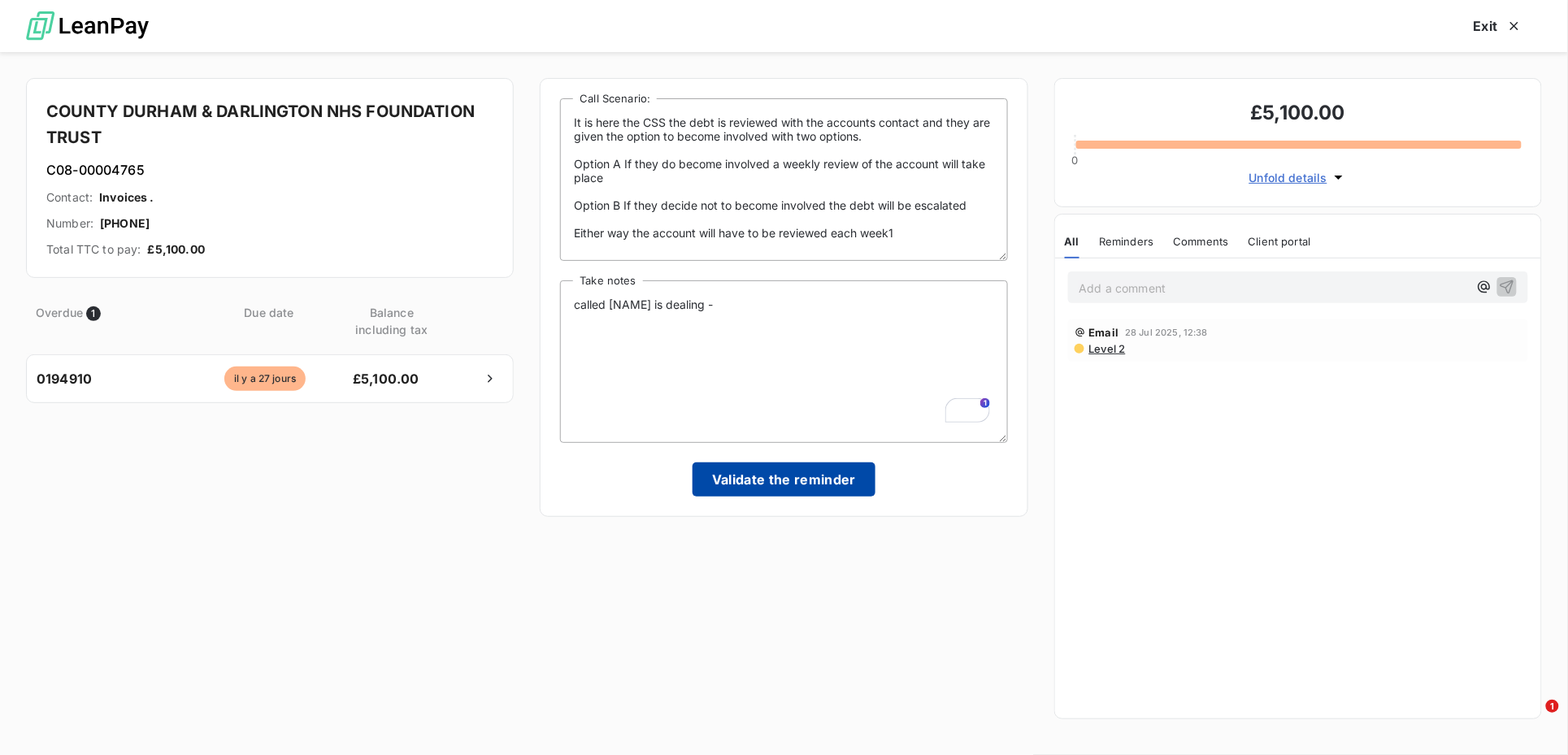 click on "Validate the reminder" at bounding box center [784, 479] 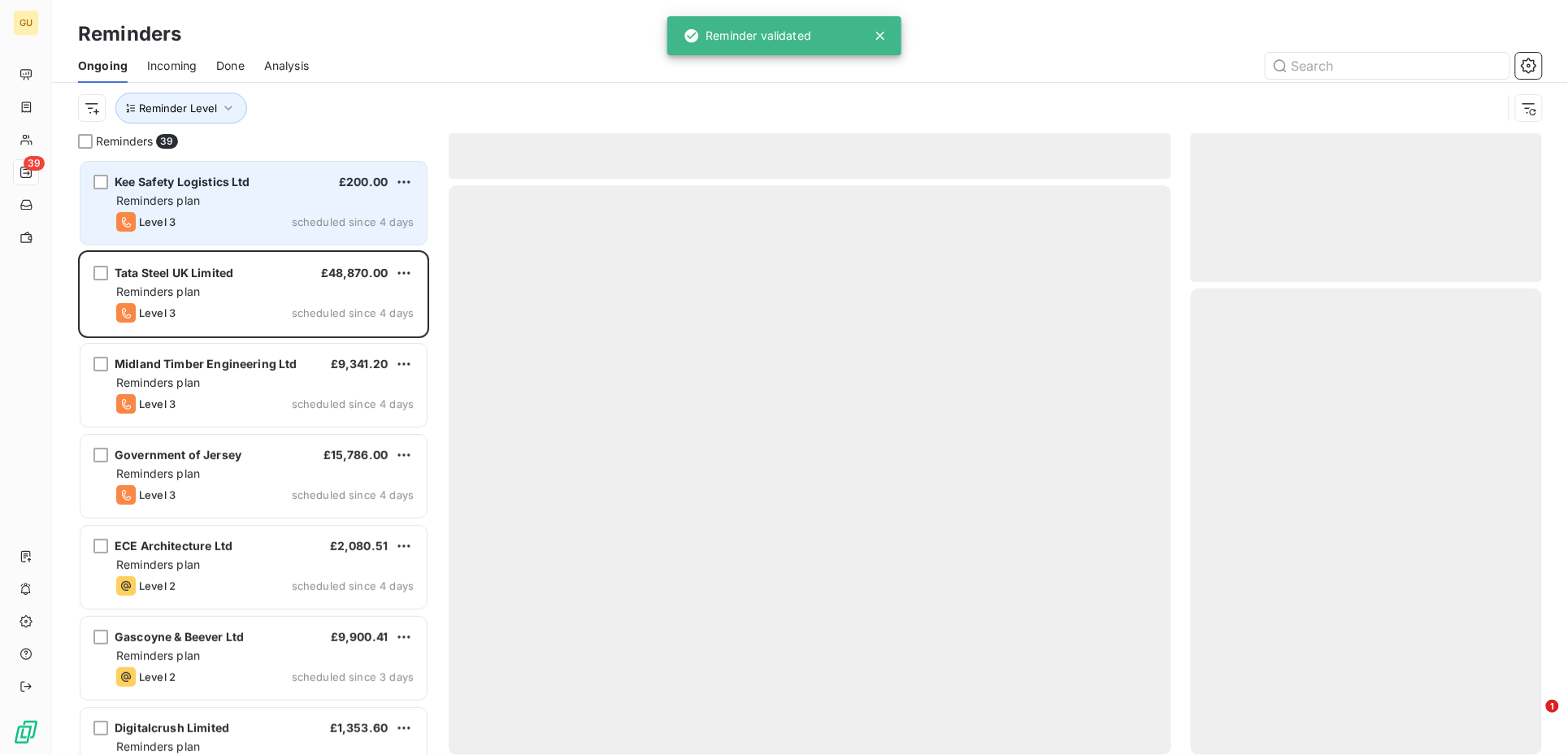click on "Kee Safety Logistics Ltd" at bounding box center [182, 181] 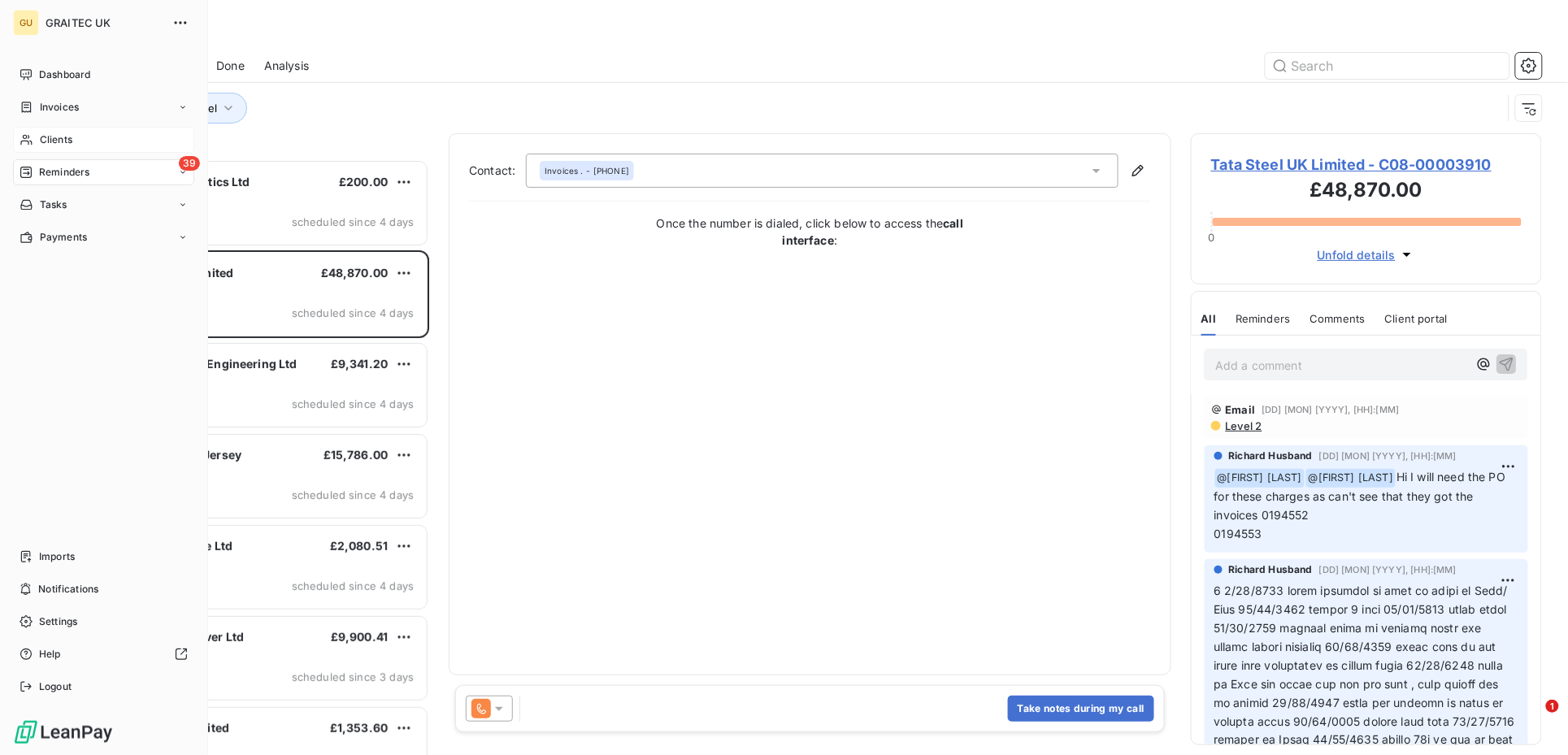 click on "Clients" at bounding box center [56, 140] 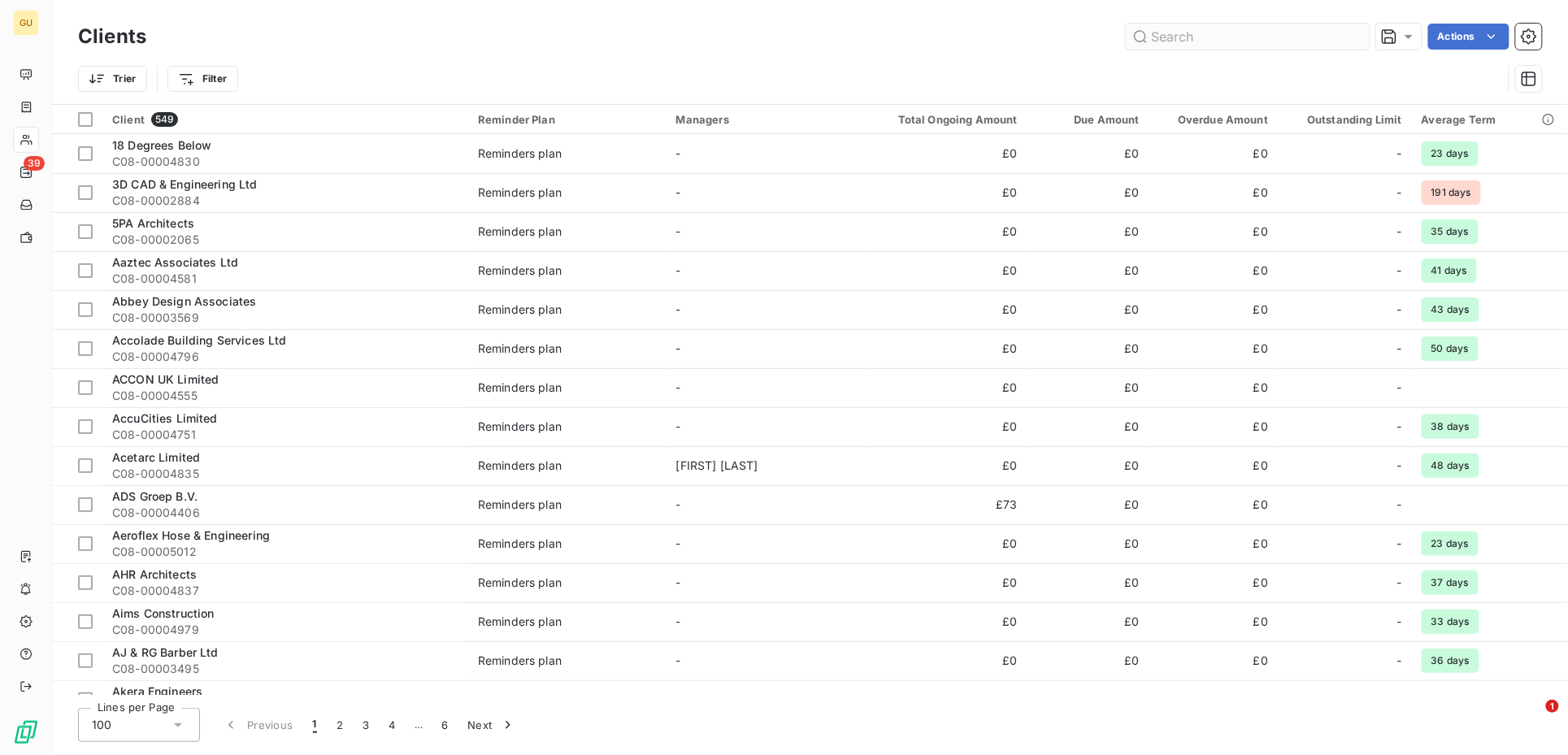 click at bounding box center (1248, 37) 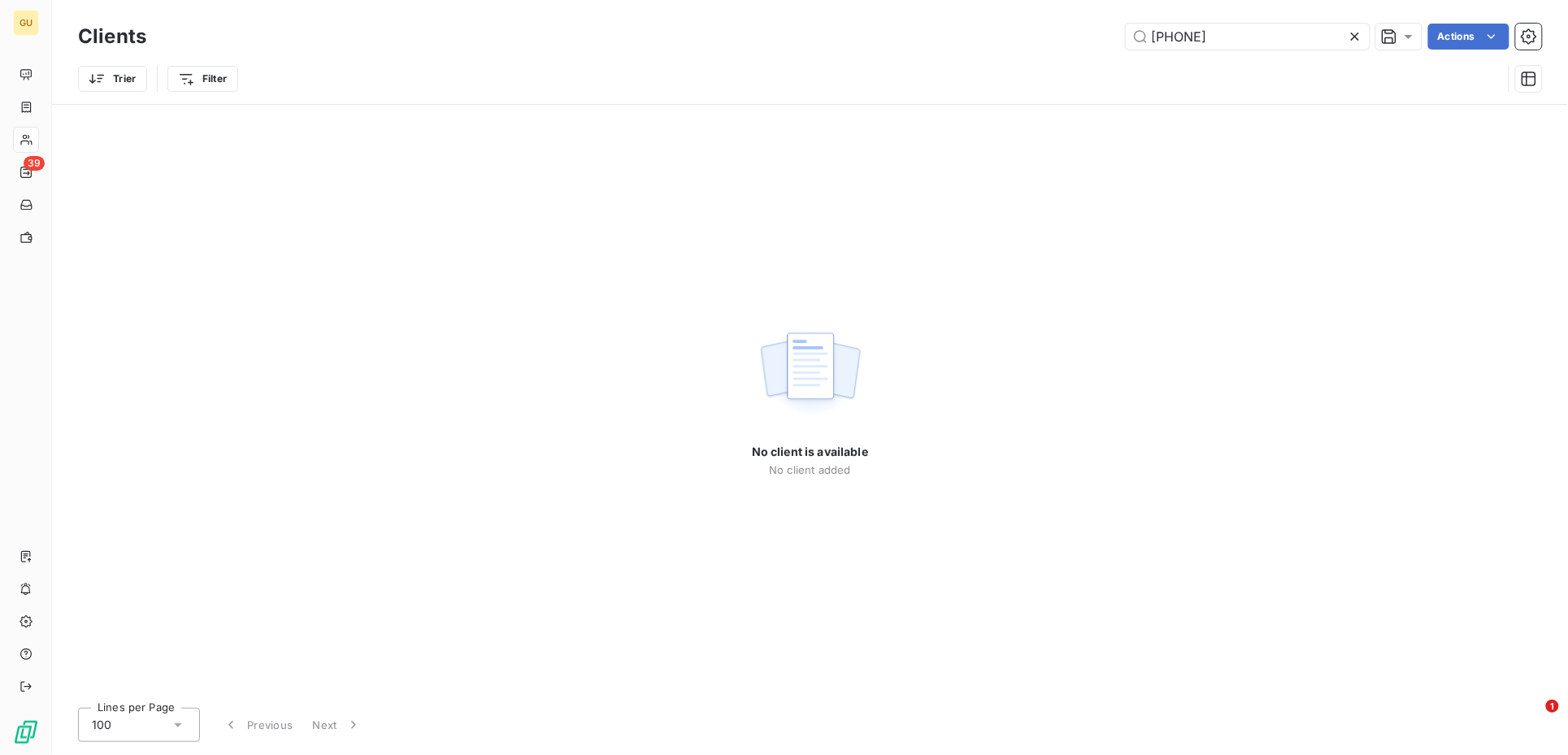 drag, startPoint x: 1269, startPoint y: 44, endPoint x: 1122, endPoint y: 41, distance: 147.03061 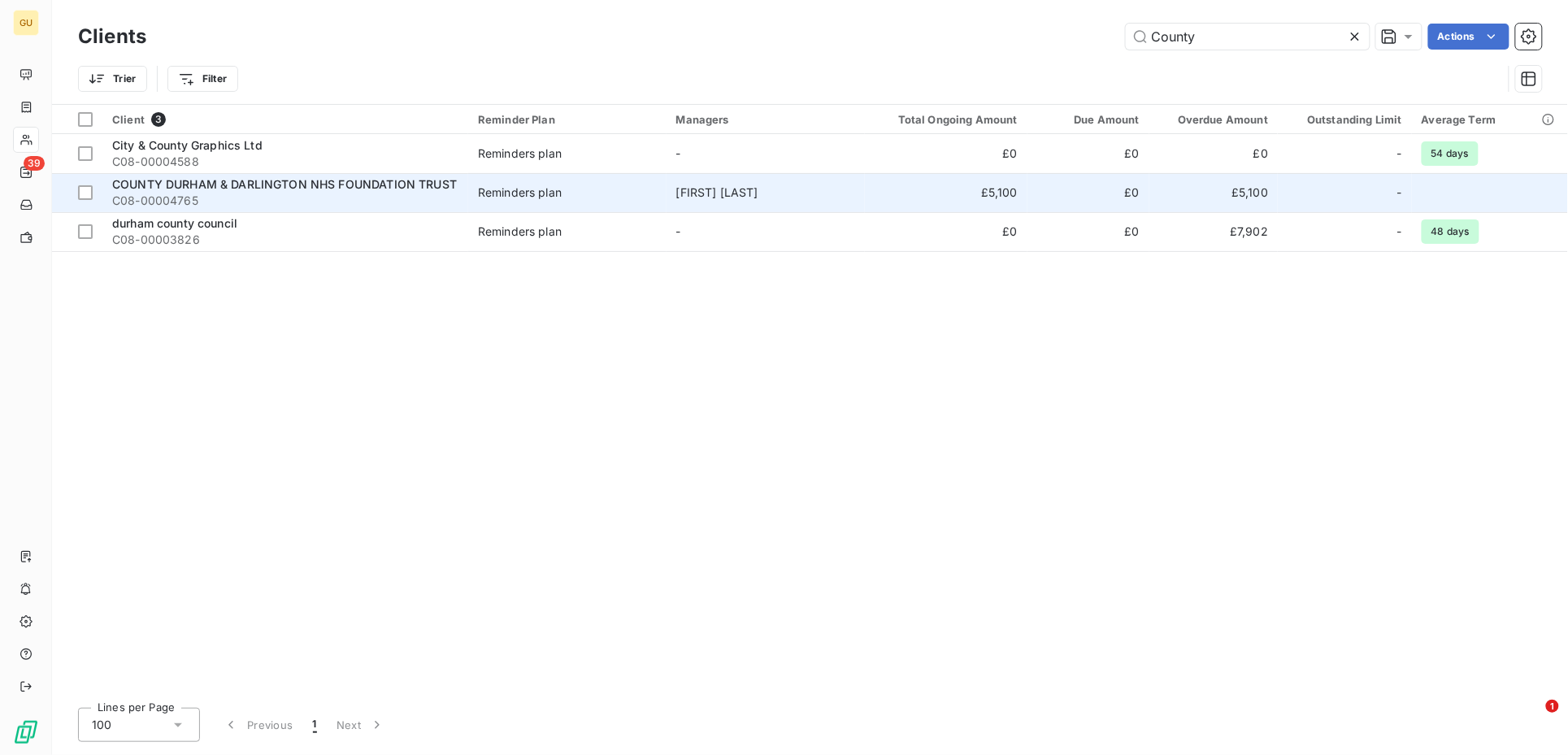 type on "County" 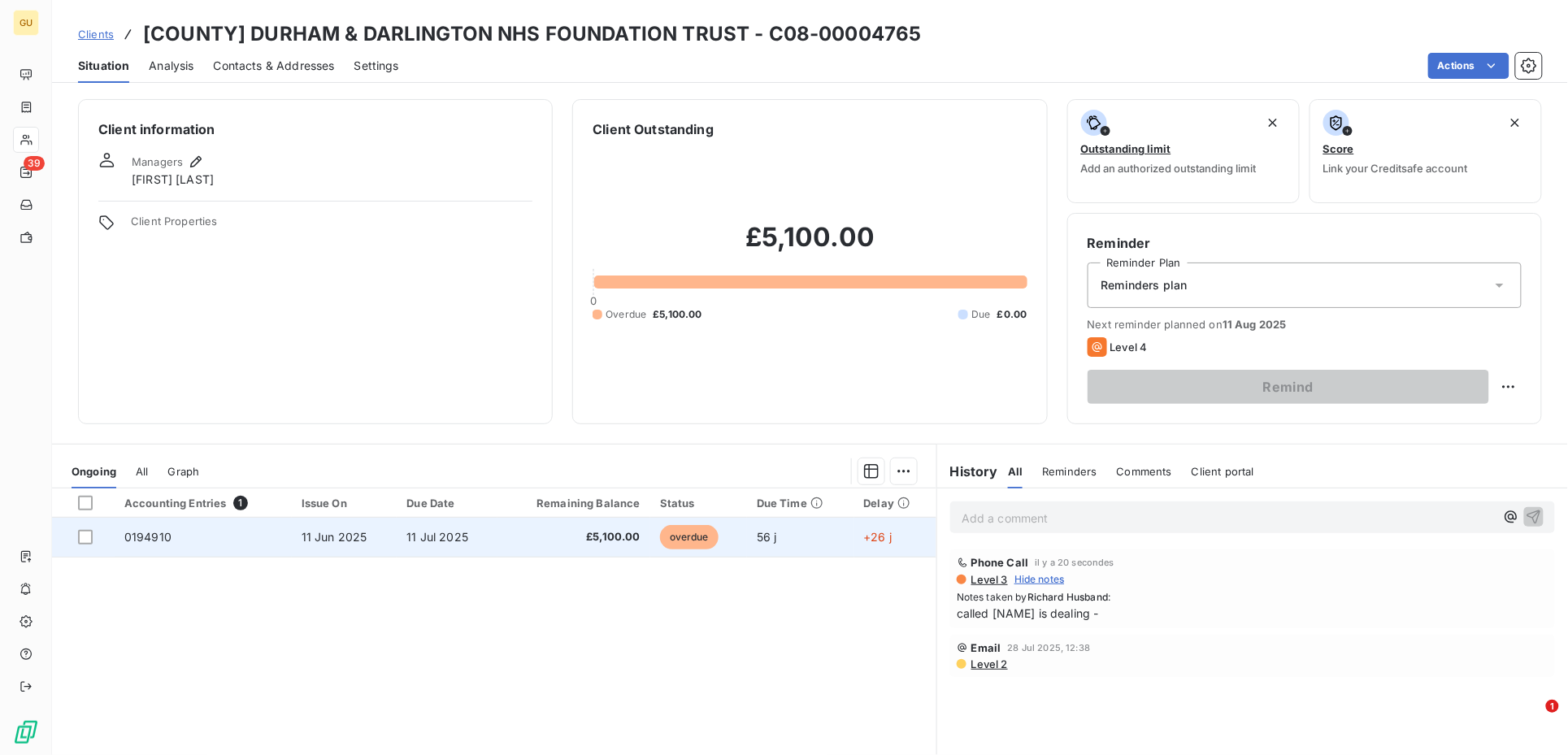 click on "0194910" at bounding box center [148, 536] 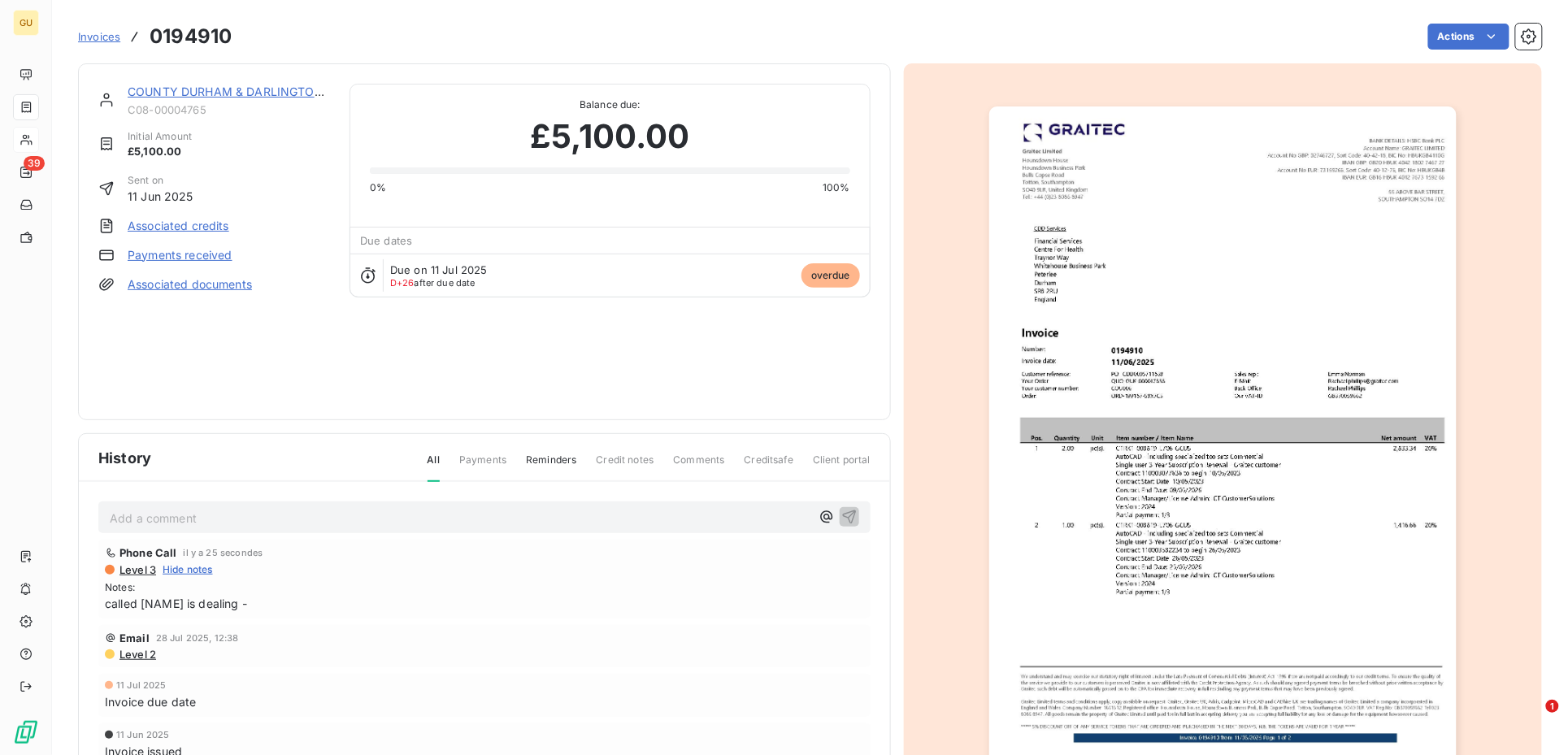 click at bounding box center (1223, 437) 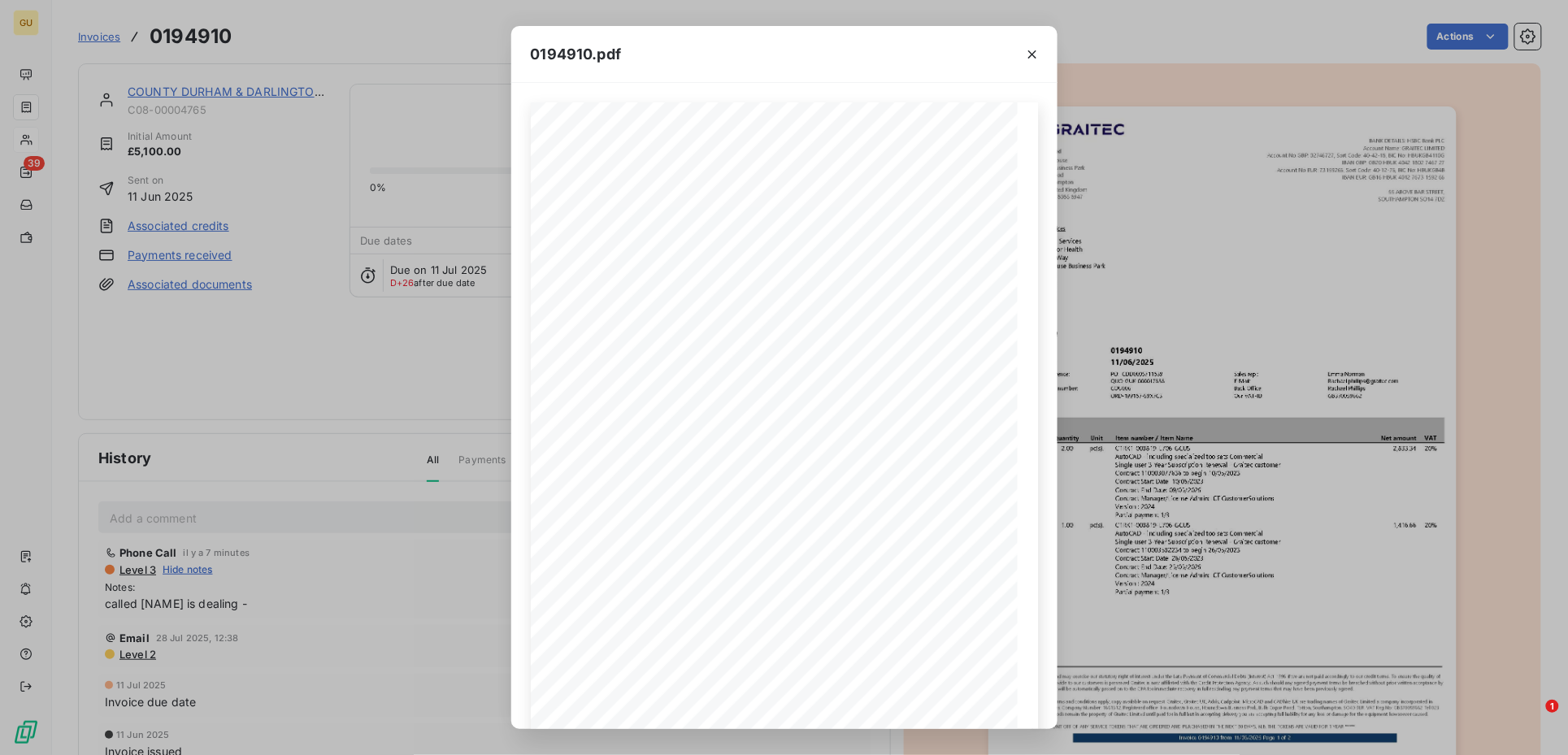 click on "0194910.pdf Pos.   Quantity   Unit   Item number / Item Name   Net amount   VAT 1   2.00   pc(s).   C1RK1-008819-L706-GCUS AutoCAD - including specialized toolsets Commercial Single-user 3-Year Subscription Renewal - [COMPANY_NAME] customer Contract 110003077636 to begin [DD]/[MM]/[YYYY] Contract Start Date: [DD]/[MM]/[YYYY] Contract End Date: [DD]/[MM]/[YYYY] Contract Manager/License Admin: ICT [COMPANY_NAME] Version : 2024 Partial payment 1/3 2,833.34   20% 2   1.00   pc(s).   C1RK1-008819-L706-GCUS AutoCAD - including specialized toolsets Commercial Single-user 3-Year Subscription Renewal - [COMPANY_NAME] customer Contract 110003582234 to begin [DD]/[MM]/[YYYY] Contract Start Date: [DD]/[MM]/[YYYY] Contract End Date: [DD]/[MM]/[YYYY] Contract Manager/License Admin: ICT [COMPANY_NAME] Version : 2024 Partial payment 1/3 1,416.66   20% Invoice Number: Invoice date: Customer reference: Your Order: Your customer number: Order: PO: CDD0005711839 QUO-GUK-000017636 COU006 ORD-199187-S9X7C3 Sales rep.: E-Mail: Back Office: Our VAT-ID: [FIRST] [LAST] [VAT_REG_NO]" at bounding box center [784, 377] 